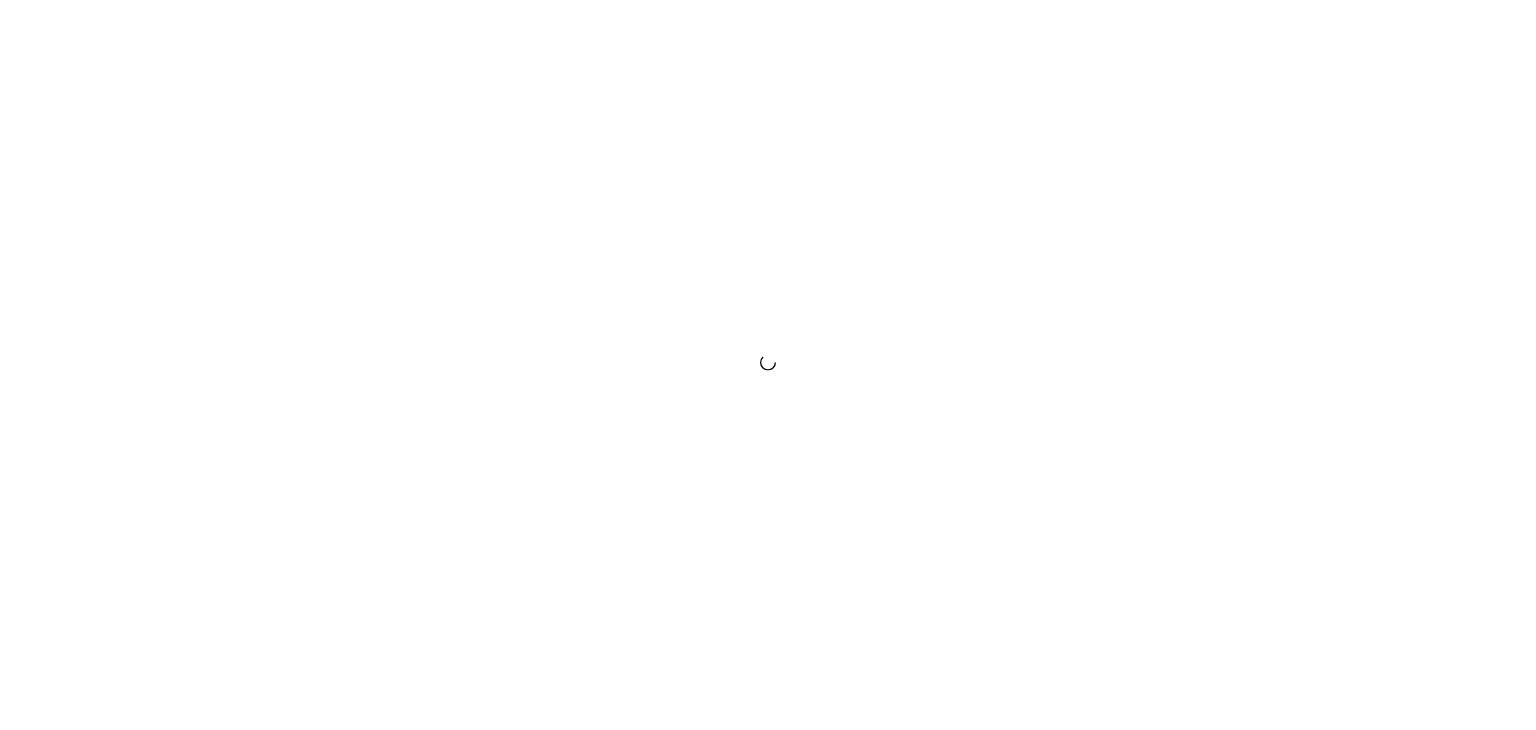 scroll, scrollTop: 0, scrollLeft: 0, axis: both 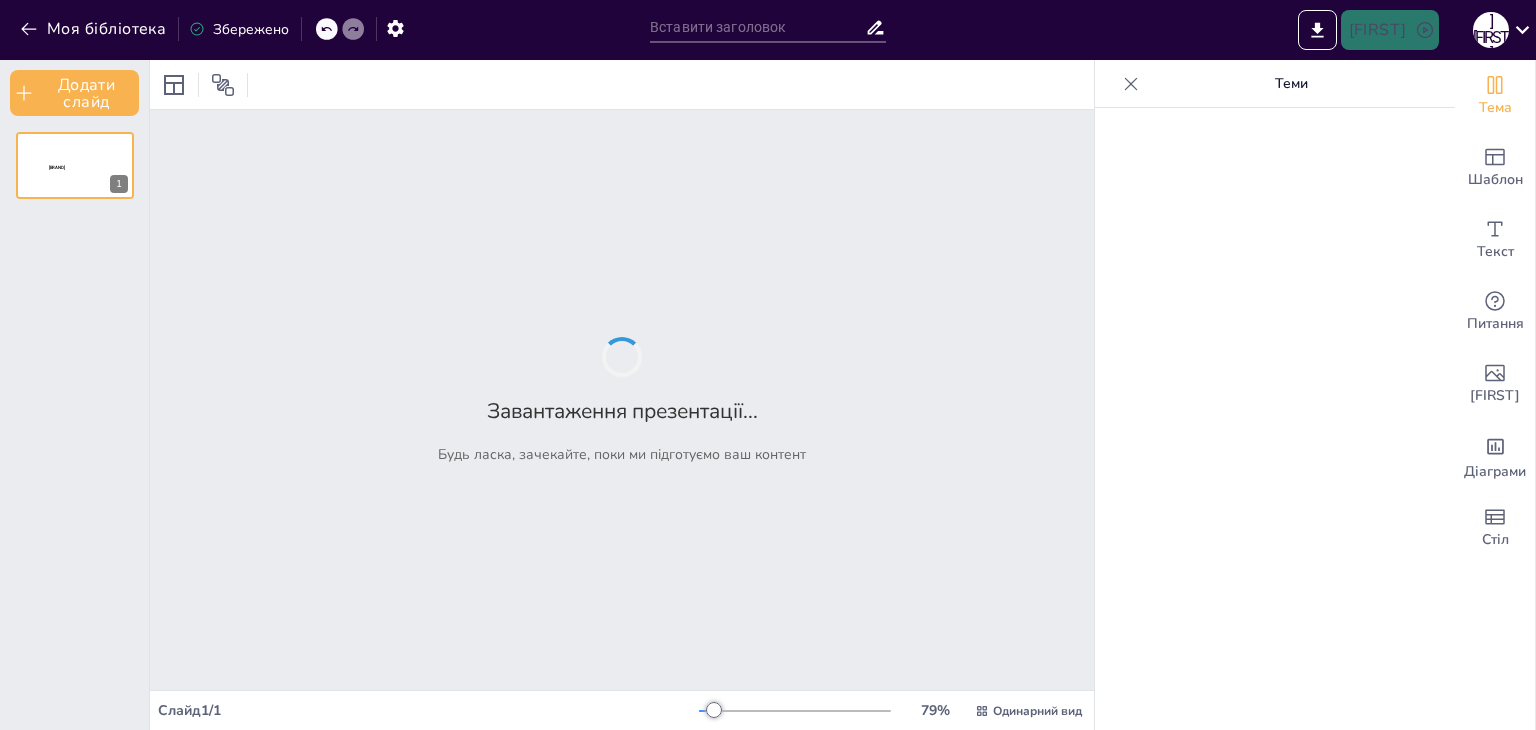 type on "Аналіз державного стандарту дошкільної освіти: цілі та завдання" 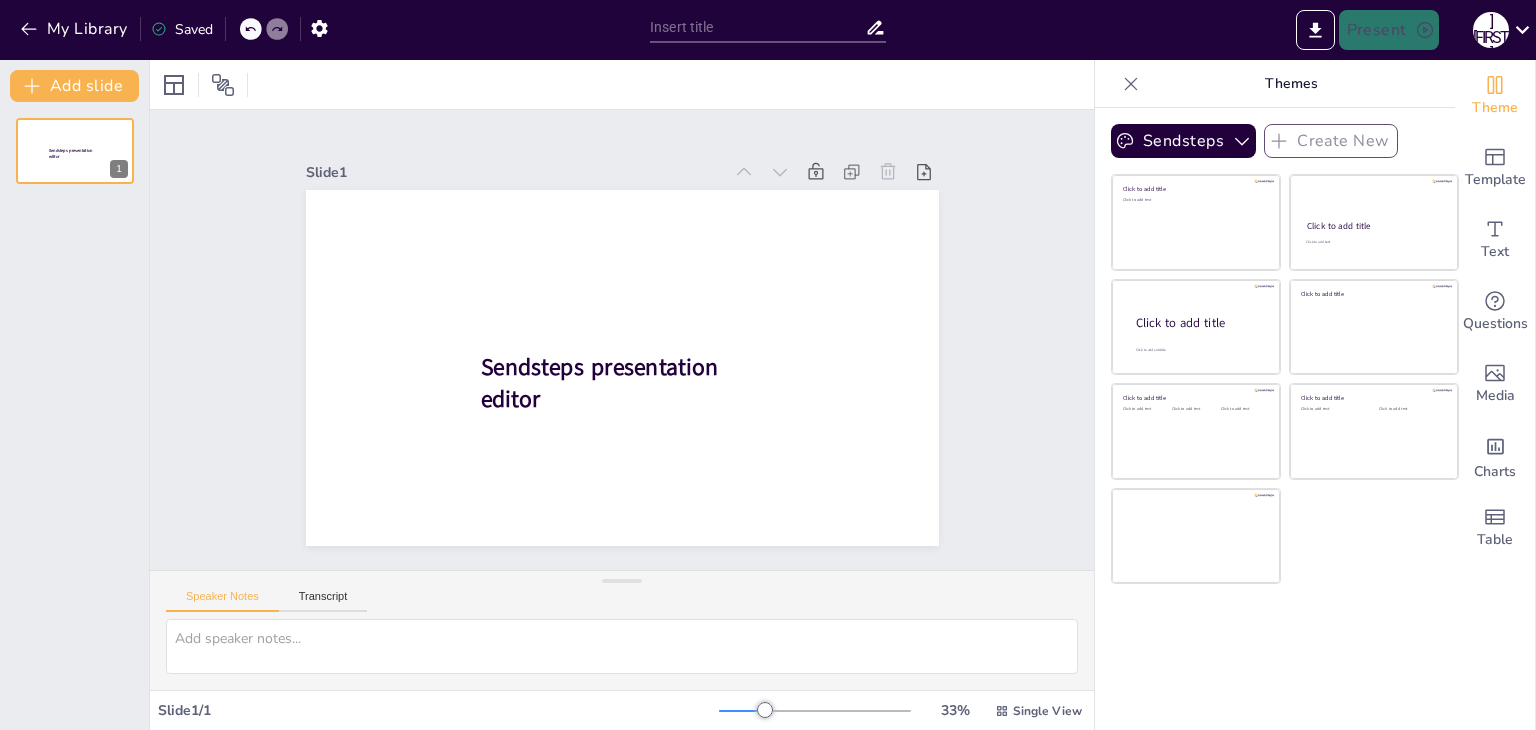 scroll, scrollTop: 0, scrollLeft: 0, axis: both 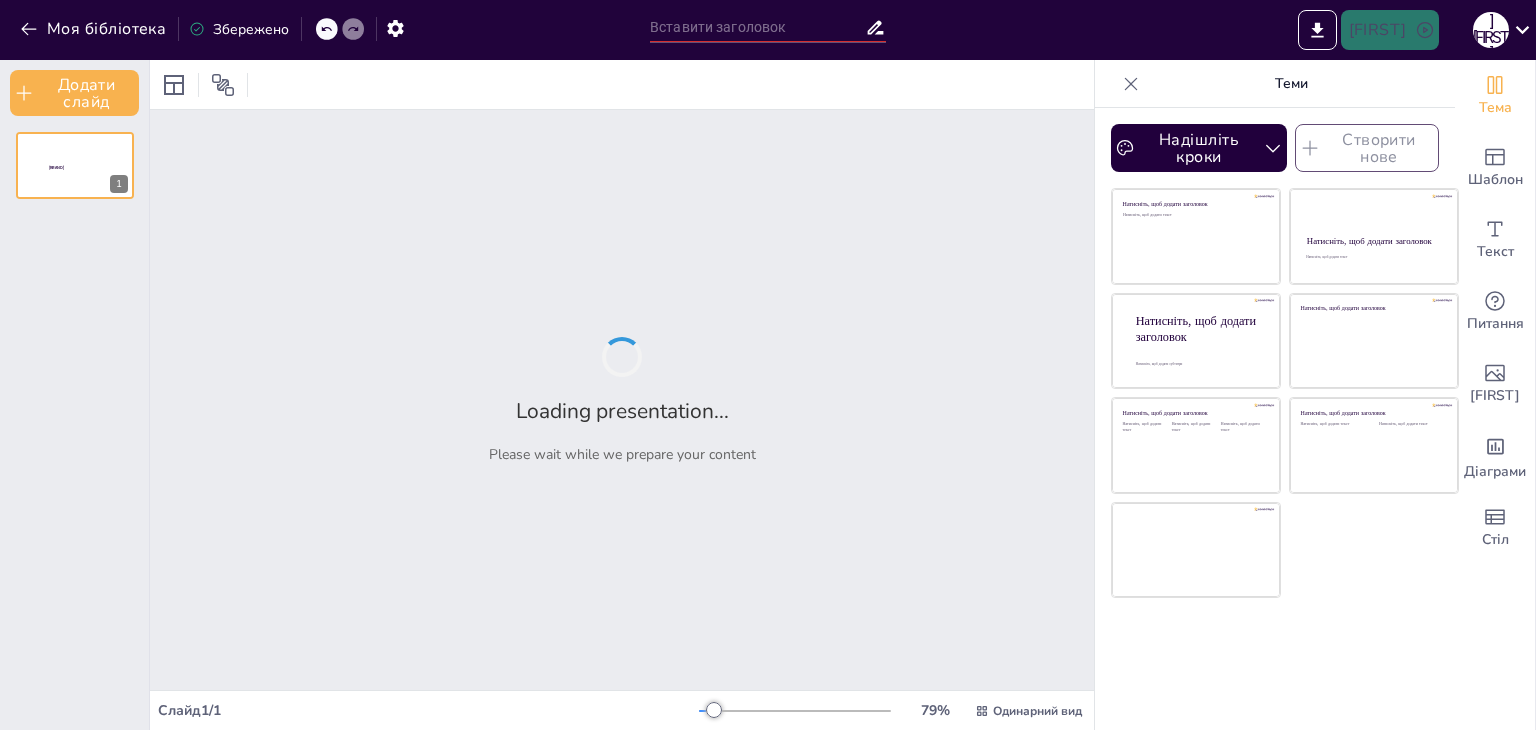 type on "Аналіз державного стандарту дошкільної освіти: цілі та завдання" 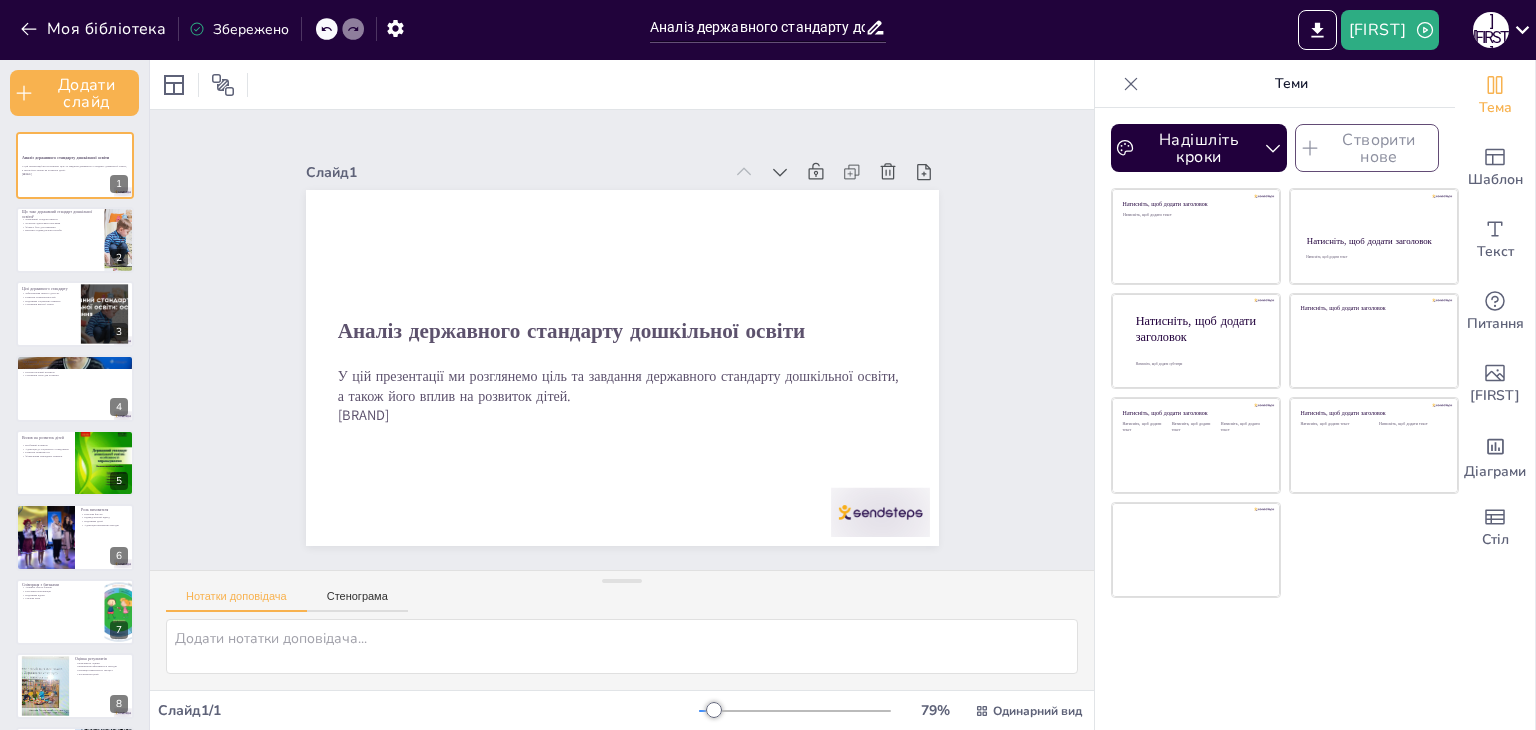 checkbox on "true" 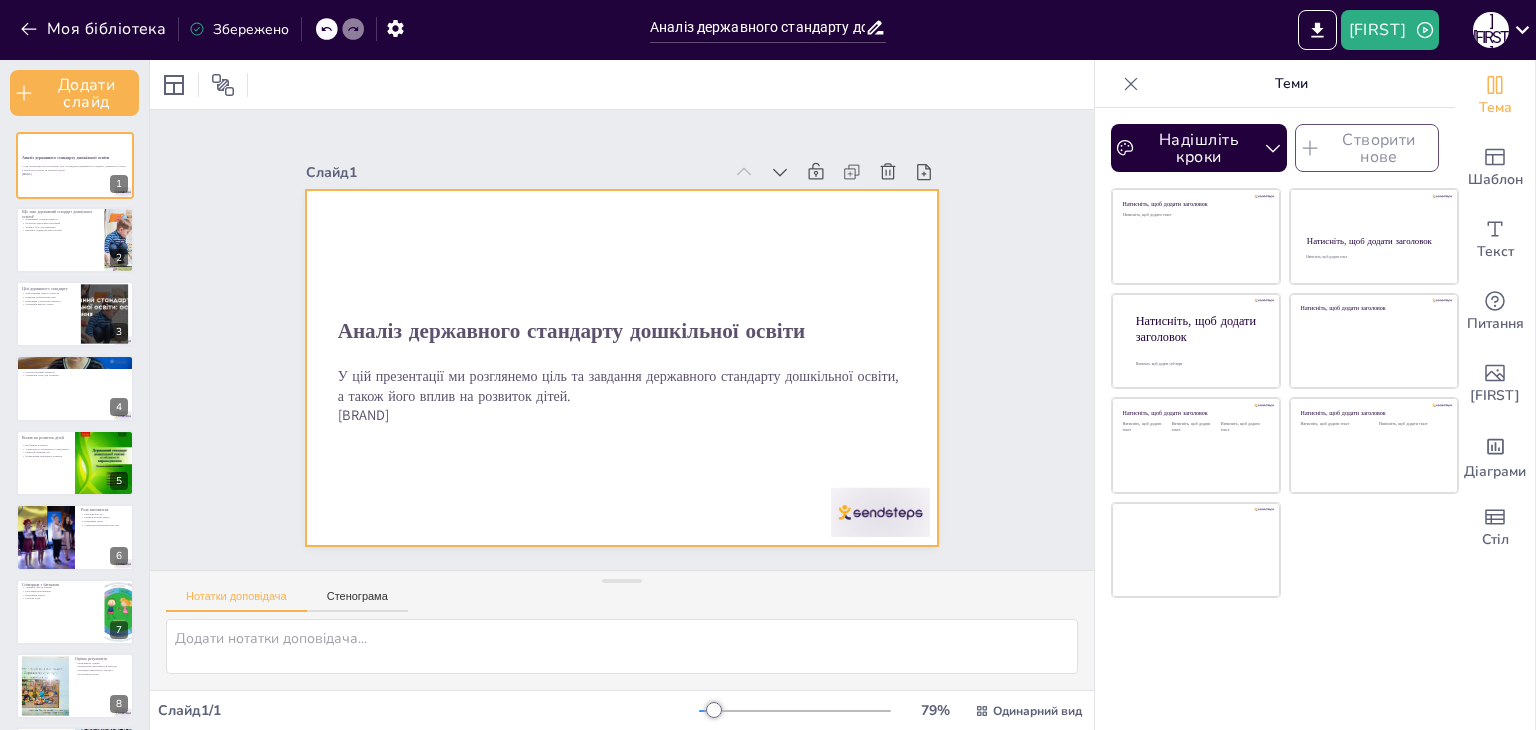 checkbox on "true" 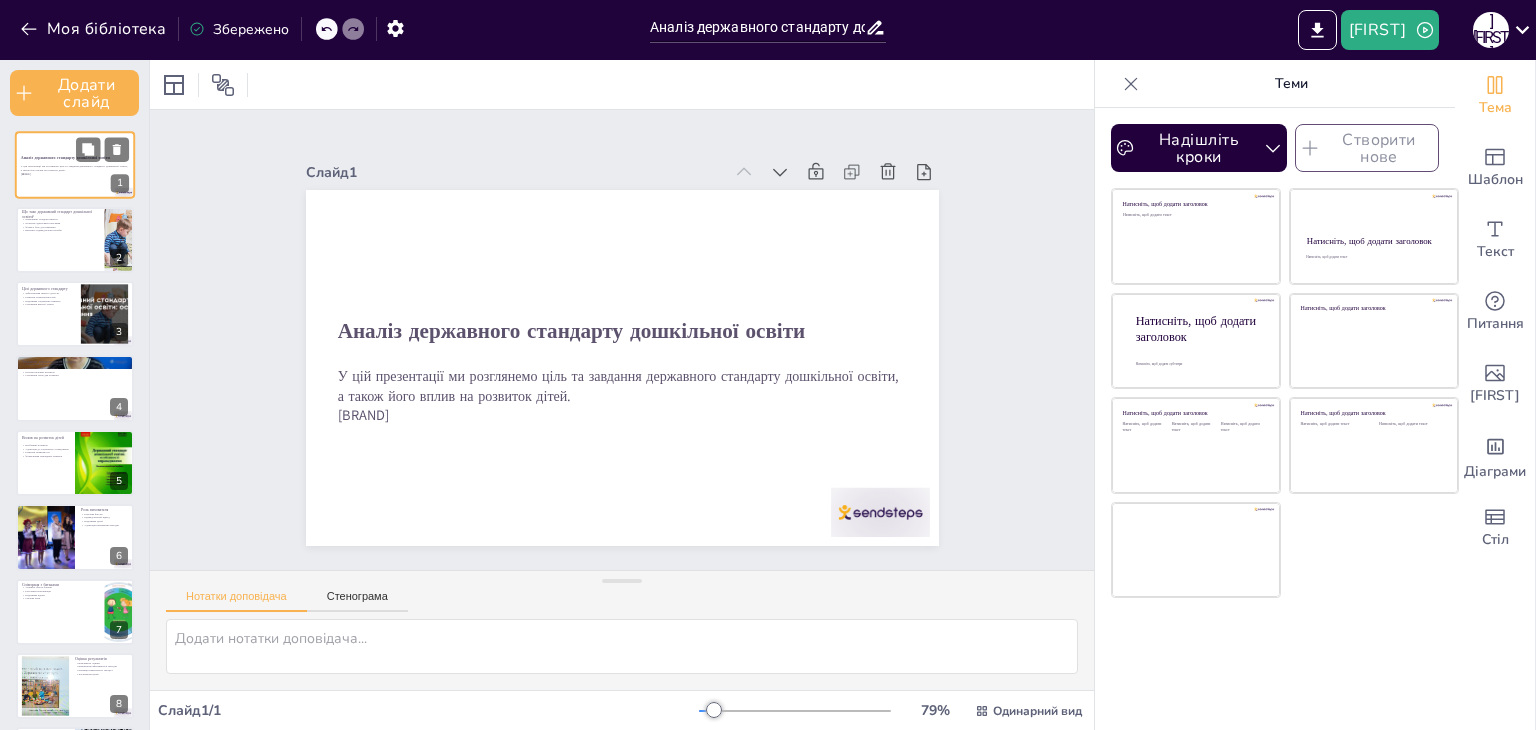 checkbox on "true" 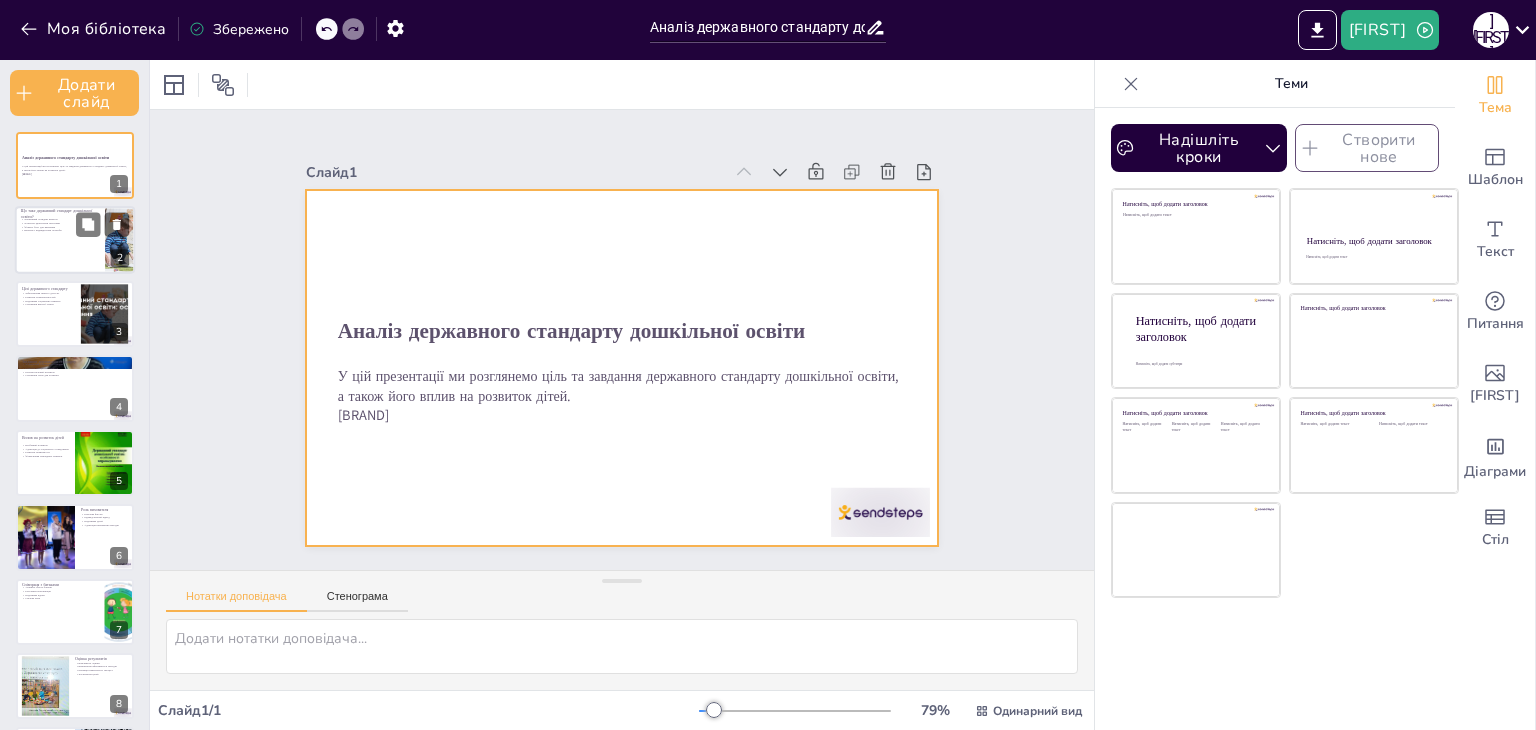 checkbox on "true" 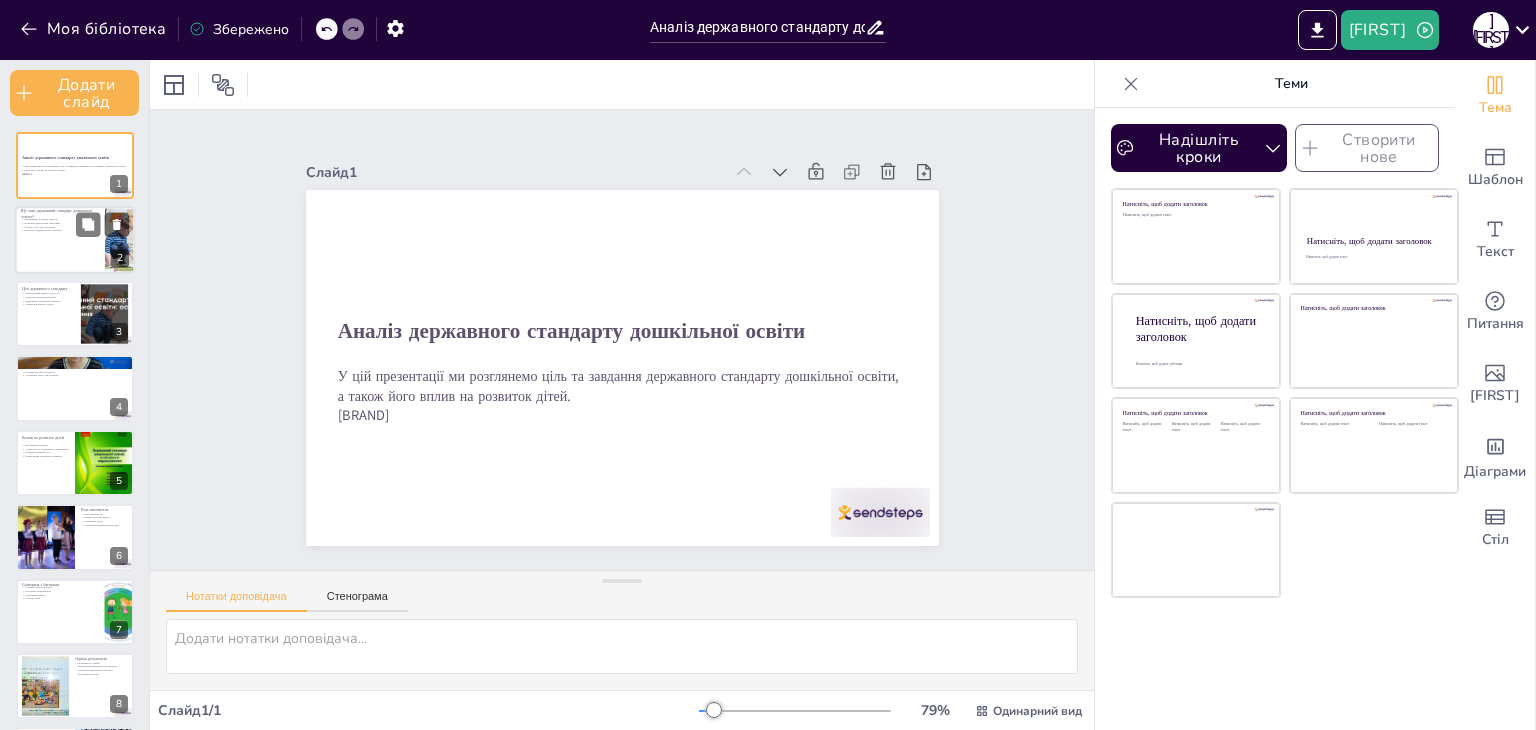 checkbox on "true" 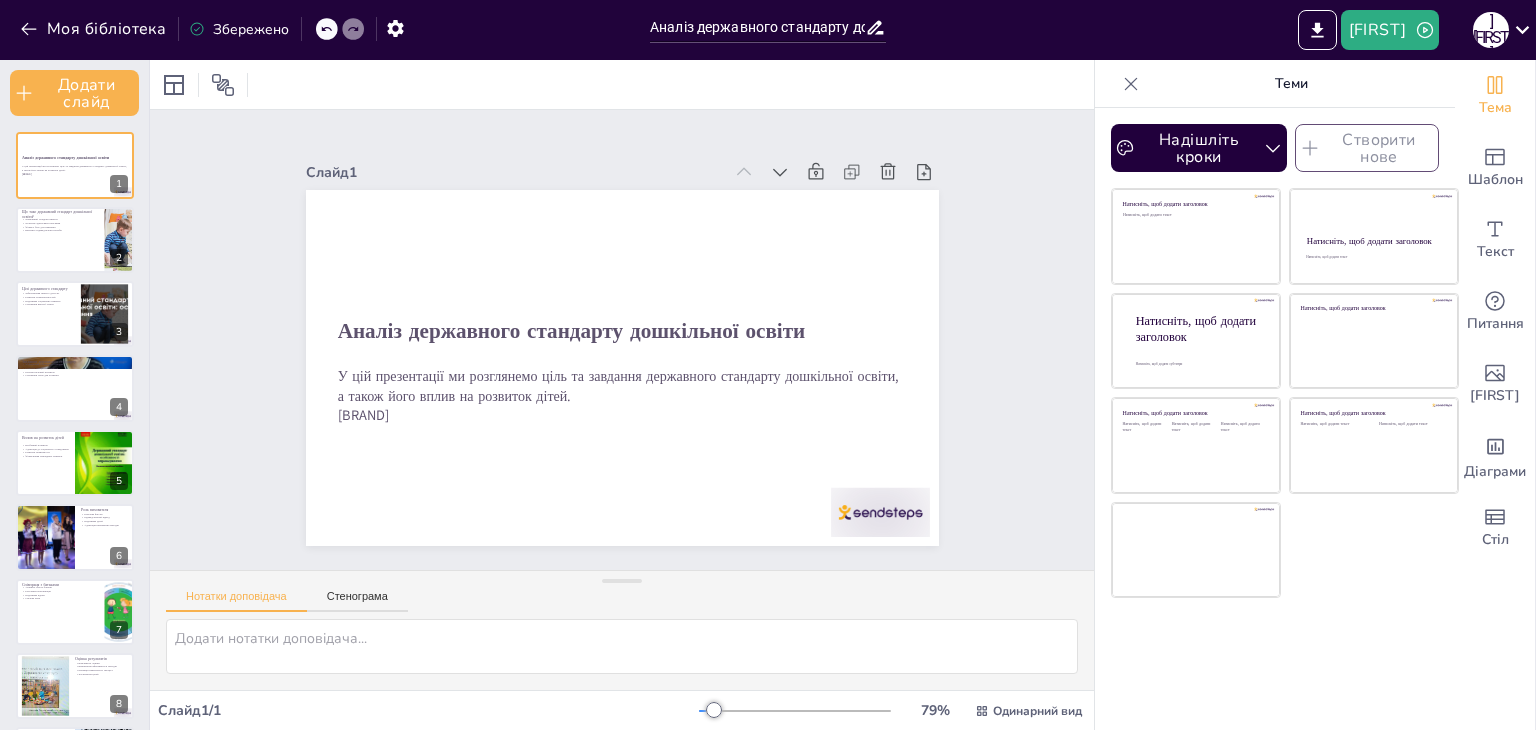 checkbox on "true" 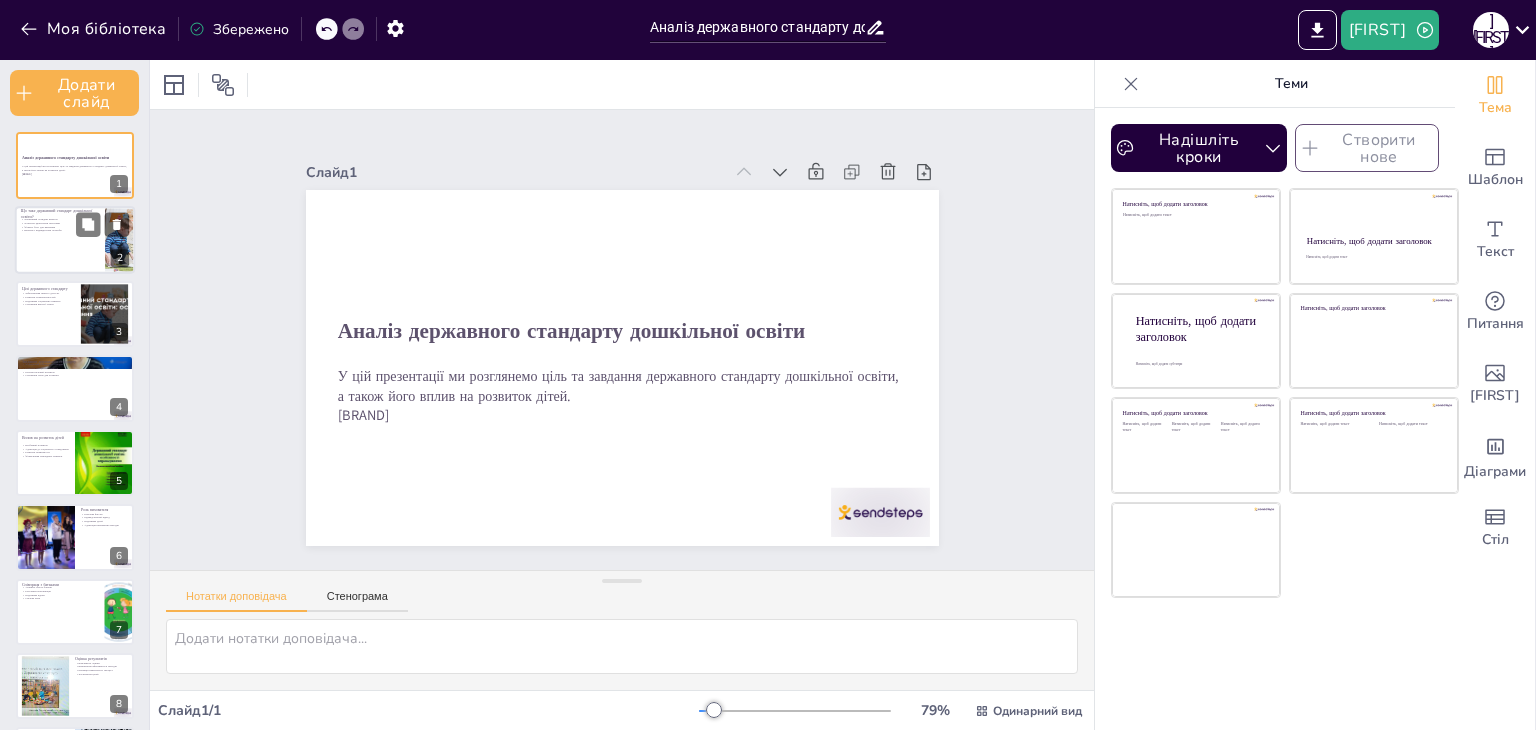checkbox on "true" 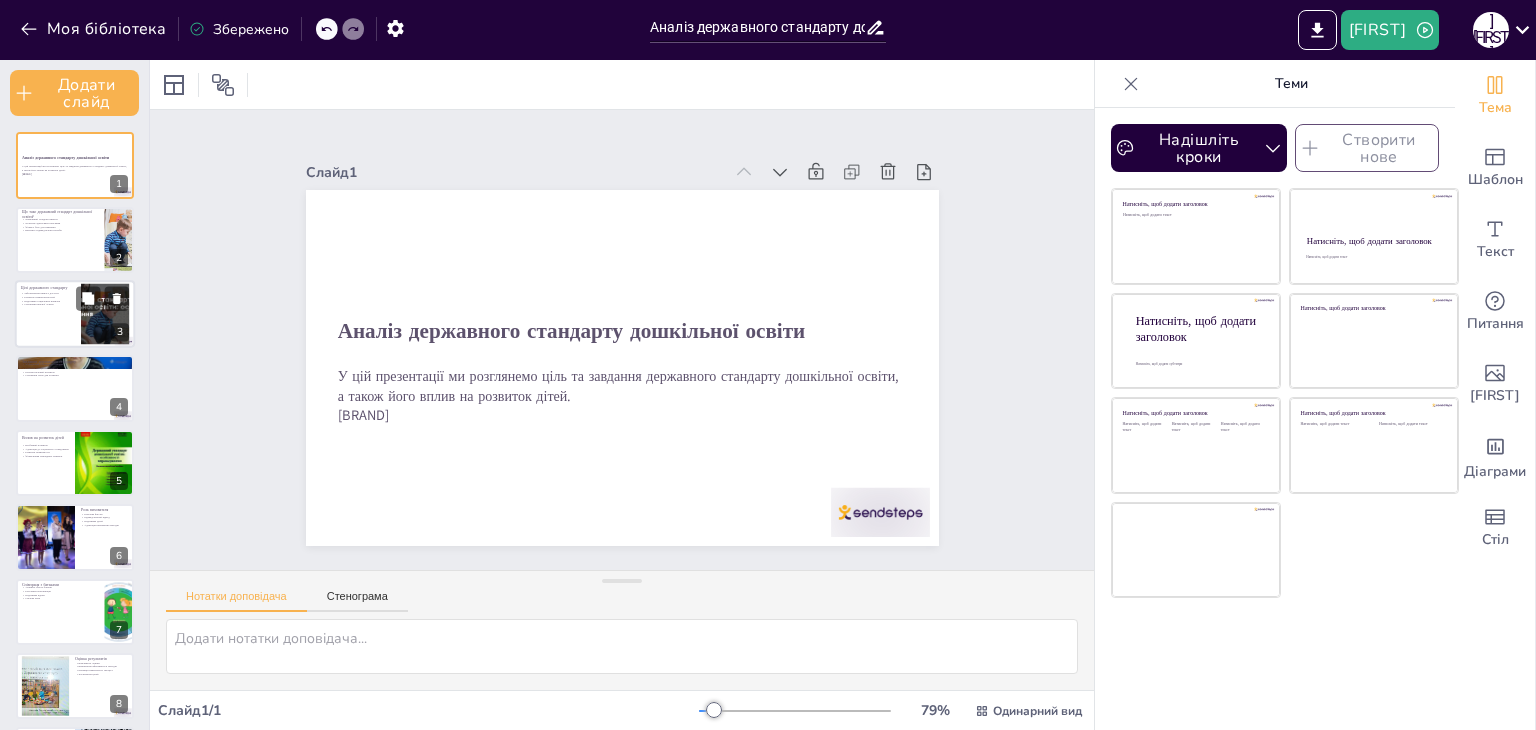 checkbox on "true" 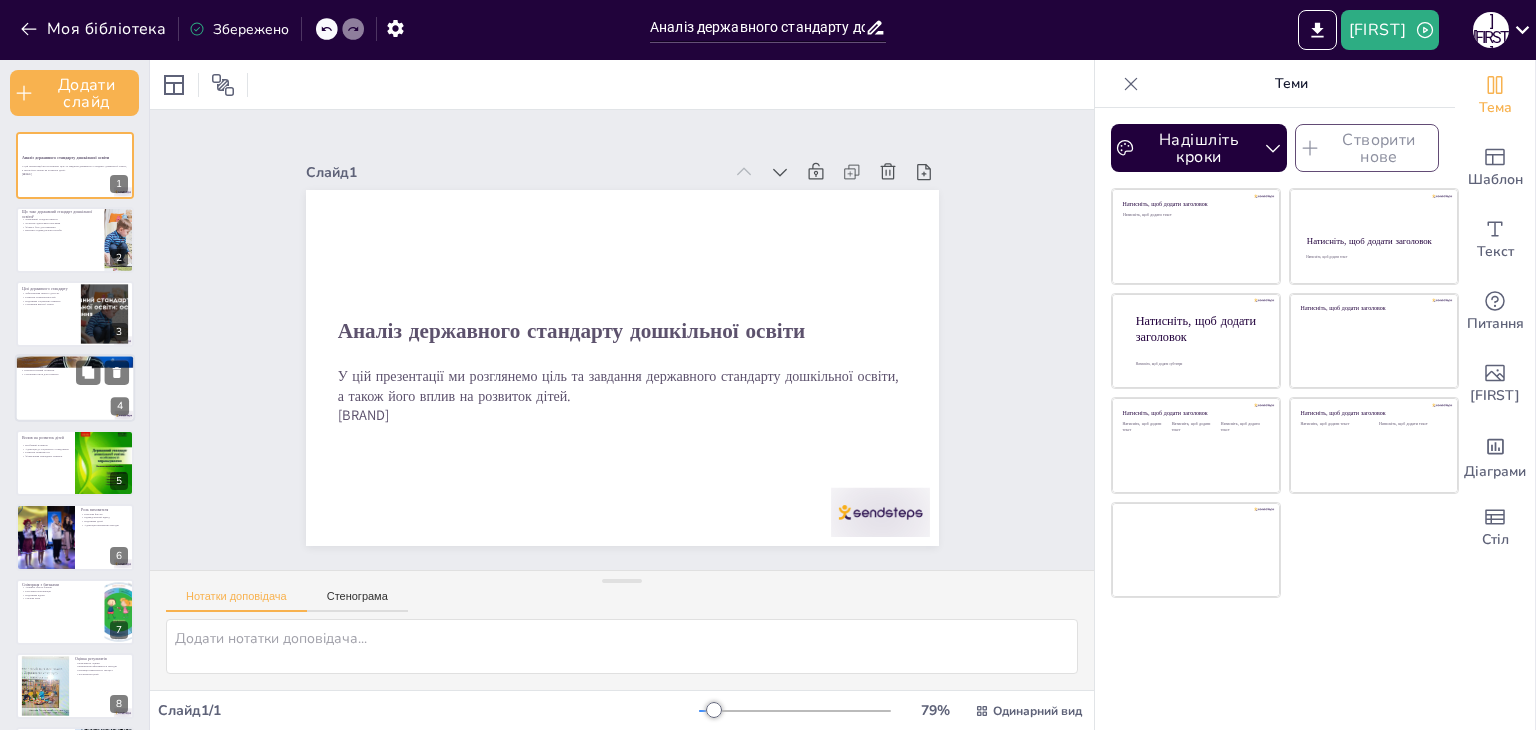 checkbox on "true" 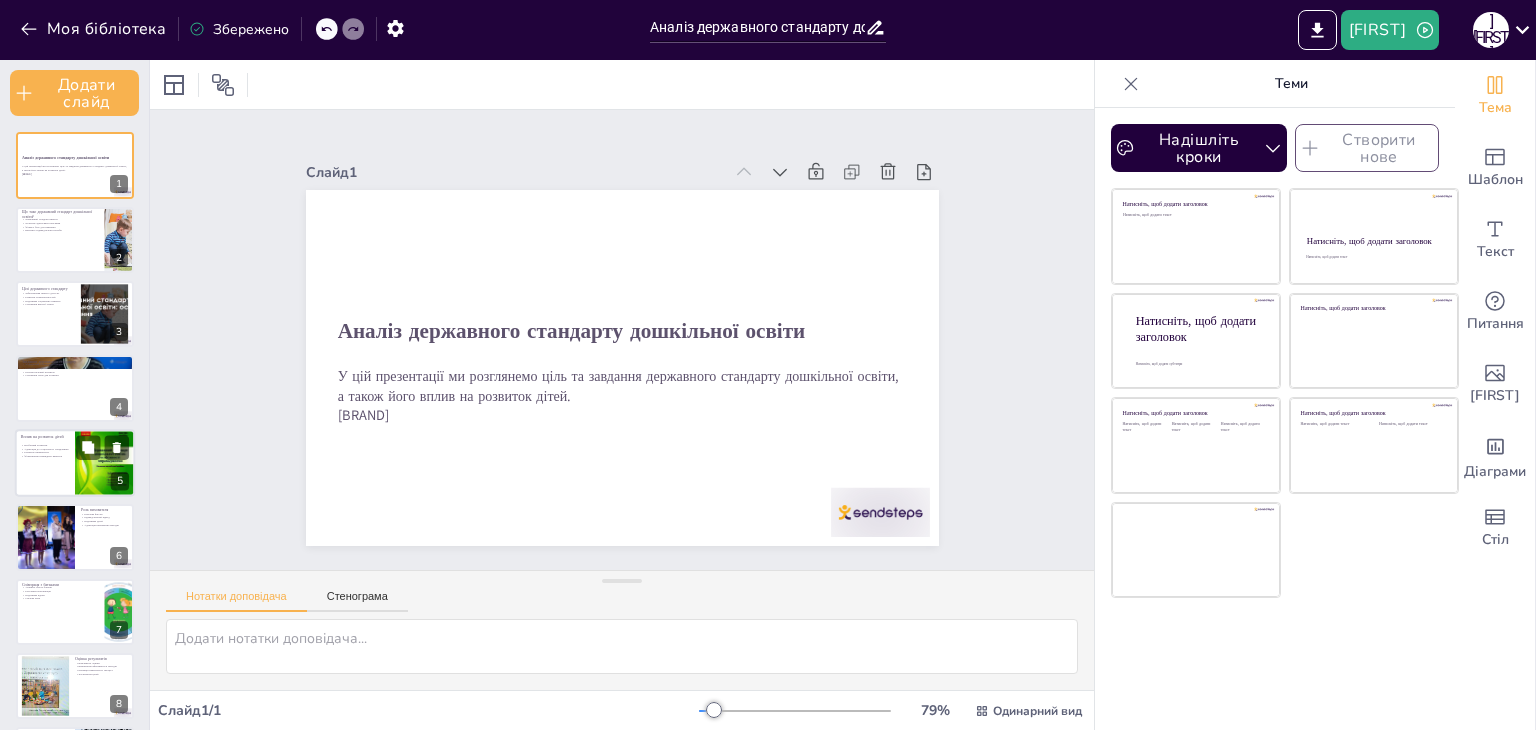 checkbox on "true" 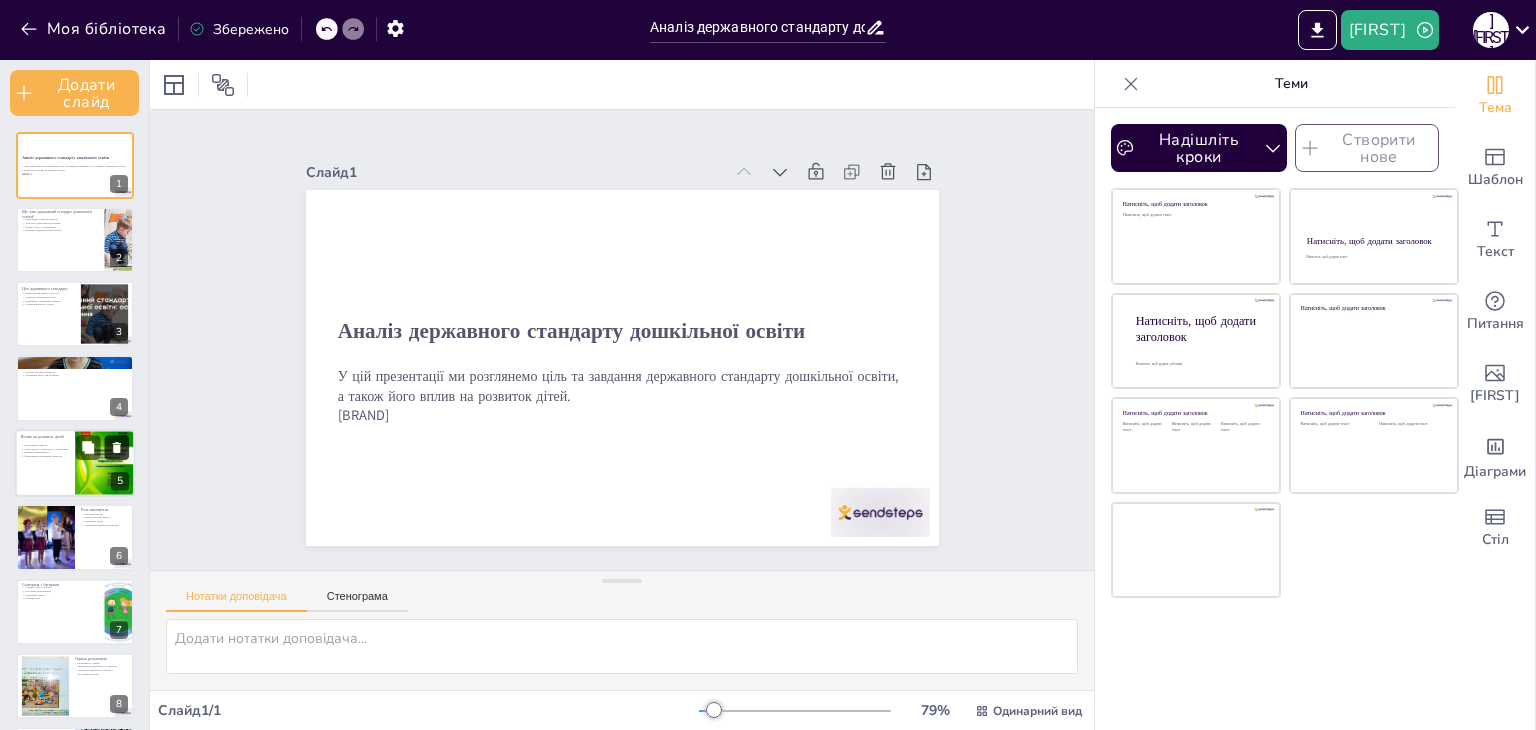 checkbox on "true" 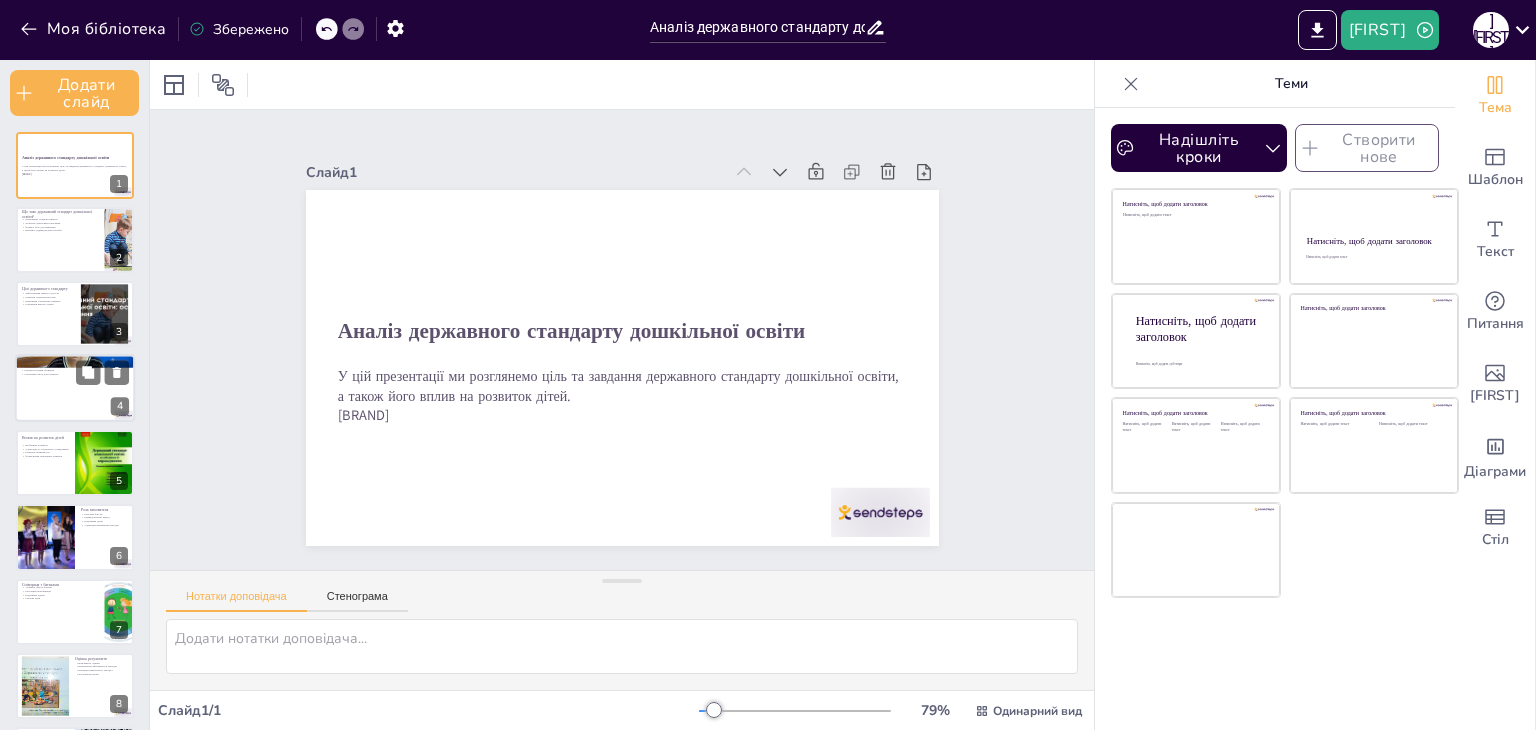 checkbox on "true" 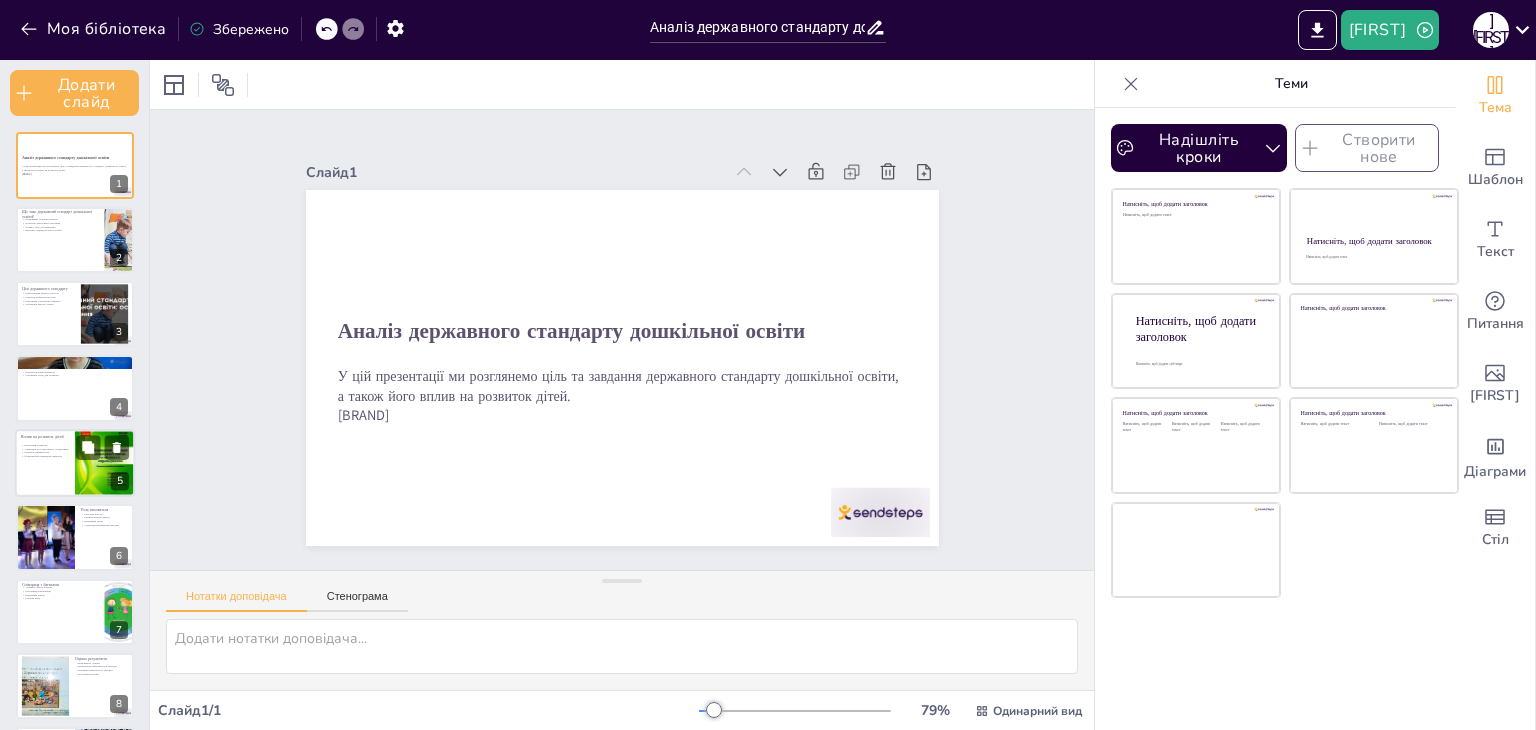checkbox on "true" 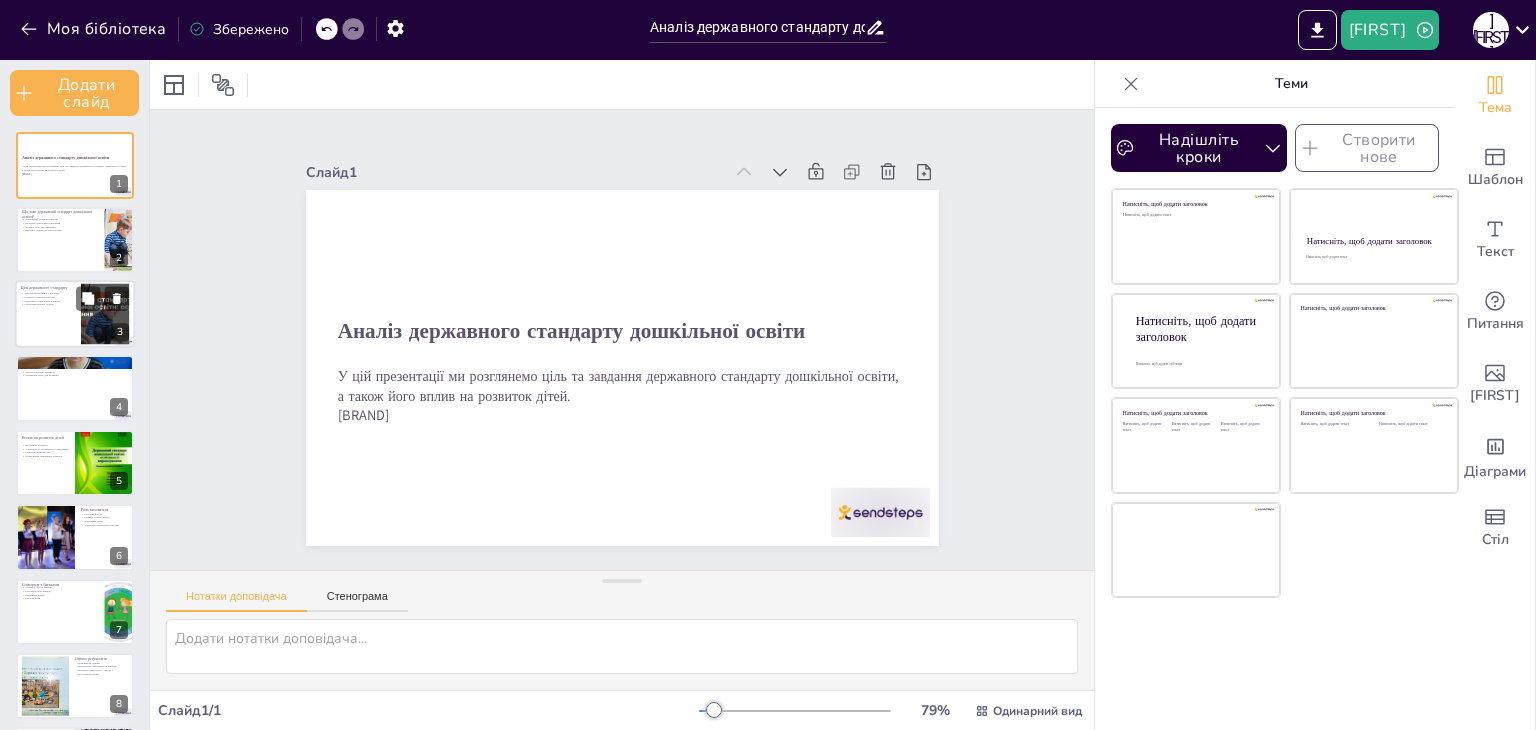 checkbox on "true" 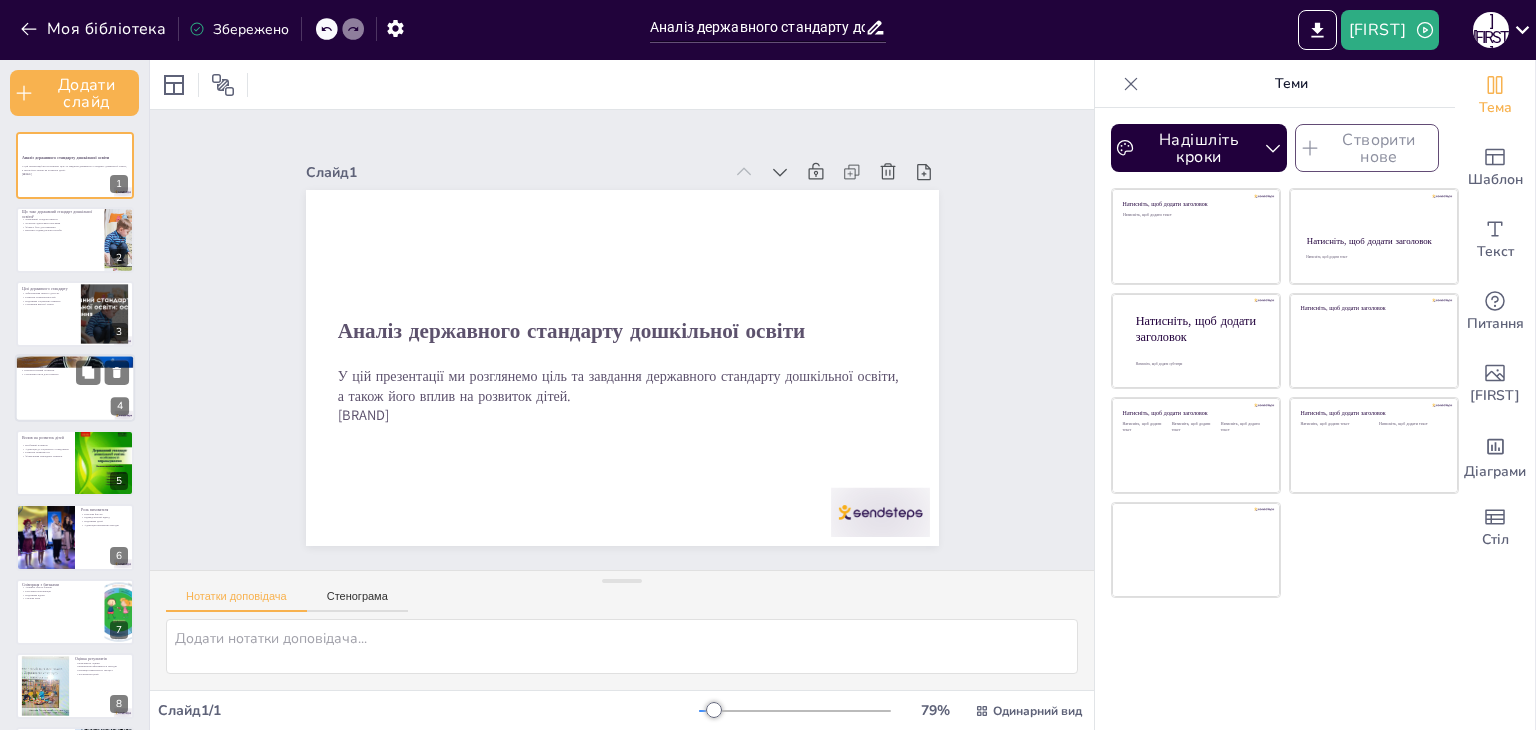 checkbox on "true" 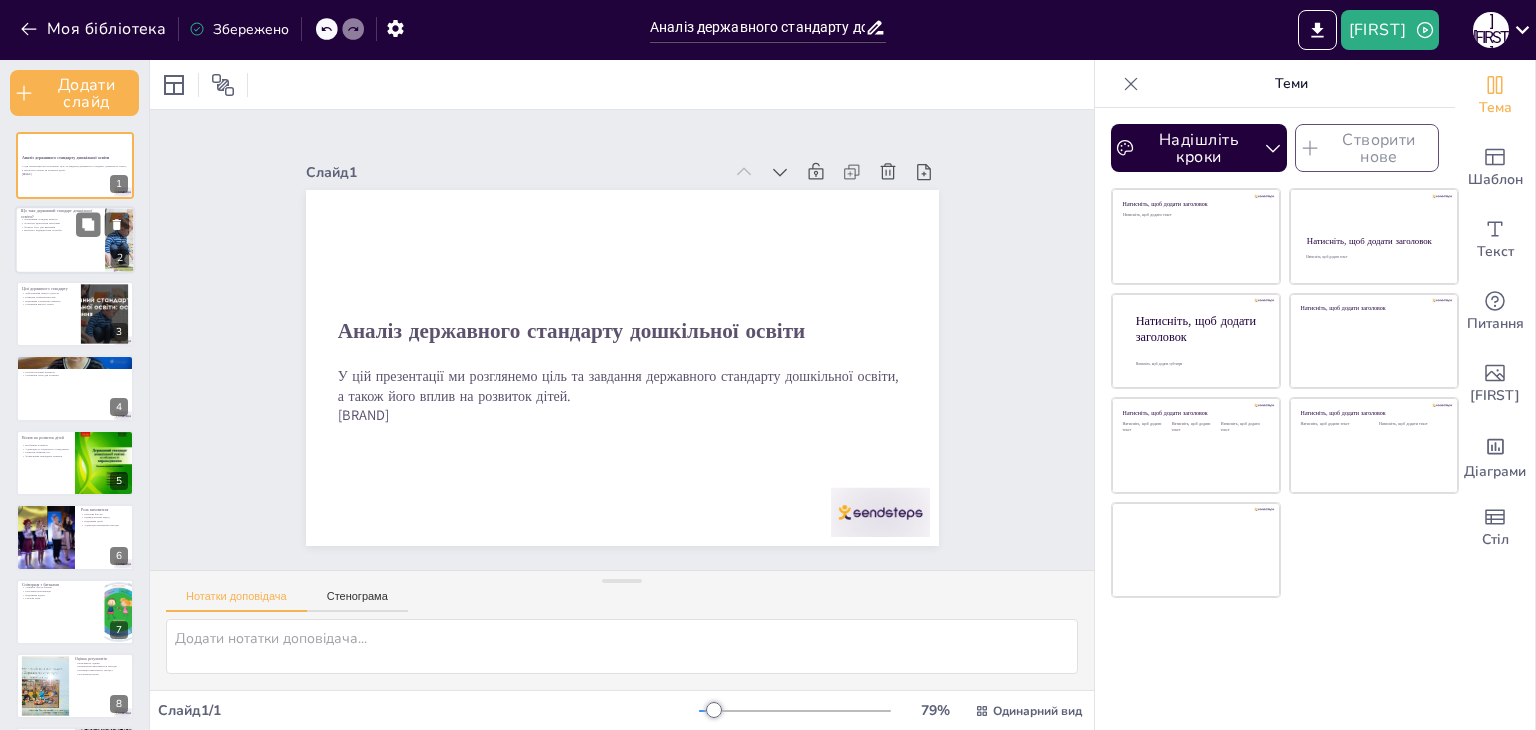 click at bounding box center (75, 240) 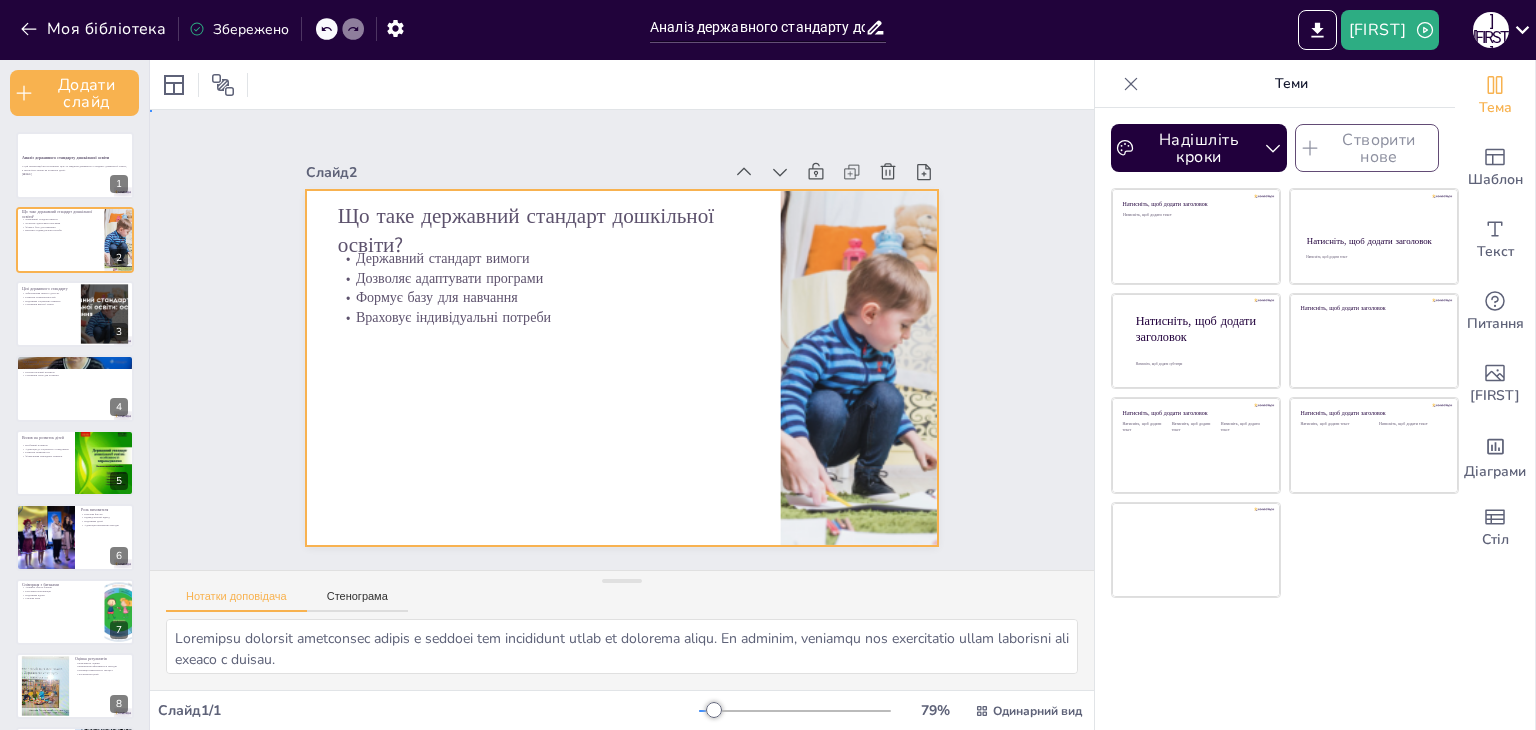 click at bounding box center (603, 361) 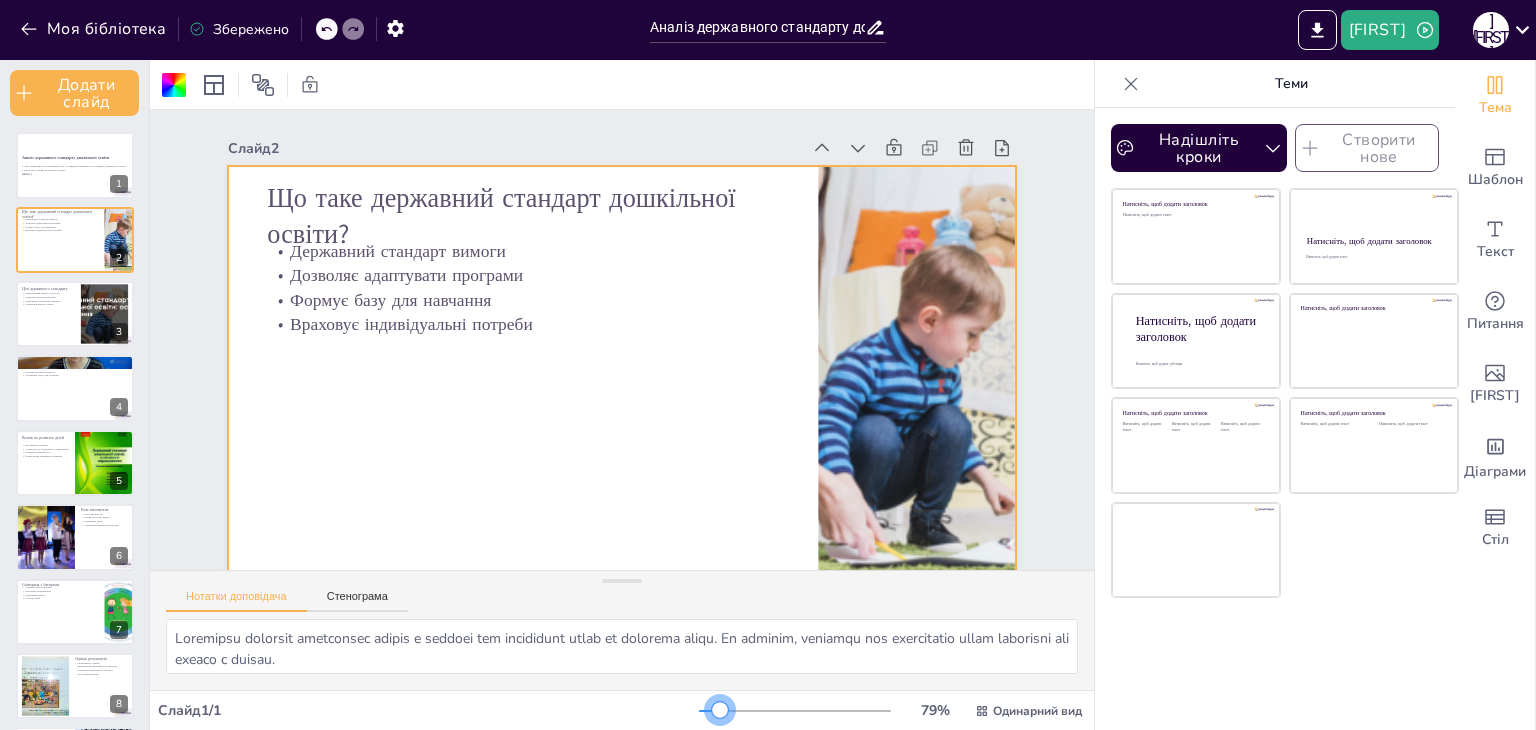 click at bounding box center (720, 710) 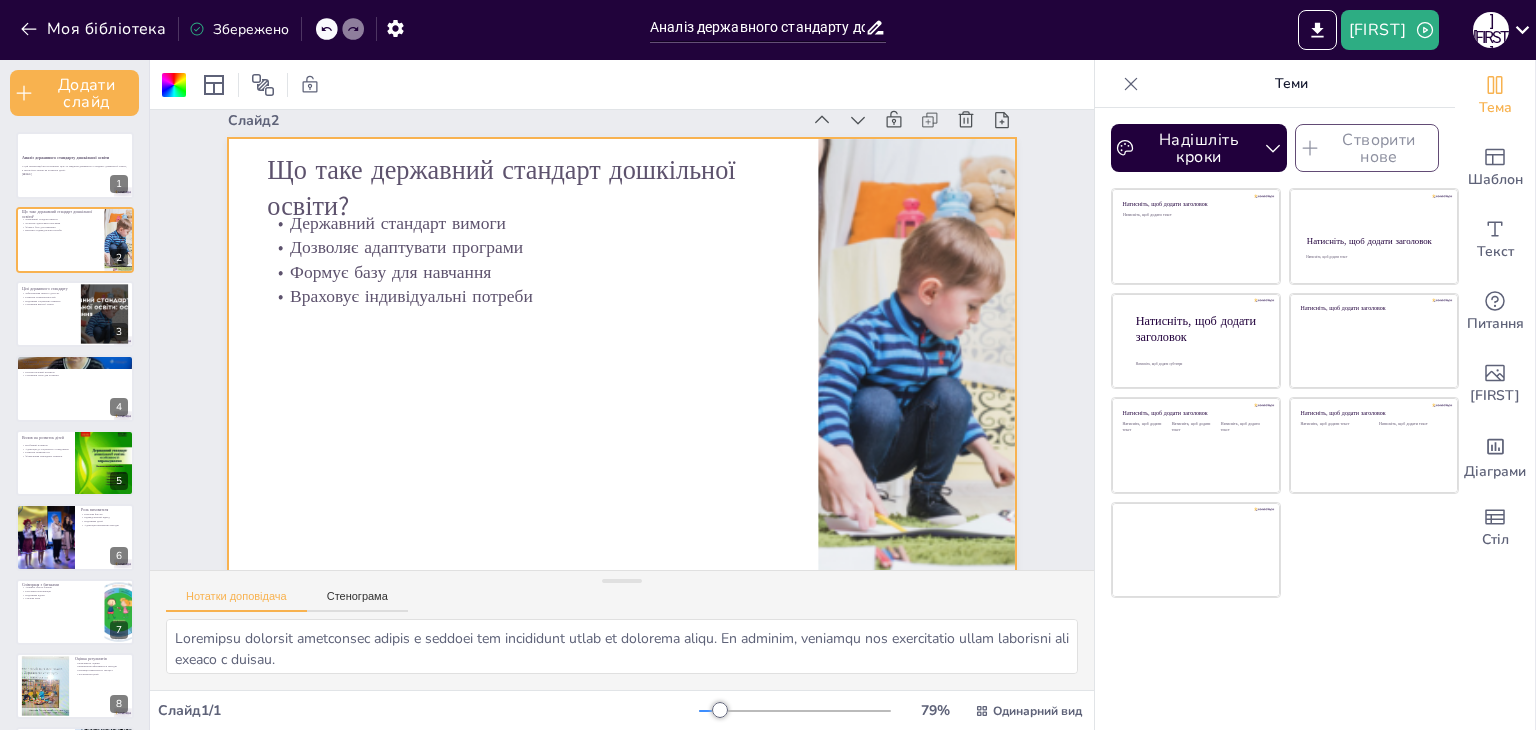 scroll, scrollTop: 40, scrollLeft: 0, axis: vertical 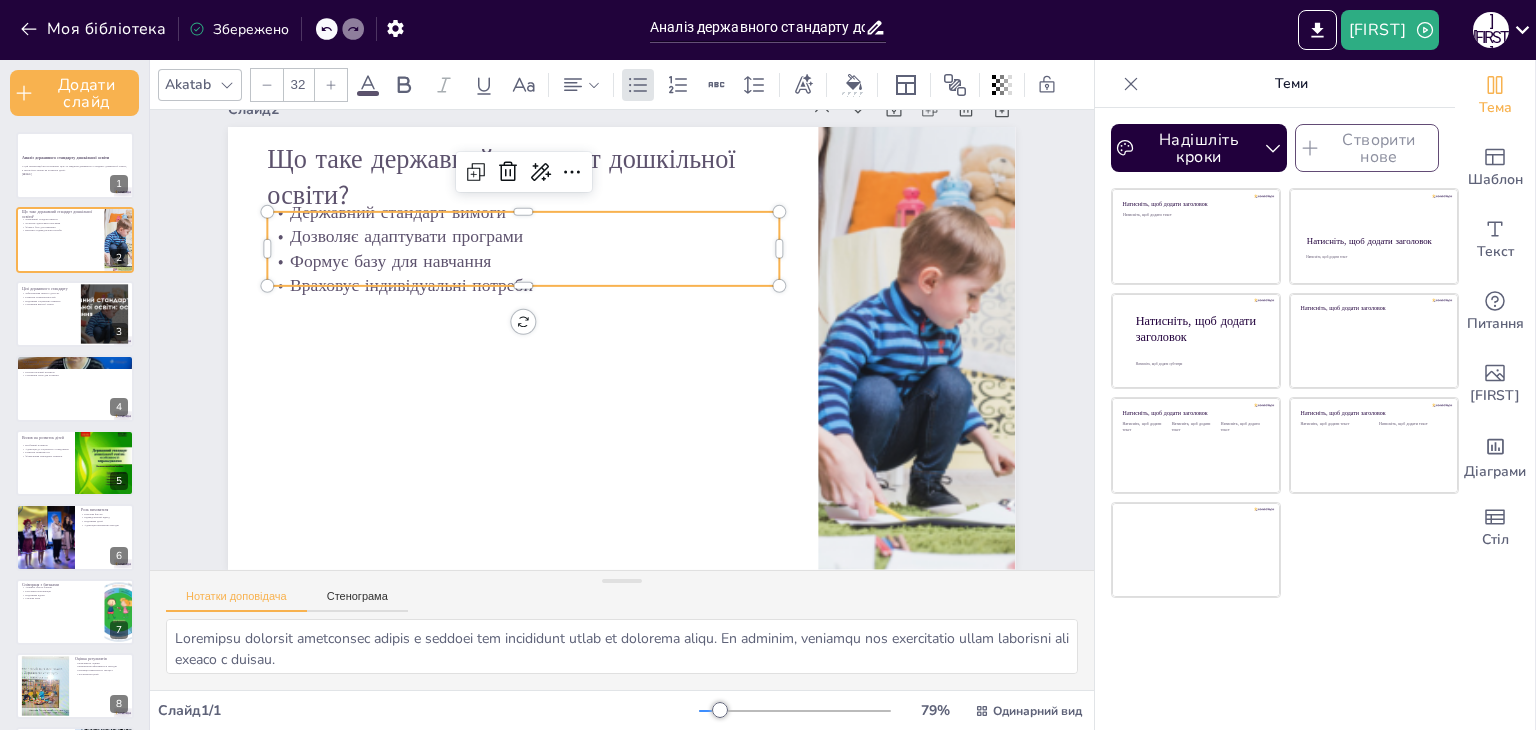 click on "Формує базу для навчання" at bounding box center (400, 237) 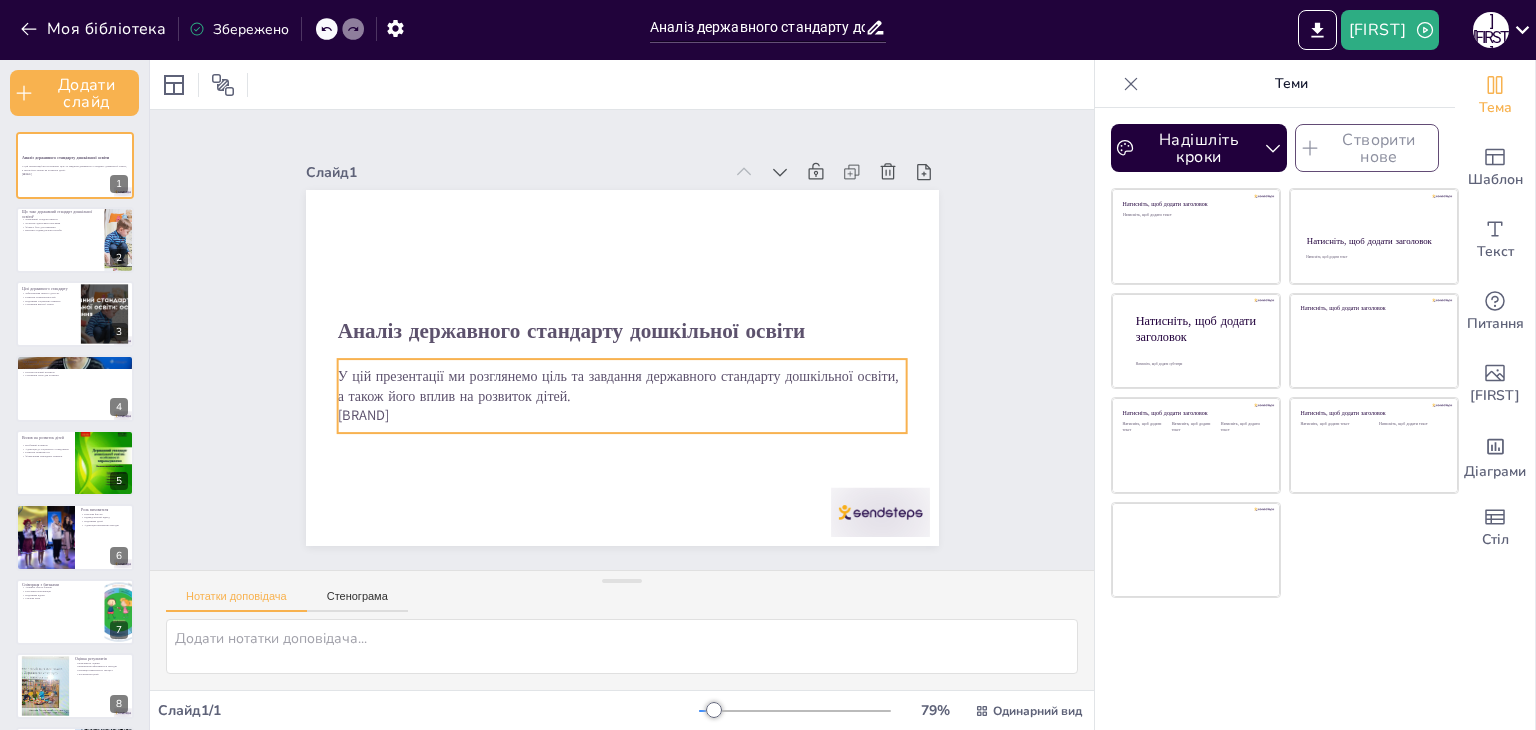 click on "У цій презентації ми розглянемо ціль та завдання державного стандарту дошкільної освіти, а також його вплив на розвиток дітей." at bounding box center [622, 385] 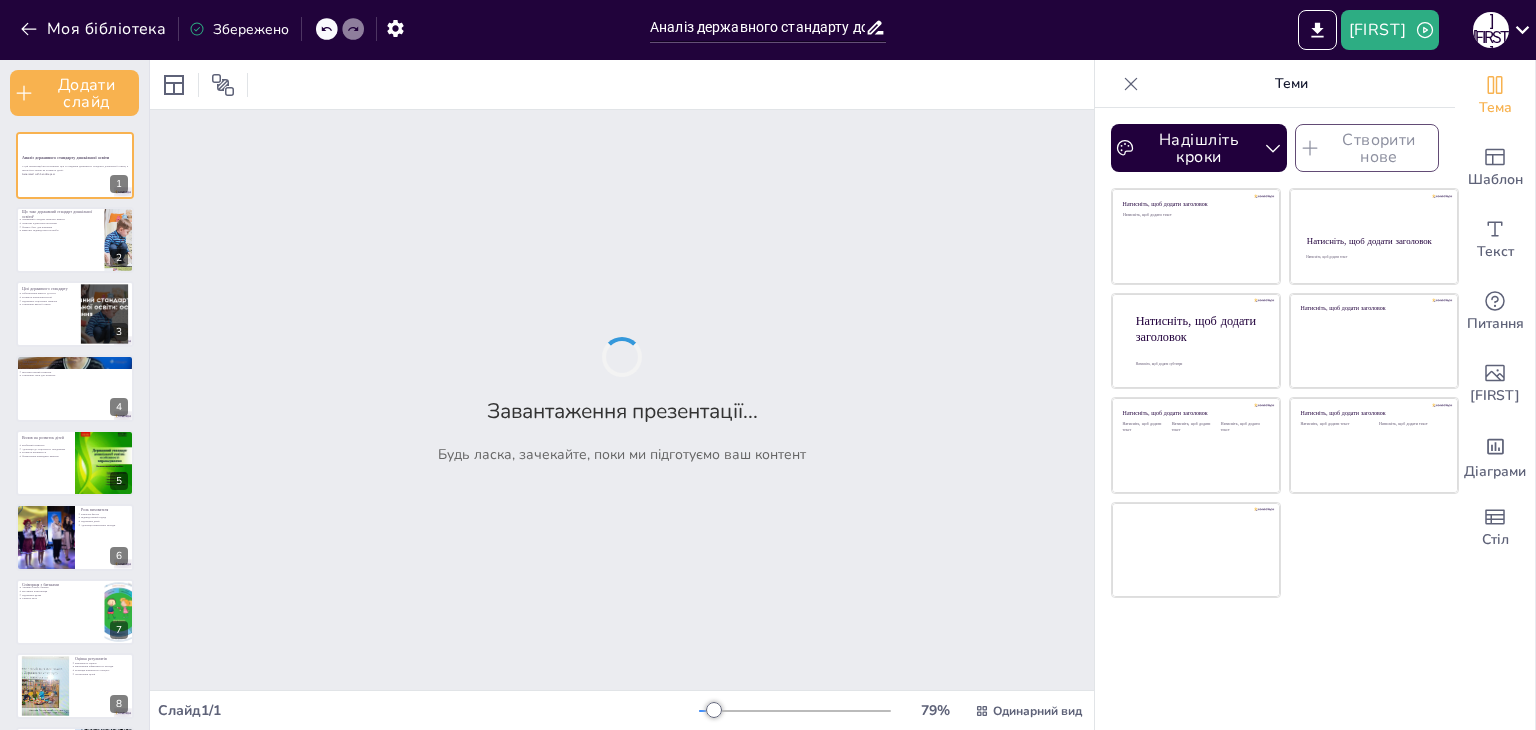 drag, startPoint x: 603, startPoint y: 429, endPoint x: 603, endPoint y: 457, distance: 28 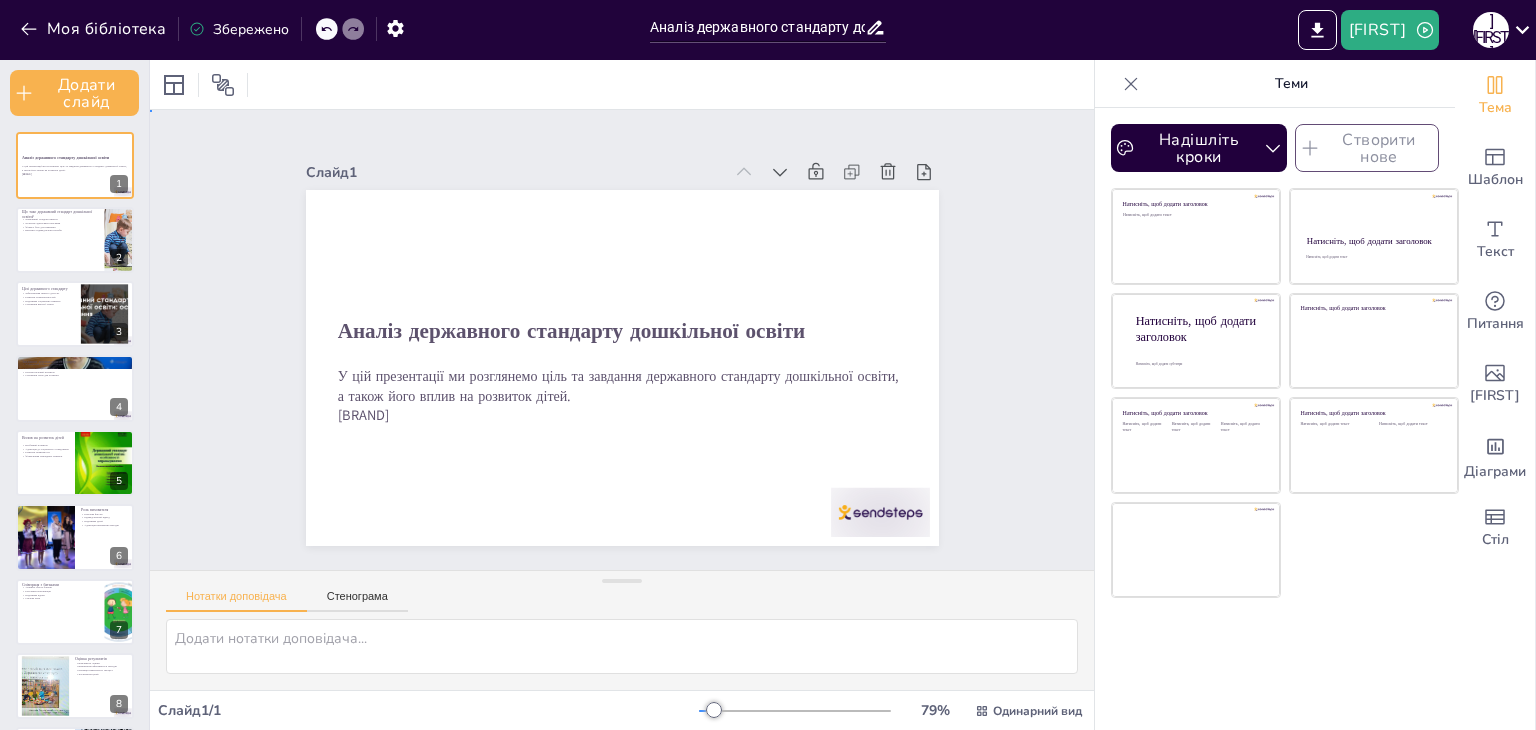click on "Слайд  1 Аналіз державного стандарту дошкільної освіти У цій презентації ми розглянемо ціль та завдання державного стандарту дошкільної освіти, а також його вплив на розвиток дітей. Згенеровано за допомогою Sendsteps.ai Слайд  2 Що таке державний стандарт дошкільної освіти? Державний стандарт вимоги Дозволяє адаптувати програми Формує базу для навчання Враховує індивідуальні потреби Слайд  3 Цілі державного стандарту Забезпечення рівного доступу Розвиток компетентностей Підтримка соціальних навичок Створення якісної освіти Слайд  4 Слайд  5 Слайд  6 Слайд" at bounding box center (622, 340) 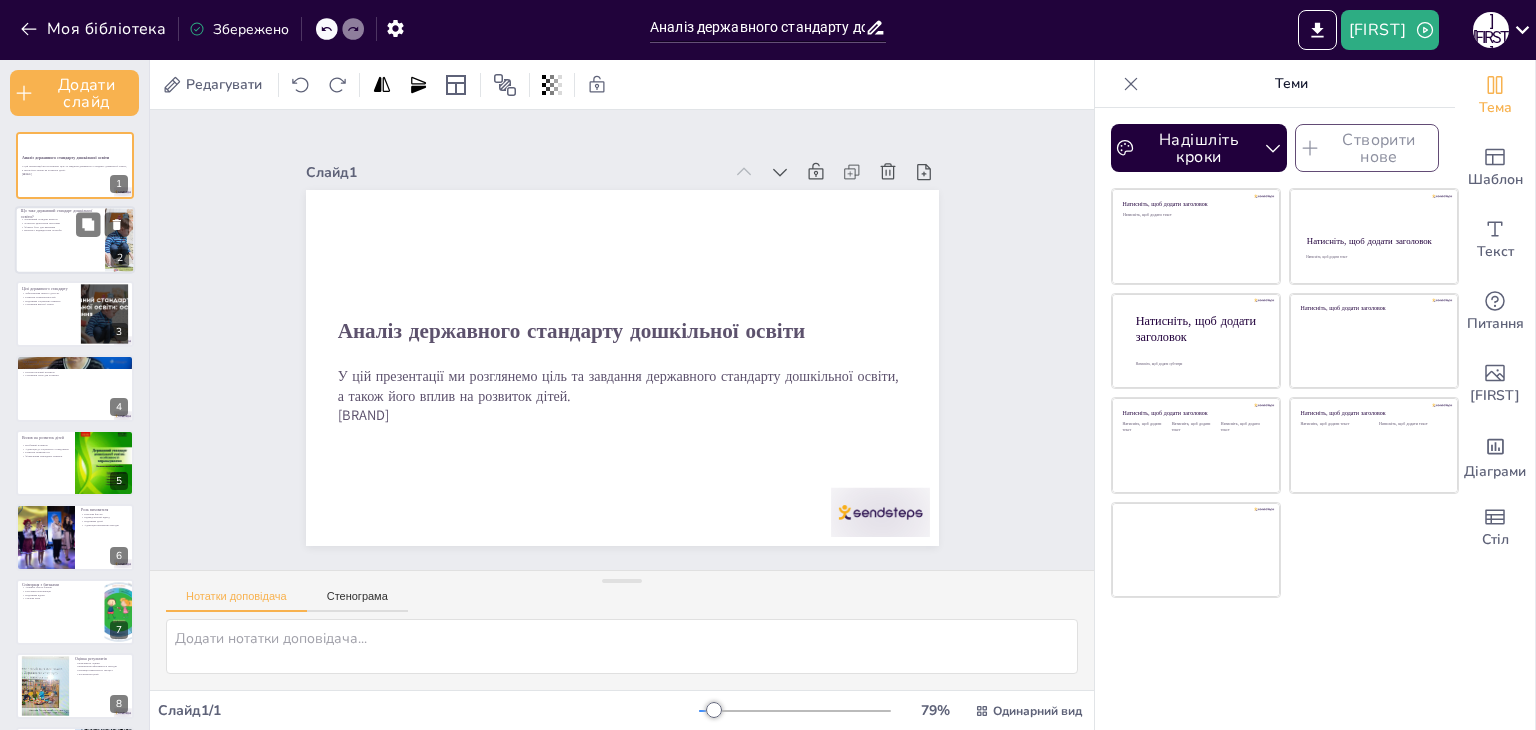 click at bounding box center (75, 240) 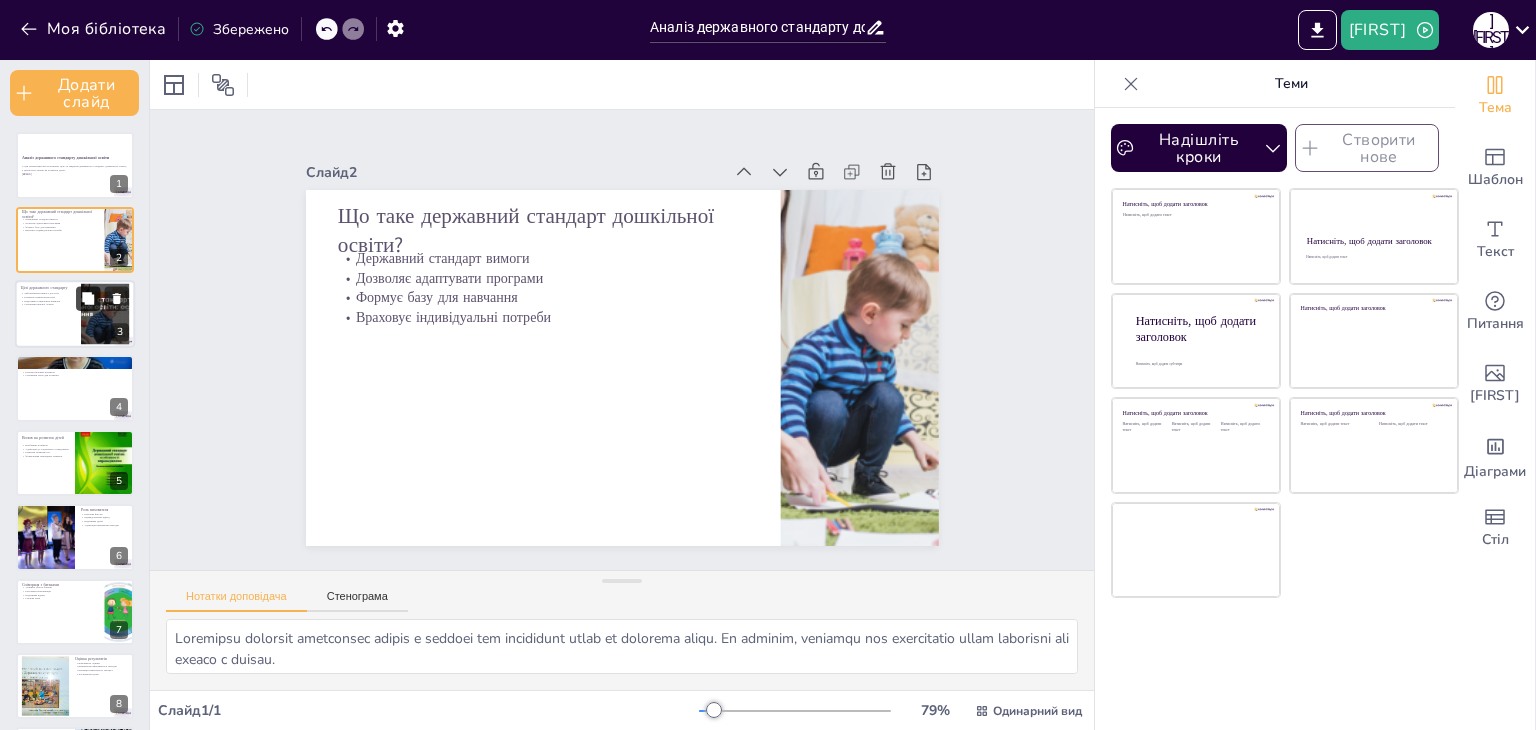 click at bounding box center [88, 298] 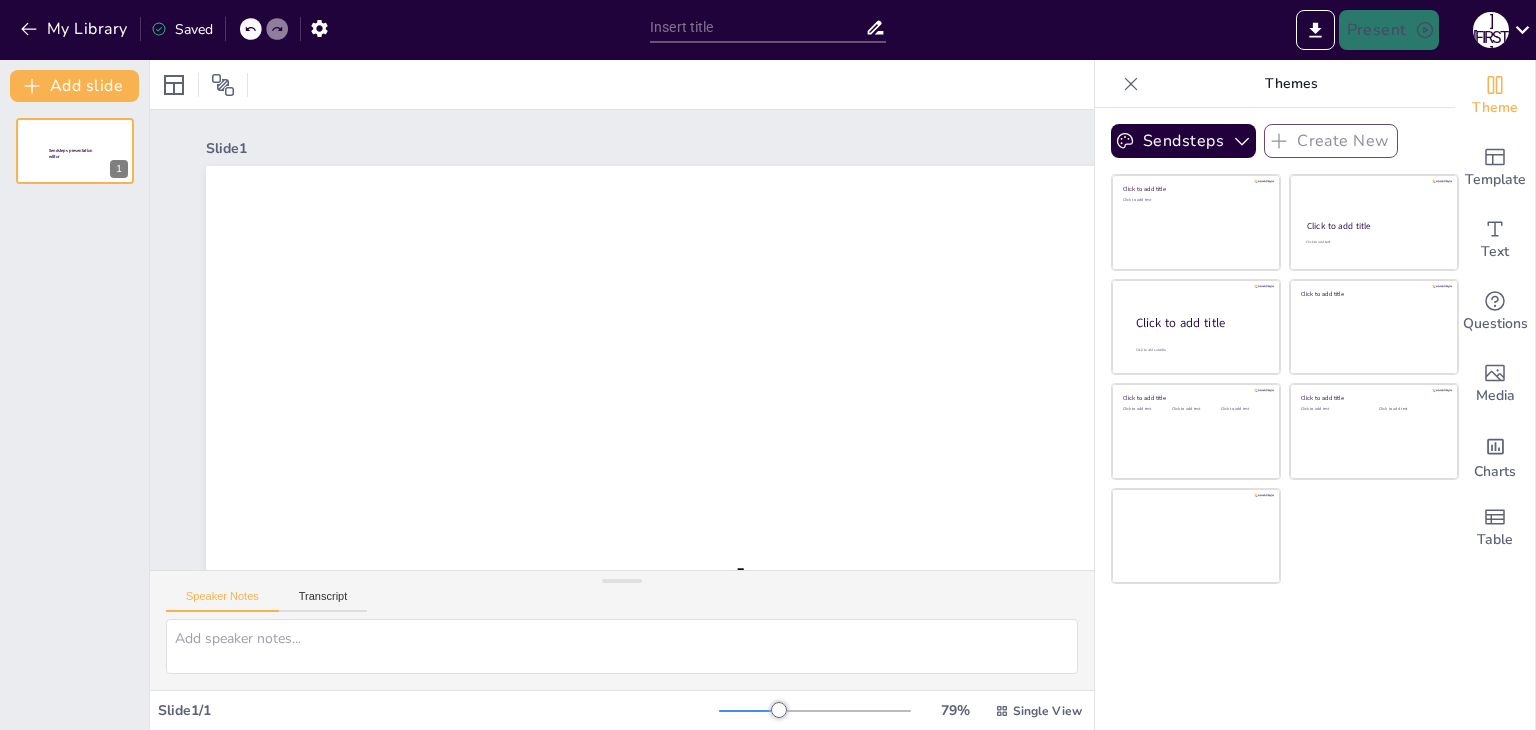 scroll, scrollTop: 0, scrollLeft: 0, axis: both 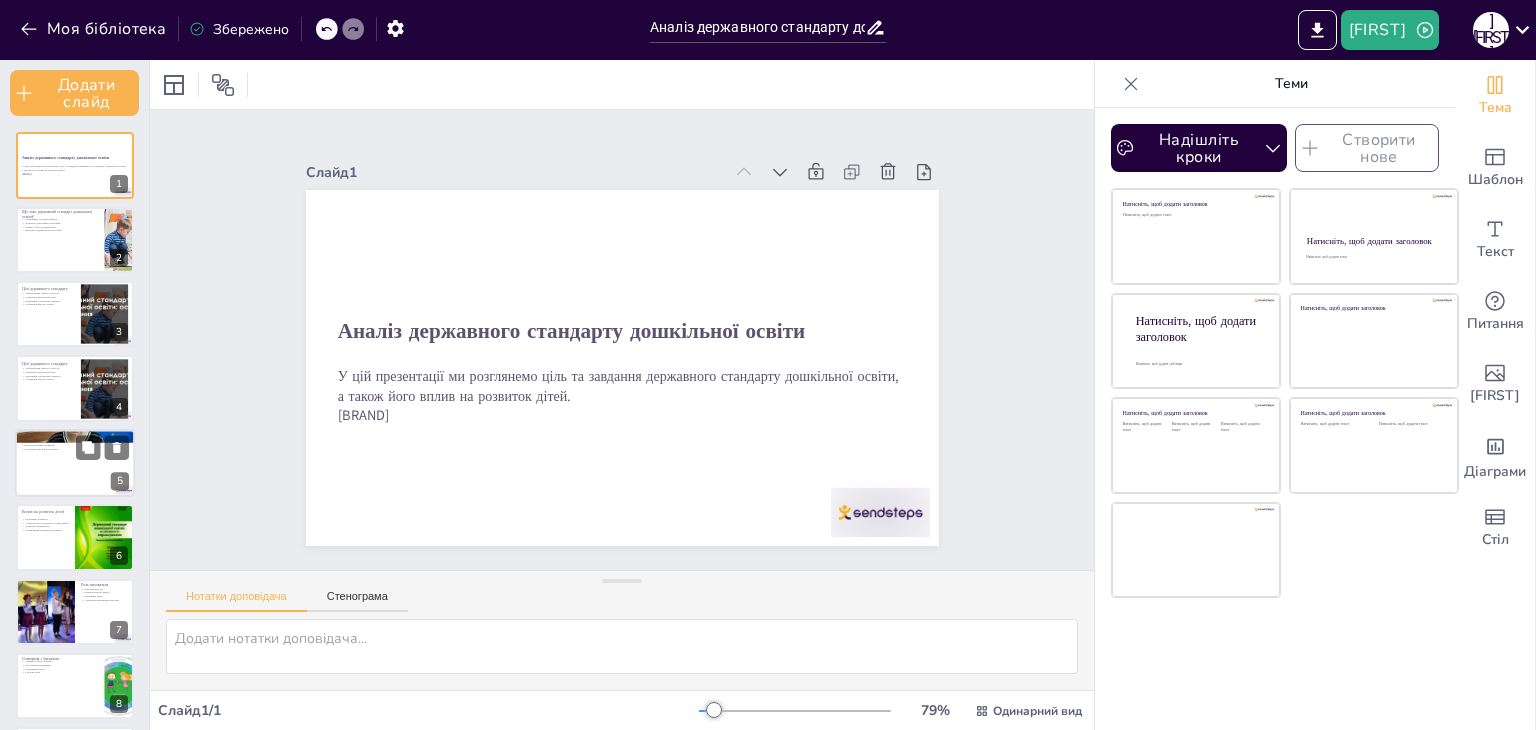 click at bounding box center (75, 463) 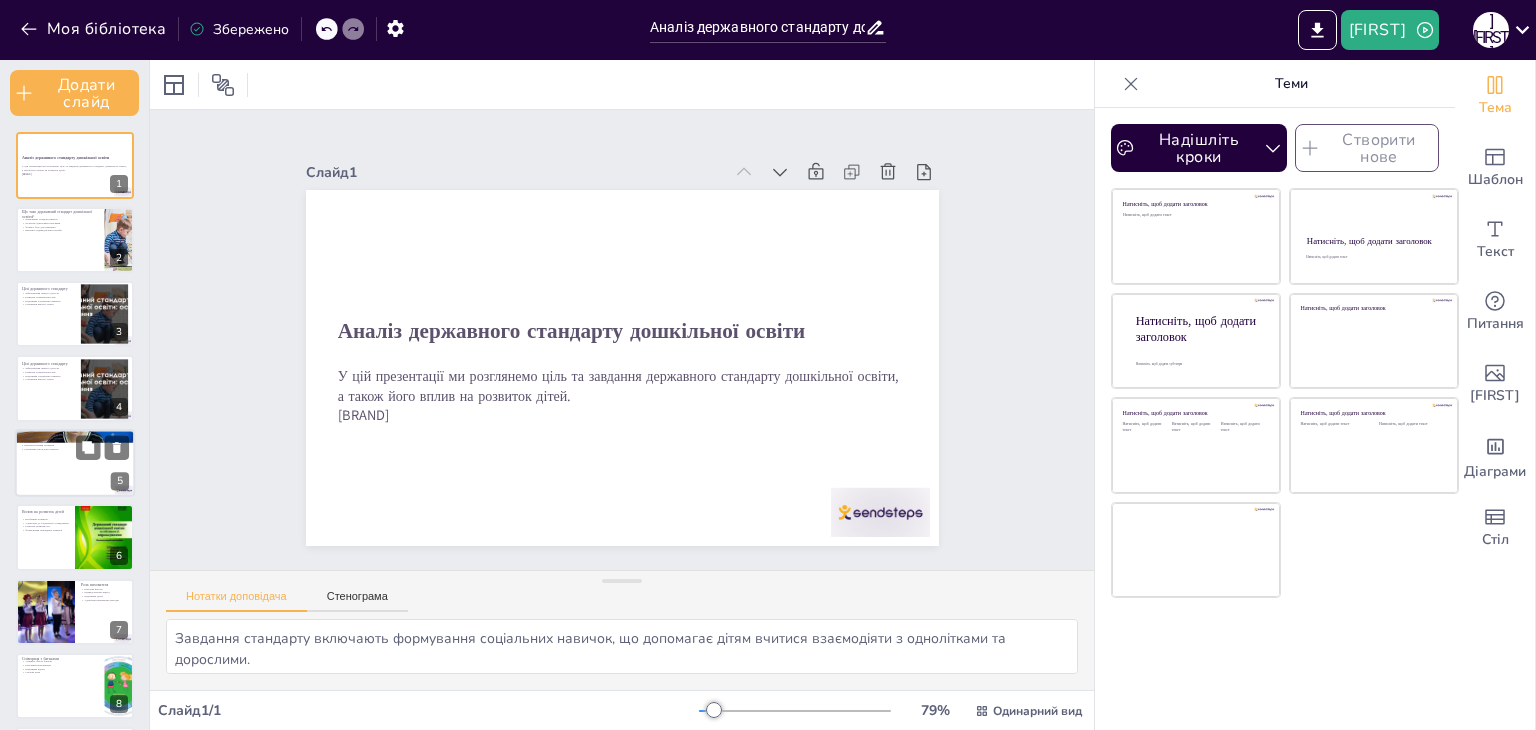 scroll, scrollTop: 40, scrollLeft: 0, axis: vertical 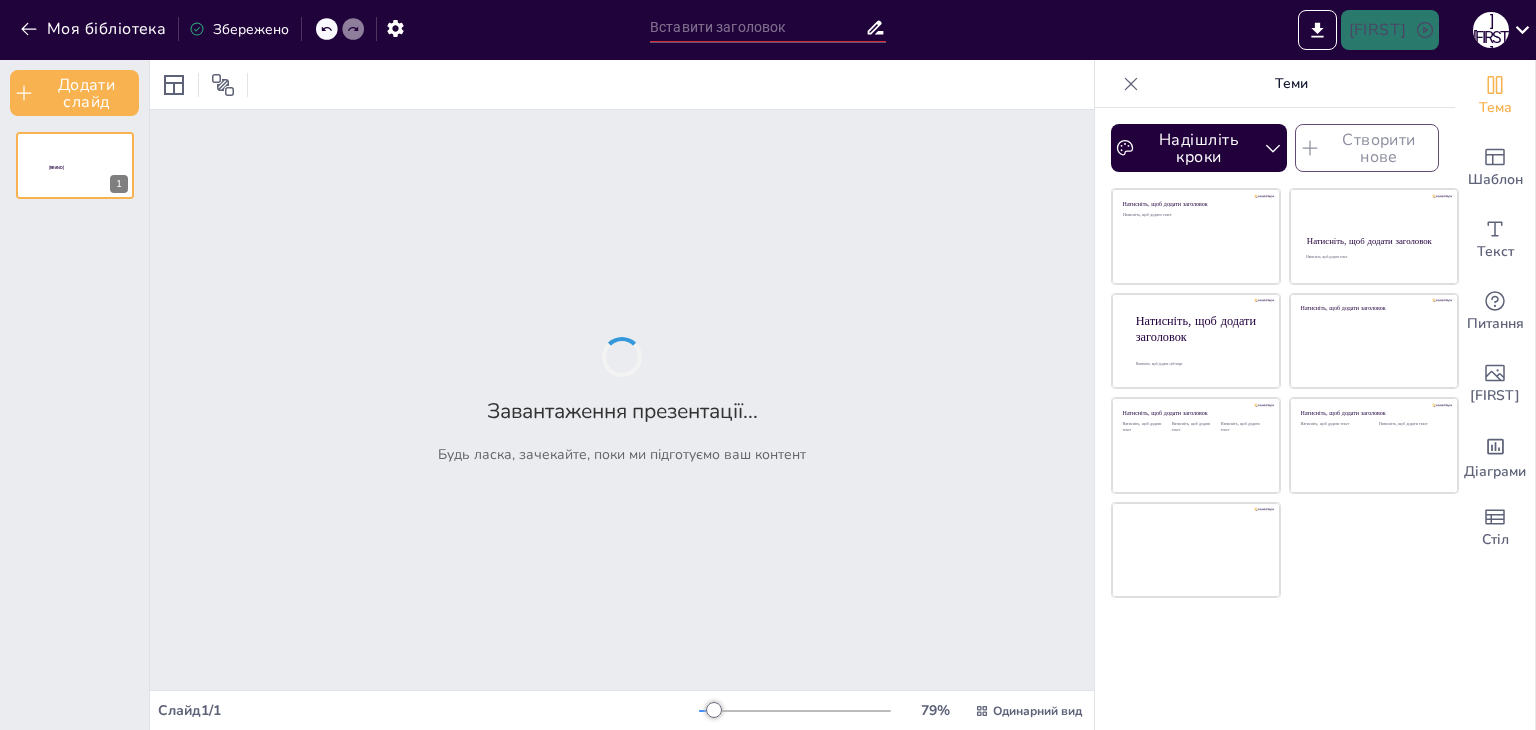 drag, startPoint x: 558, startPoint y: 271, endPoint x: 559, endPoint y: 408, distance: 137.00365 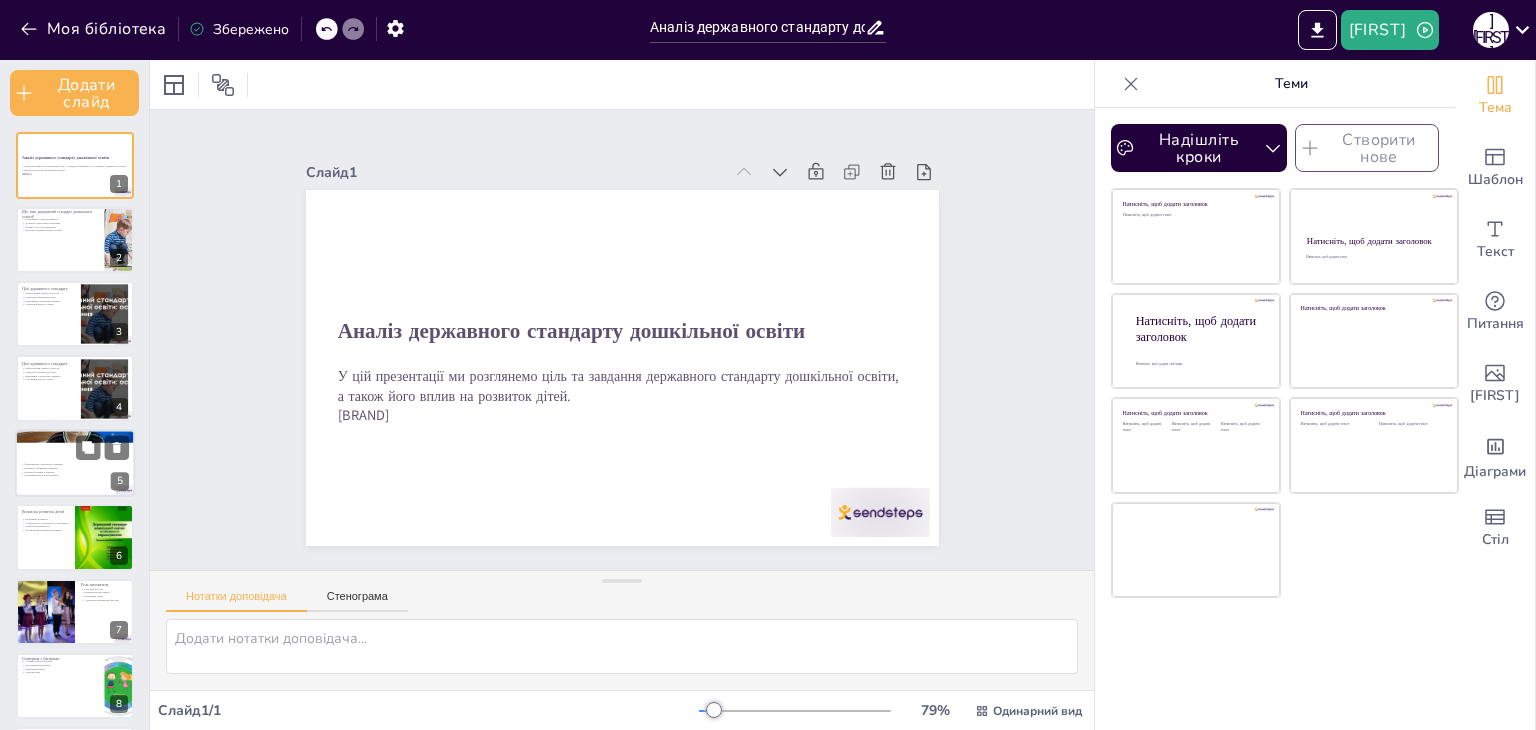 click on "Інтелектуальний розвиток" at bounding box center [75, 472] 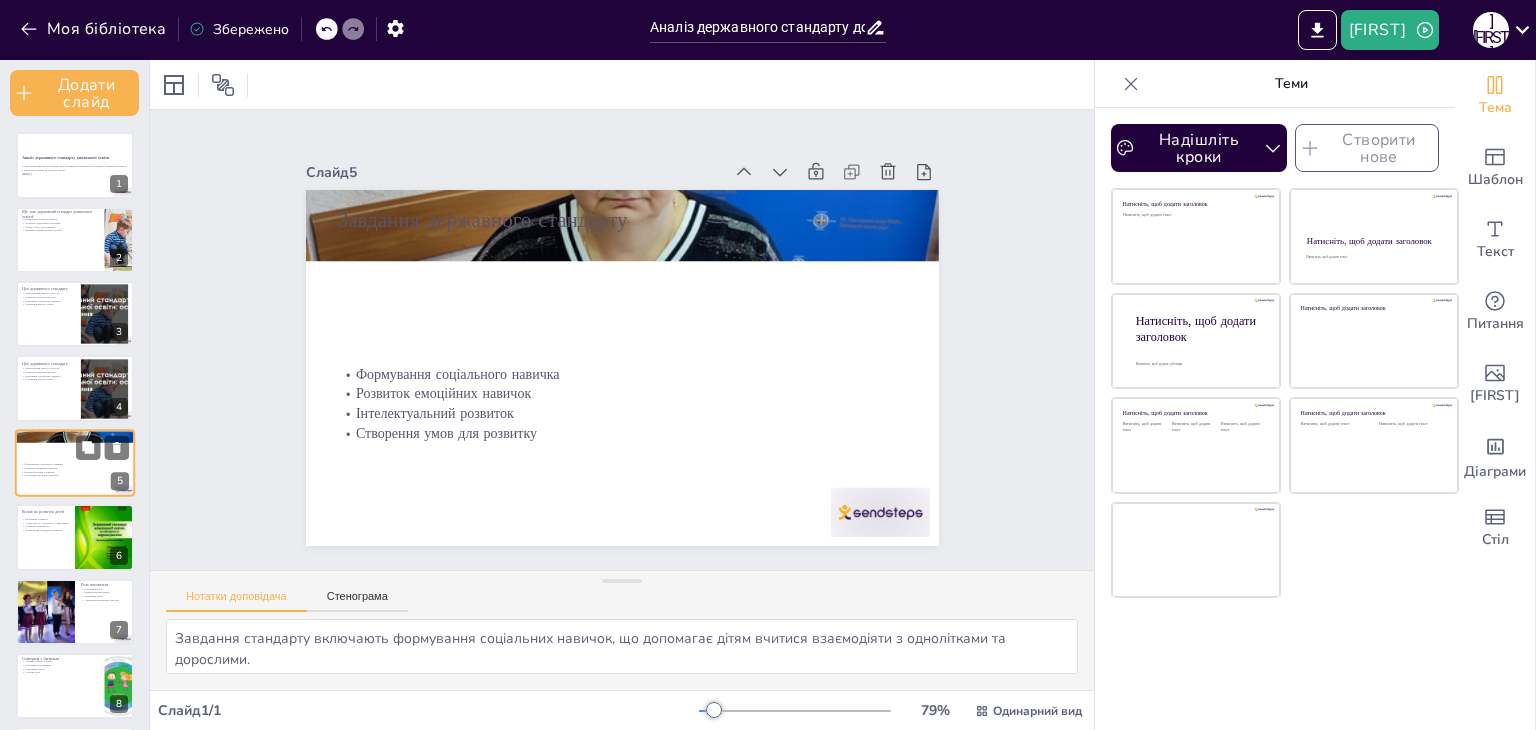 scroll, scrollTop: 40, scrollLeft: 0, axis: vertical 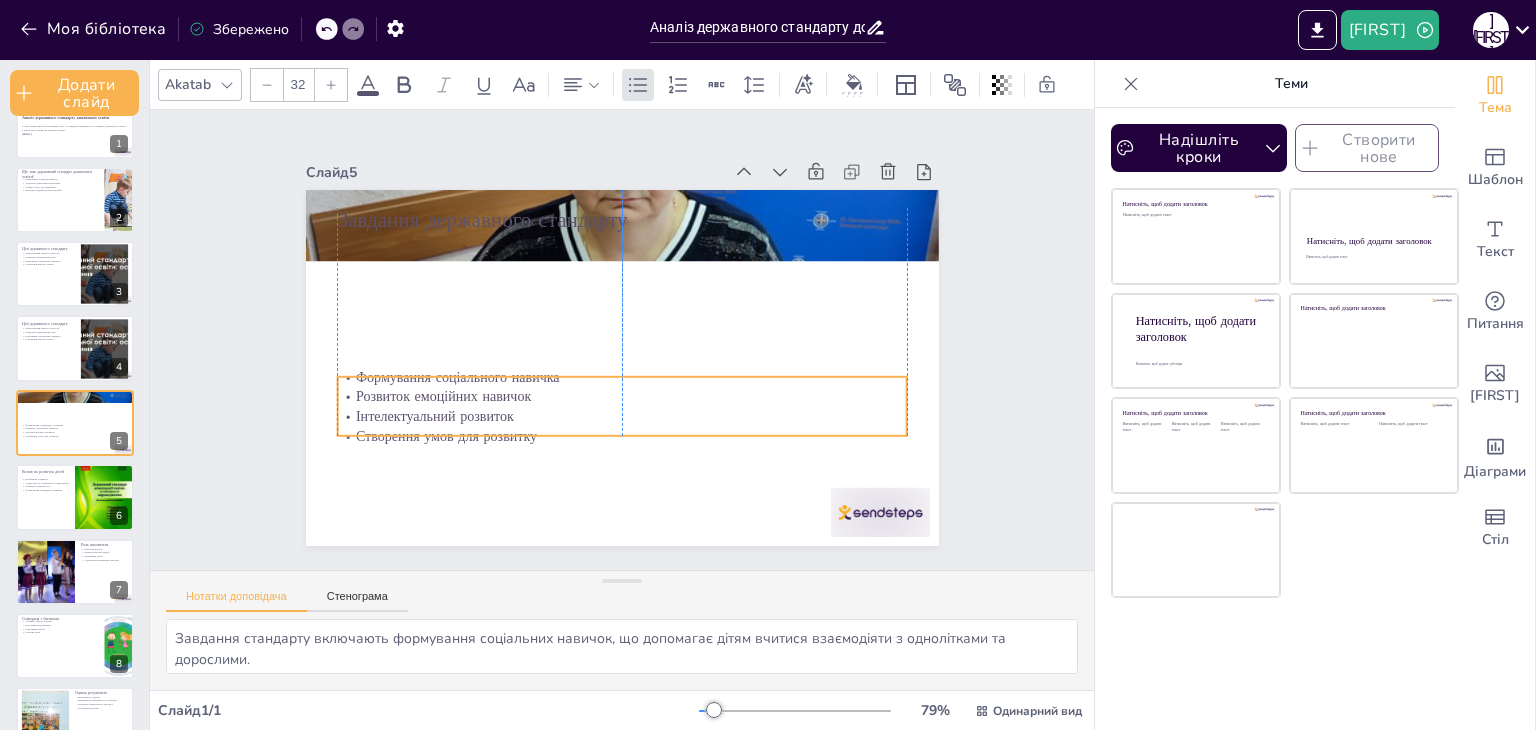 click on "Розвиток емоційних навичок" at bounding box center [616, 396] 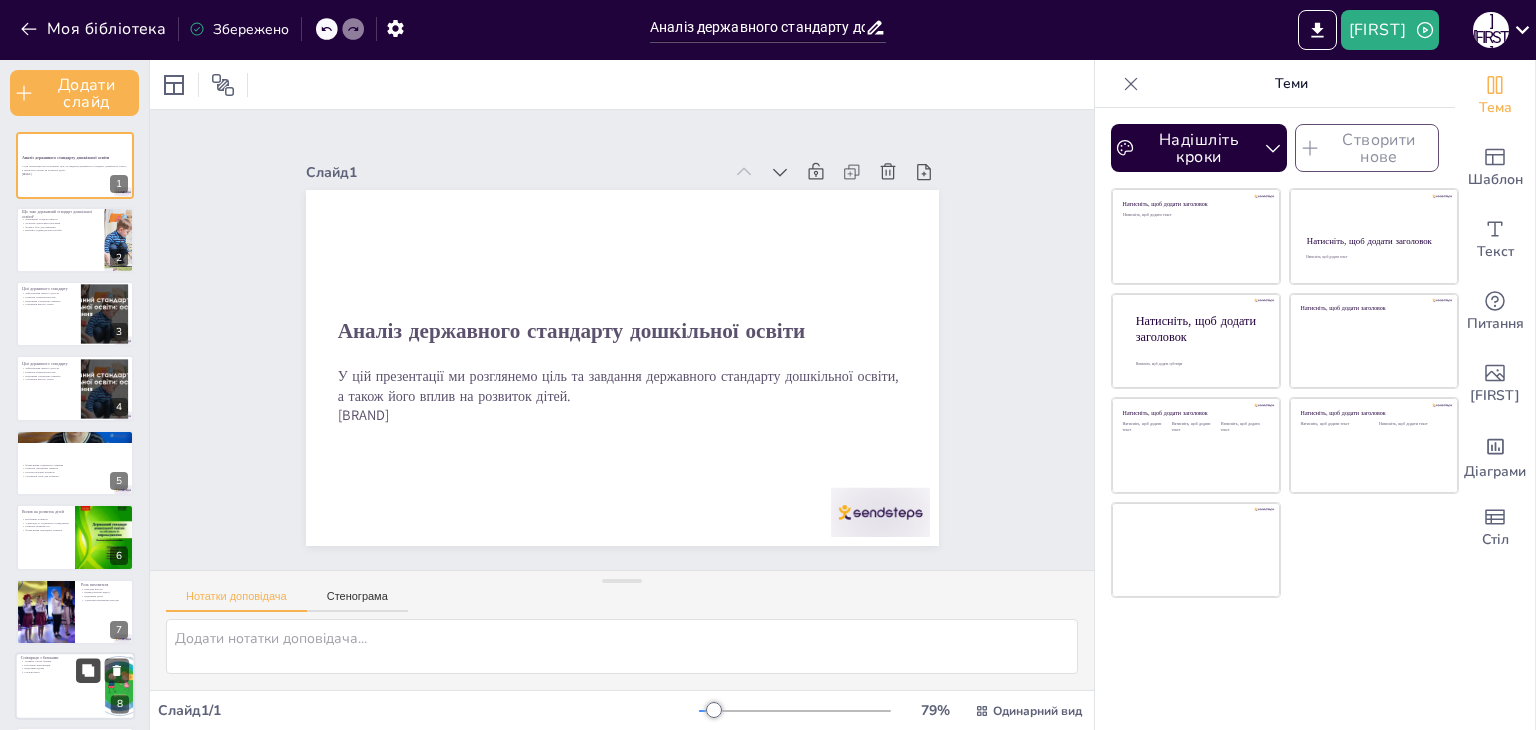 click at bounding box center [88, 670] 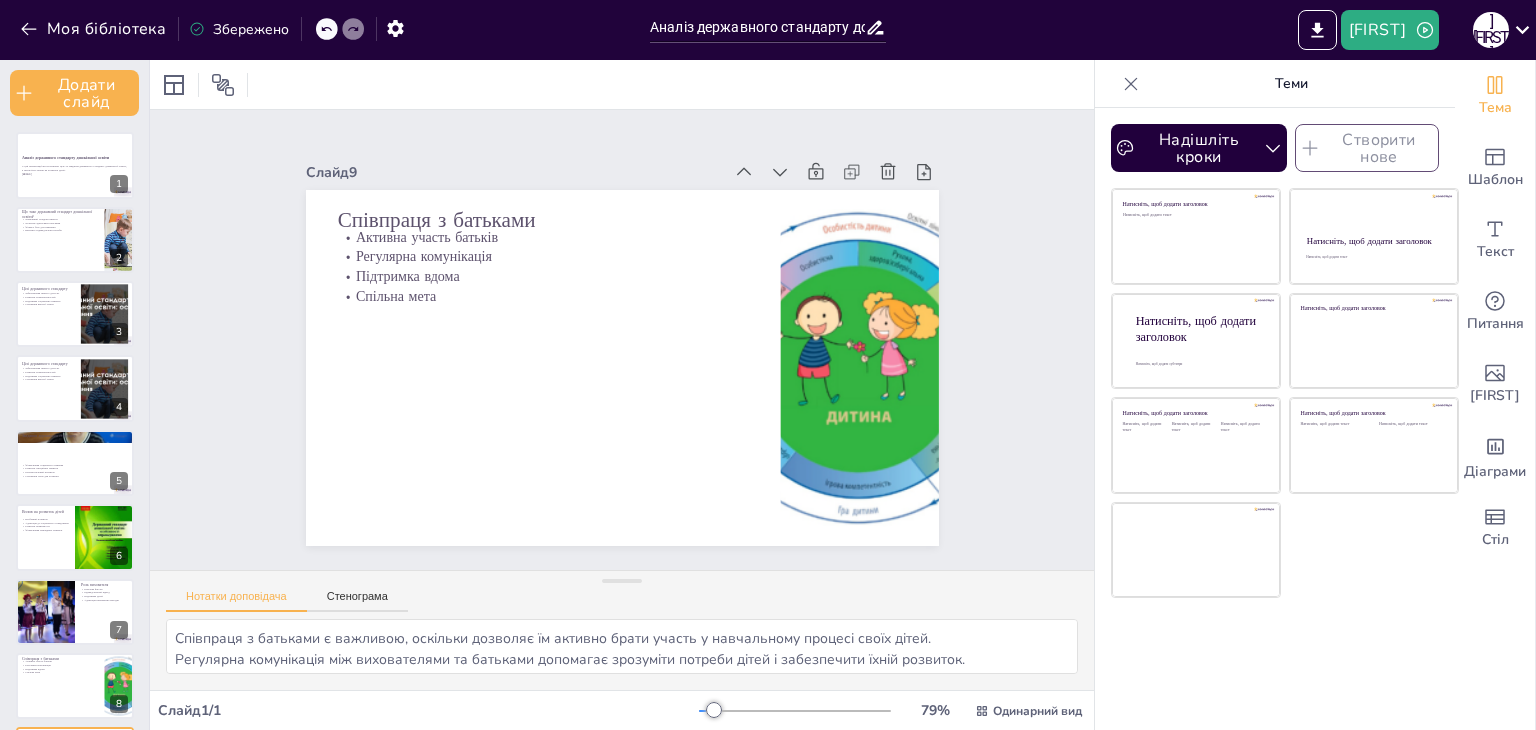 scroll, scrollTop: 337, scrollLeft: 0, axis: vertical 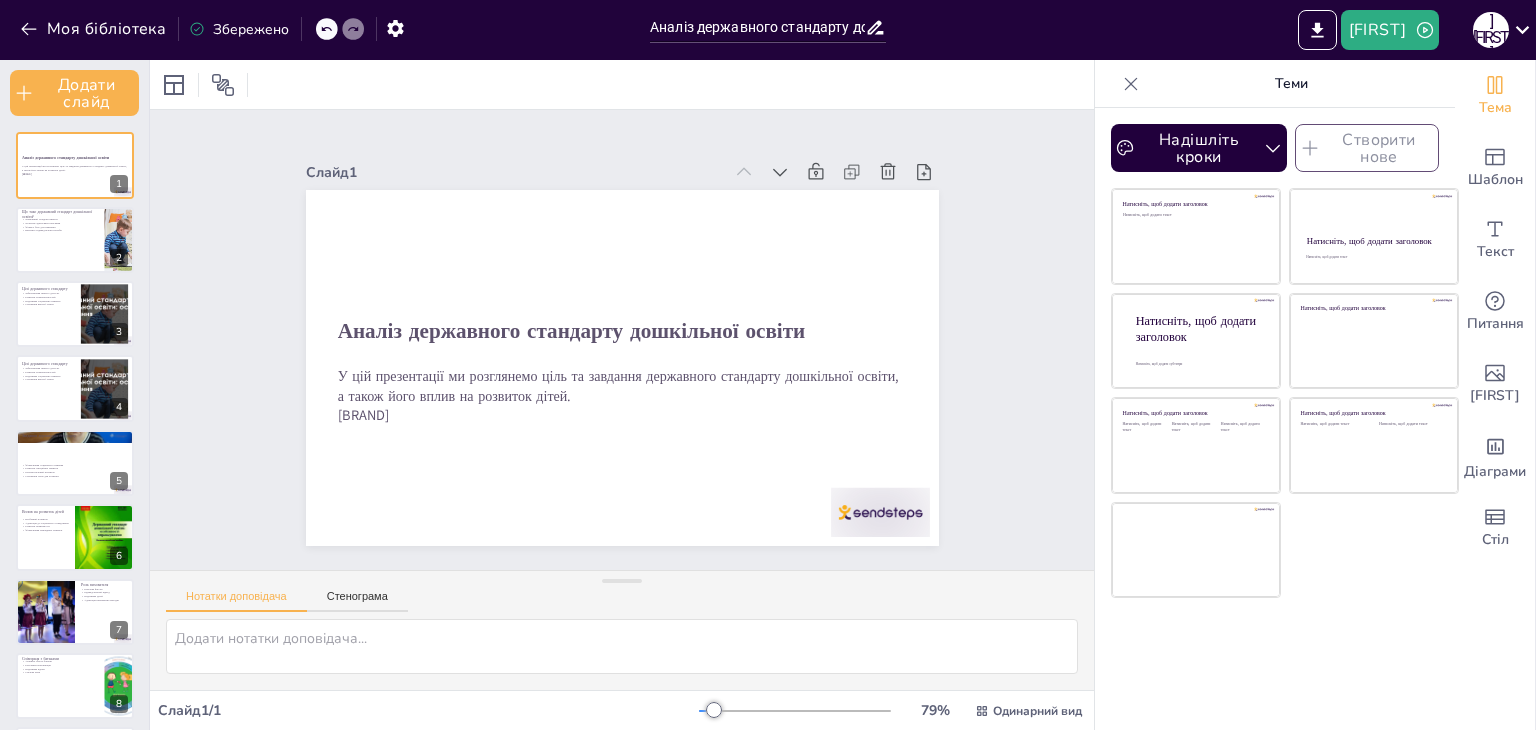 drag, startPoint x: 1002, startPoint y: 282, endPoint x: 992, endPoint y: 220, distance: 62.801273 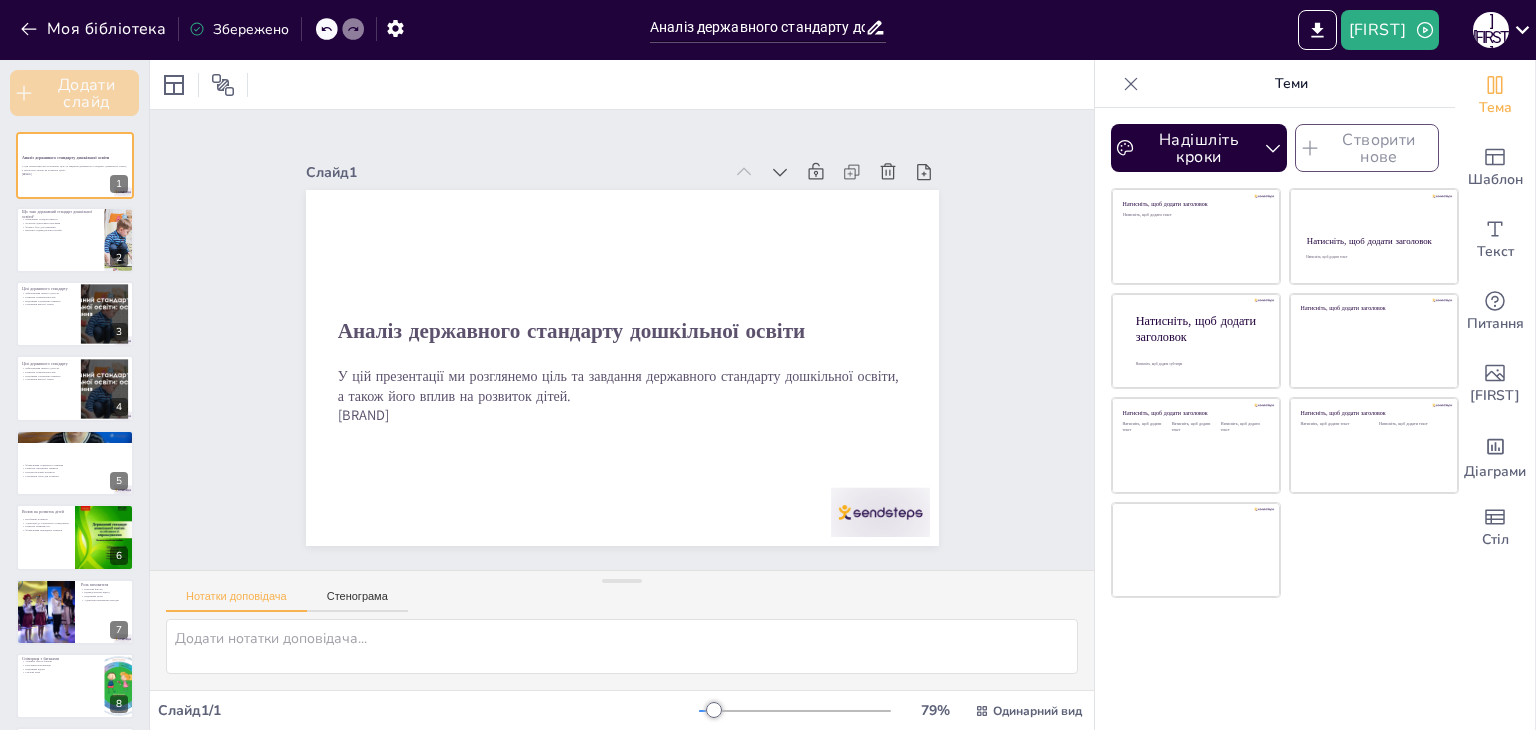 click on "Додати слайд" at bounding box center [87, 93] 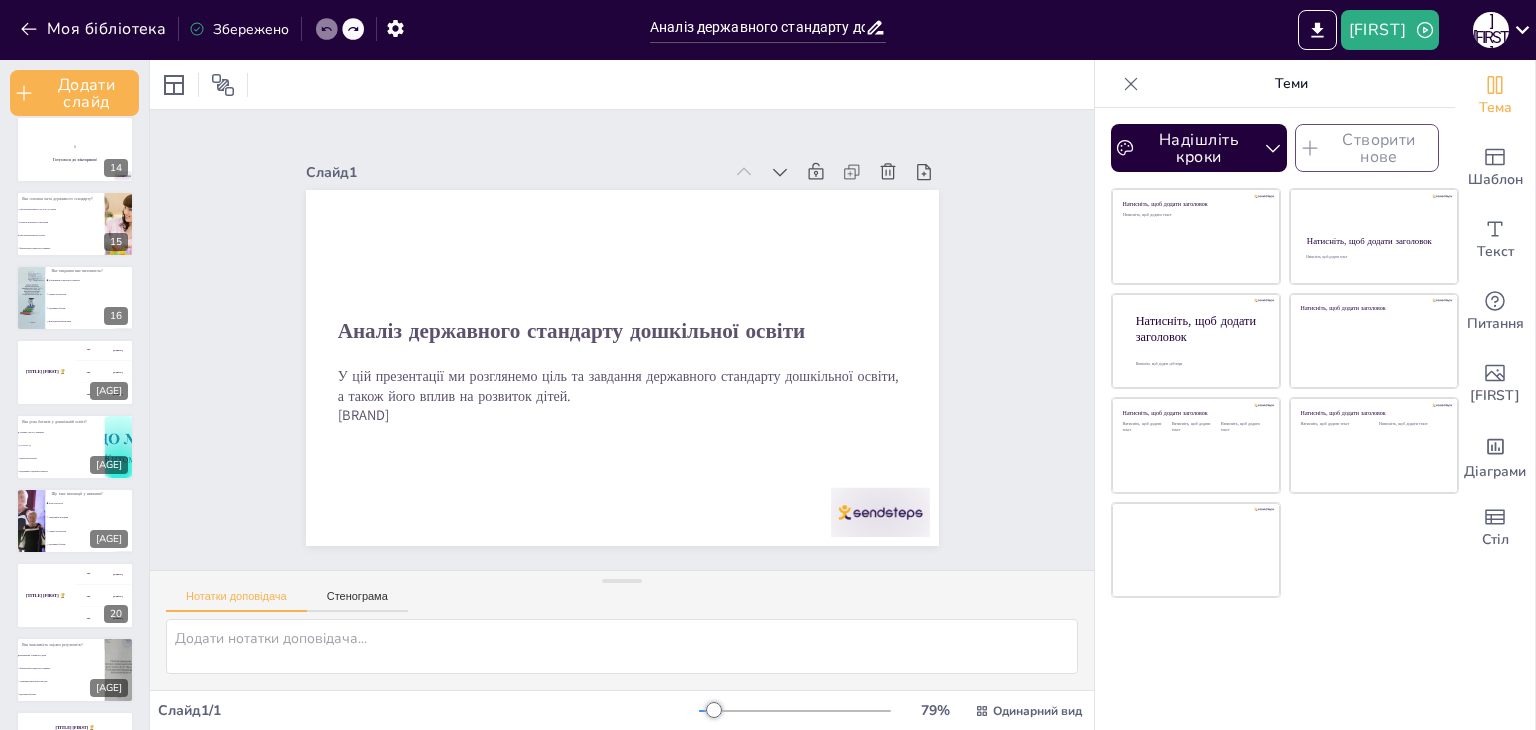 scroll, scrollTop: 1046, scrollLeft: 0, axis: vertical 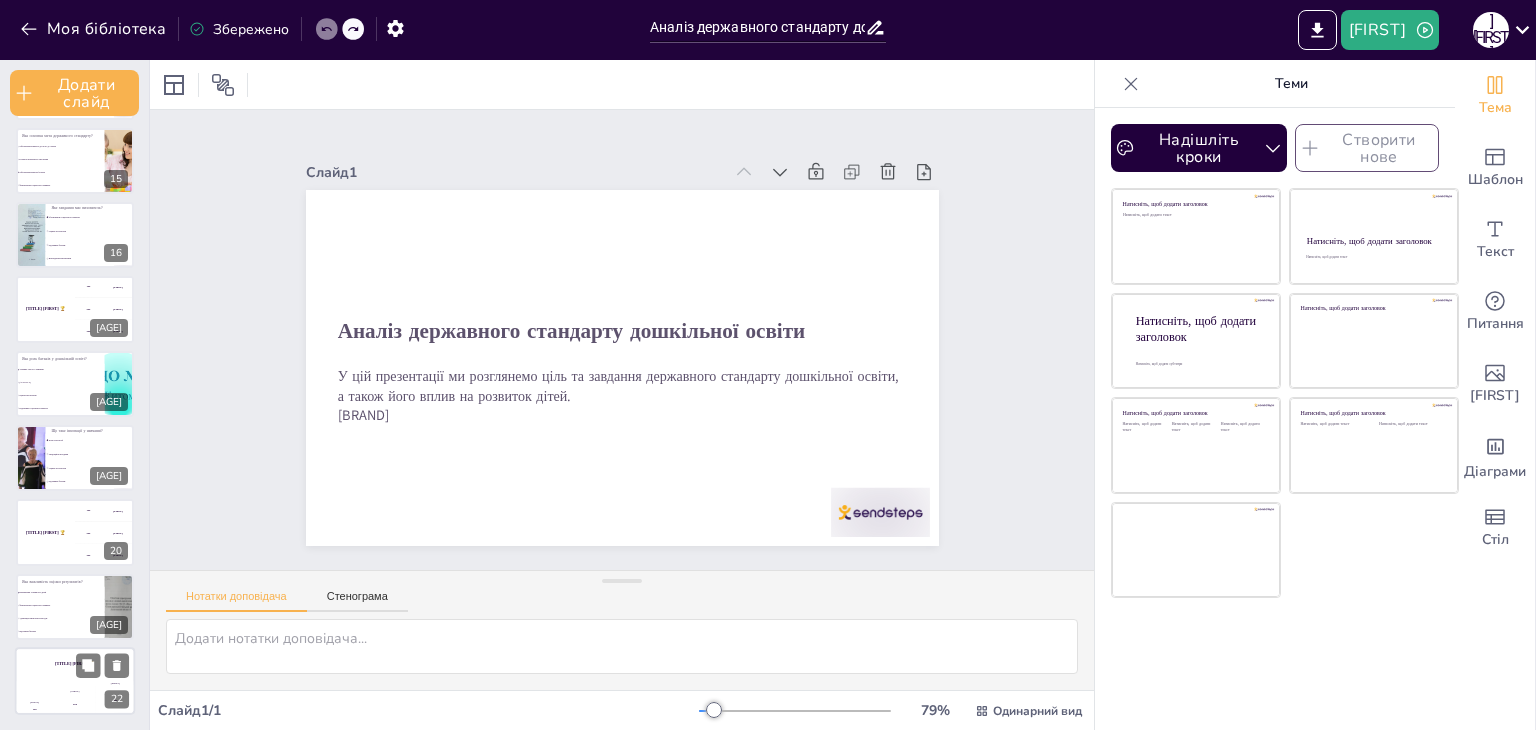 click on "Яап 200" at bounding box center (75, 699) 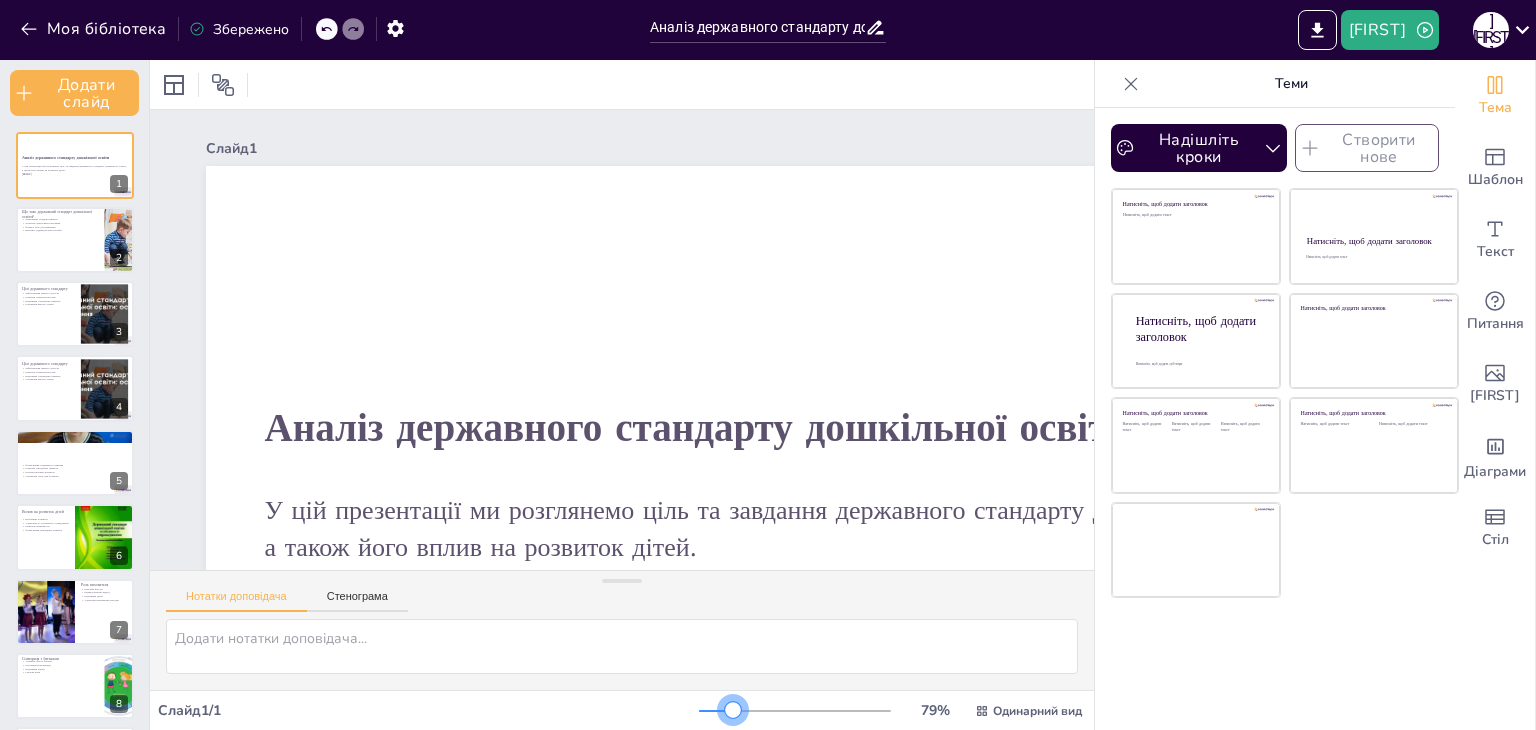 click at bounding box center (795, 711) 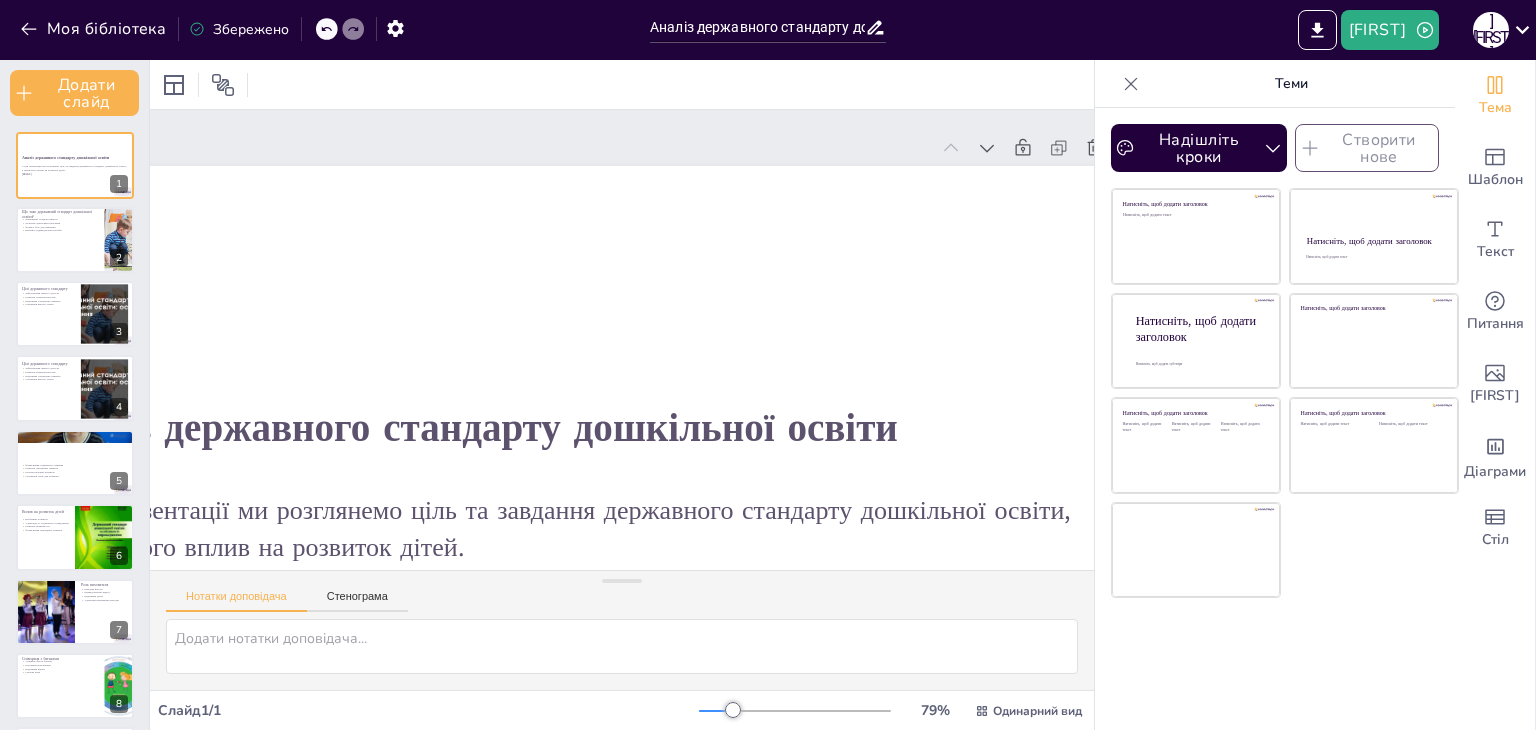 scroll, scrollTop: 0, scrollLeft: 170, axis: horizontal 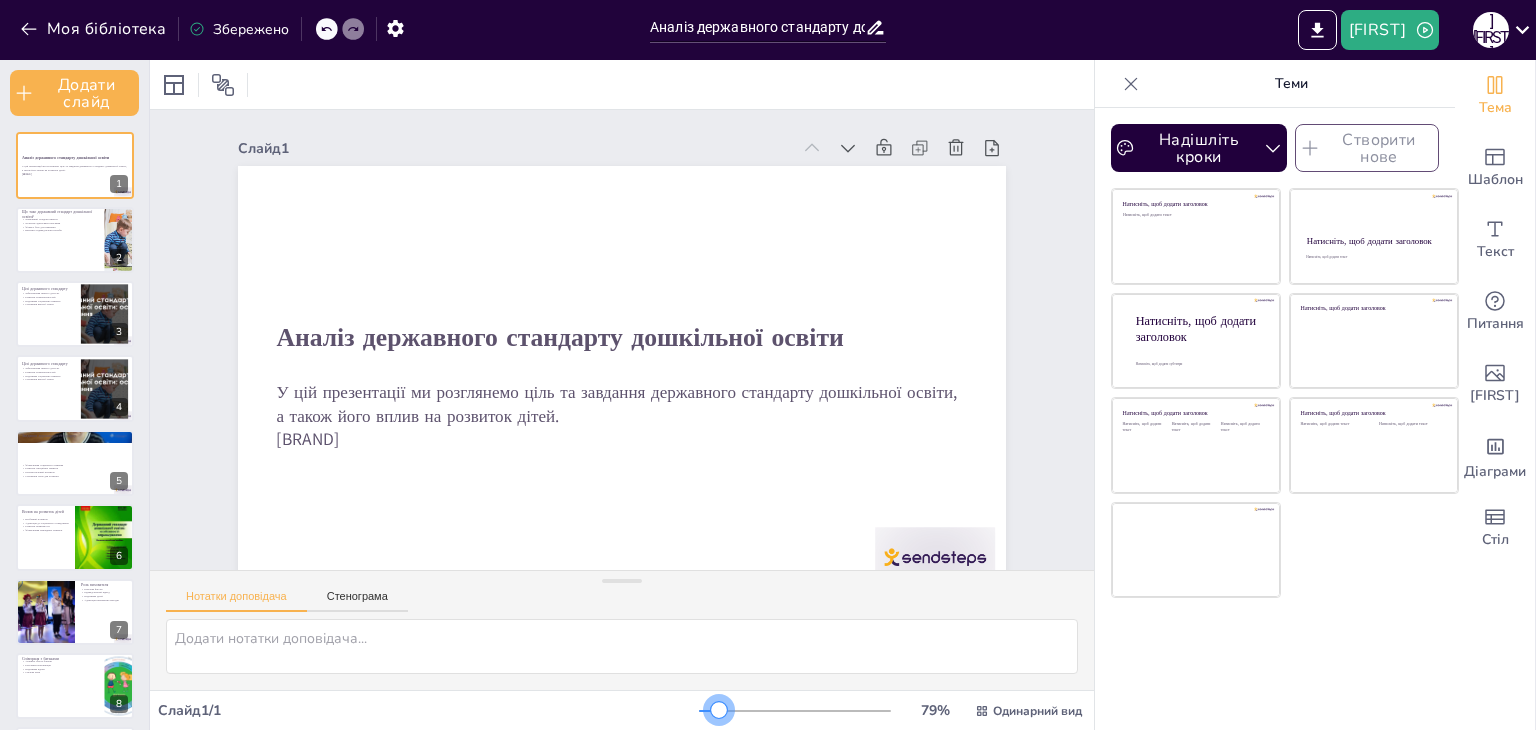 drag, startPoint x: 712, startPoint y: 710, endPoint x: 701, endPoint y: 710, distance: 11 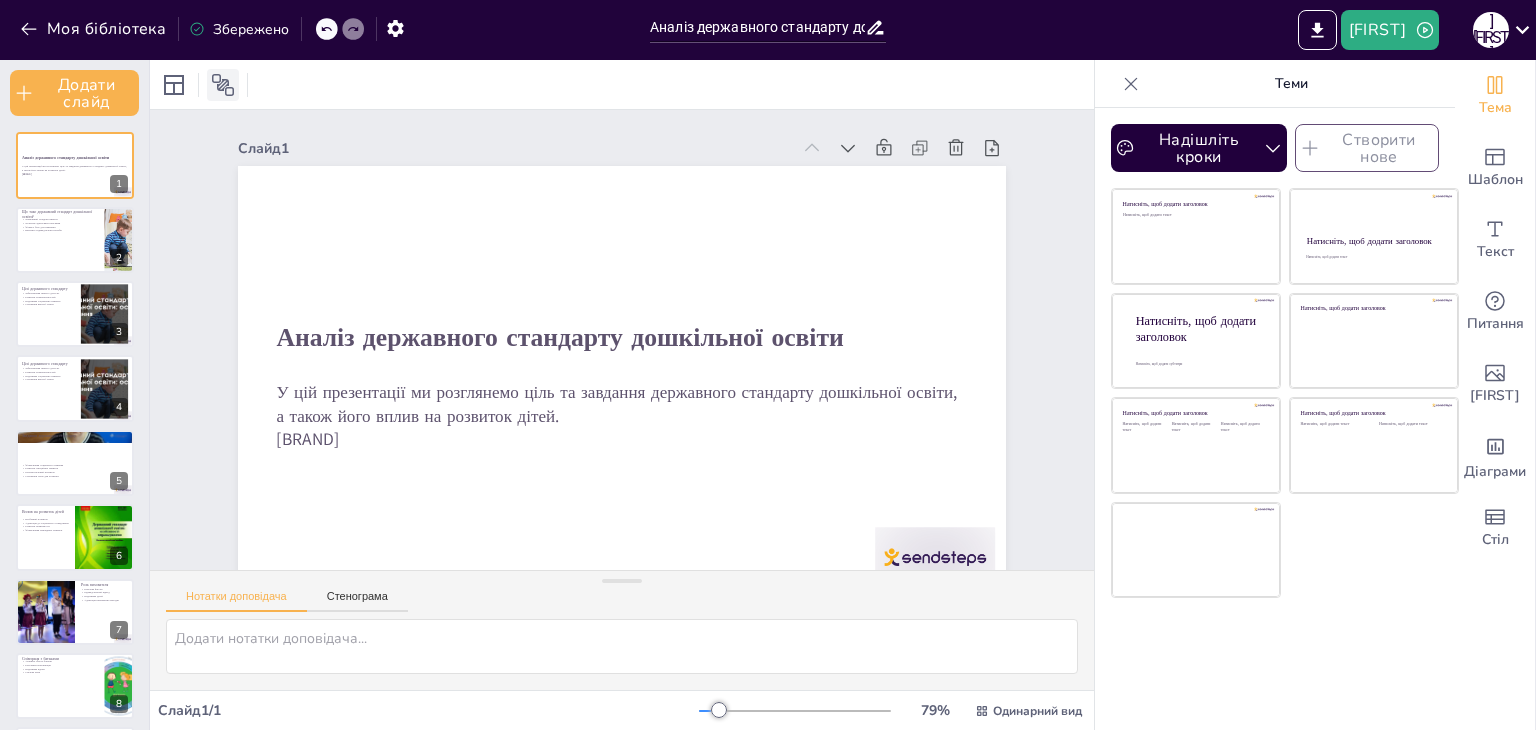 click 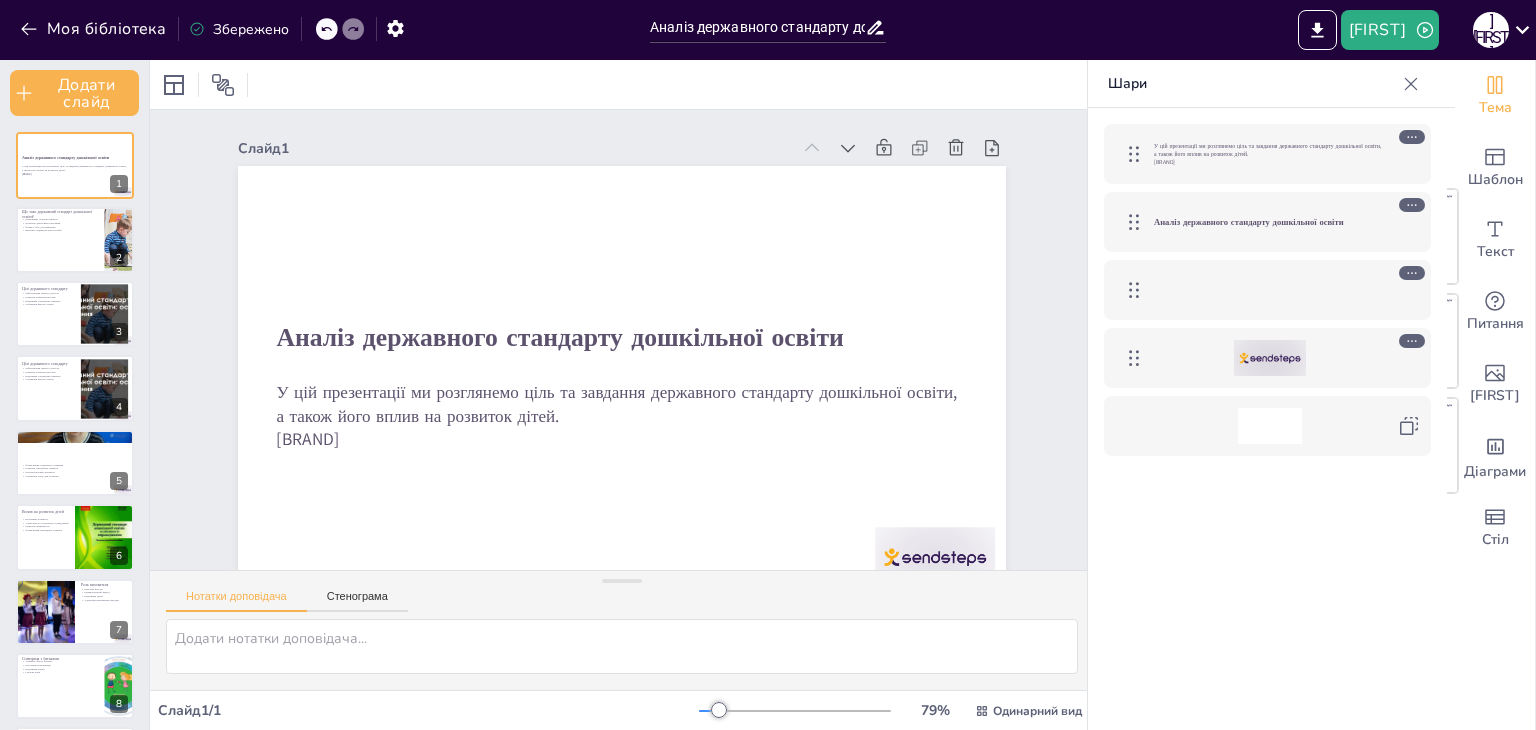 click 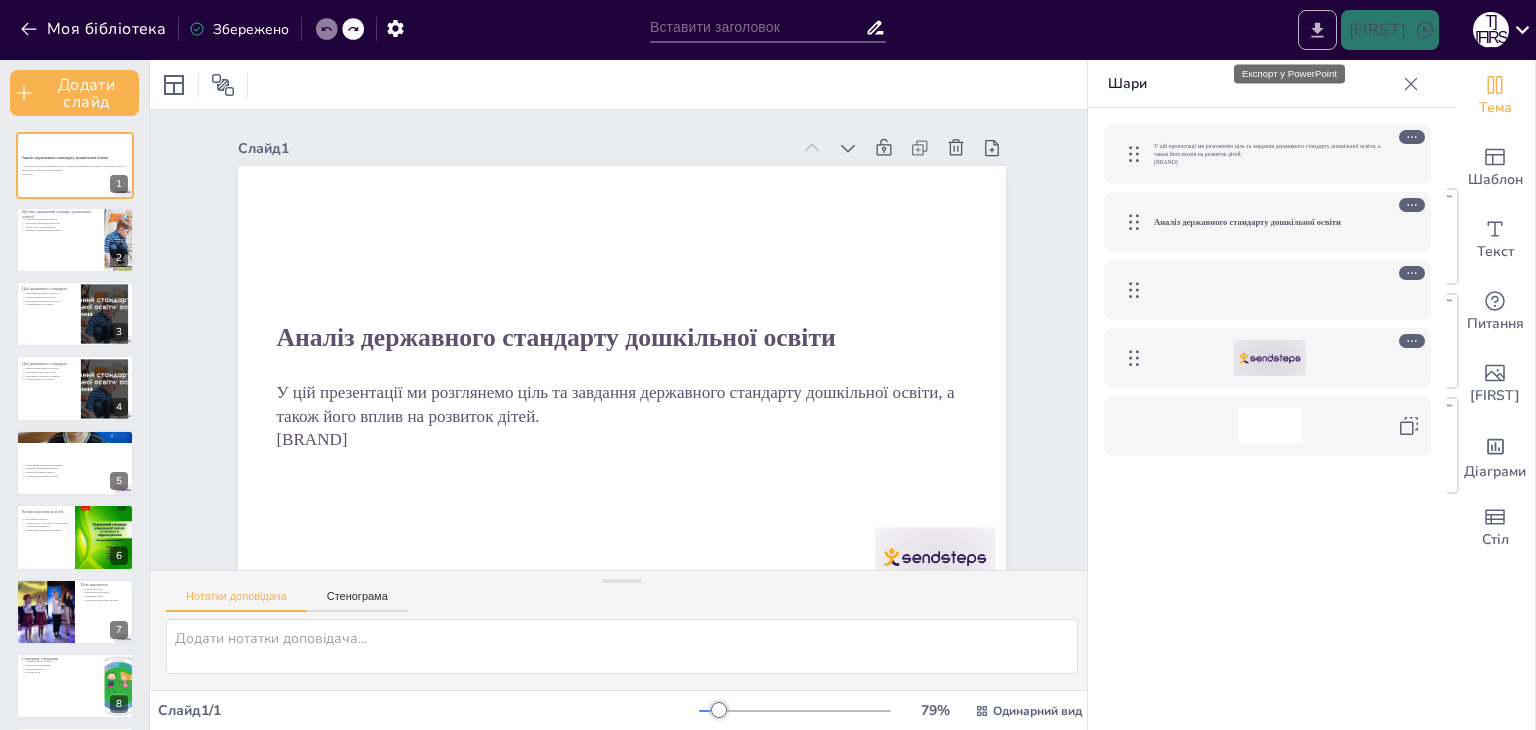click 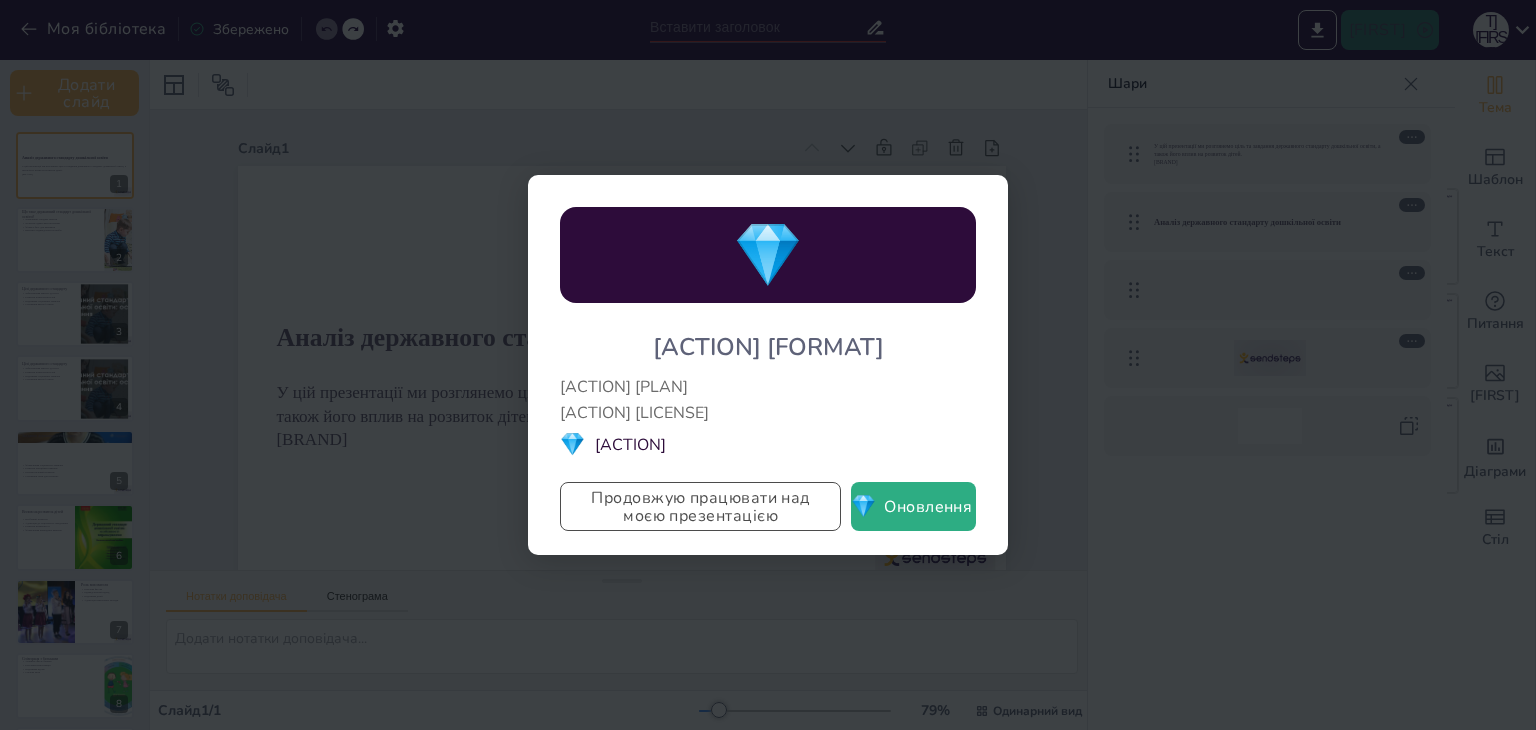 click on "Продовжую працювати над моєю презентацією" at bounding box center (700, 507) 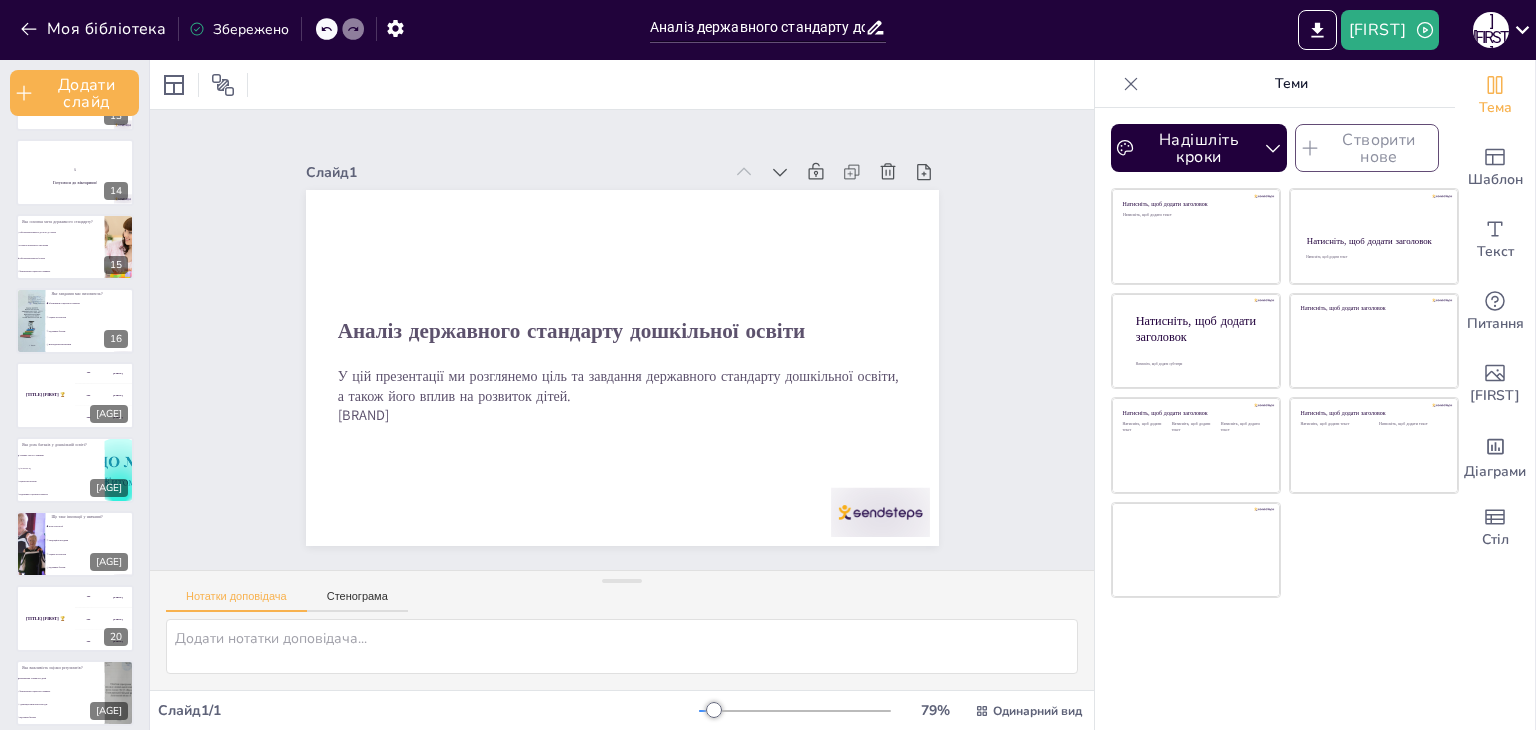 scroll, scrollTop: 1046, scrollLeft: 0, axis: vertical 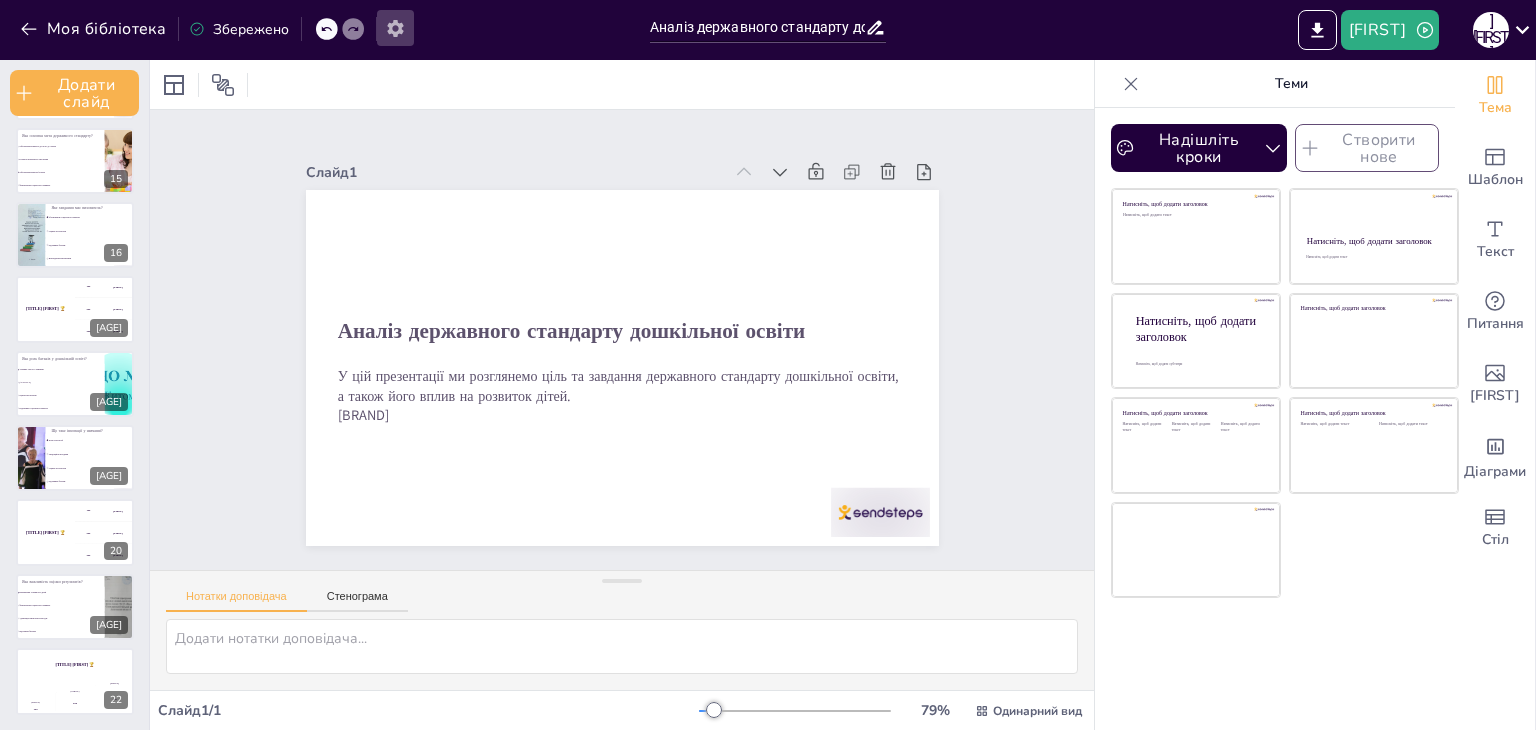 click 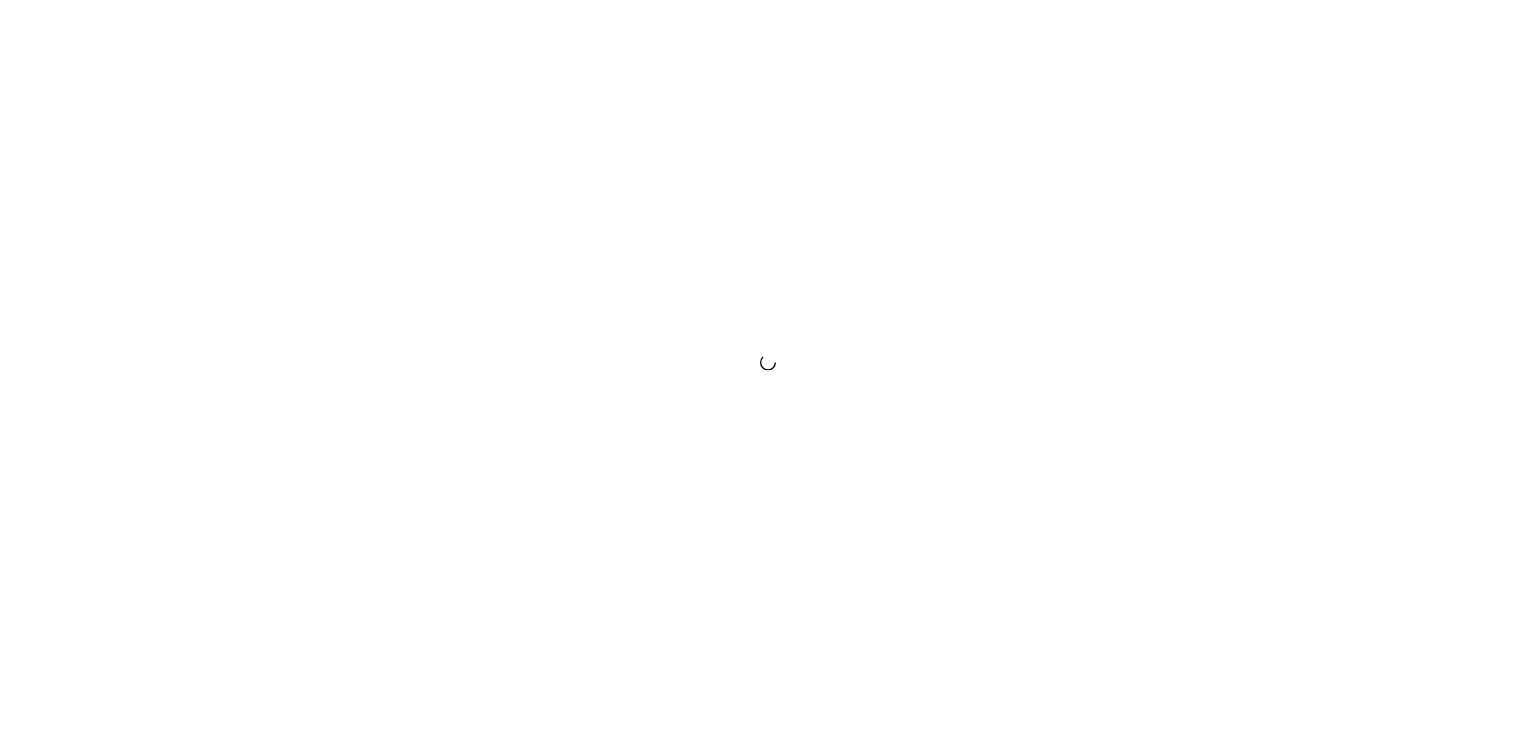 scroll, scrollTop: 0, scrollLeft: 0, axis: both 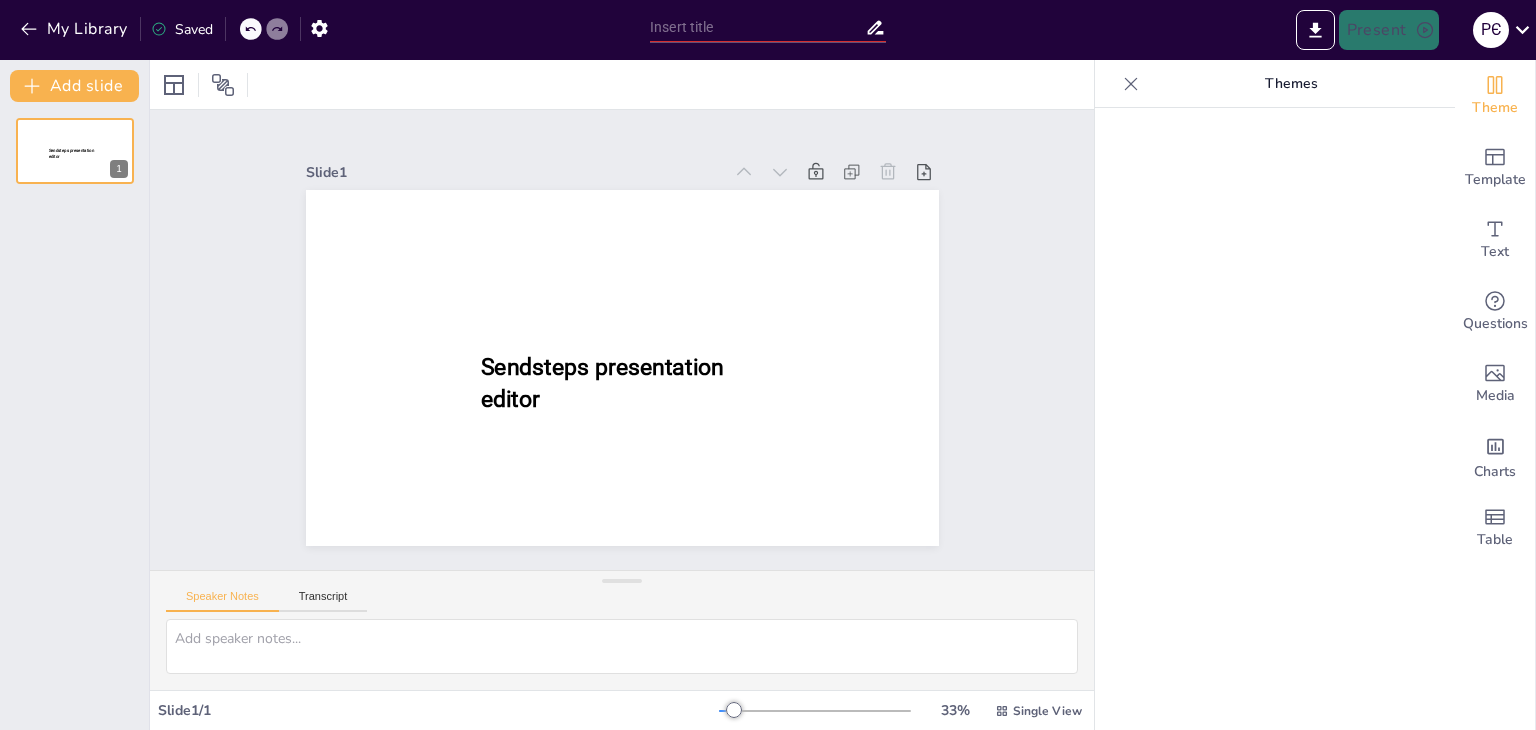 type on "Аналіз державного стандарту дошкільної освіти: цілі та завдання" 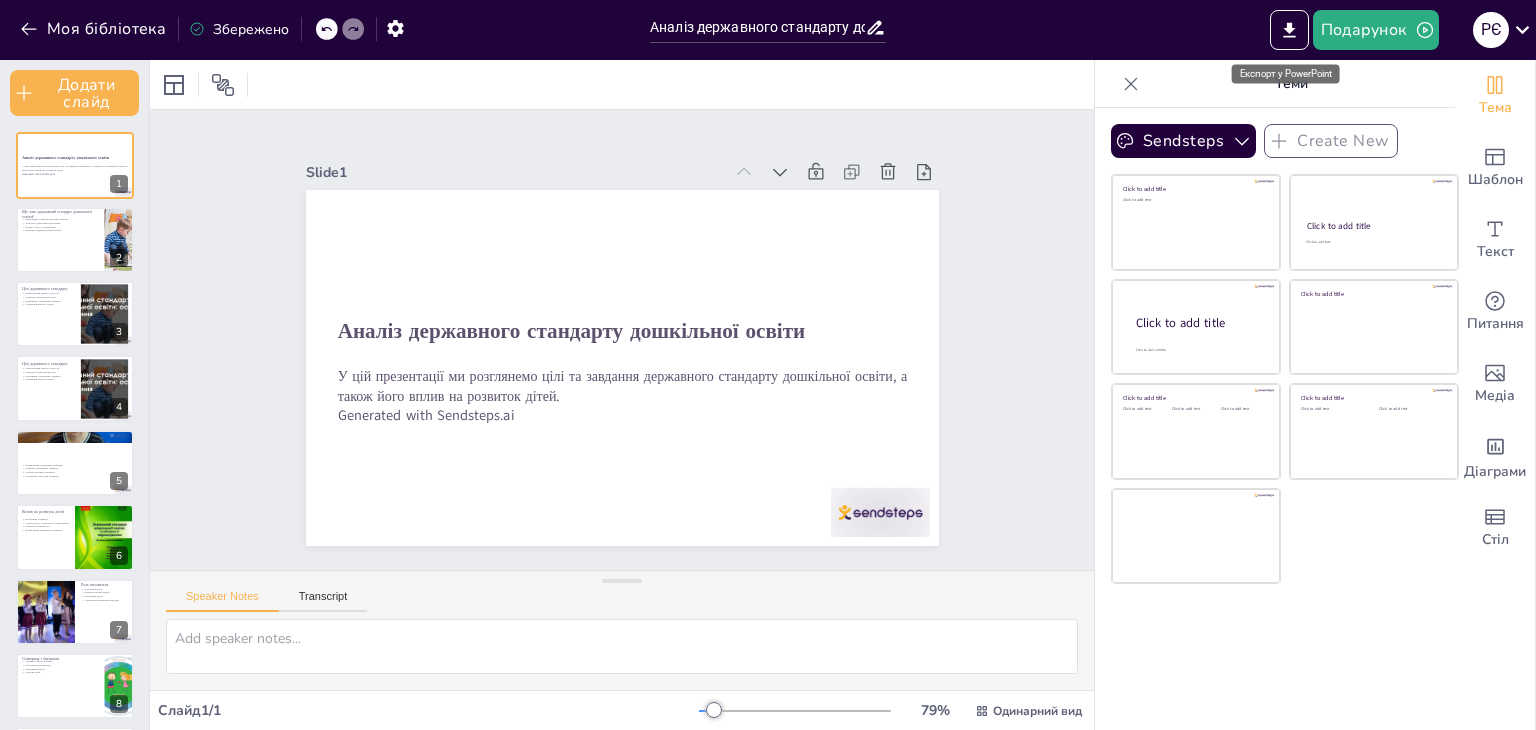 checkbox on "true" 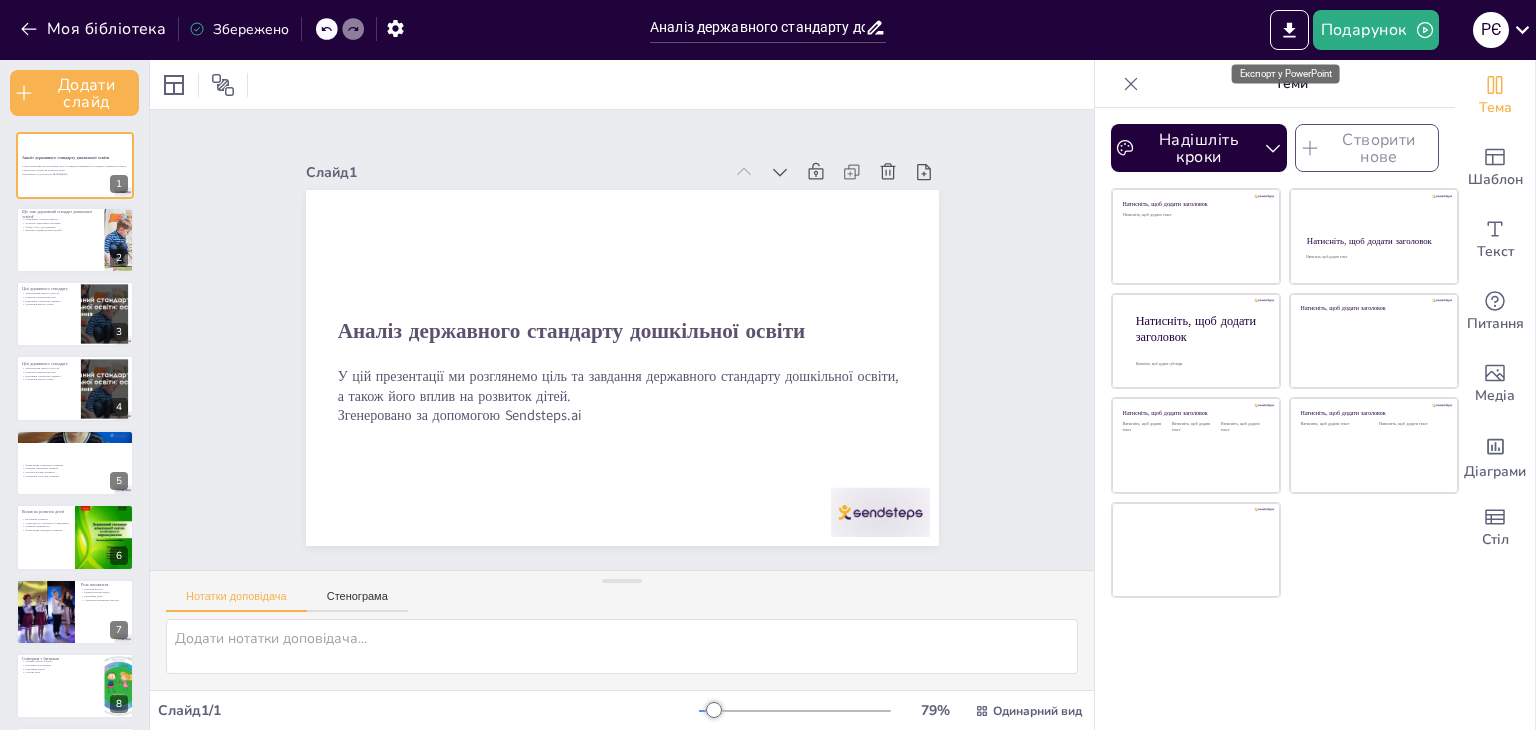 scroll, scrollTop: 0, scrollLeft: 0, axis: both 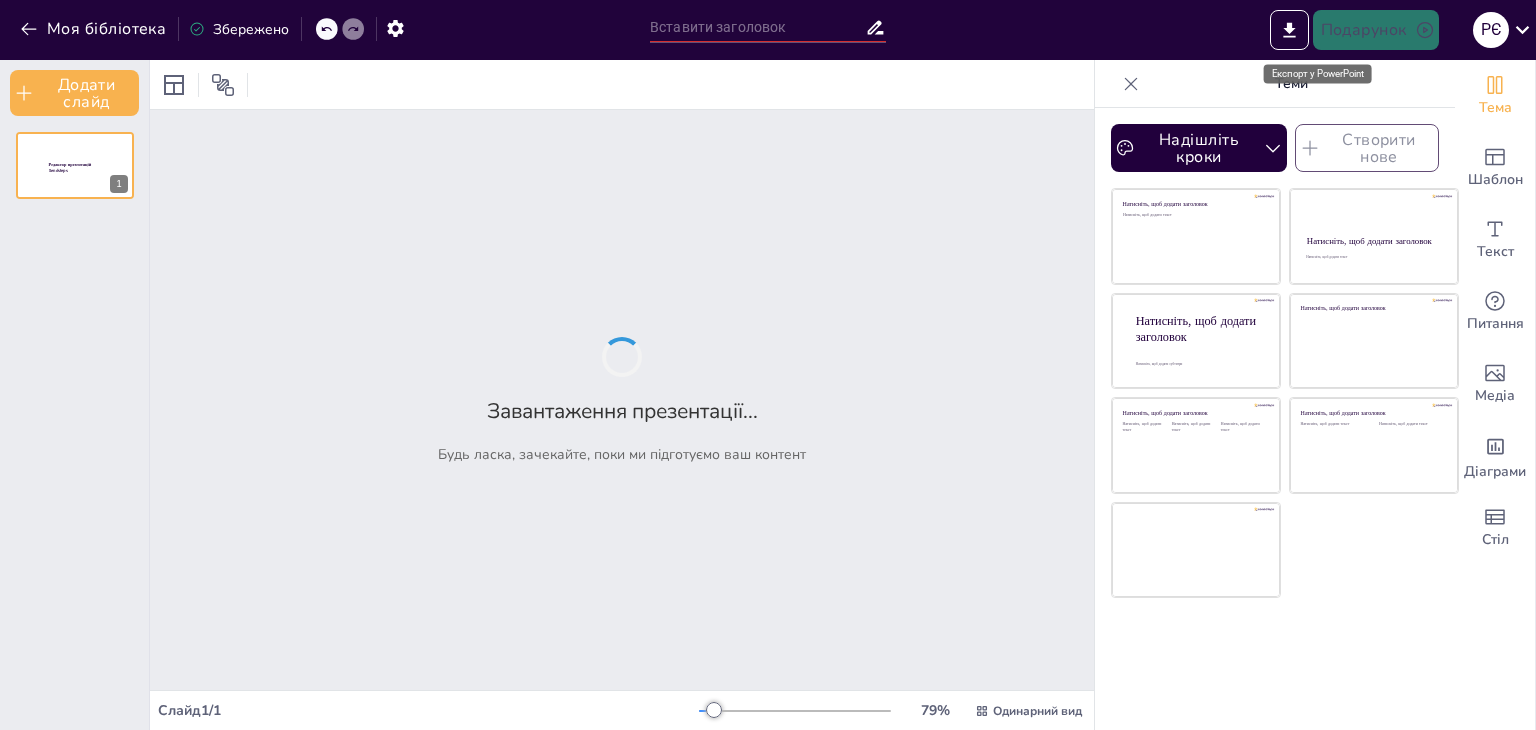 type on "Аналіз державного стандарту дошкільної освіти: цілі та завдання" 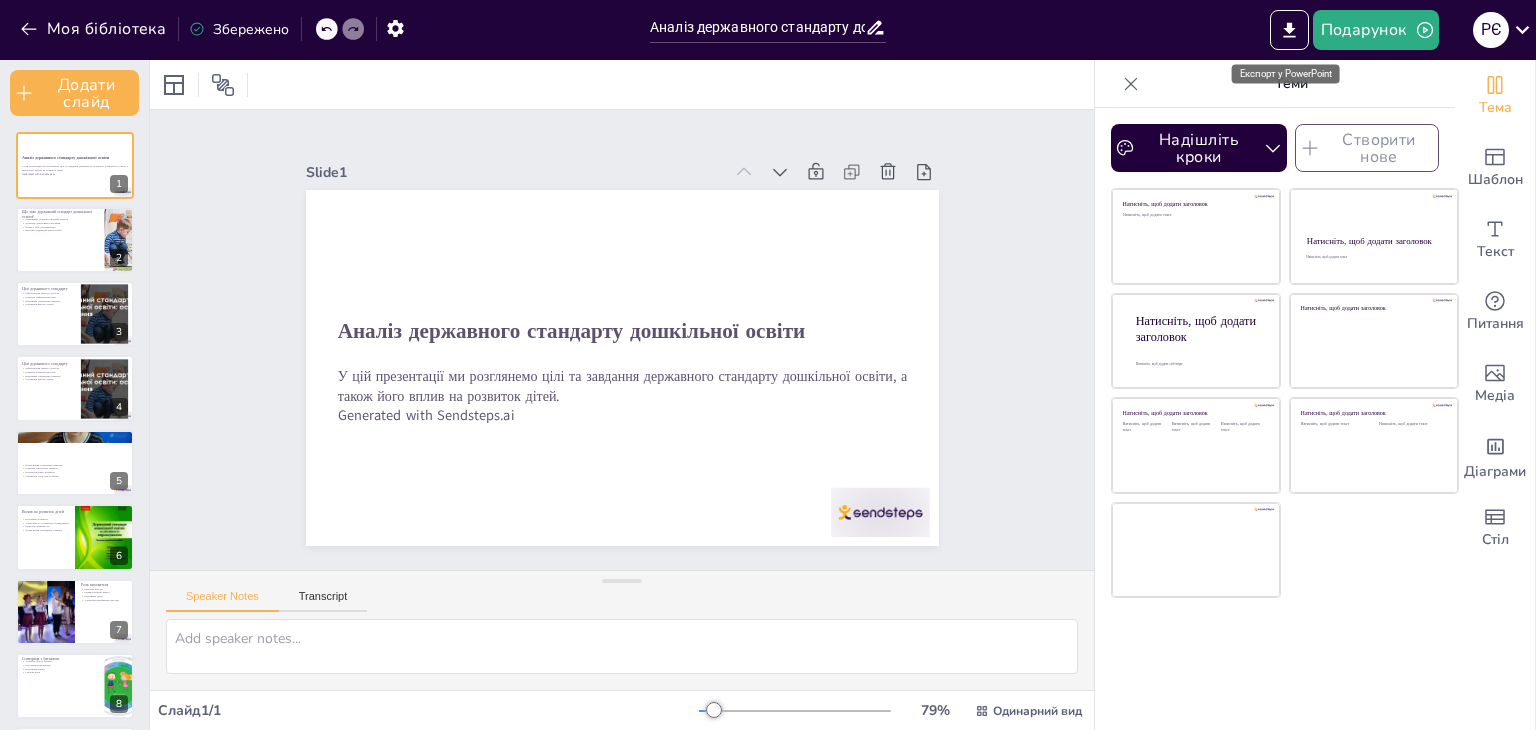 checkbox on "true" 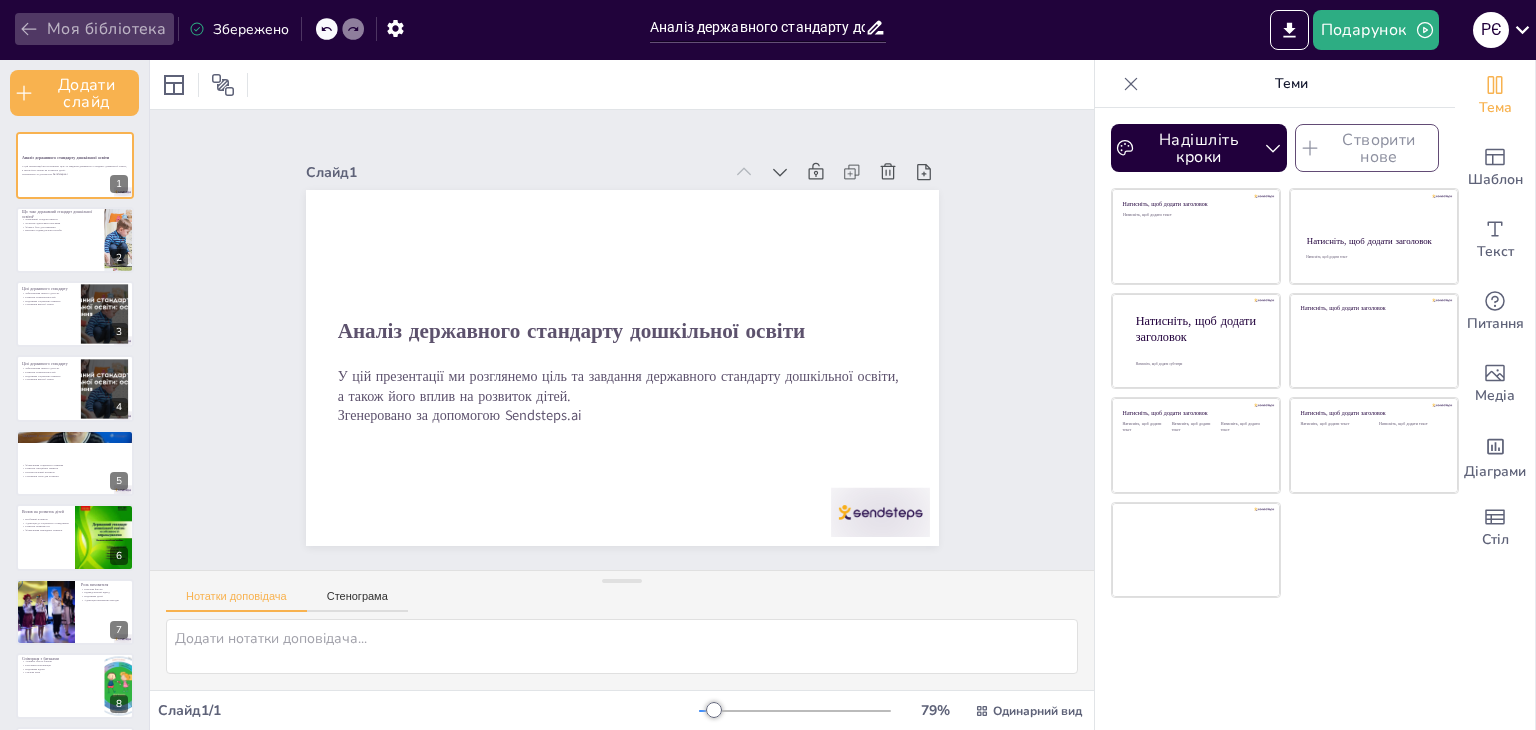 click 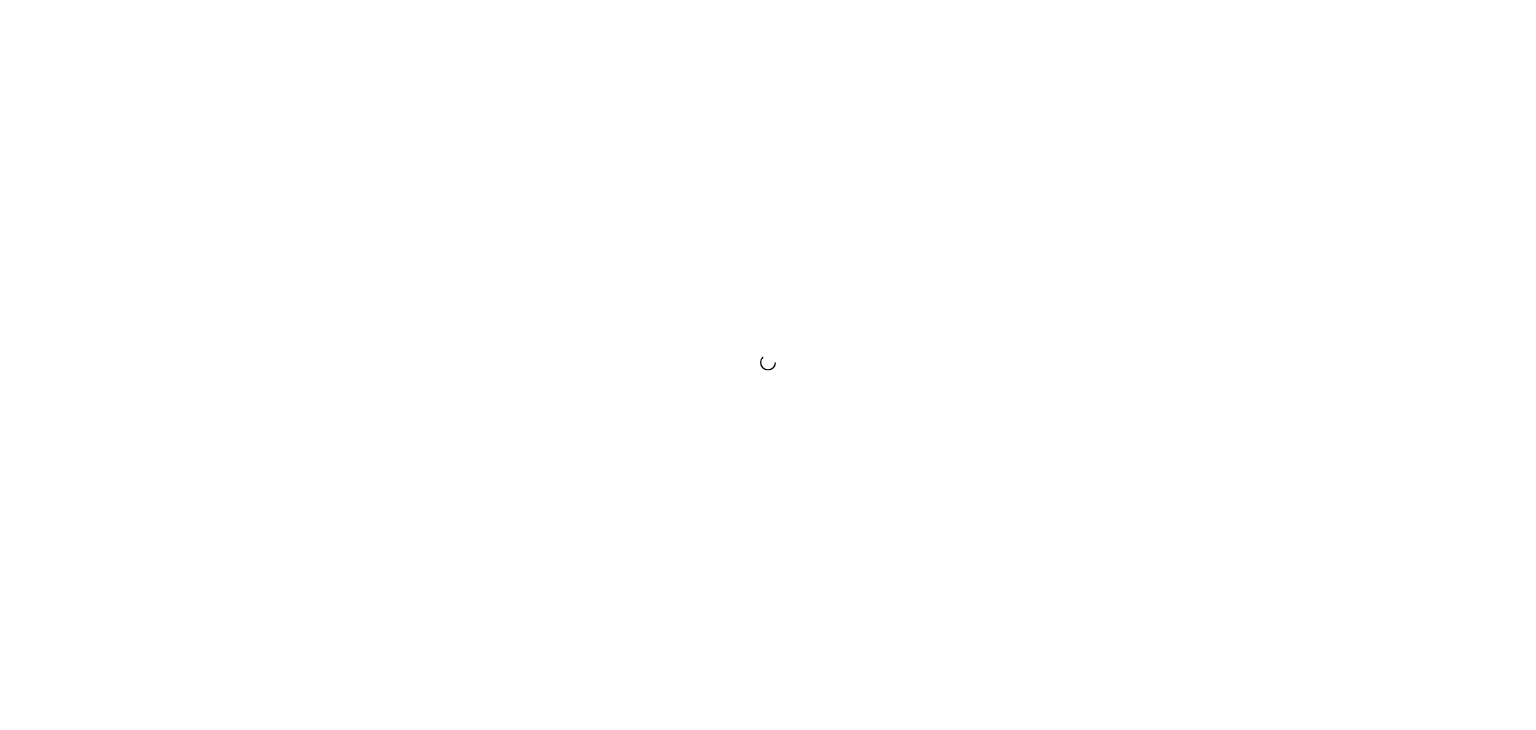 scroll, scrollTop: 0, scrollLeft: 0, axis: both 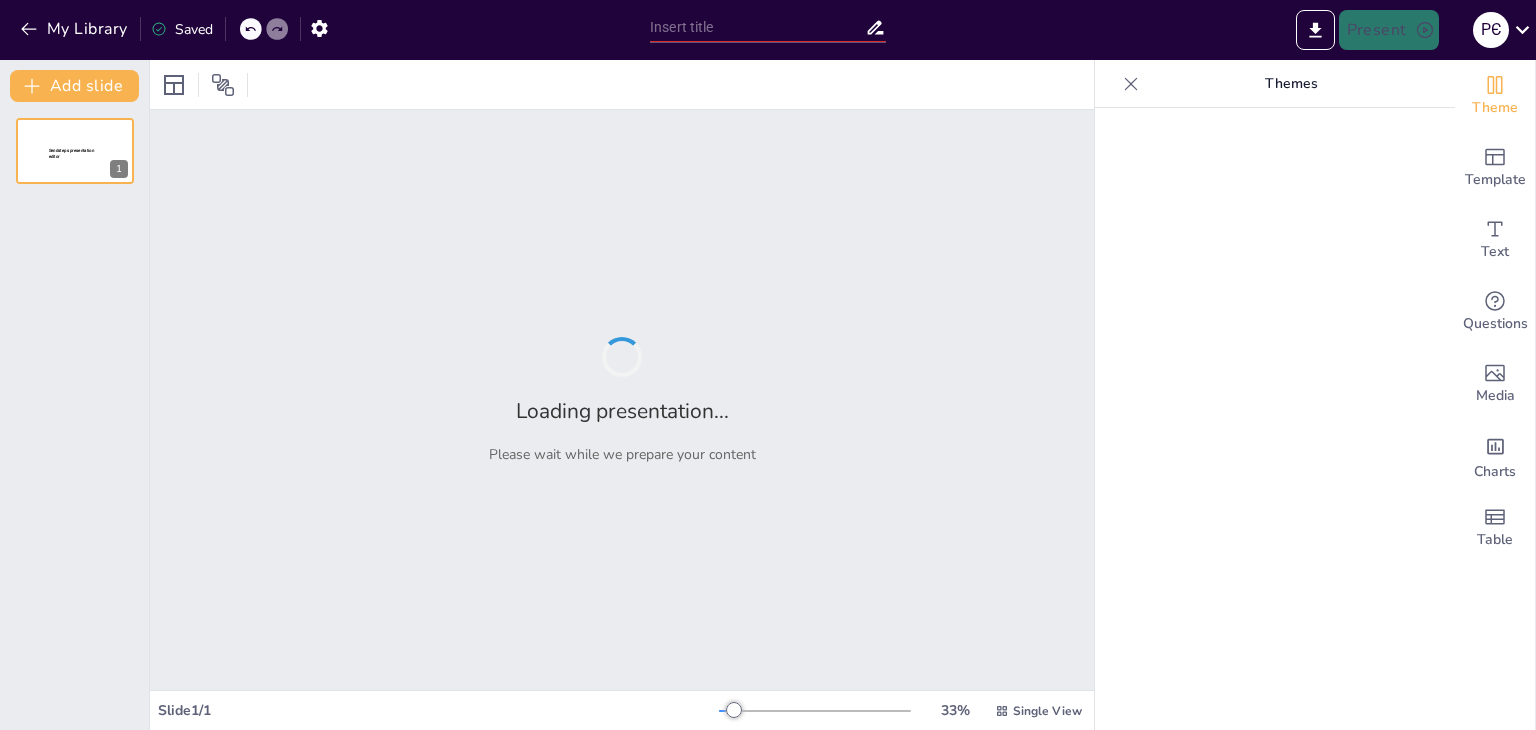 type on "Аналіз державного стандарту дошкільної освіти: цілі та завдання" 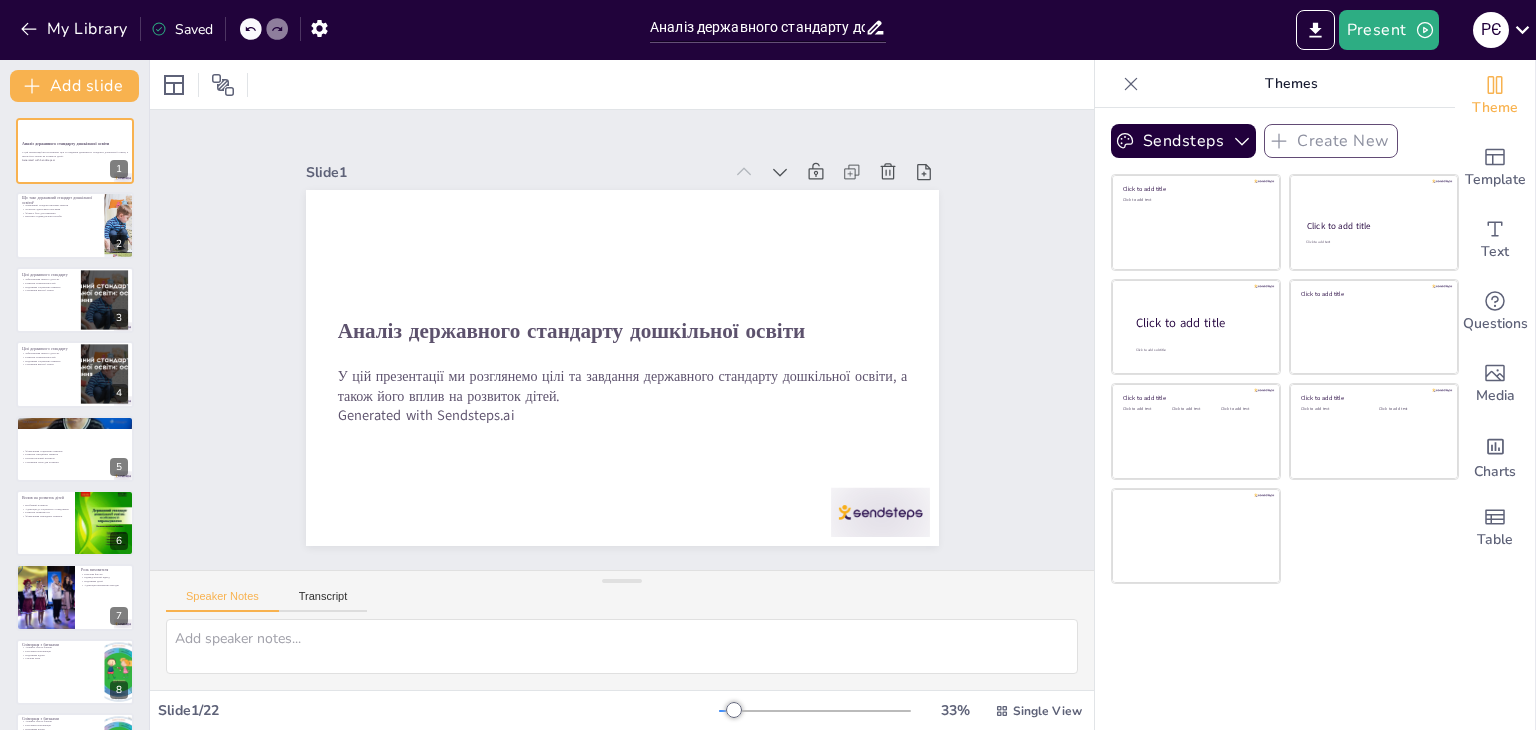 checkbox on "true" 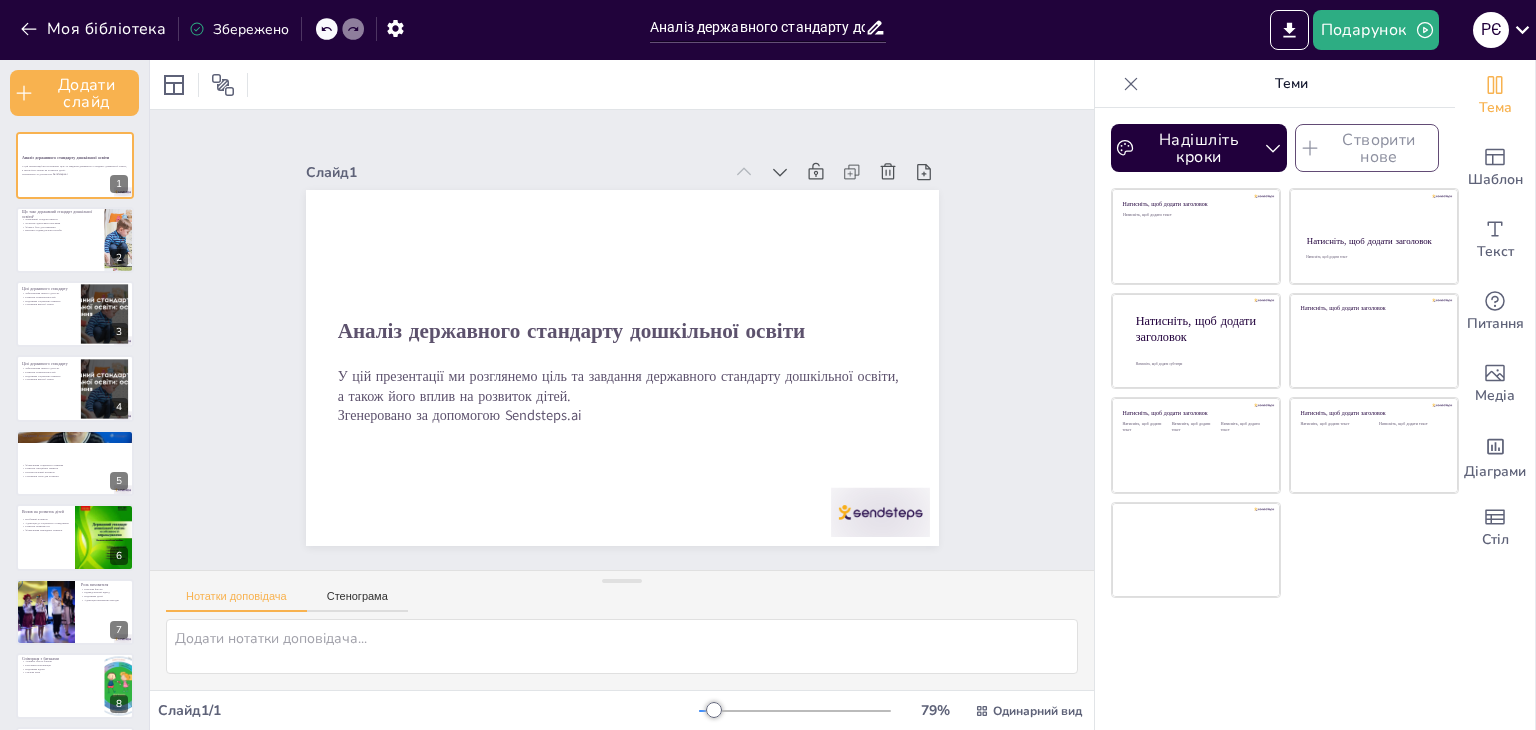 scroll, scrollTop: 0, scrollLeft: 0, axis: both 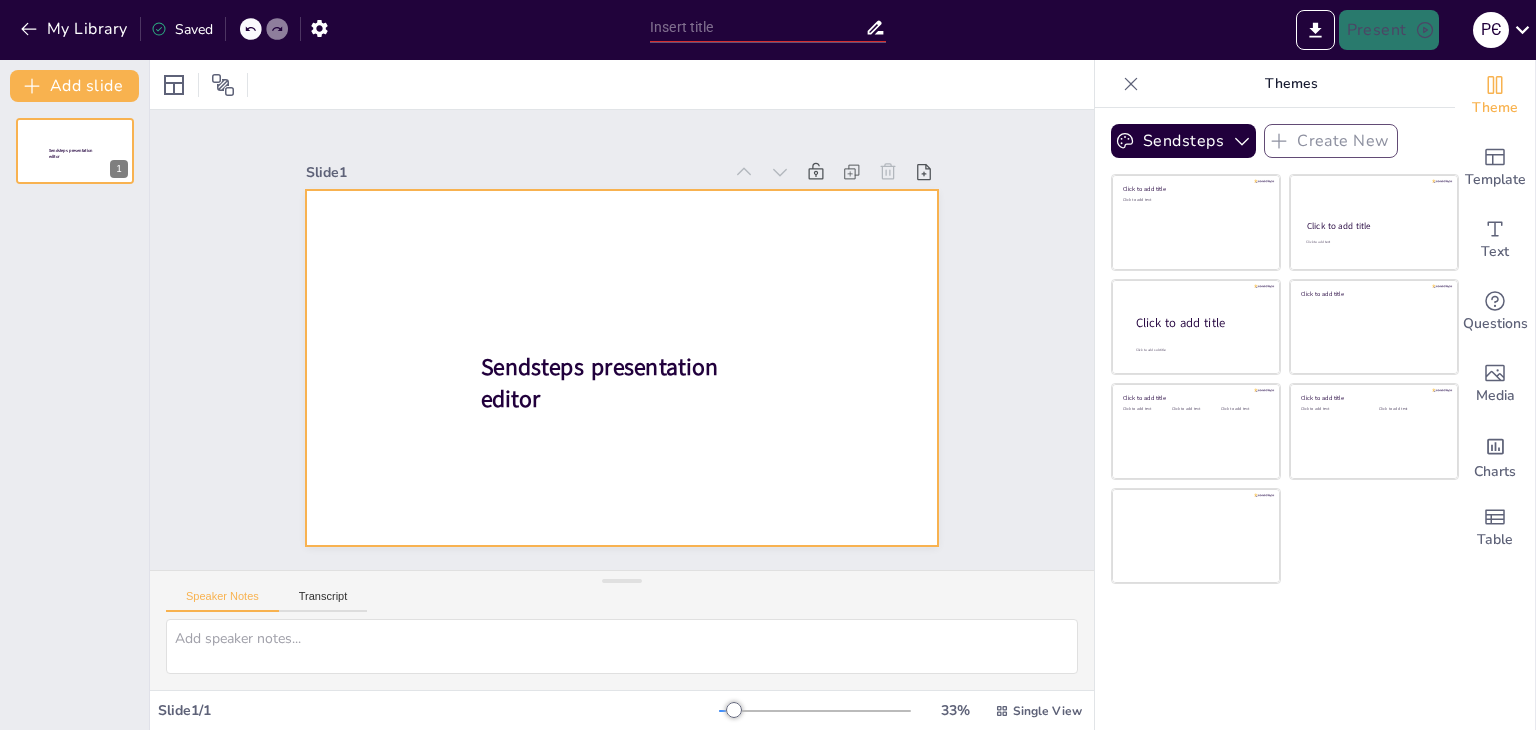 type on "Аналіз державного стандарту дошкільної освіти: цілі та завдання" 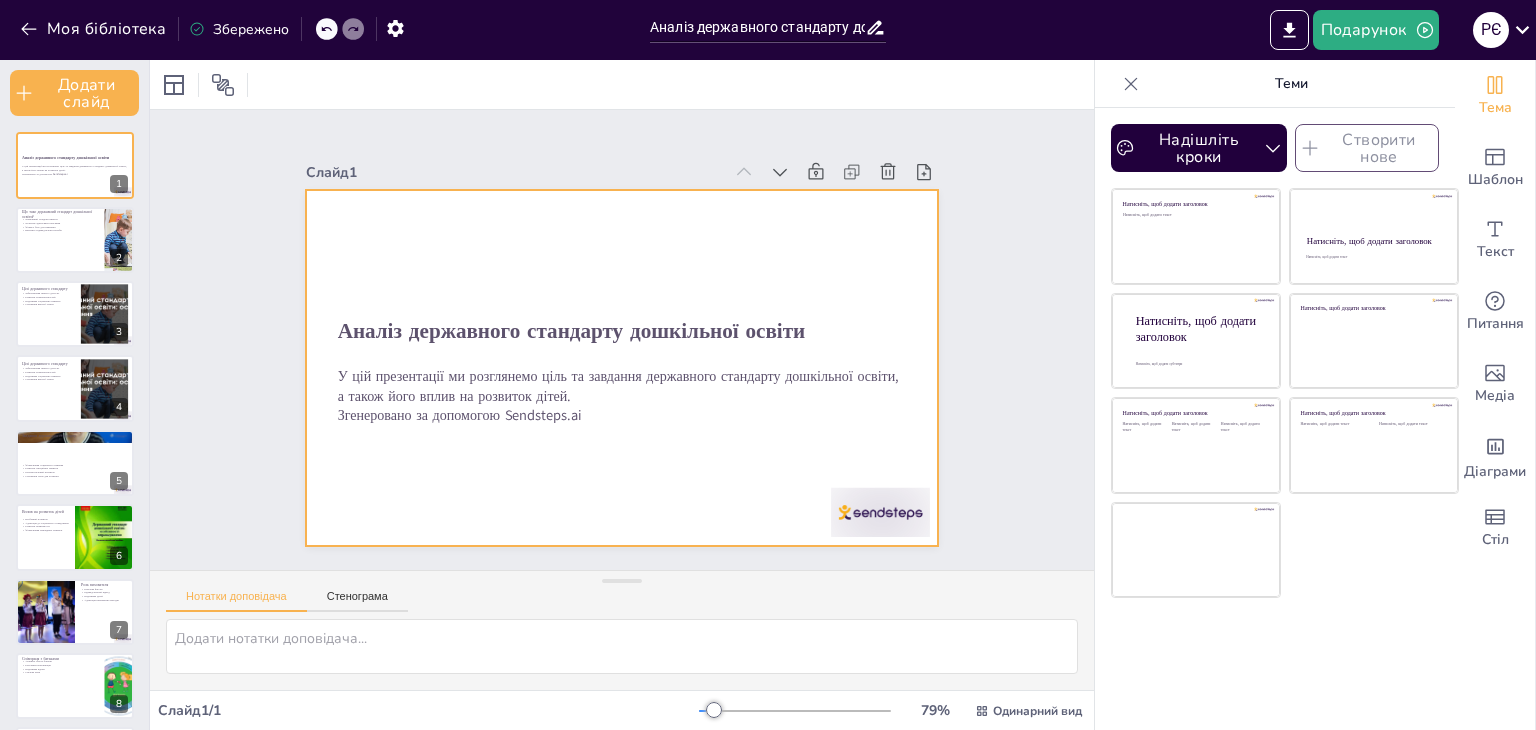 checkbox on "true" 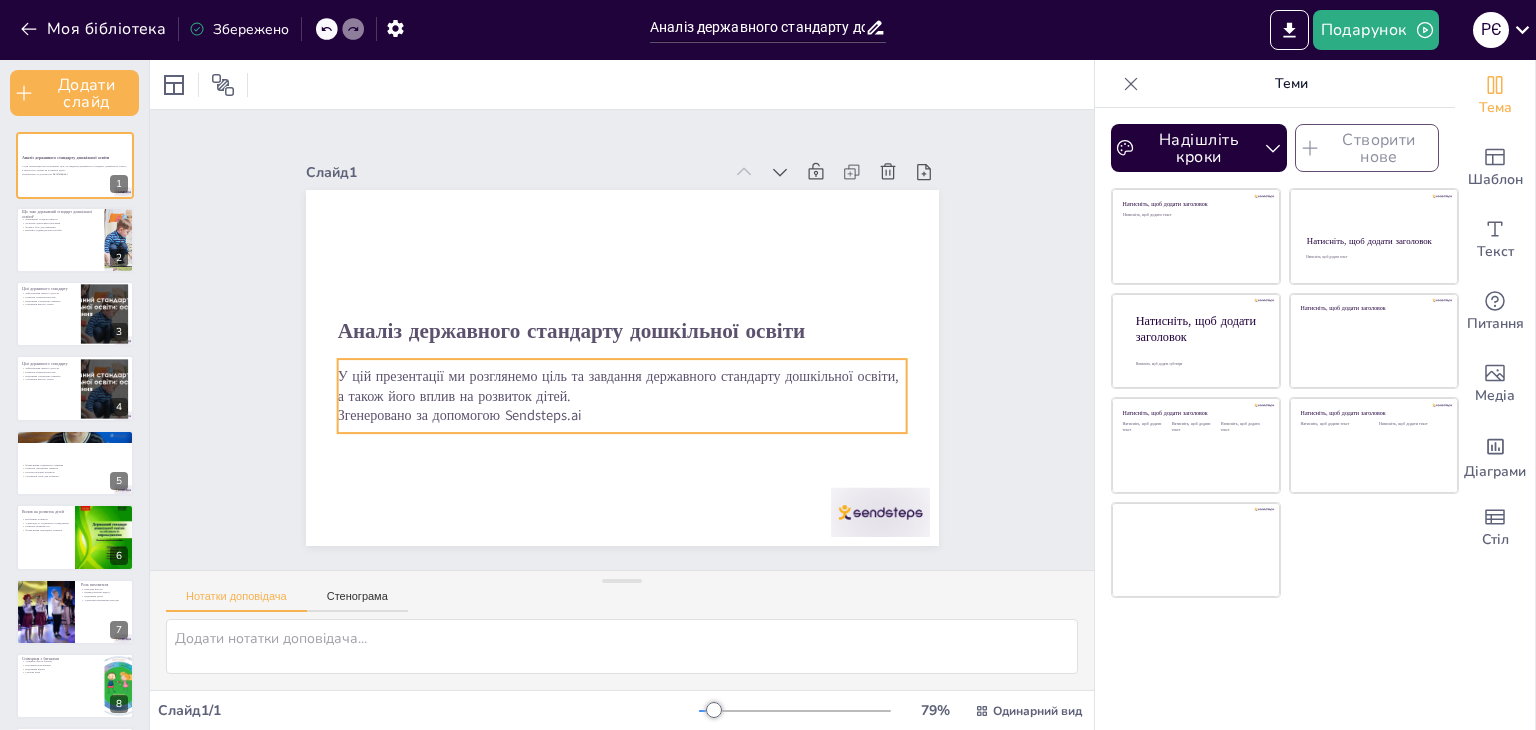 checkbox on "true" 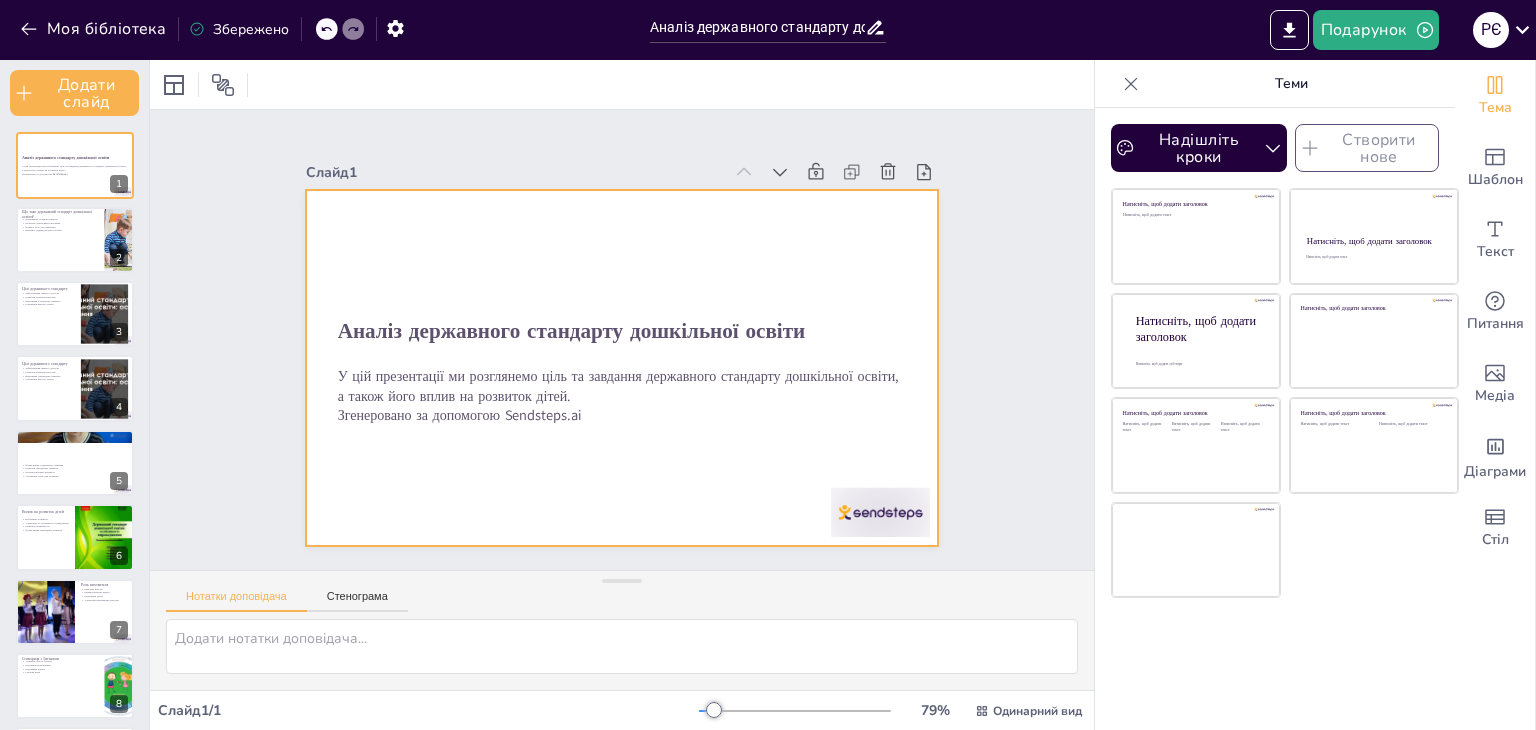 checkbox on "true" 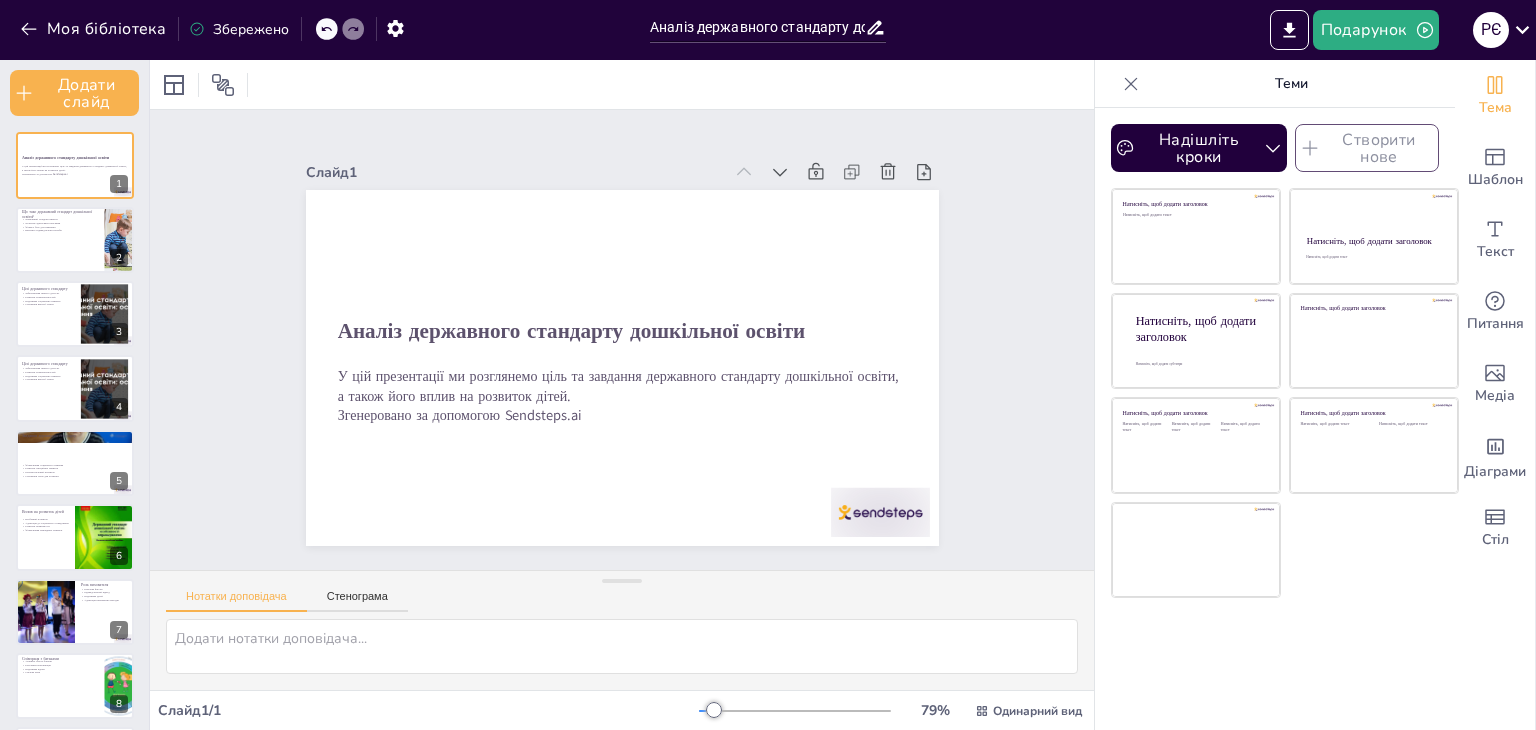 checkbox on "true" 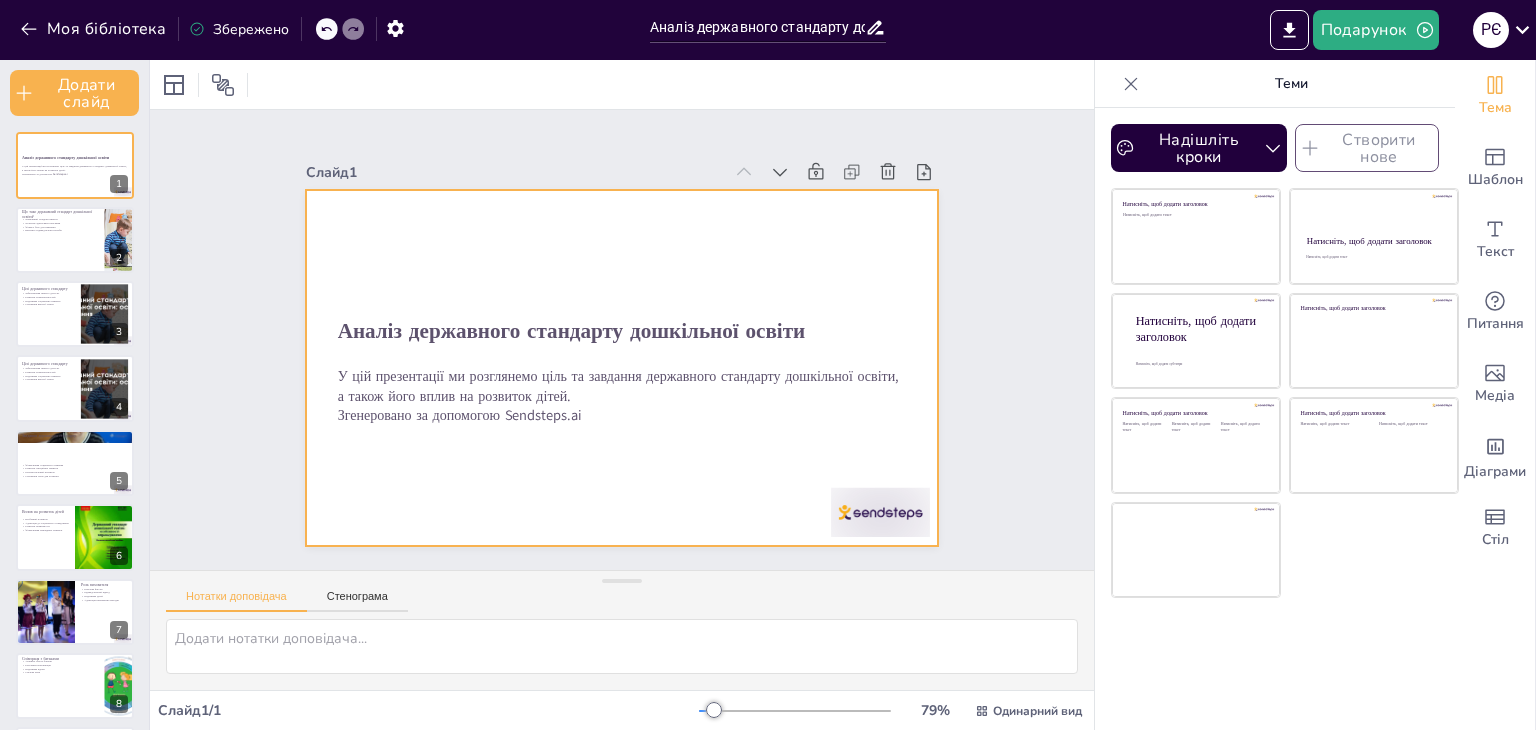 checkbox on "true" 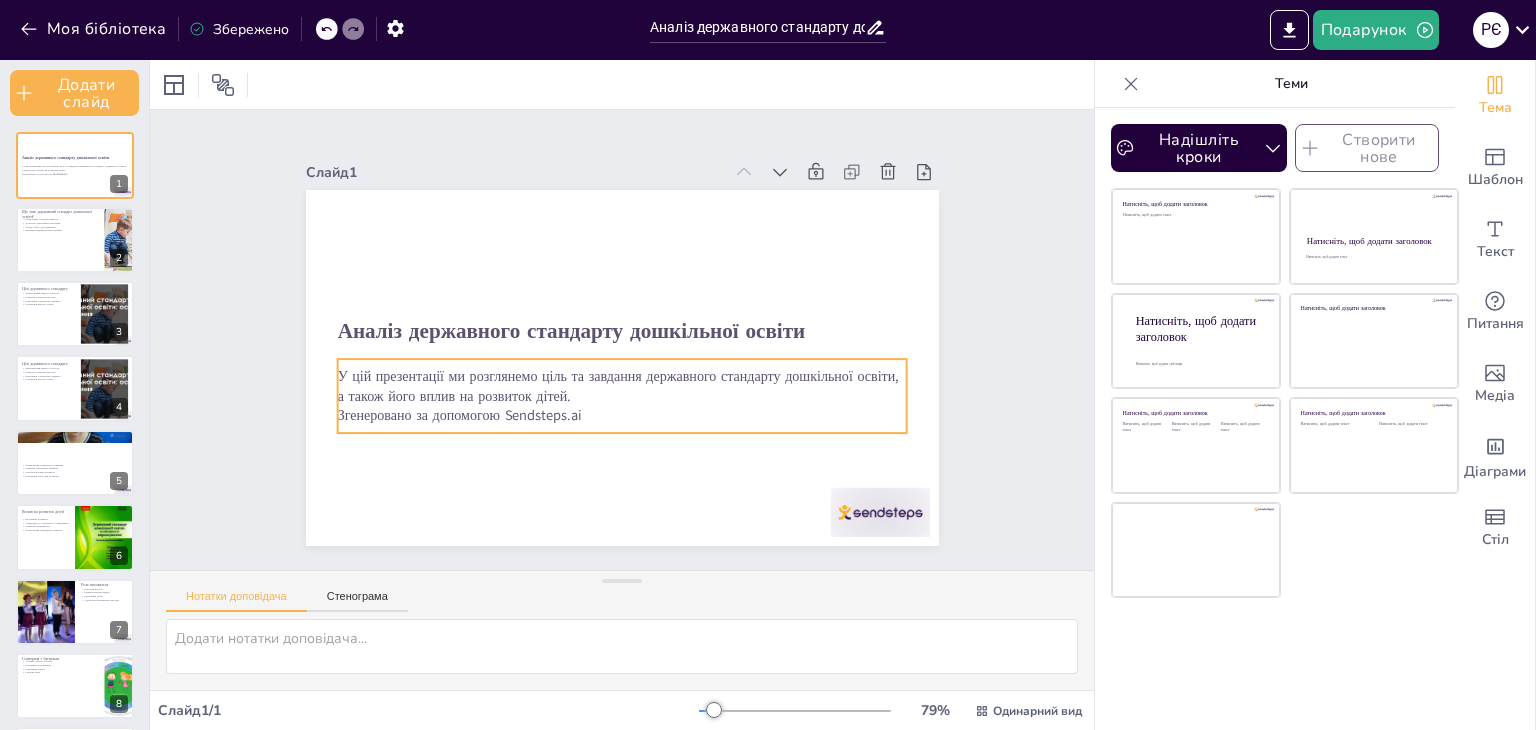 checkbox on "true" 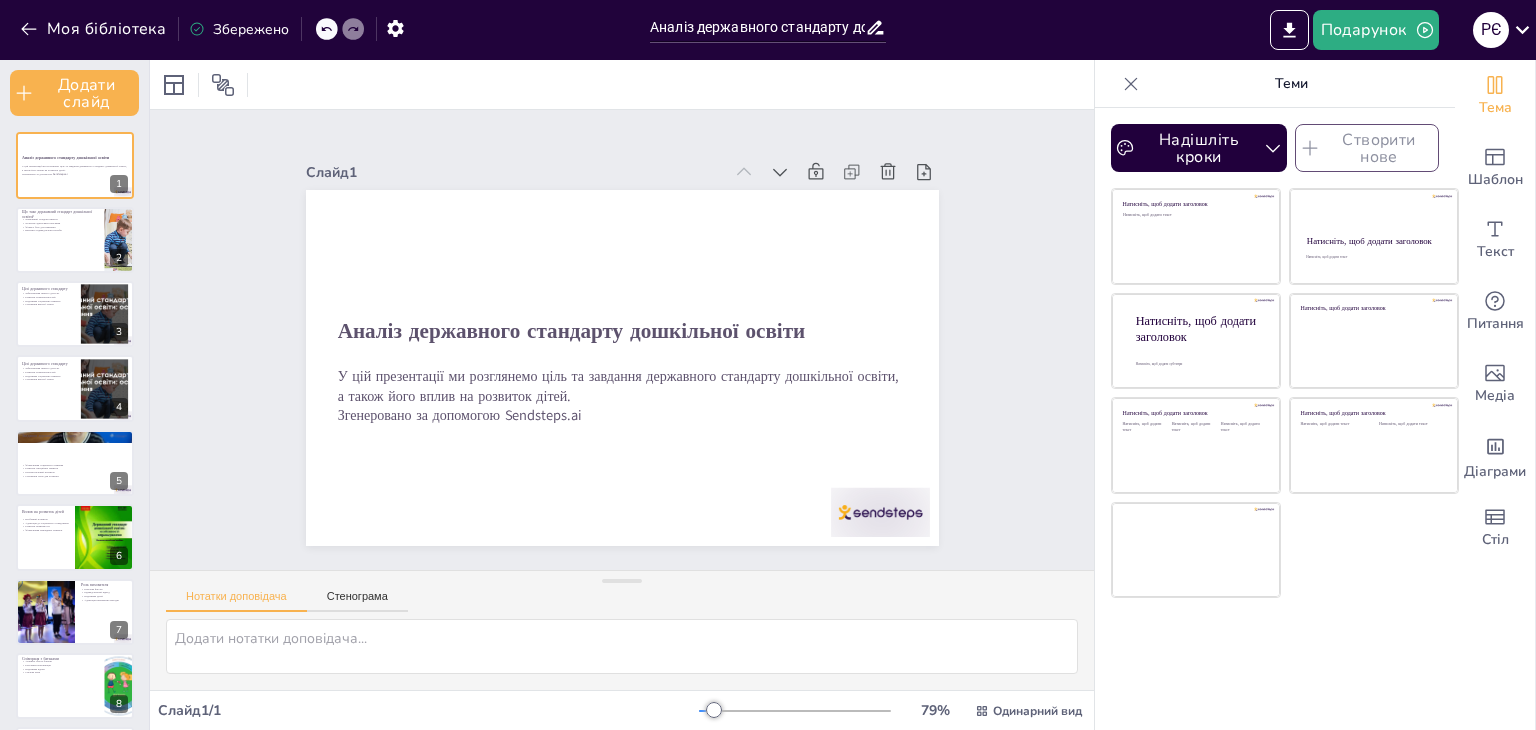 checkbox on "true" 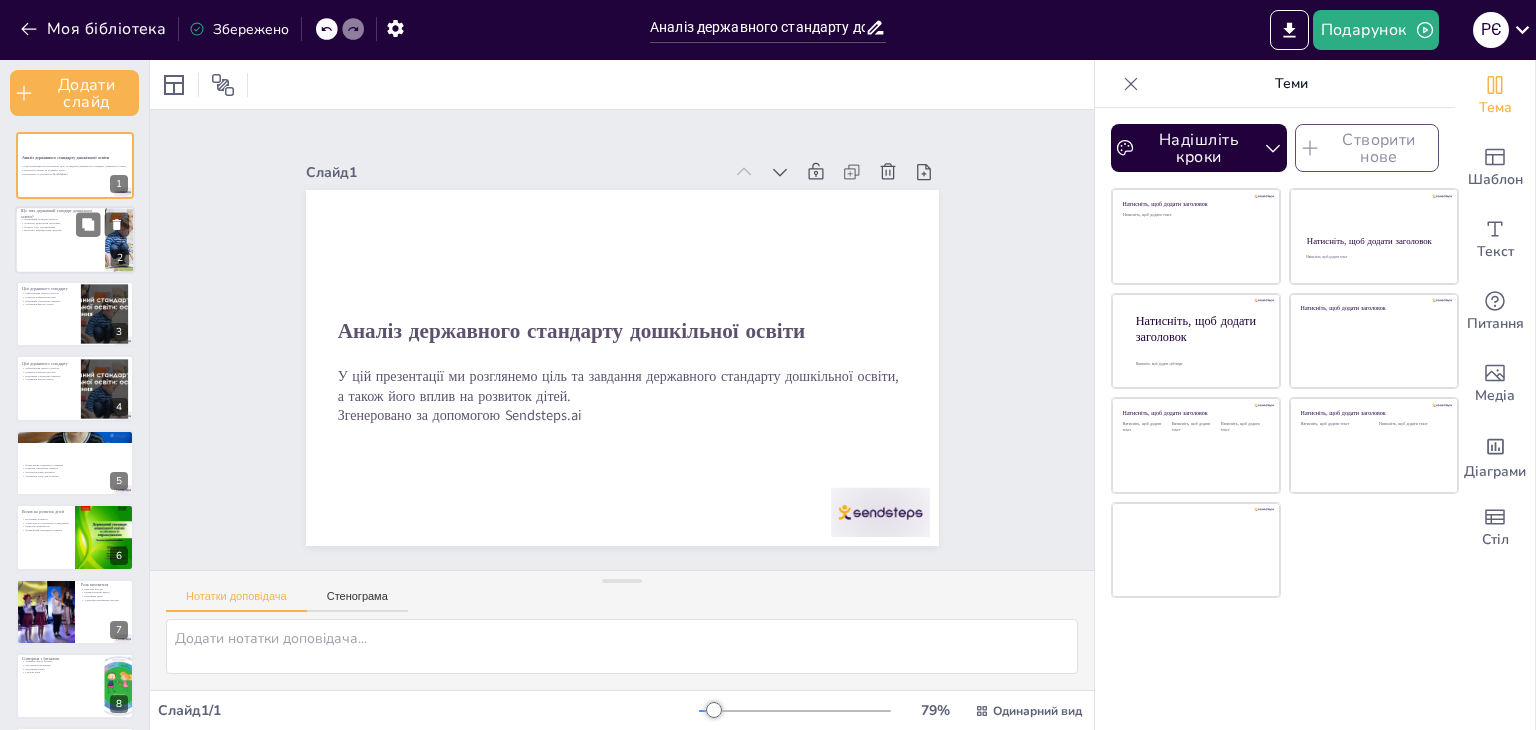 checkbox on "true" 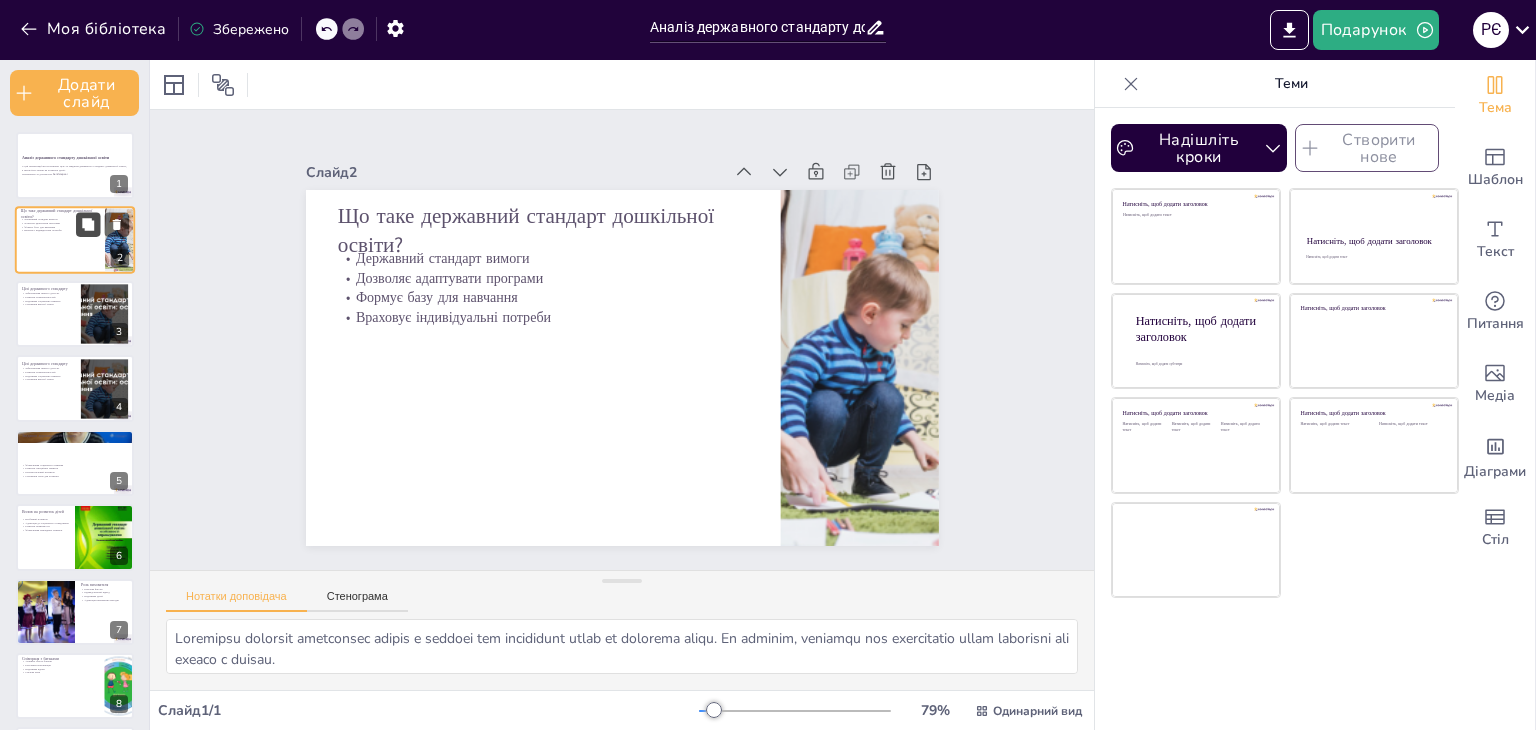 checkbox on "true" 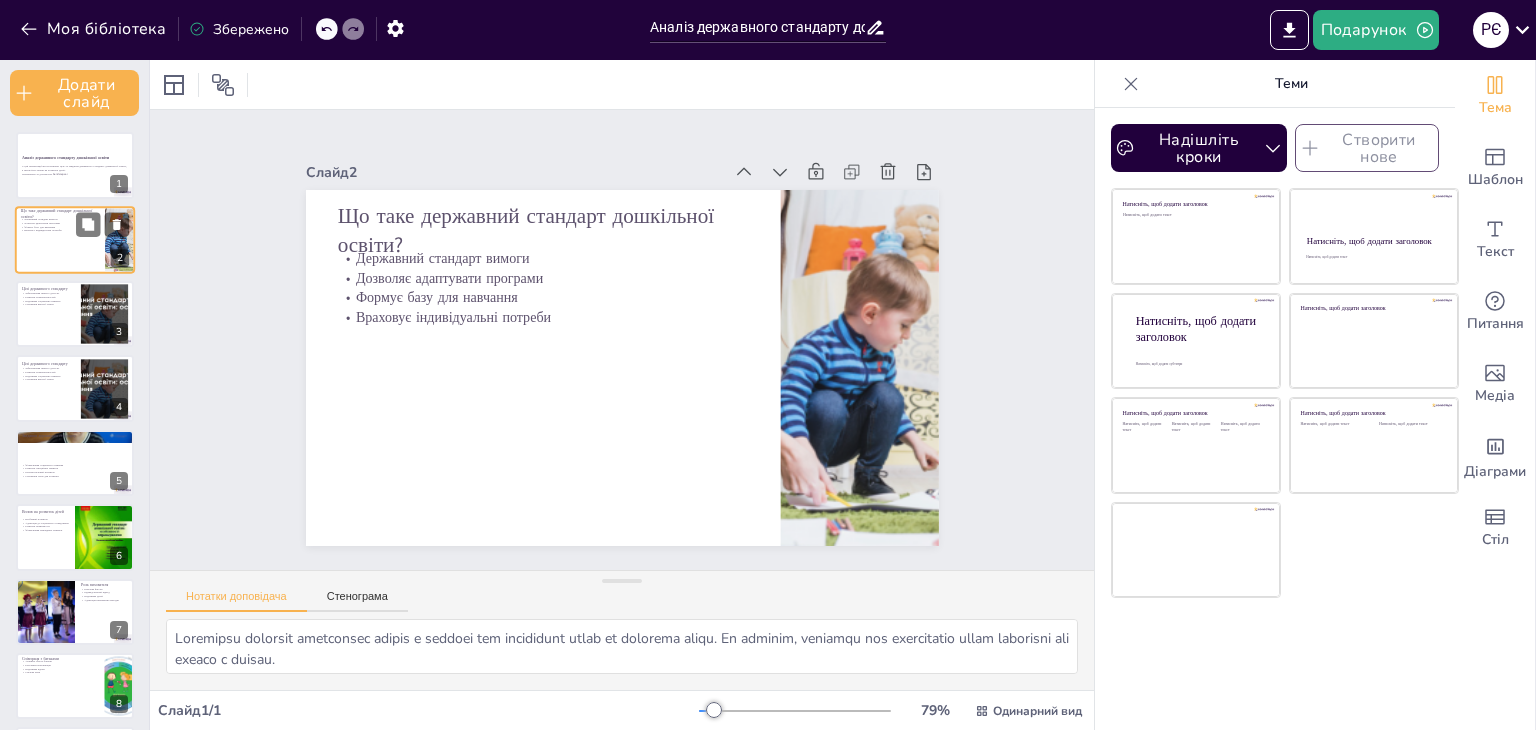 checkbox on "true" 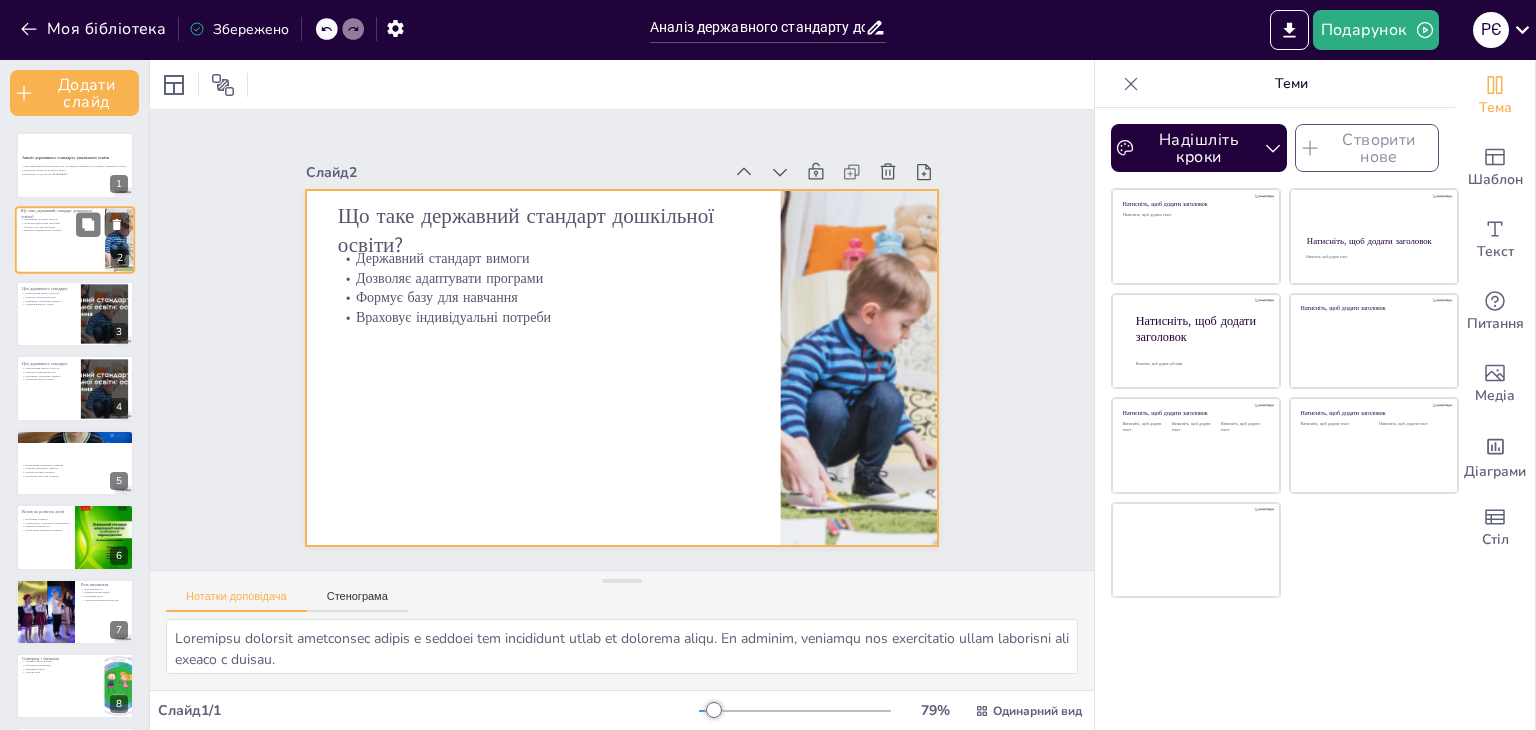 checkbox on "true" 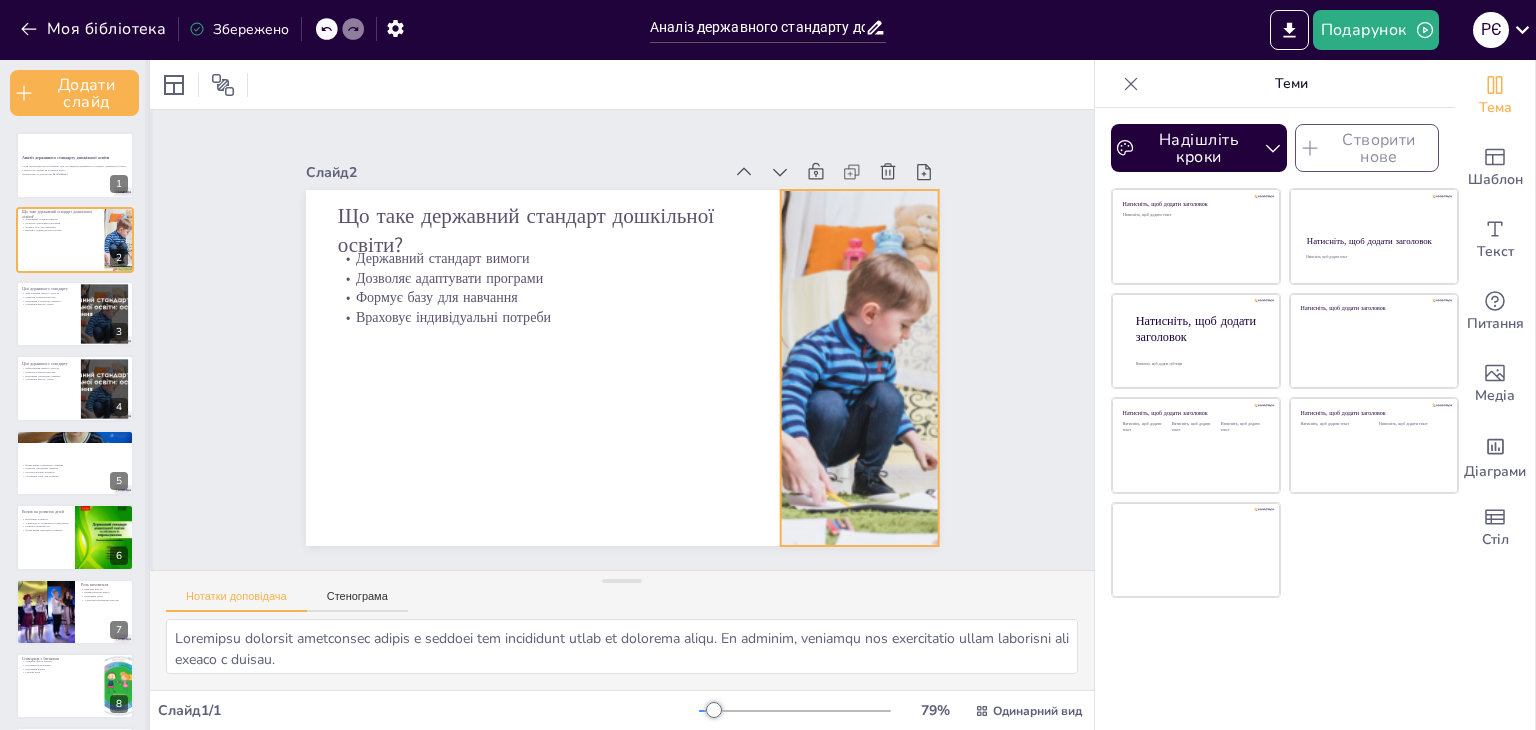 checkbox on "true" 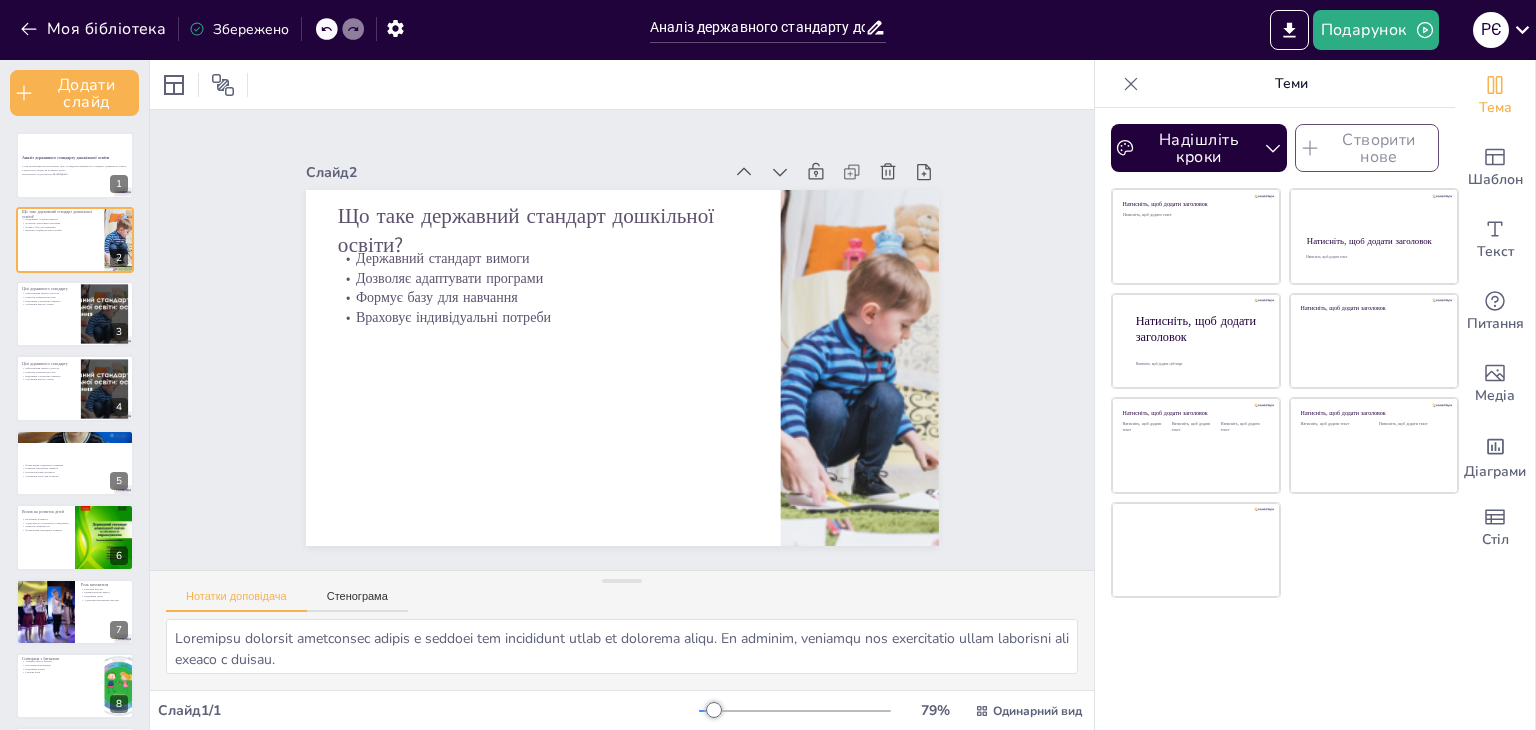 checkbox on "true" 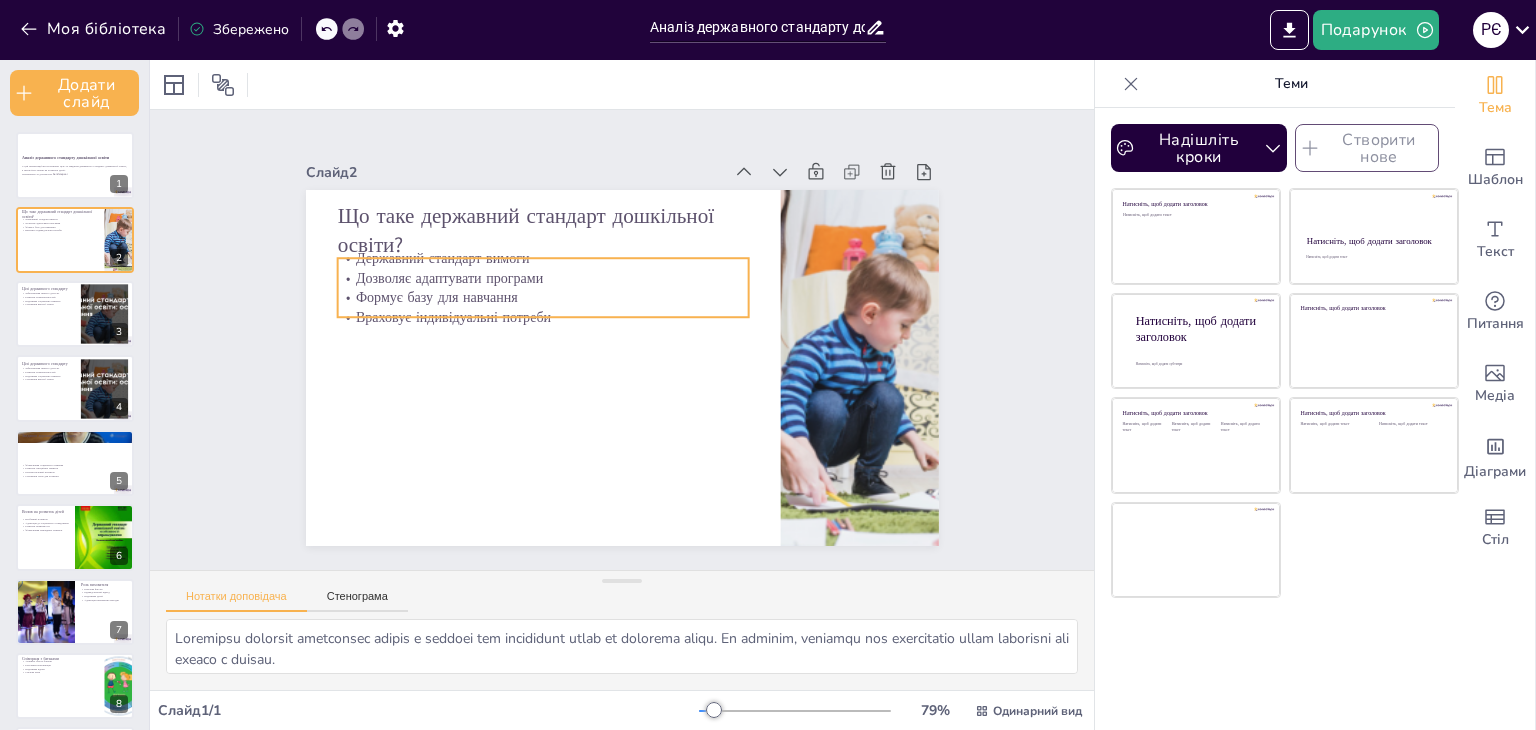 checkbox on "true" 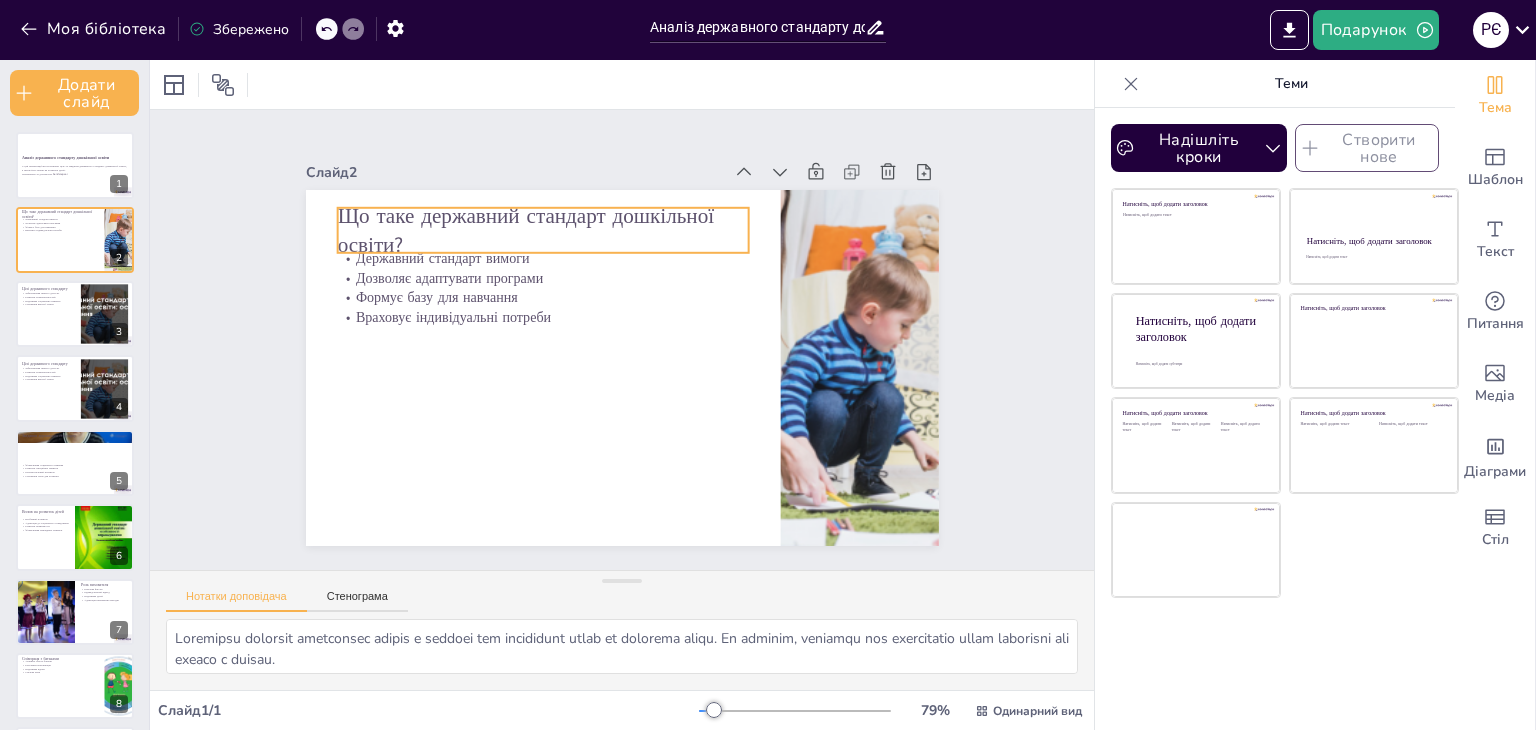 checkbox on "true" 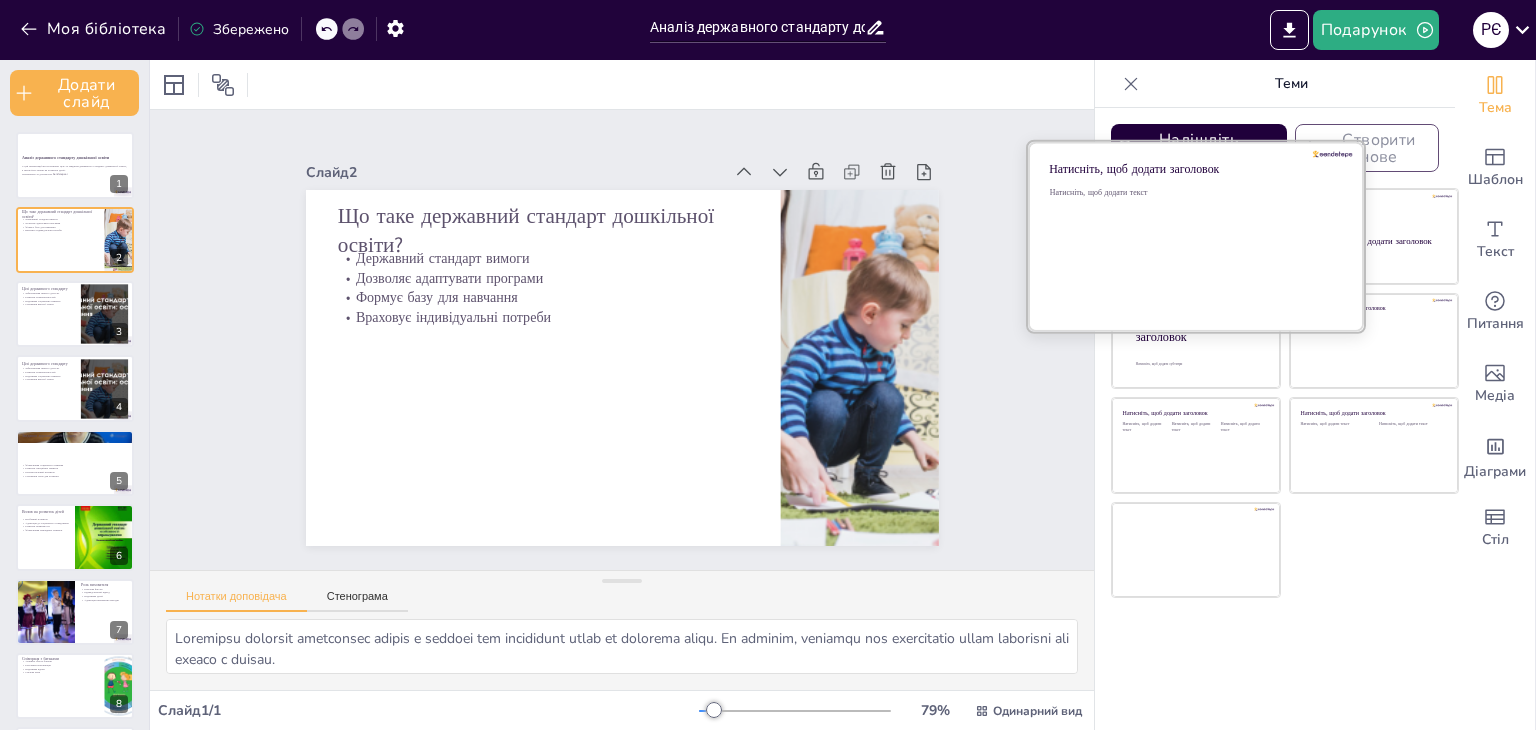 checkbox on "true" 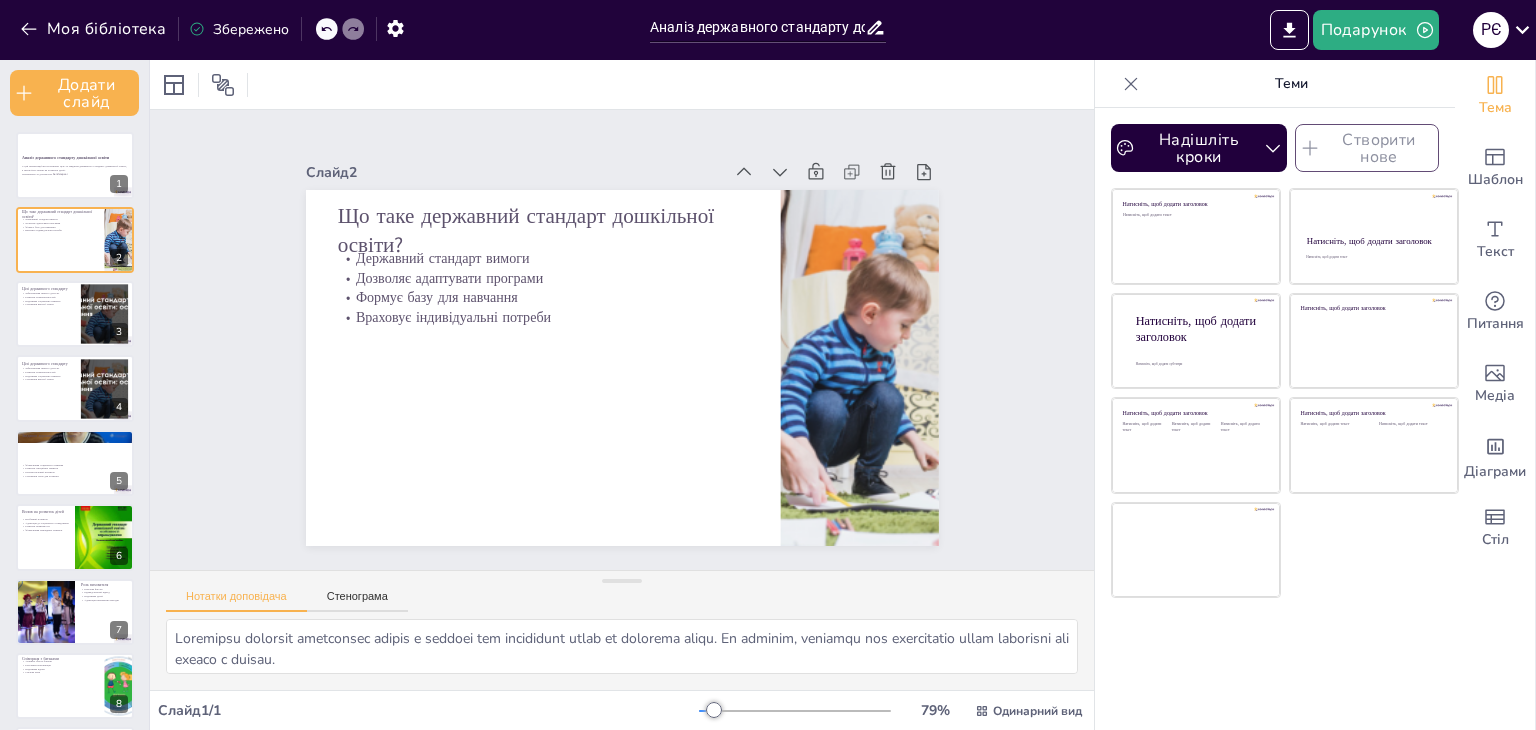 click 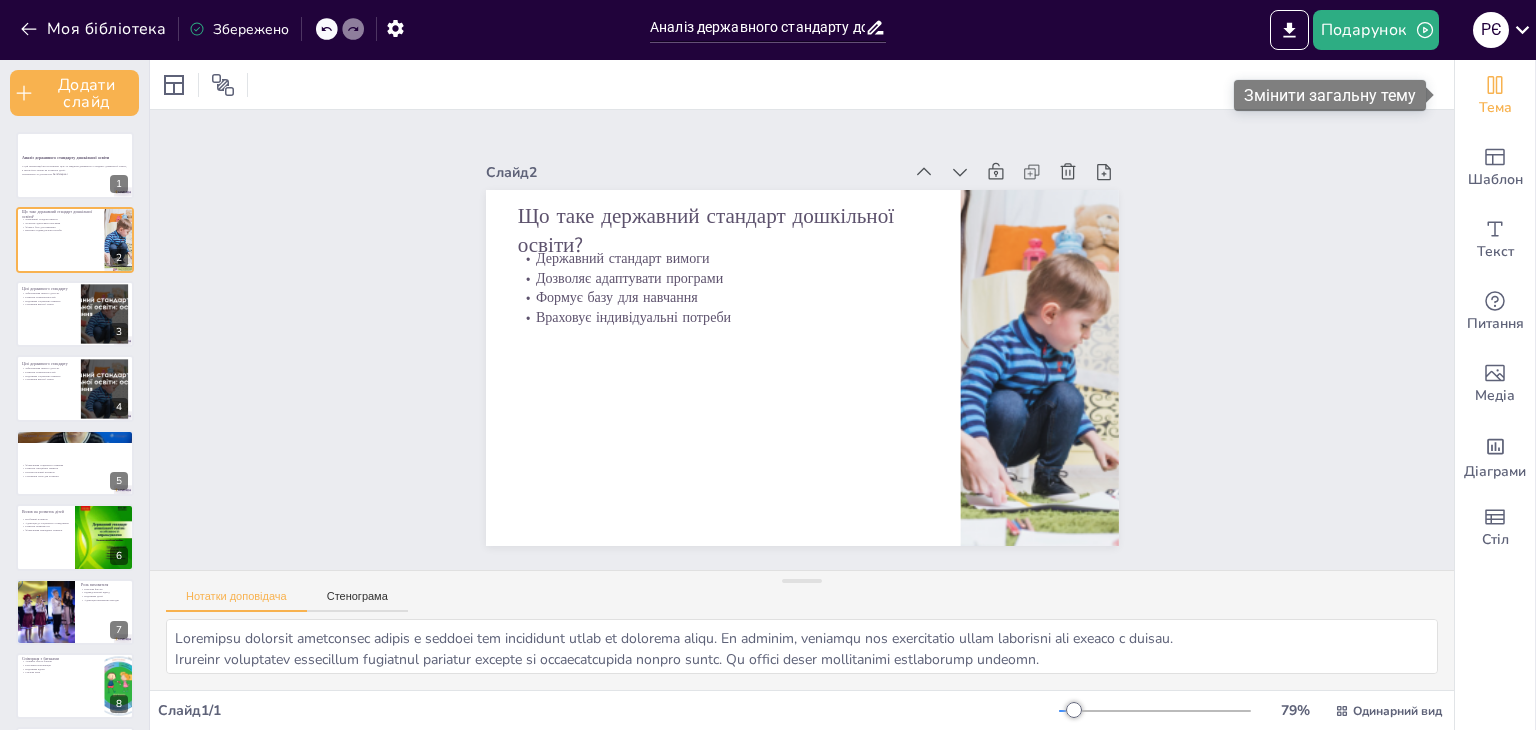 click 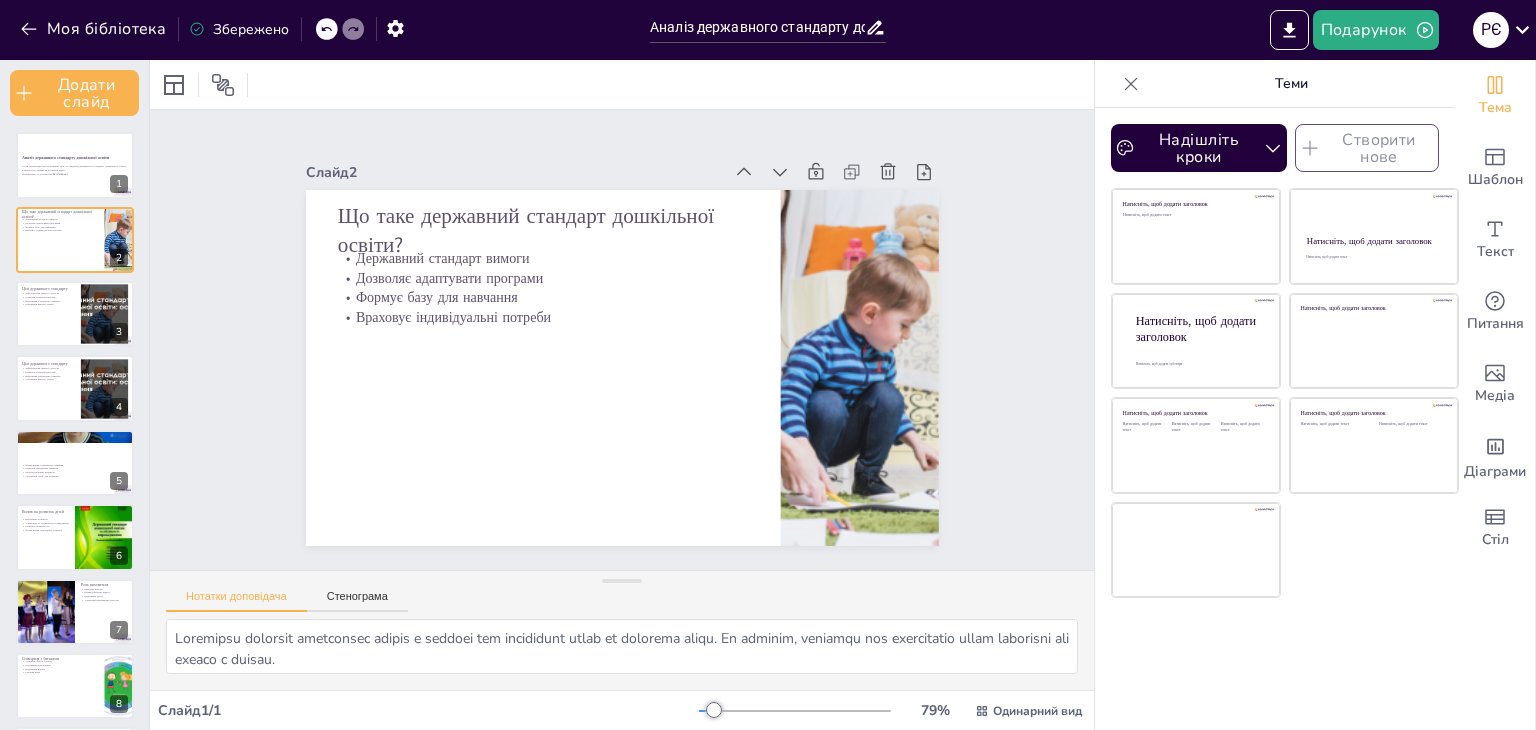 click 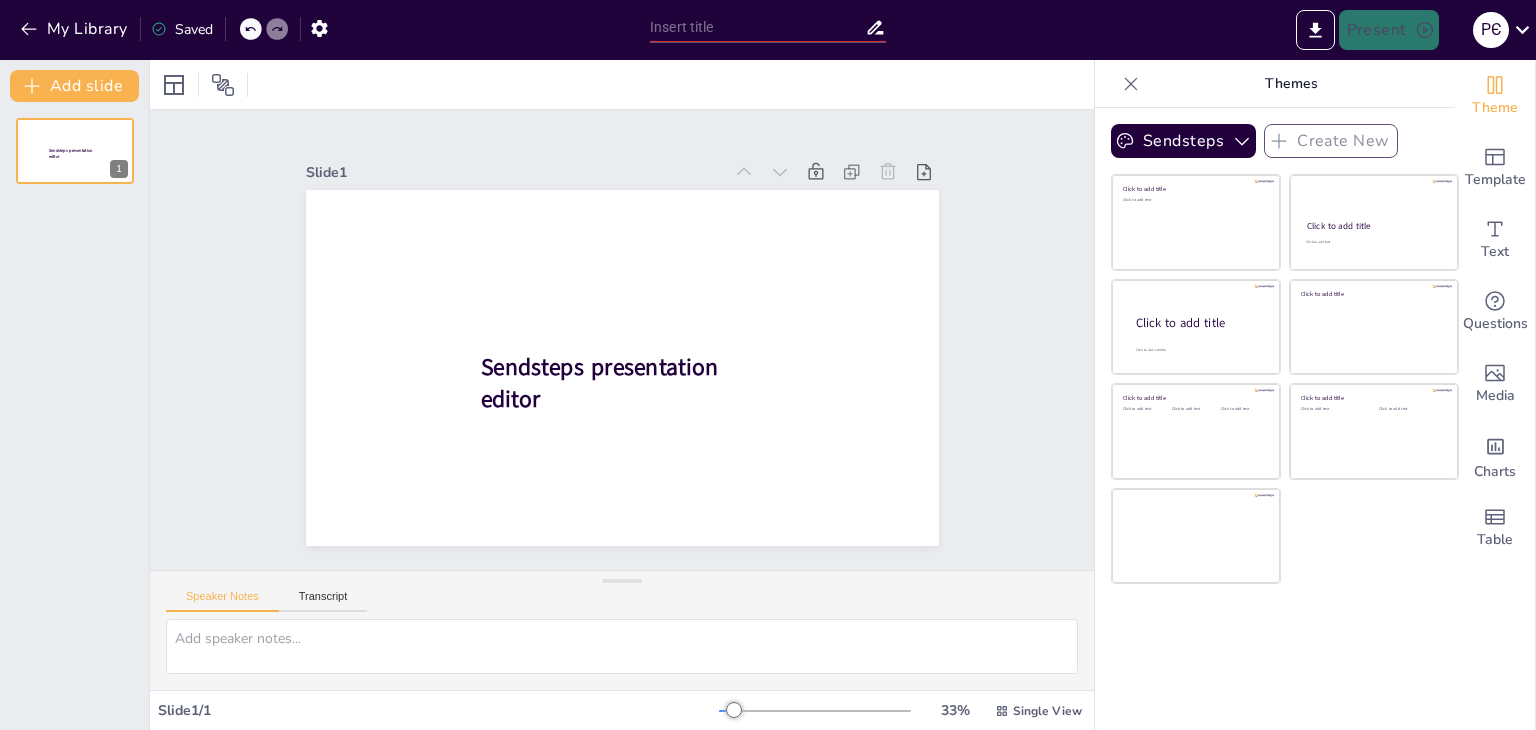 scroll, scrollTop: 0, scrollLeft: 0, axis: both 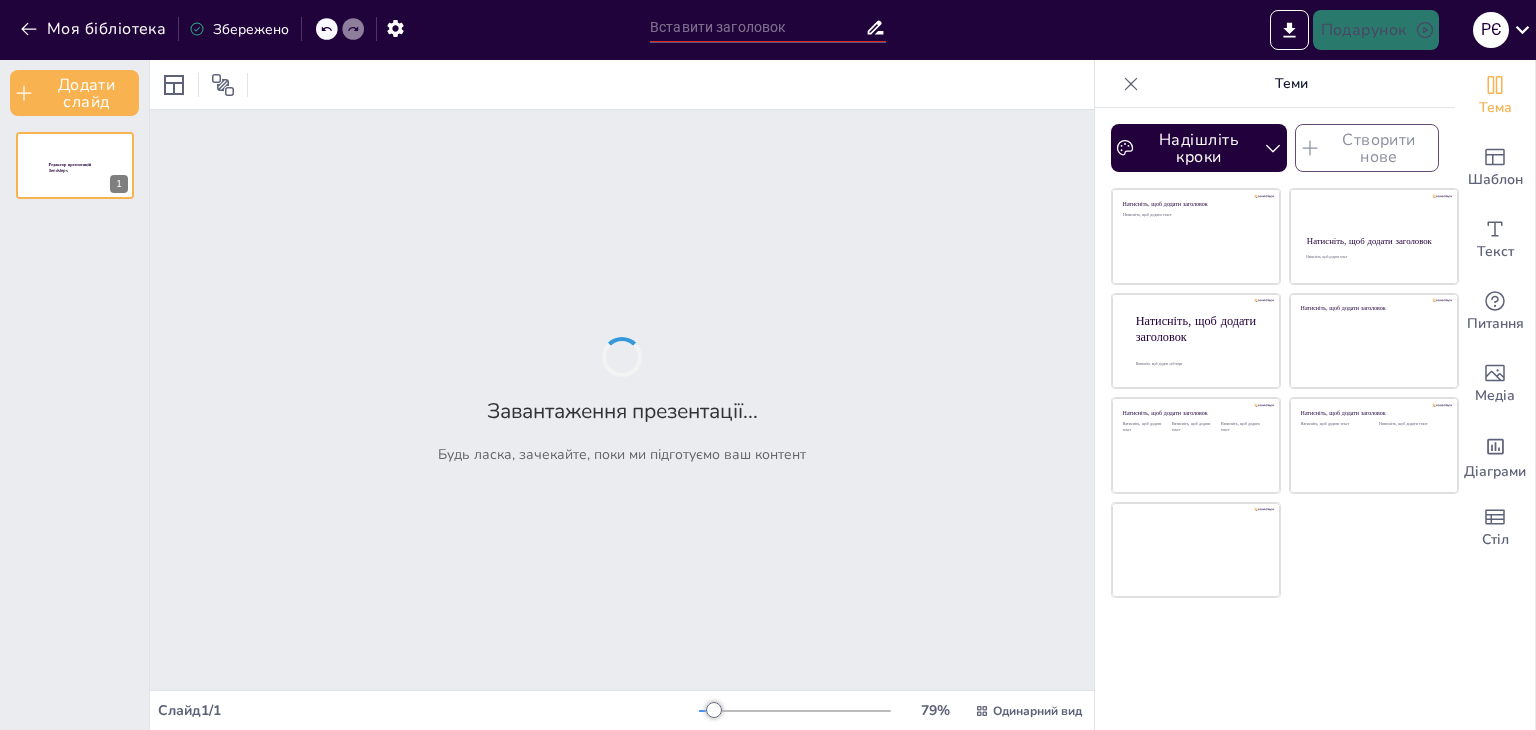 type on "Аналіз державного стандарту дошкільної освіти: цілі та завдання" 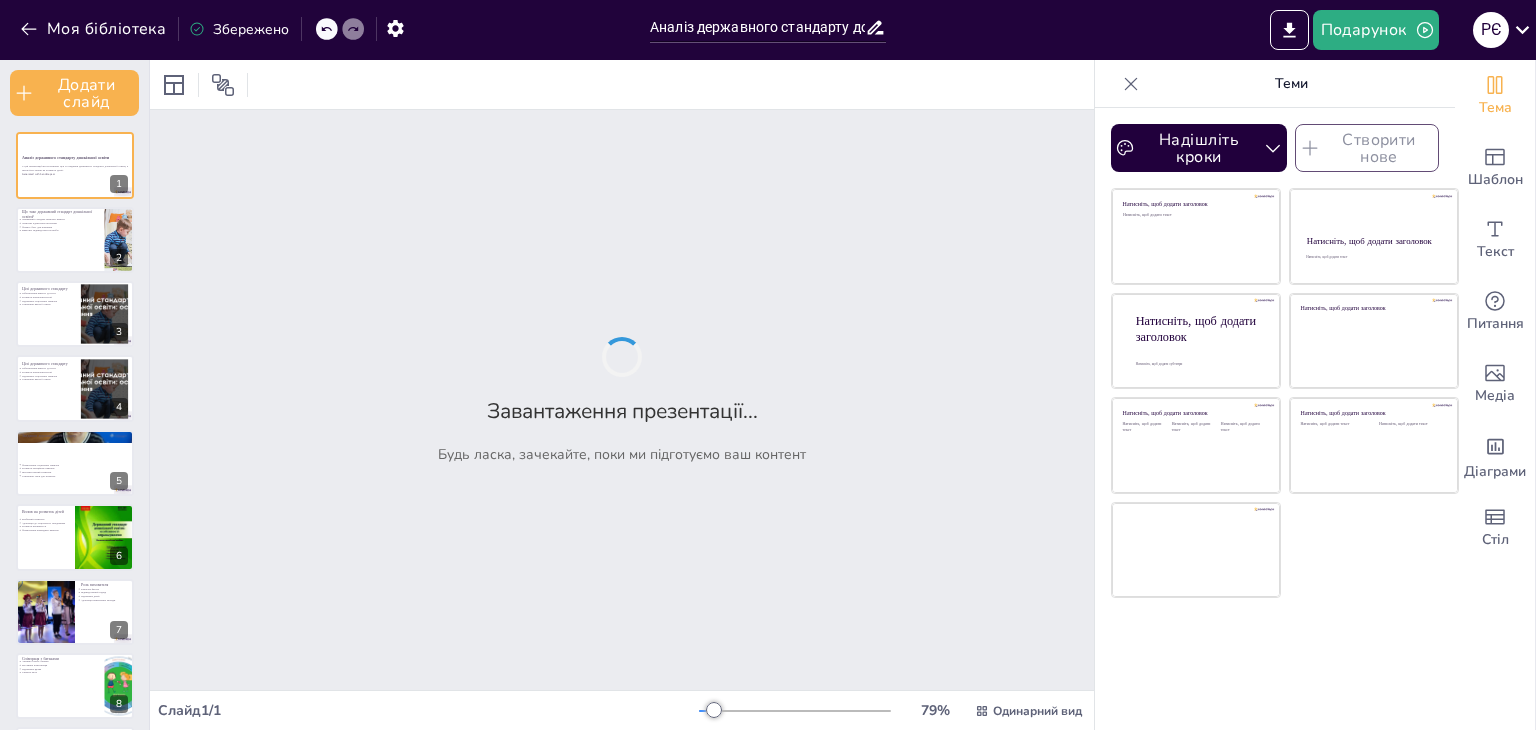 checkbox on "true" 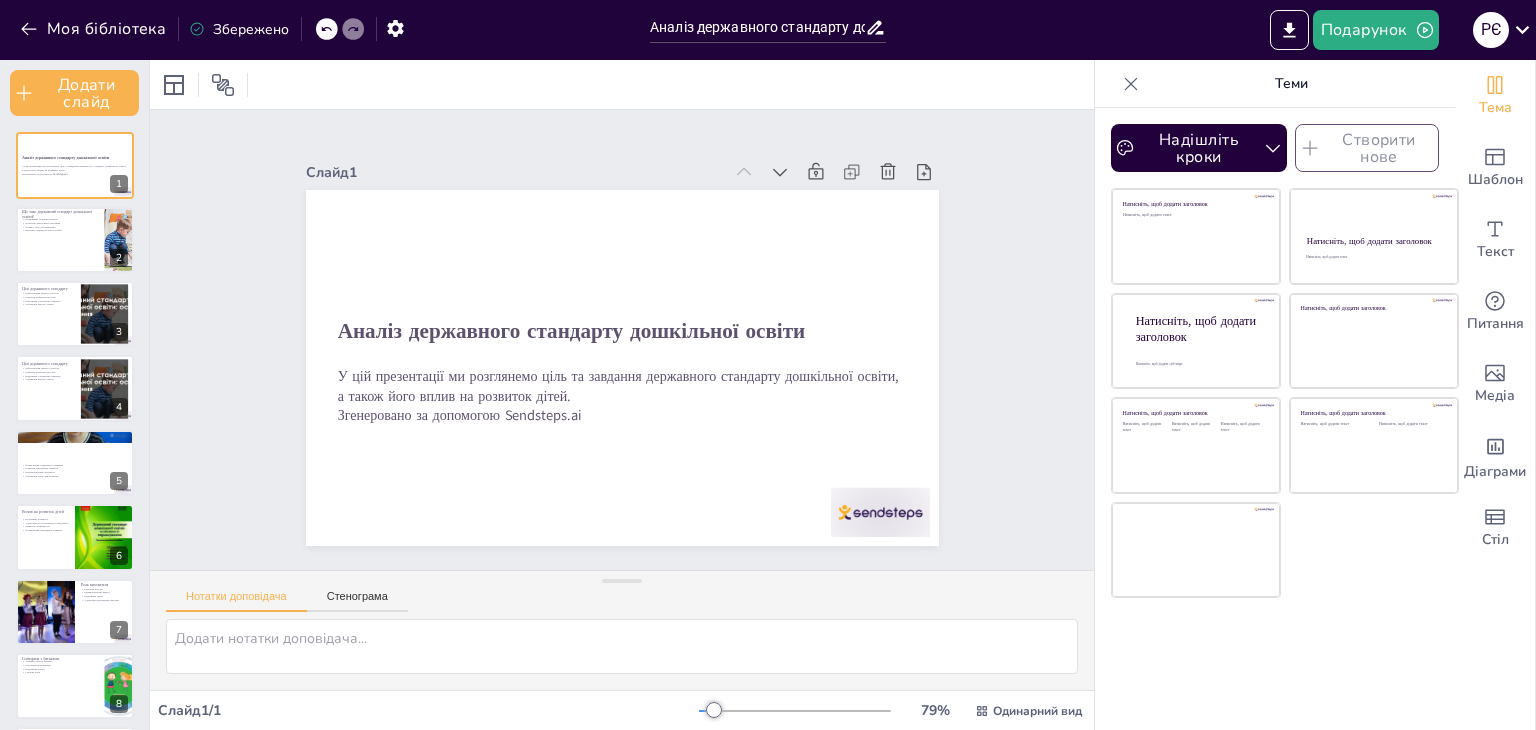 click 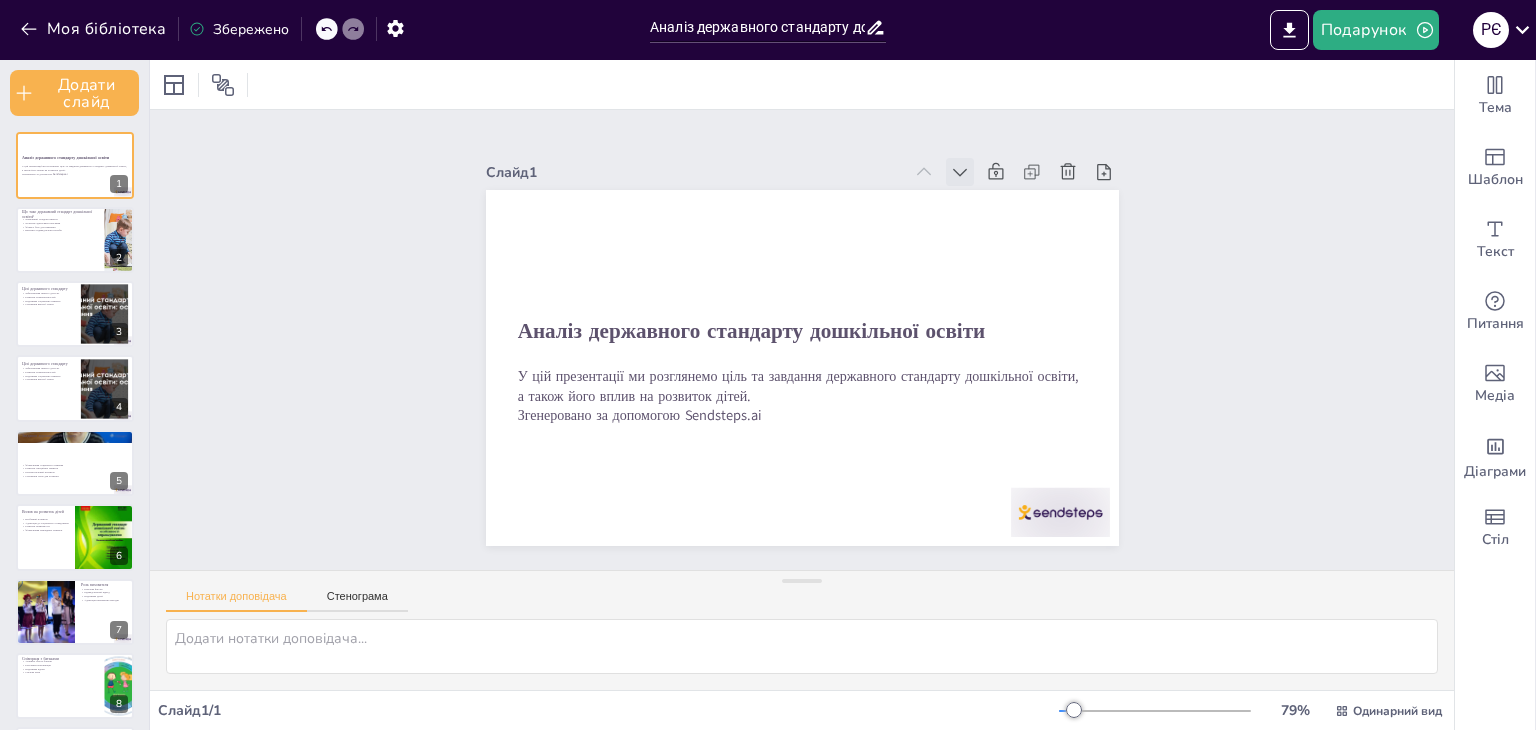 click 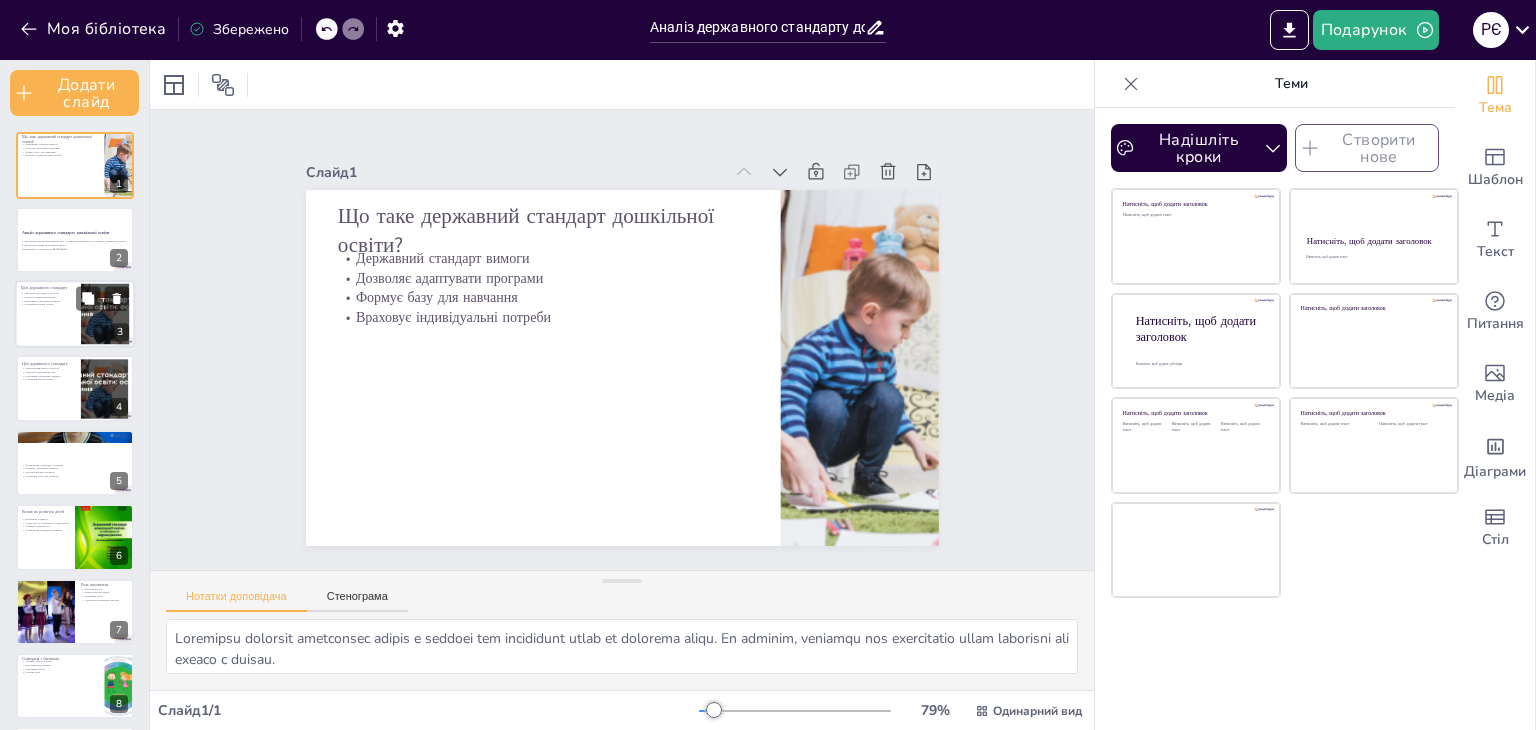 click at bounding box center [75, 314] 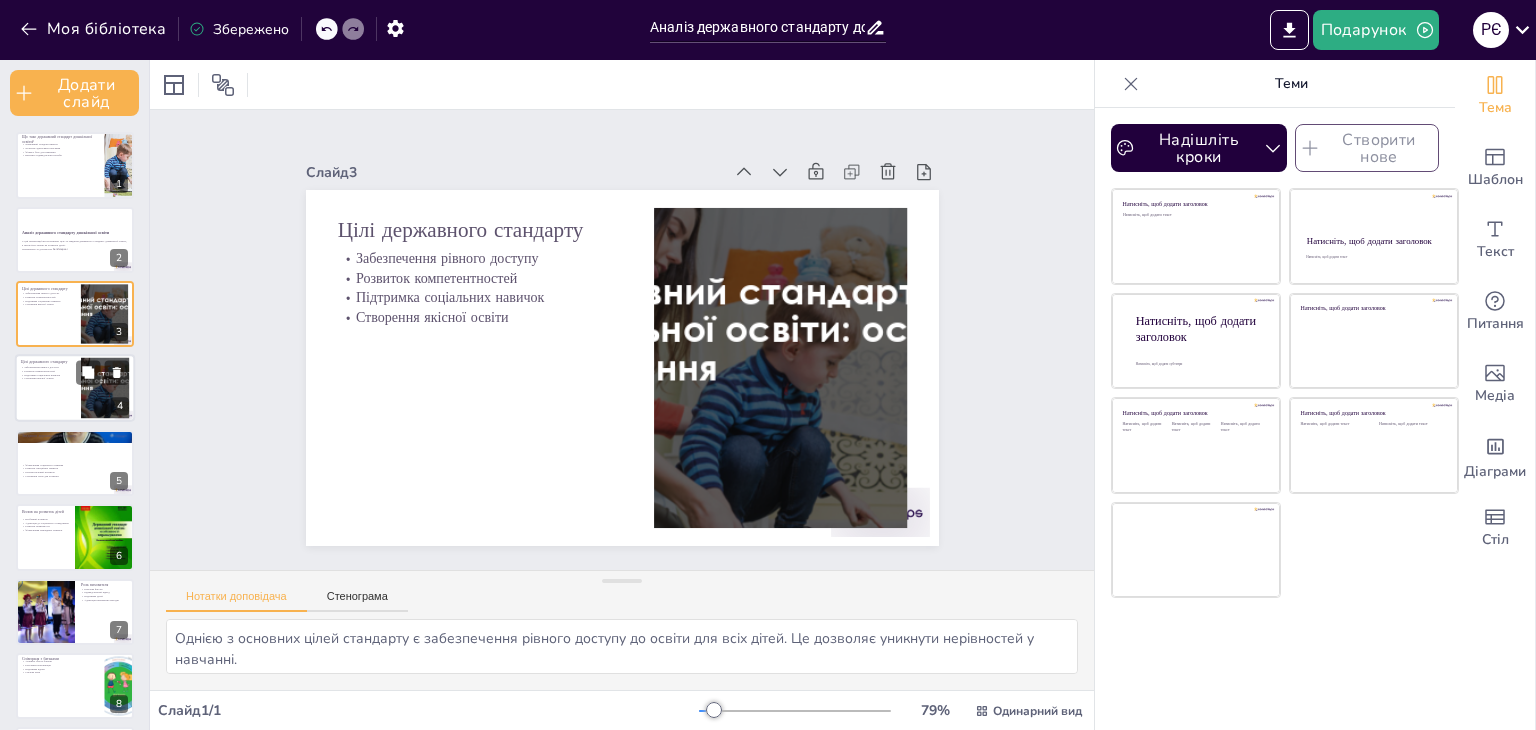 click at bounding box center [75, 389] 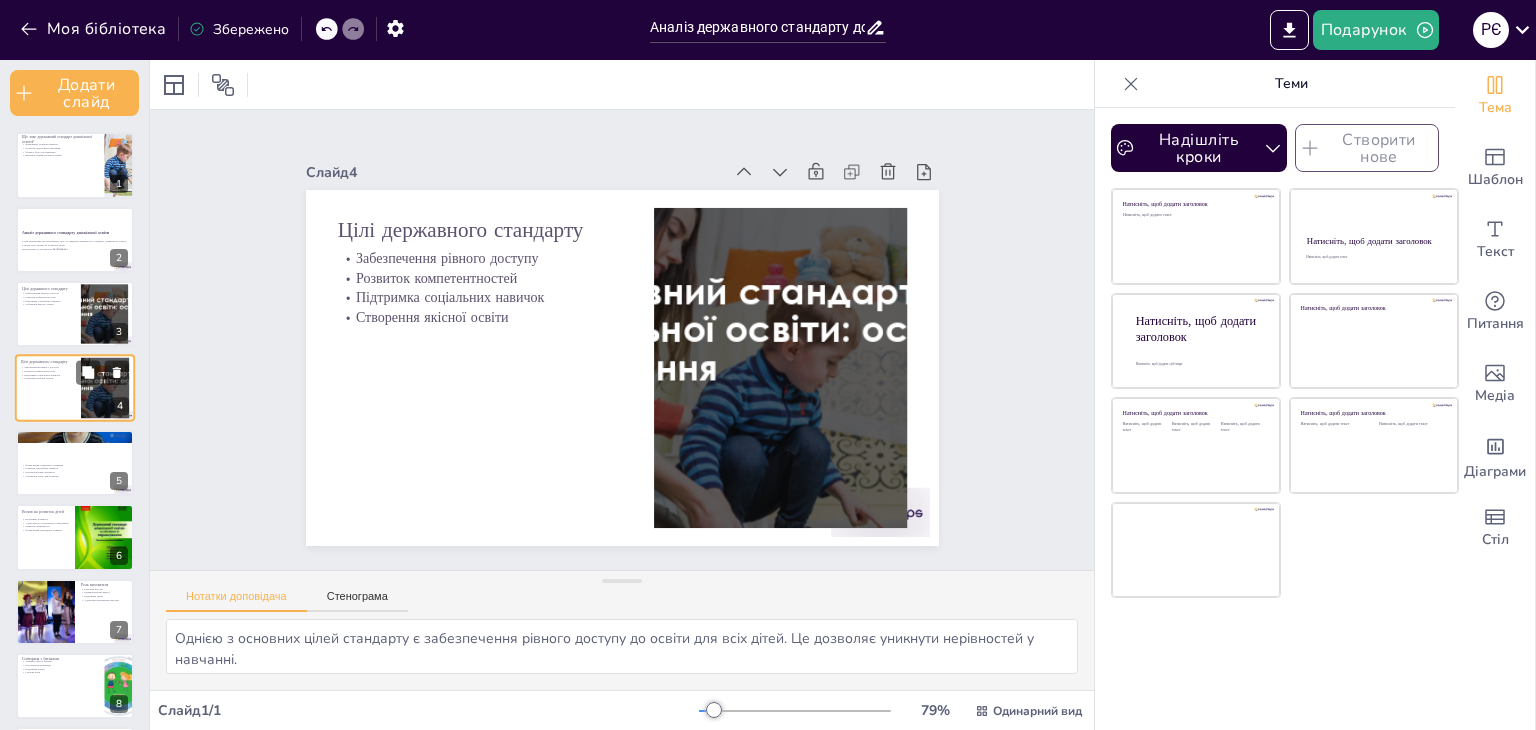 click at bounding box center (75, 389) 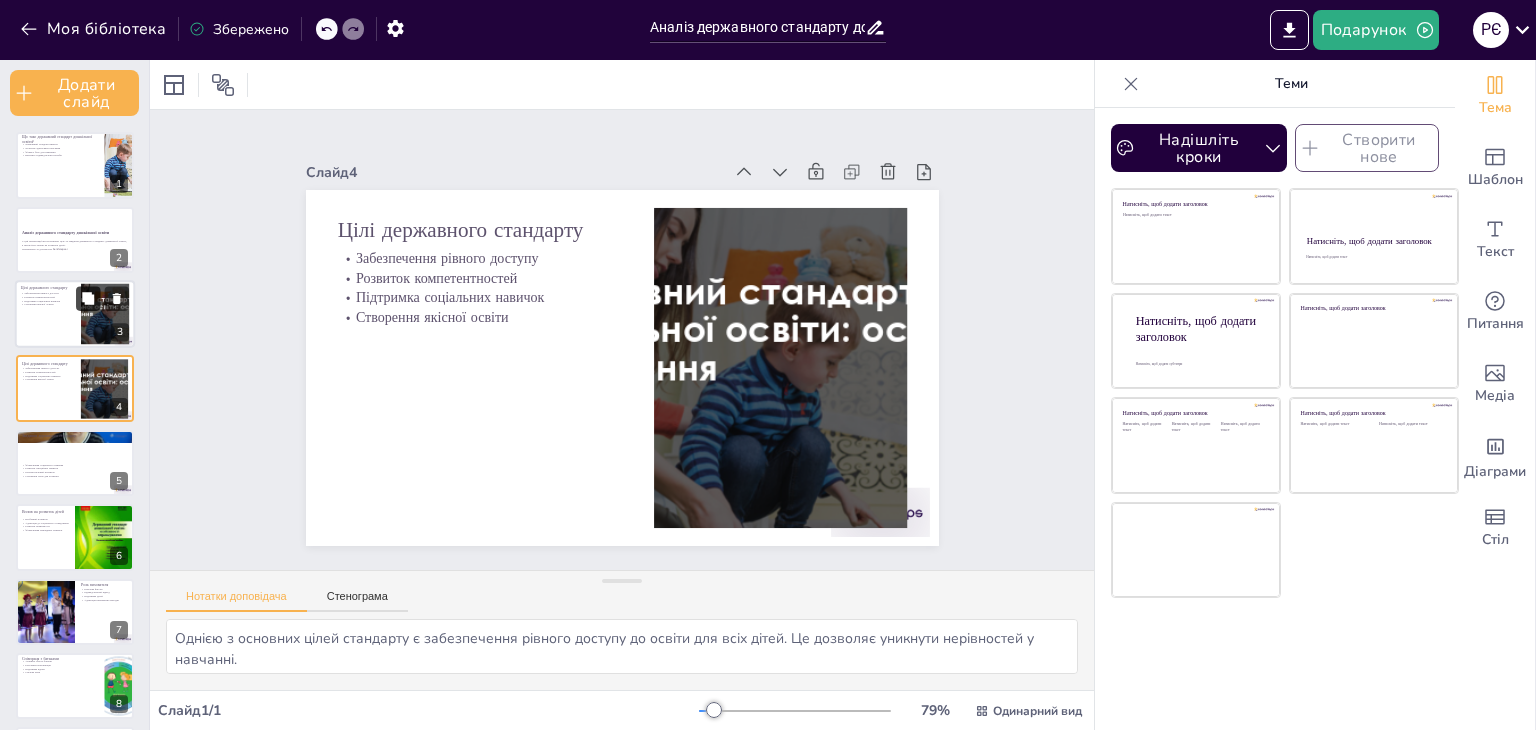 click at bounding box center [88, 298] 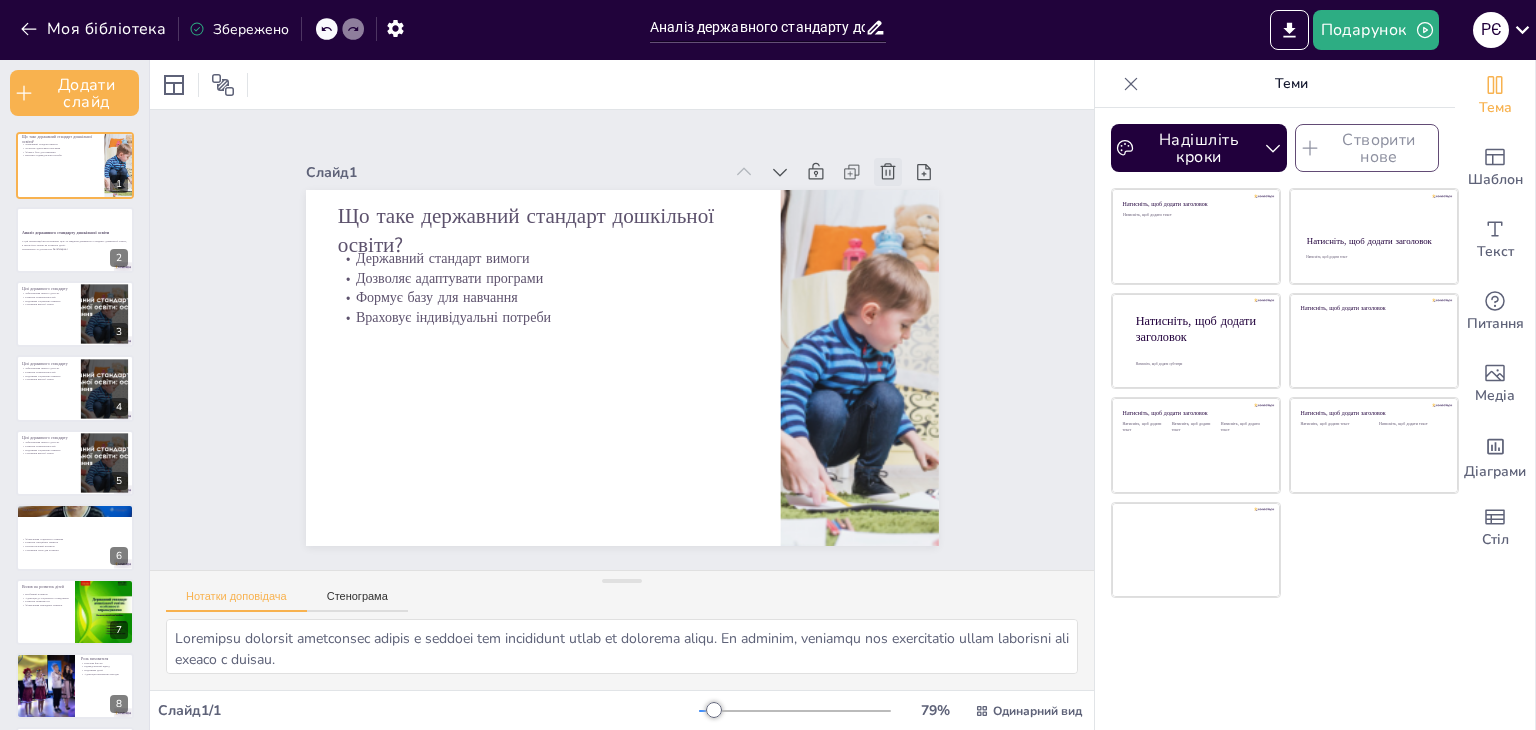 drag, startPoint x: 65, startPoint y: 317, endPoint x: 874, endPoint y: 163, distance: 823.52716 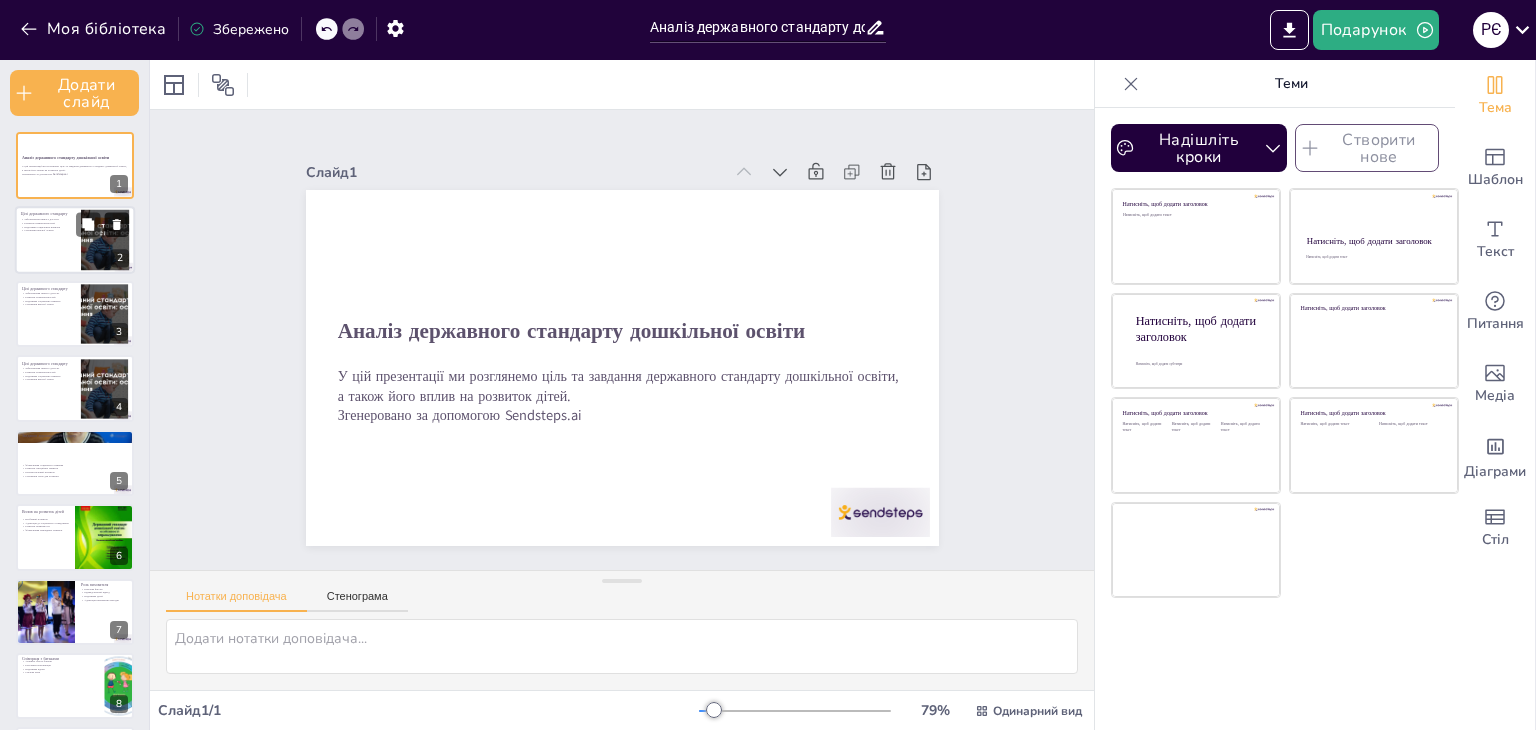 click 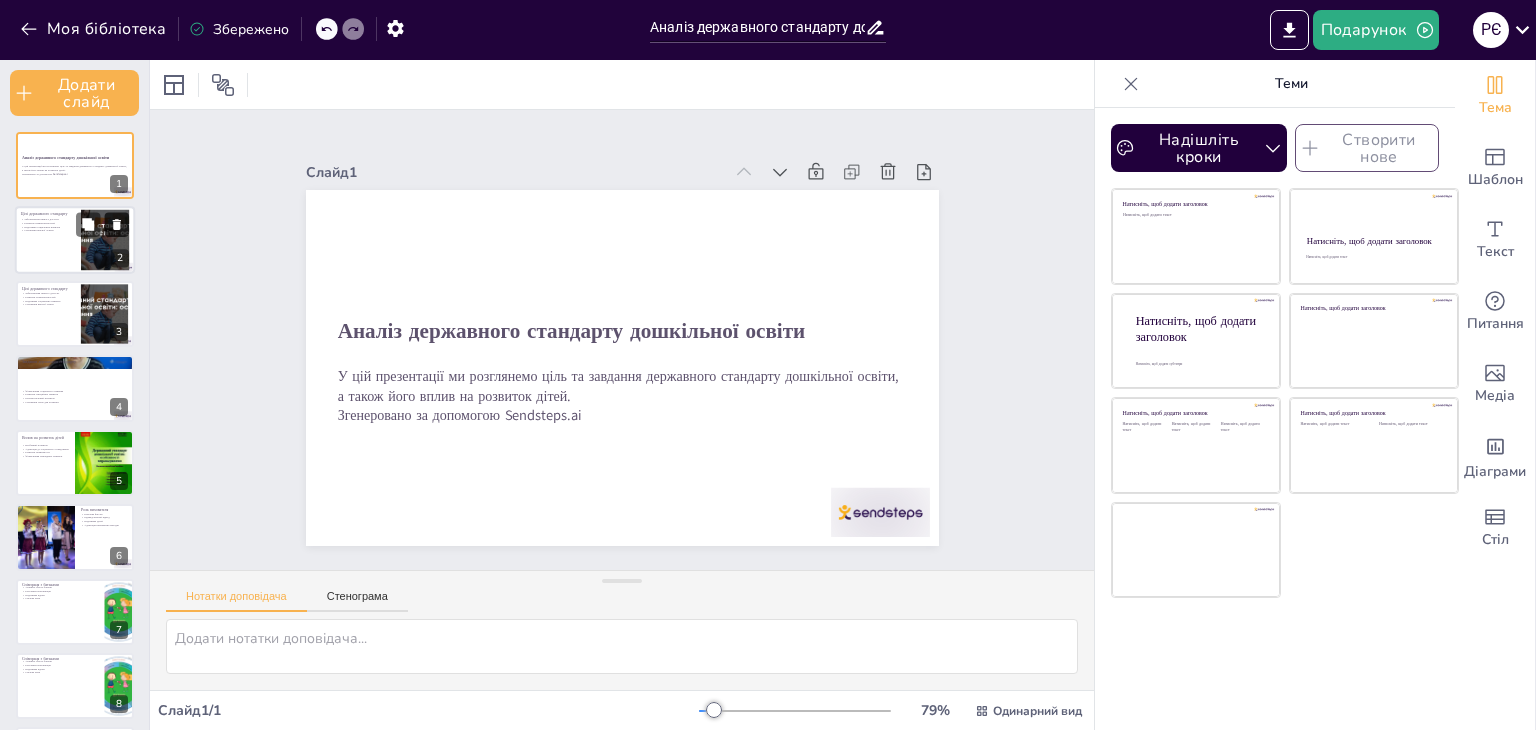 click 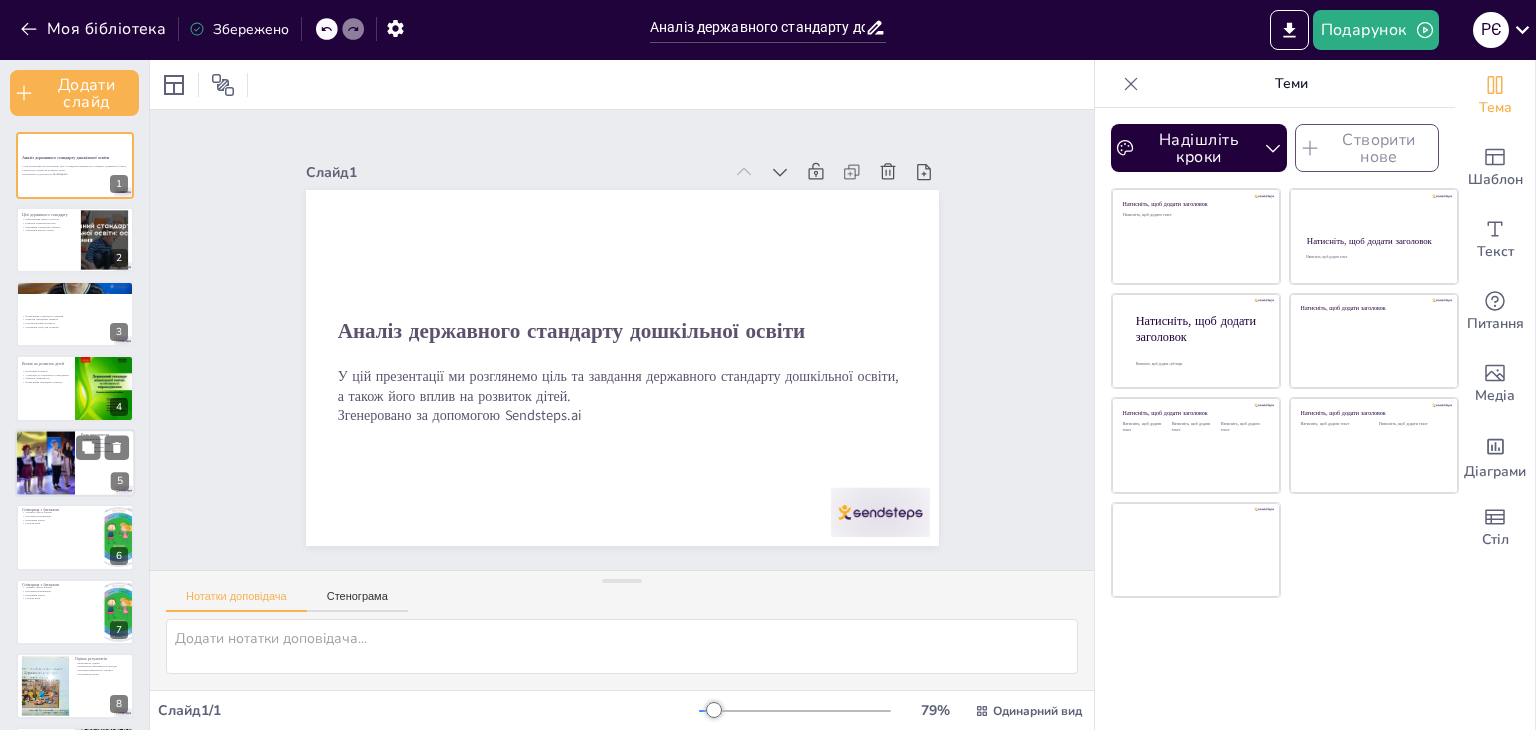 click at bounding box center (45, 463) 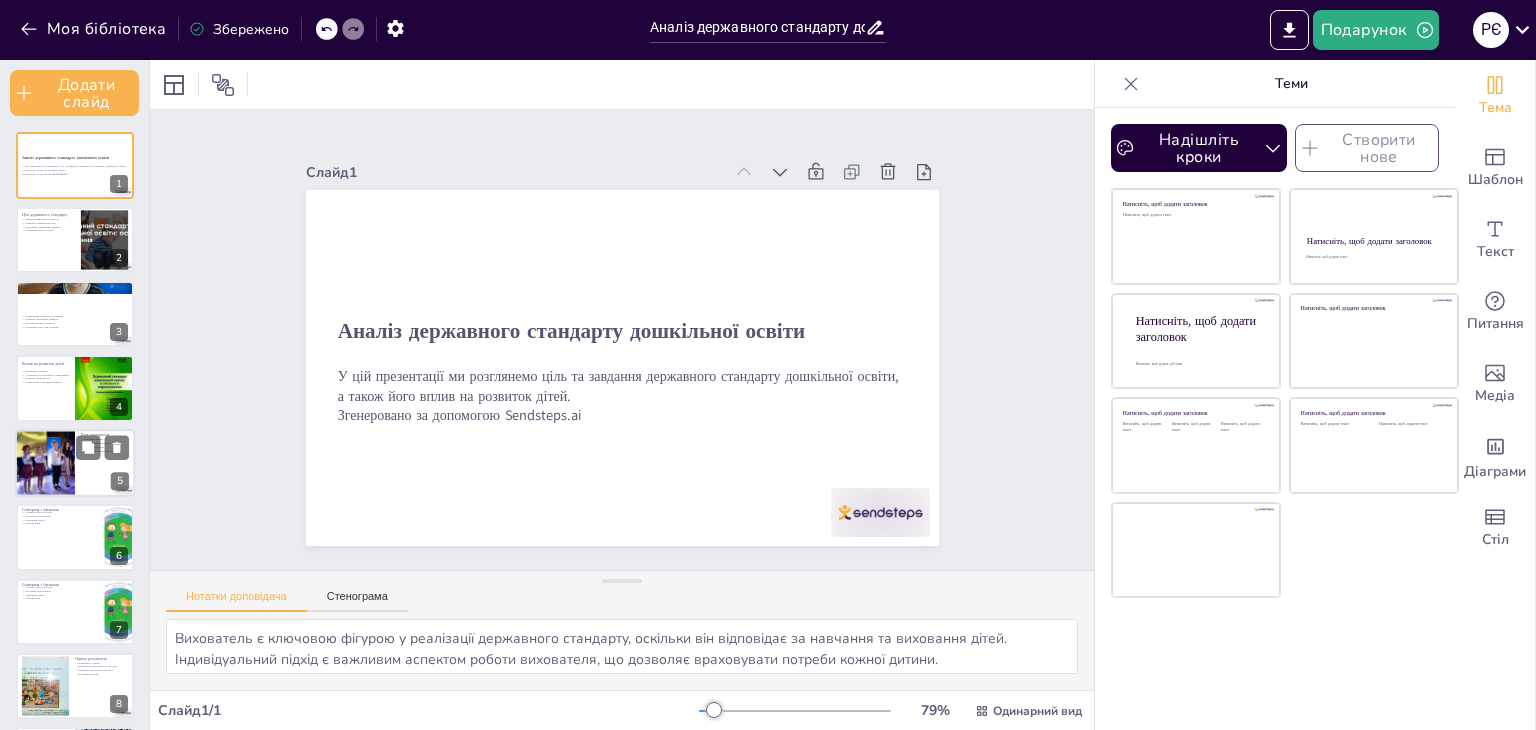 scroll, scrollTop: 40, scrollLeft: 0, axis: vertical 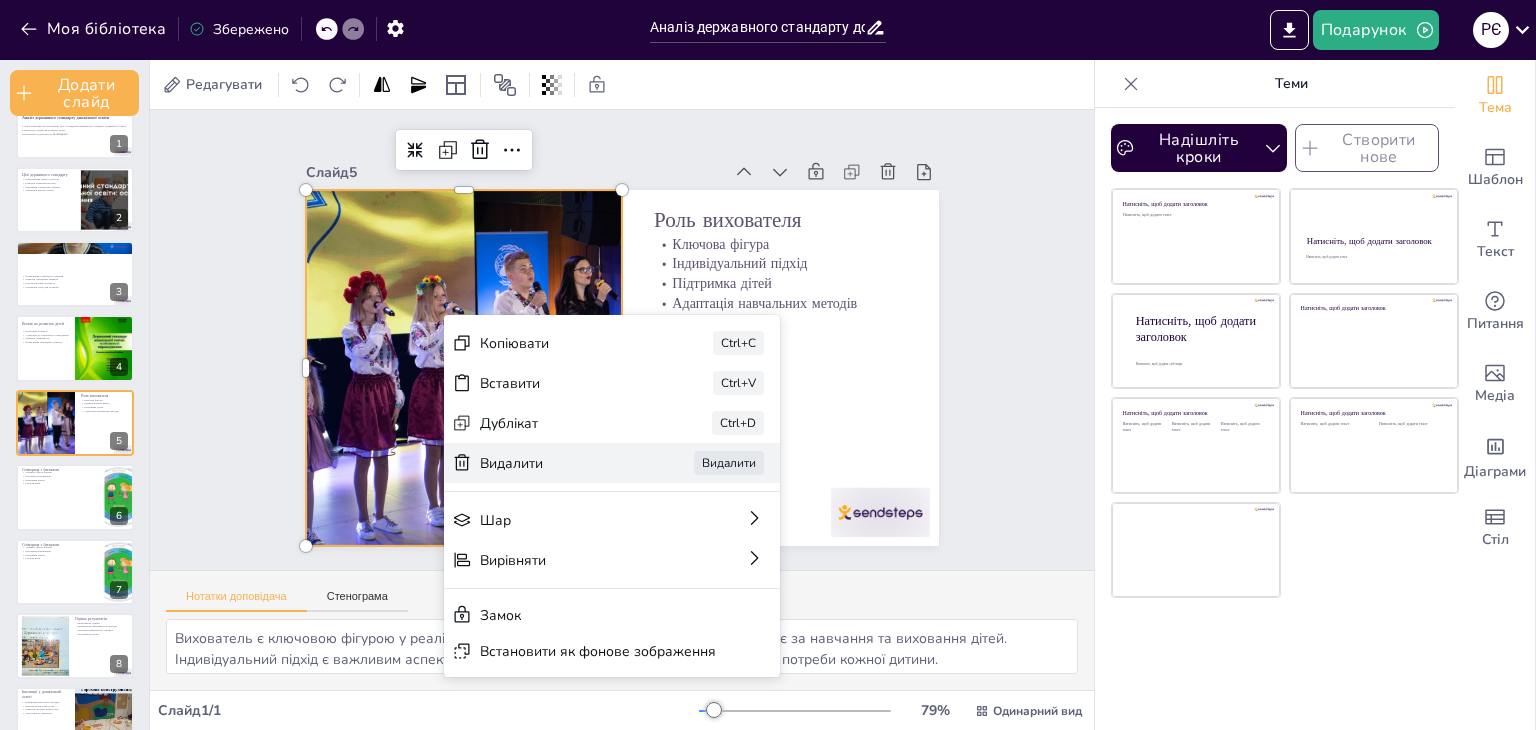 click on "Видалити" at bounding box center [511, 463] 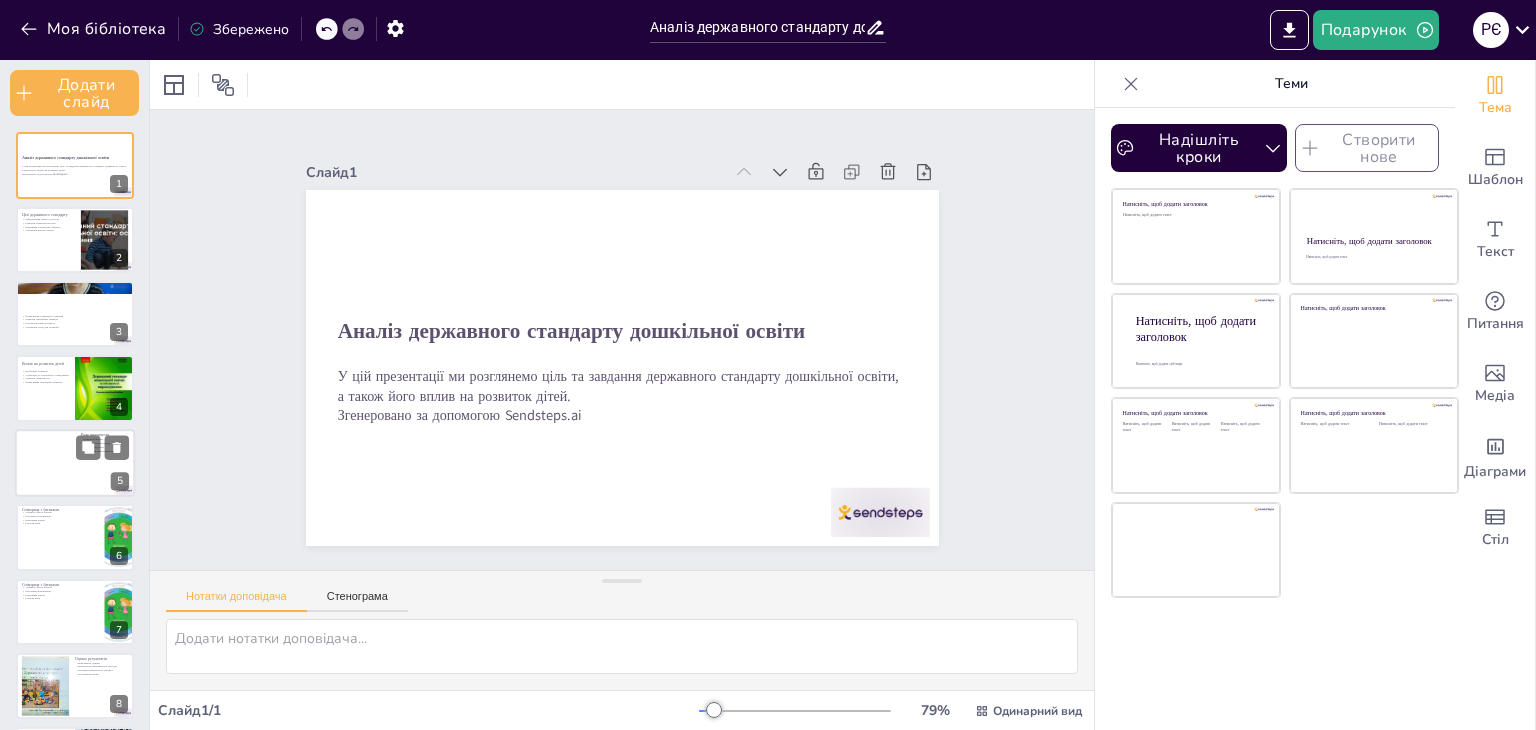 click at bounding box center (75, 463) 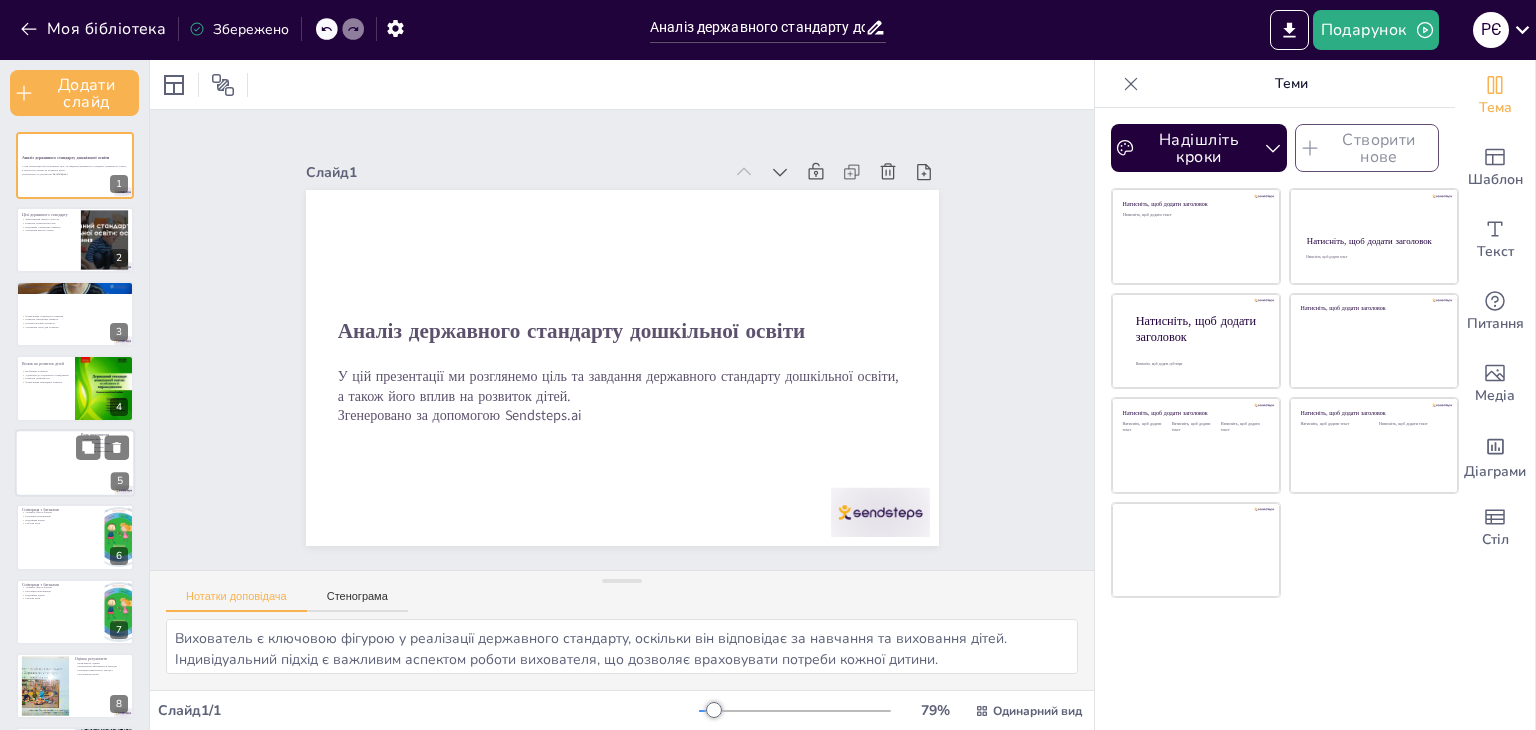 scroll, scrollTop: 40, scrollLeft: 0, axis: vertical 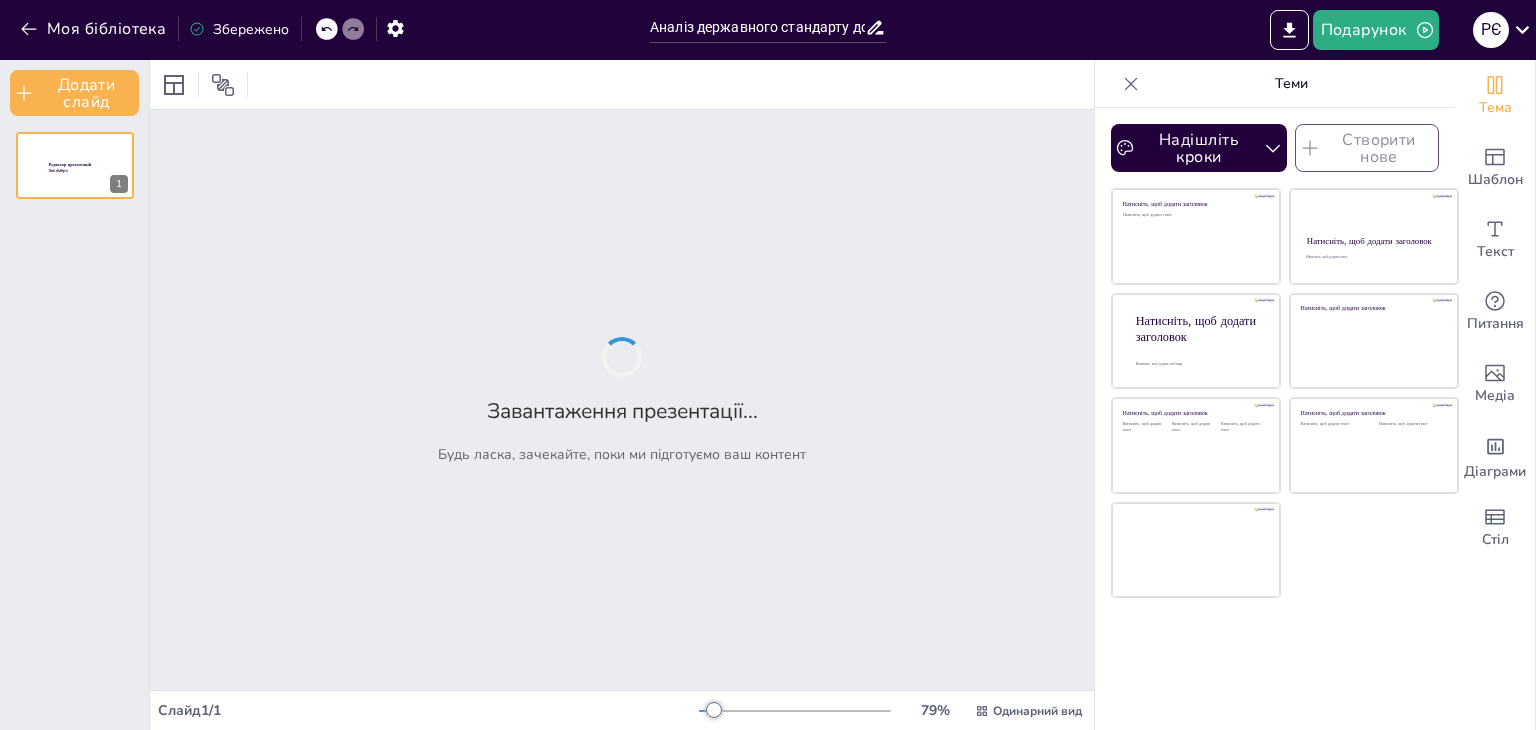 drag, startPoint x: 674, startPoint y: 283, endPoint x: 492, endPoint y: 362, distance: 198.40614 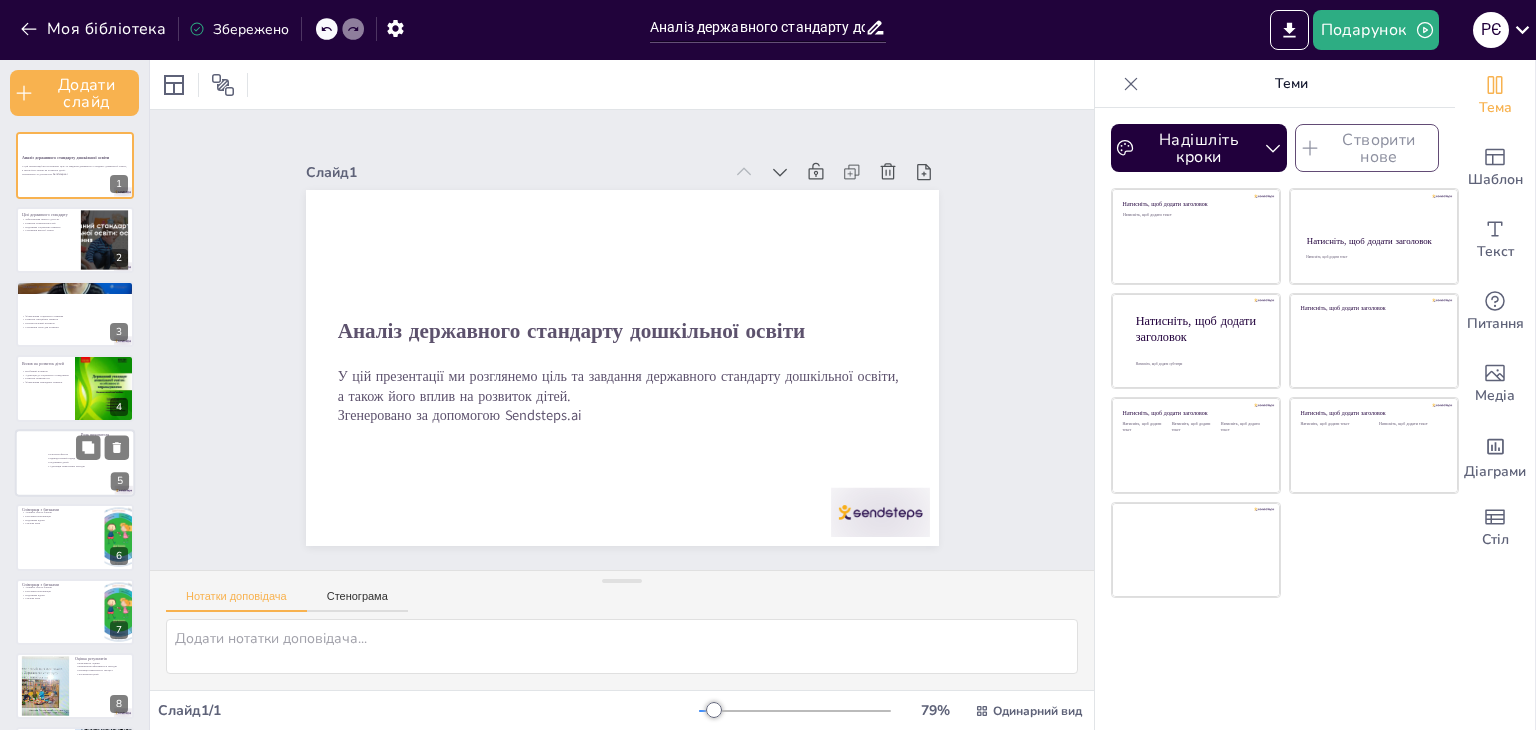 click at bounding box center (75, 463) 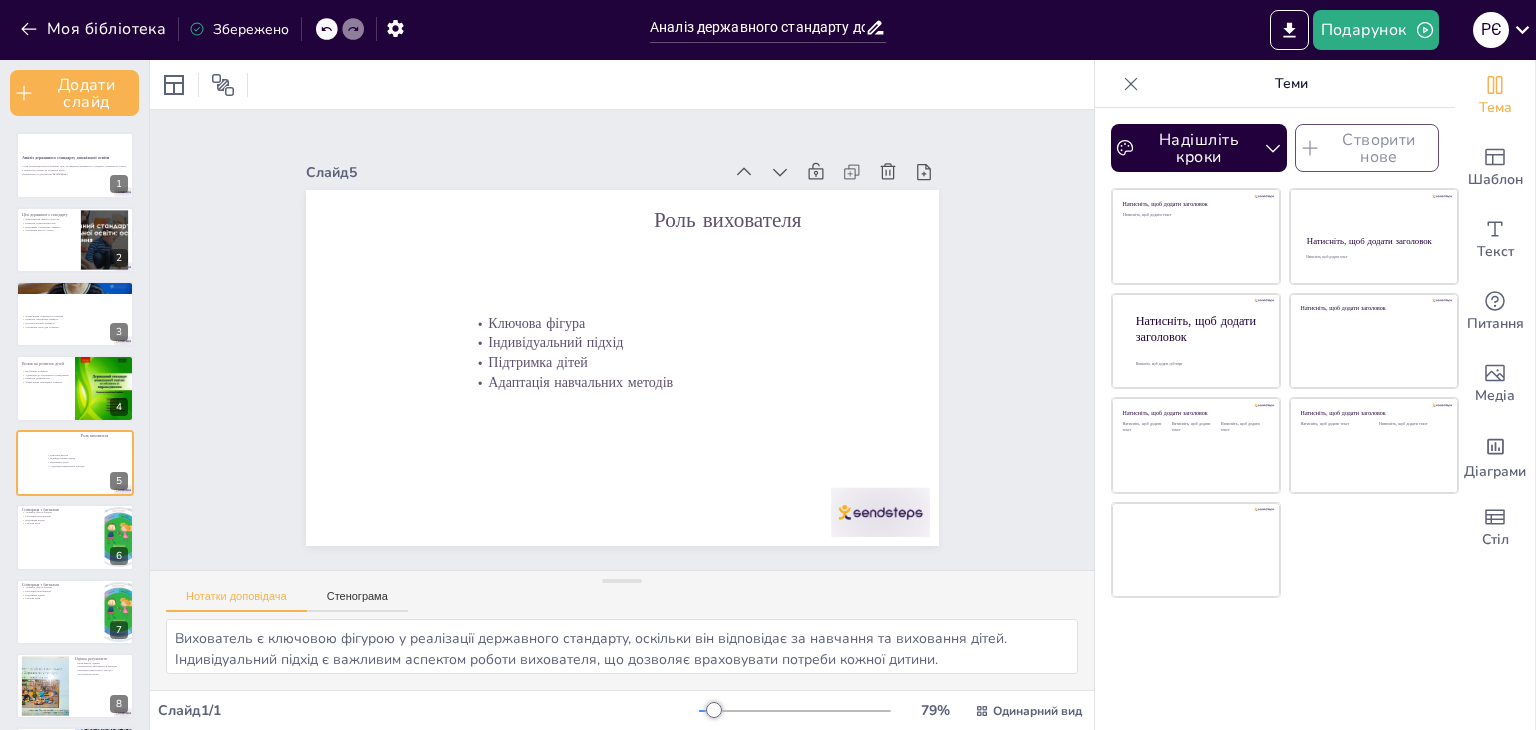 scroll, scrollTop: 40, scrollLeft: 0, axis: vertical 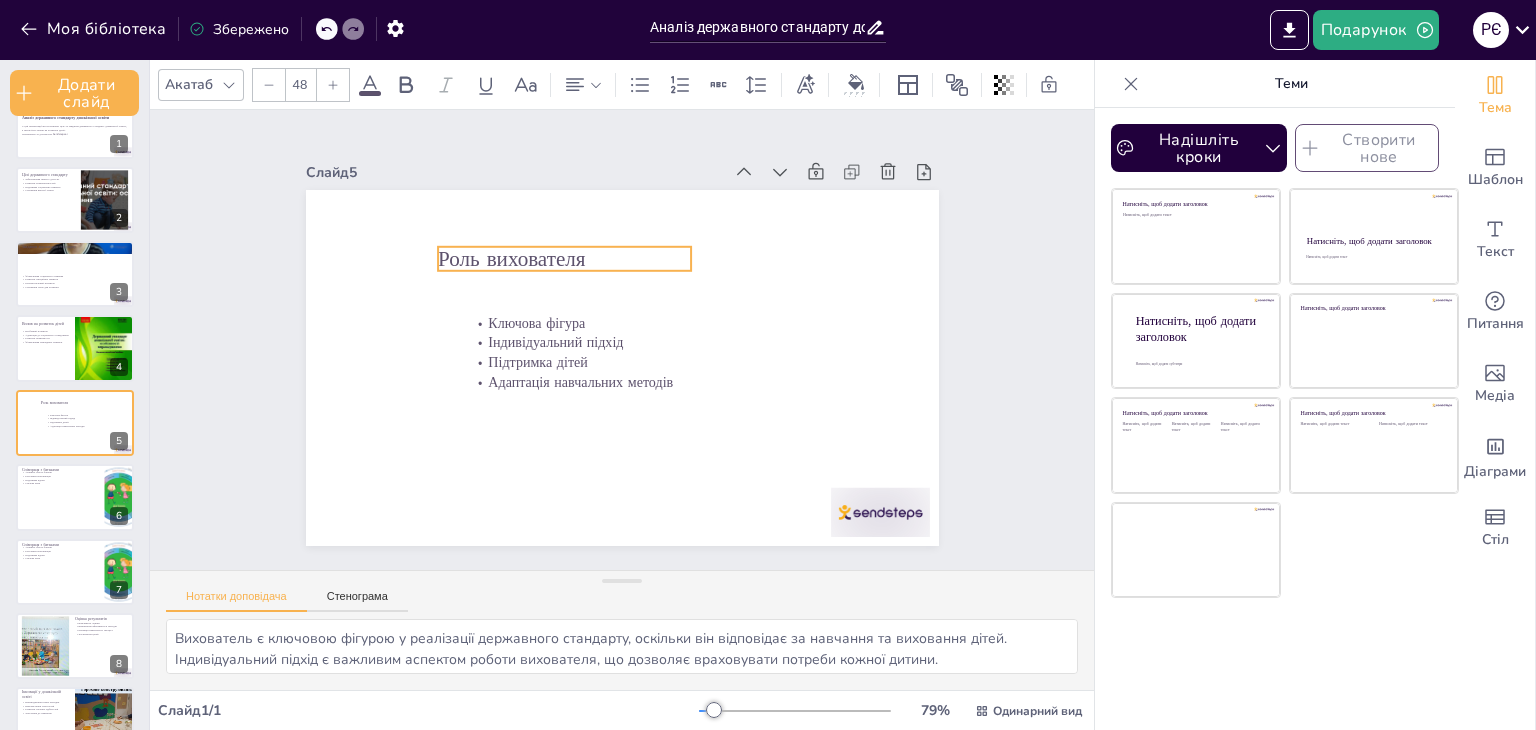 drag, startPoint x: 693, startPoint y: 209, endPoint x: 476, endPoint y: 249, distance: 220.65584 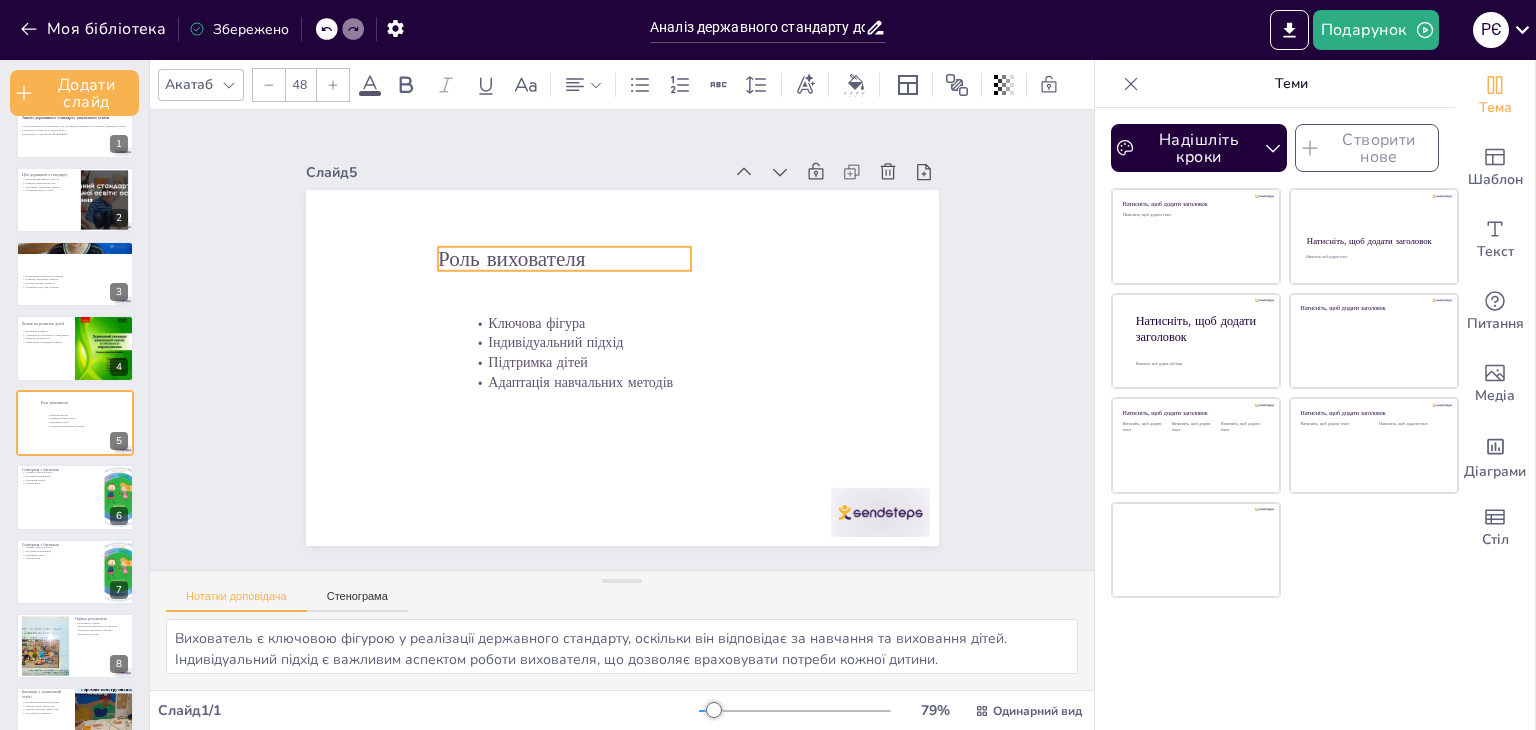 click on "Роль вихователя" at bounding box center (511, 258) 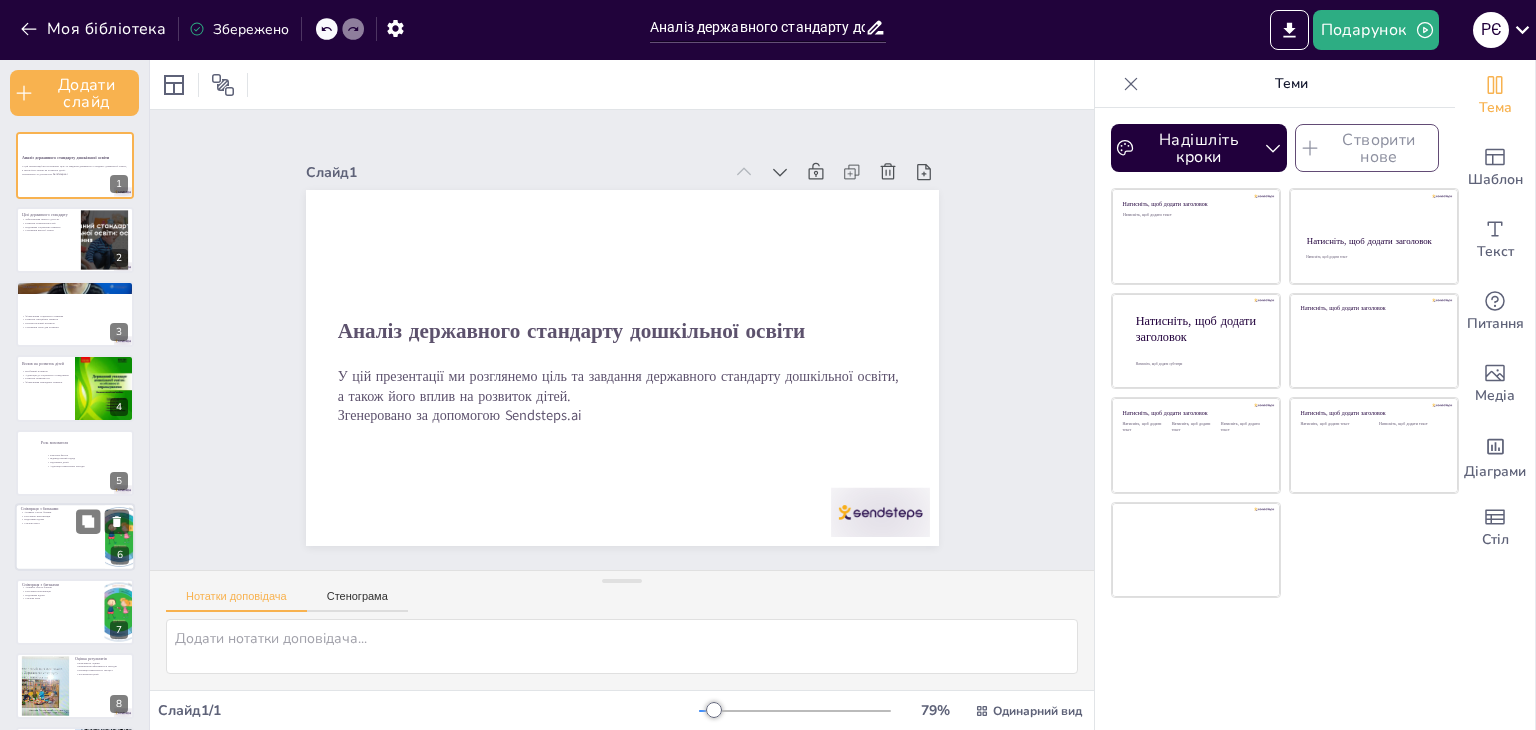 click at bounding box center [75, 537] 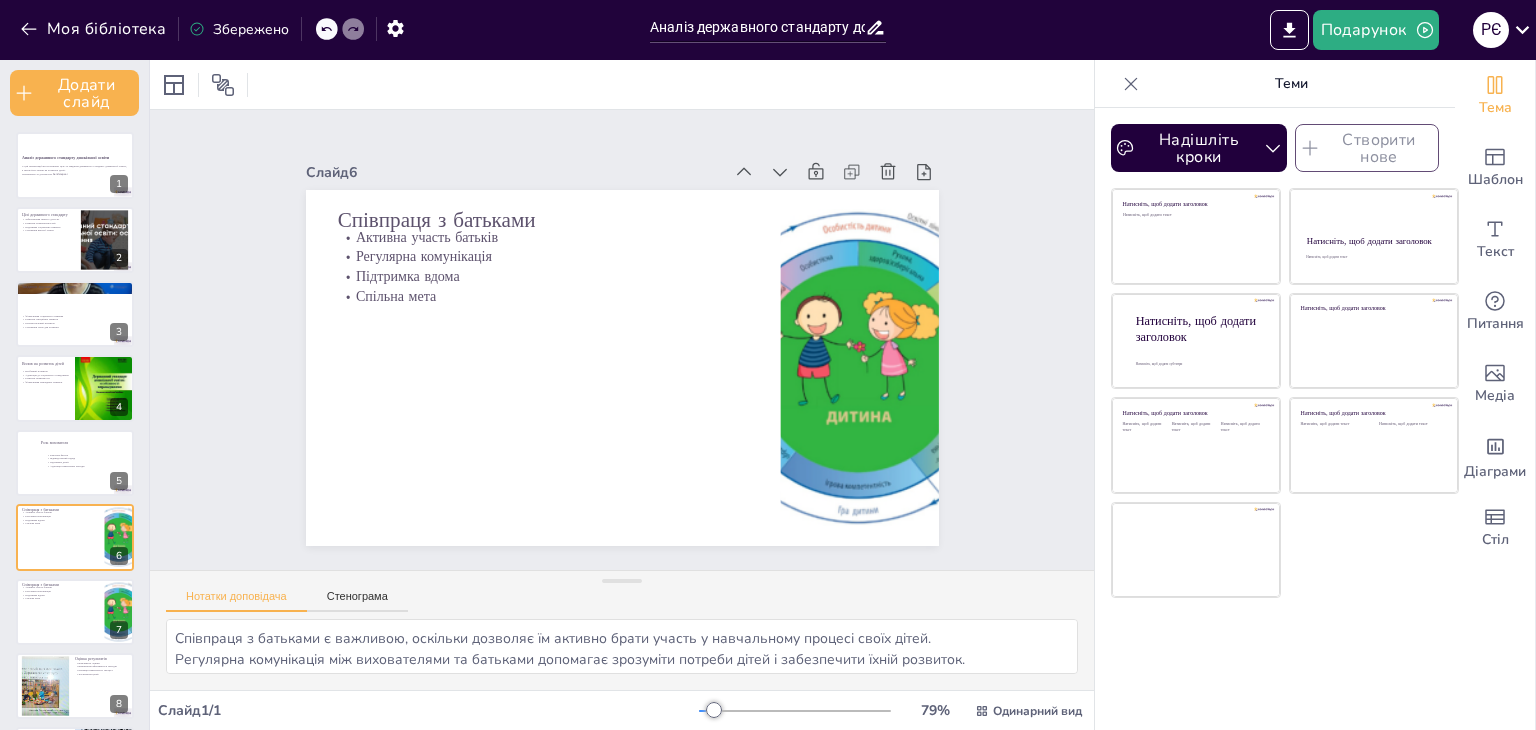 scroll, scrollTop: 114, scrollLeft: 0, axis: vertical 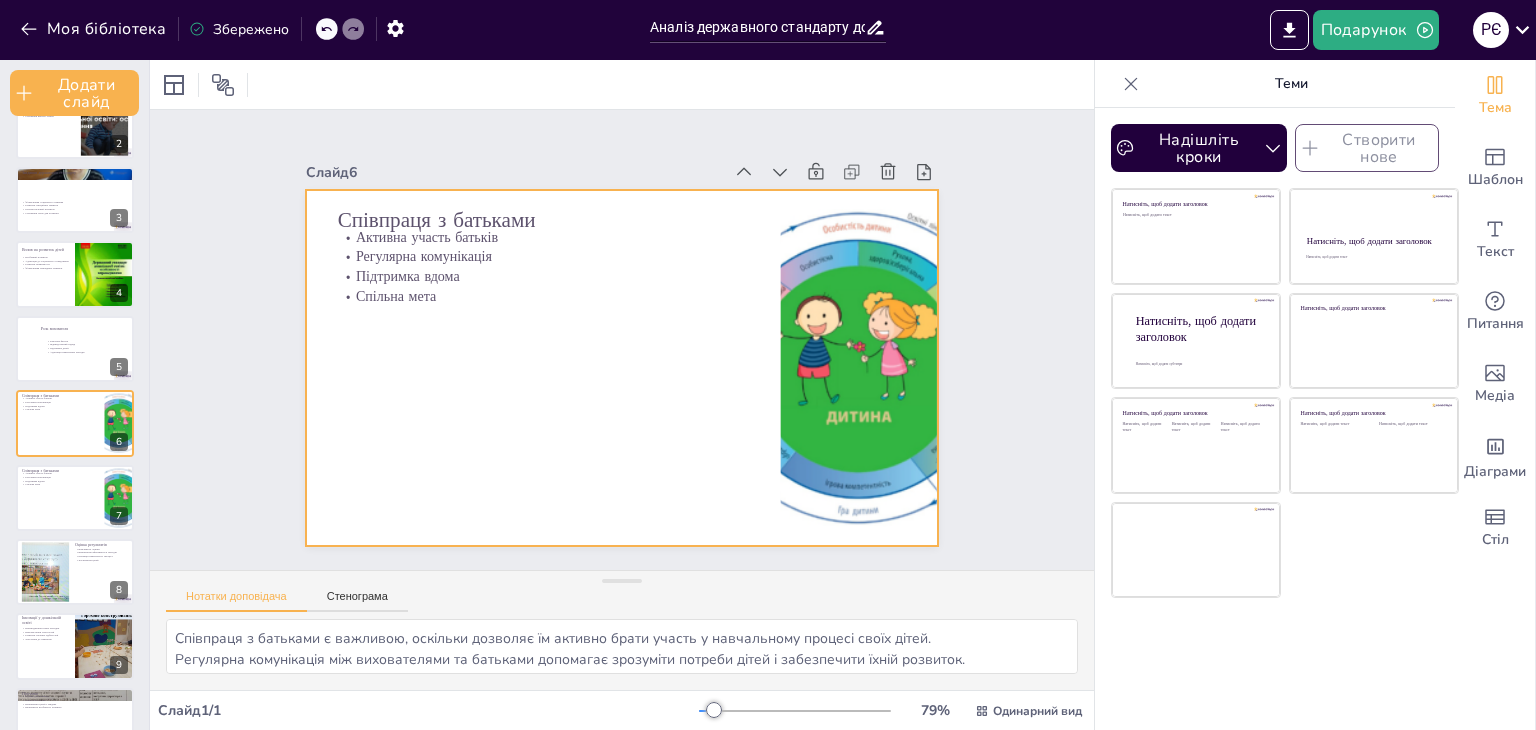 click at bounding box center (622, 368) 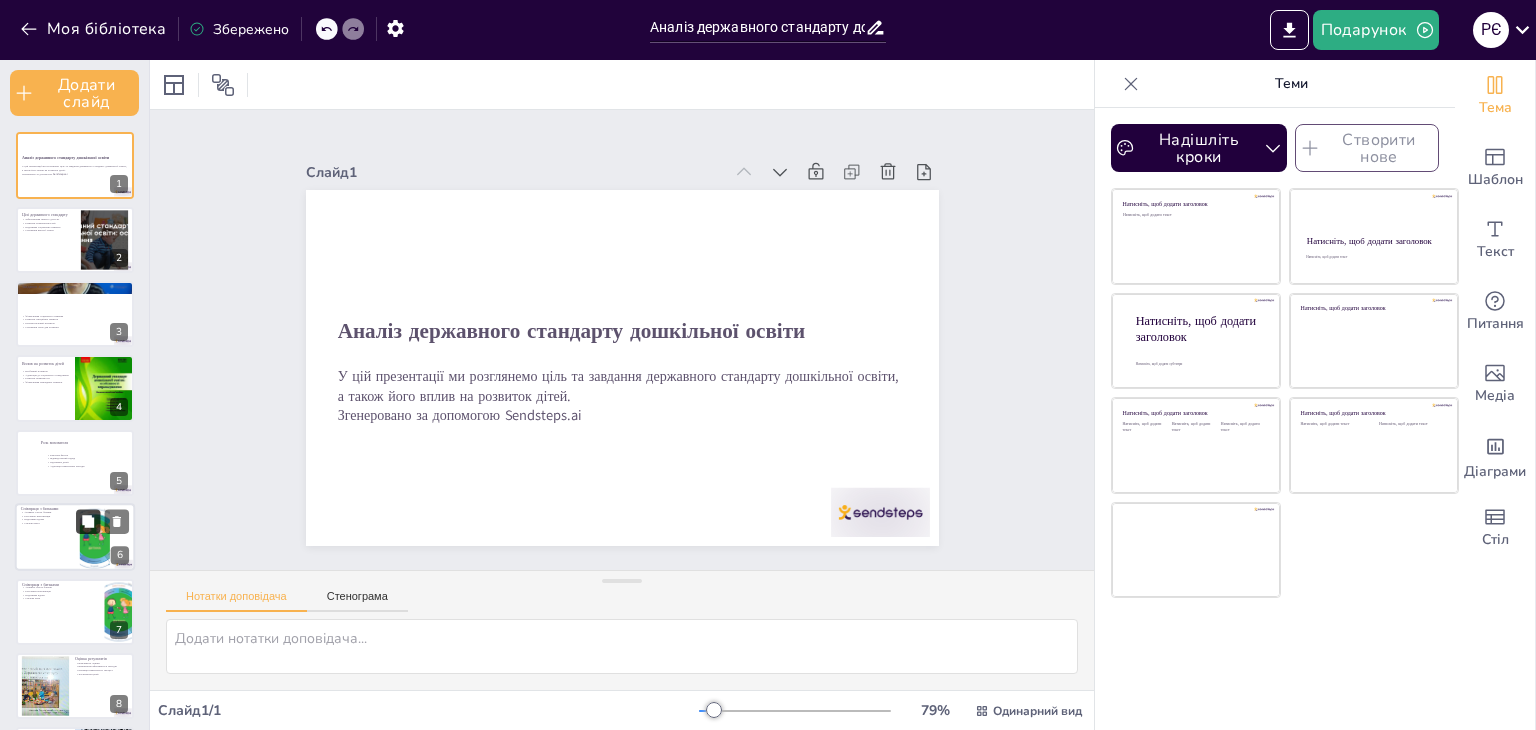 click at bounding box center (88, 522) 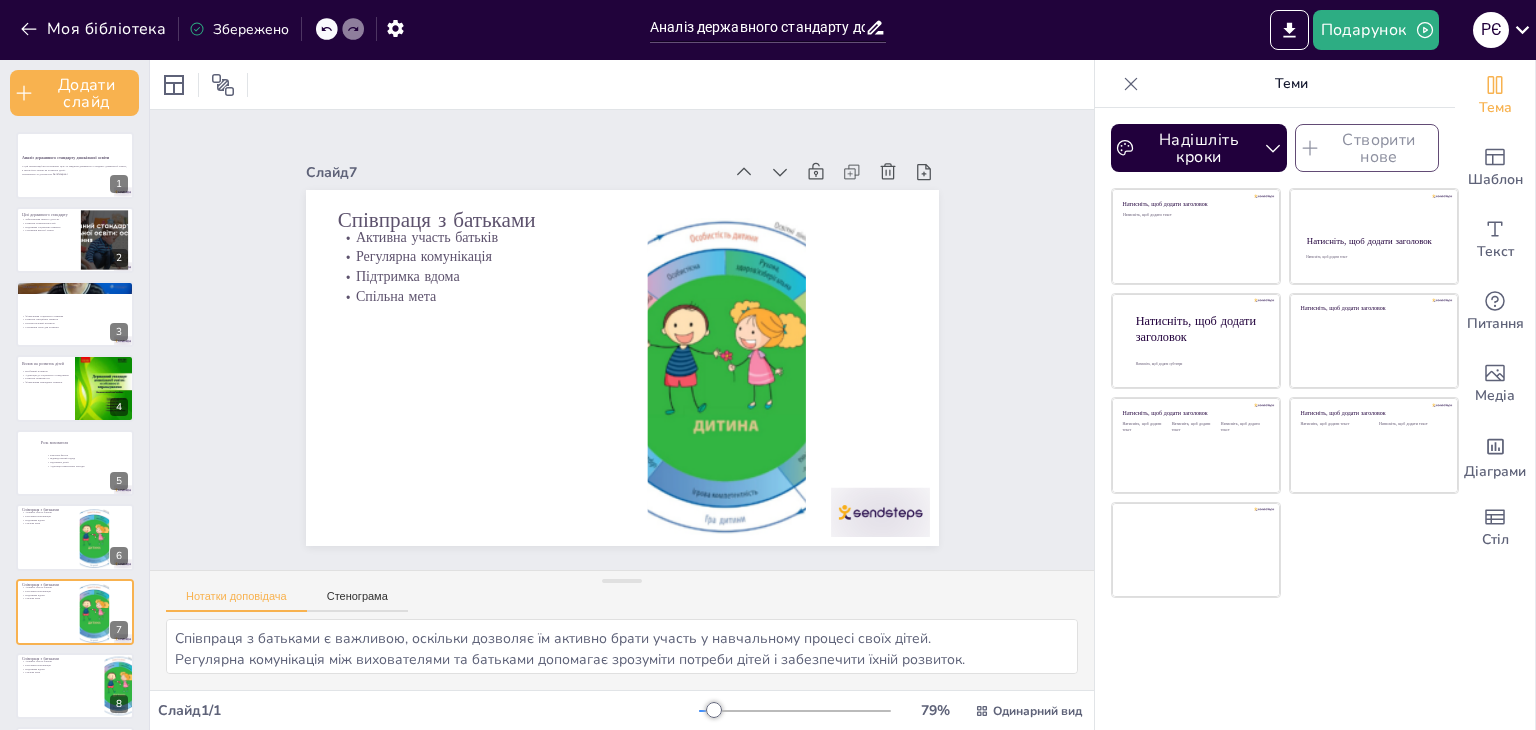 scroll, scrollTop: 188, scrollLeft: 0, axis: vertical 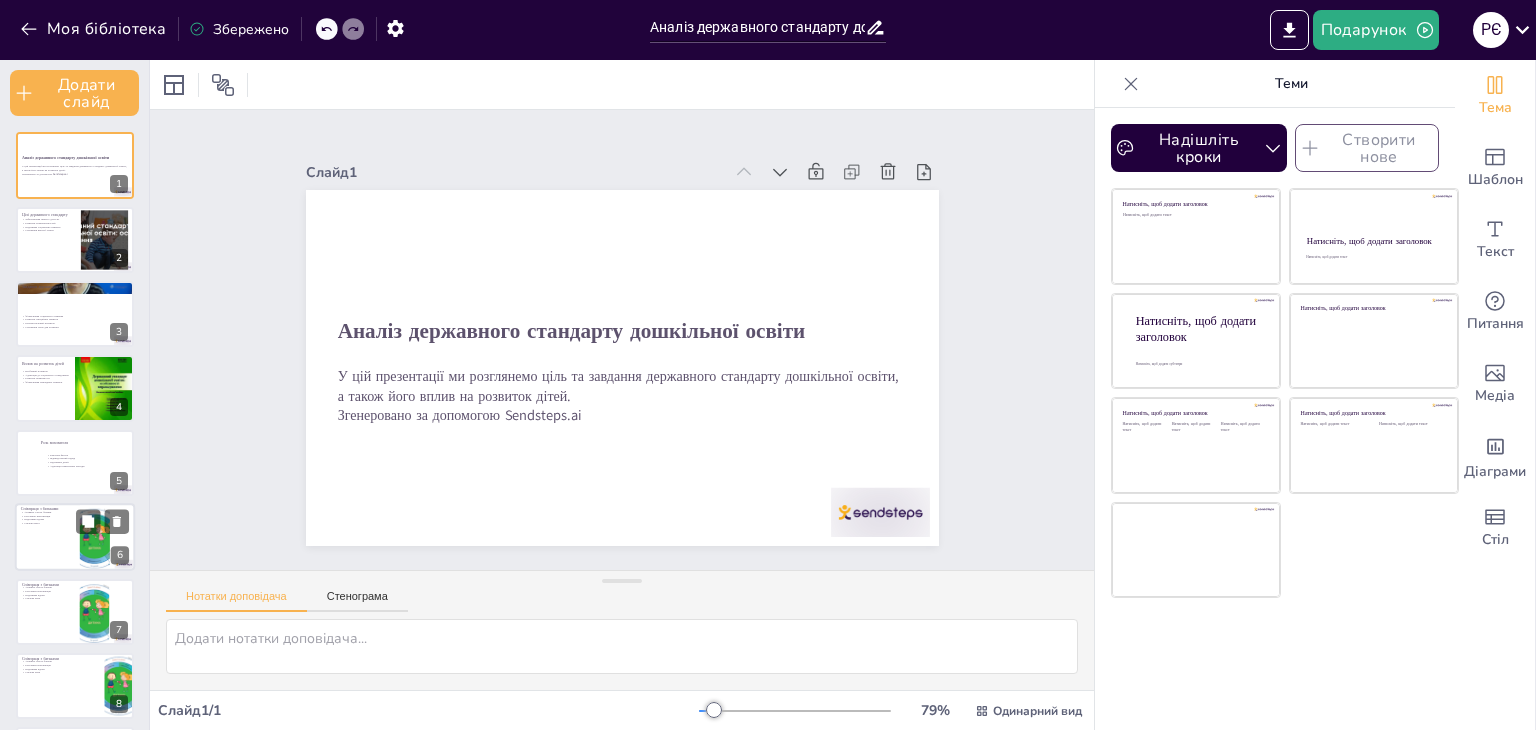 click at bounding box center (94, 539) 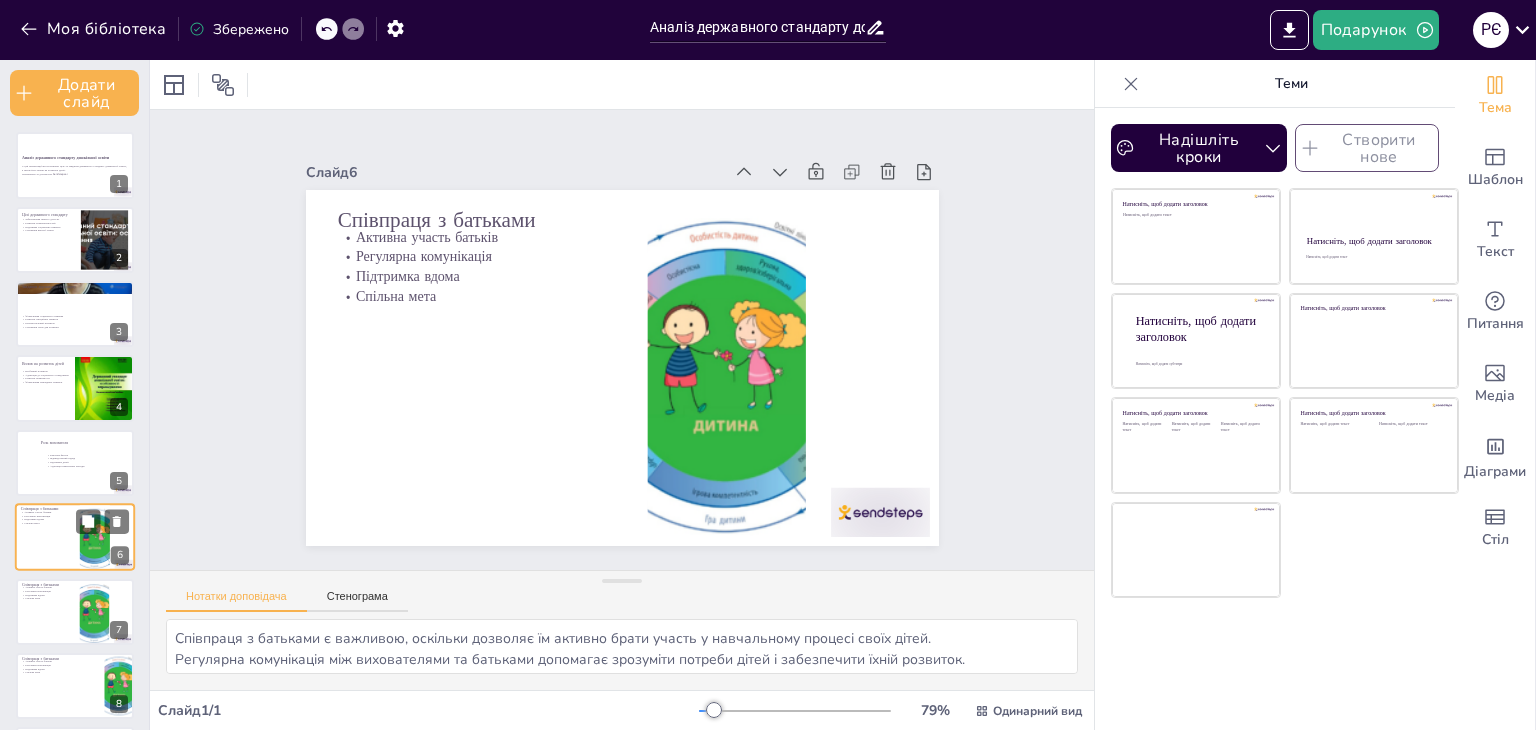 scroll, scrollTop: 114, scrollLeft: 0, axis: vertical 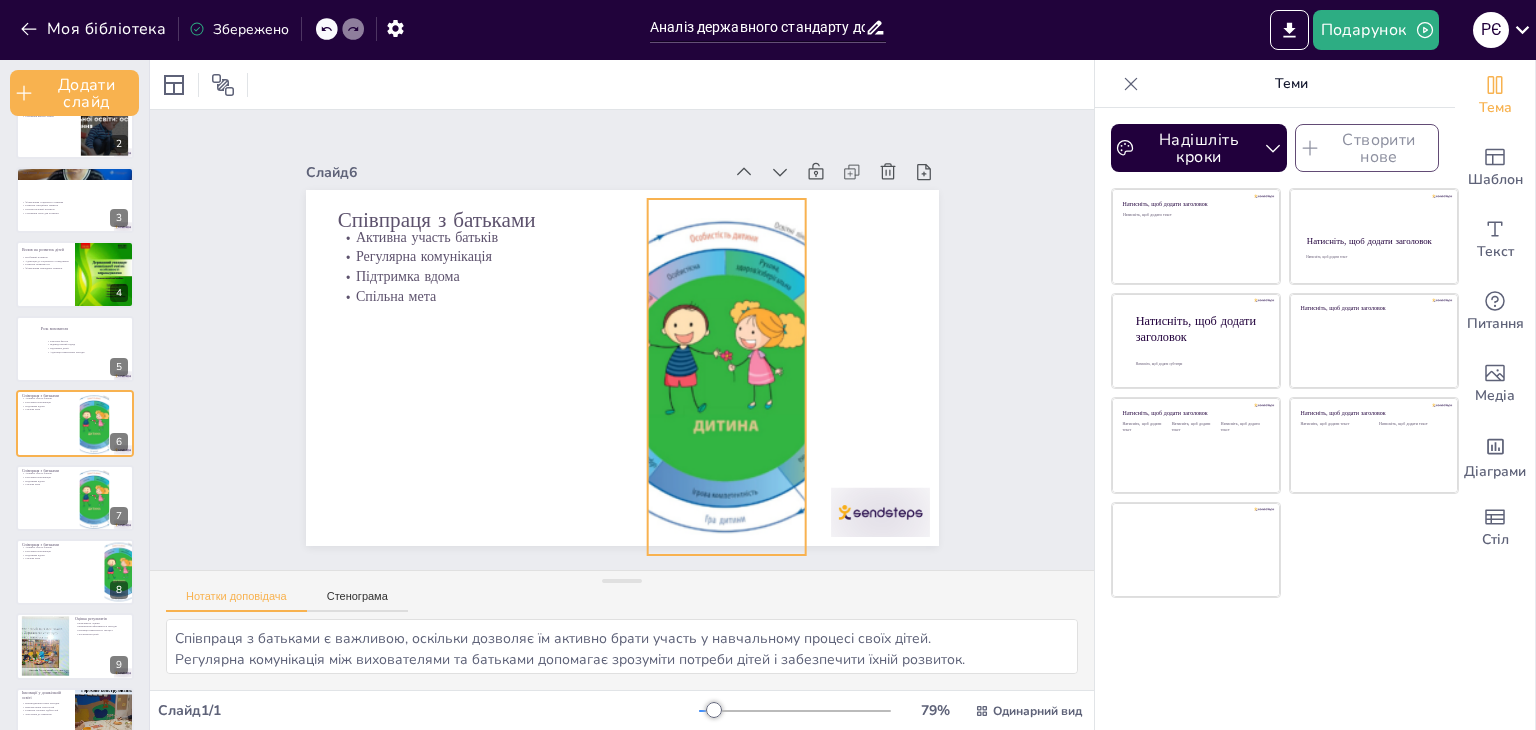 click at bounding box center (726, 377) 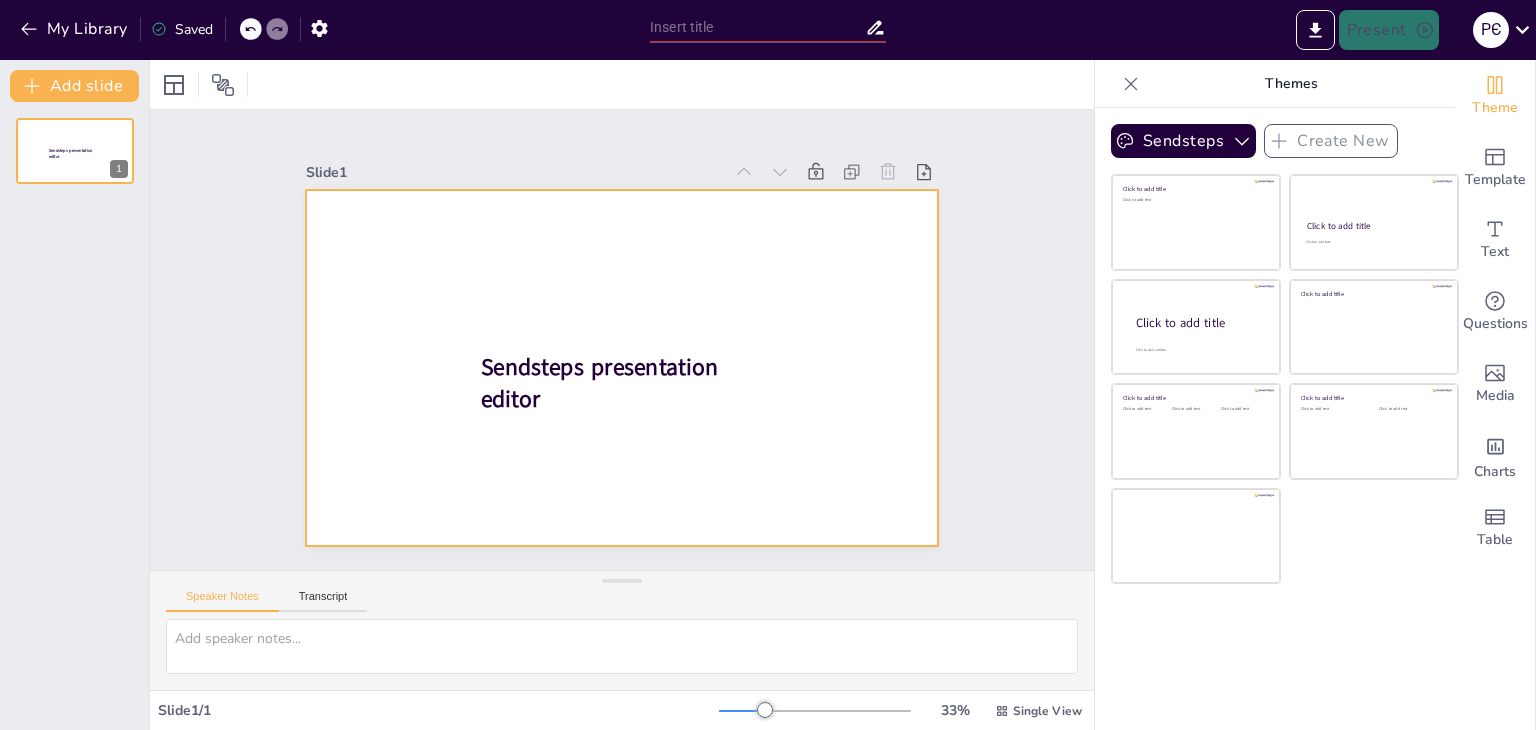 scroll, scrollTop: 0, scrollLeft: 0, axis: both 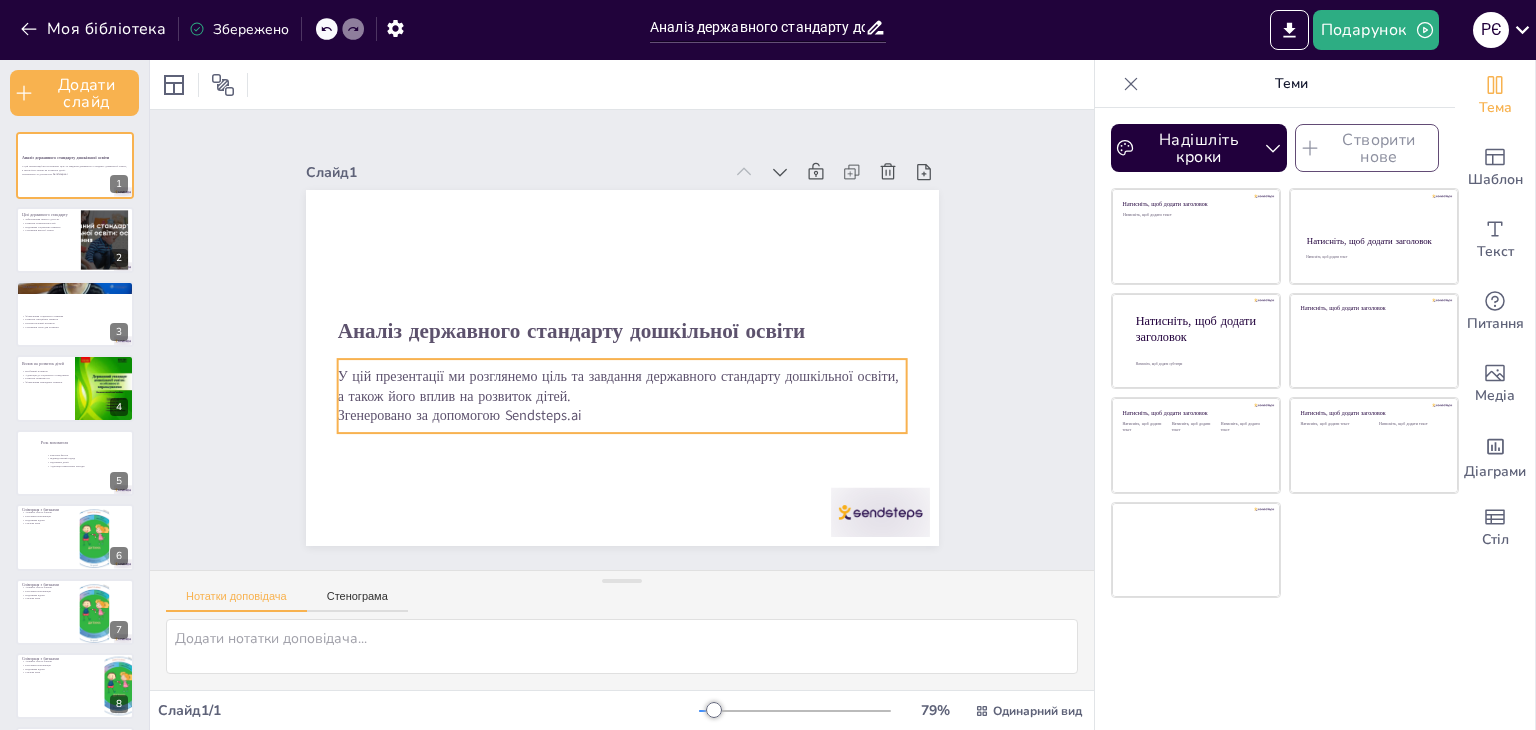 drag, startPoint x: 628, startPoint y: 366, endPoint x: 608, endPoint y: 366, distance: 20 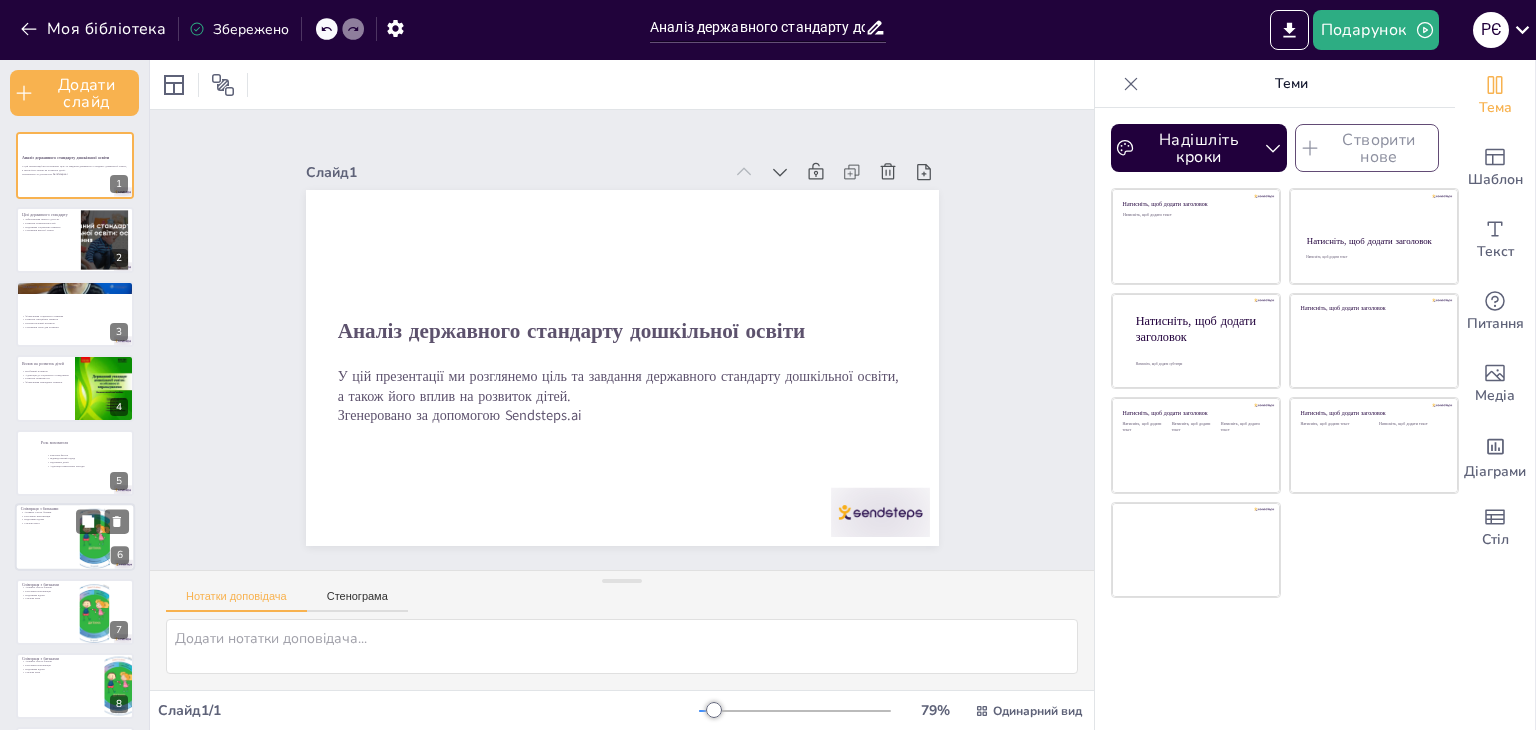click at bounding box center [94, 539] 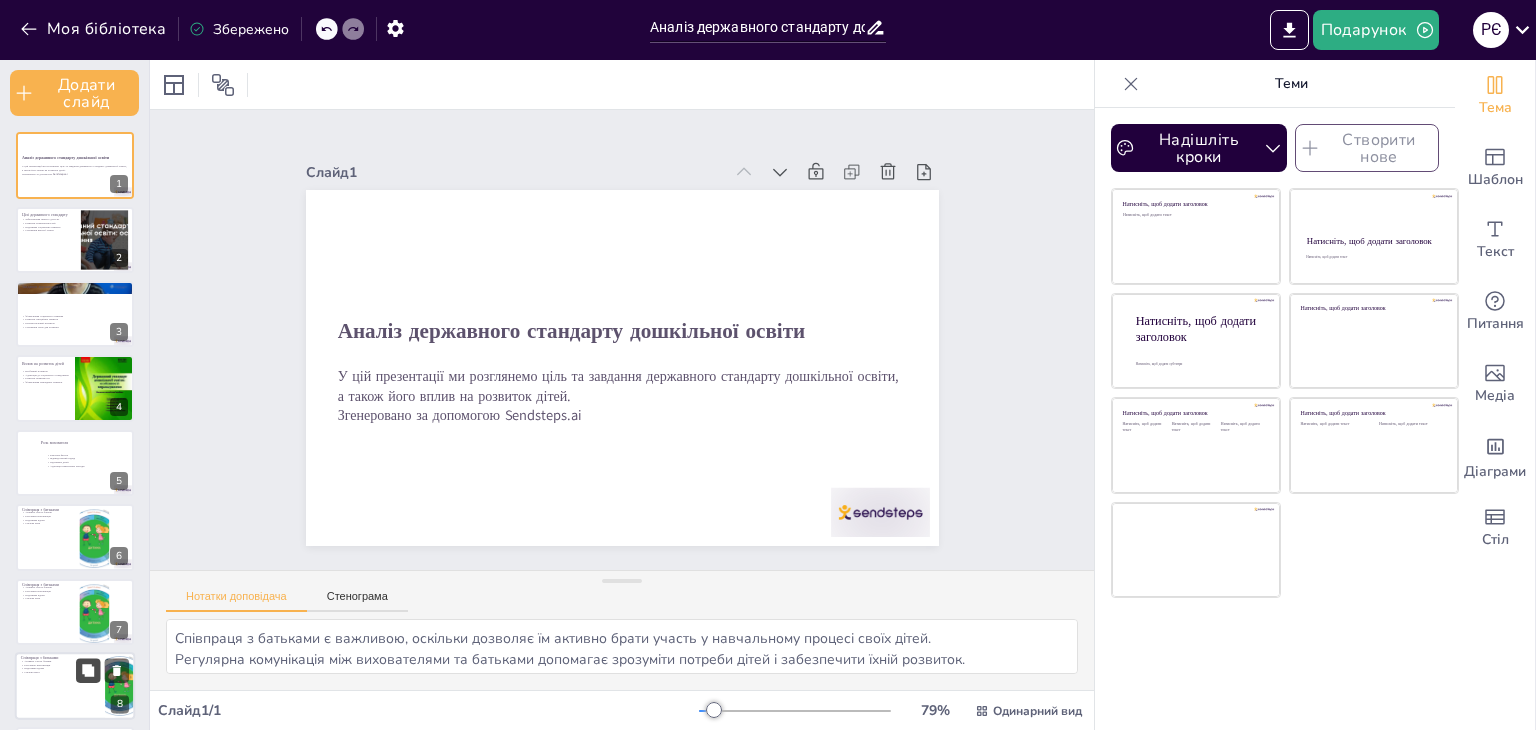 scroll, scrollTop: 114, scrollLeft: 0, axis: vertical 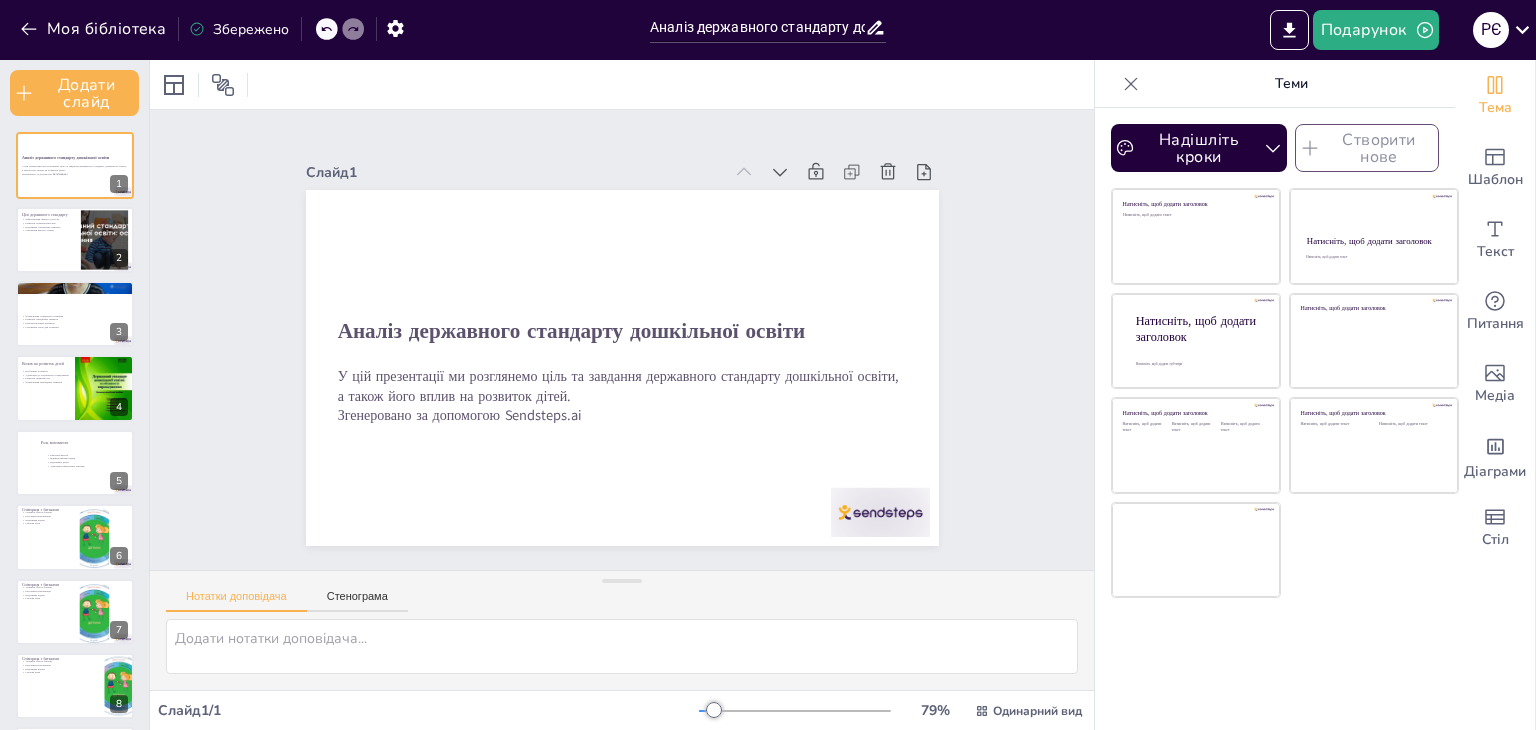 click 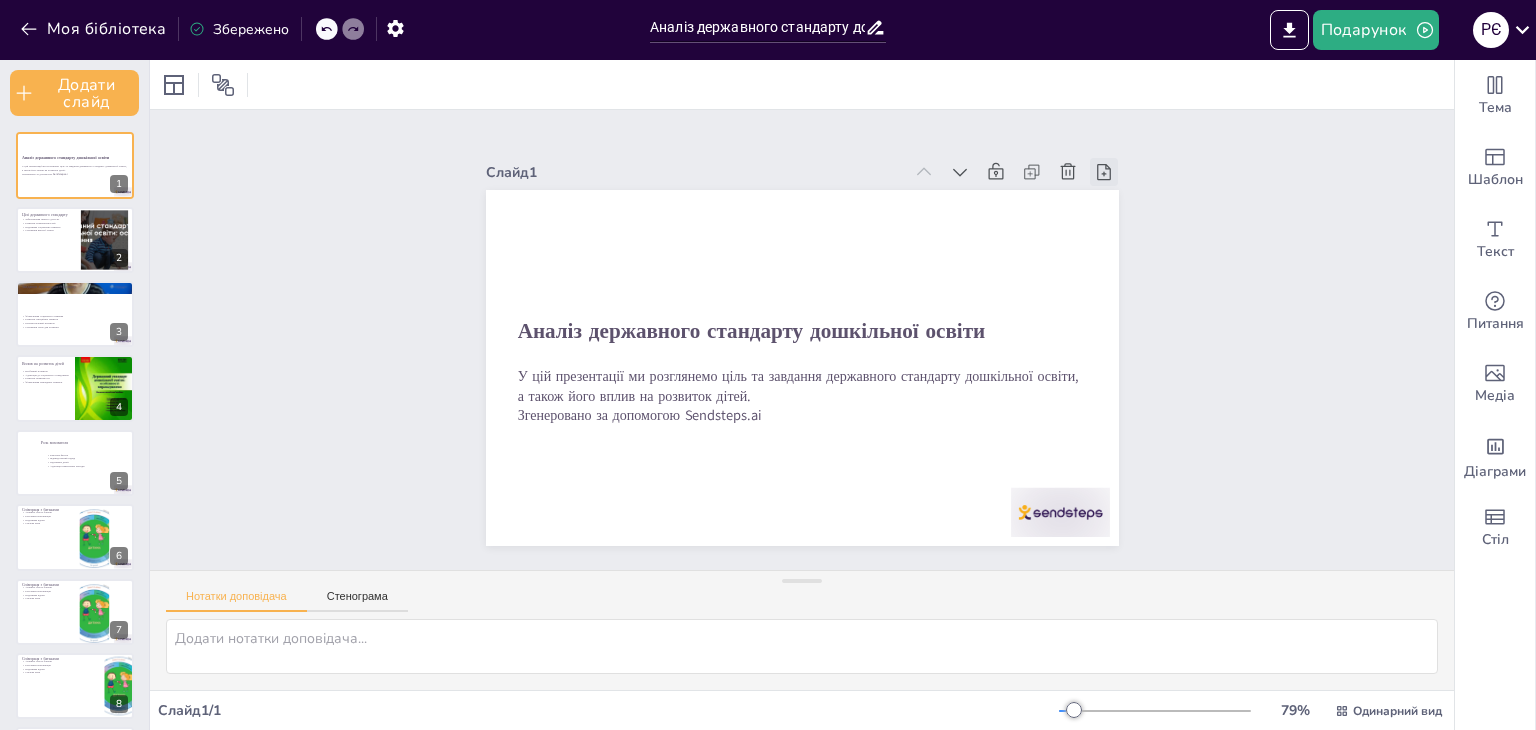 click 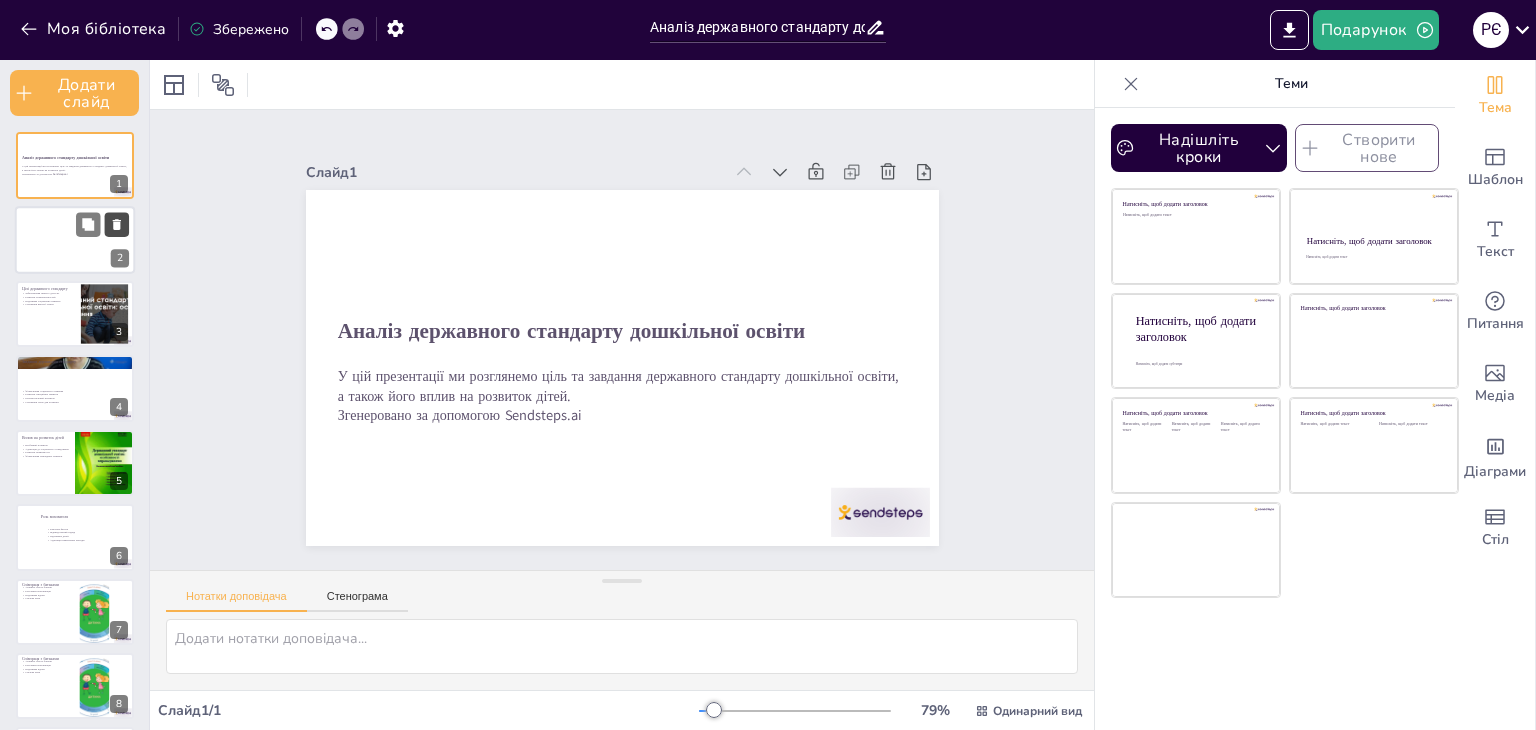 click 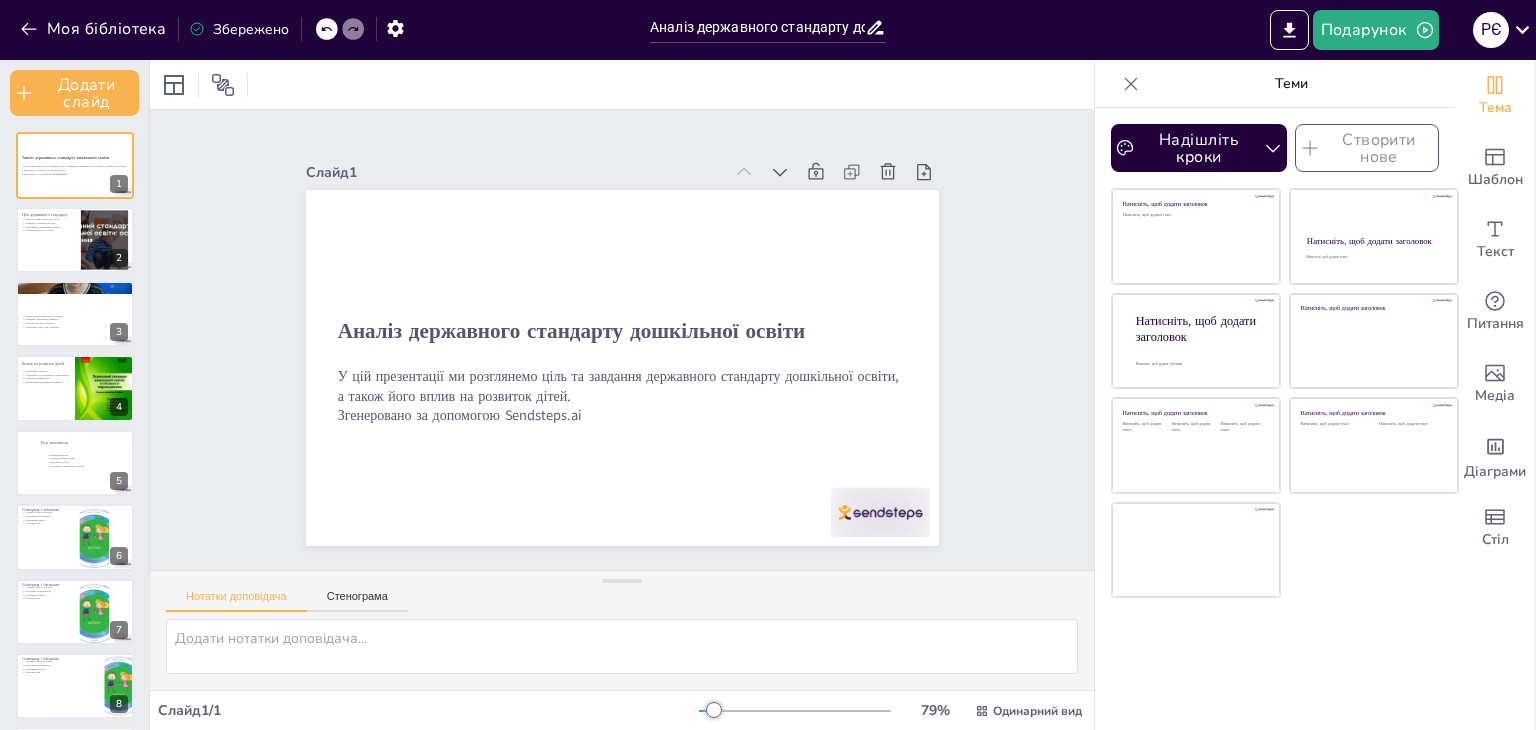 click at bounding box center [795, 711] 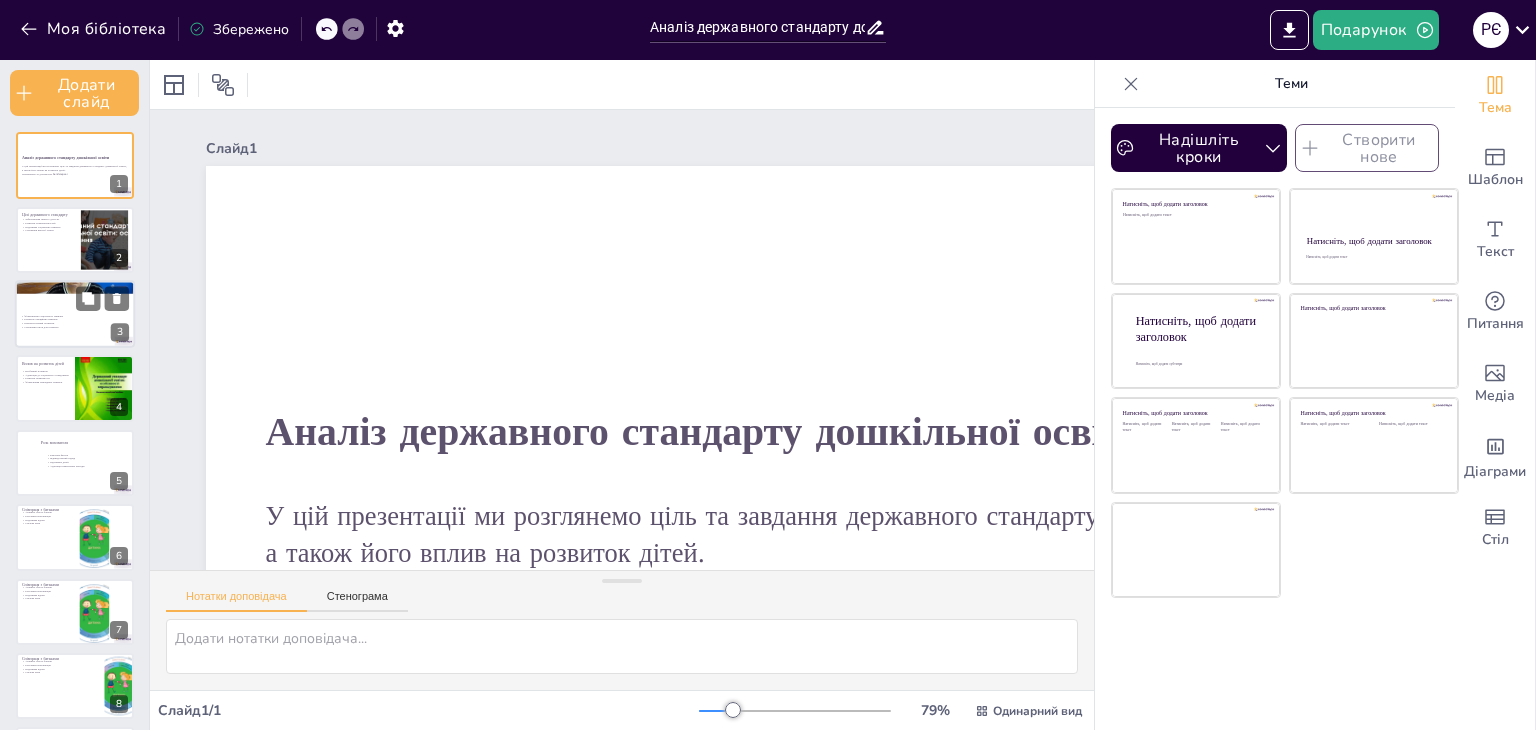 click at bounding box center [75, 314] 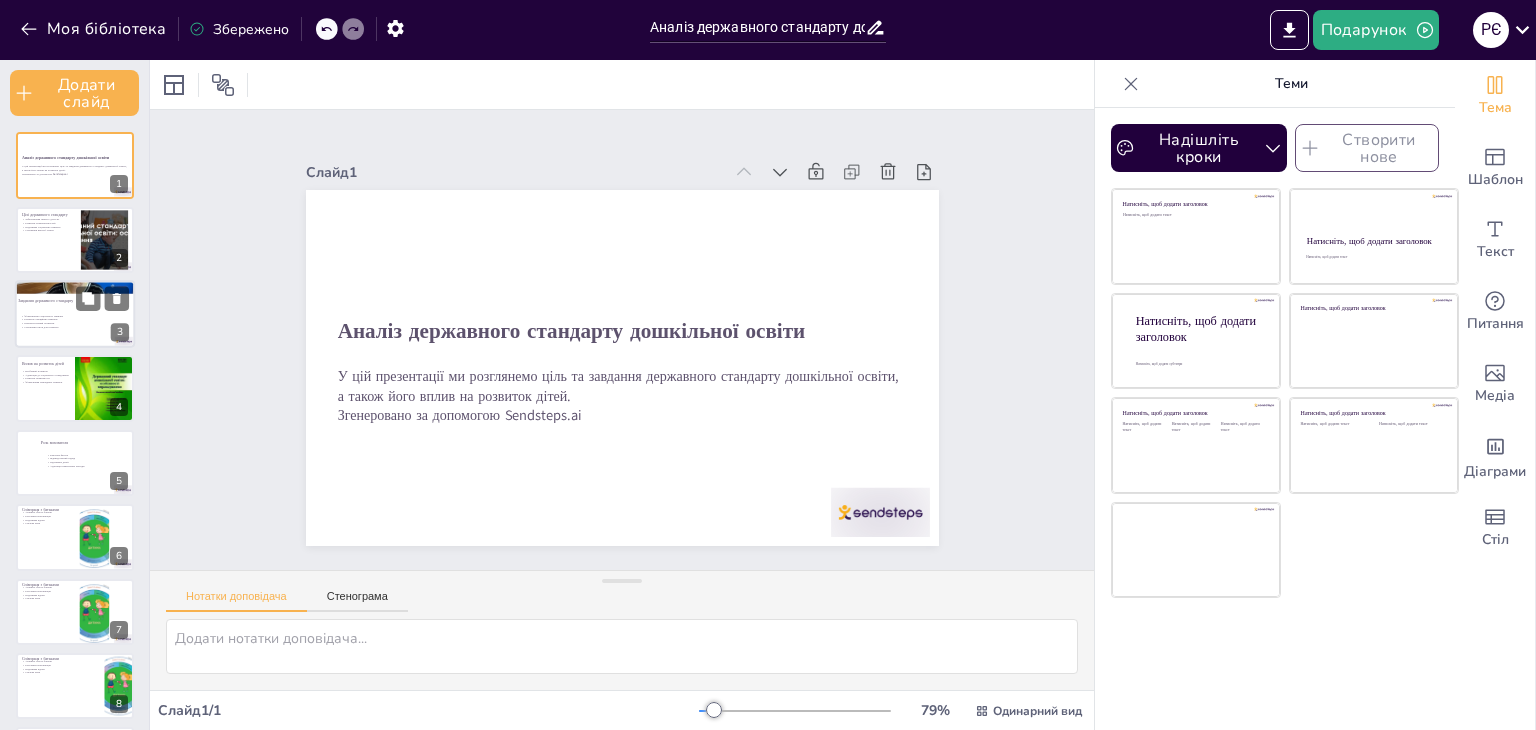 click on "Формування соціального навичка" at bounding box center (75, 316) 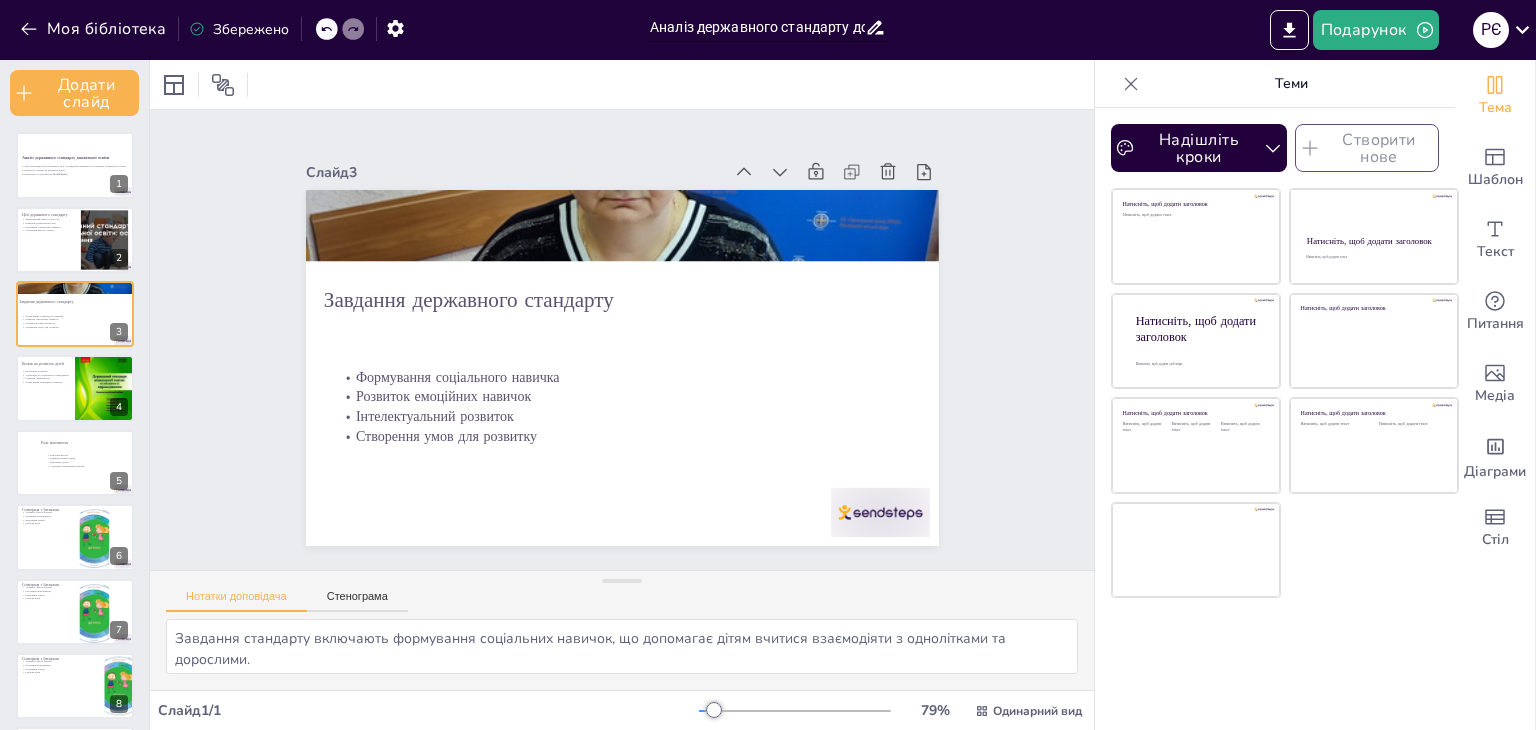 click on "Аналіз державного стандарту дошкільної освіти: цілі та завдання" at bounding box center [757, 27] 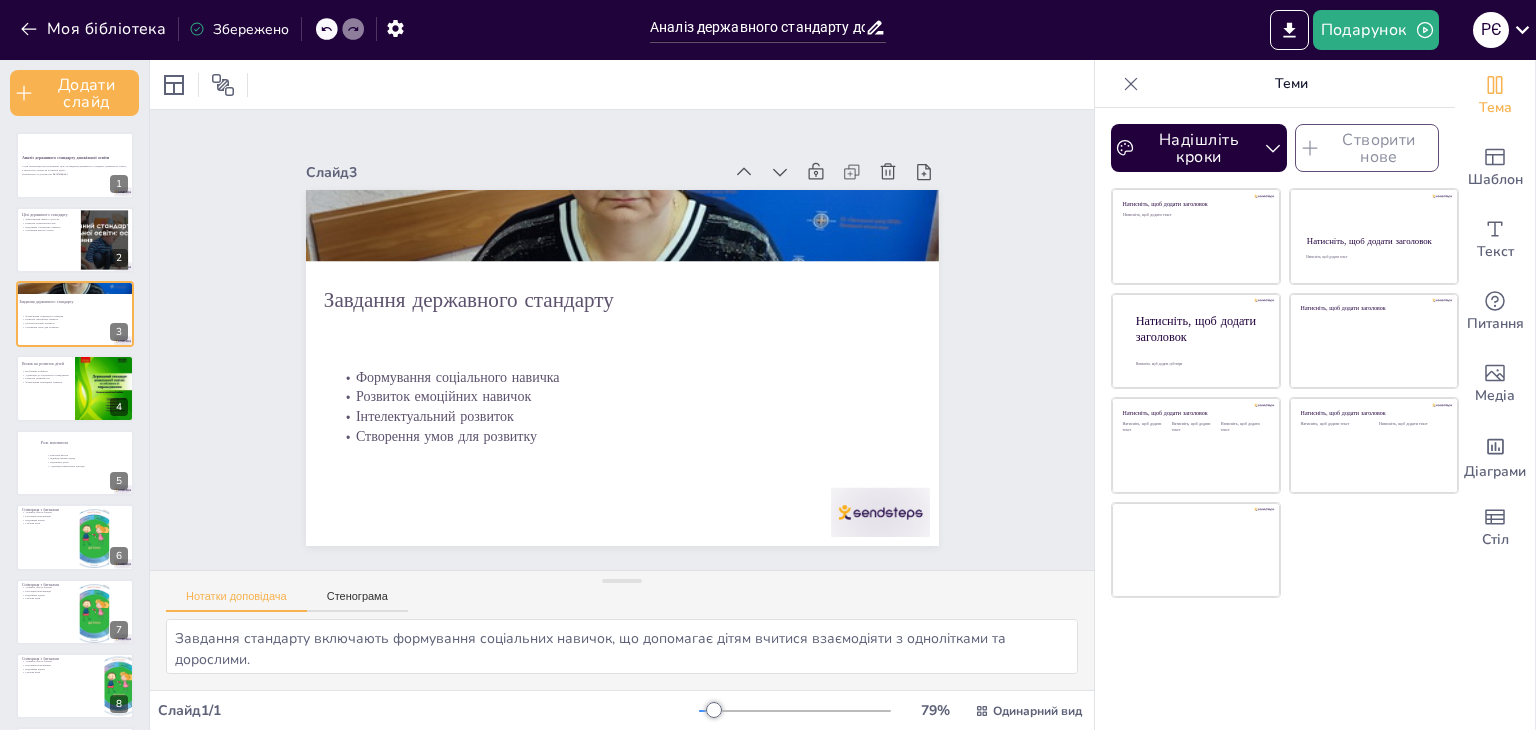 click 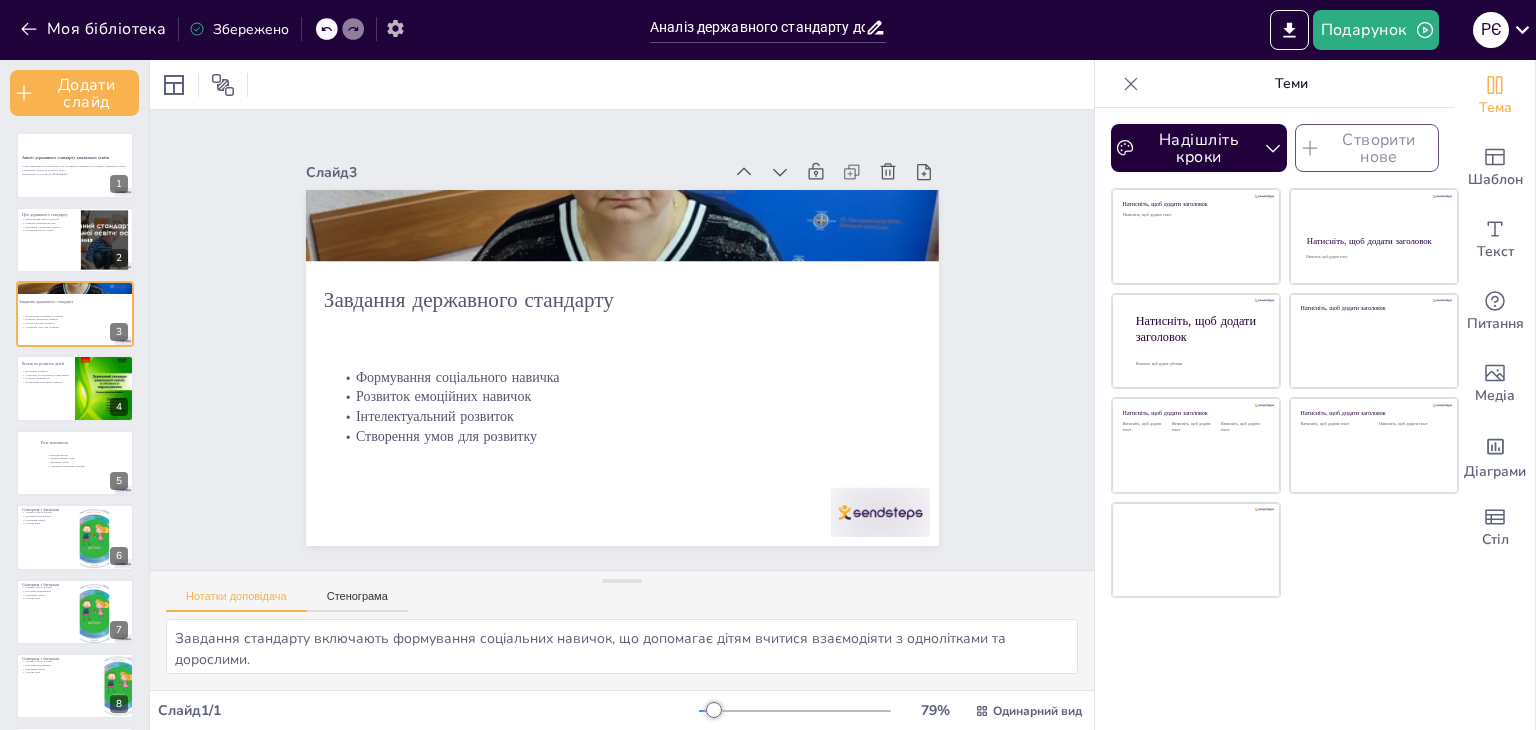 click 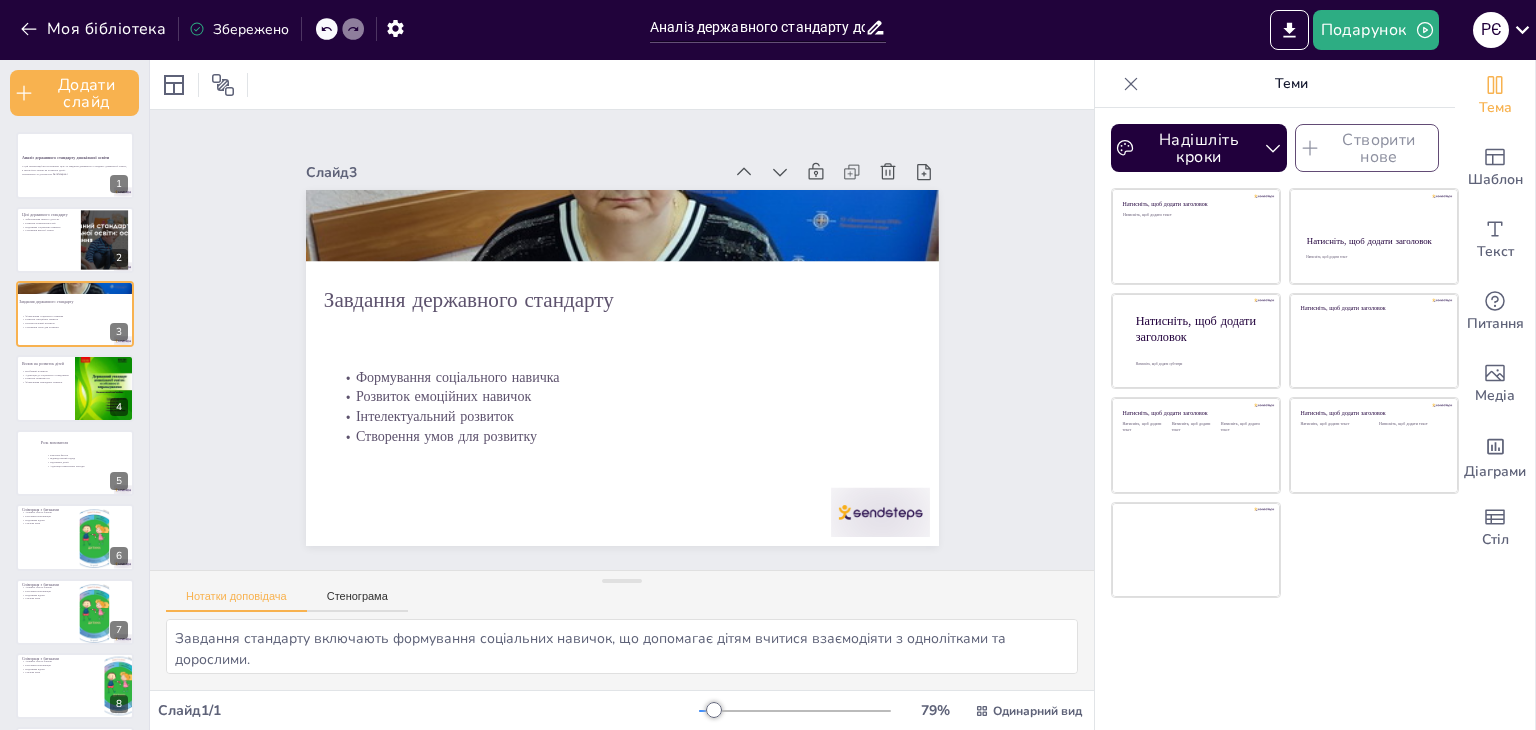 click 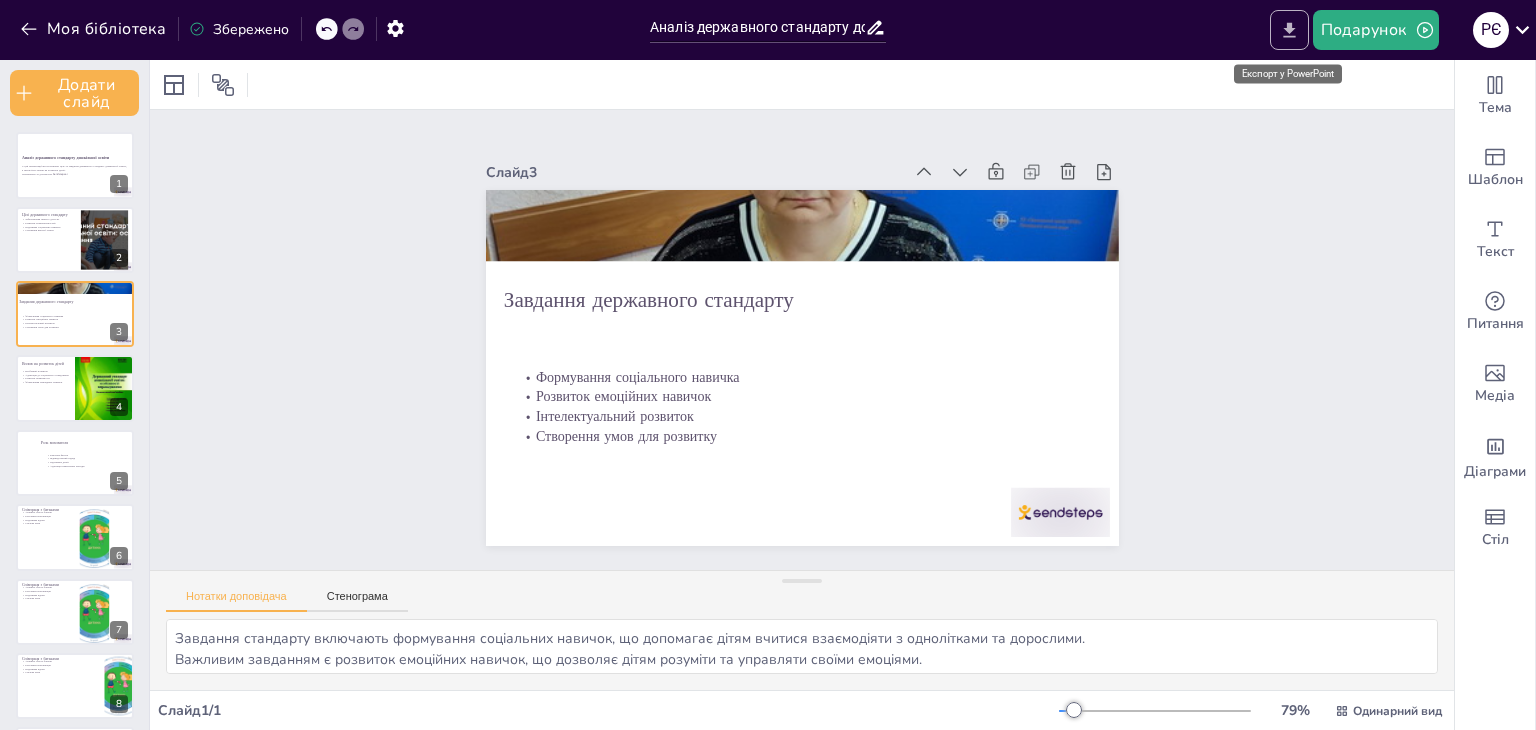 click 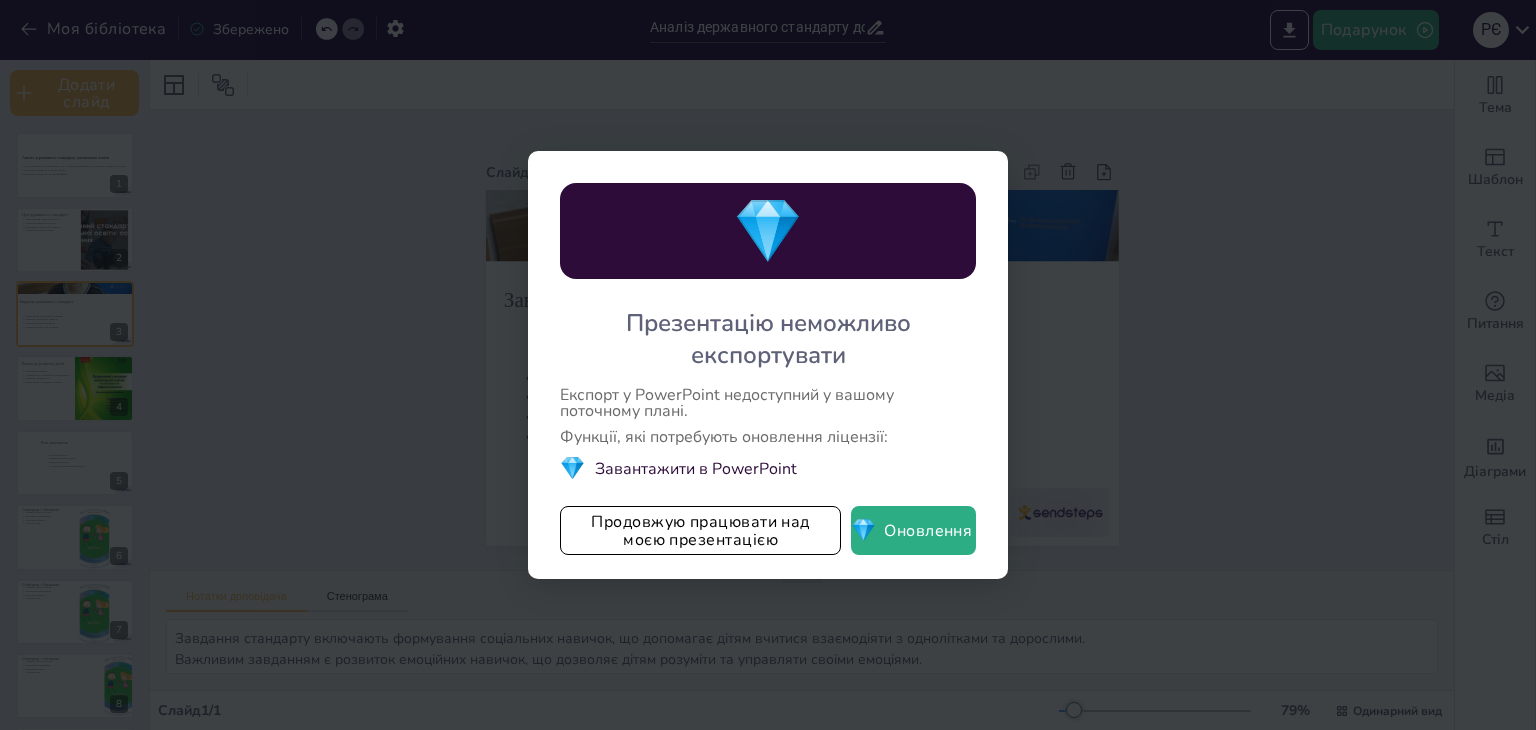 click on "💎" at bounding box center [572, 468] 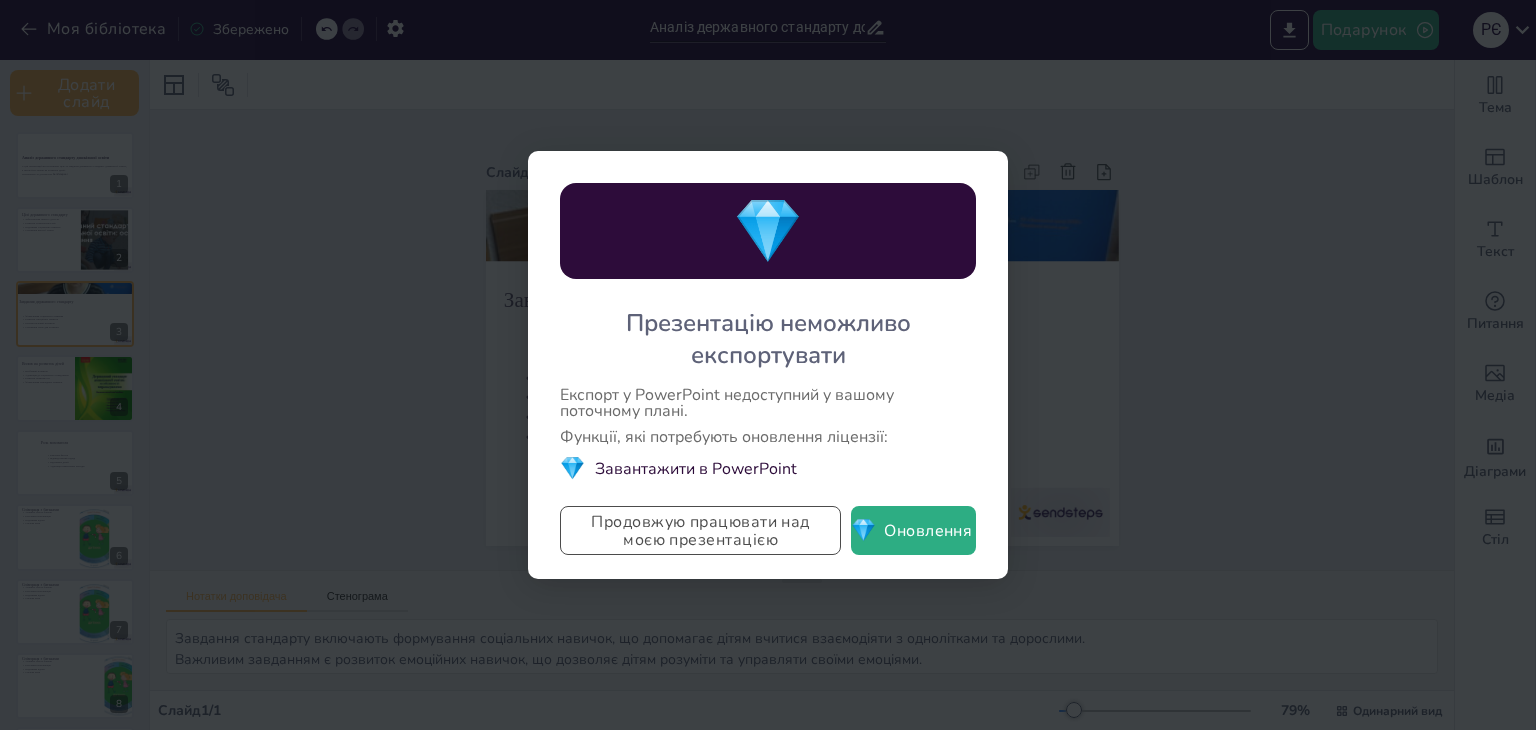 click on "Продовжую працювати над моєю презентацією" at bounding box center [700, 531] 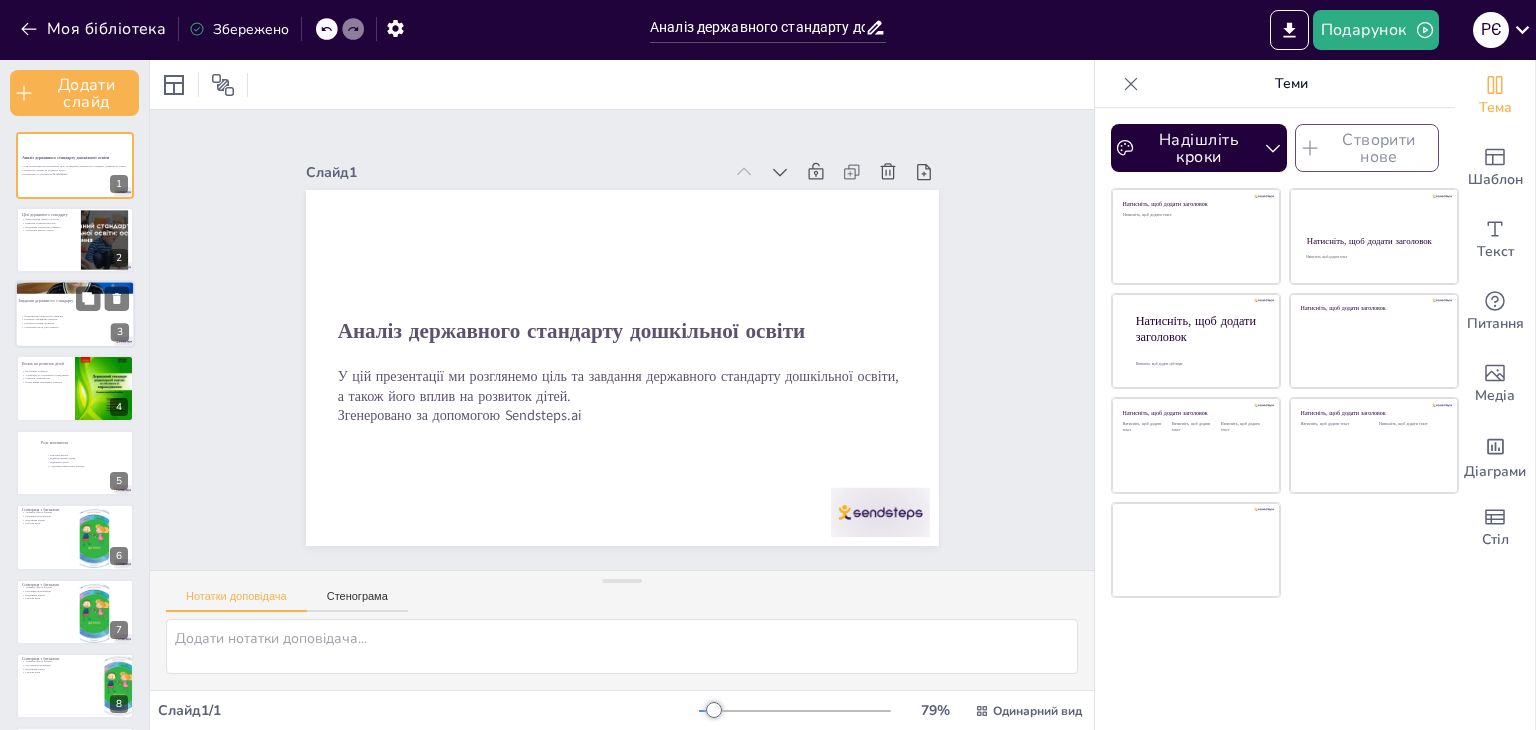 click on "Інтелектуальний розвиток" at bounding box center (75, 324) 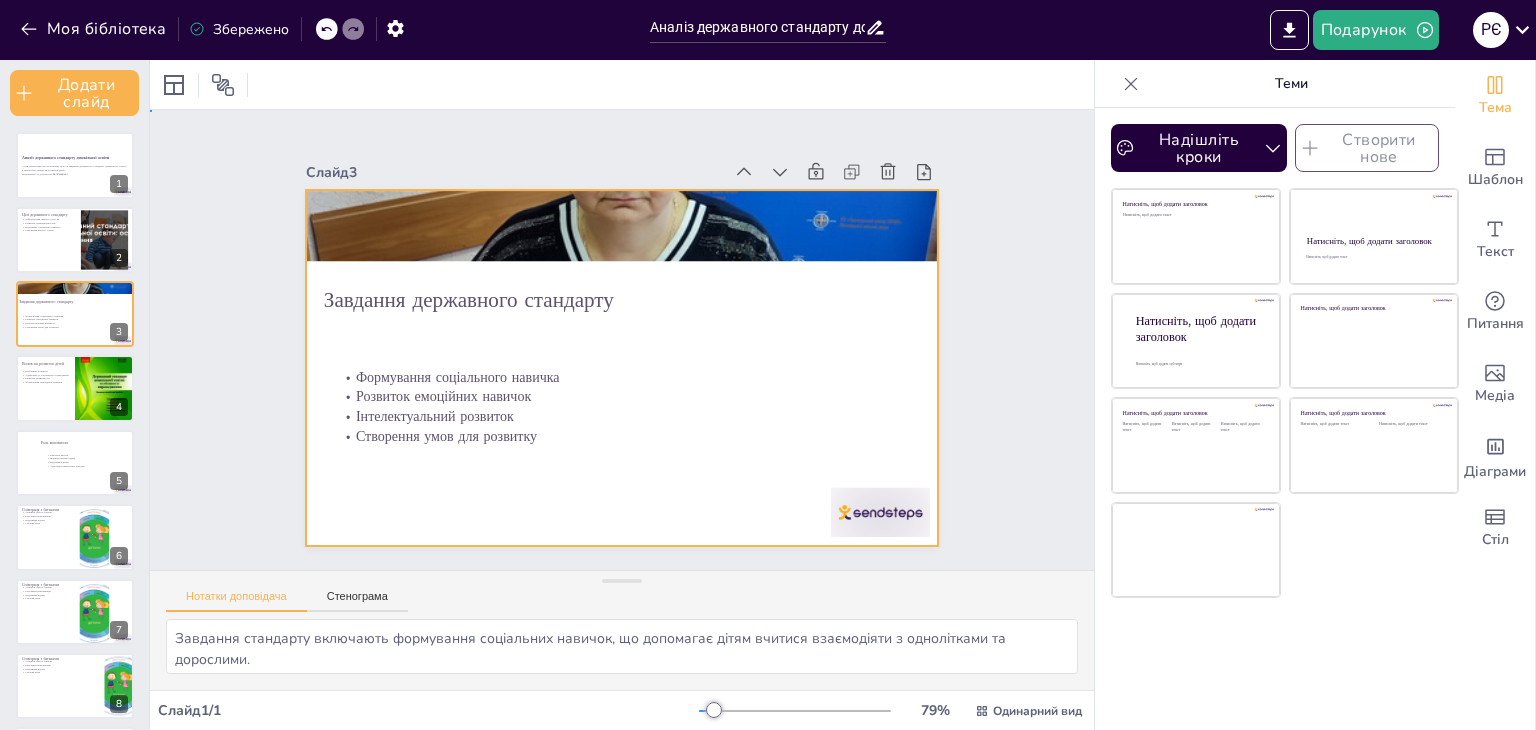 click at bounding box center [622, 368] 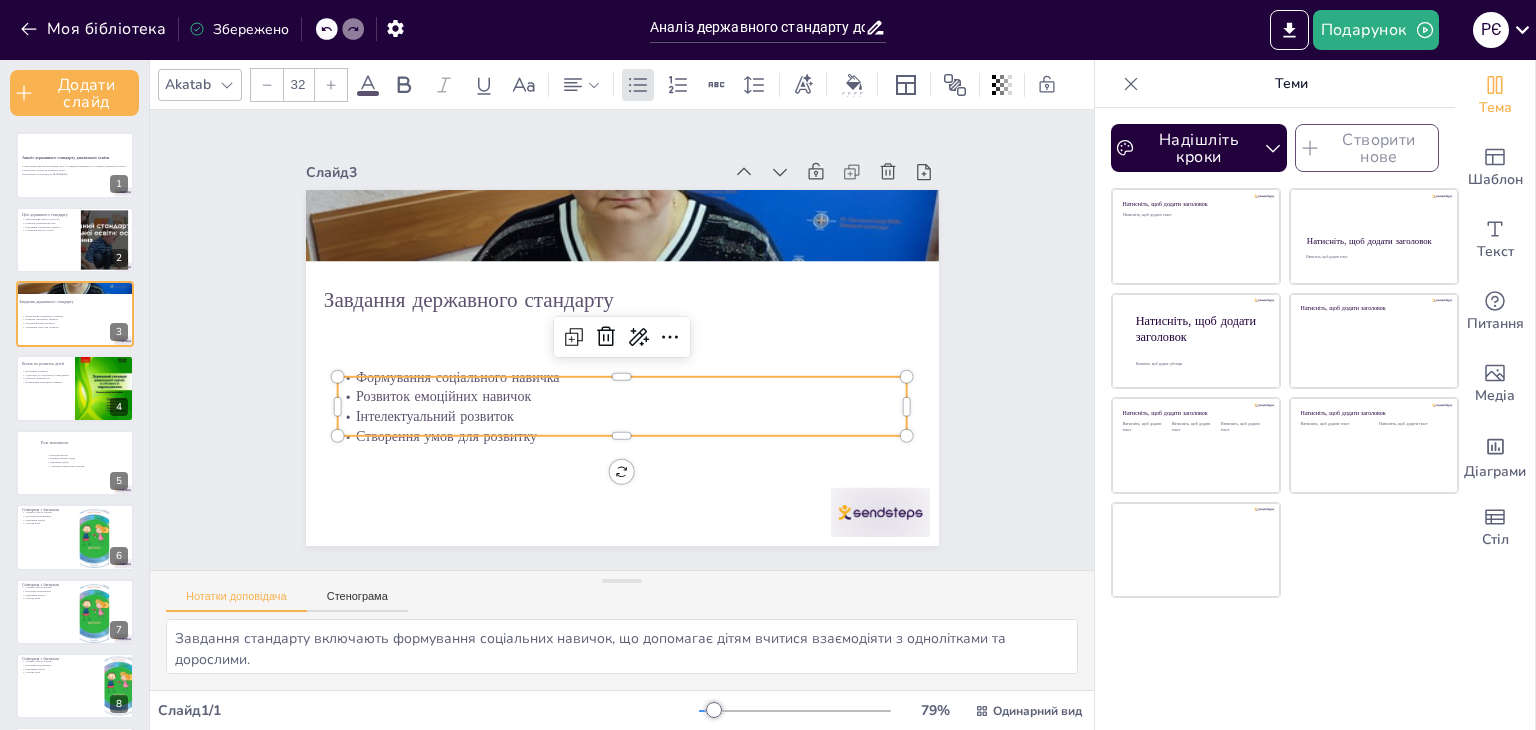 click on "Створення умов для розвитку" at bounding box center [622, 436] 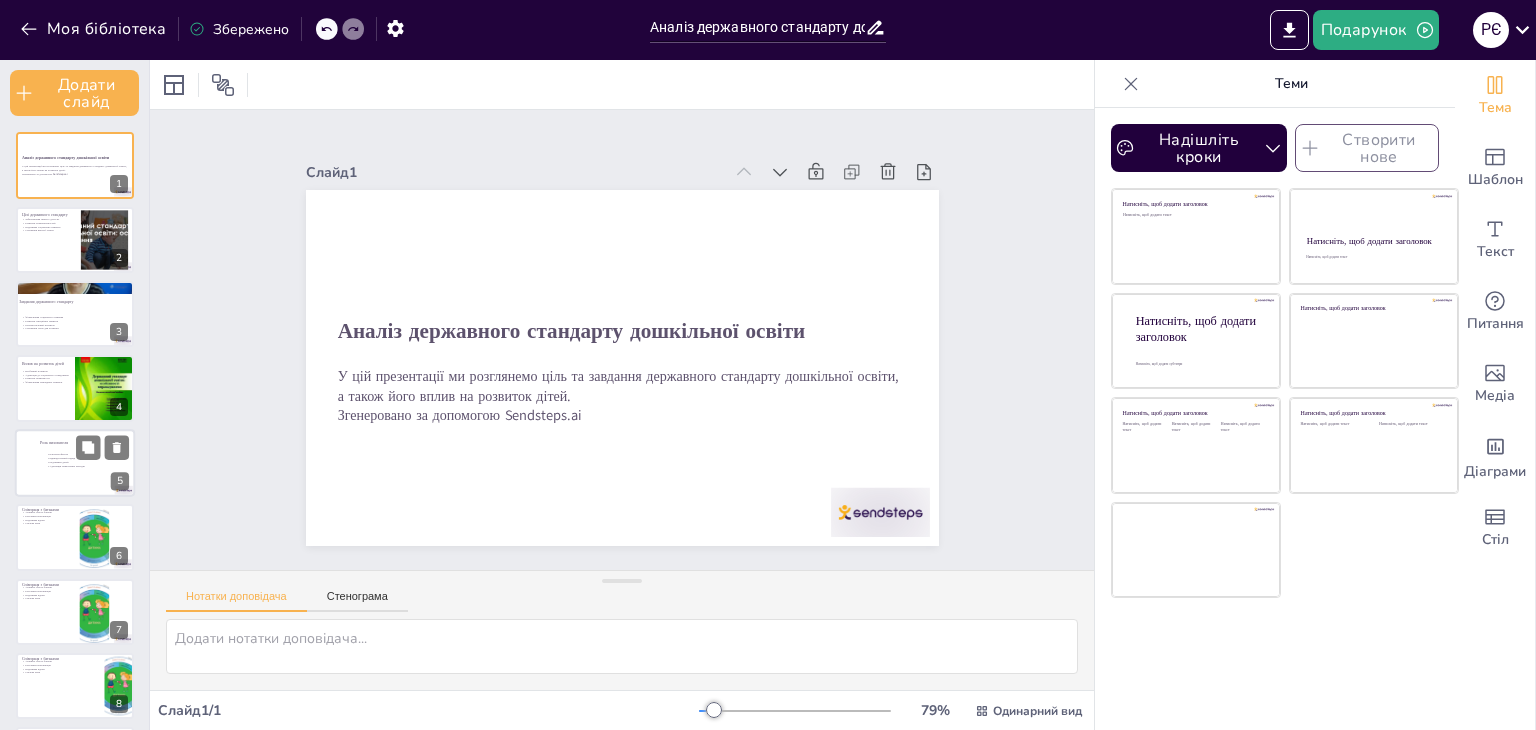 click at bounding box center [75, 463] 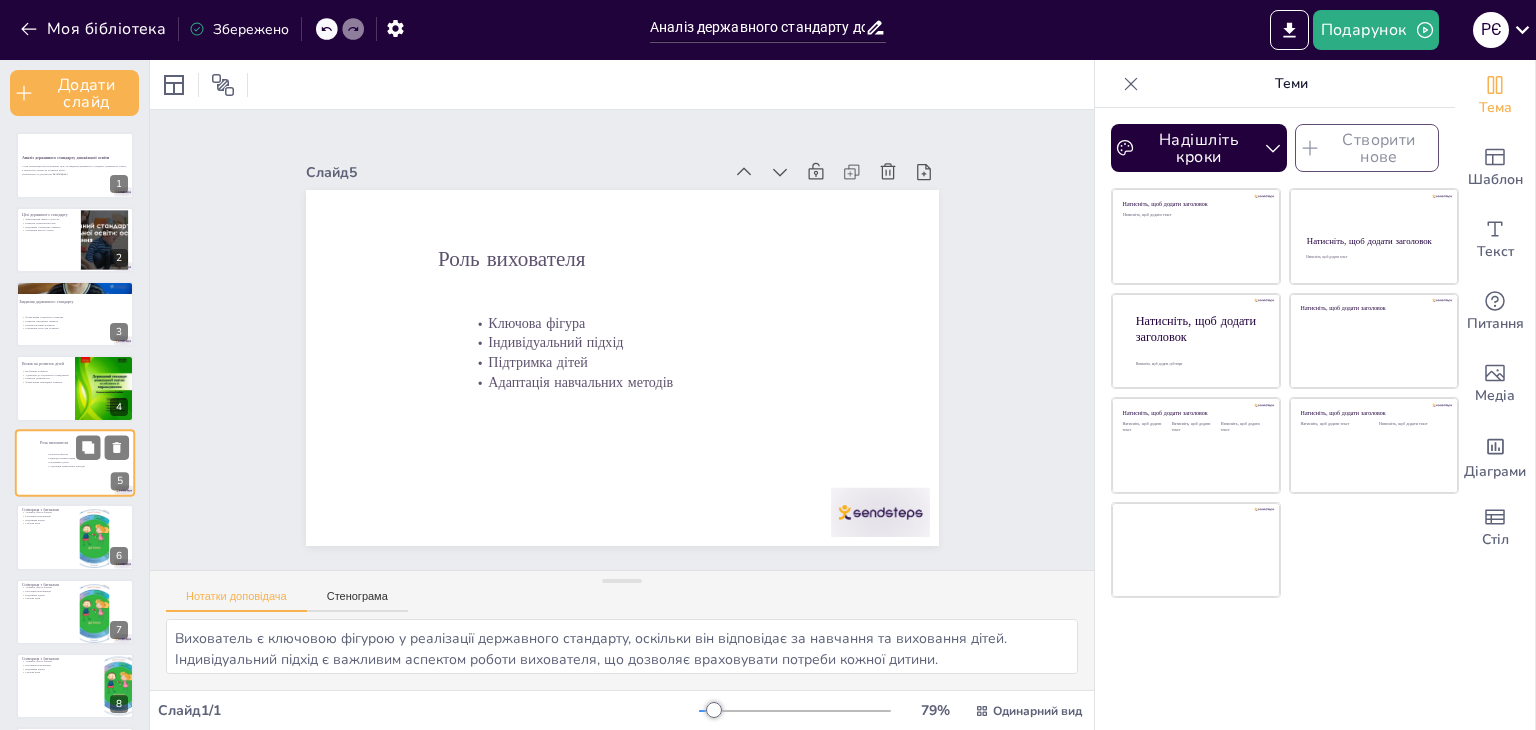 scroll, scrollTop: 40, scrollLeft: 0, axis: vertical 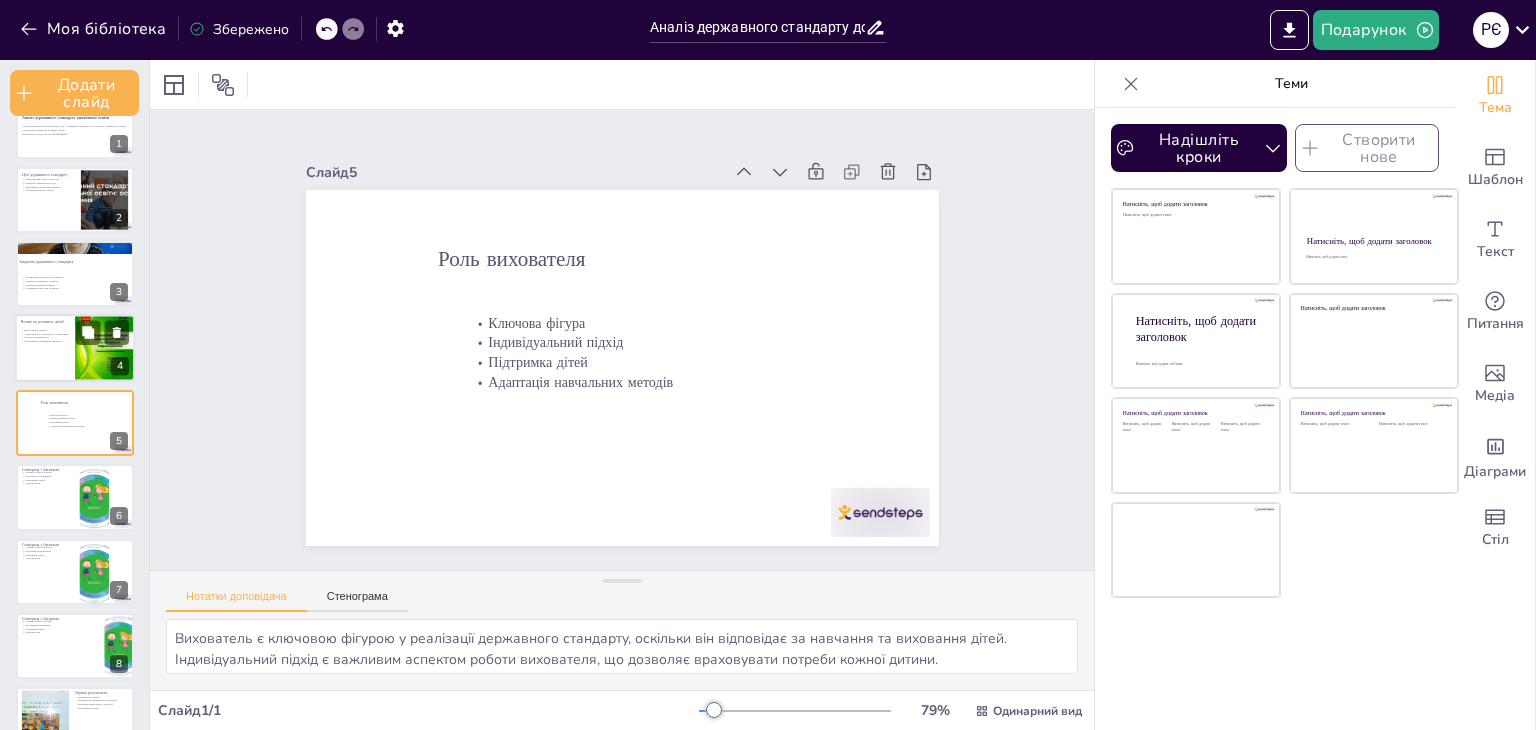 click at bounding box center [105, 348] 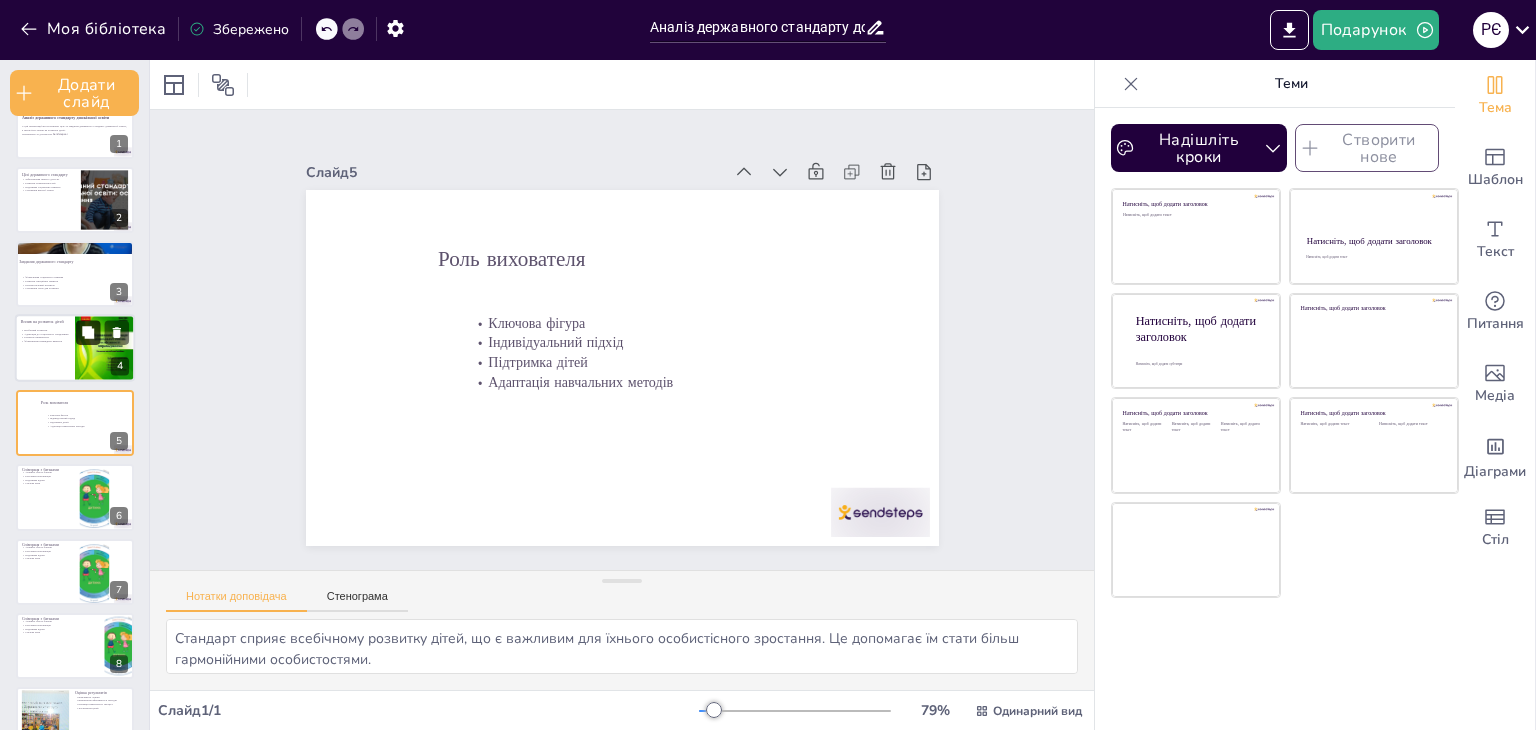 scroll, scrollTop: 0, scrollLeft: 0, axis: both 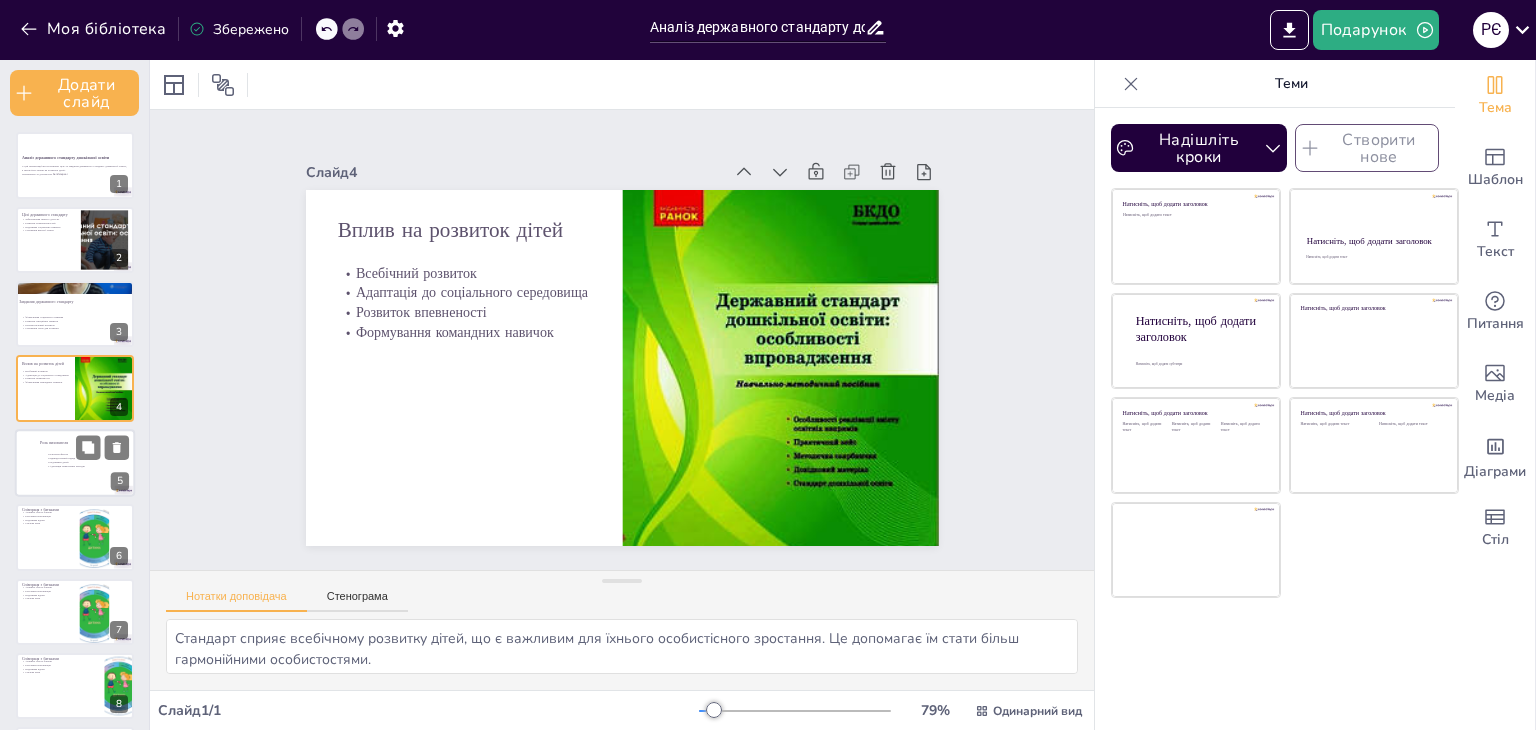 click at bounding box center (75, 463) 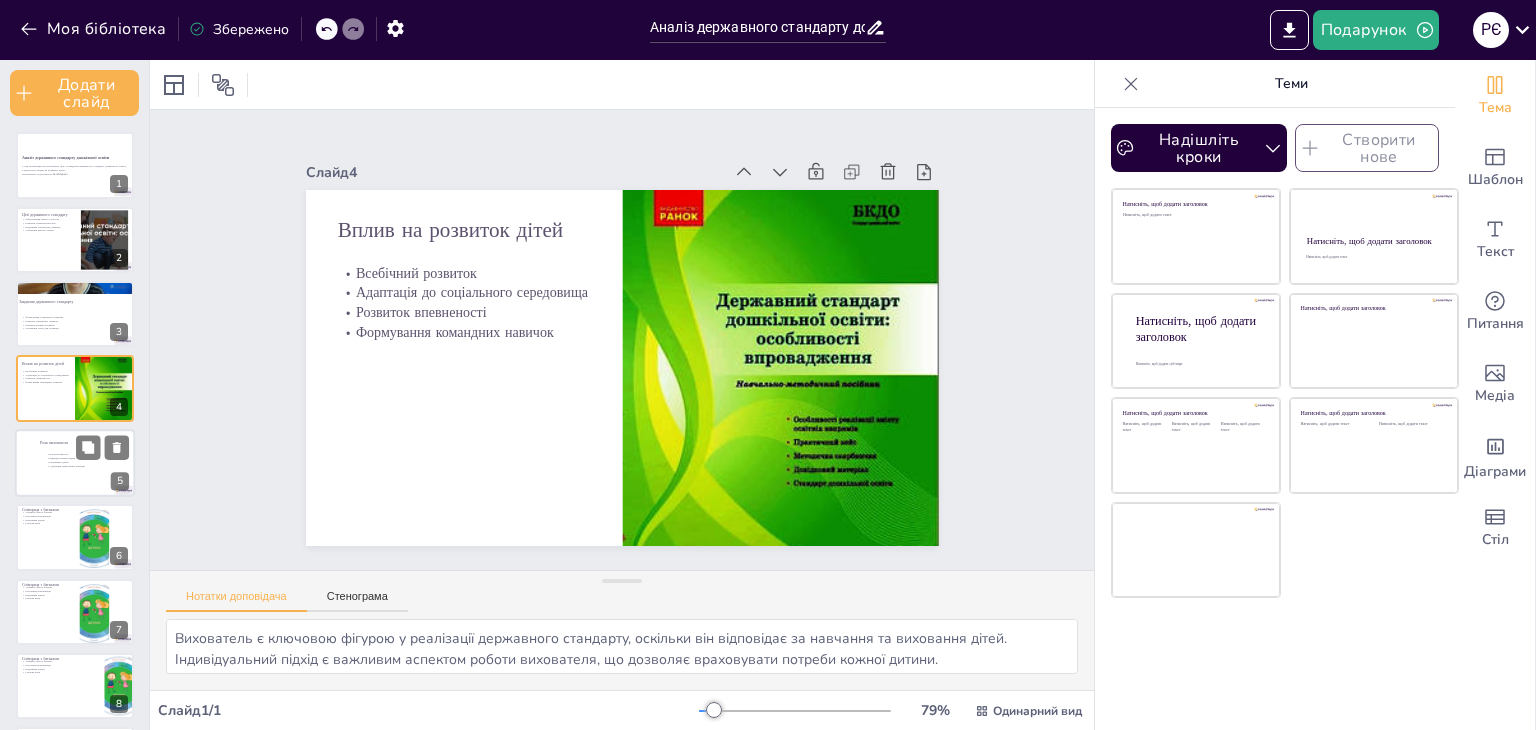 scroll, scrollTop: 40, scrollLeft: 0, axis: vertical 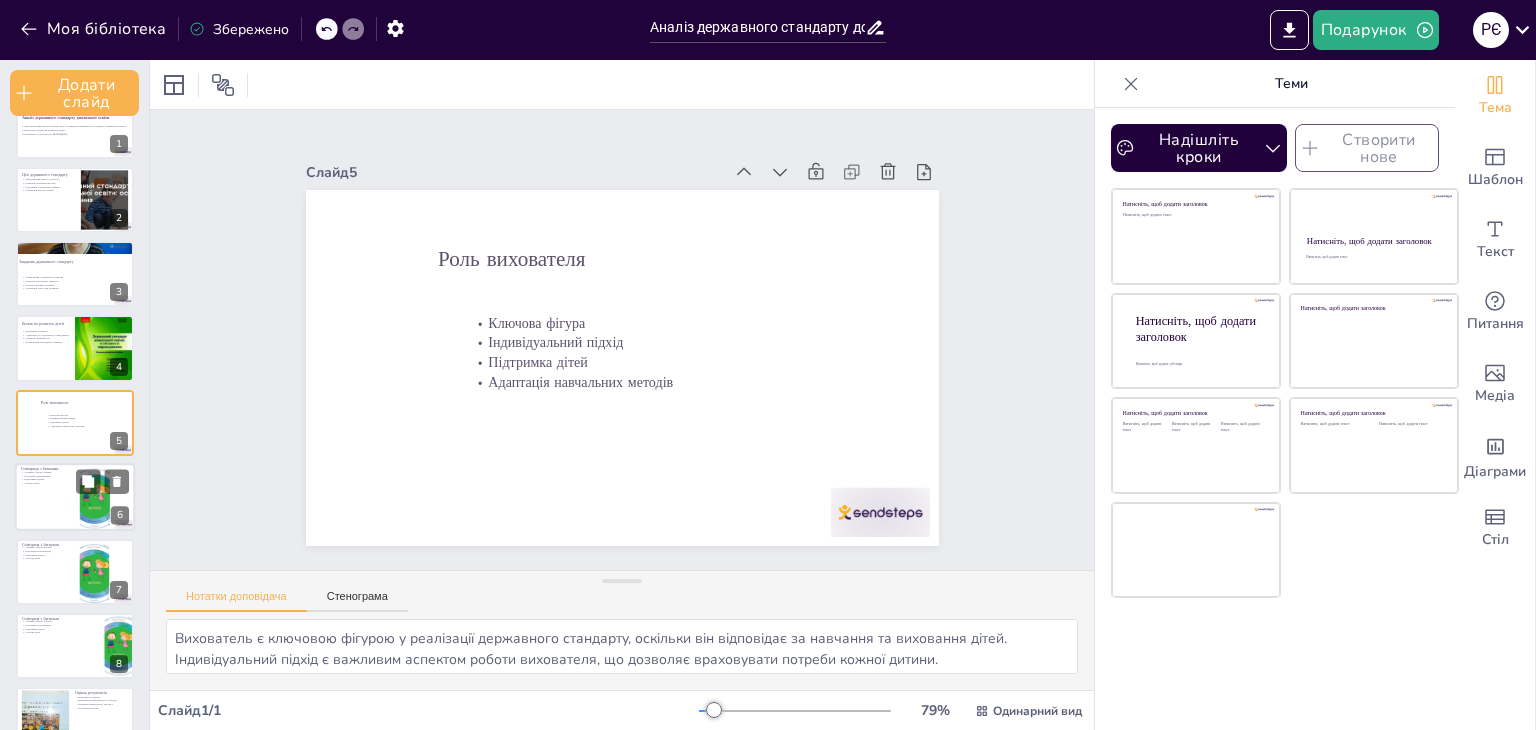 click at bounding box center (75, 497) 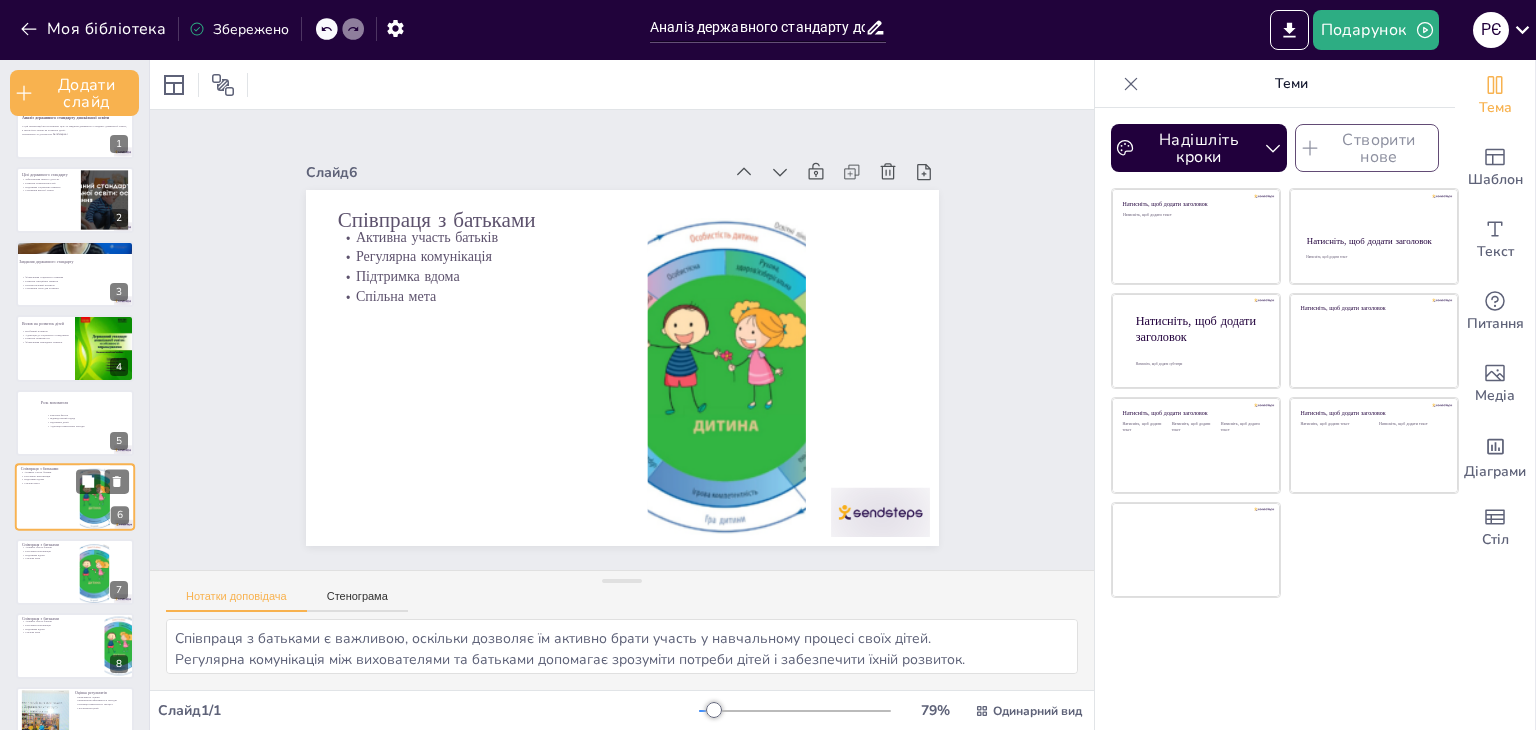 scroll, scrollTop: 114, scrollLeft: 0, axis: vertical 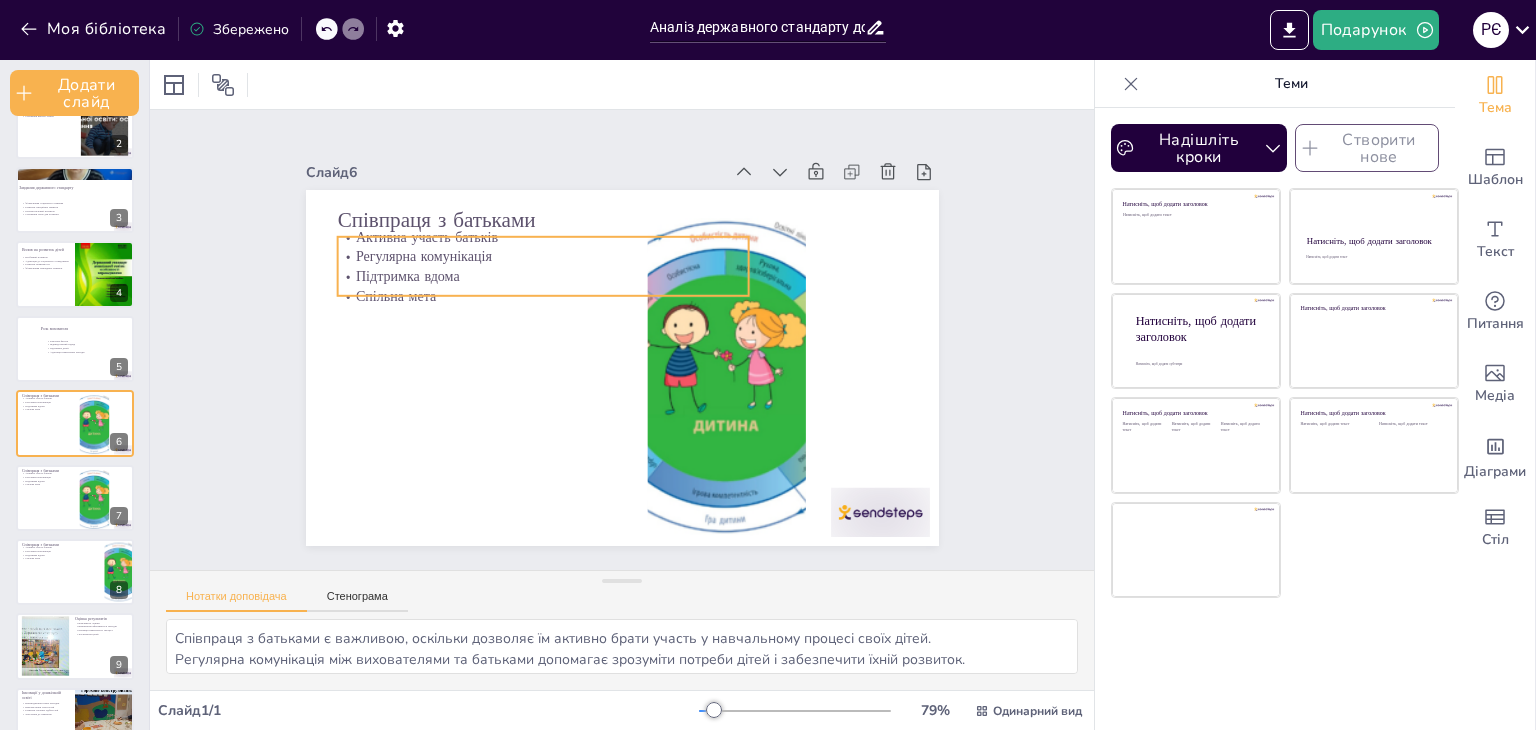 click on "Спільна мета" at bounding box center [542, 296] 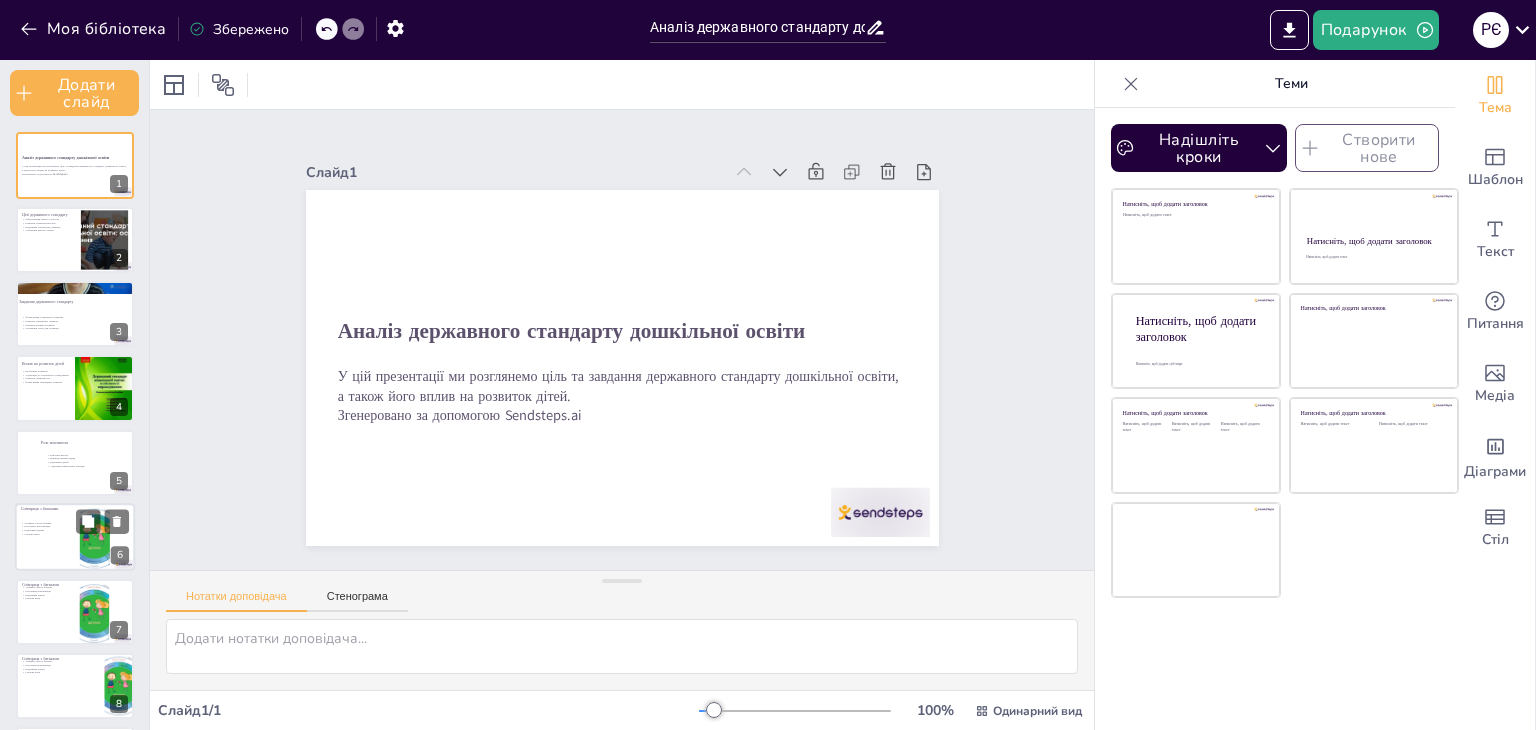 click at bounding box center [94, 539] 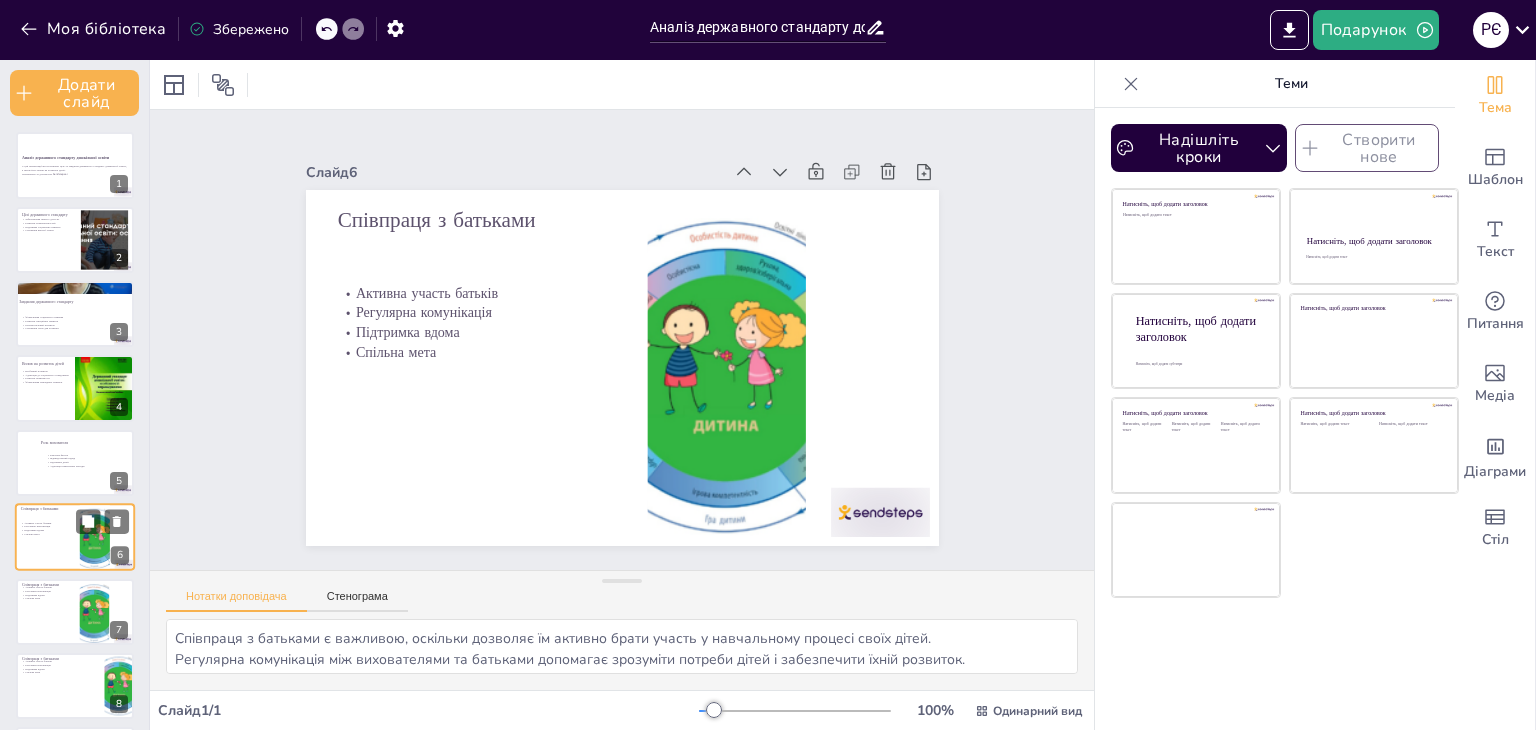 scroll, scrollTop: 114, scrollLeft: 0, axis: vertical 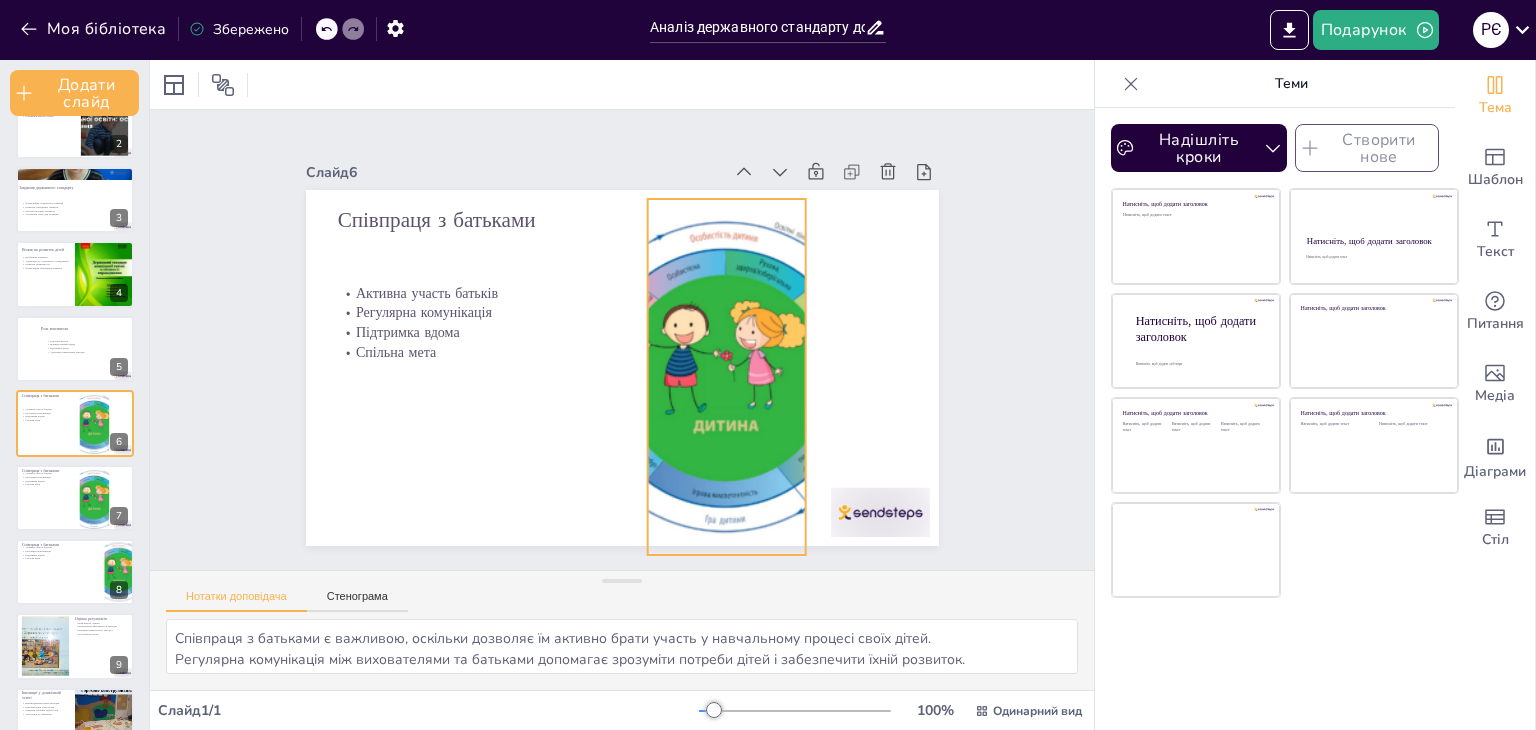 click at bounding box center [726, 377] 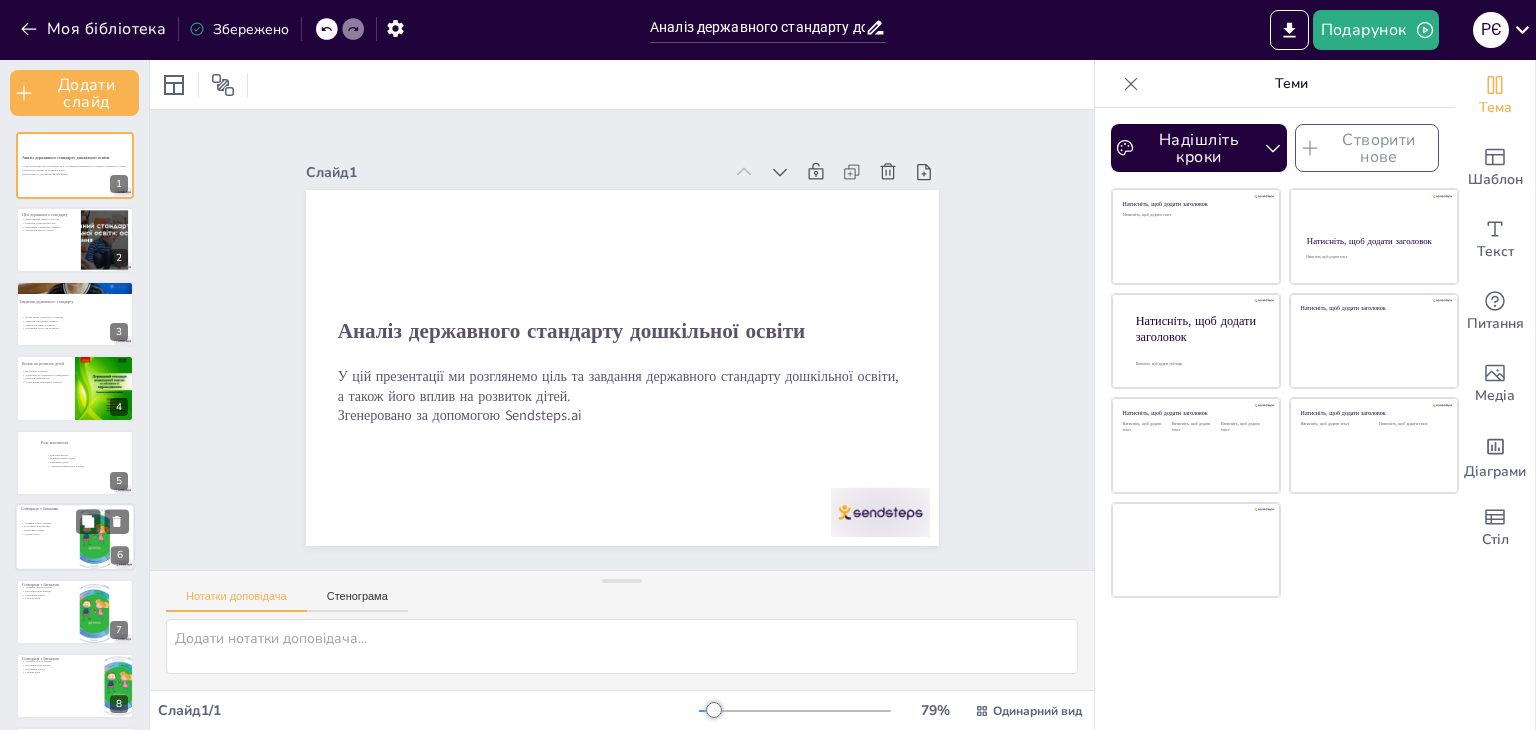 click at bounding box center [94, 539] 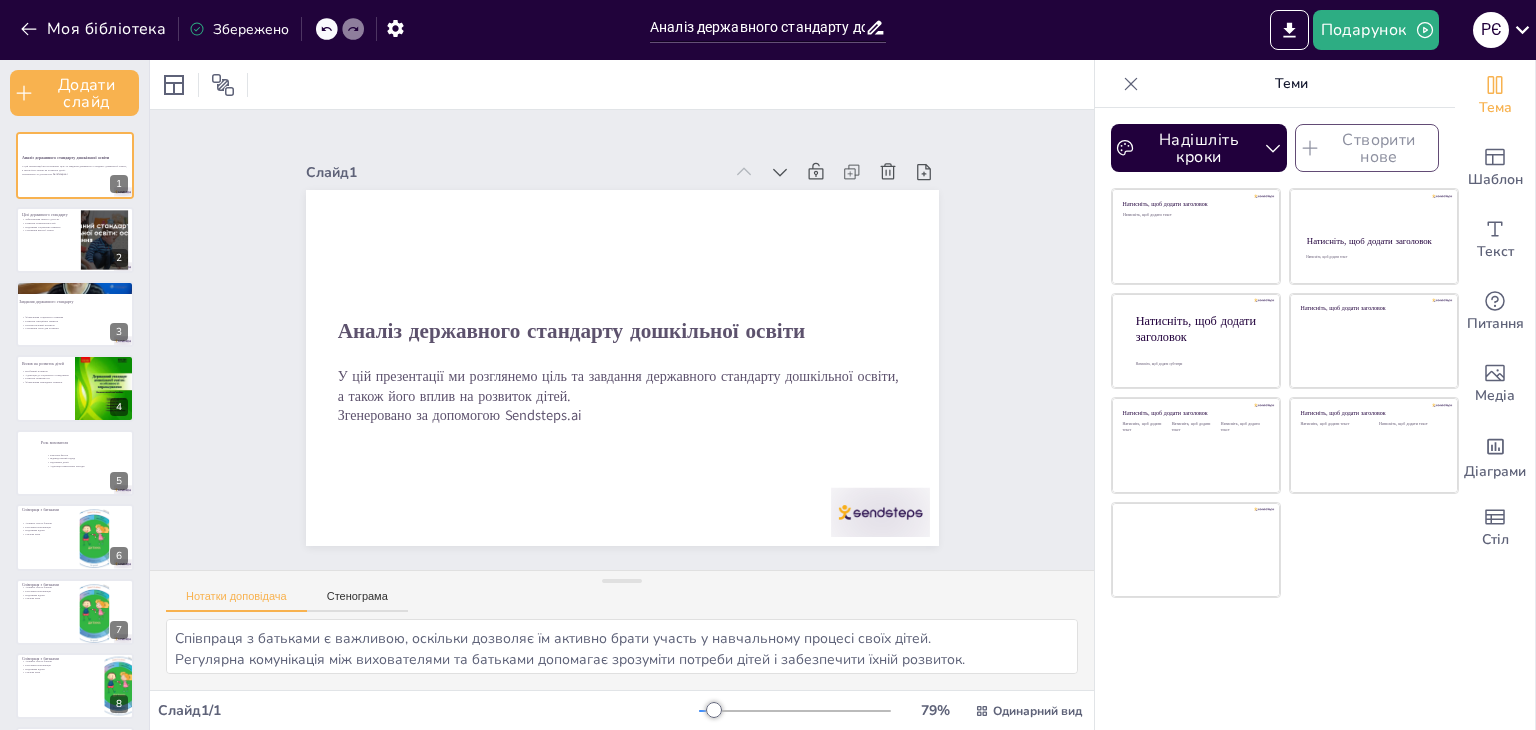 scroll, scrollTop: 114, scrollLeft: 0, axis: vertical 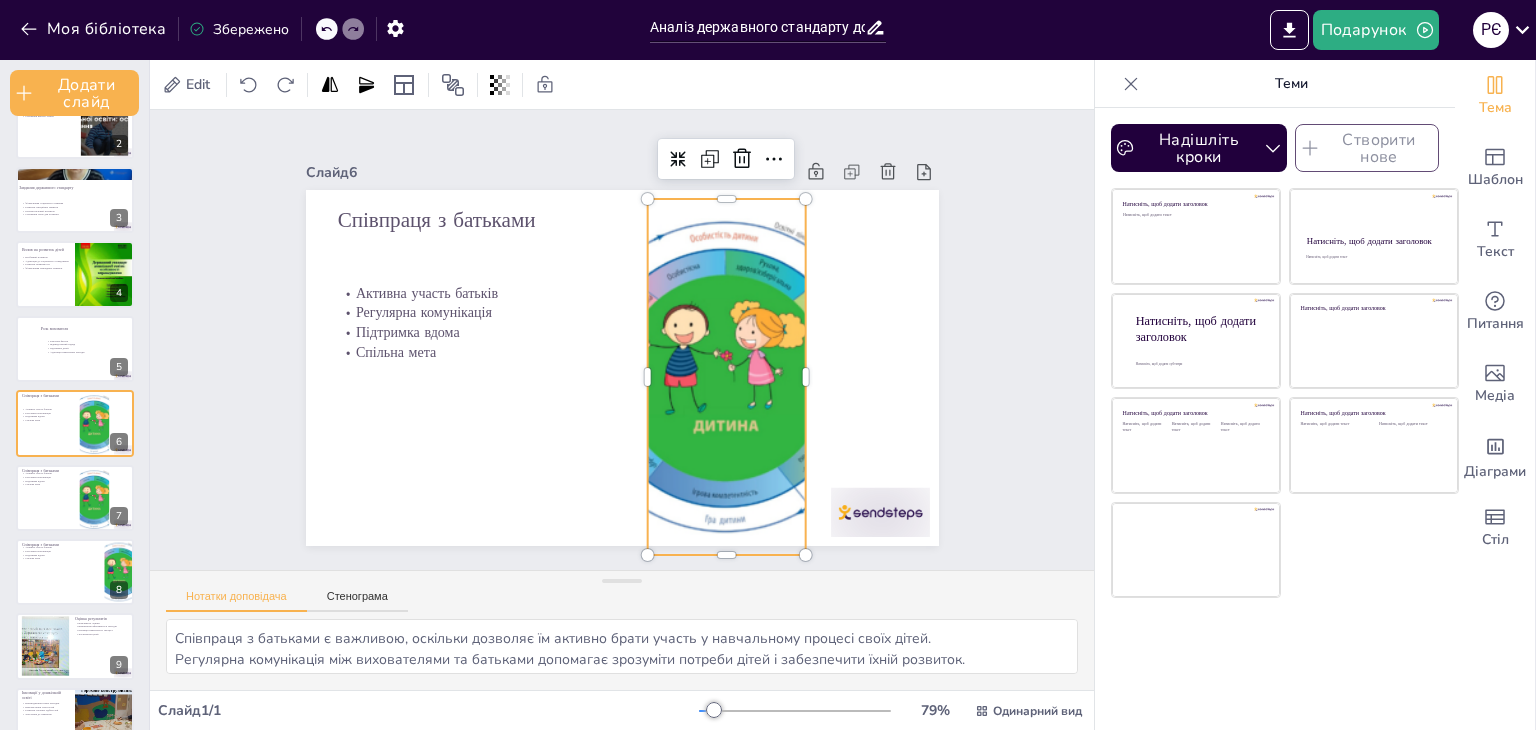 click at bounding box center [726, 377] 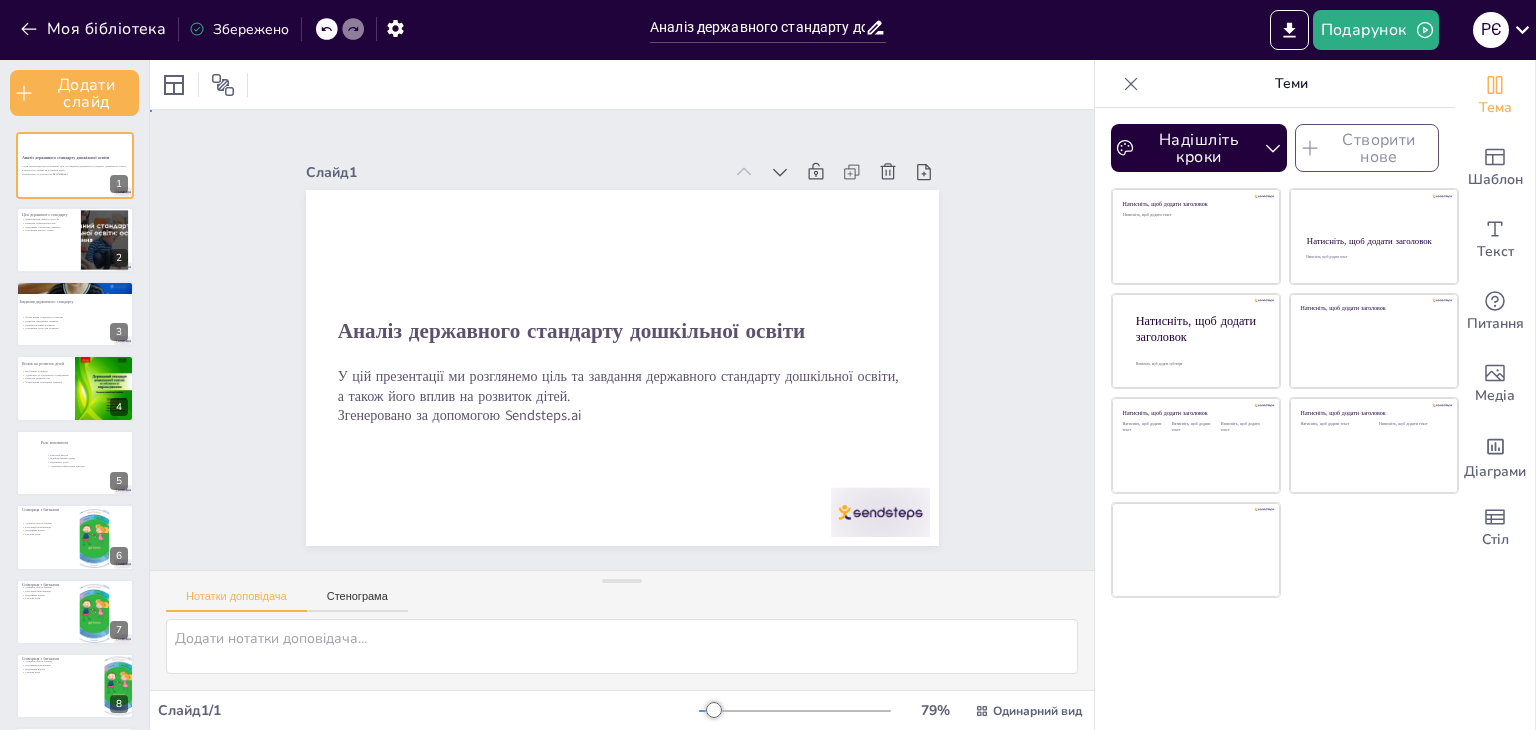 drag, startPoint x: 54, startPoint y: 613, endPoint x: 38, endPoint y: 613, distance: 16 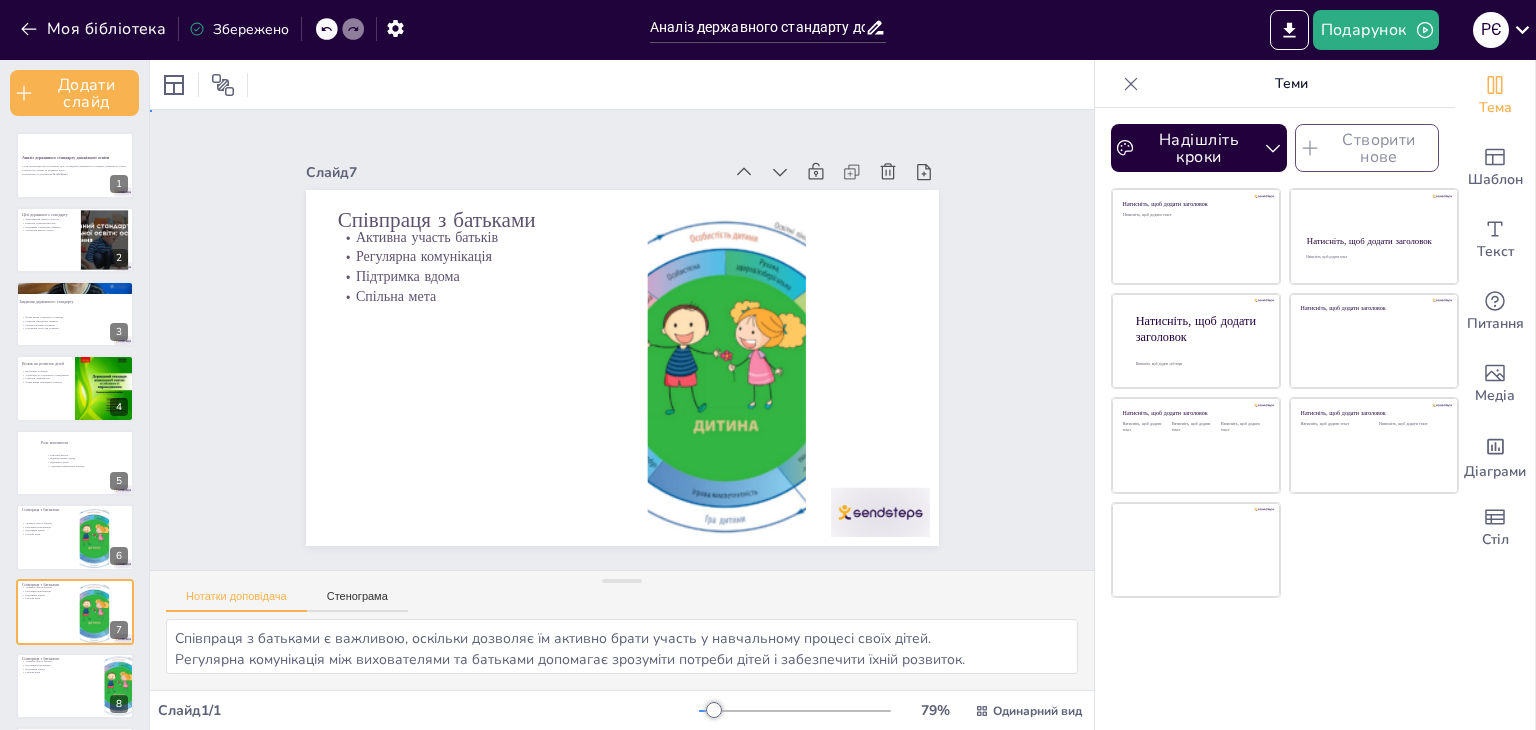 scroll, scrollTop: 188, scrollLeft: 0, axis: vertical 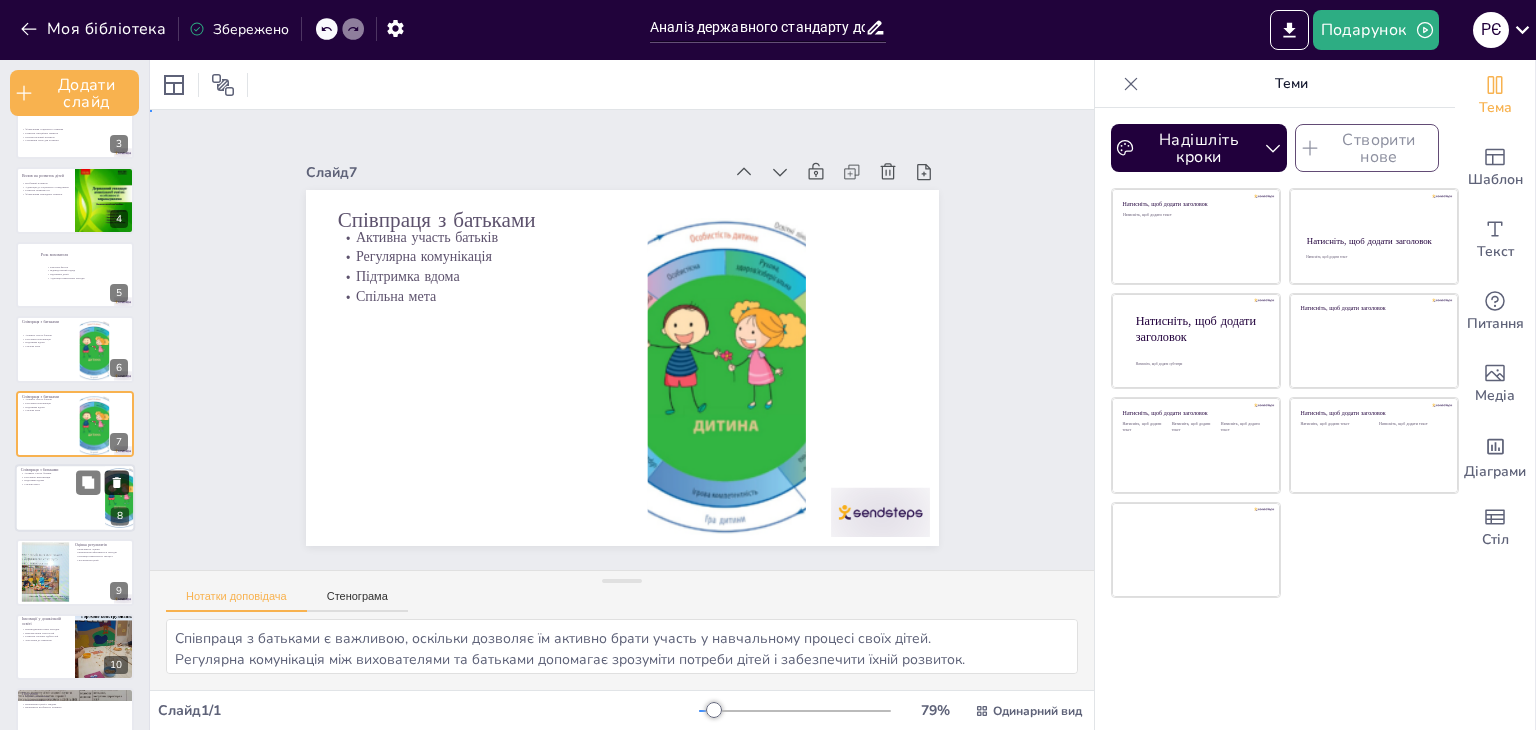 click 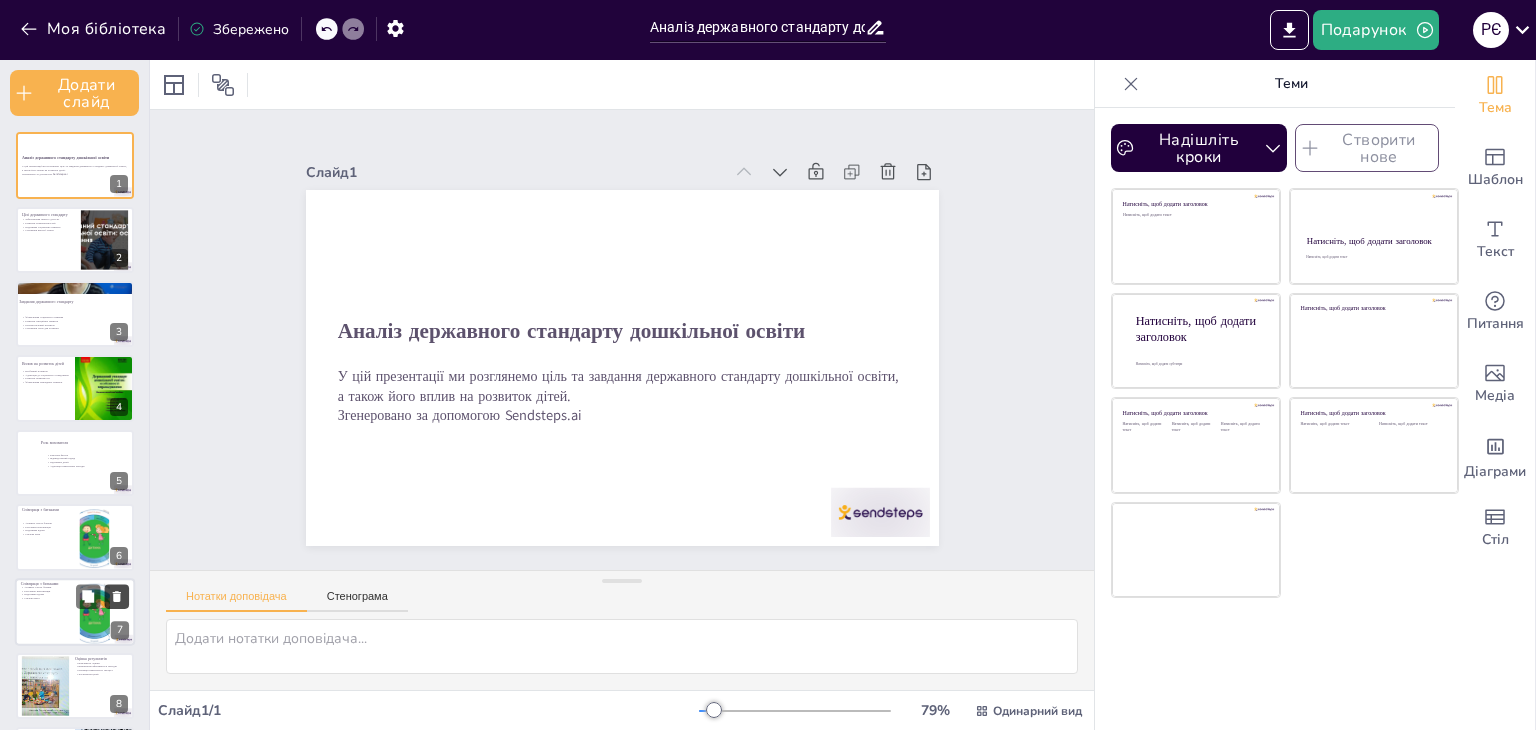 click 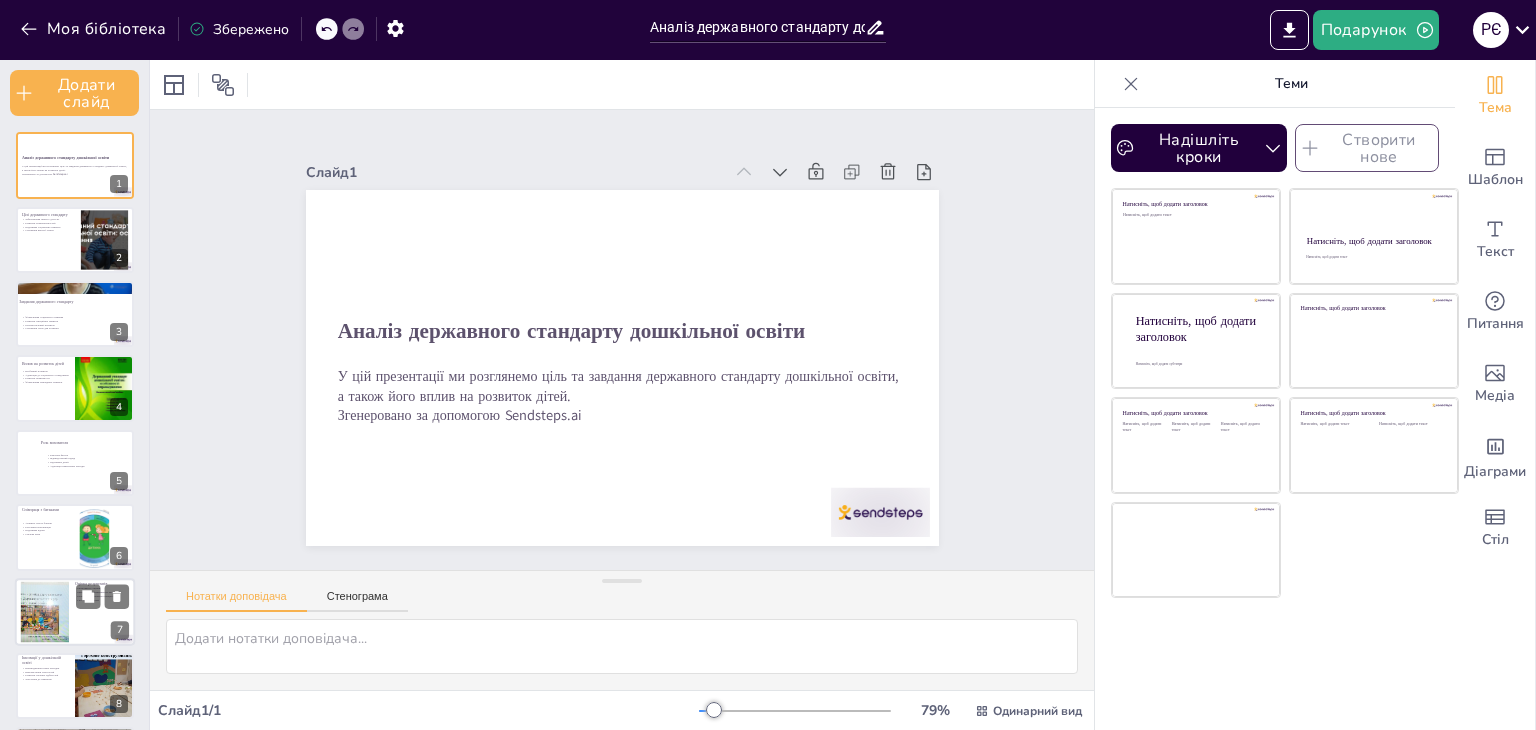 click at bounding box center [75, 612] 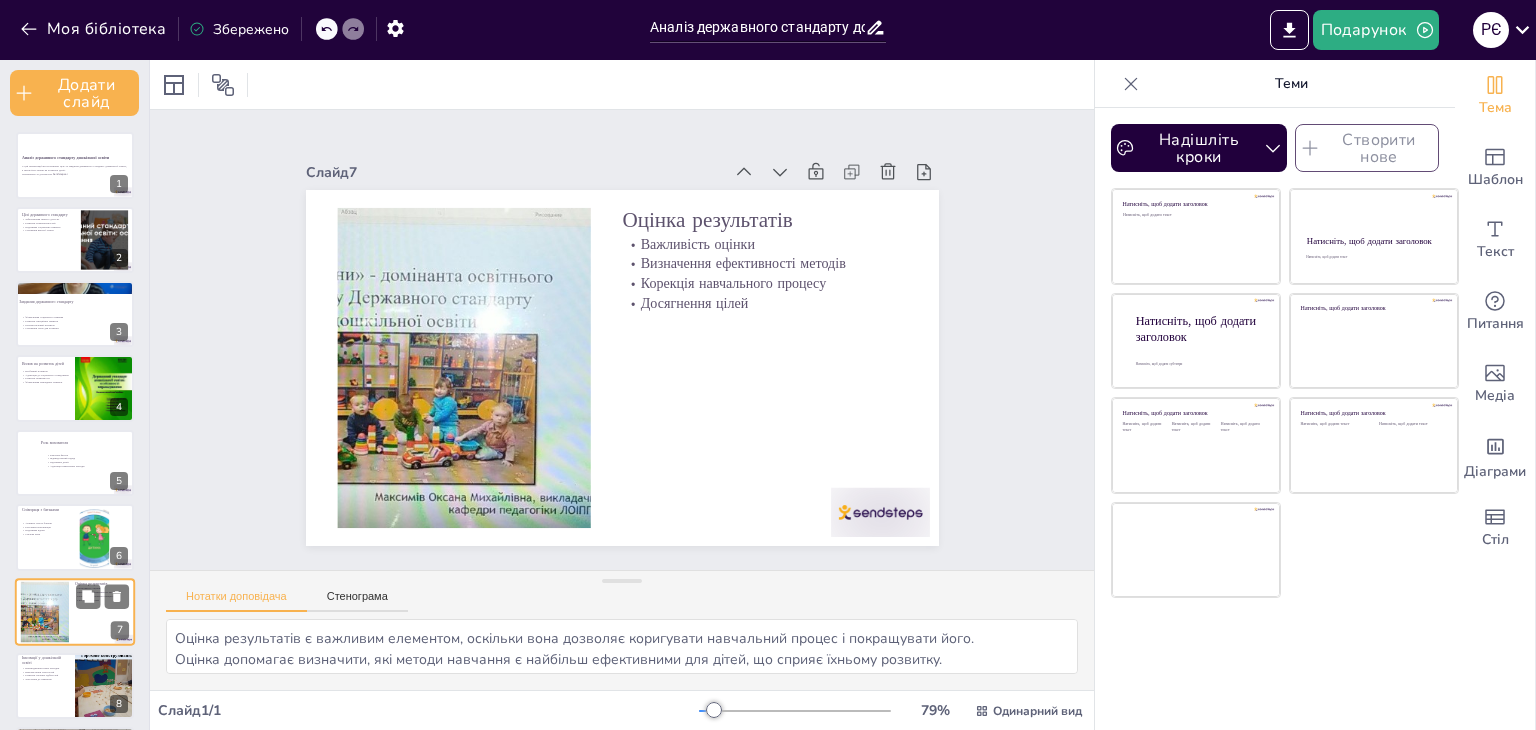 scroll, scrollTop: 188, scrollLeft: 0, axis: vertical 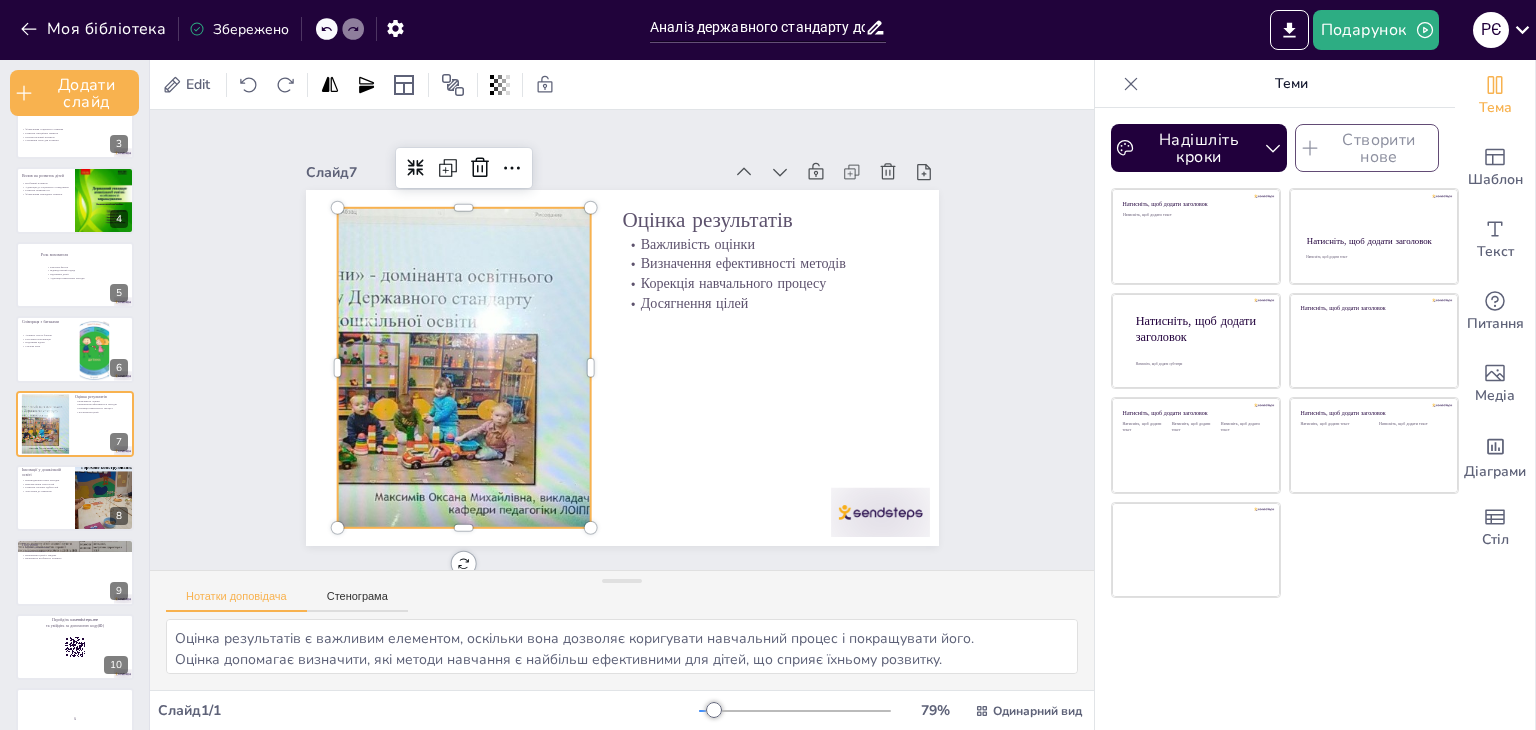 click at bounding box center [464, 368] 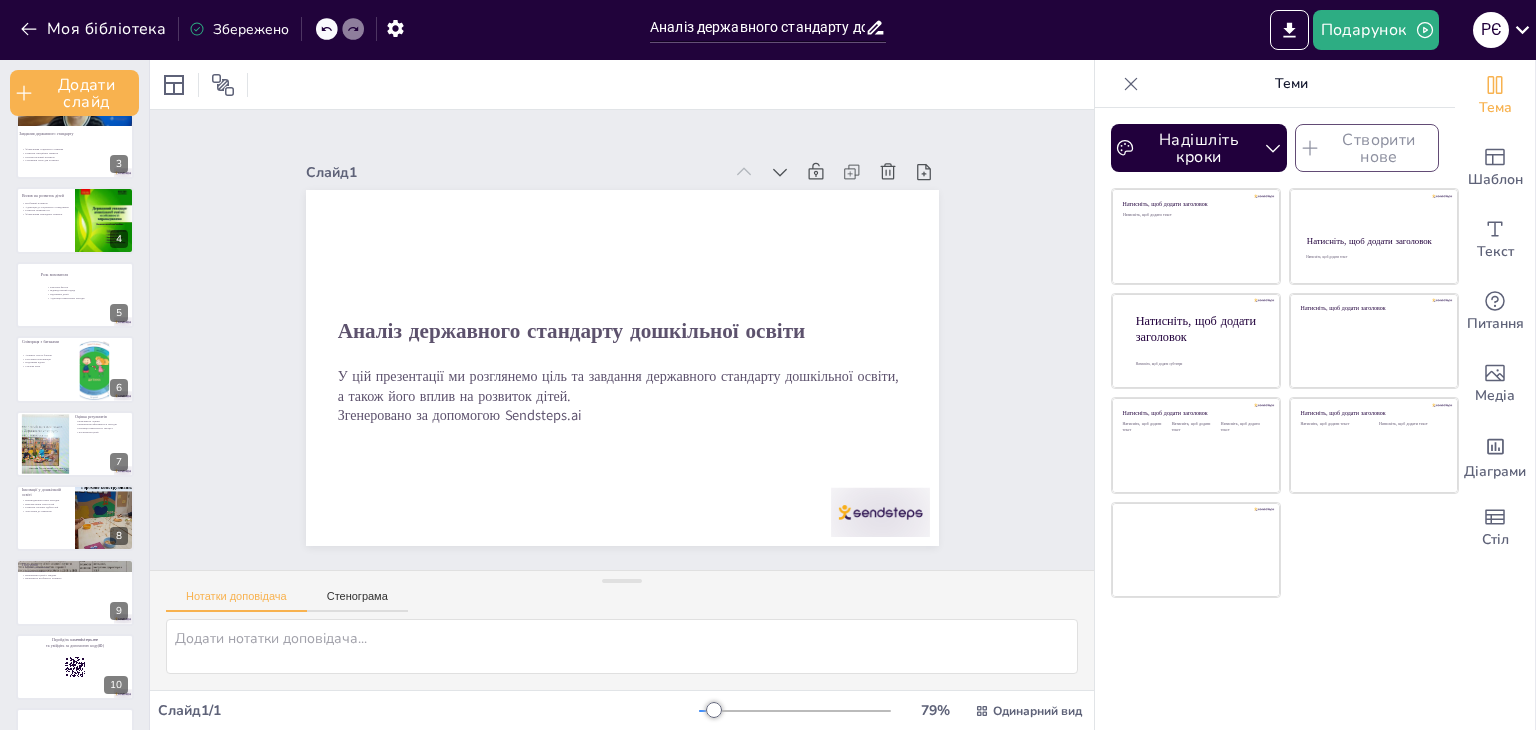 scroll, scrollTop: 199, scrollLeft: 0, axis: vertical 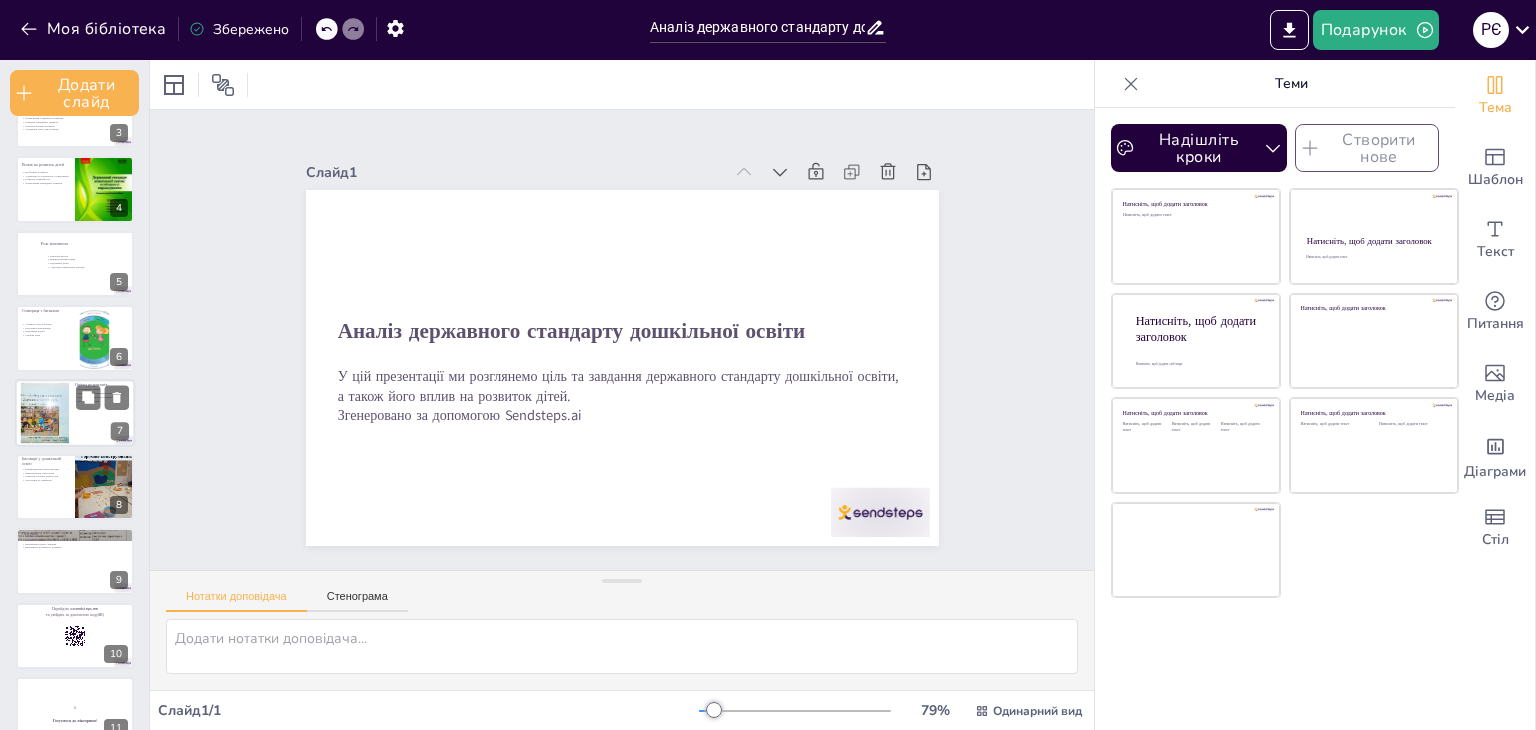 click at bounding box center [44, 412] 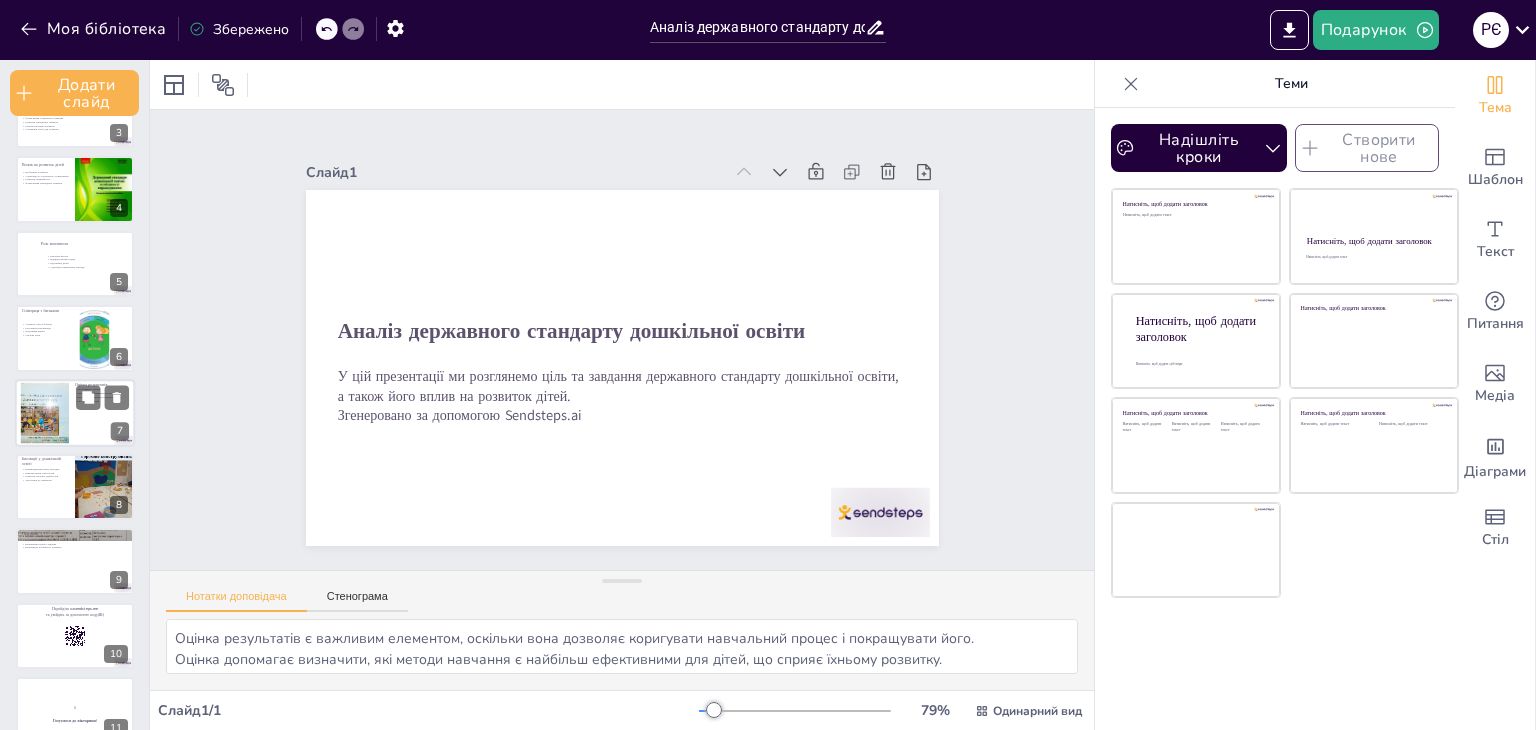 scroll, scrollTop: 188, scrollLeft: 0, axis: vertical 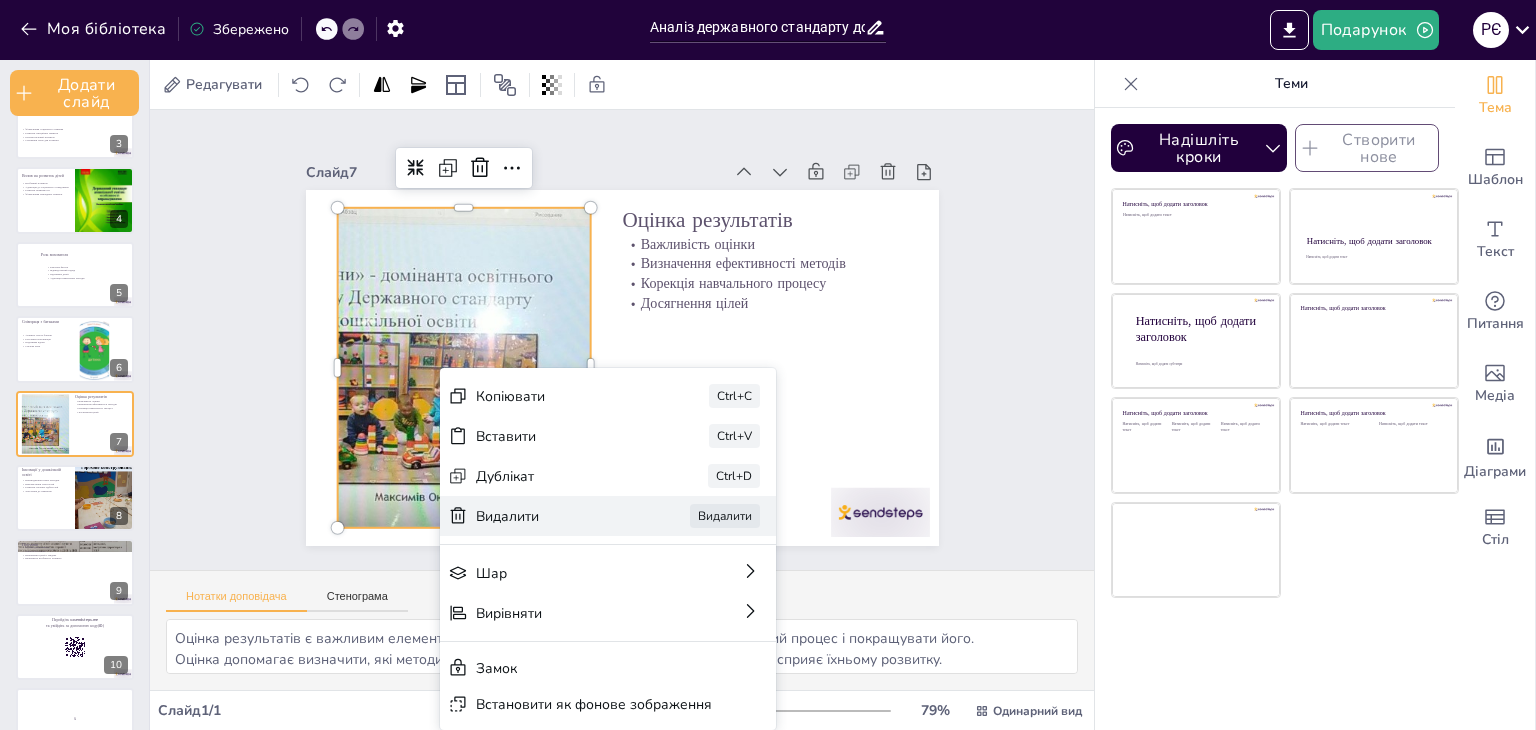 click 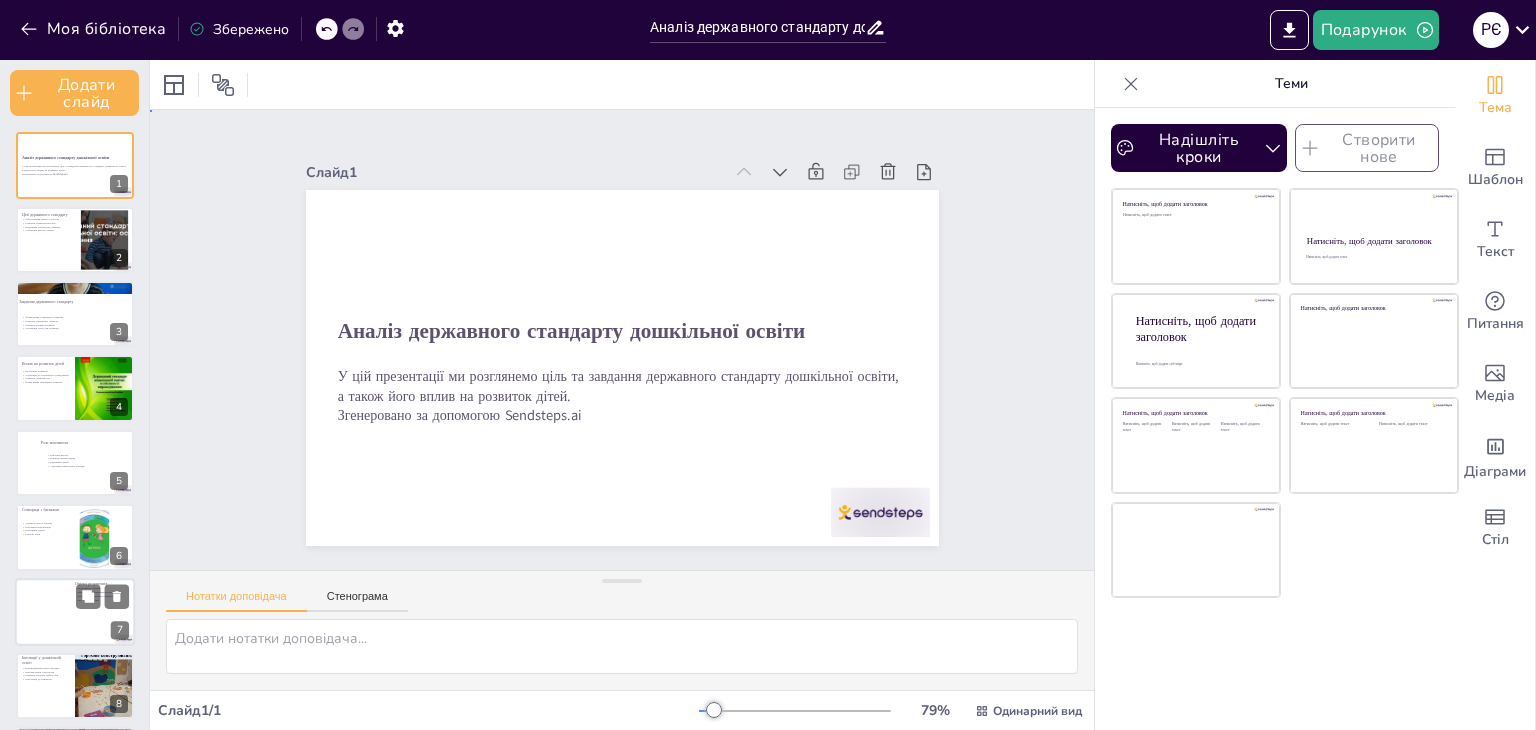 click at bounding box center [75, 612] 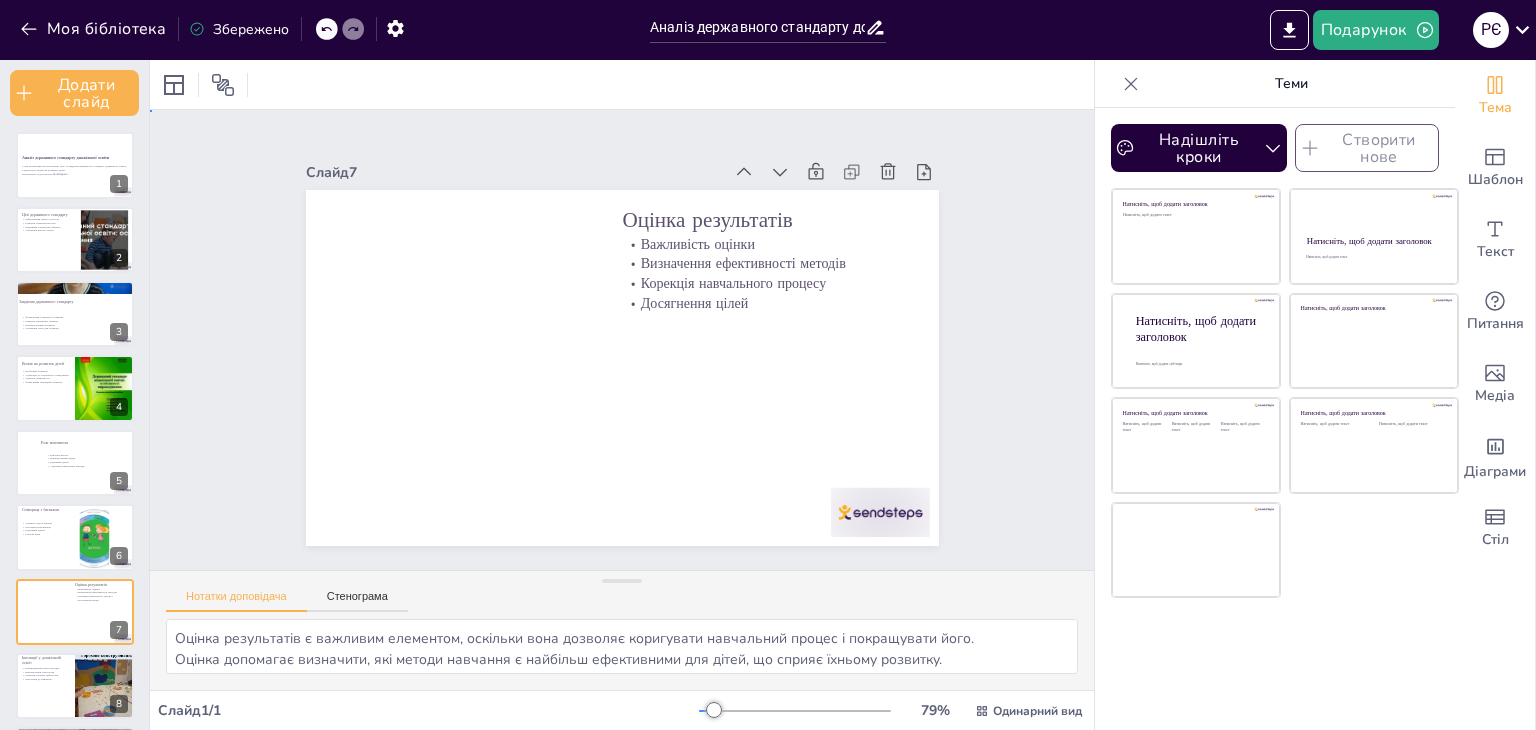 scroll, scrollTop: 188, scrollLeft: 0, axis: vertical 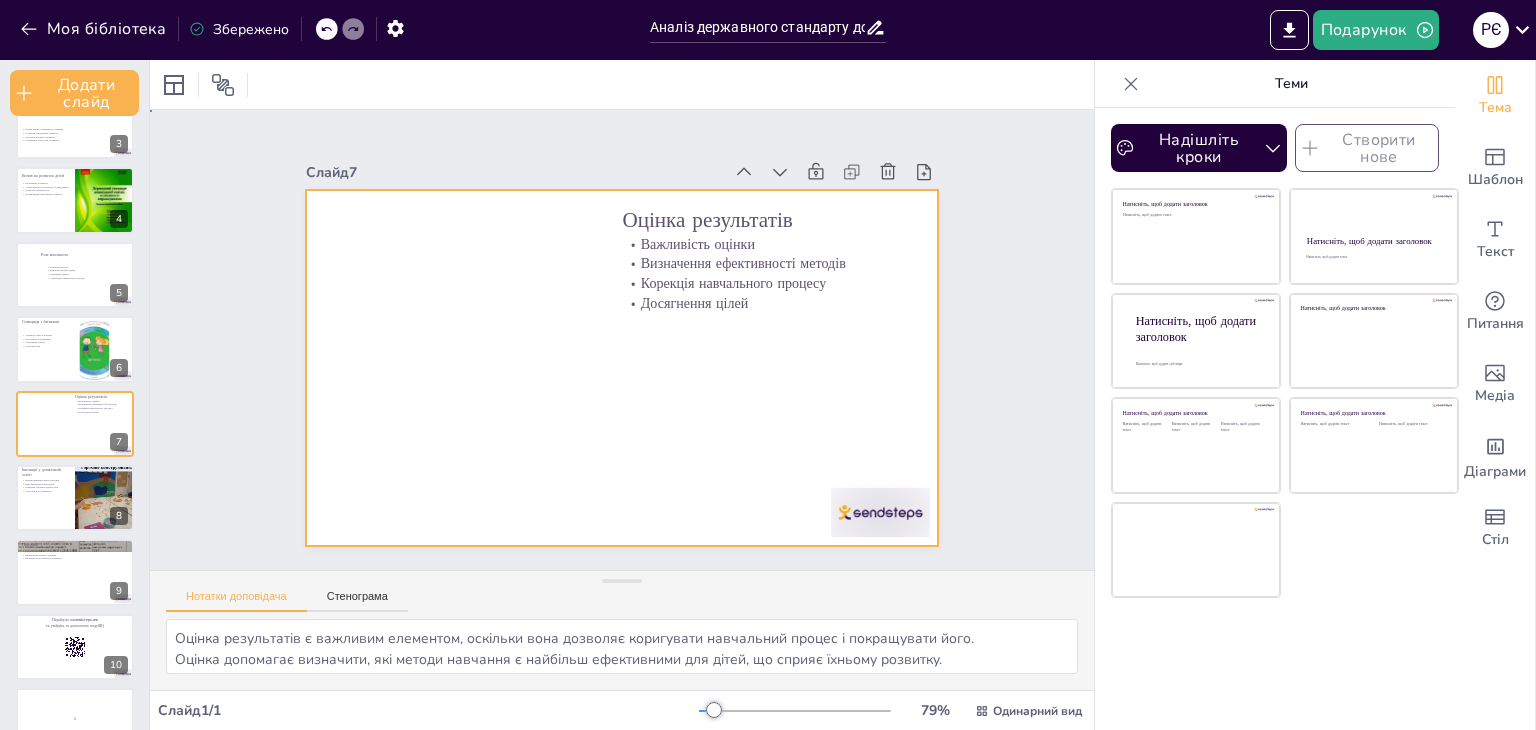 click at bounding box center [622, 368] 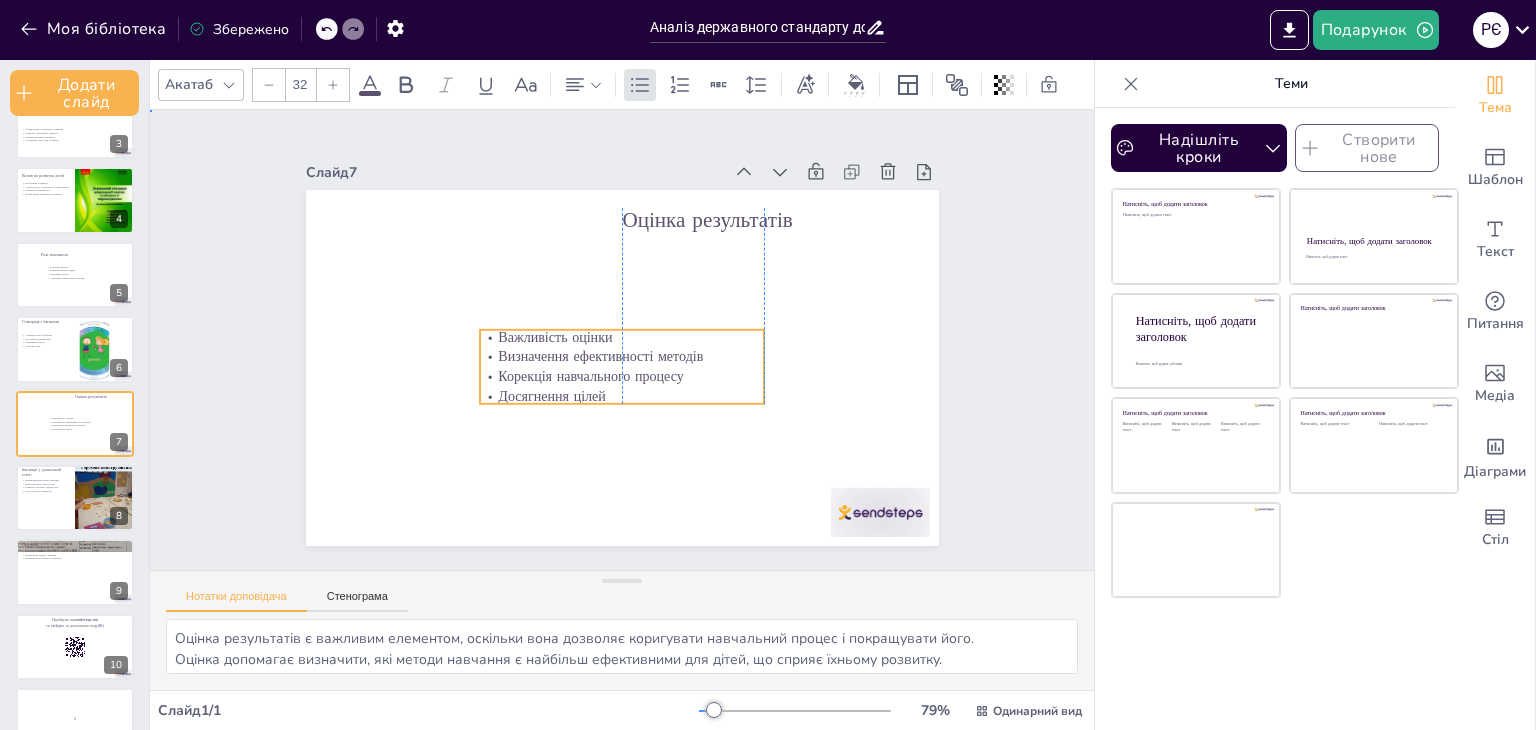 drag, startPoint x: 633, startPoint y: 289, endPoint x: 480, endPoint y: 392, distance: 184.4397 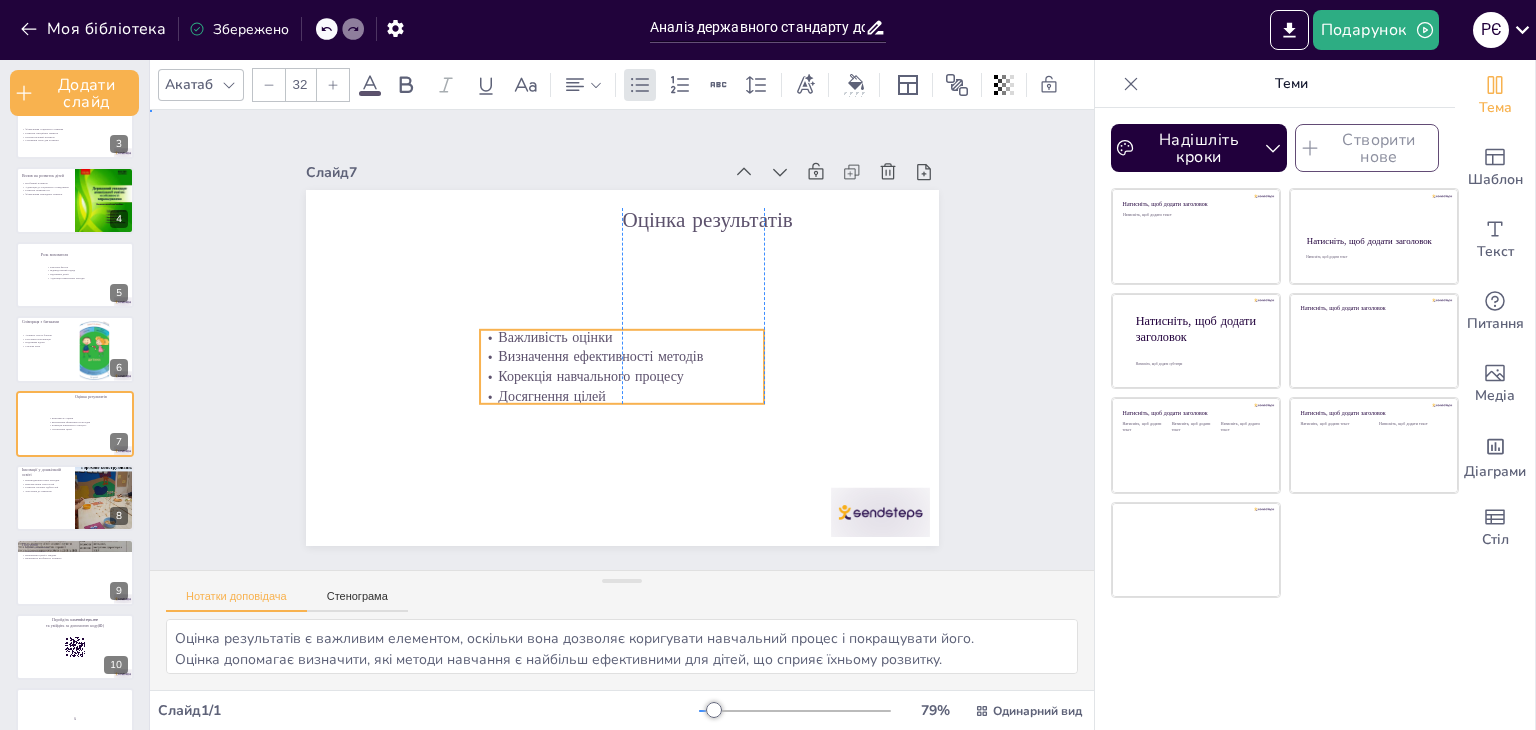 click on "Досягнення цілей" at bounding box center (552, 395) 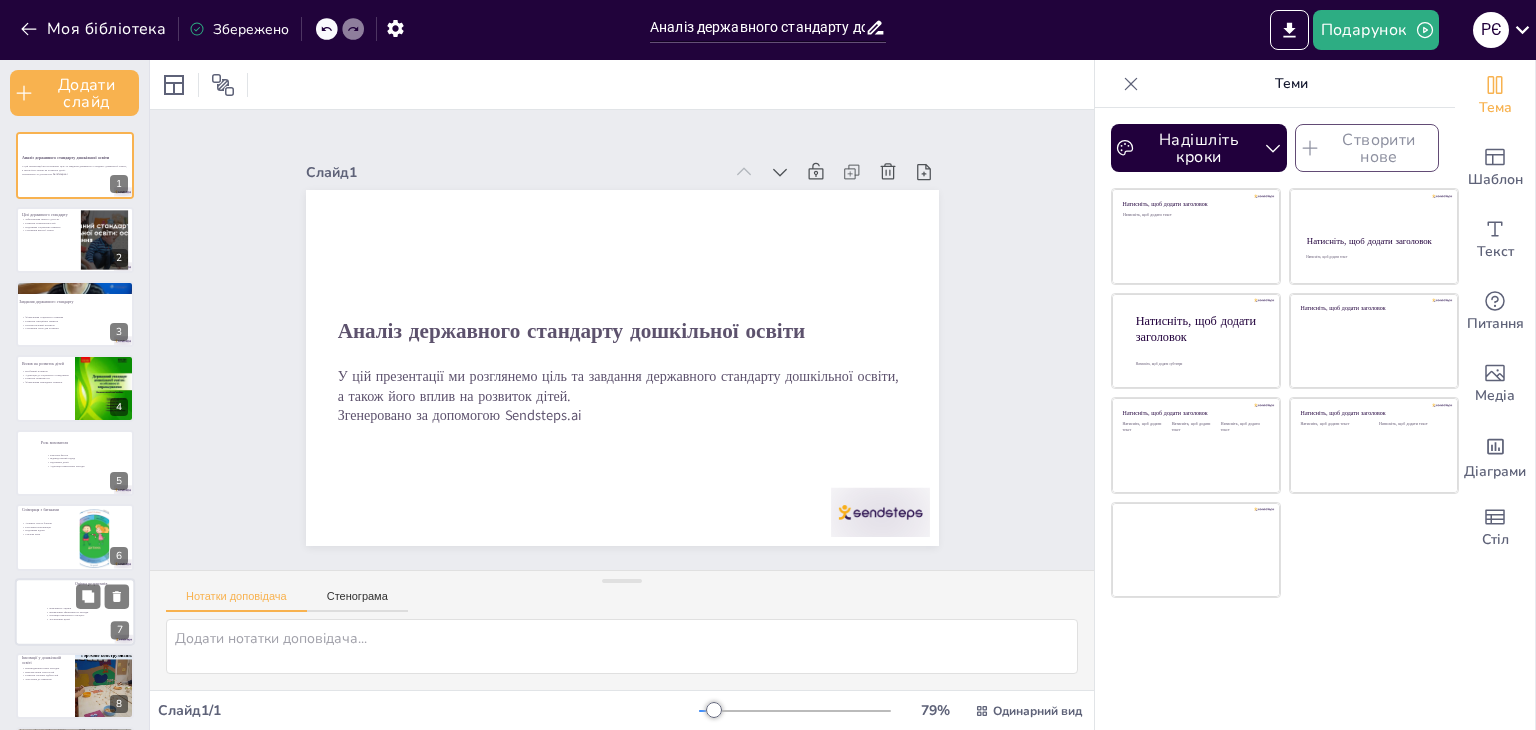 click on "Корекція навчального процесу" at bounding box center (66, 615) 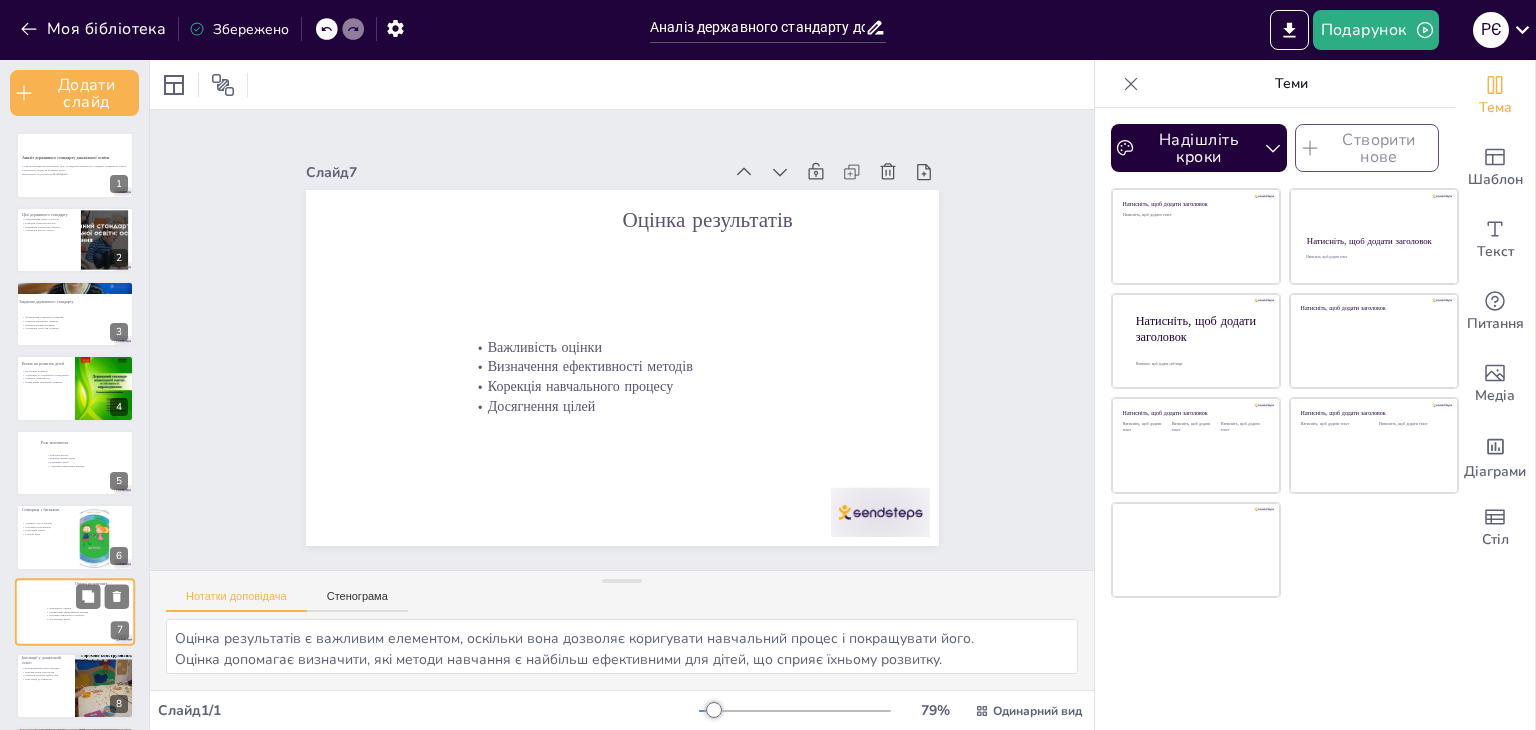 scroll, scrollTop: 188, scrollLeft: 0, axis: vertical 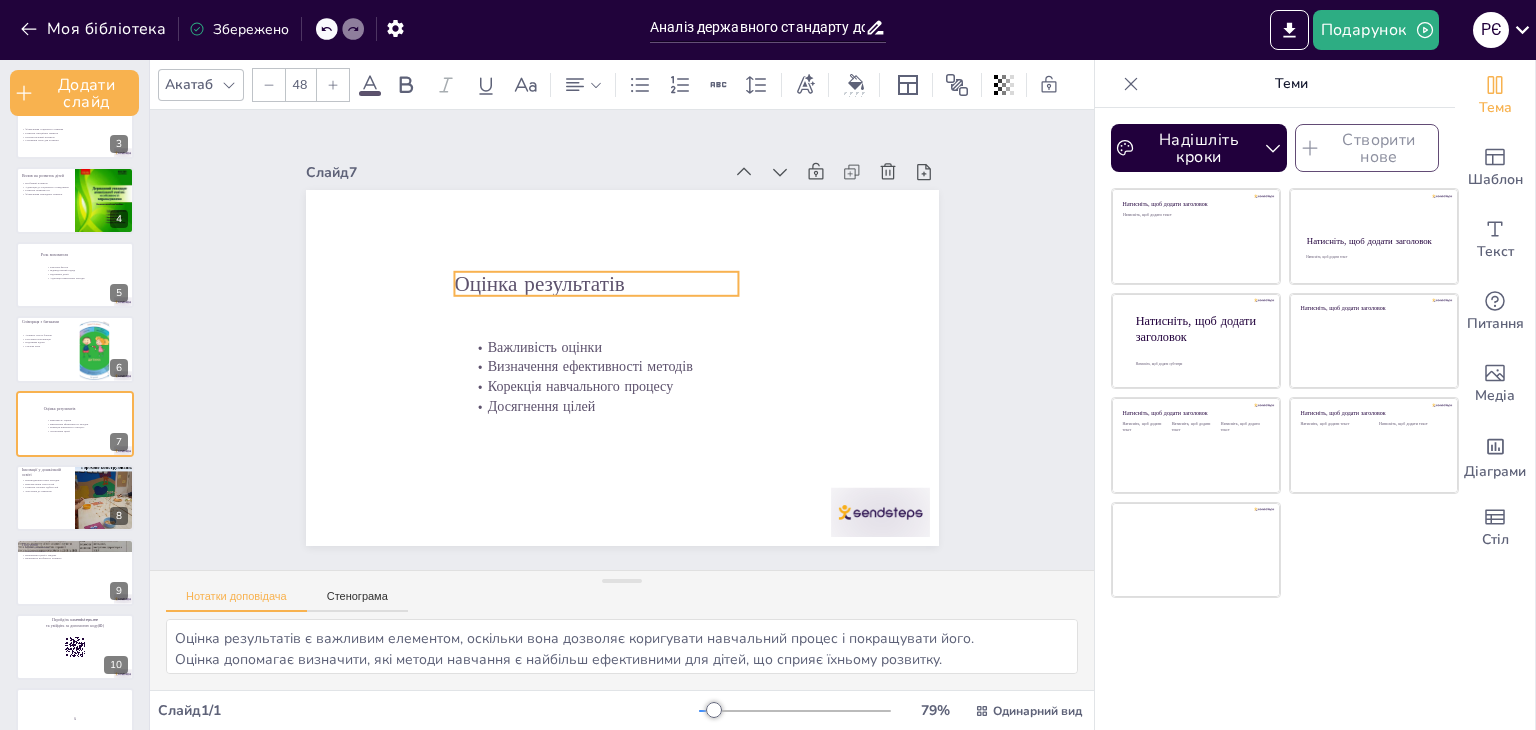 drag, startPoint x: 672, startPoint y: 214, endPoint x: 504, endPoint y: 278, distance: 179.77763 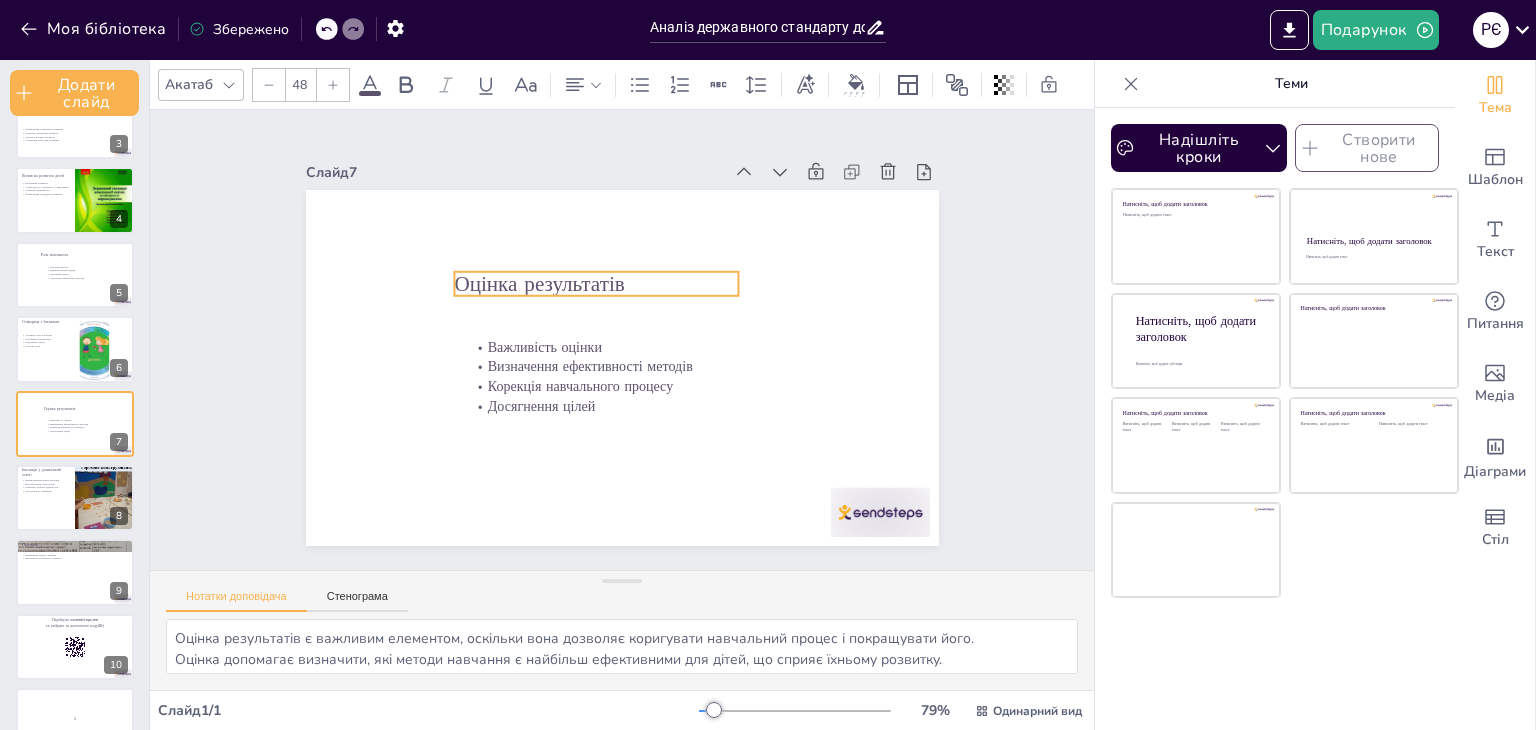 click on "Оцінка результатів" at bounding box center (539, 283) 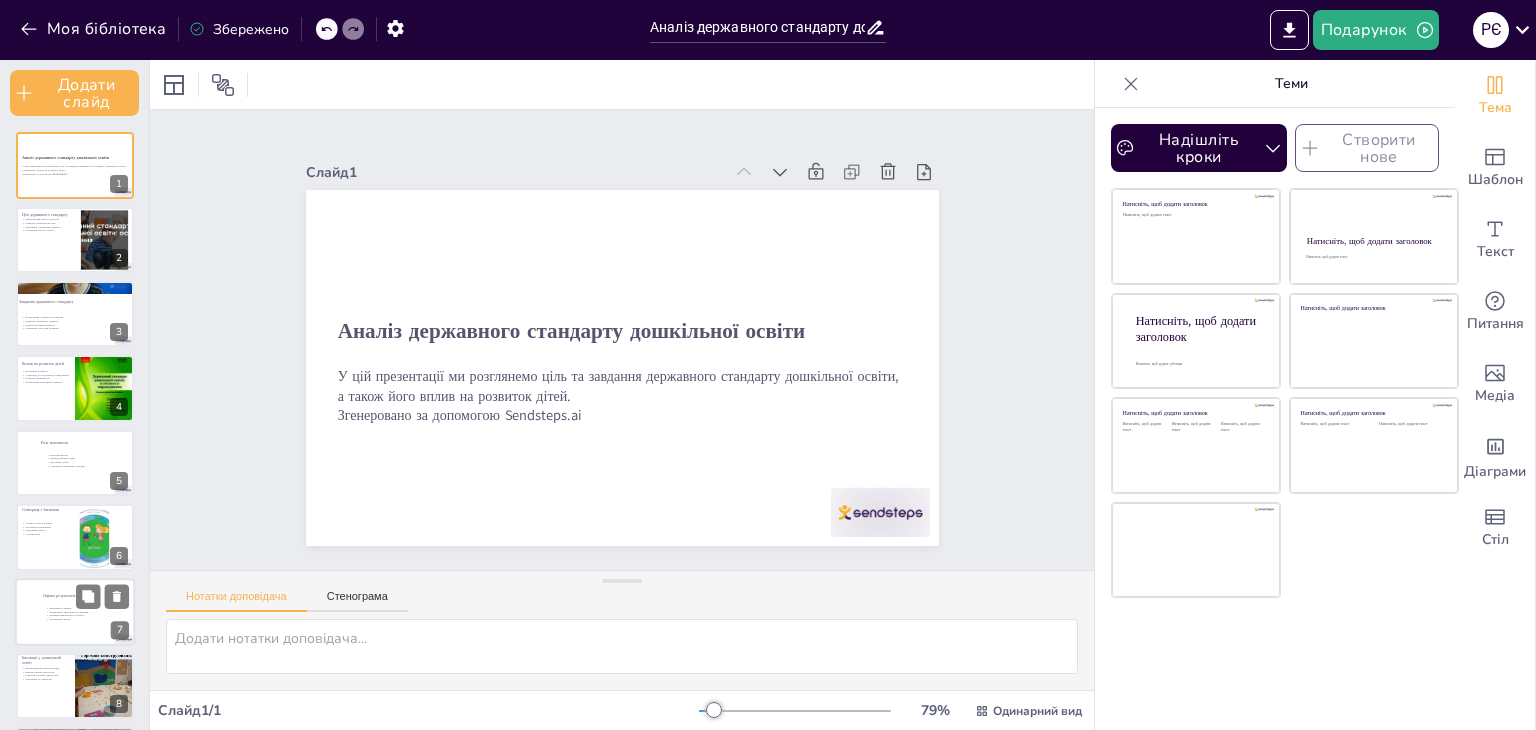 click at bounding box center [75, 612] 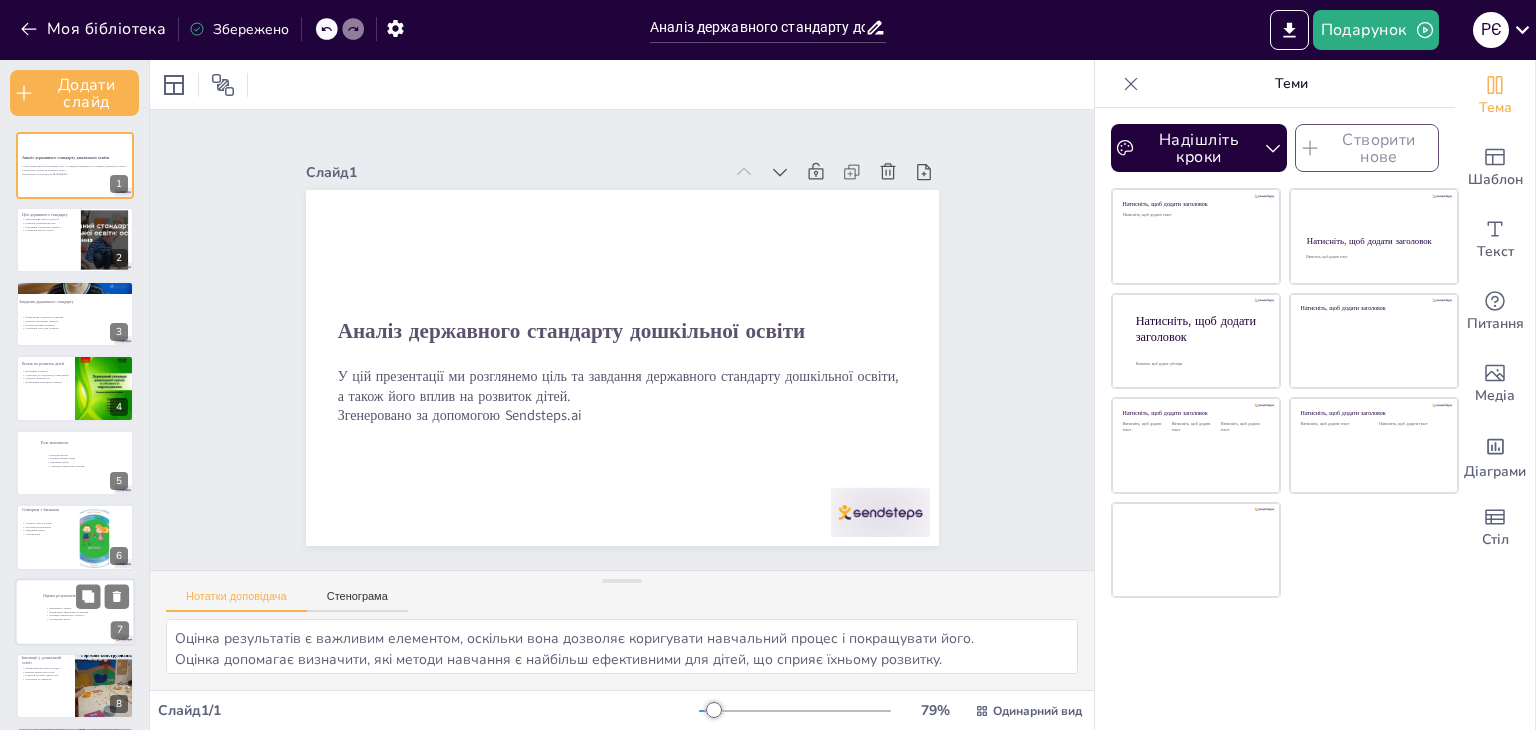 scroll, scrollTop: 188, scrollLeft: 0, axis: vertical 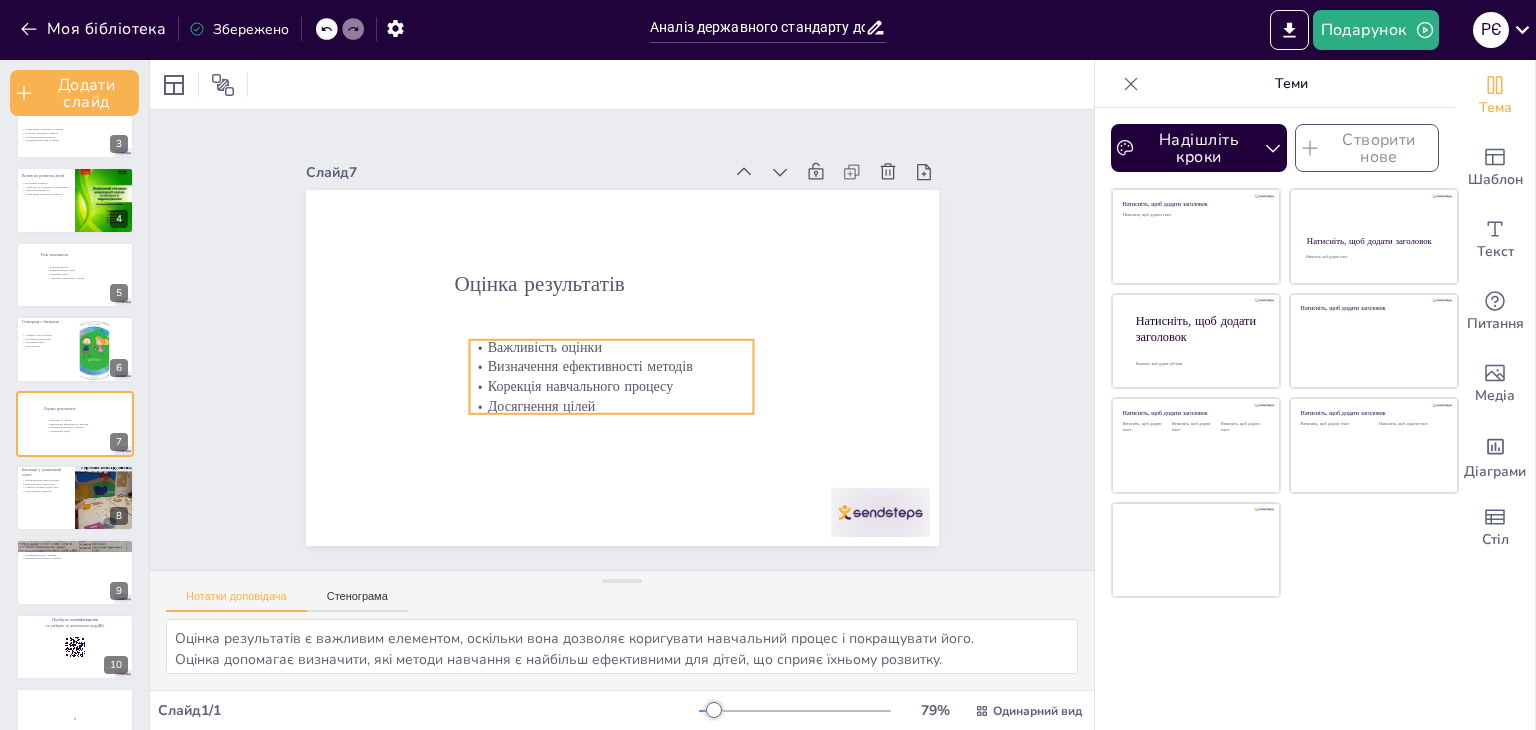 click on "Визначення ефективності методів" at bounding box center (589, 366) 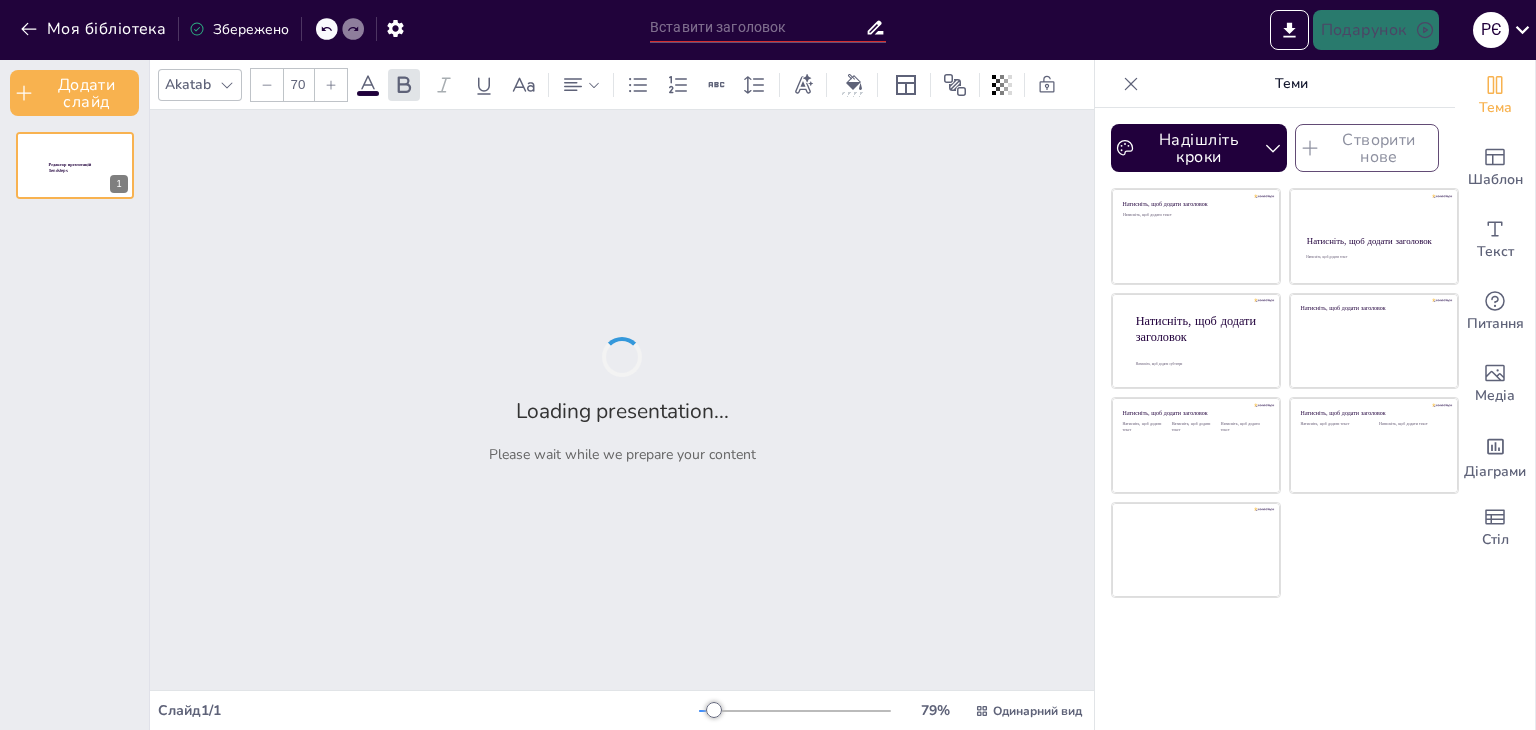 drag, startPoint x: 596, startPoint y: 328, endPoint x: 592, endPoint y: 314, distance: 14.56022 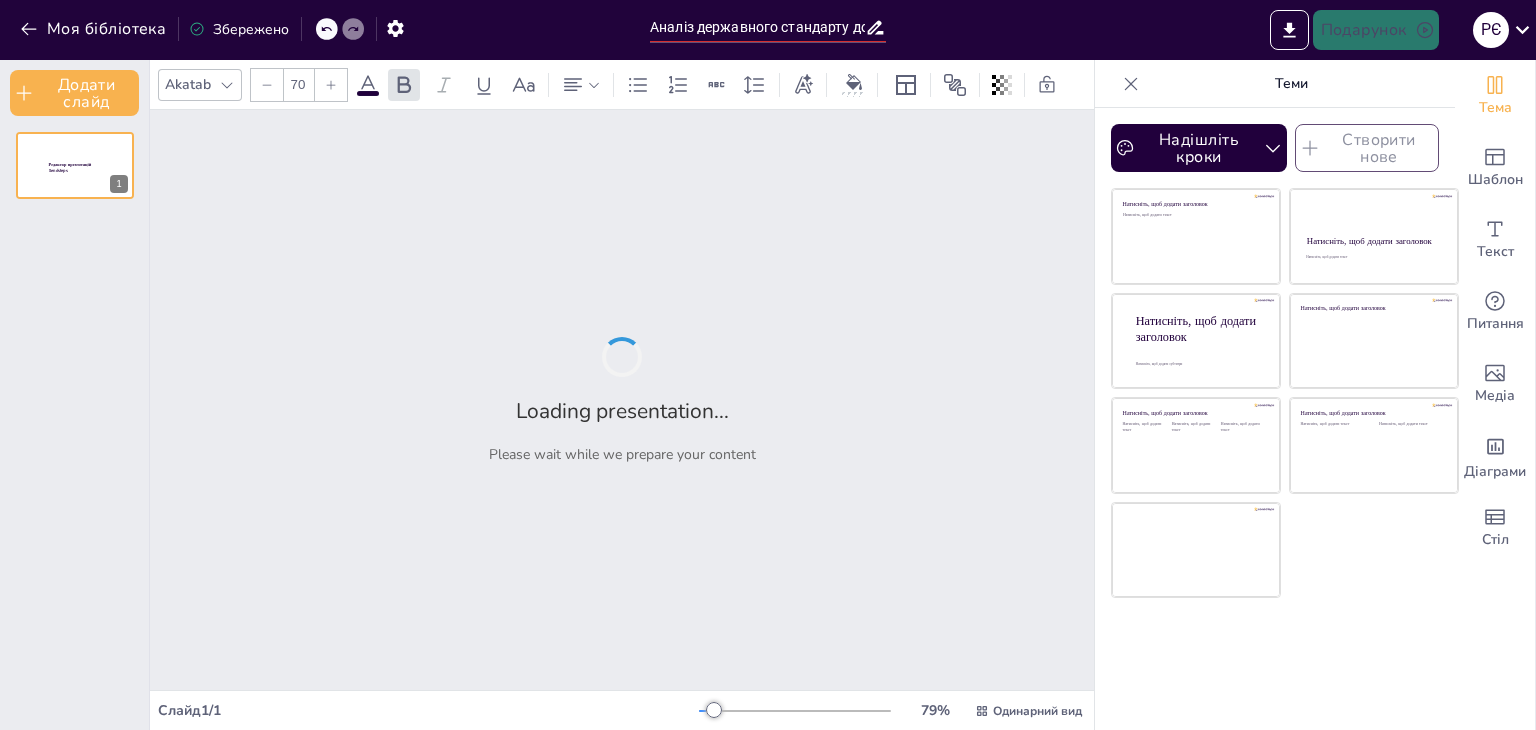 click on "Loading presentation... Please wait while we prepare your content" at bounding box center (622, 400) 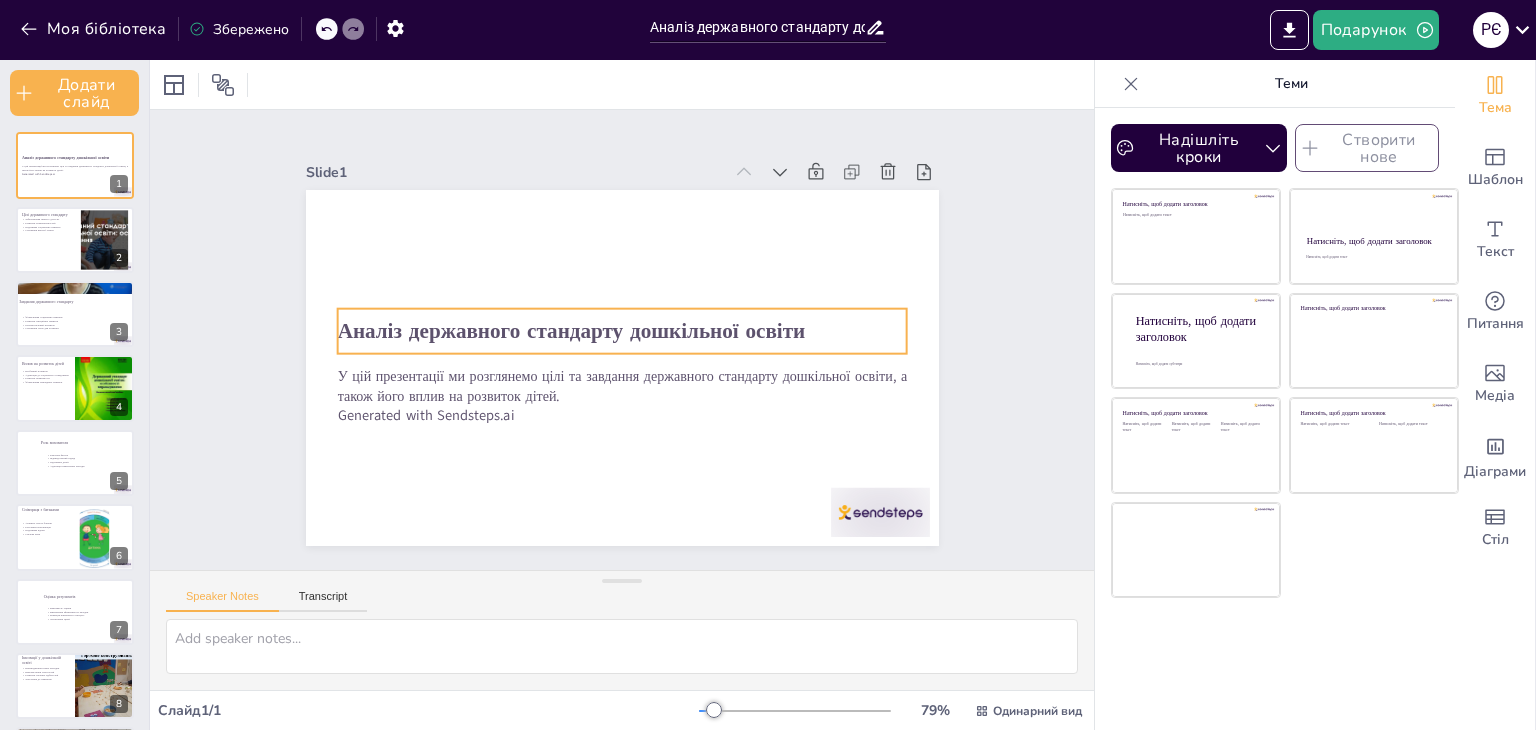 click on "Slide  1 Аналіз державного стандарту дошкільної освіти У цій презентації ми розглянемо цілі та завдання державного стандарту дошкільної освіти, а також його вплив на розвиток дітей. Generated with Sendsteps.ai Slide  2 Цілі державного стандарту Забезпечення рівного доступу Розвиток компетентностей Підтримка соціальних навичок Створення якісної освіти Slide  3 Завдання державного стандарту Формування соціальних навичок Розвиток емоційних навичок Інтелектуальний розвиток Створення умов для розвитку Slide  4 Вплив на розвиток дітей Всебічний розвиток Розвиток впевненості 5" at bounding box center (622, 400) 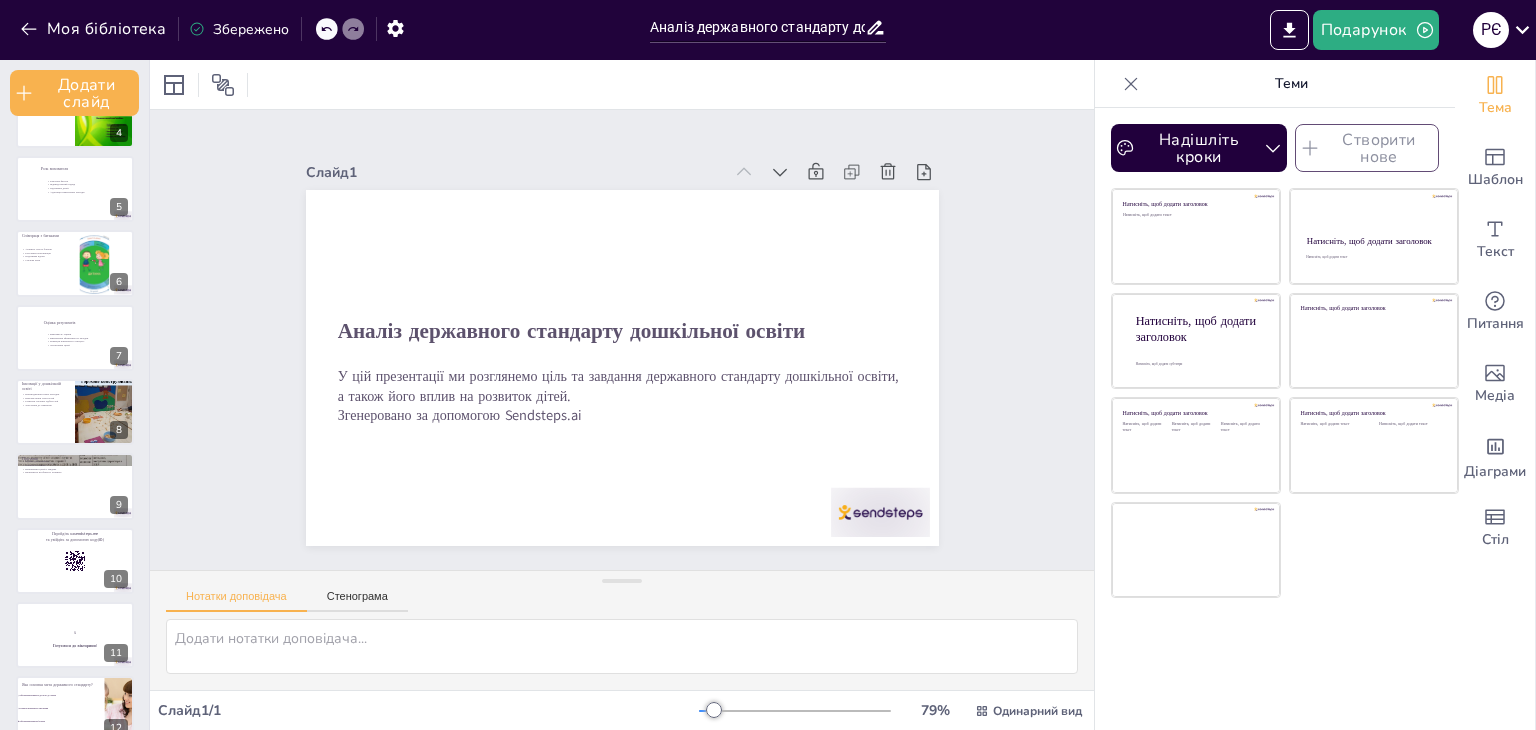 scroll, scrollTop: 282, scrollLeft: 0, axis: vertical 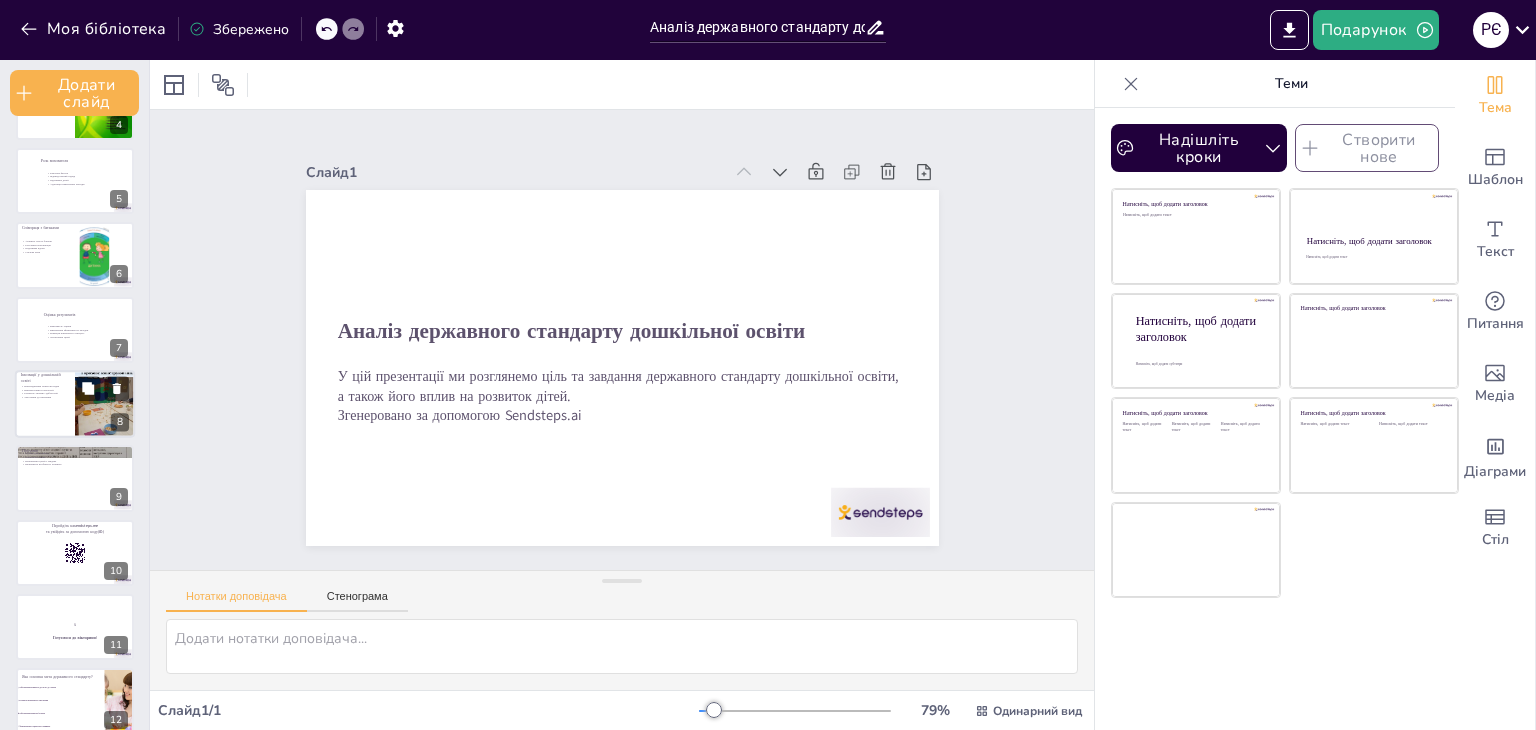 click at bounding box center [105, 404] 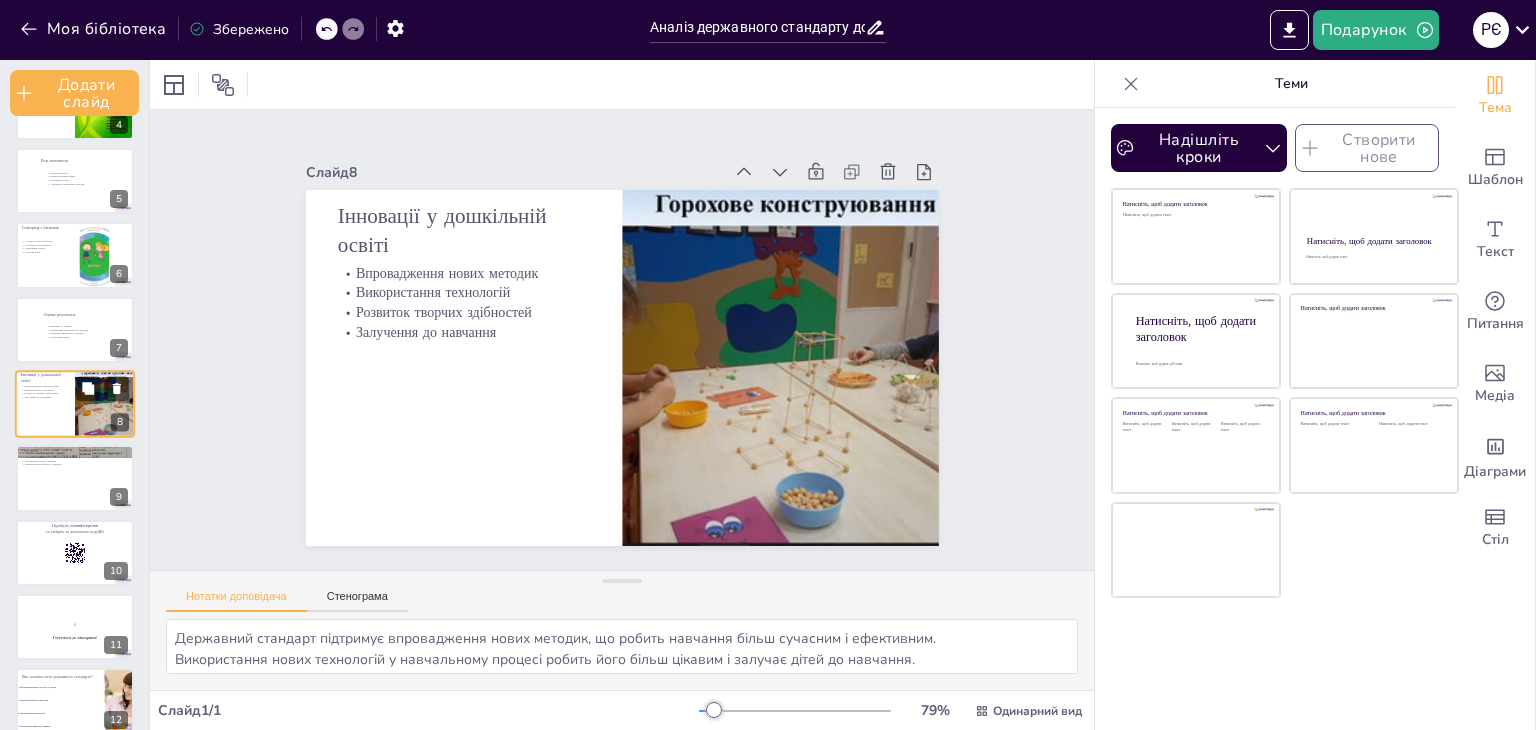 scroll, scrollTop: 263, scrollLeft: 0, axis: vertical 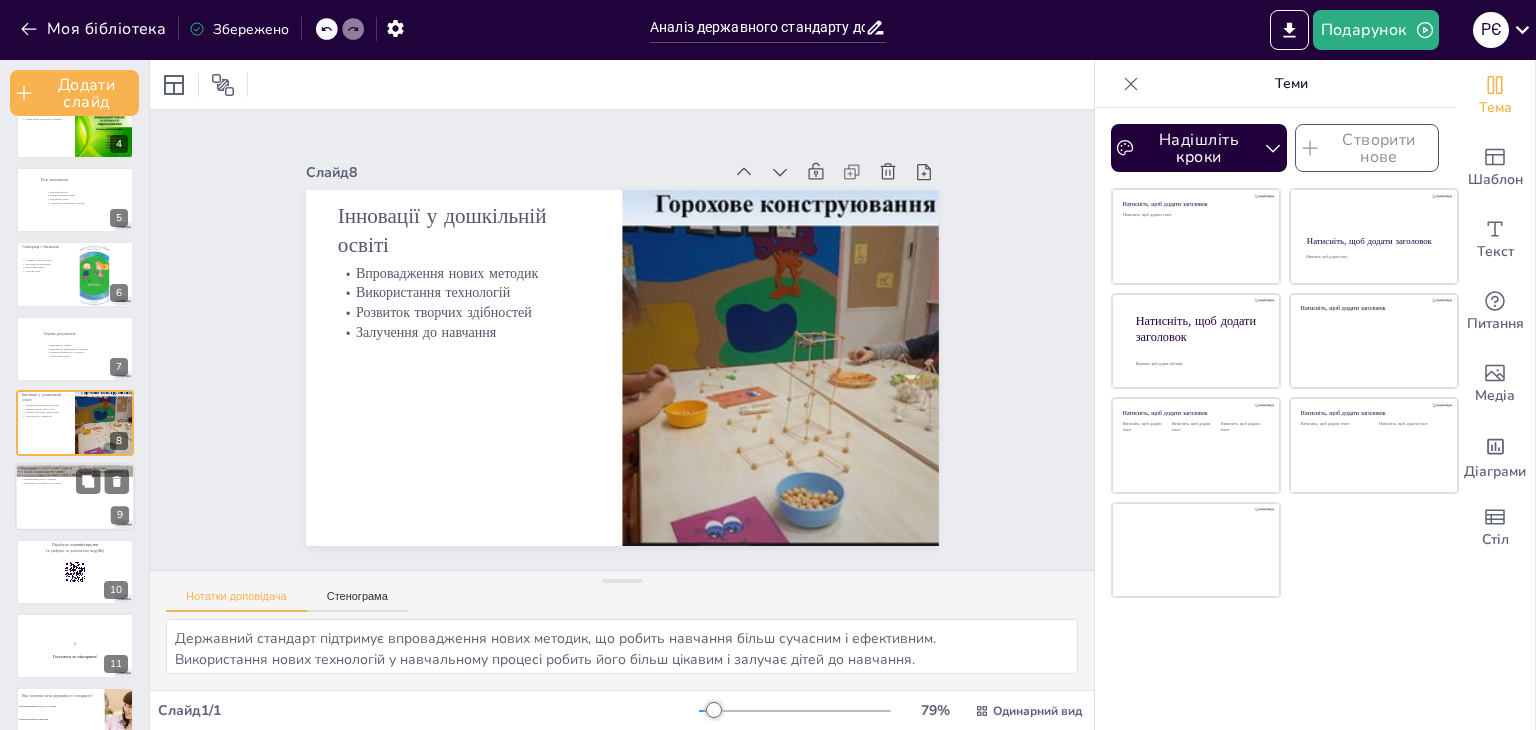 click at bounding box center [75, 498] 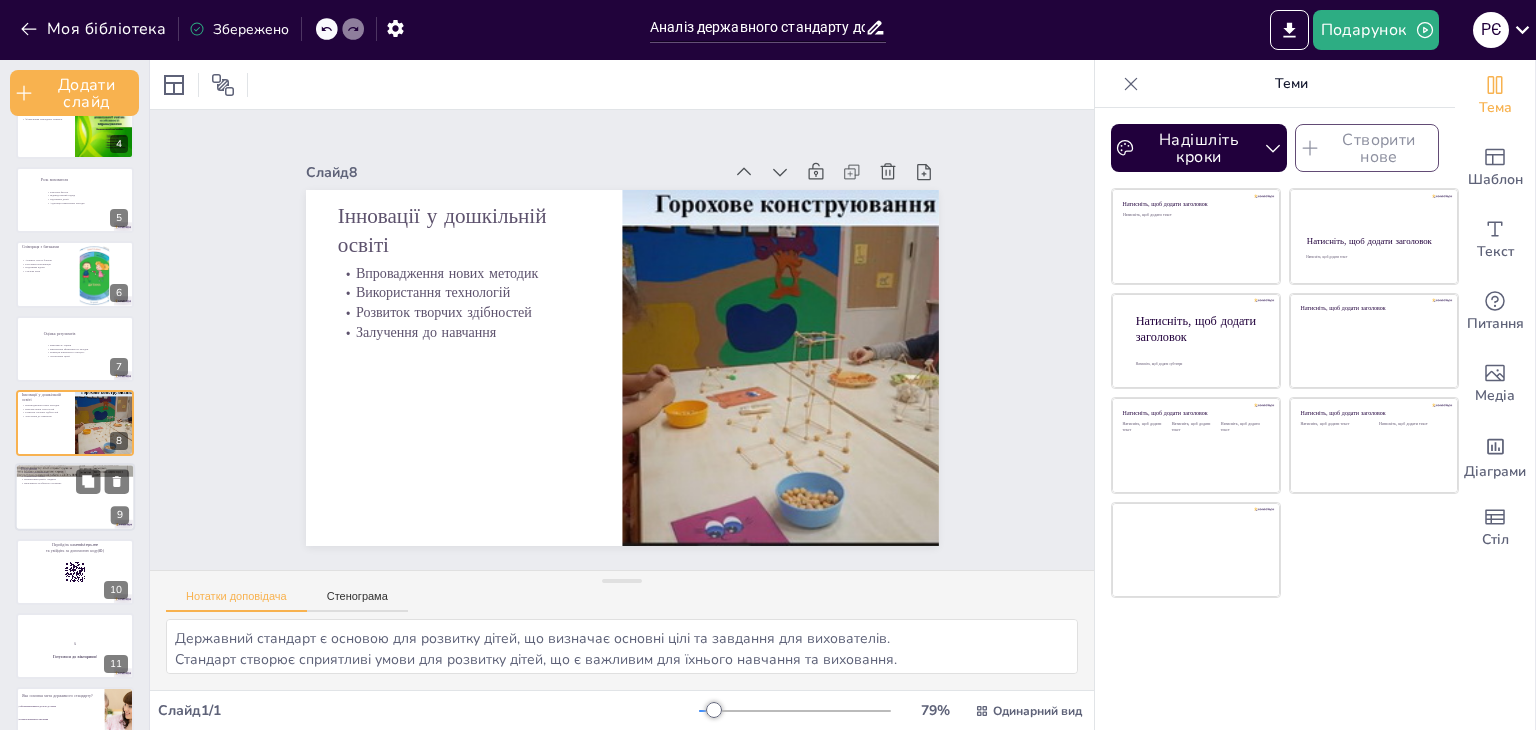 scroll, scrollTop: 337, scrollLeft: 0, axis: vertical 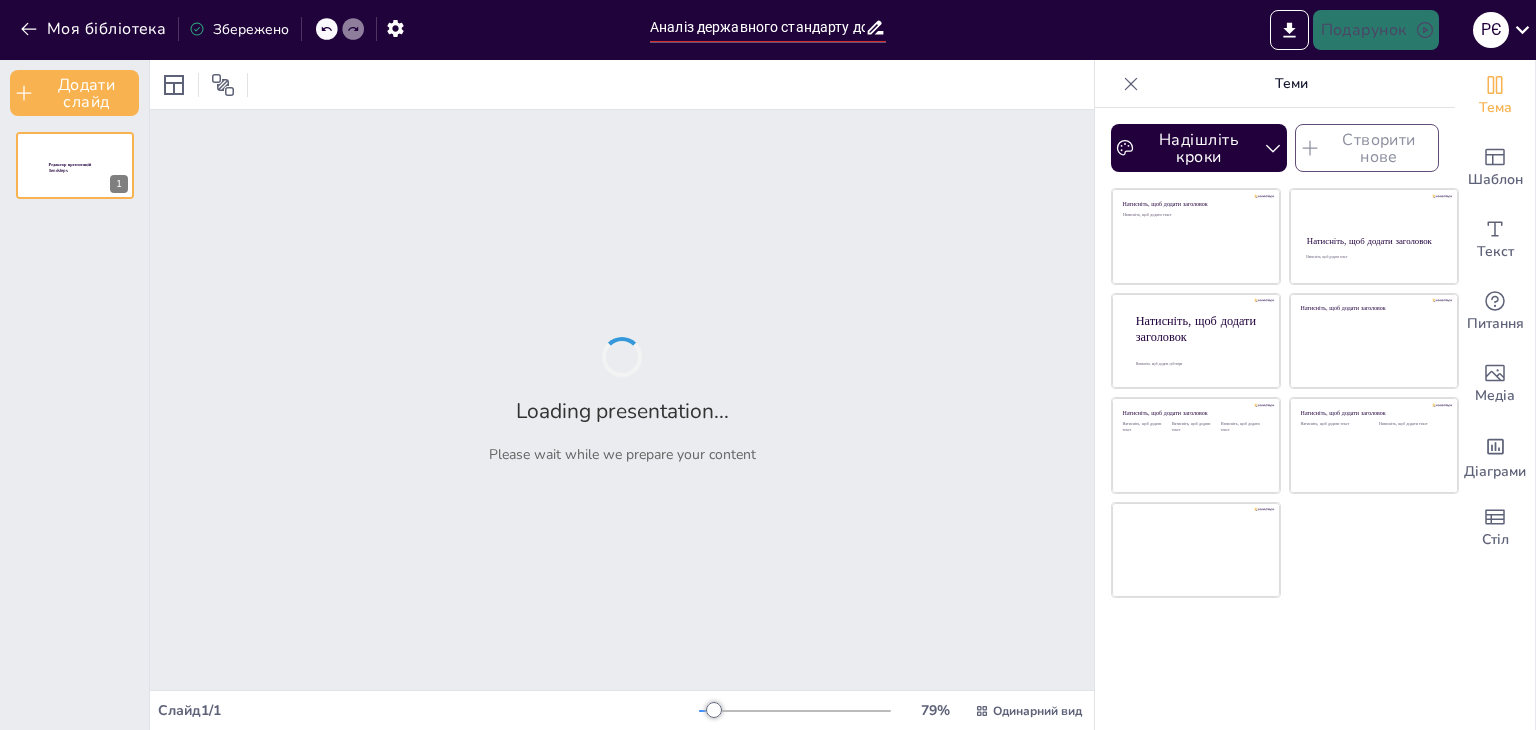 drag, startPoint x: 520, startPoint y: 287, endPoint x: 520, endPoint y: 471, distance: 184 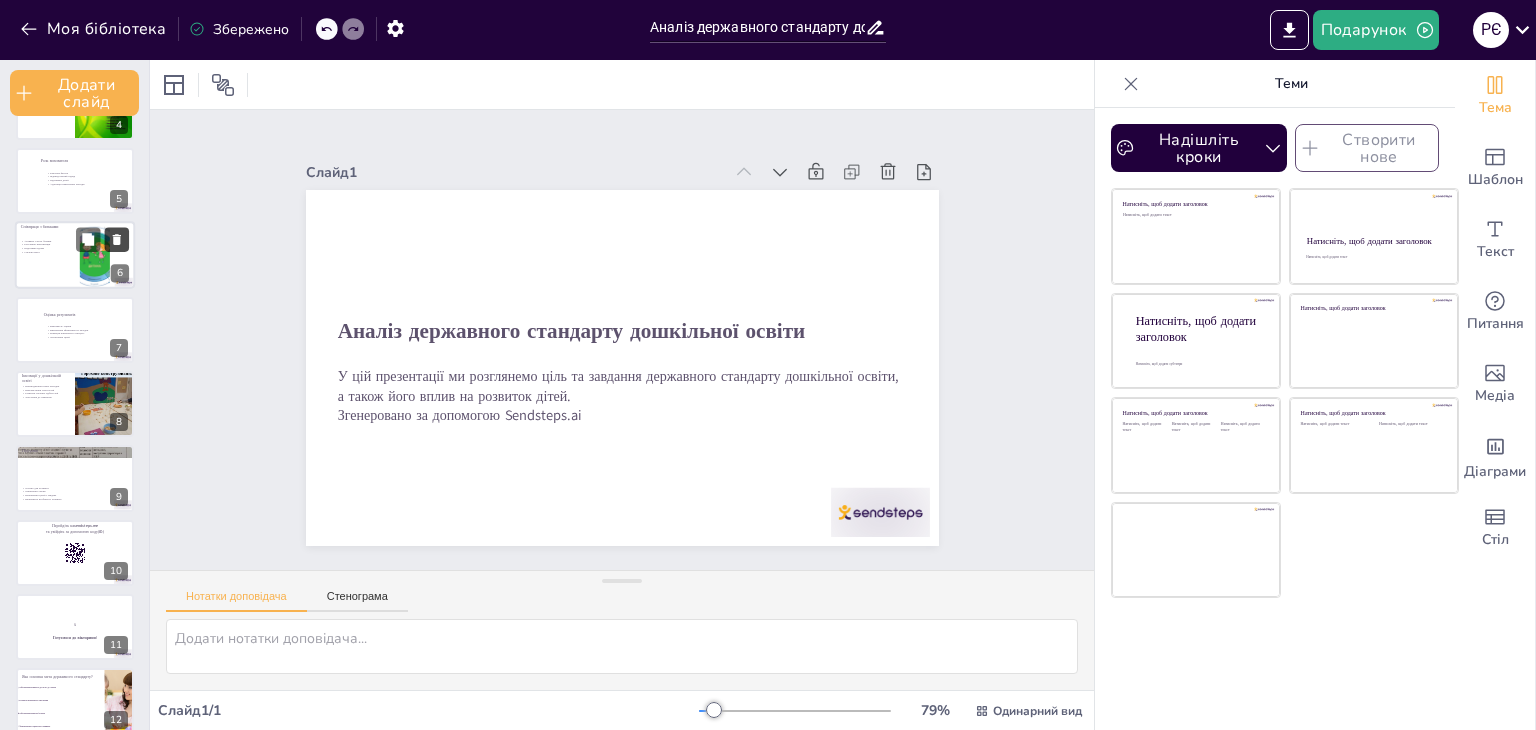 scroll, scrollTop: 300, scrollLeft: 0, axis: vertical 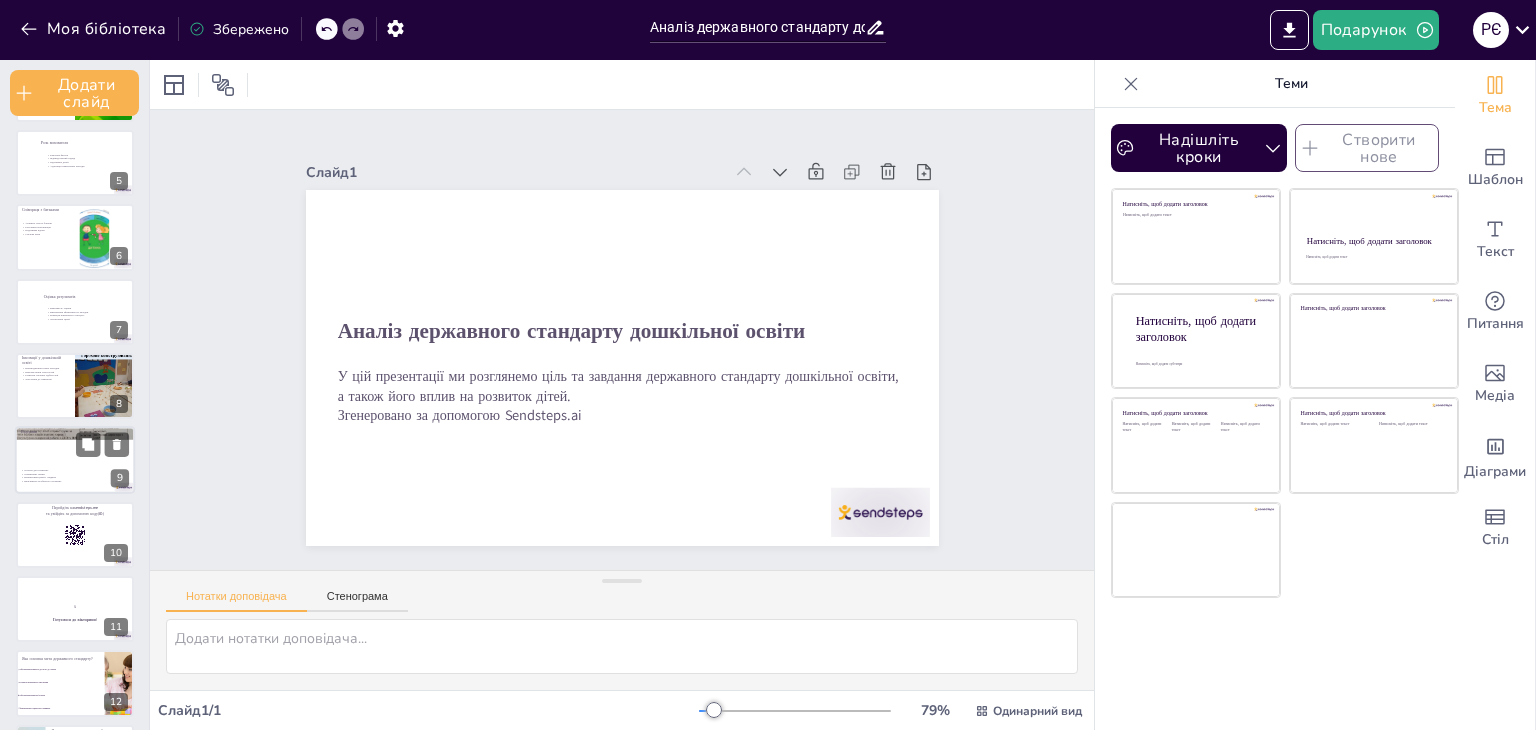 click at bounding box center (75, 461) 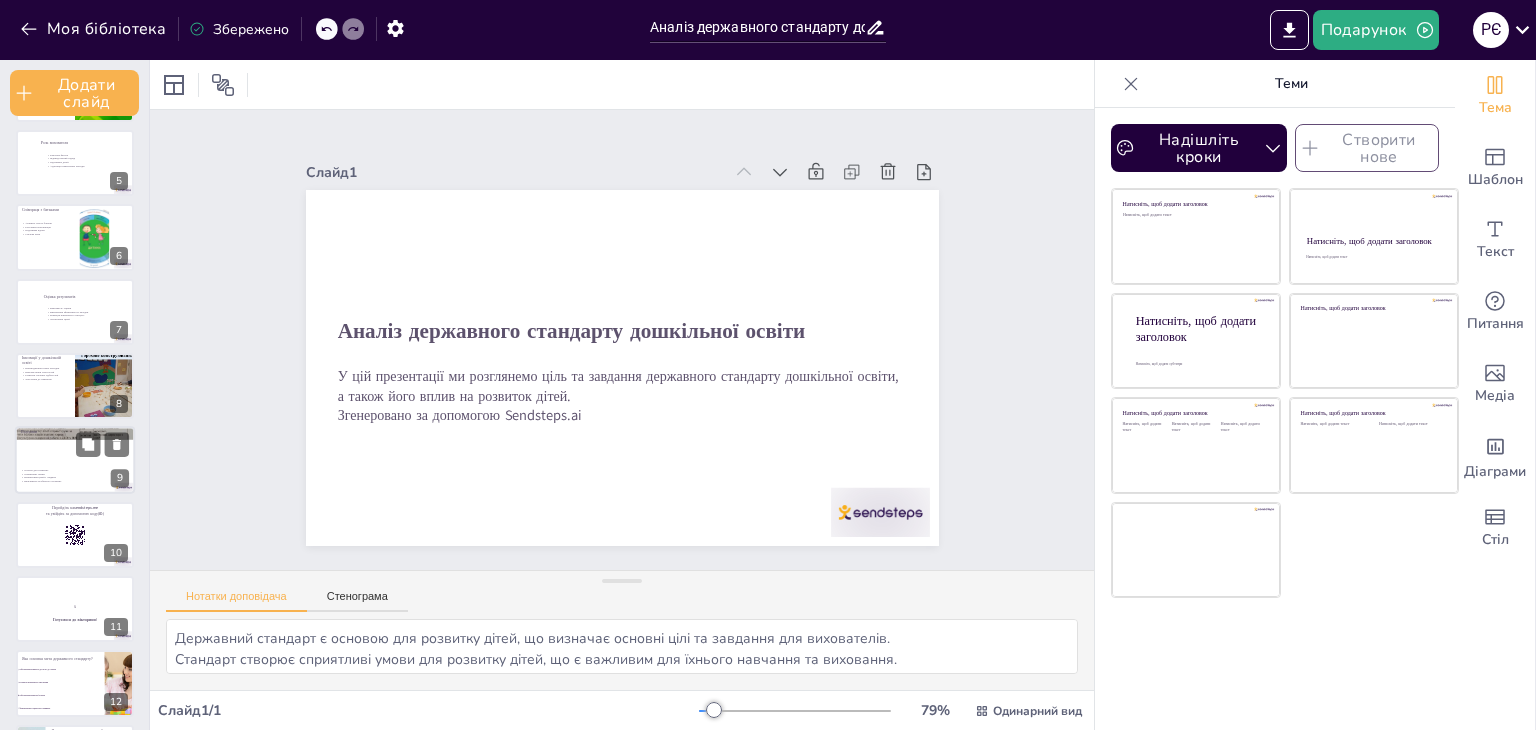 scroll, scrollTop: 337, scrollLeft: 0, axis: vertical 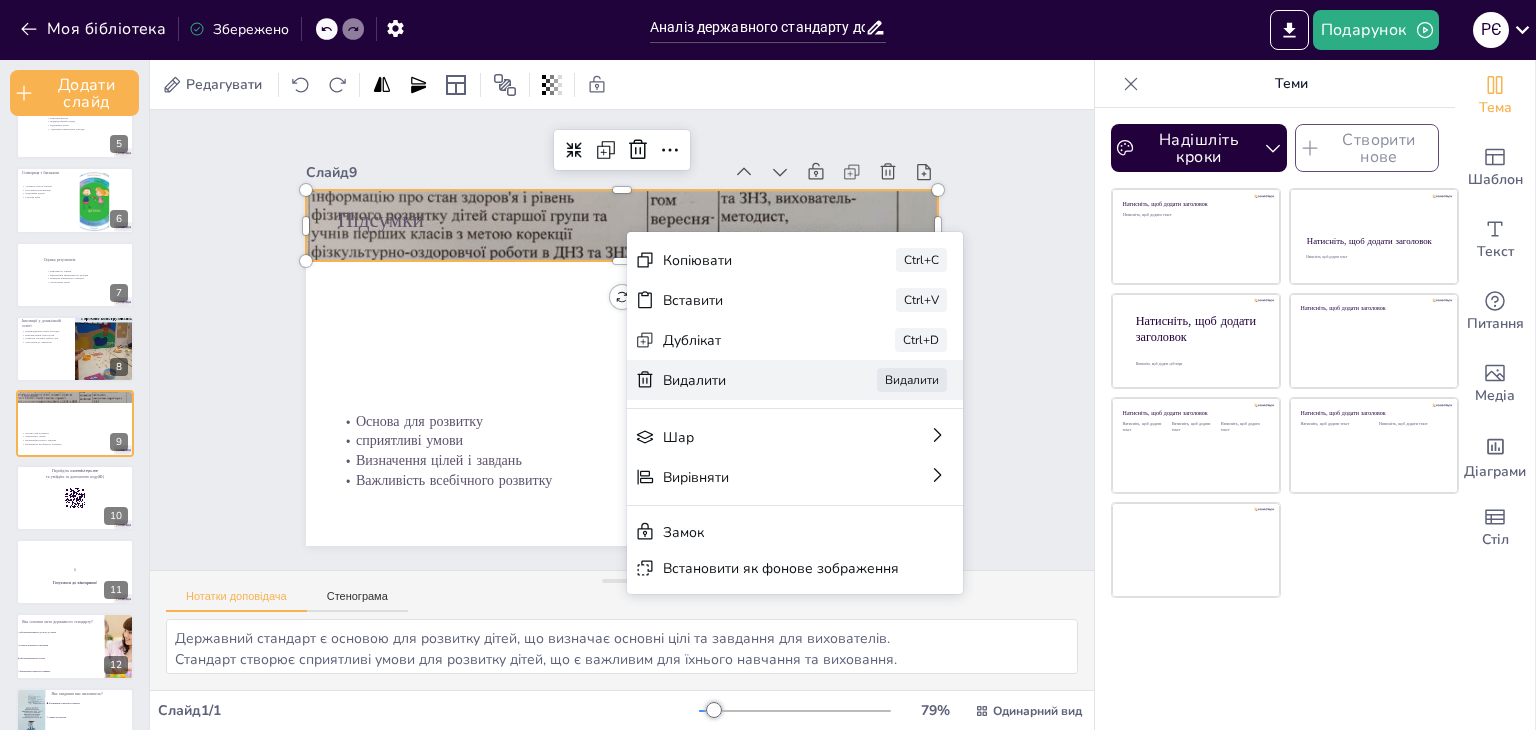 click on "Видалити" at bounding box center [809, 533] 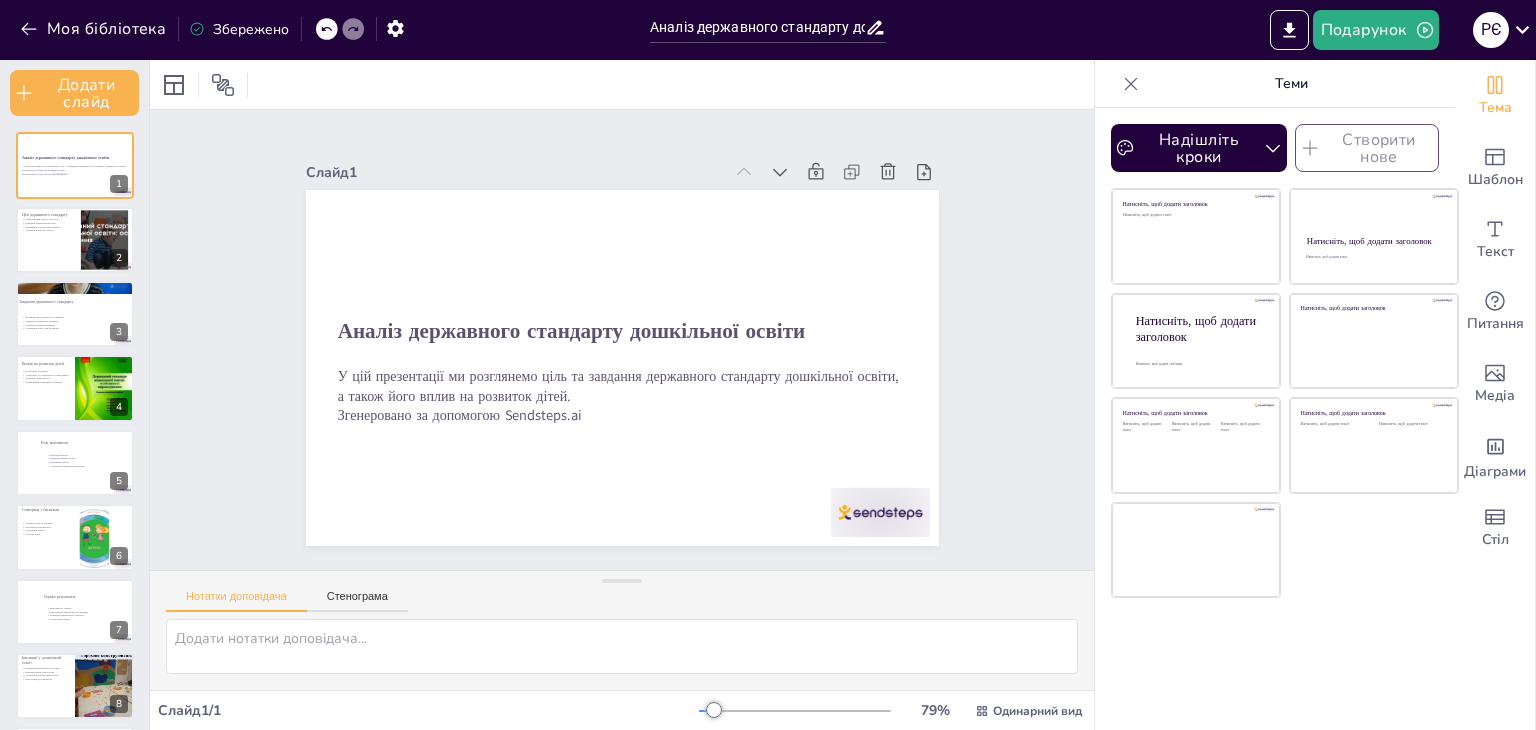 click on "Важливість оцінки Визначення ефективності методів Корекція навчального процесу Досягнення цілей" at bounding box center (72, 613) 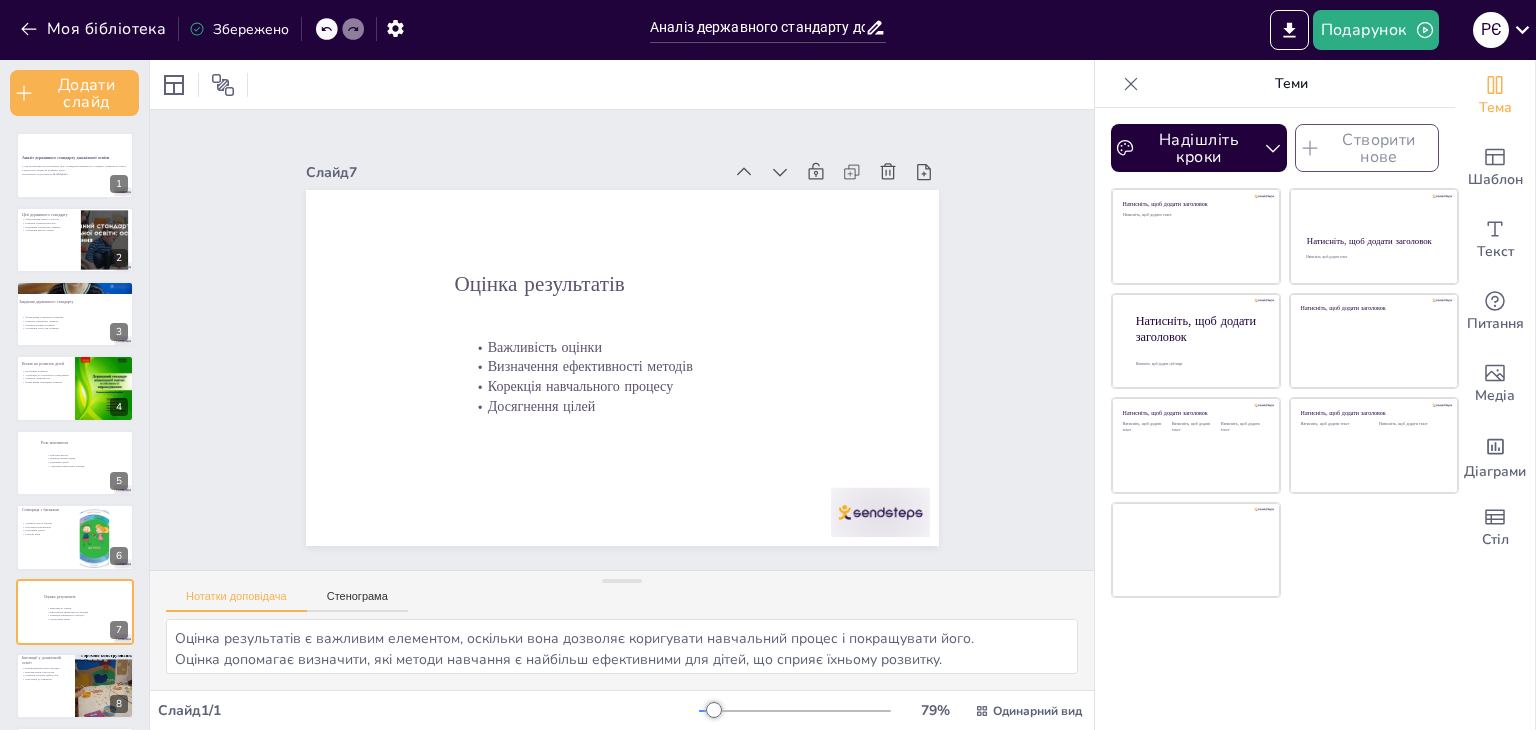 scroll, scrollTop: 188, scrollLeft: 0, axis: vertical 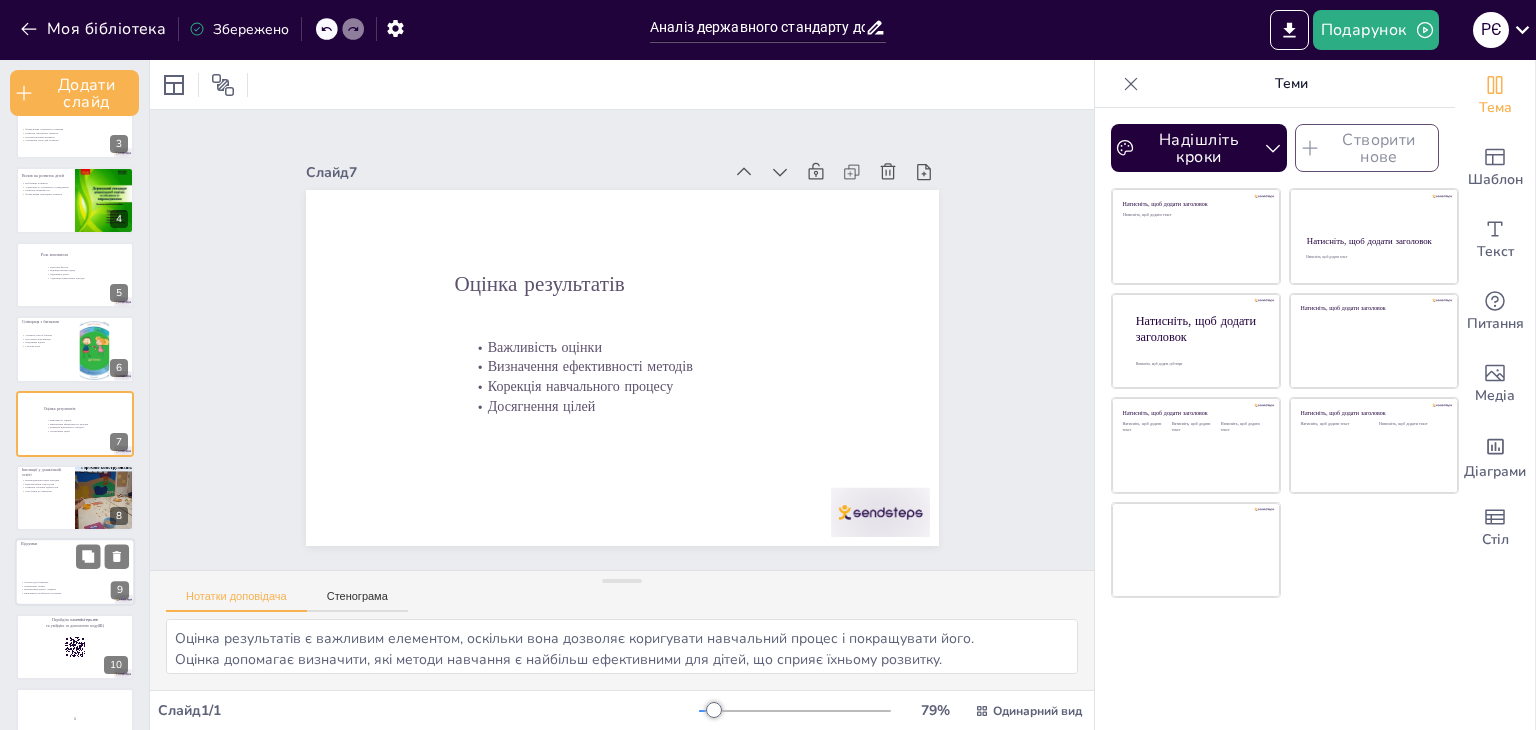 click at bounding box center (75, 573) 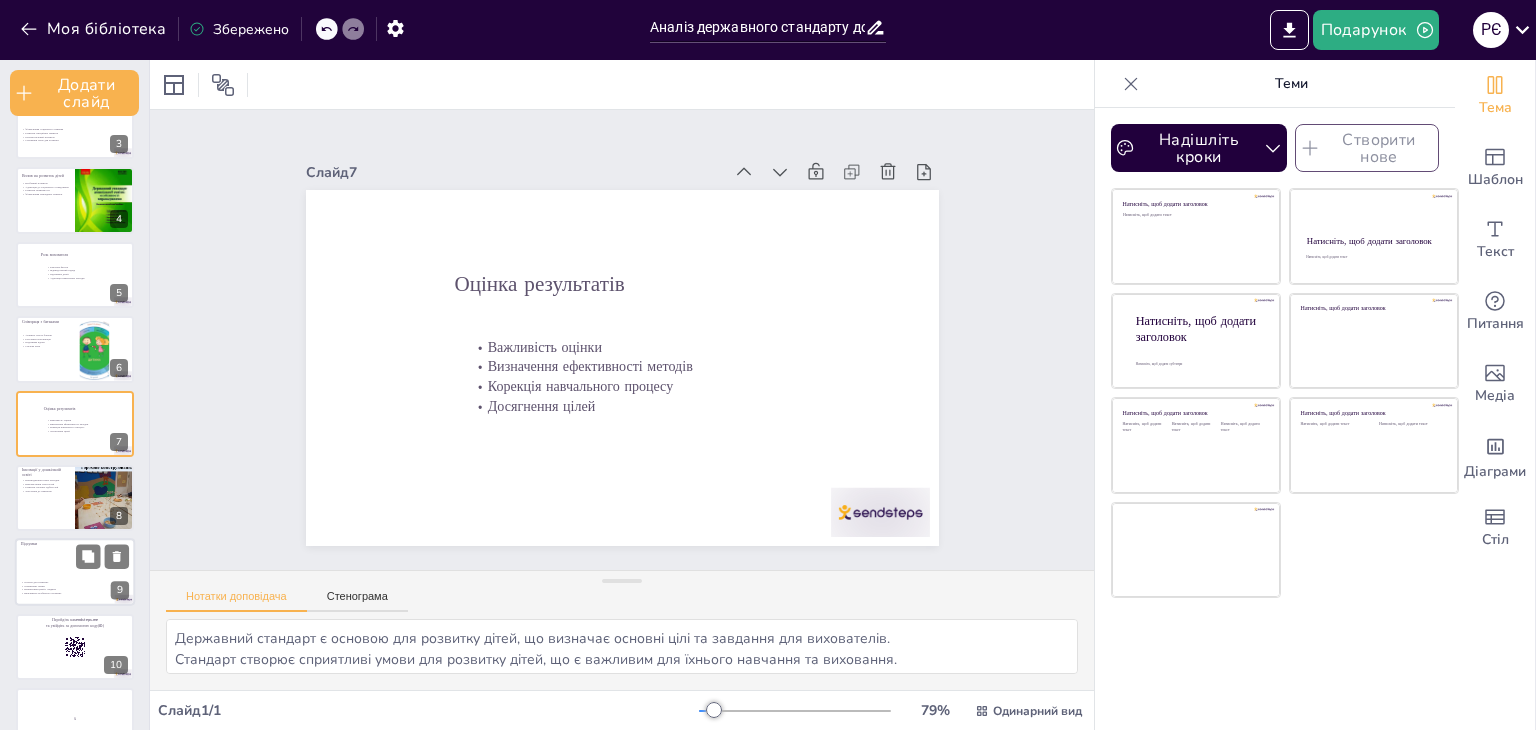 scroll, scrollTop: 337, scrollLeft: 0, axis: vertical 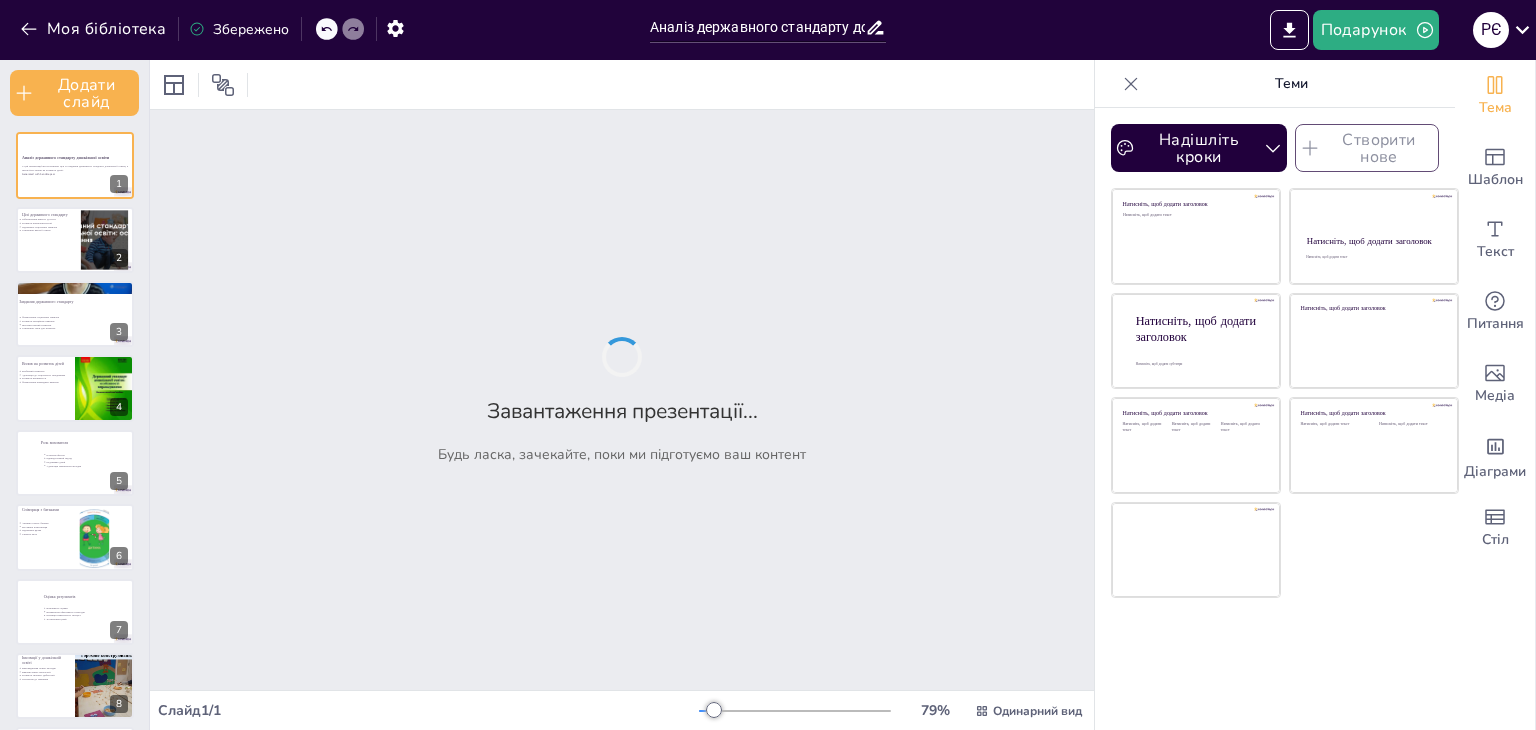 drag, startPoint x: 373, startPoint y: 219, endPoint x: 367, endPoint y: 308, distance: 89.20202 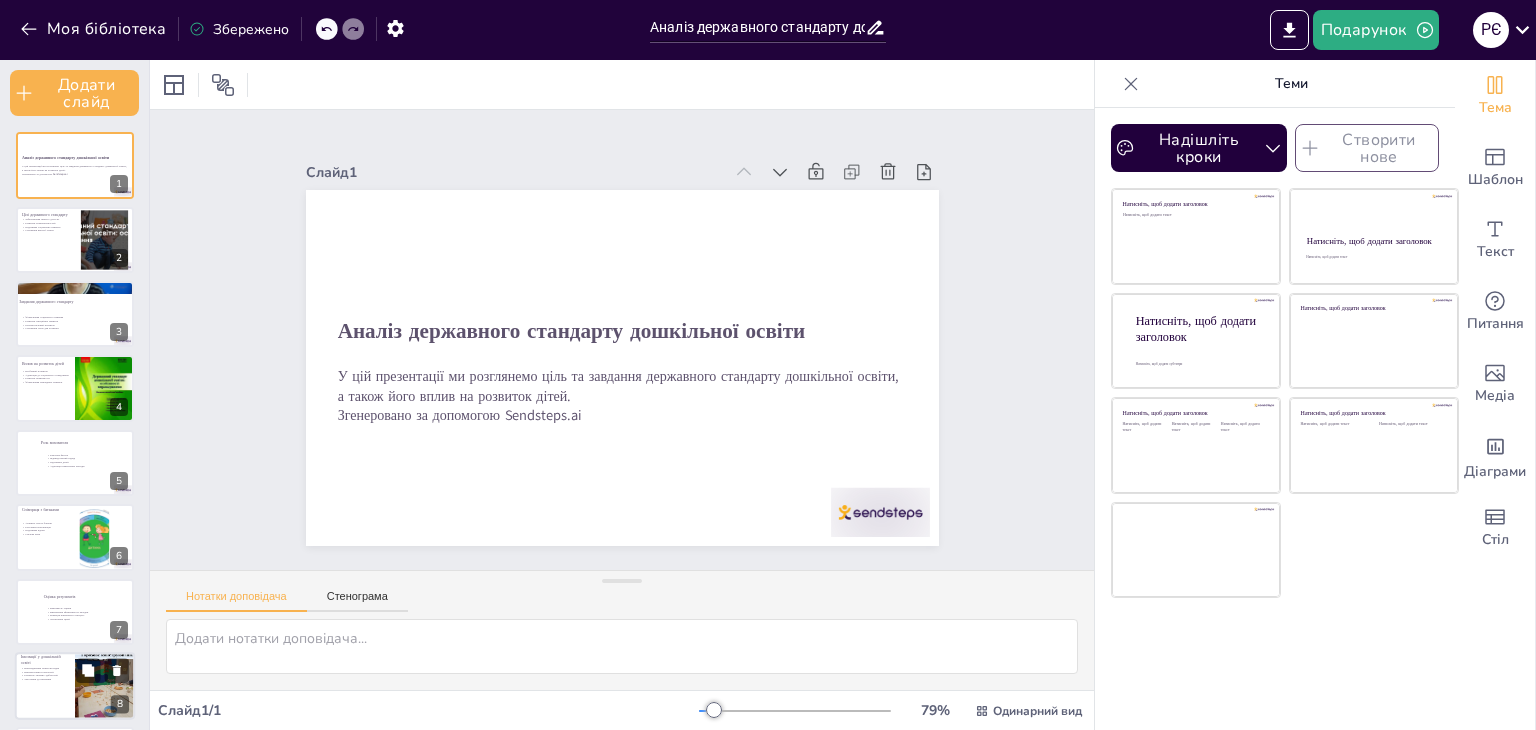 click at bounding box center [75, 686] 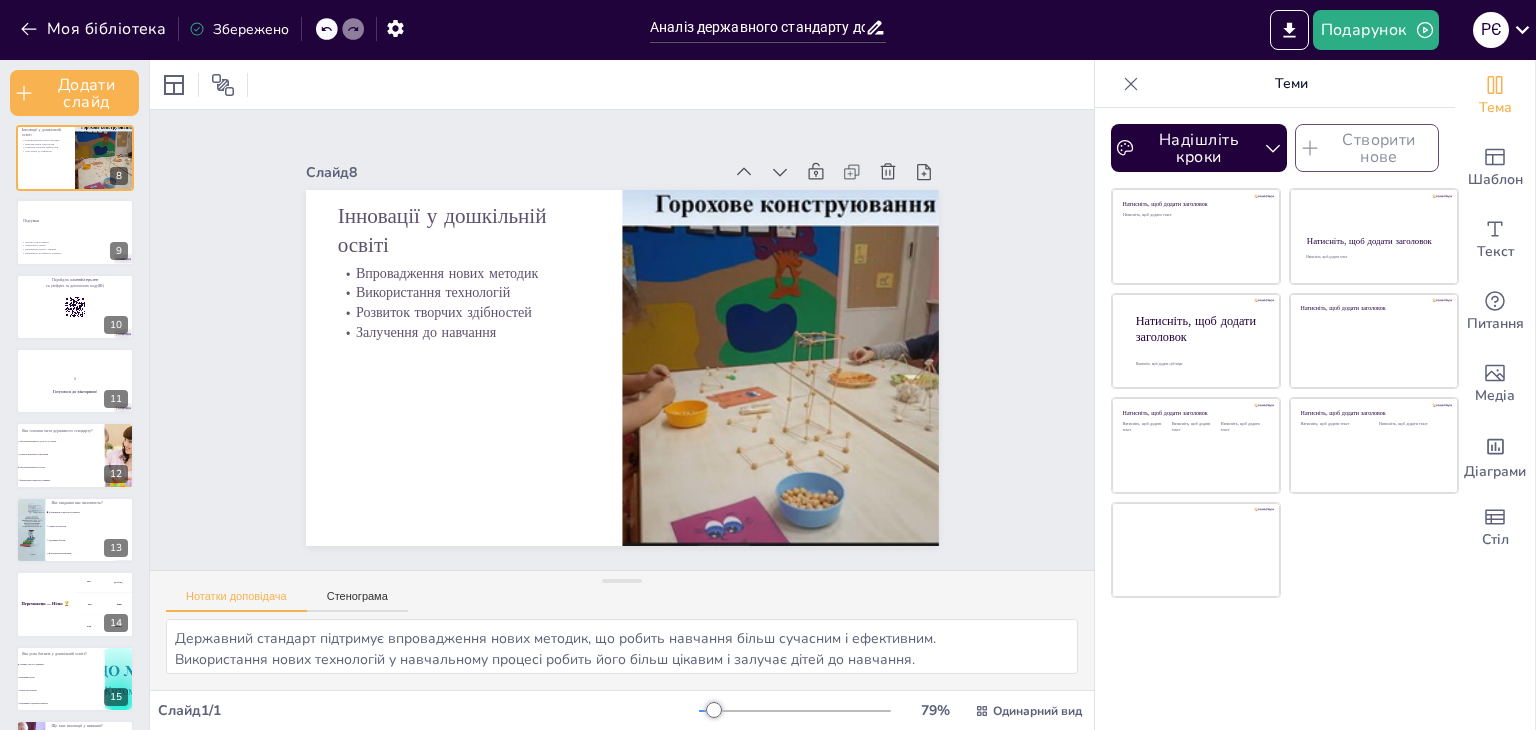 scroll, scrollTop: 537, scrollLeft: 0, axis: vertical 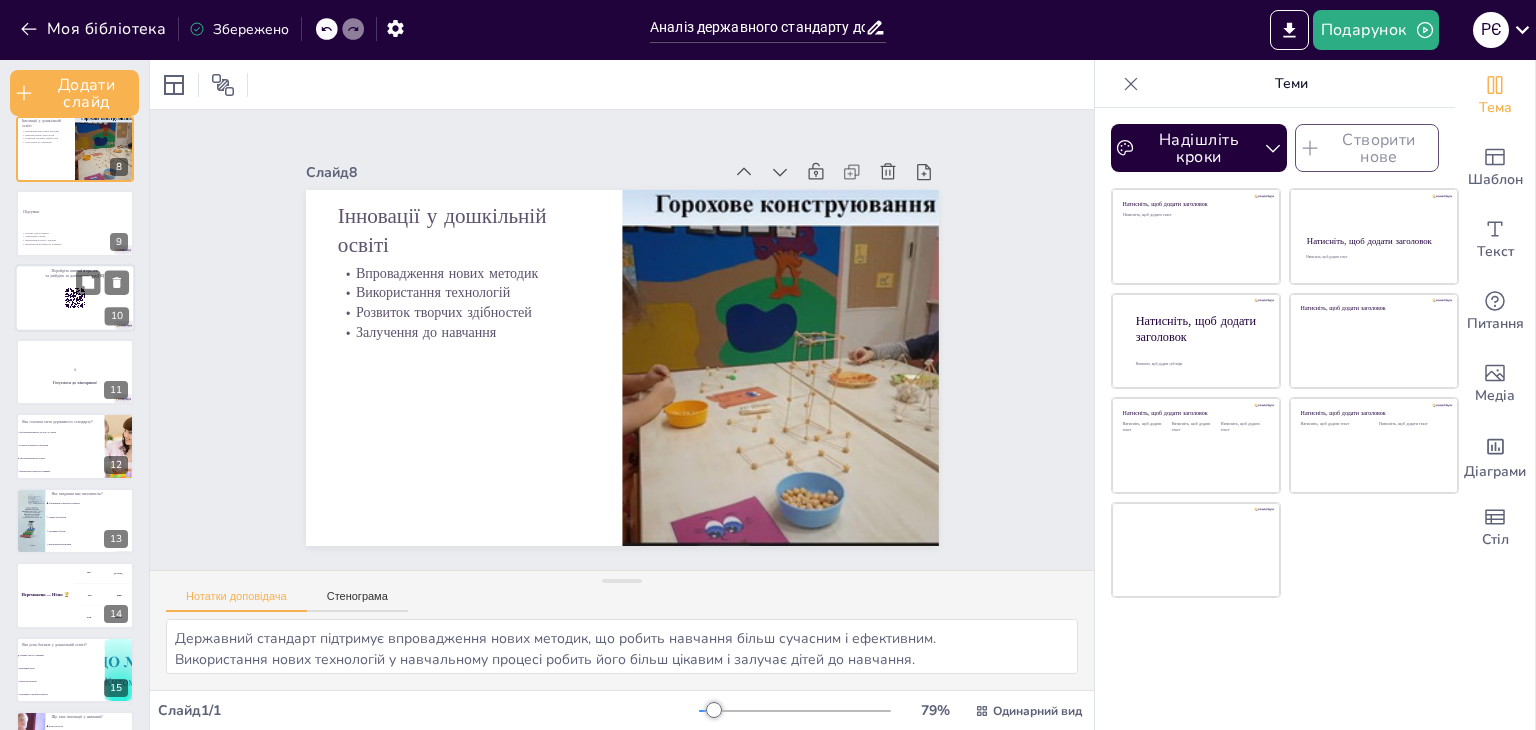 click at bounding box center (75, 298) 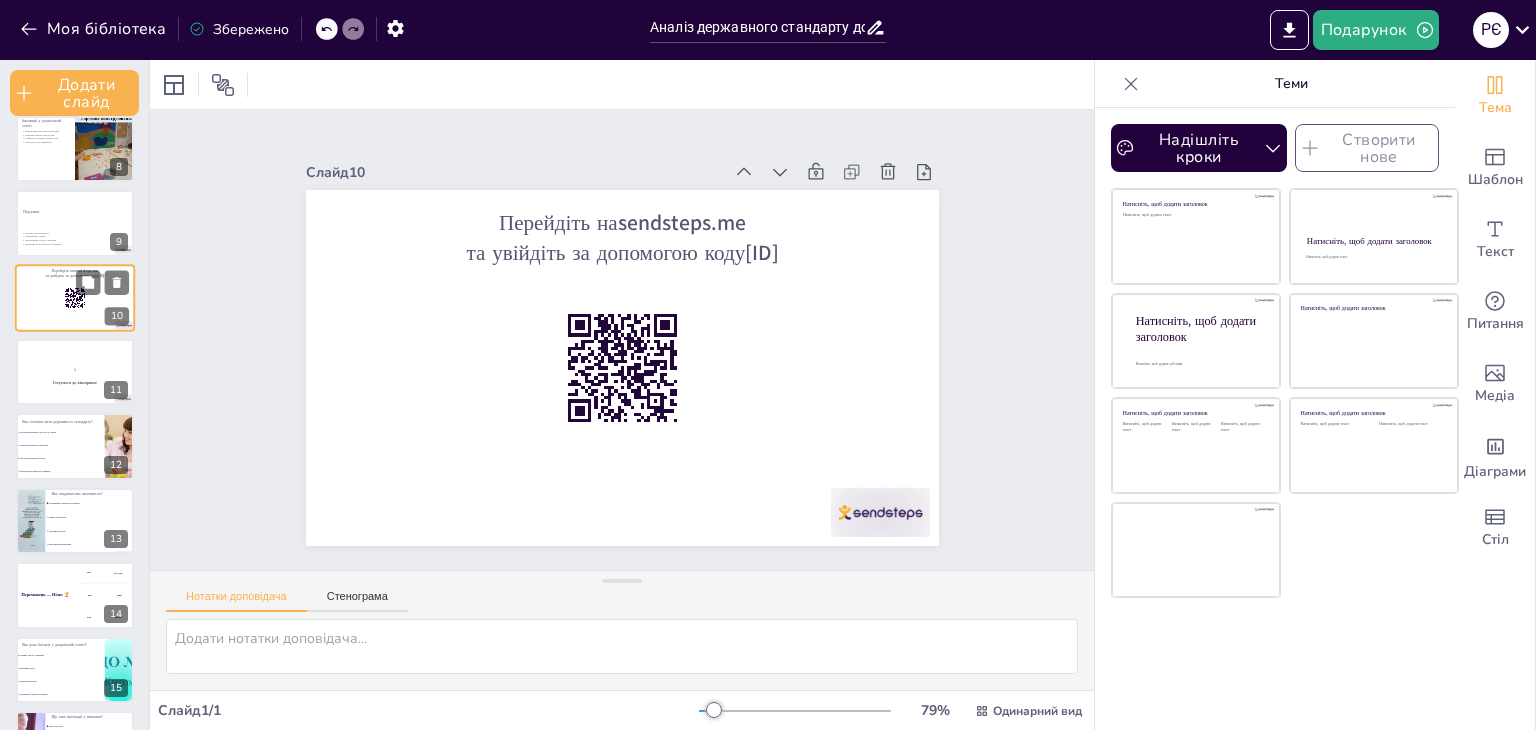 scroll, scrollTop: 412, scrollLeft: 0, axis: vertical 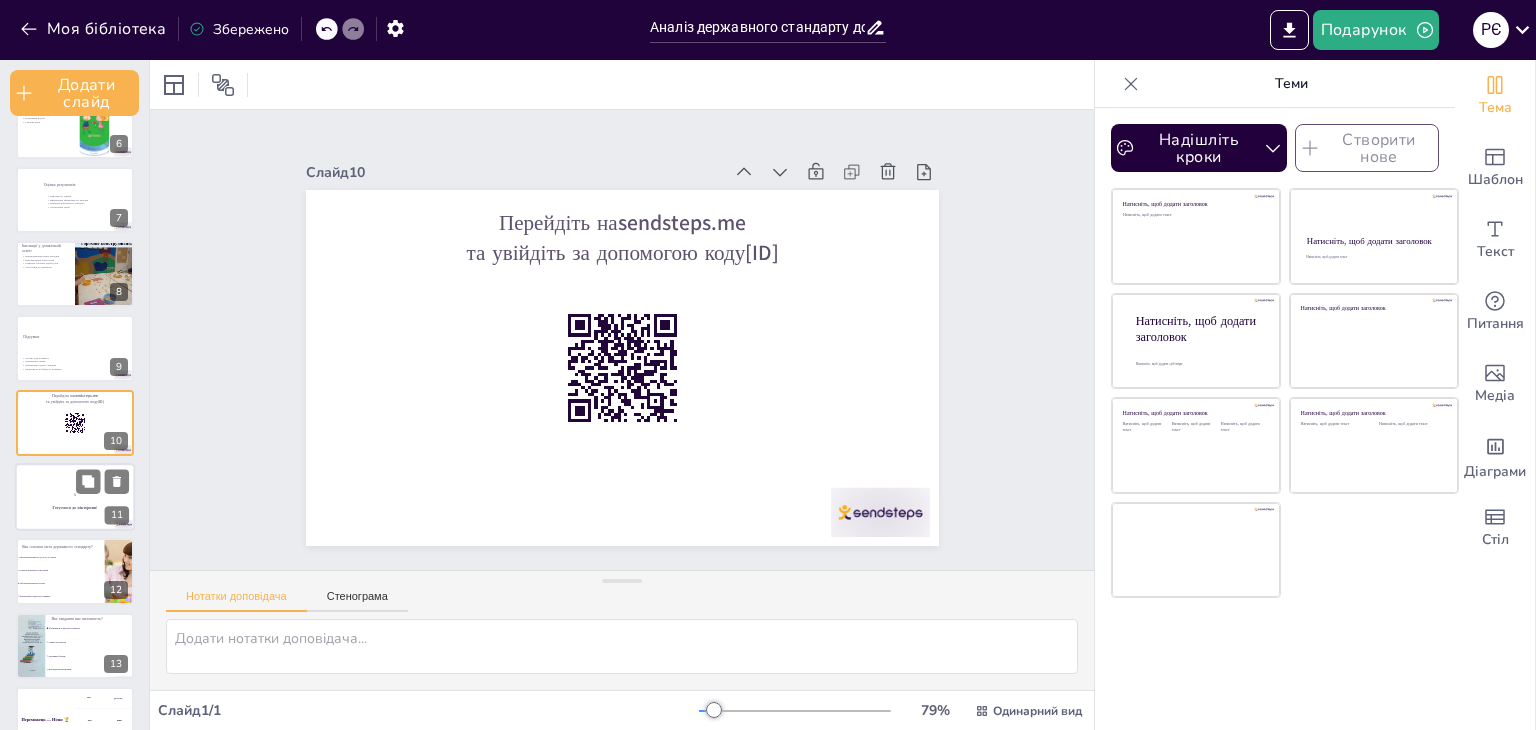 click on "5" at bounding box center (75, 495) 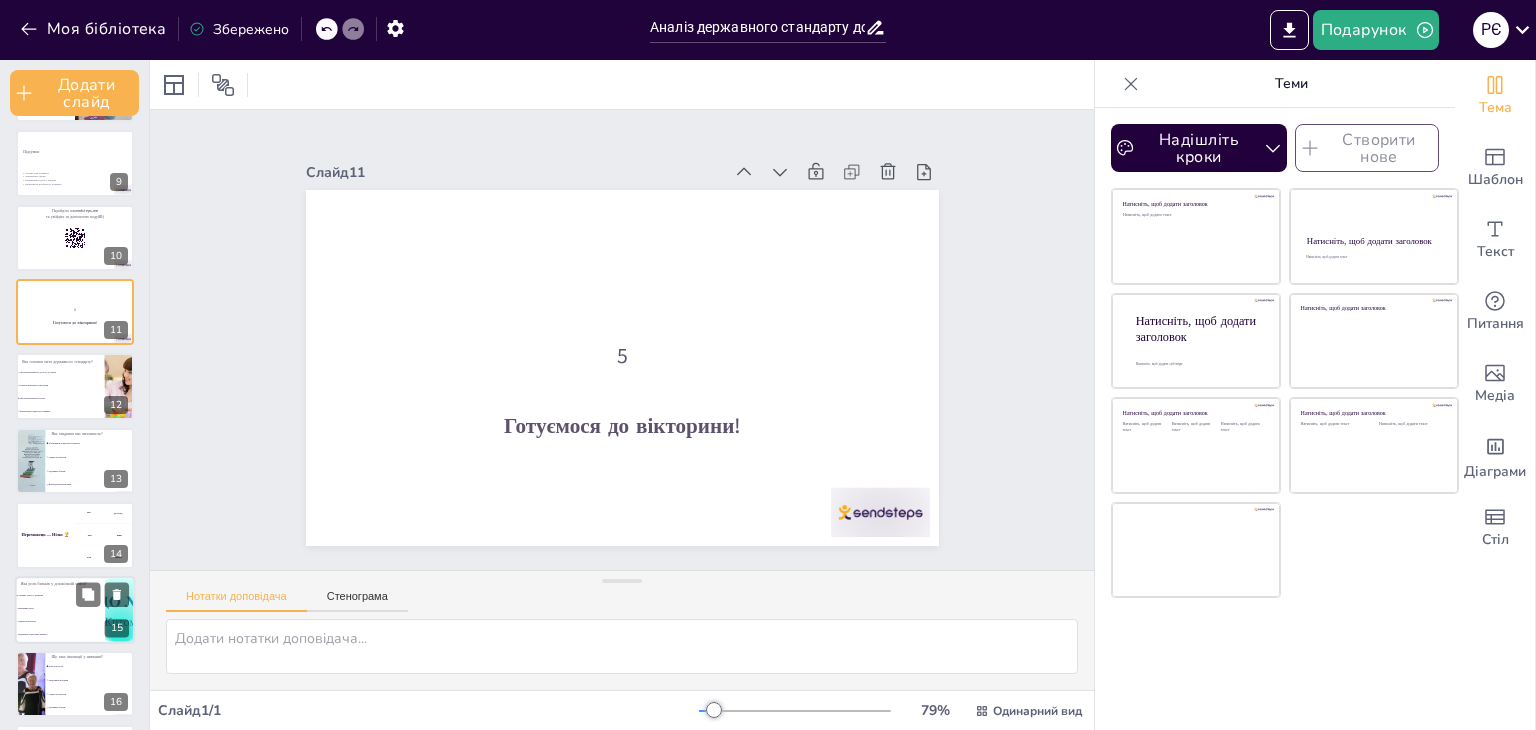 scroll, scrollTop: 620, scrollLeft: 0, axis: vertical 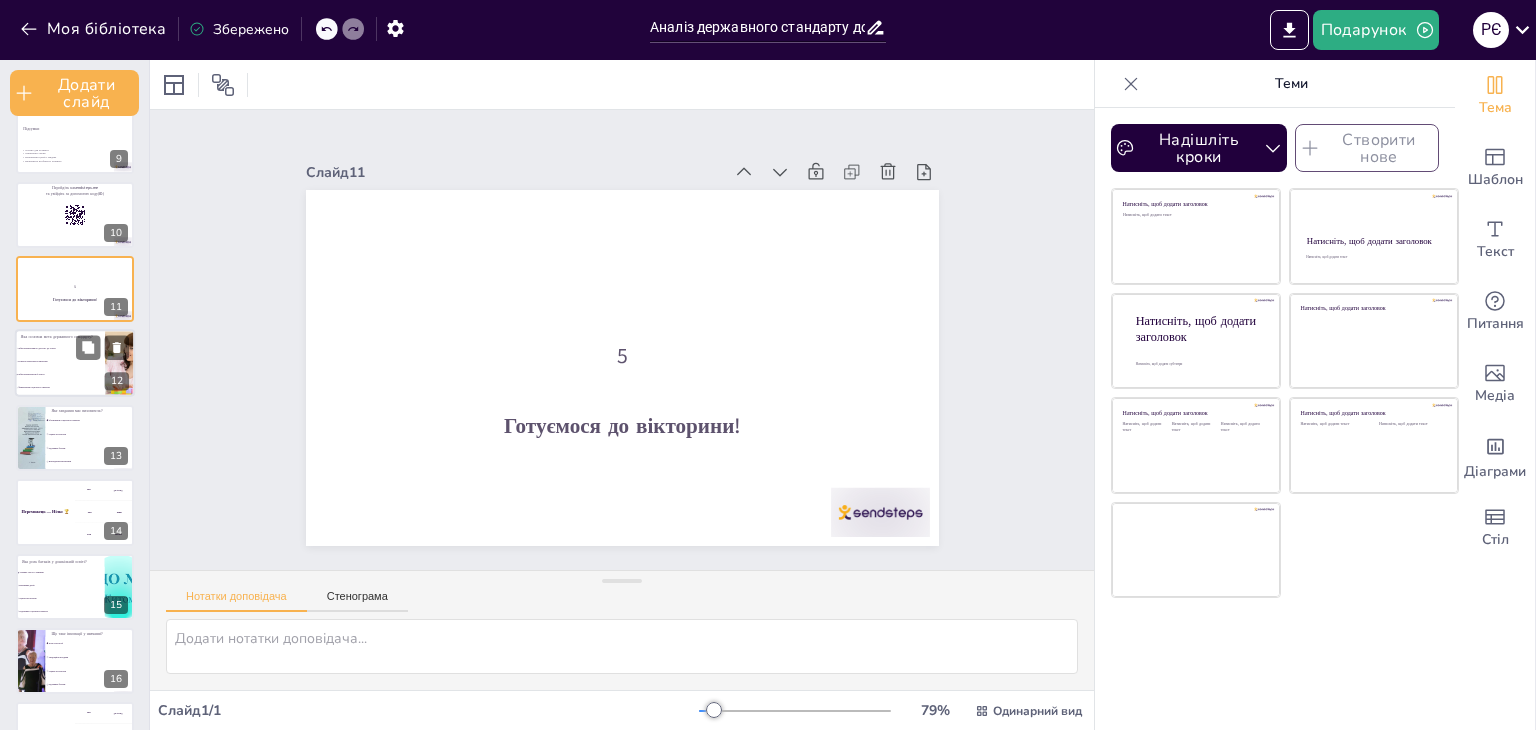 click on "Формування соціального навичка" at bounding box center [60, 388] 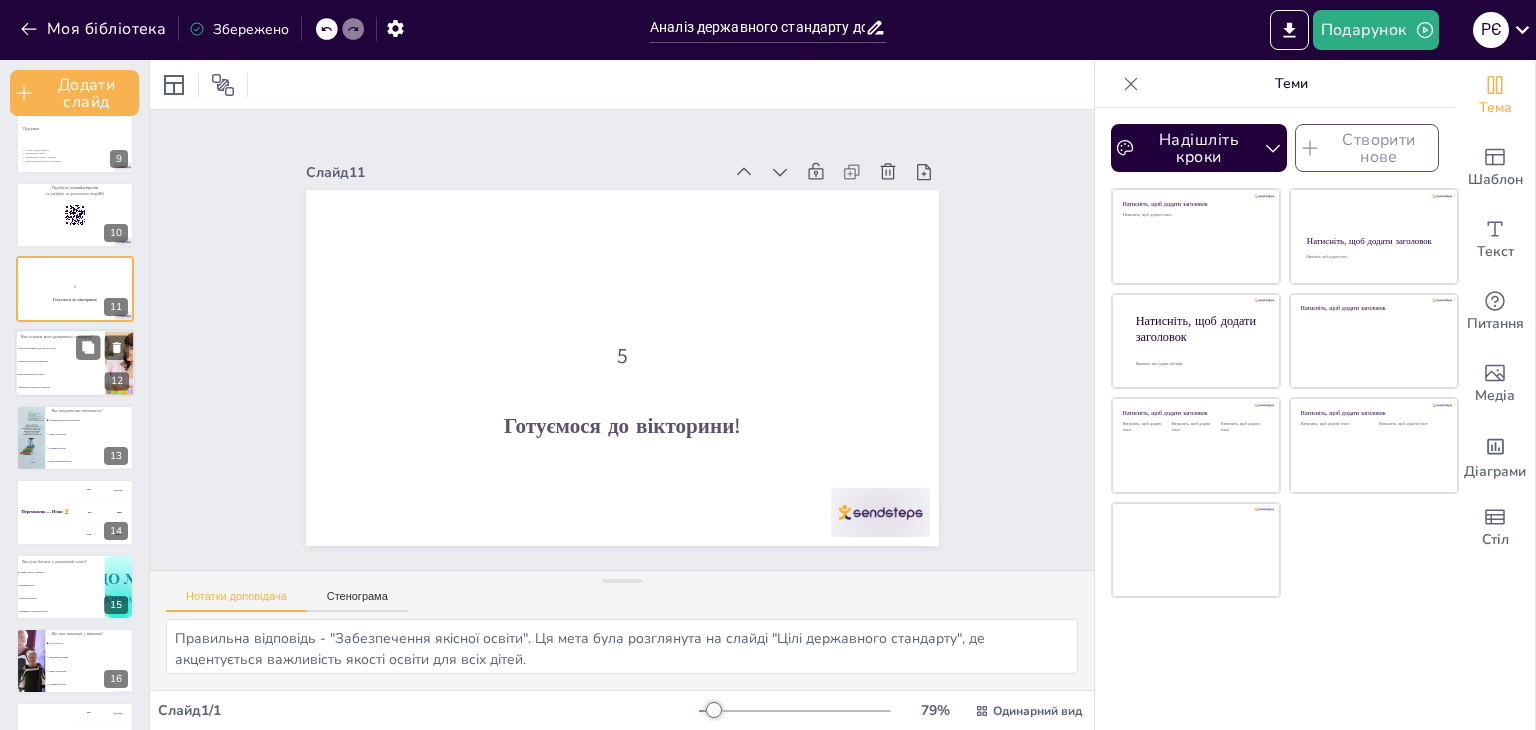 scroll, scrollTop: 560, scrollLeft: 0, axis: vertical 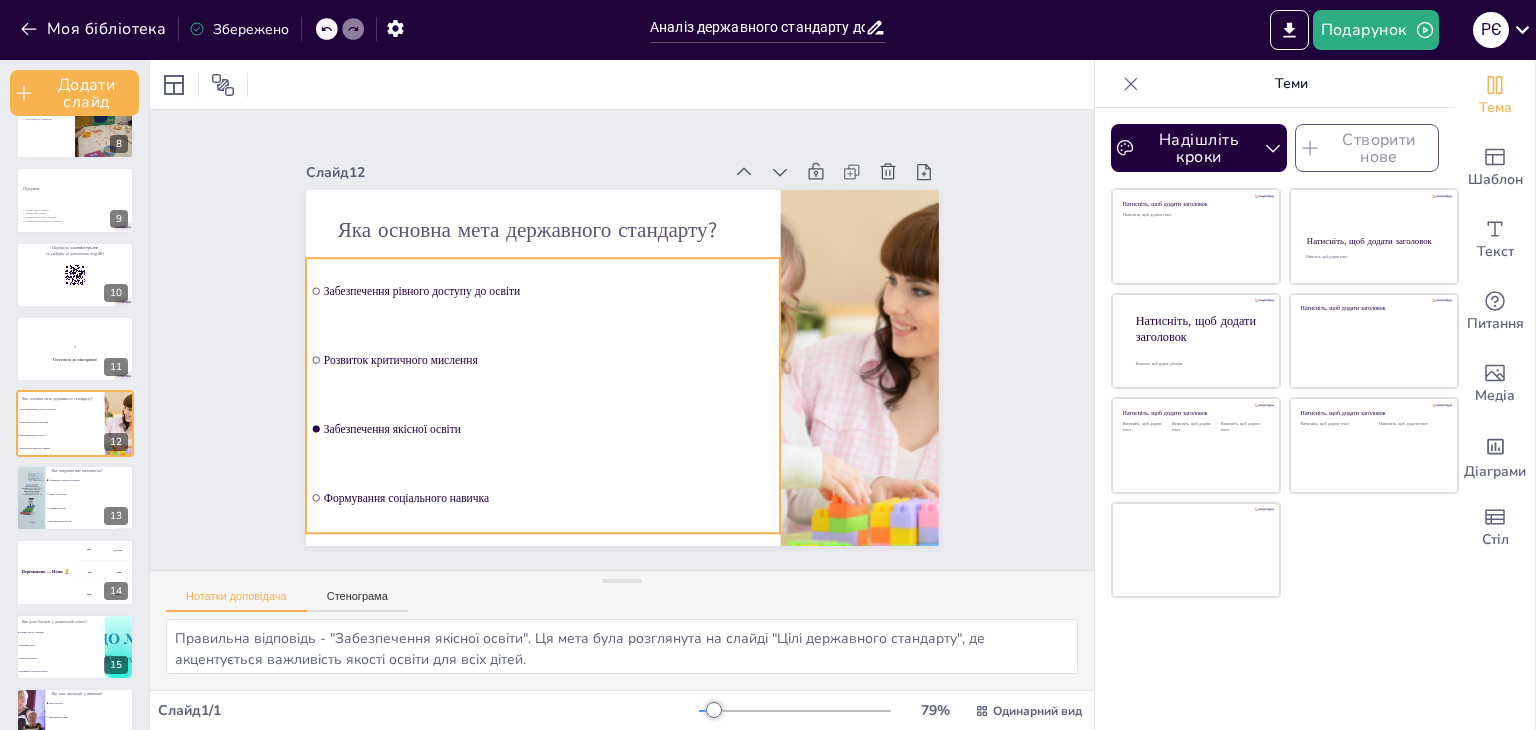 click at bounding box center (304, 363) 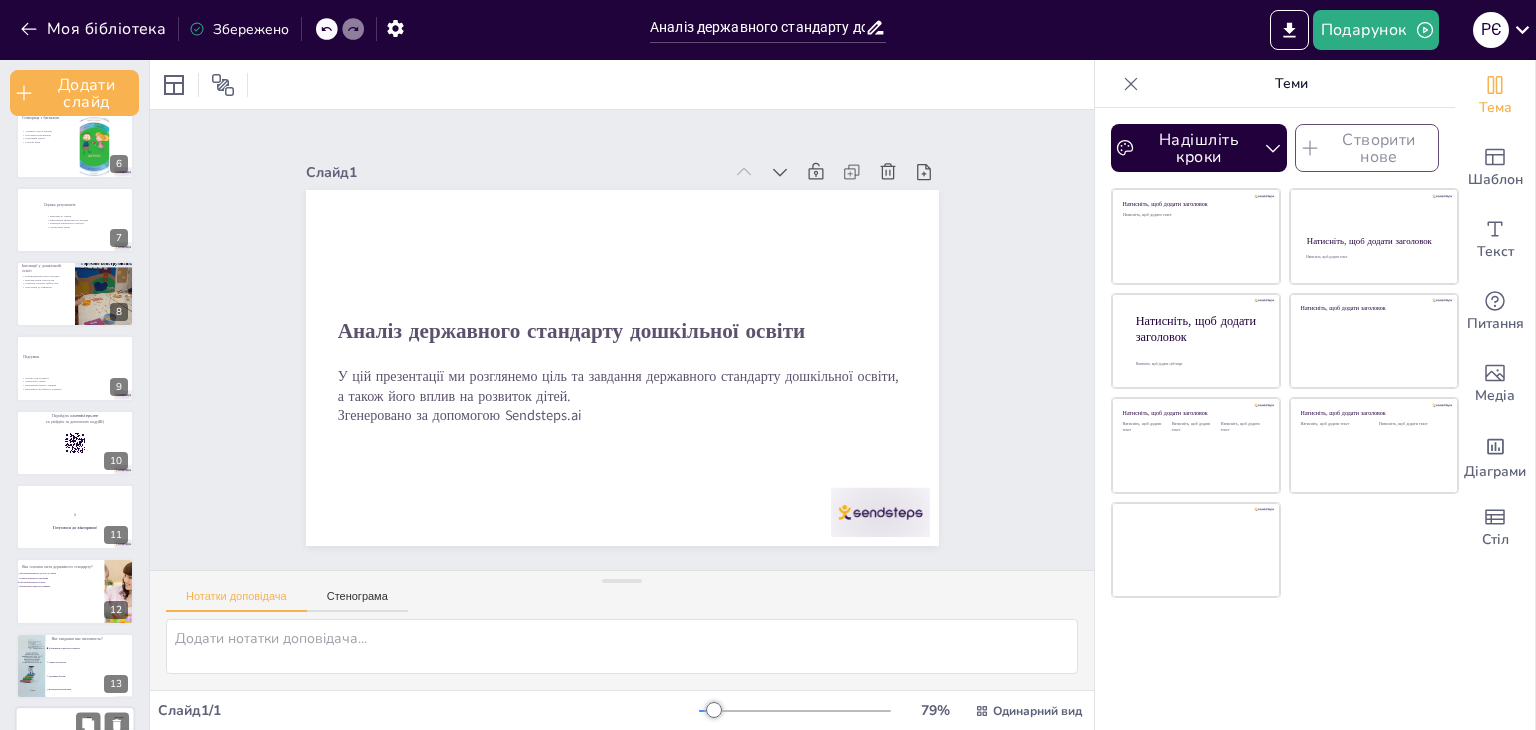 click on "Формування соціального навичка" at bounding box center [61, 586] 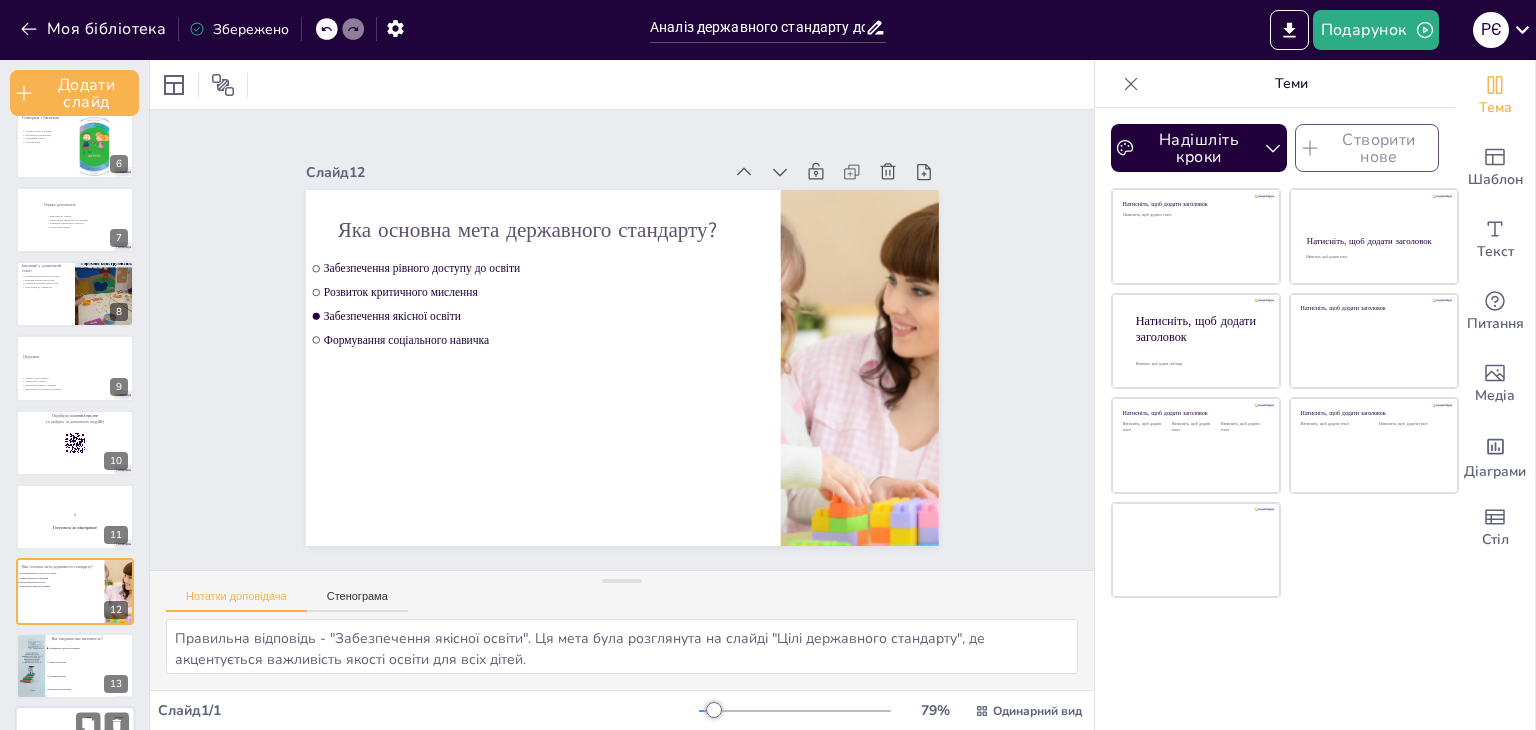 scroll, scrollTop: 560, scrollLeft: 0, axis: vertical 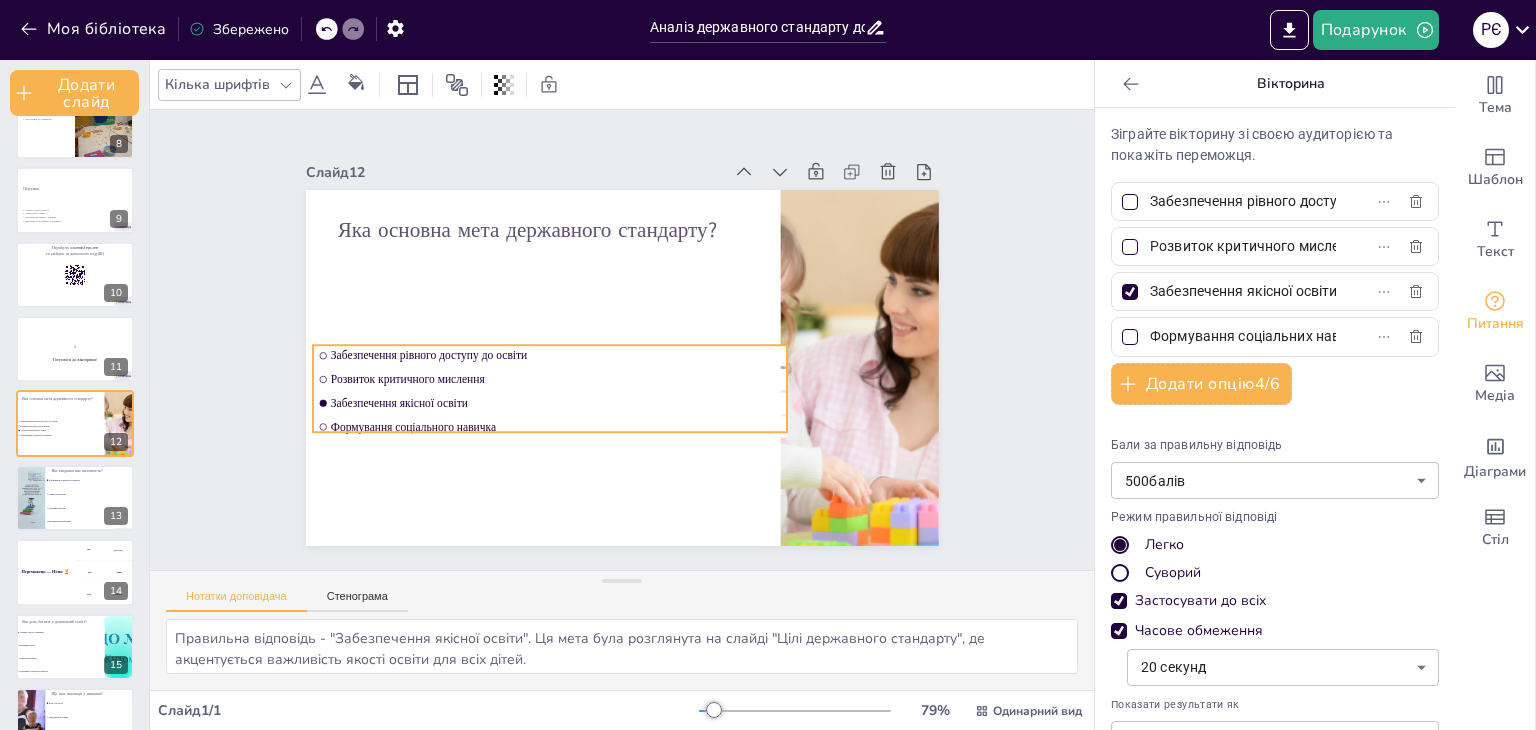 drag, startPoint x: 491, startPoint y: 317, endPoint x: 499, endPoint y: 404, distance: 87.36704 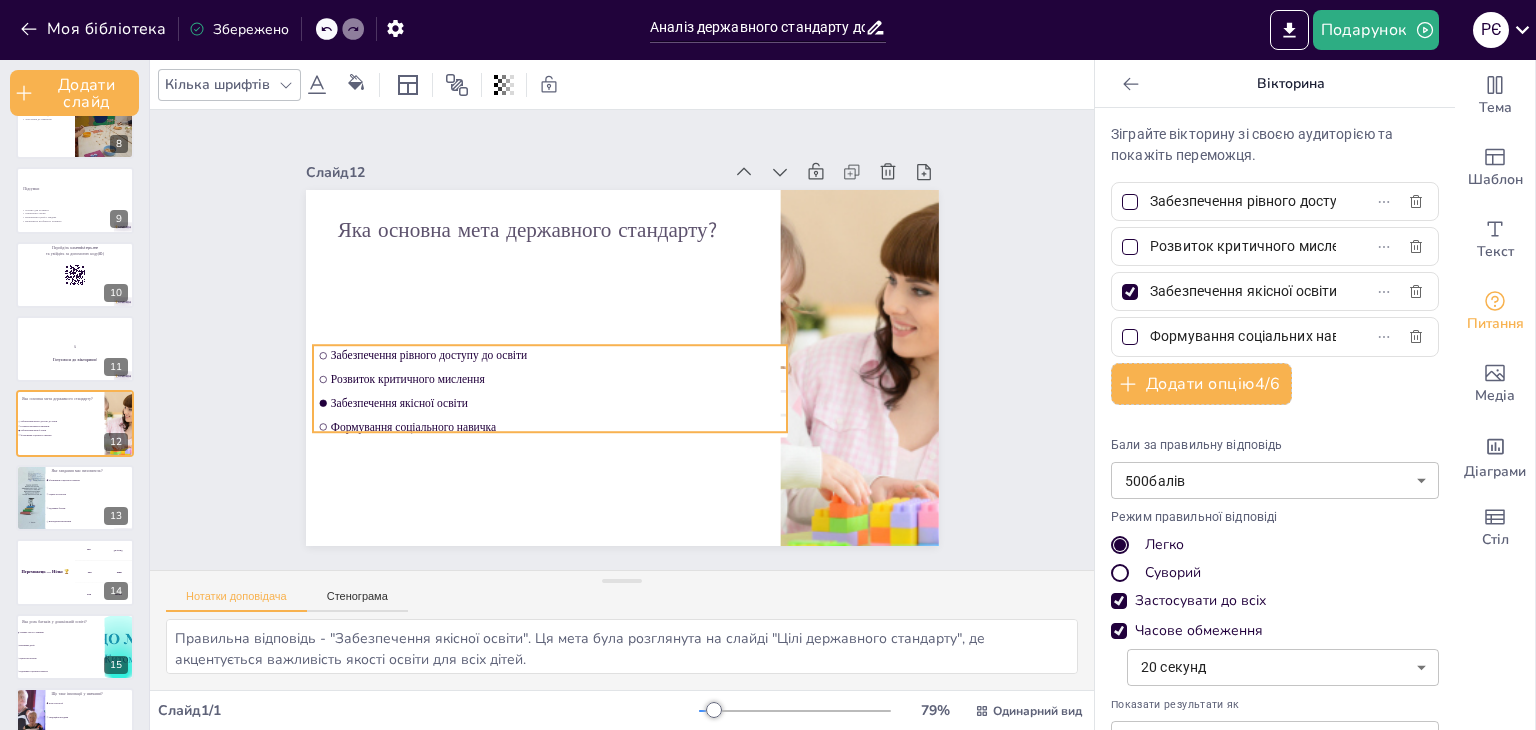 click on "Забезпечення якісної освіти" at bounding box center [550, 403] 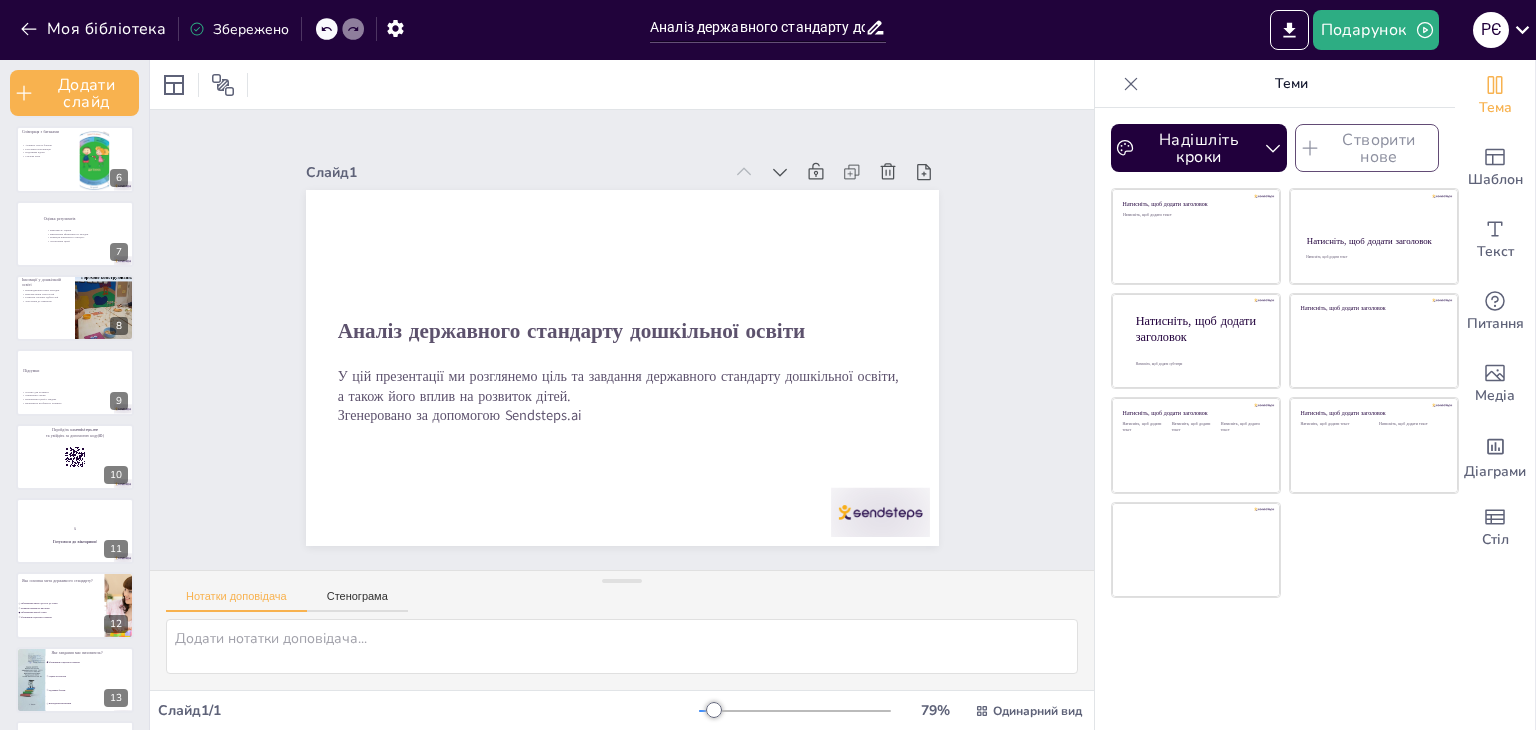 scroll, scrollTop: 402, scrollLeft: 0, axis: vertical 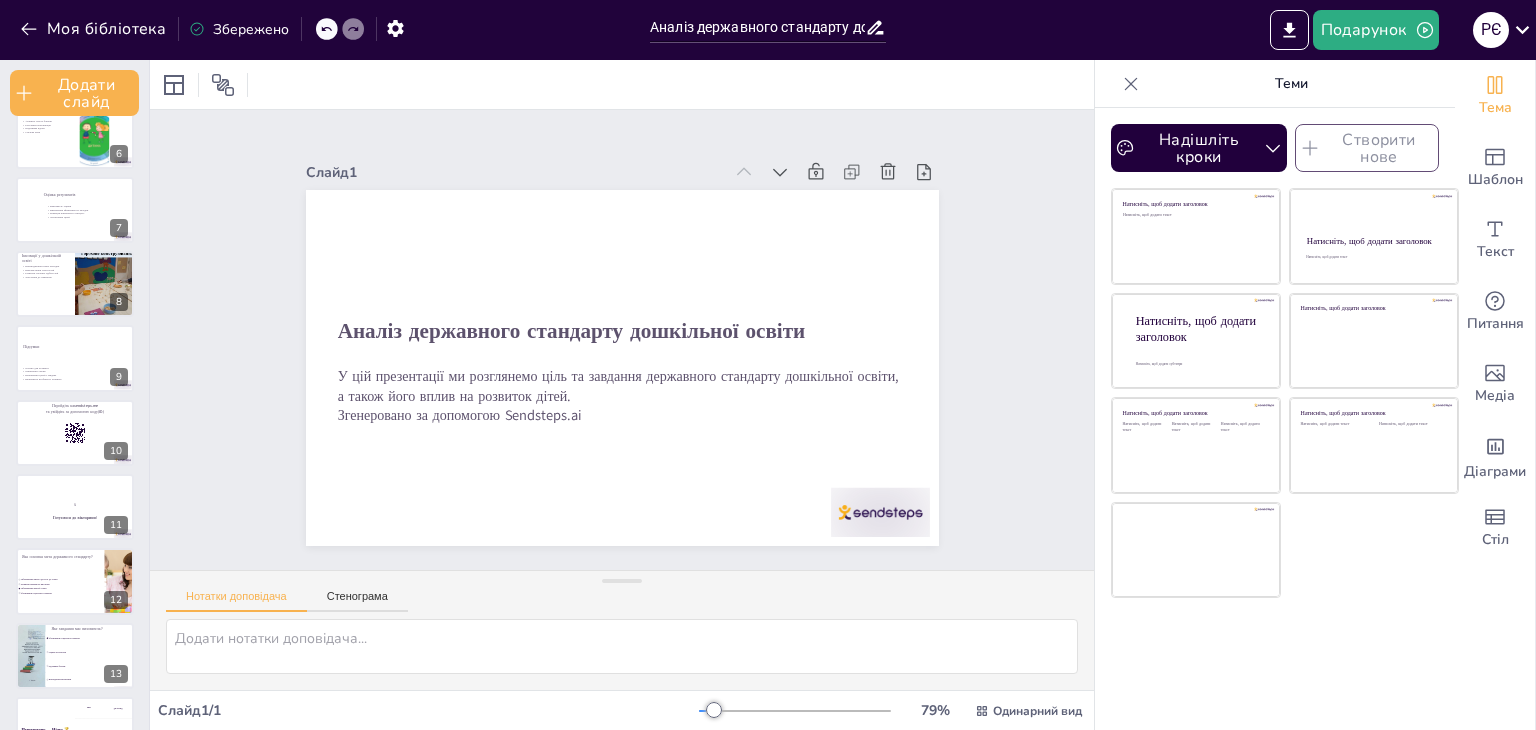 click on "підтримка батьків" at bounding box center (91, 666) 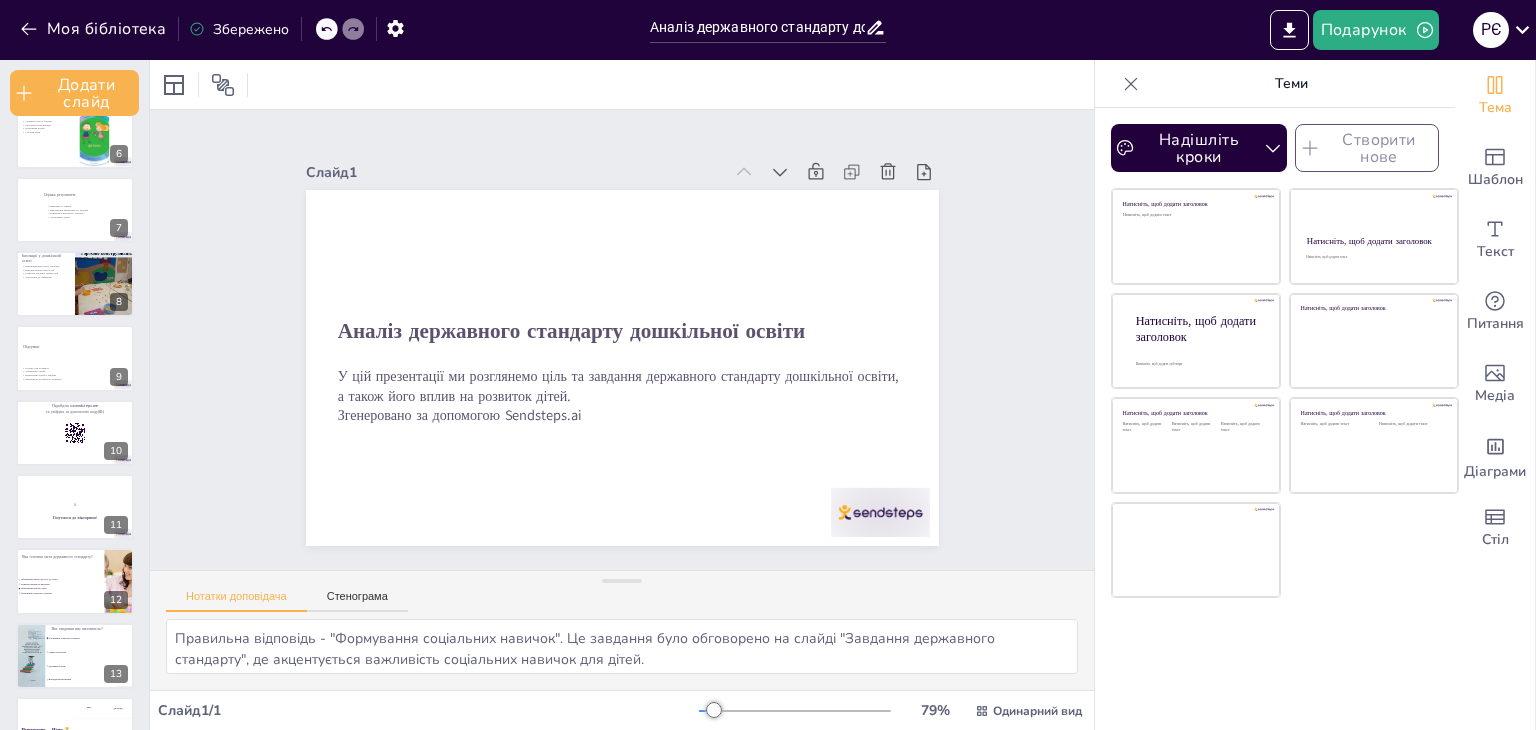 scroll, scrollTop: 635, scrollLeft: 0, axis: vertical 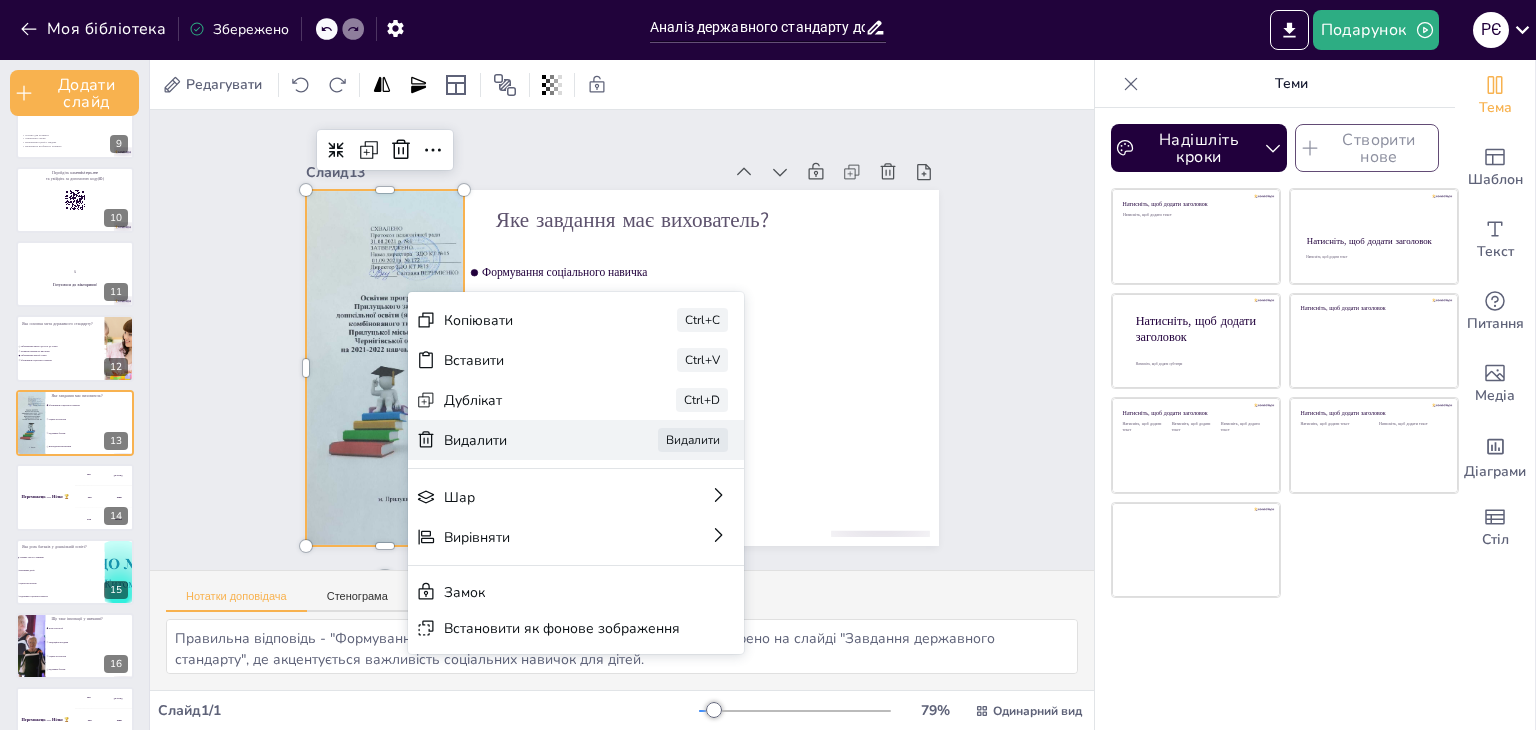click on "Видалити Видалити" at bounding box center (576, 440) 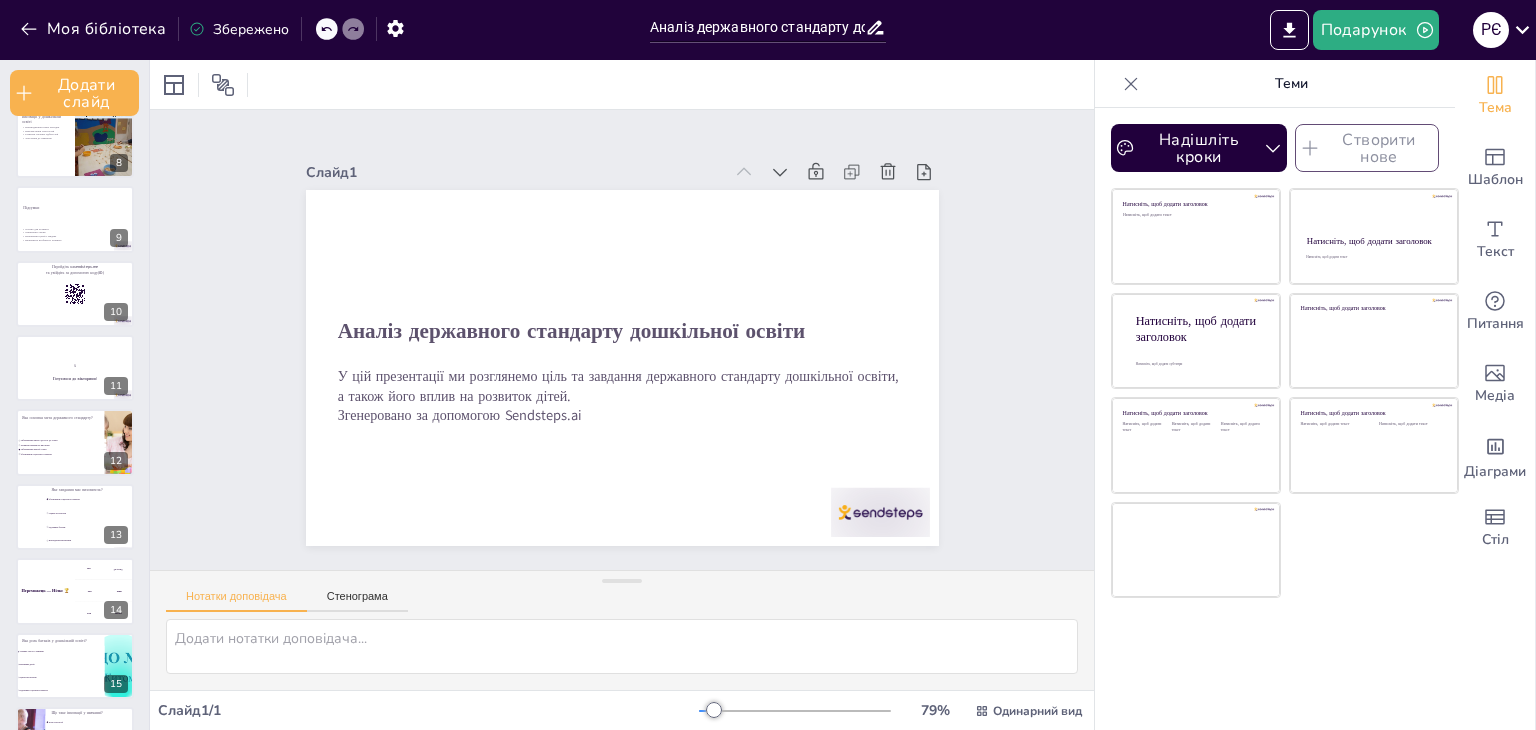 scroll, scrollTop: 553, scrollLeft: 0, axis: vertical 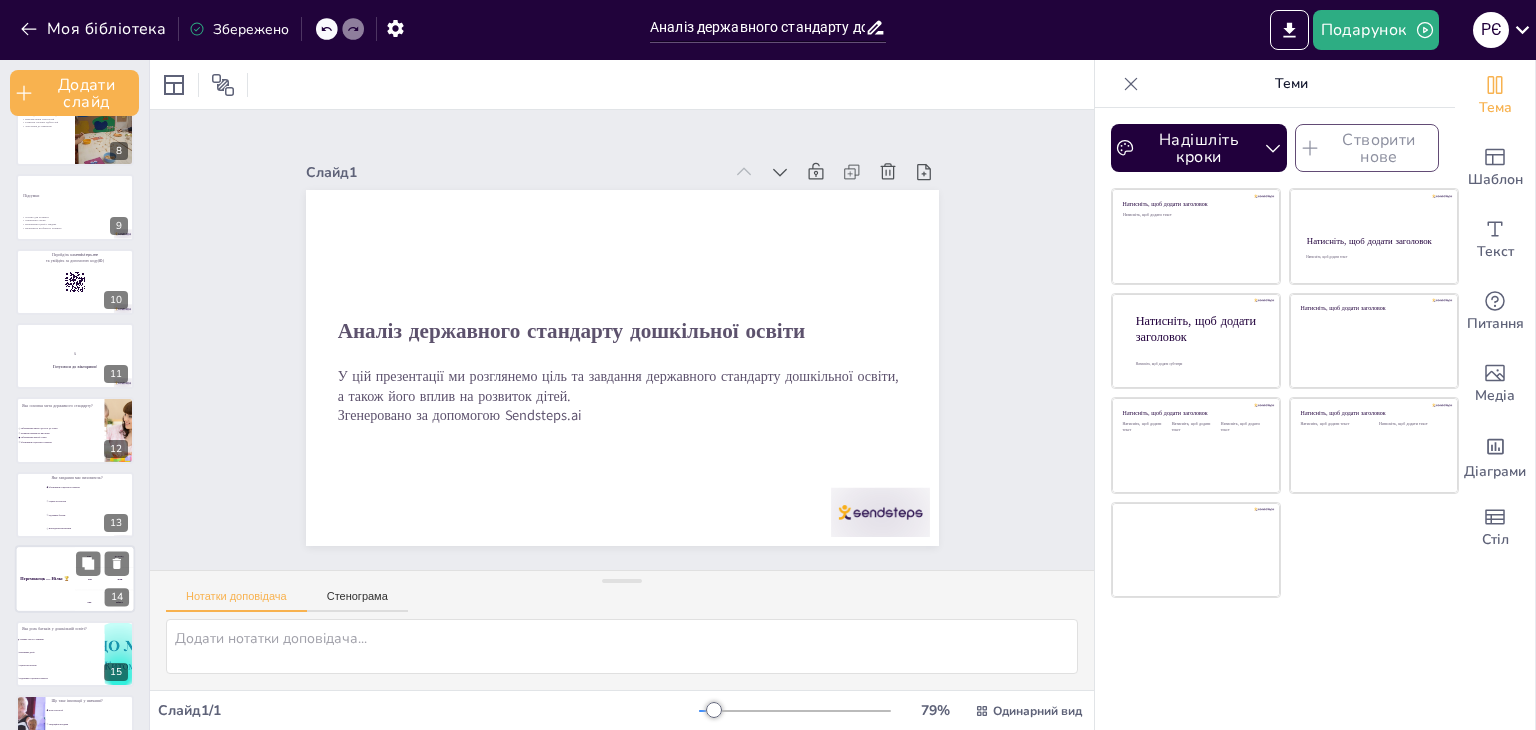 click on "200 Яап" at bounding box center [105, 579] 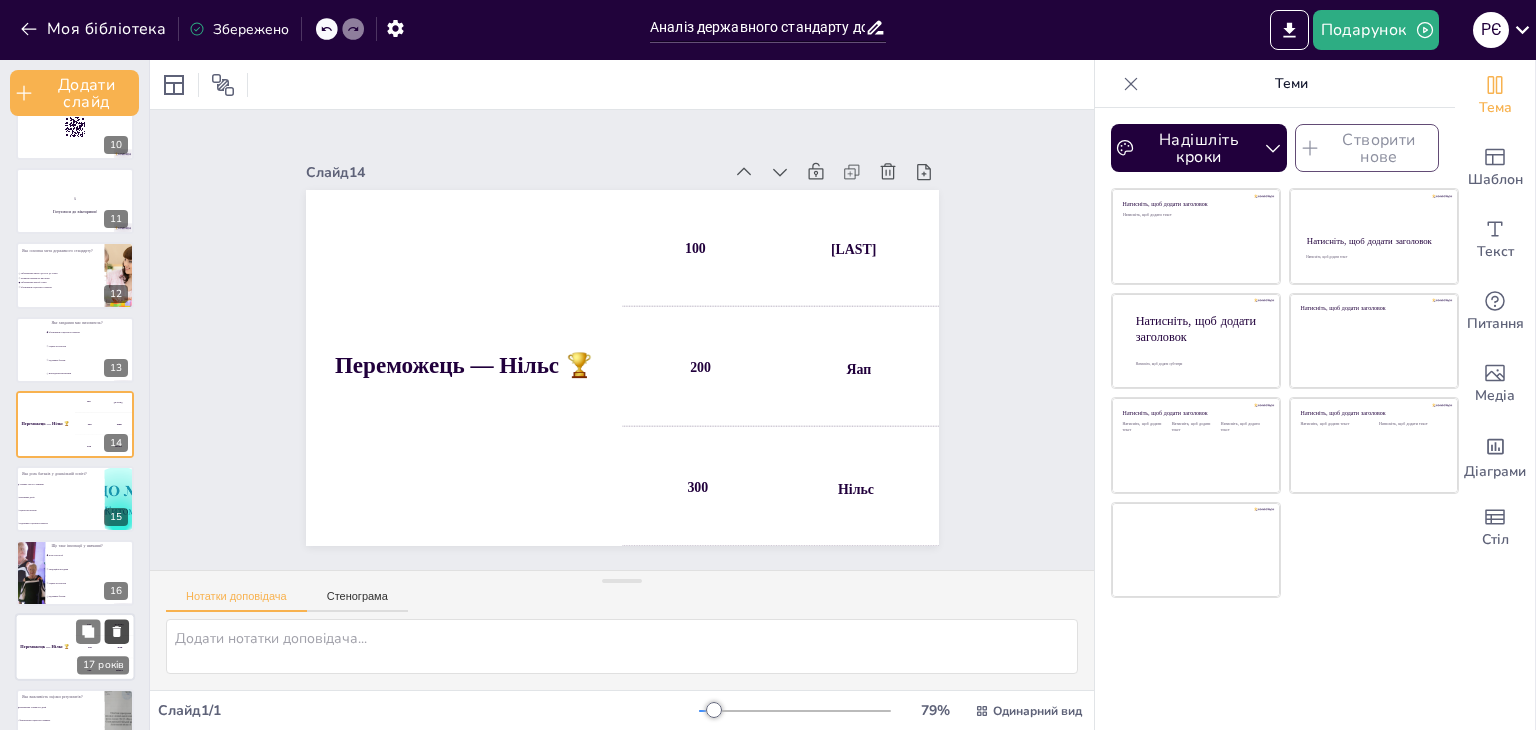 click 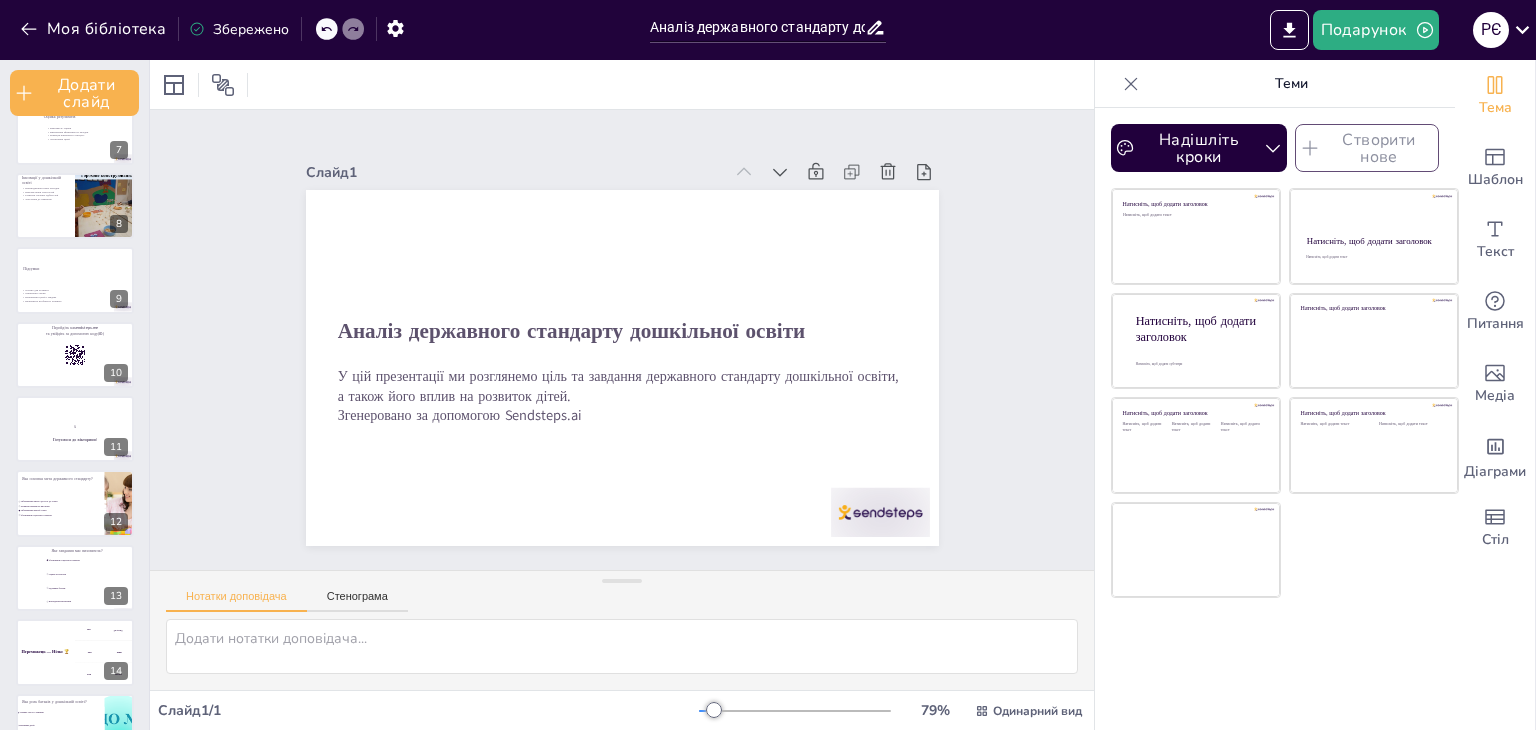 scroll, scrollTop: 487, scrollLeft: 0, axis: vertical 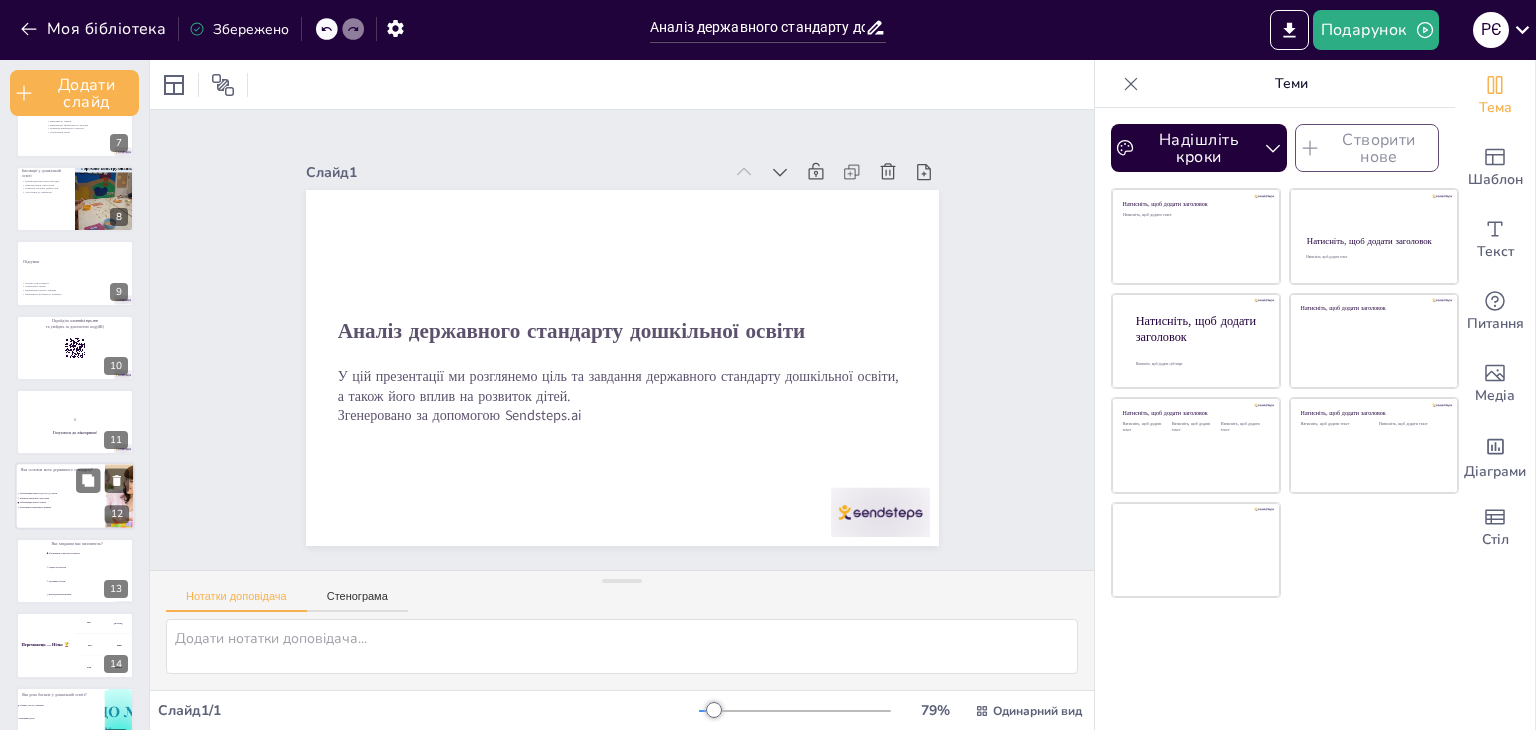 click on "Забезпечення якісної освіти" at bounding box center [61, 503] 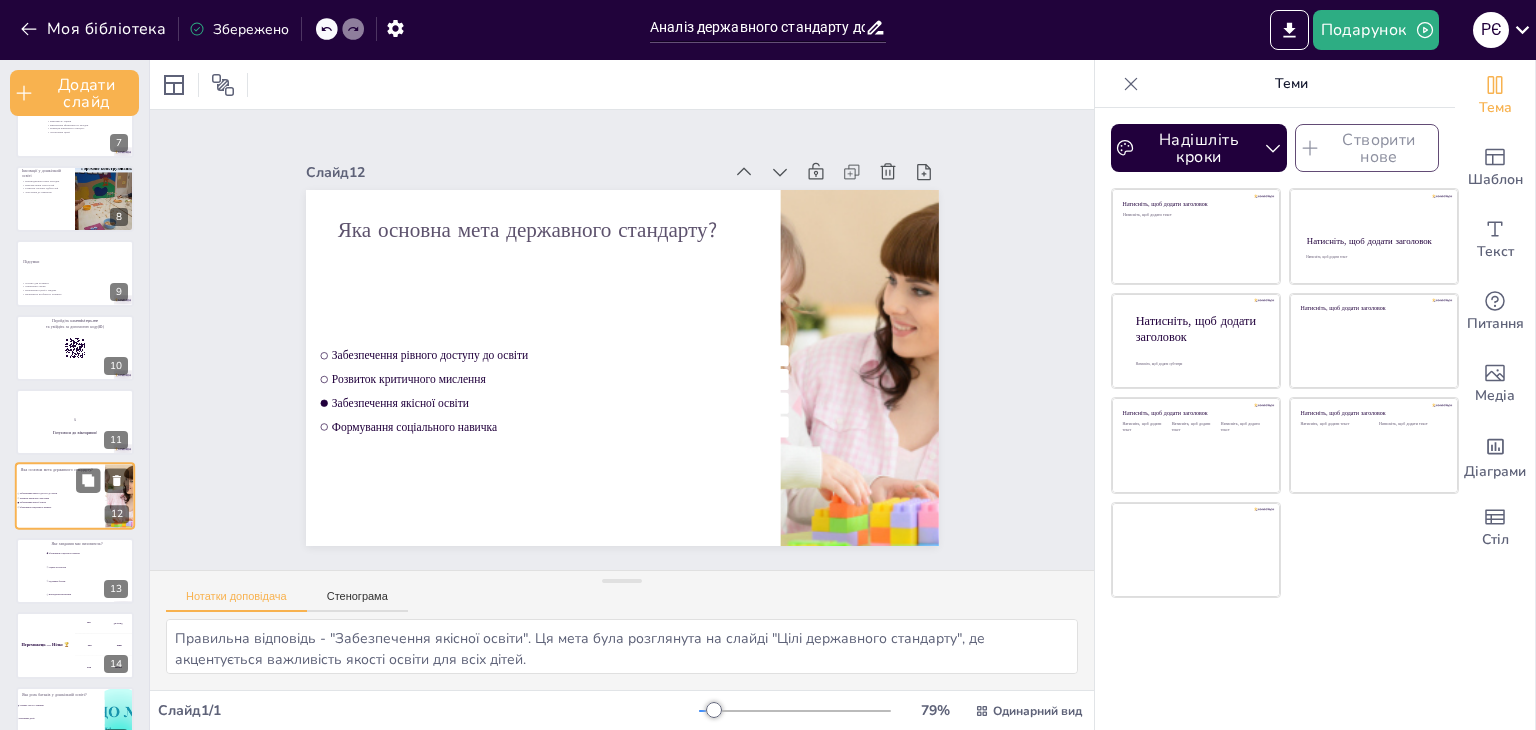 scroll, scrollTop: 560, scrollLeft: 0, axis: vertical 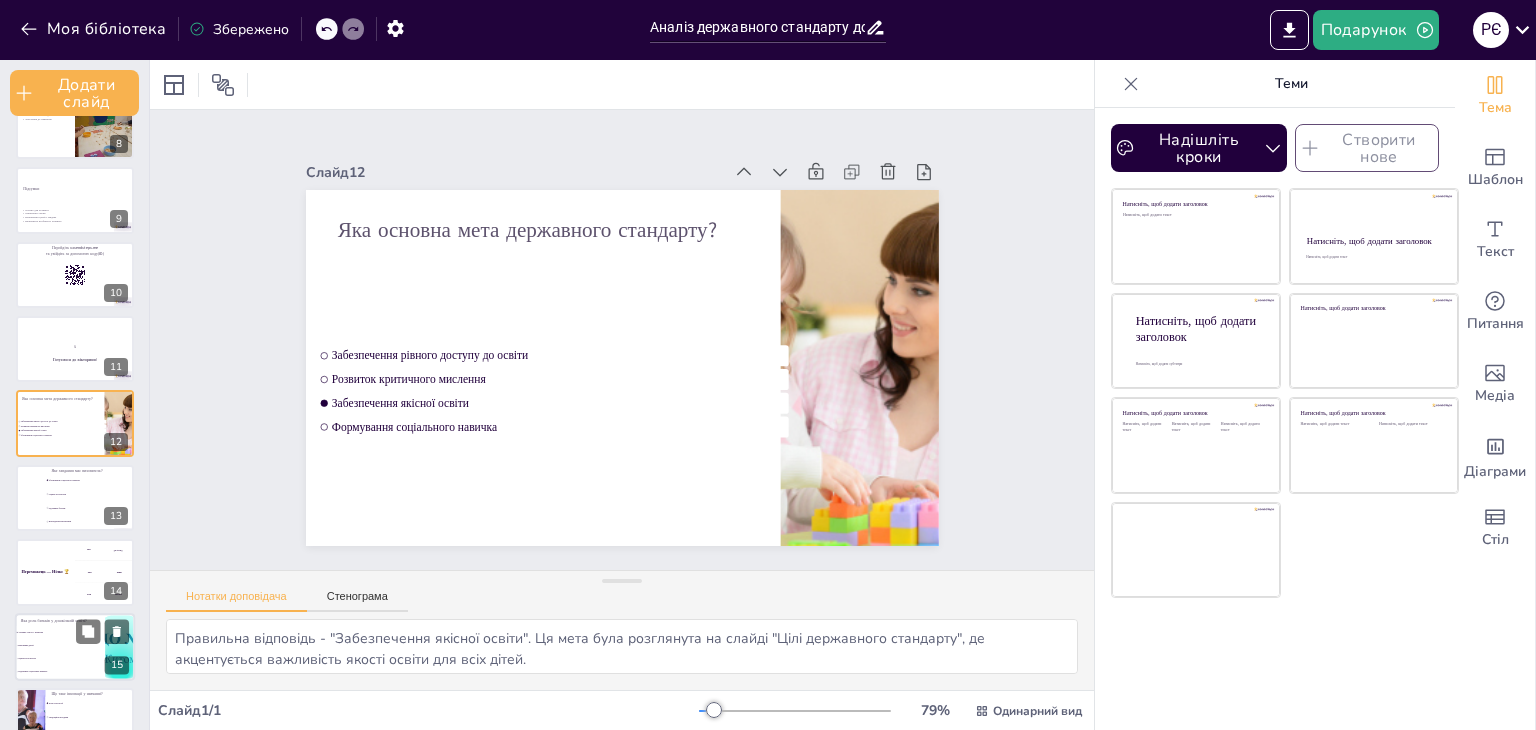 click on "Оцінка результатів" at bounding box center (61, 658) 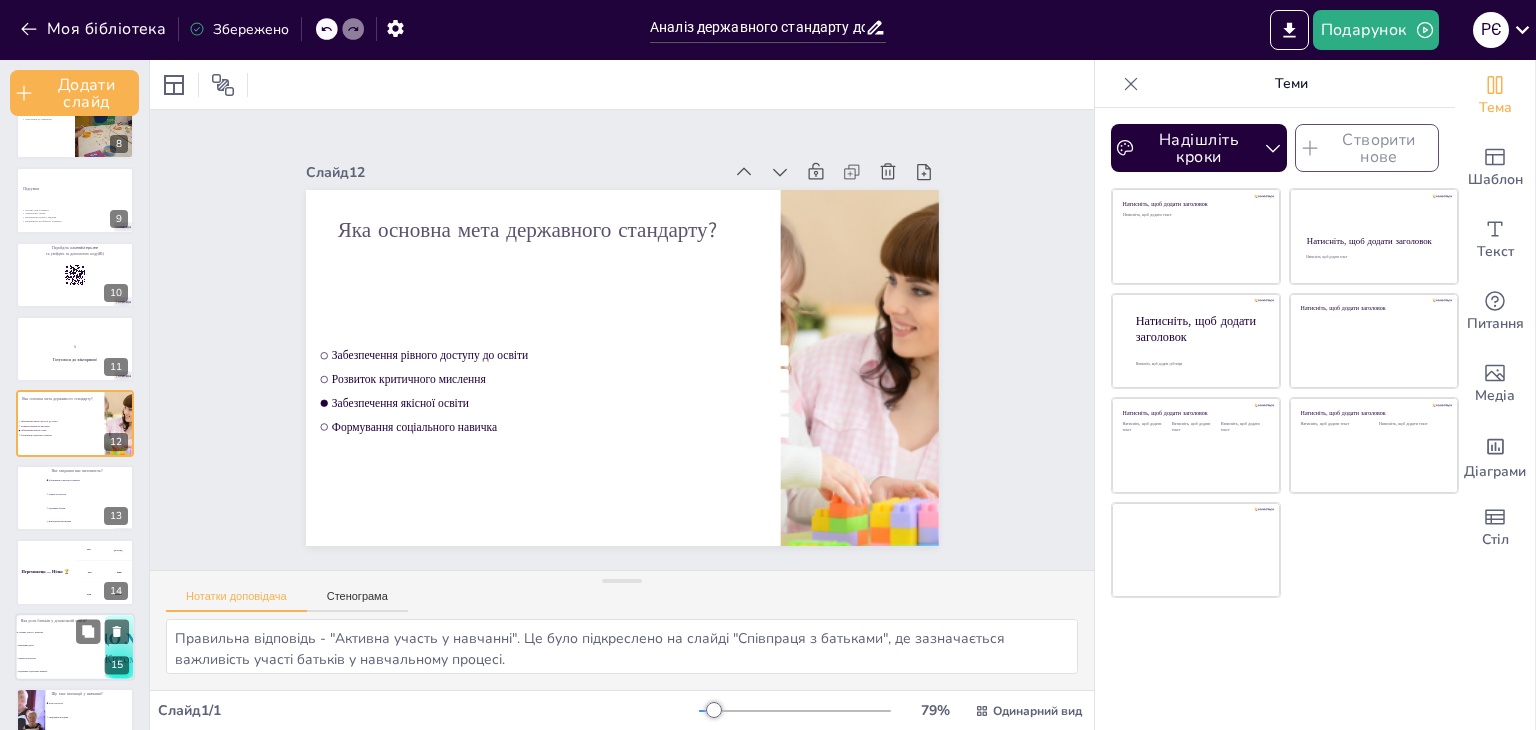 scroll, scrollTop: 748, scrollLeft: 0, axis: vertical 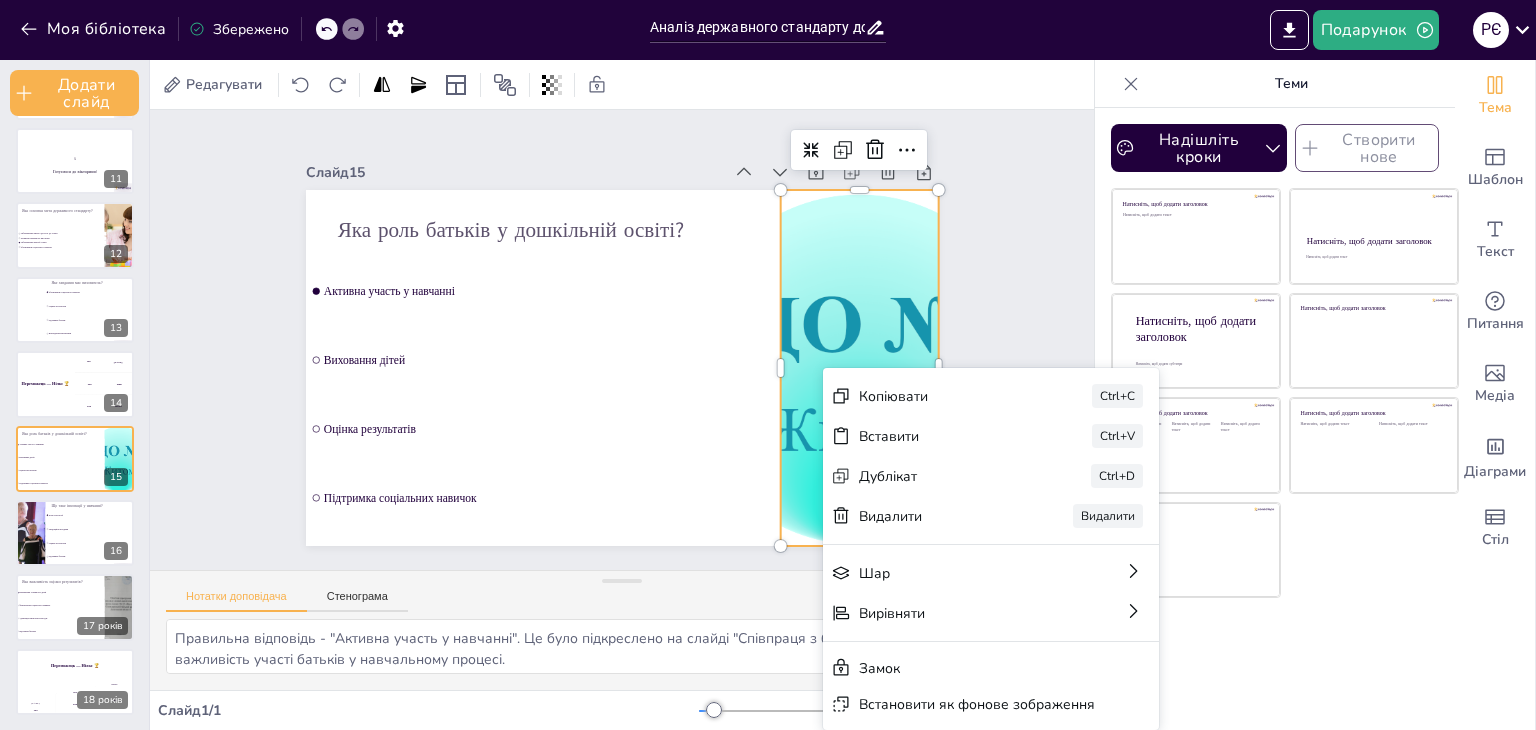 drag, startPoint x: 823, startPoint y: 423, endPoint x: 855, endPoint y: 510, distance: 92.69843 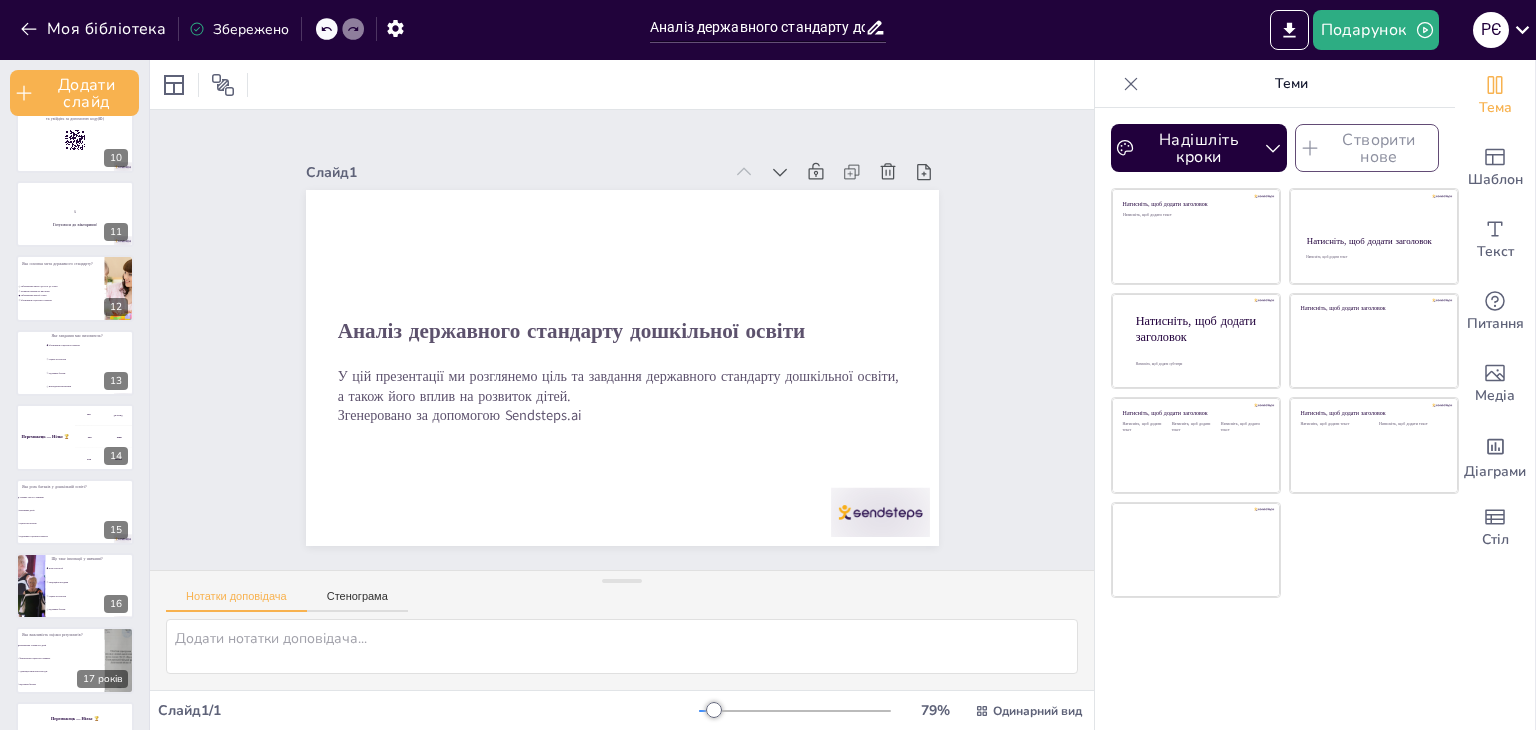 scroll, scrollTop: 708, scrollLeft: 0, axis: vertical 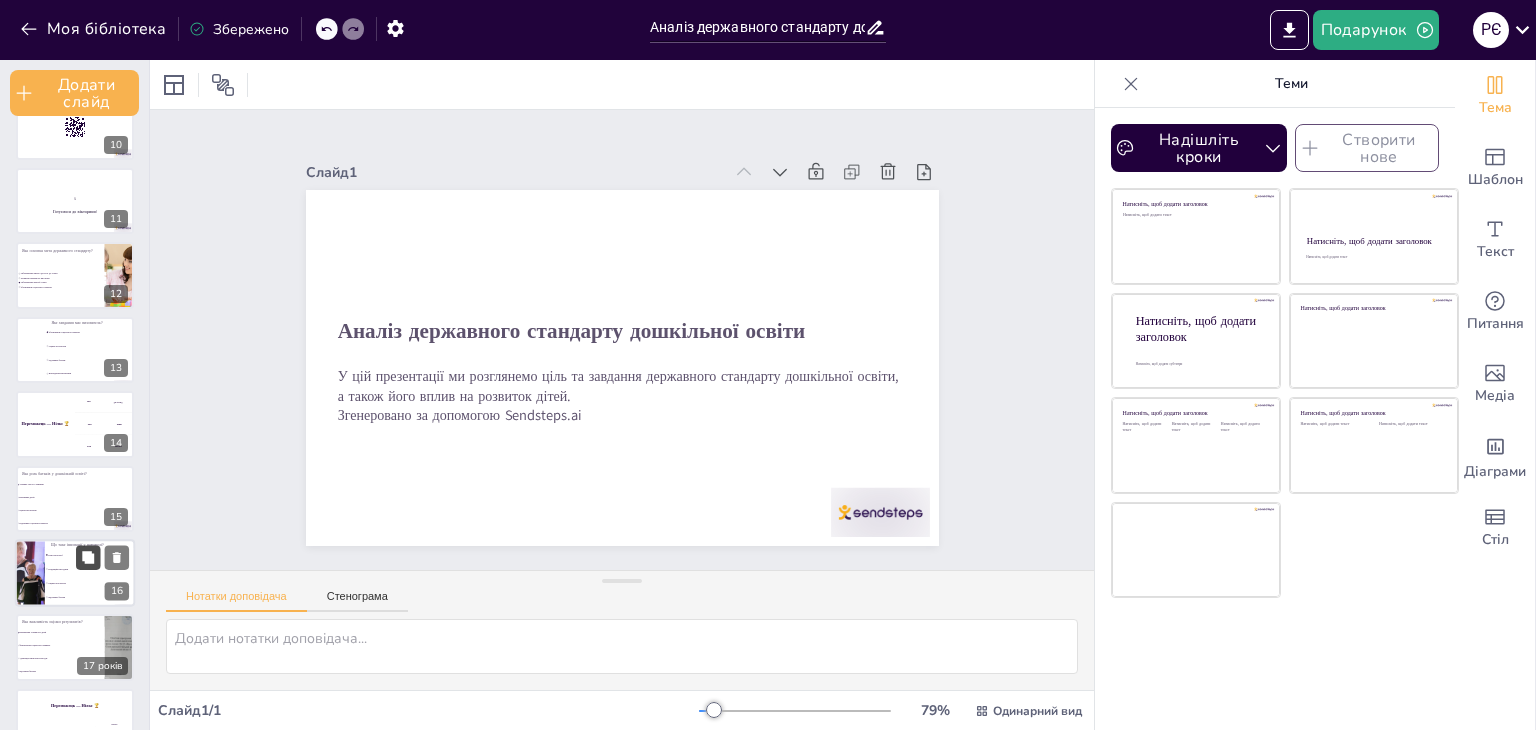click at bounding box center [88, 557] 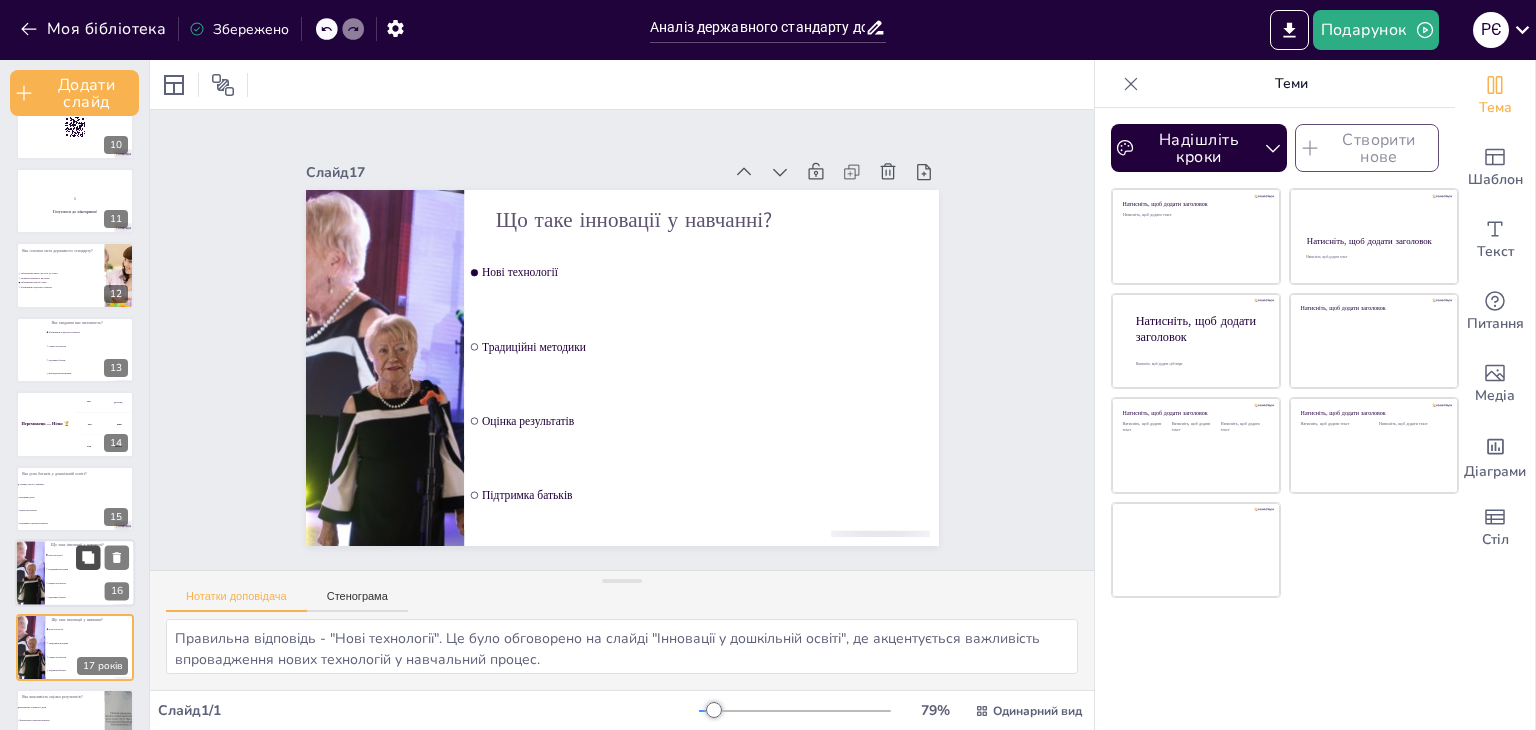 scroll, scrollTop: 823, scrollLeft: 0, axis: vertical 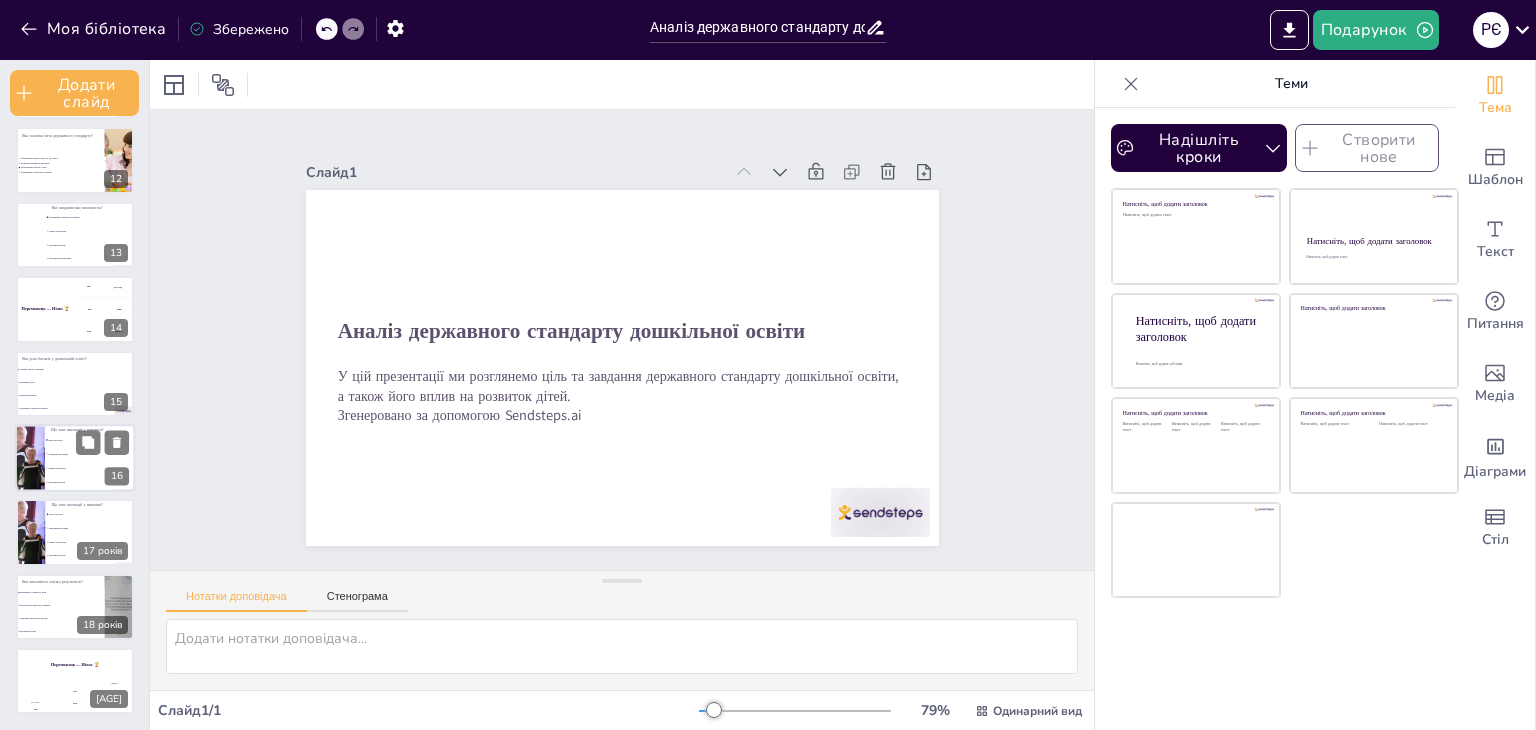 click on "Традиційні методики" at bounding box center (90, 454) 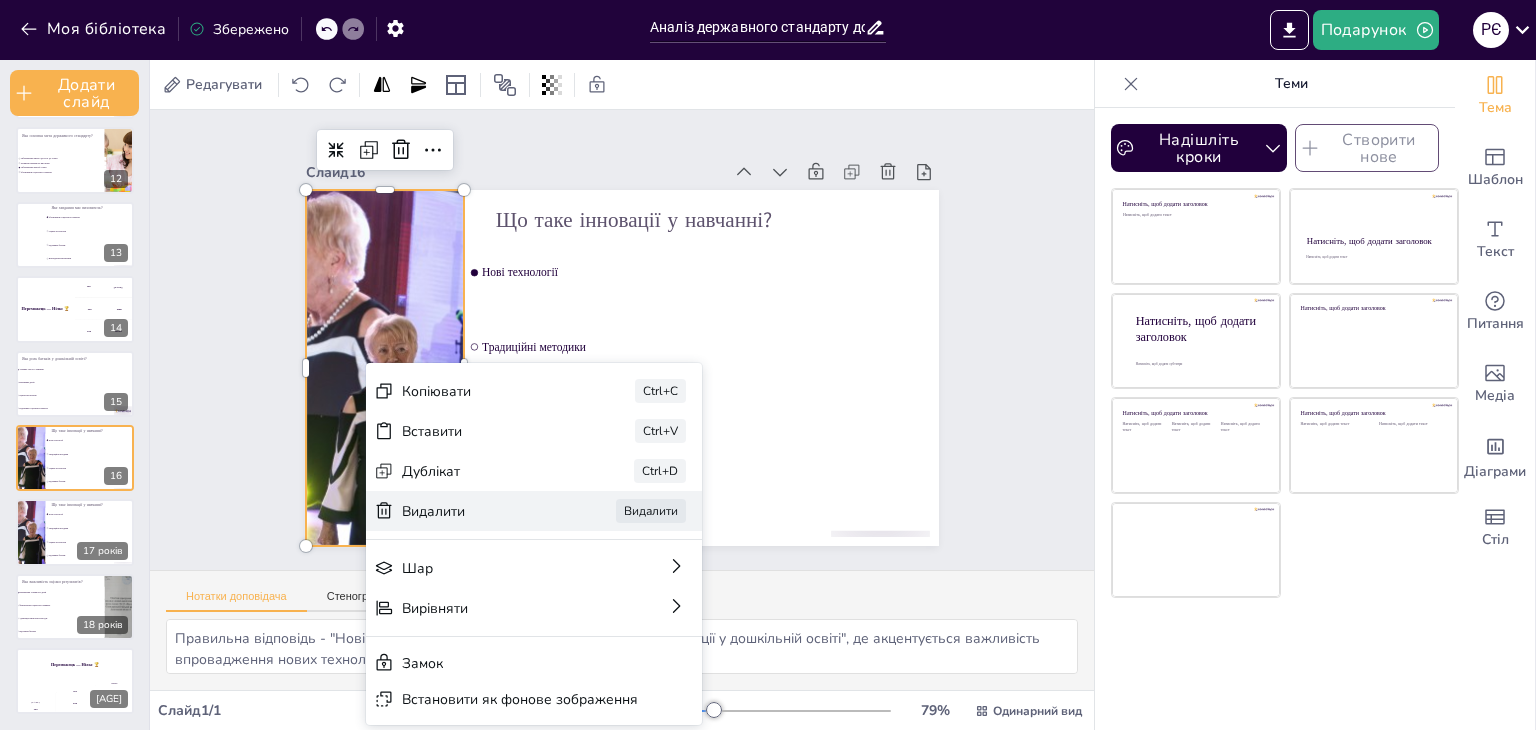 click on "Видалити" at bounding box center [433, 511] 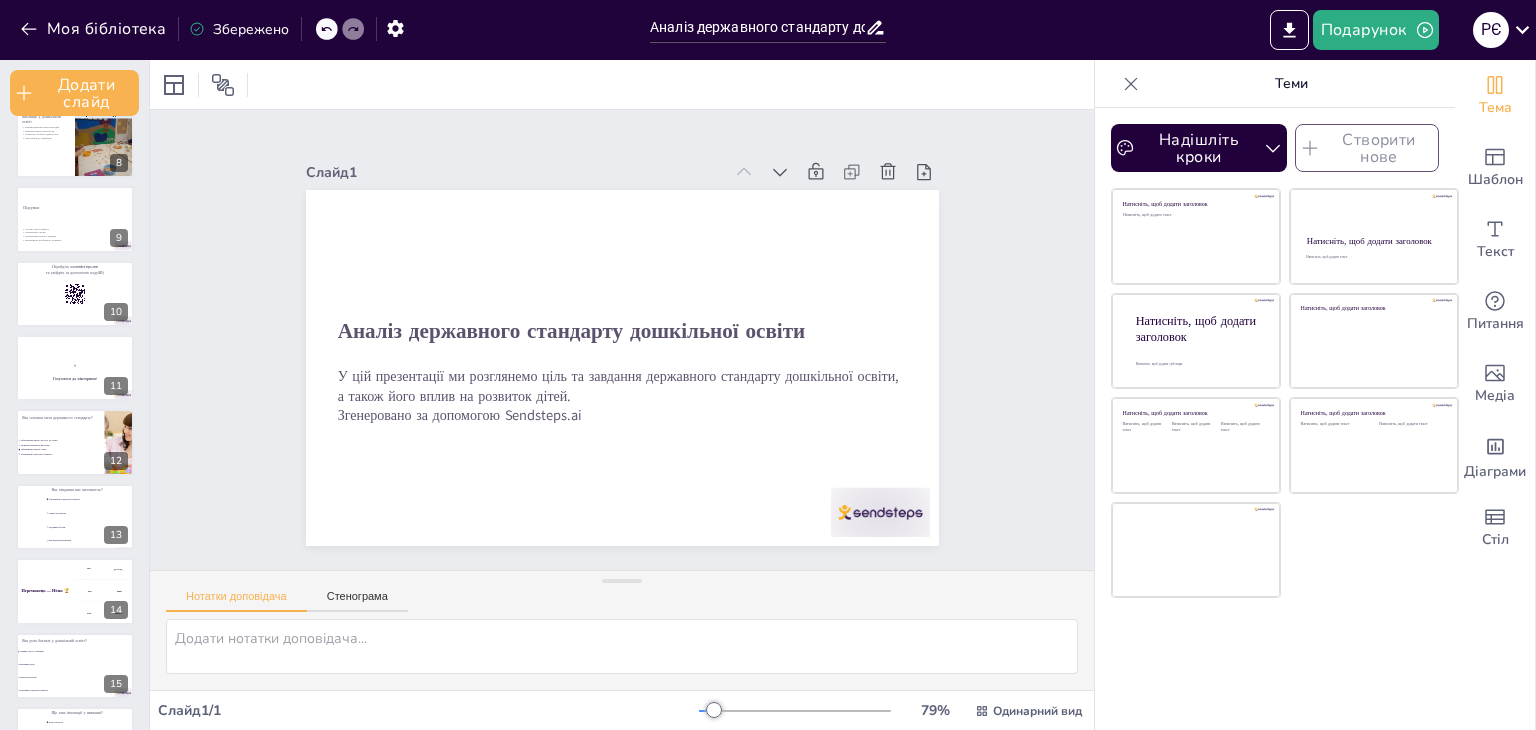 scroll, scrollTop: 597, scrollLeft: 0, axis: vertical 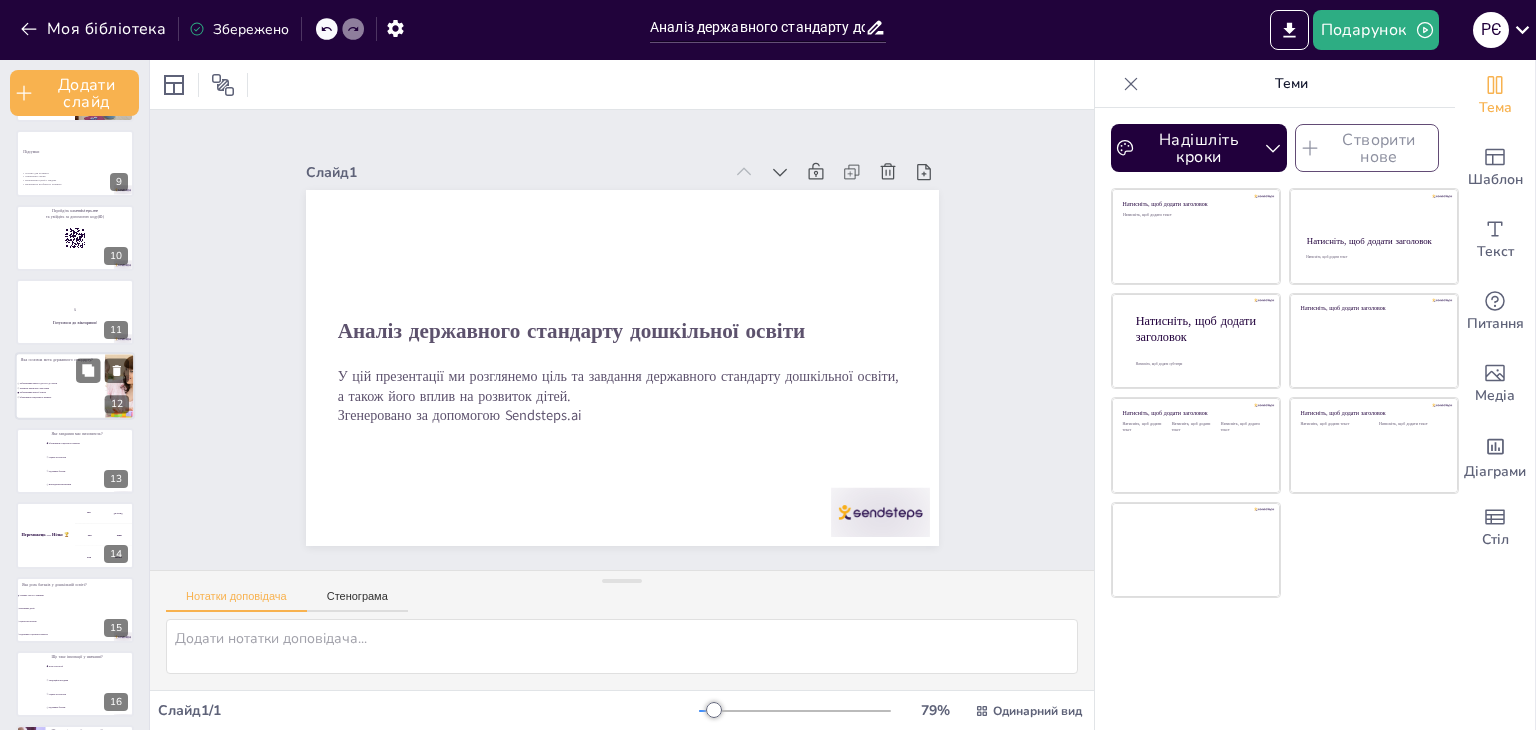 click on "Розвиток критичного мислення" at bounding box center (63, 388) 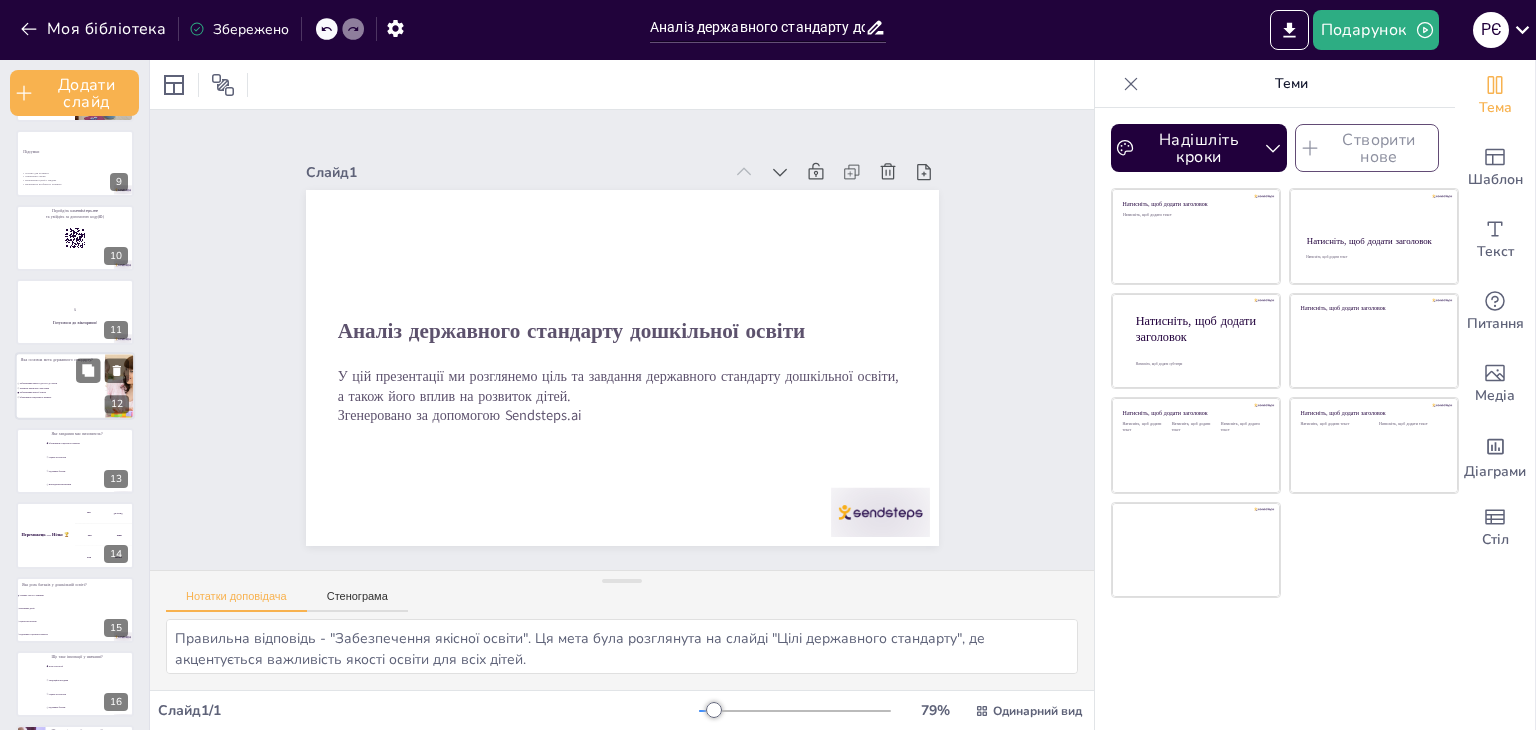 scroll, scrollTop: 560, scrollLeft: 0, axis: vertical 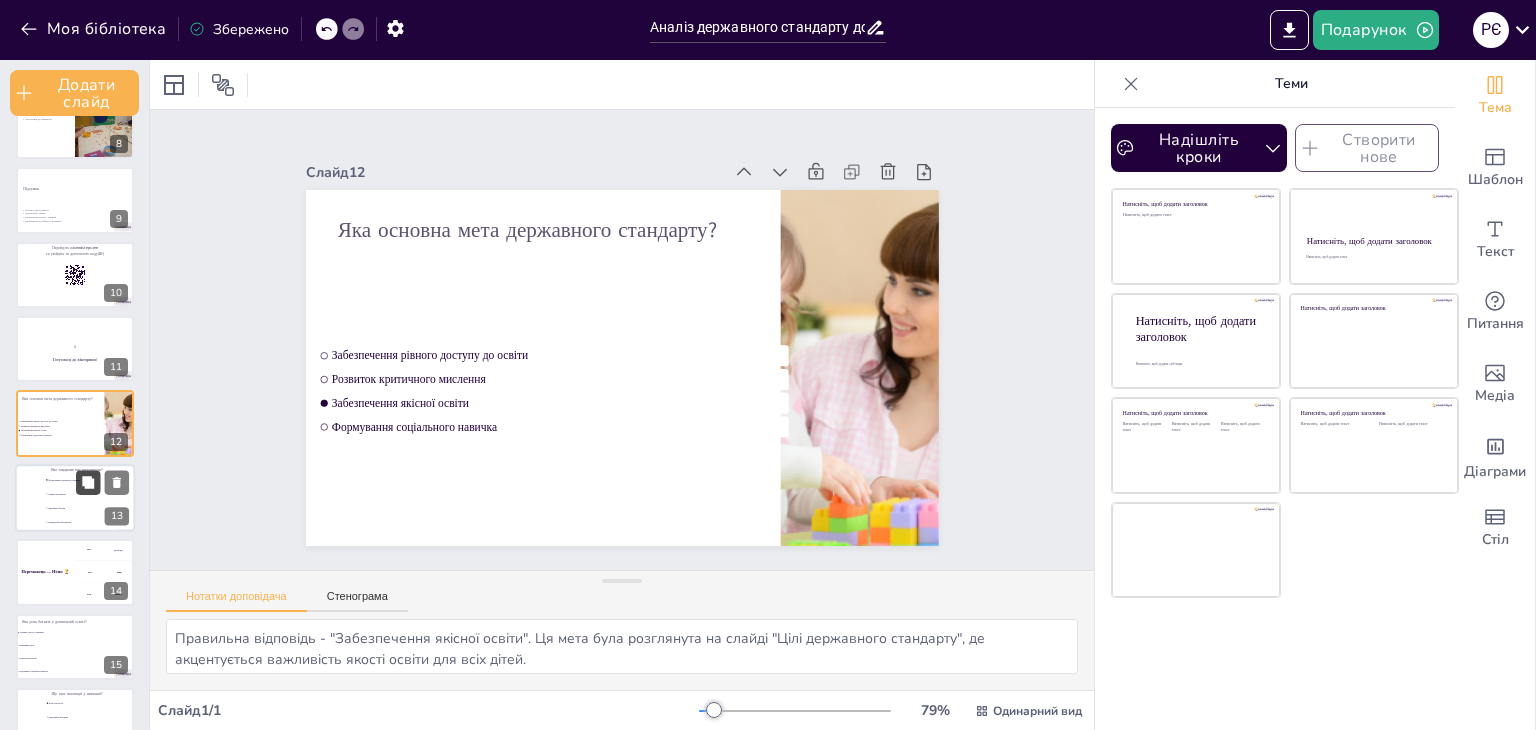 click 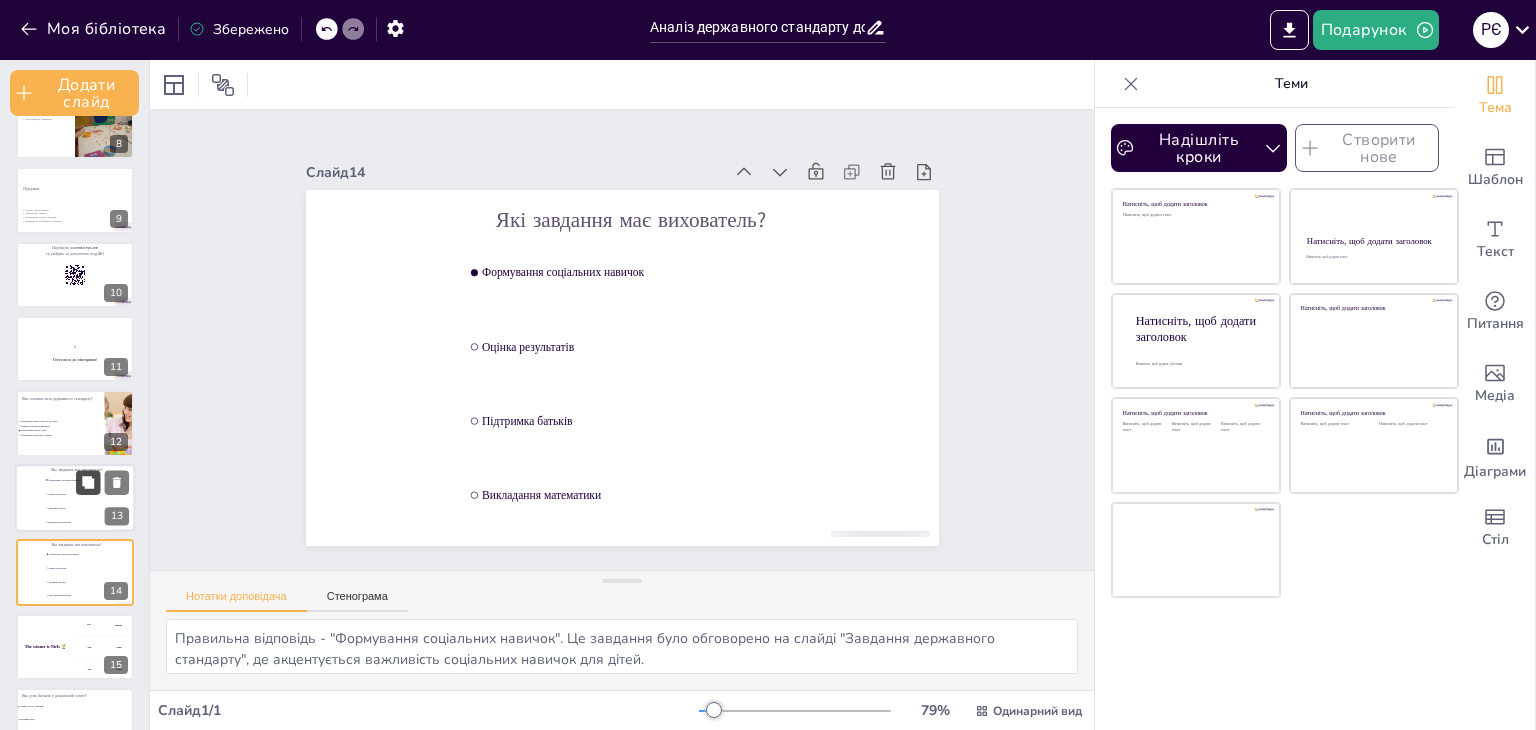 scroll, scrollTop: 708, scrollLeft: 0, axis: vertical 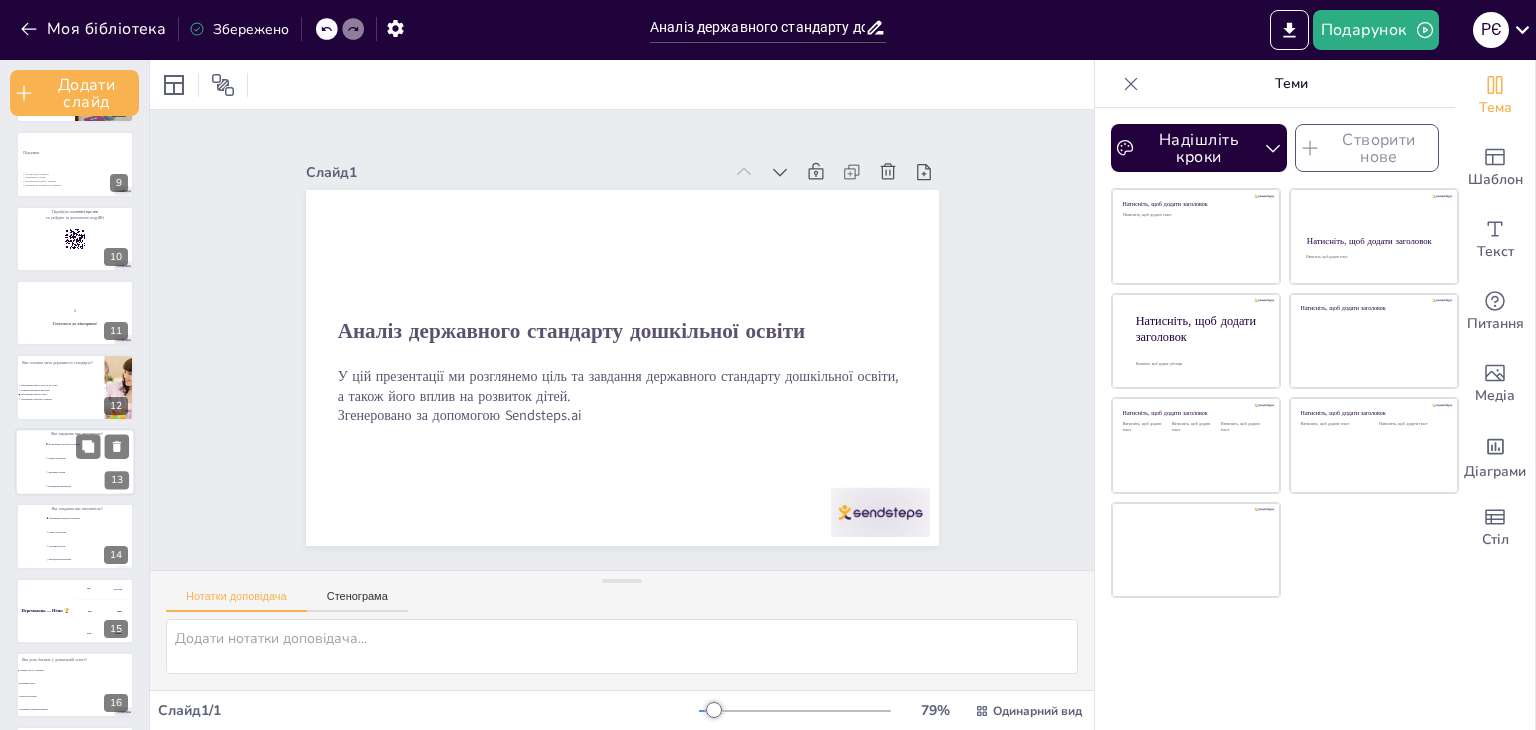 click on "підтримка батьків" at bounding box center (90, 472) 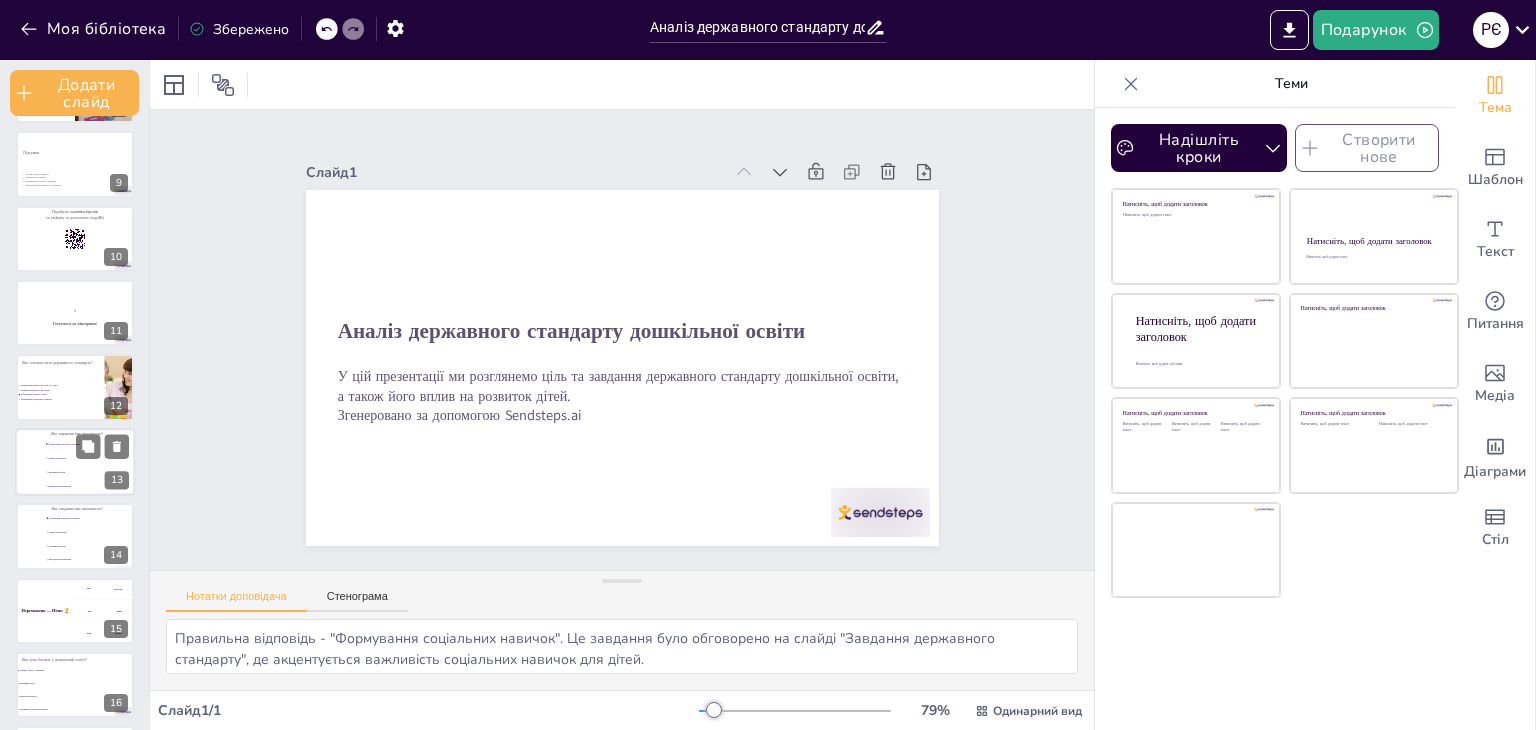 scroll, scrollTop: 635, scrollLeft: 0, axis: vertical 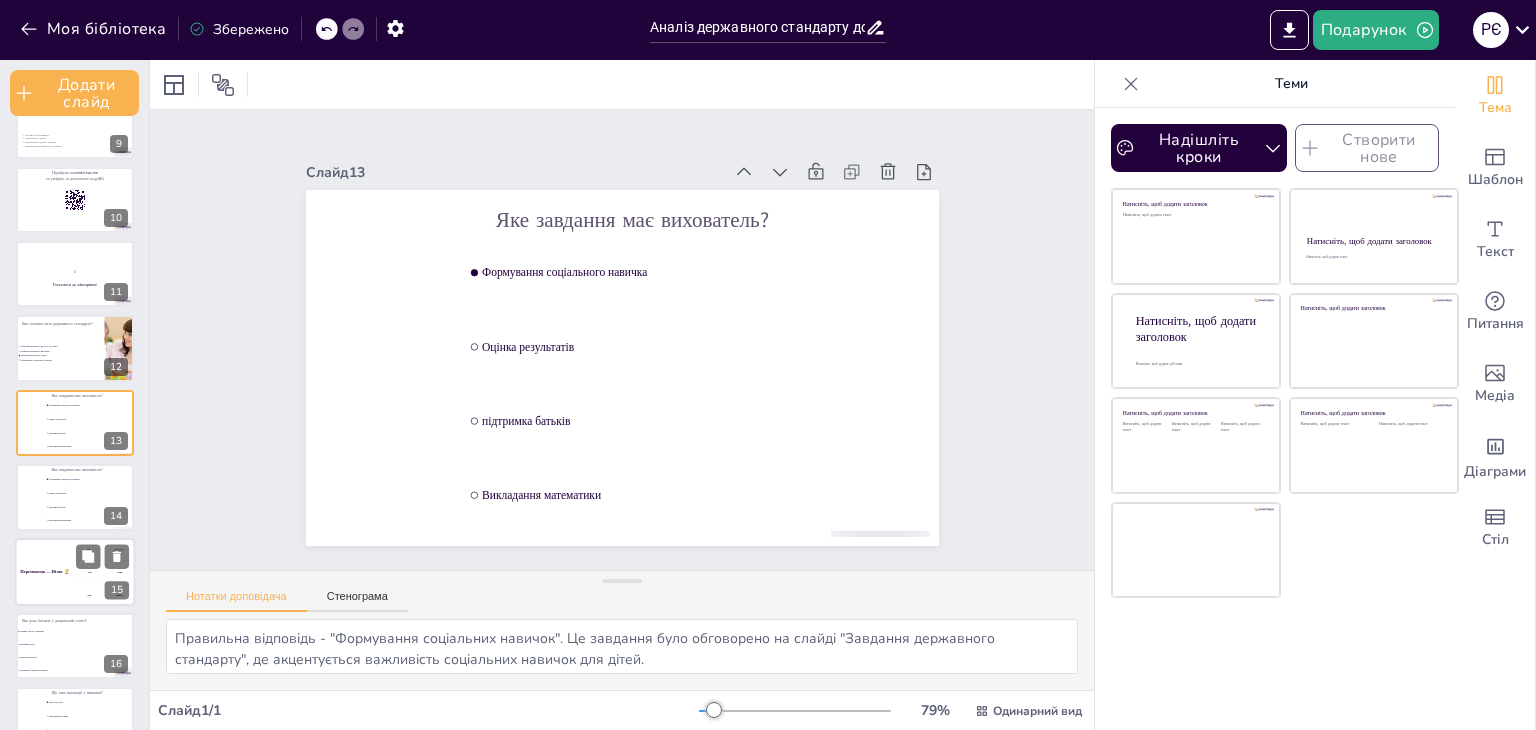 click on "300 Нільс" at bounding box center (105, 594) 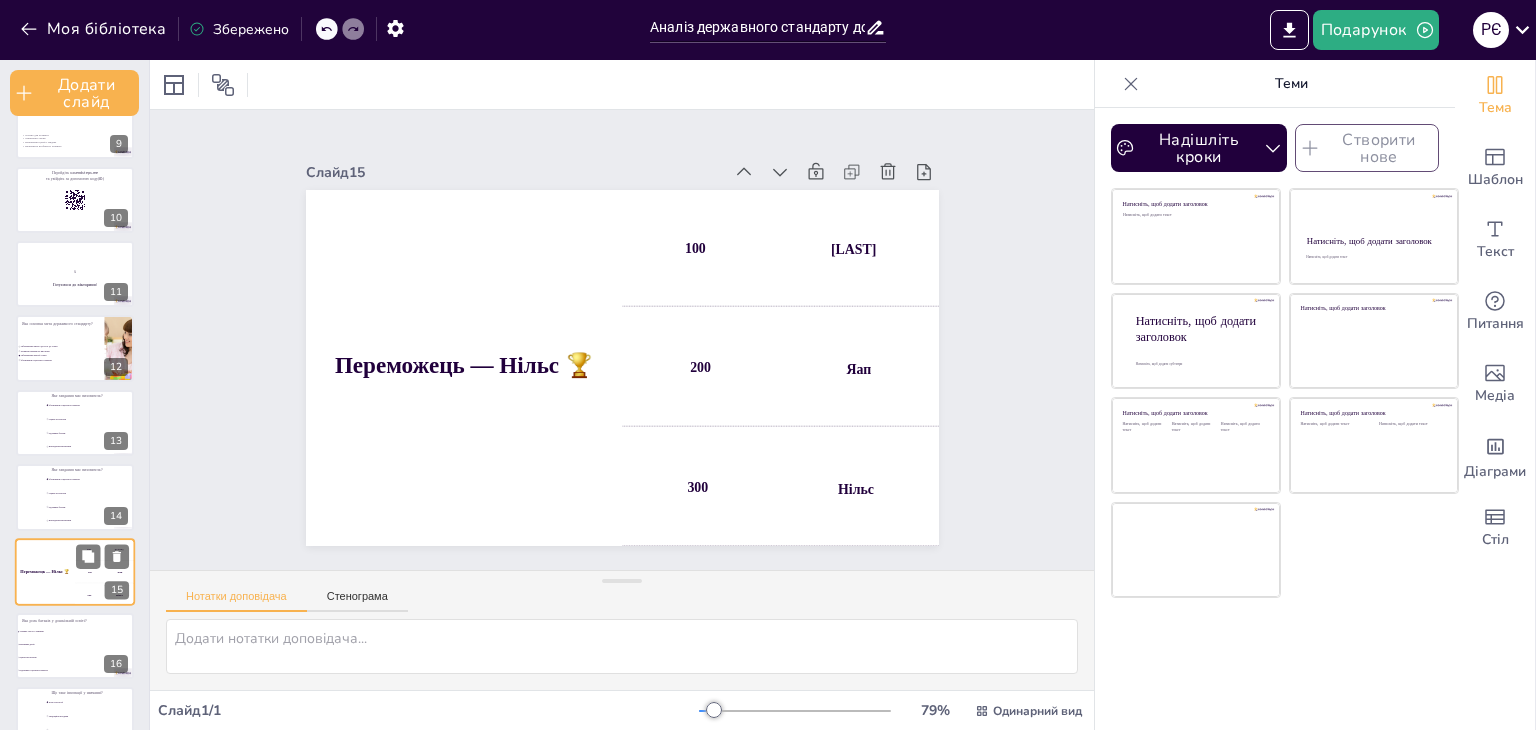 scroll, scrollTop: 783, scrollLeft: 0, axis: vertical 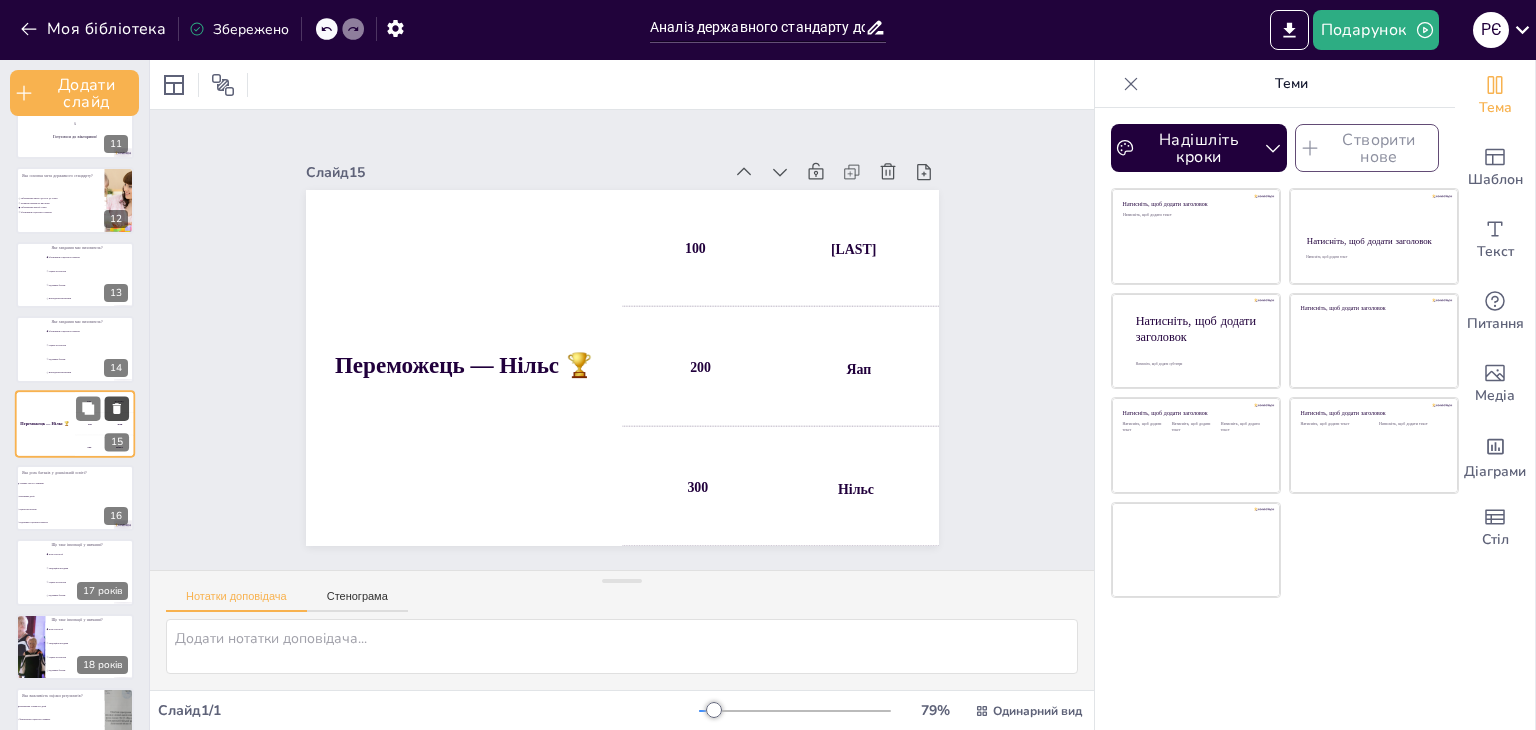 drag, startPoint x: 114, startPoint y: 417, endPoint x: 111, endPoint y: 407, distance: 10.440307 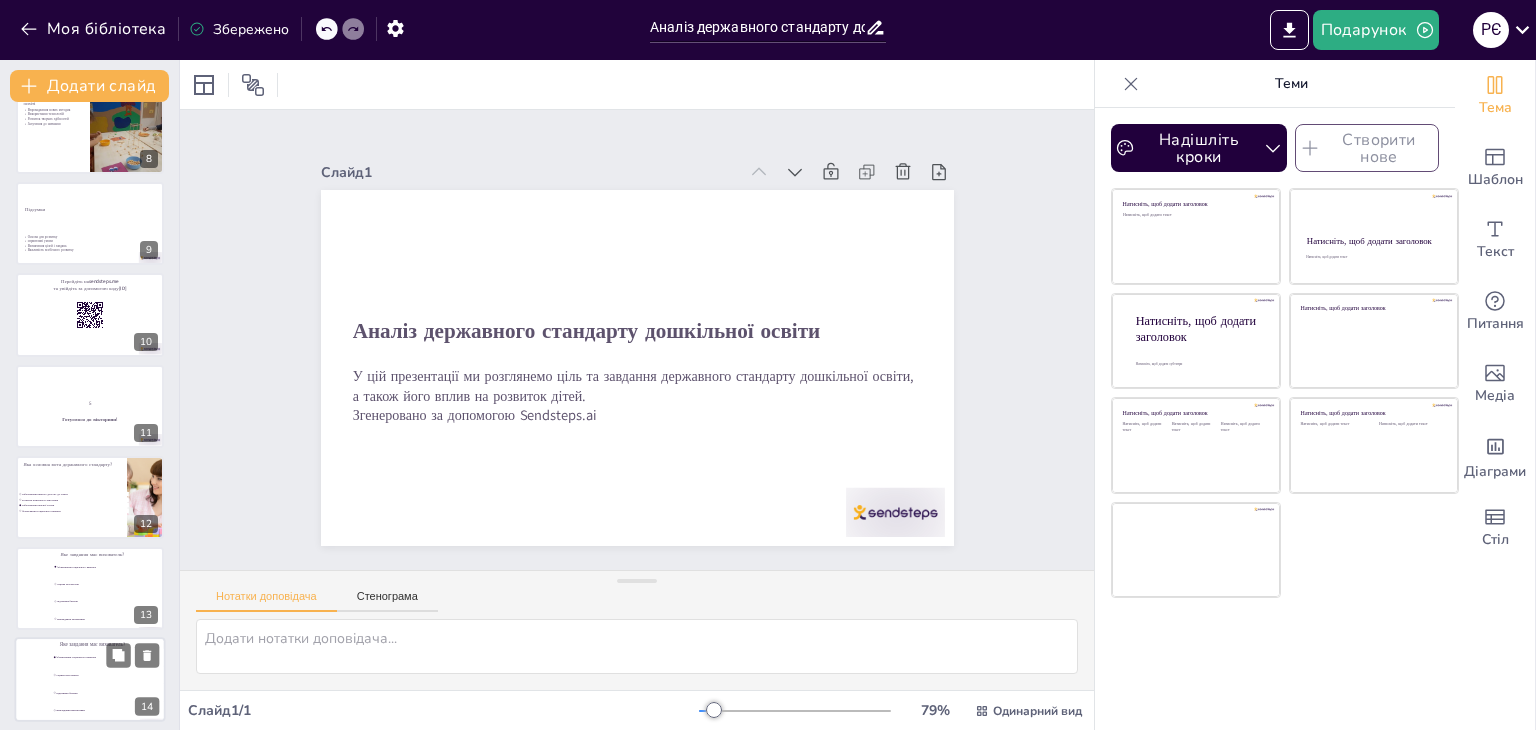 scroll, scrollTop: 702, scrollLeft: 0, axis: vertical 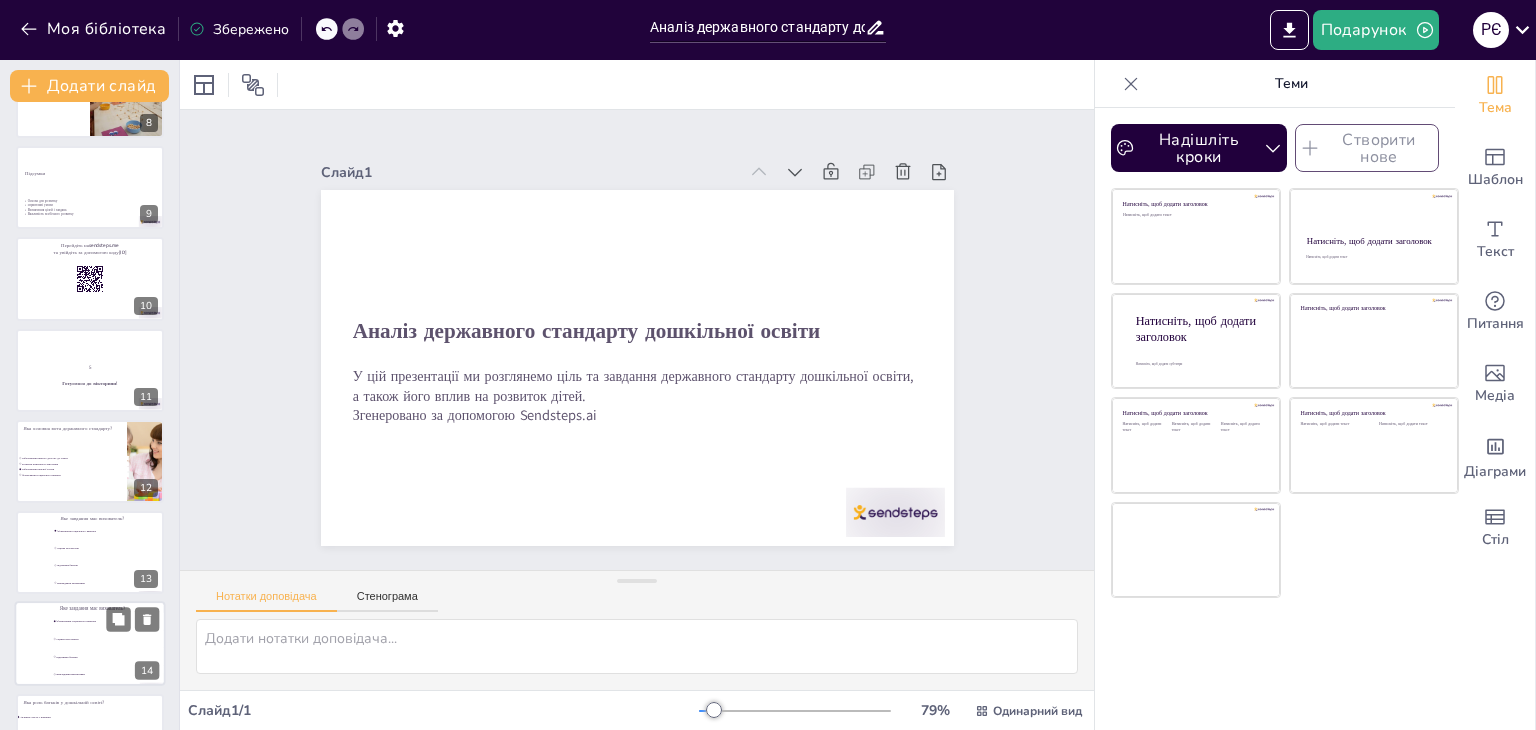 drag, startPoint x: 144, startPoint y: 372, endPoint x: 112, endPoint y: 663, distance: 292.75415 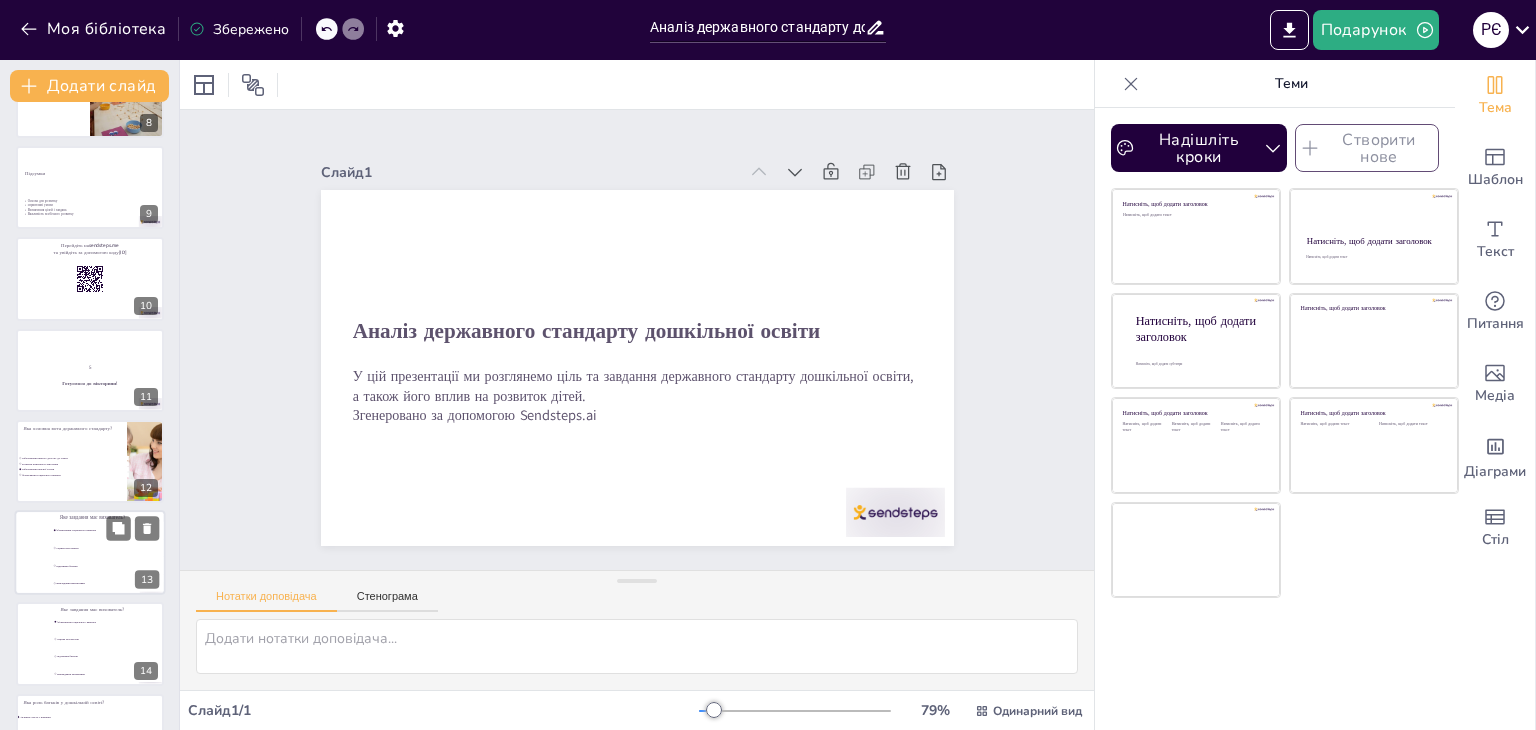 click on "підтримка батьків" at bounding box center [108, 565] 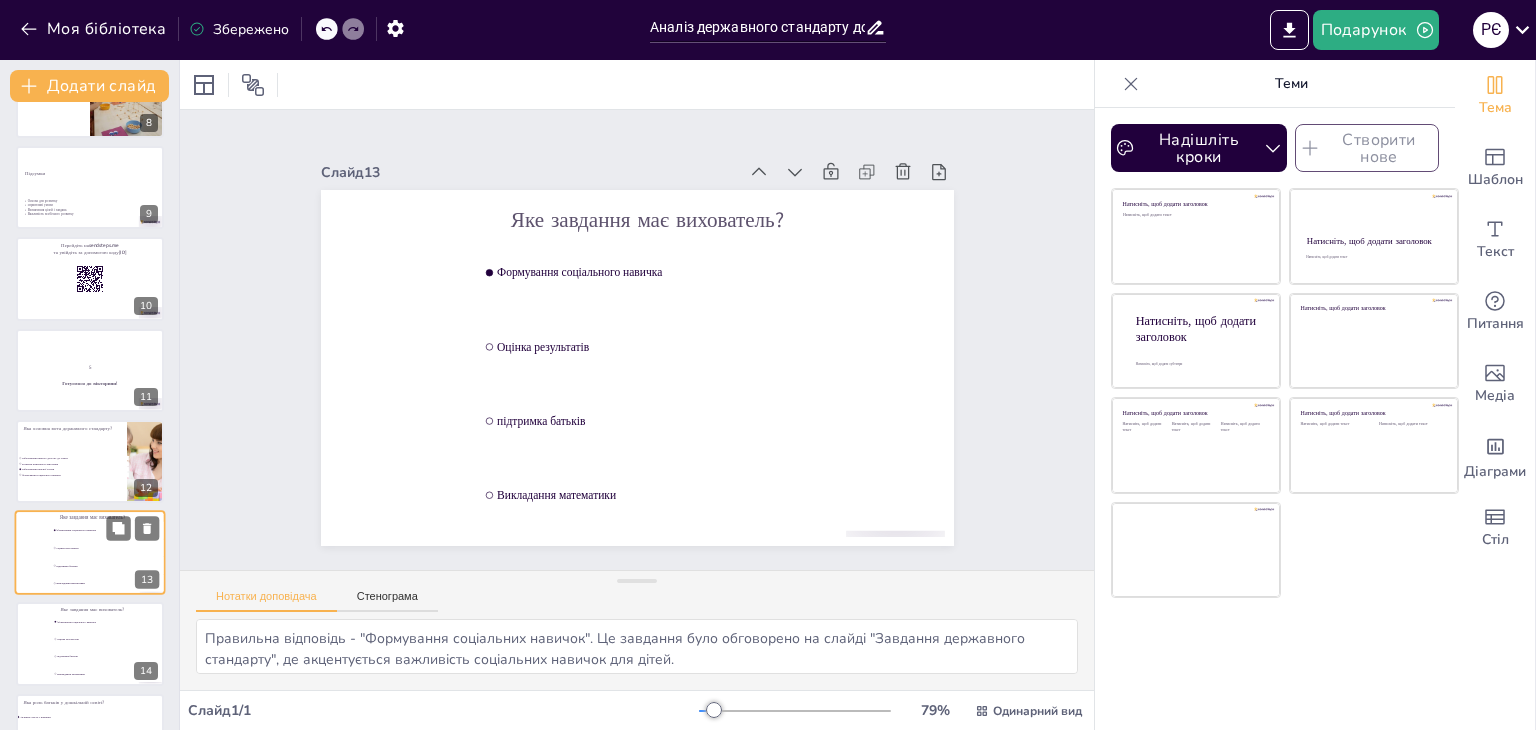 scroll, scrollTop: 839, scrollLeft: 0, axis: vertical 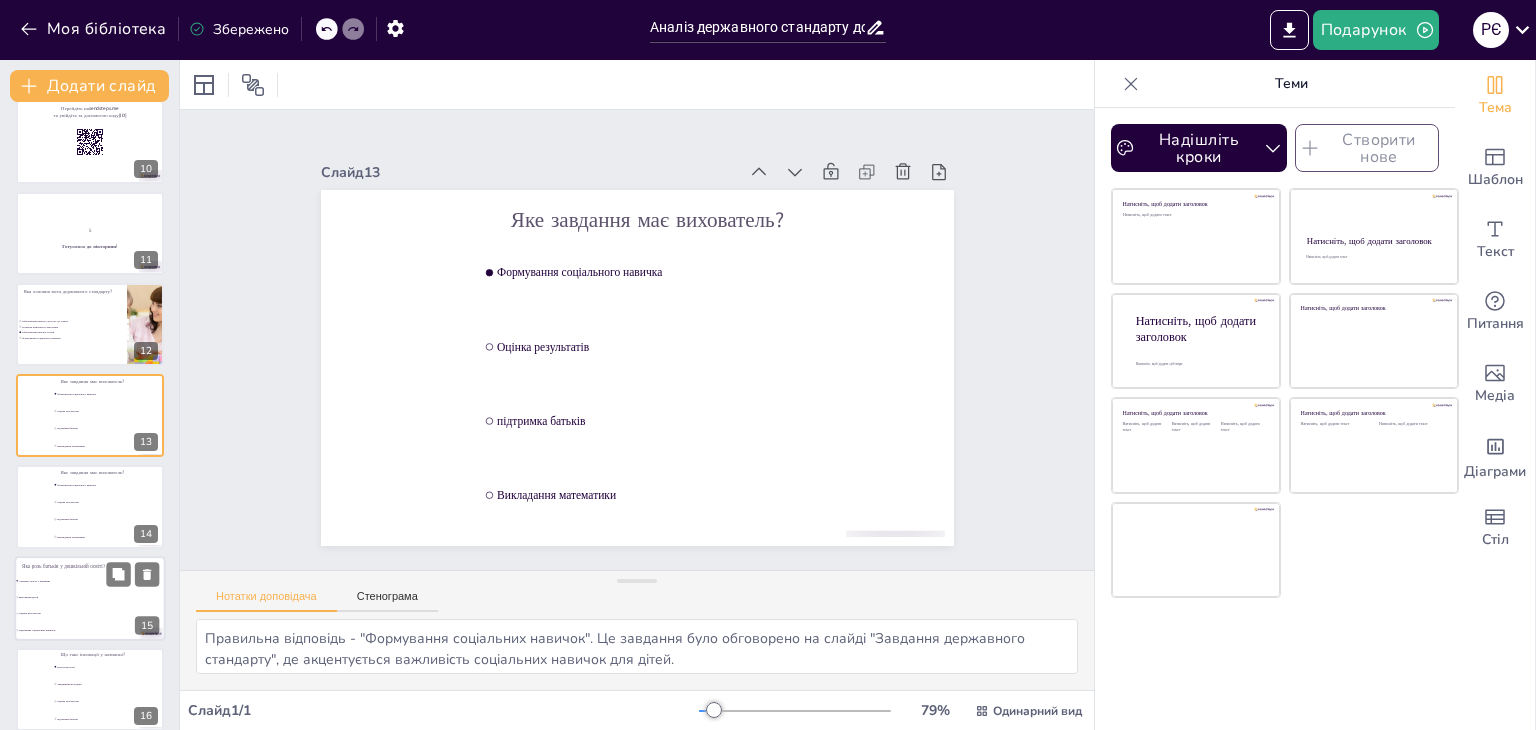 click on "Оцінка результатів" at bounding box center (73, 612) 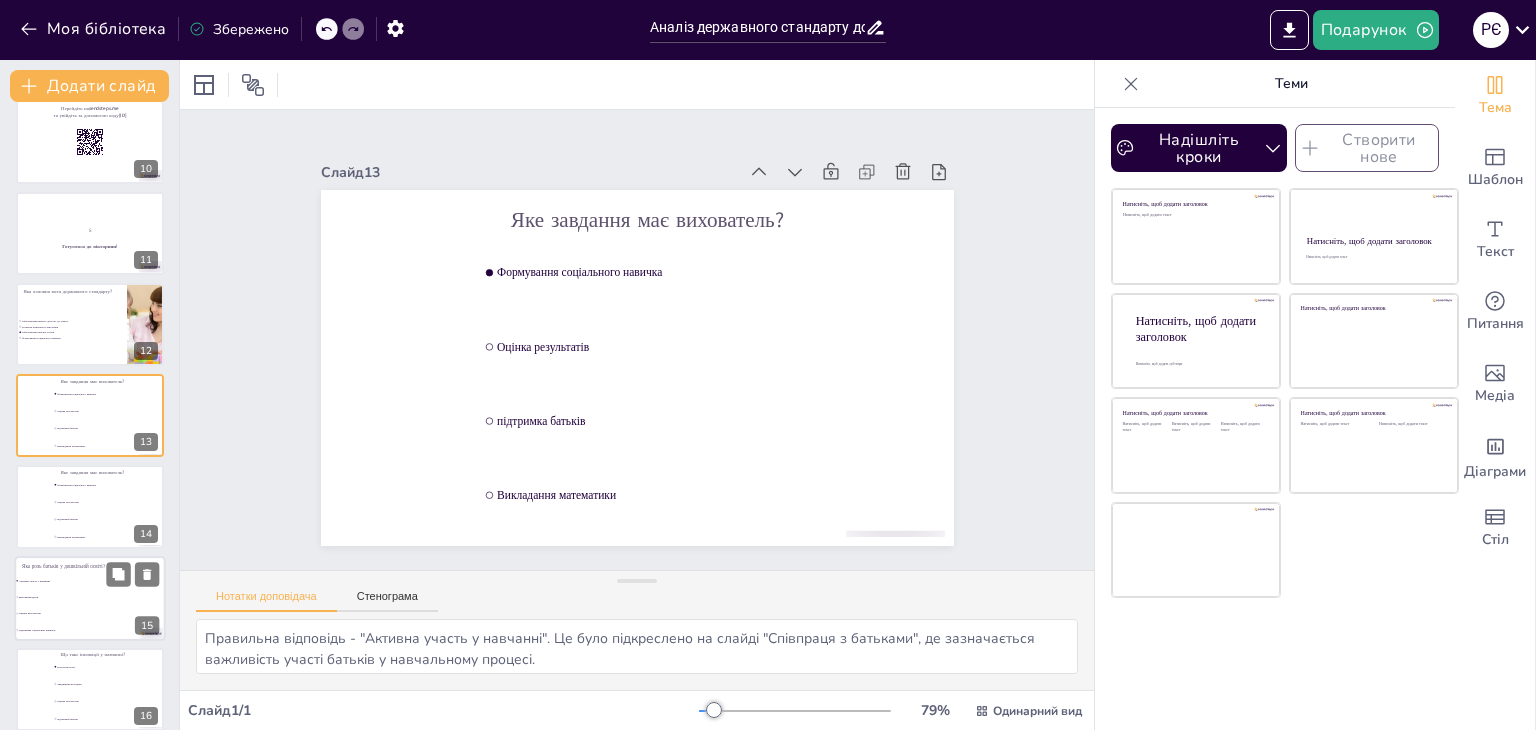 scroll, scrollTop: 1021, scrollLeft: 0, axis: vertical 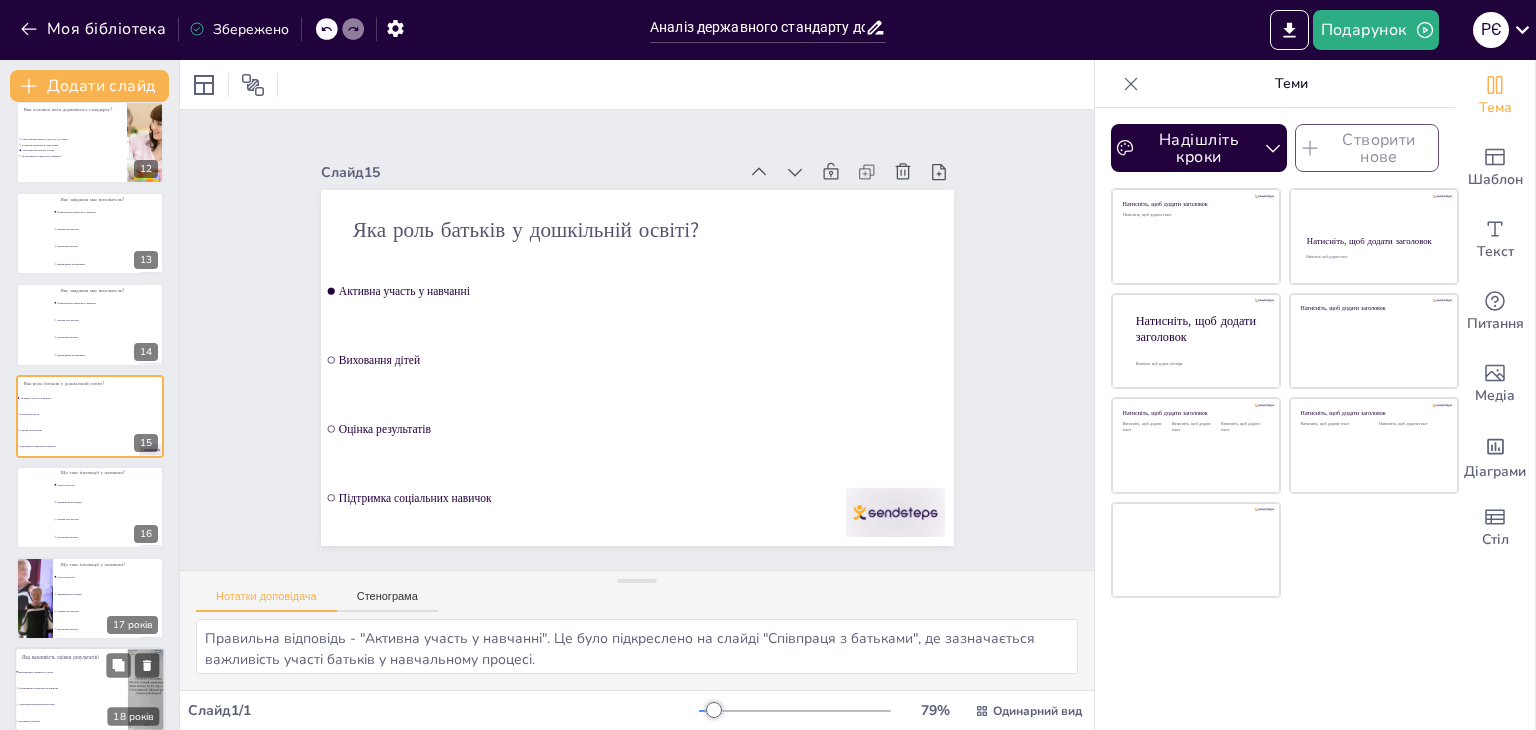 click on "Формування соціального навичка" at bounding box center [71, 688] 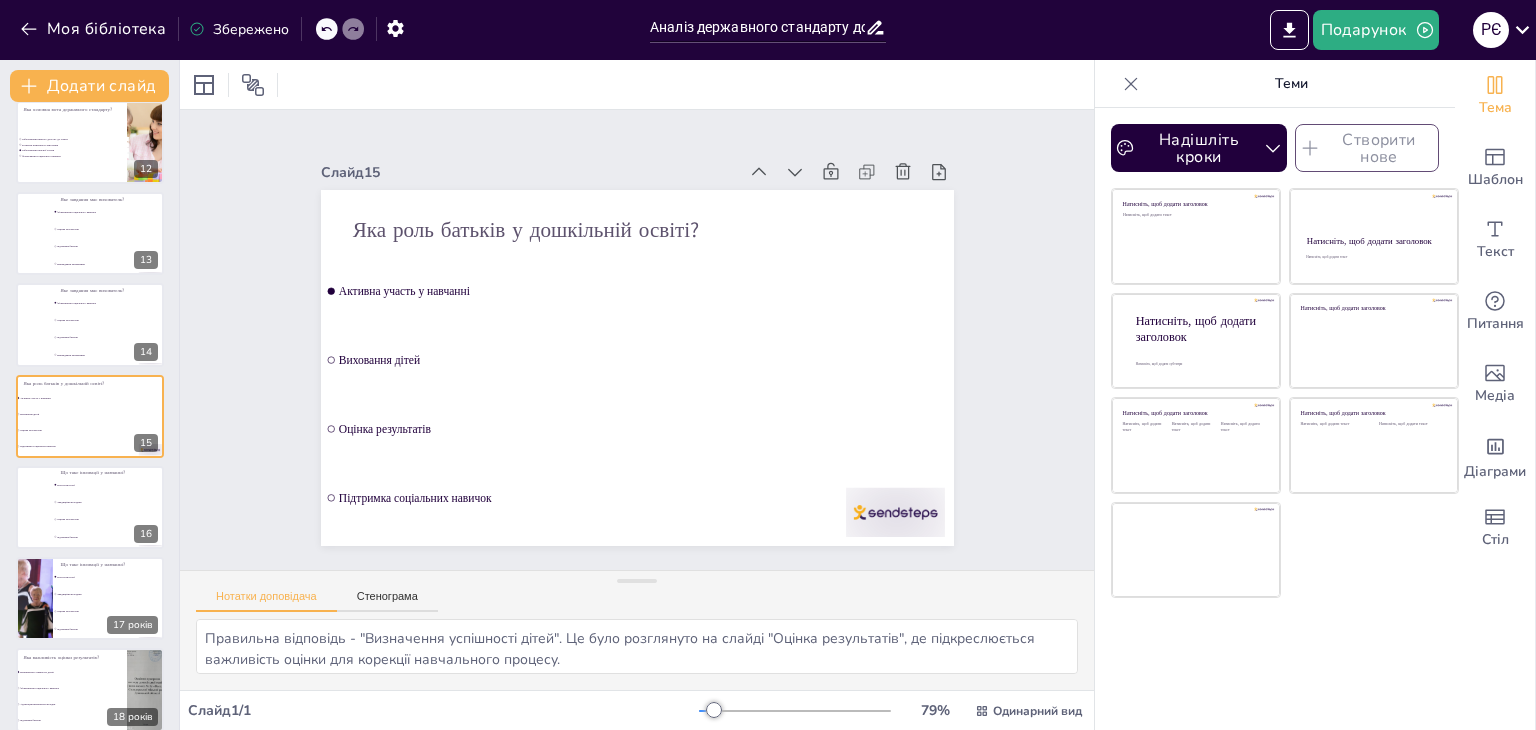 scroll, scrollTop: 1129, scrollLeft: 0, axis: vertical 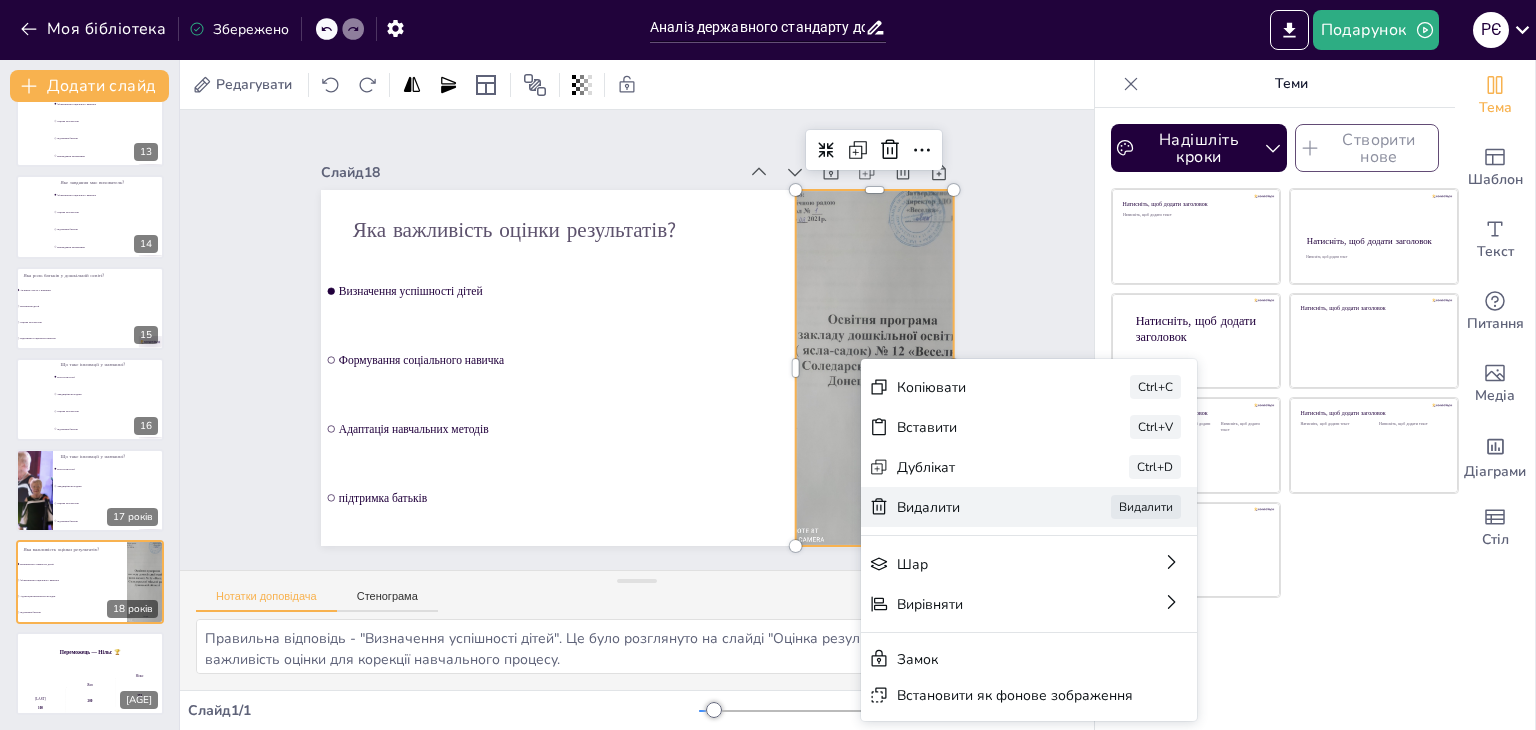 click 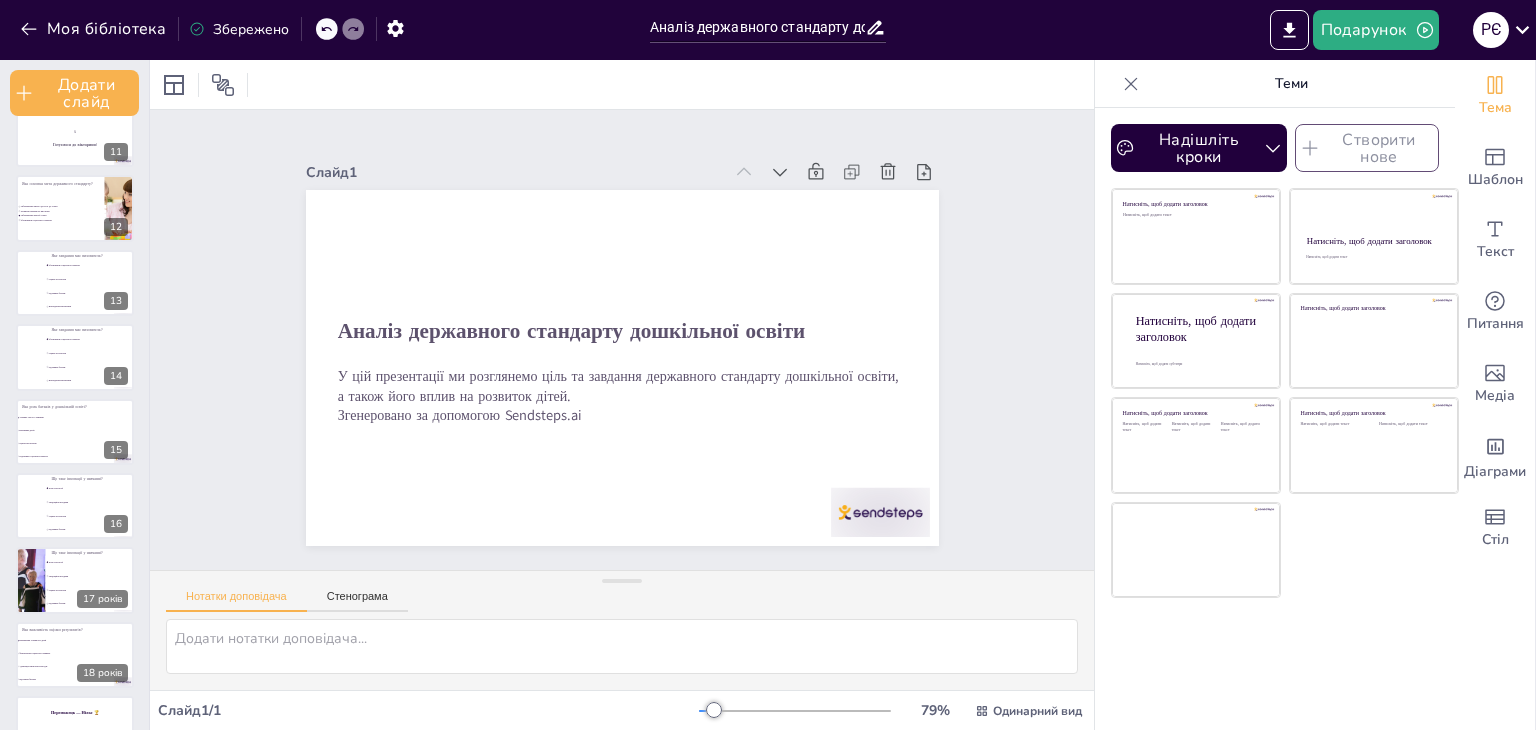 scroll, scrollTop: 823, scrollLeft: 0, axis: vertical 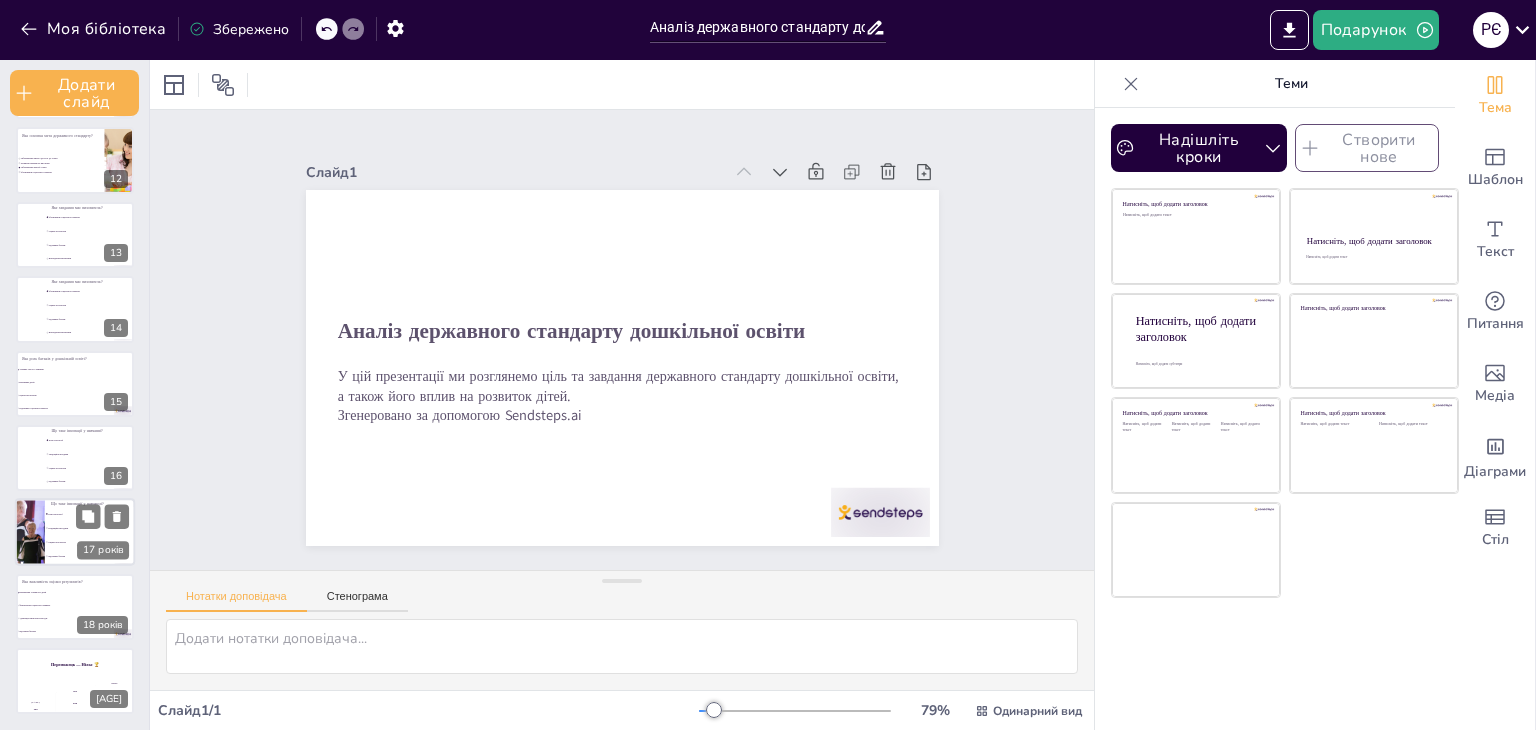 click on "Традиційні методики" at bounding box center (90, 529) 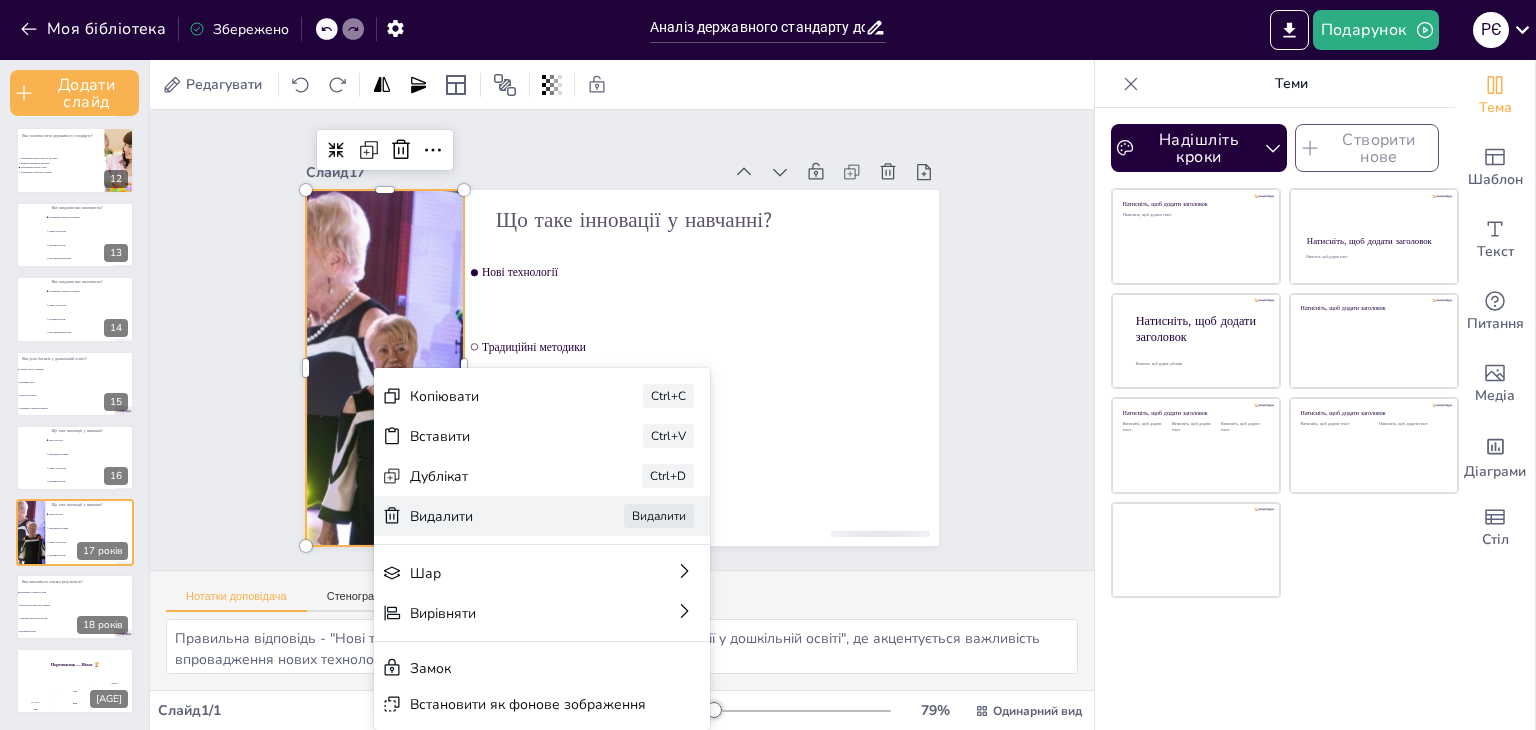 click on "Видалити" at bounding box center [441, 516] 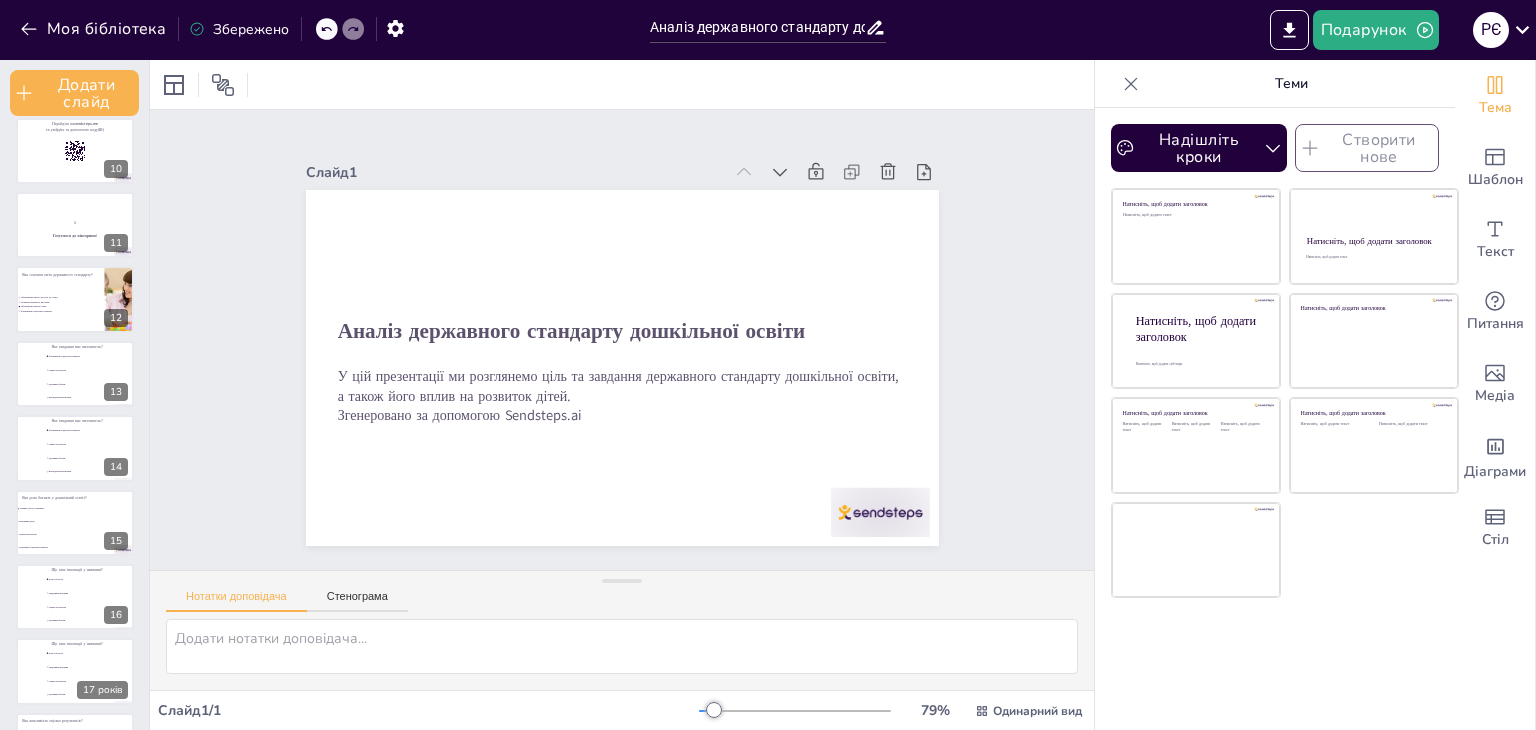 scroll, scrollTop: 708, scrollLeft: 0, axis: vertical 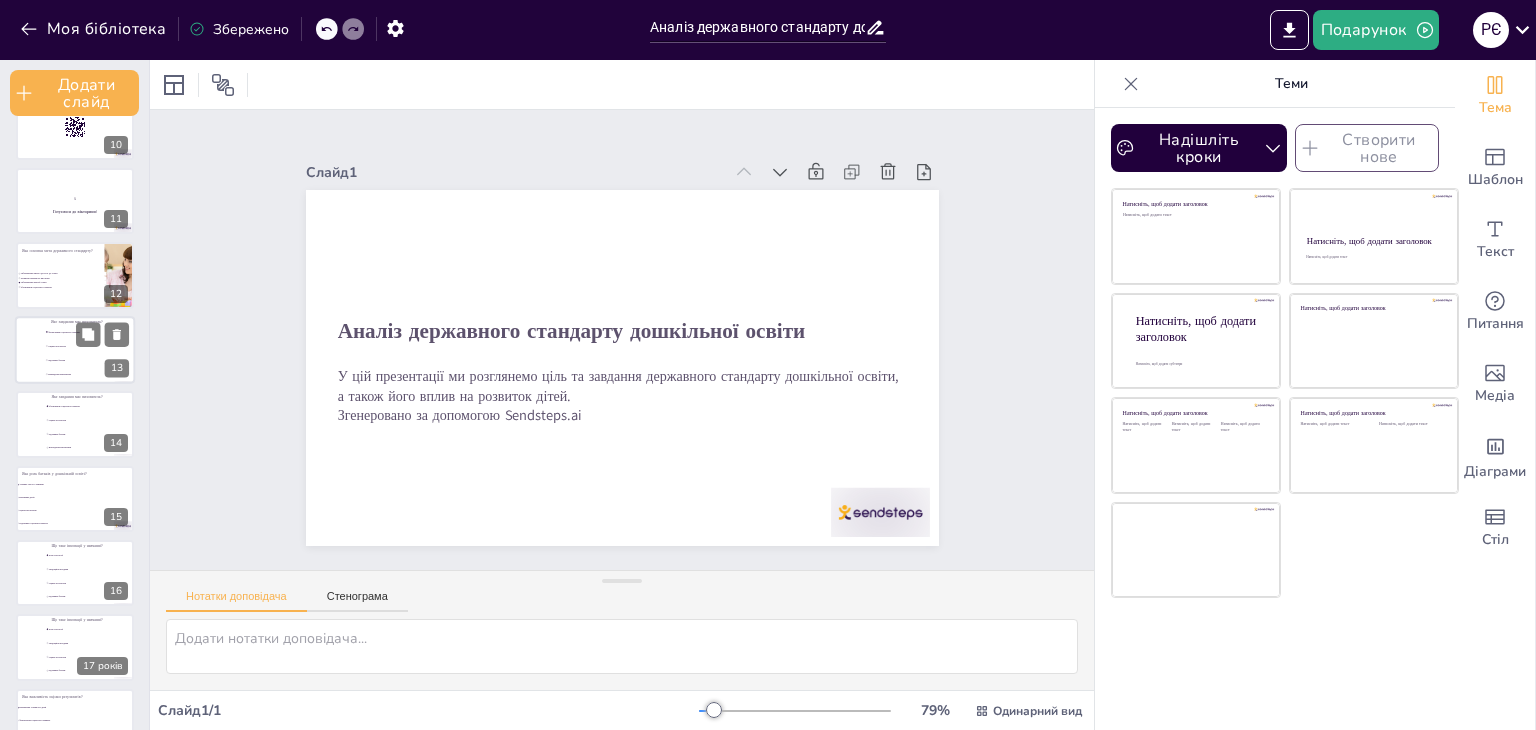 click on "Оцінка результатів" at bounding box center [90, 346] 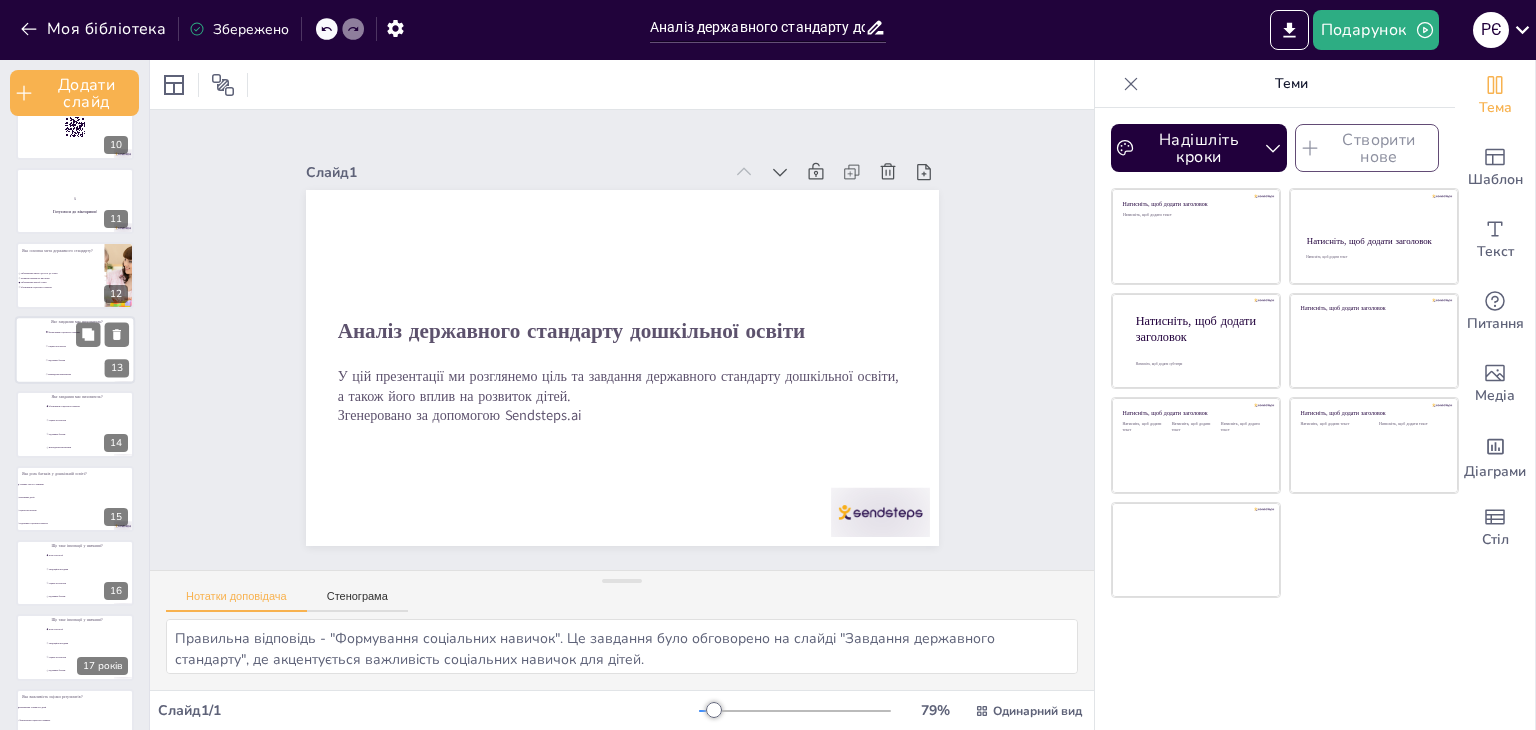 scroll, scrollTop: 635, scrollLeft: 0, axis: vertical 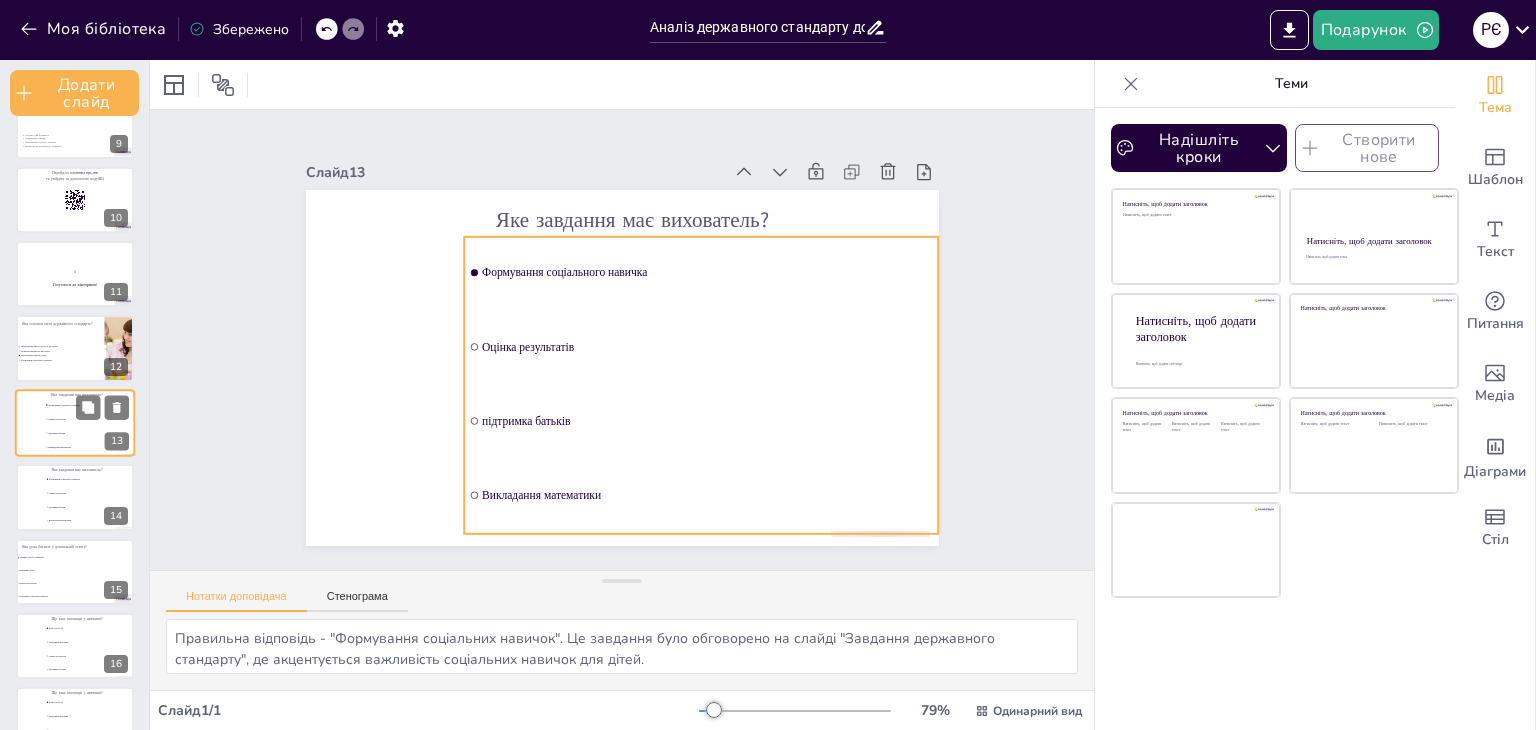 click on "Оцінка результатів" at bounding box center [91, 419] 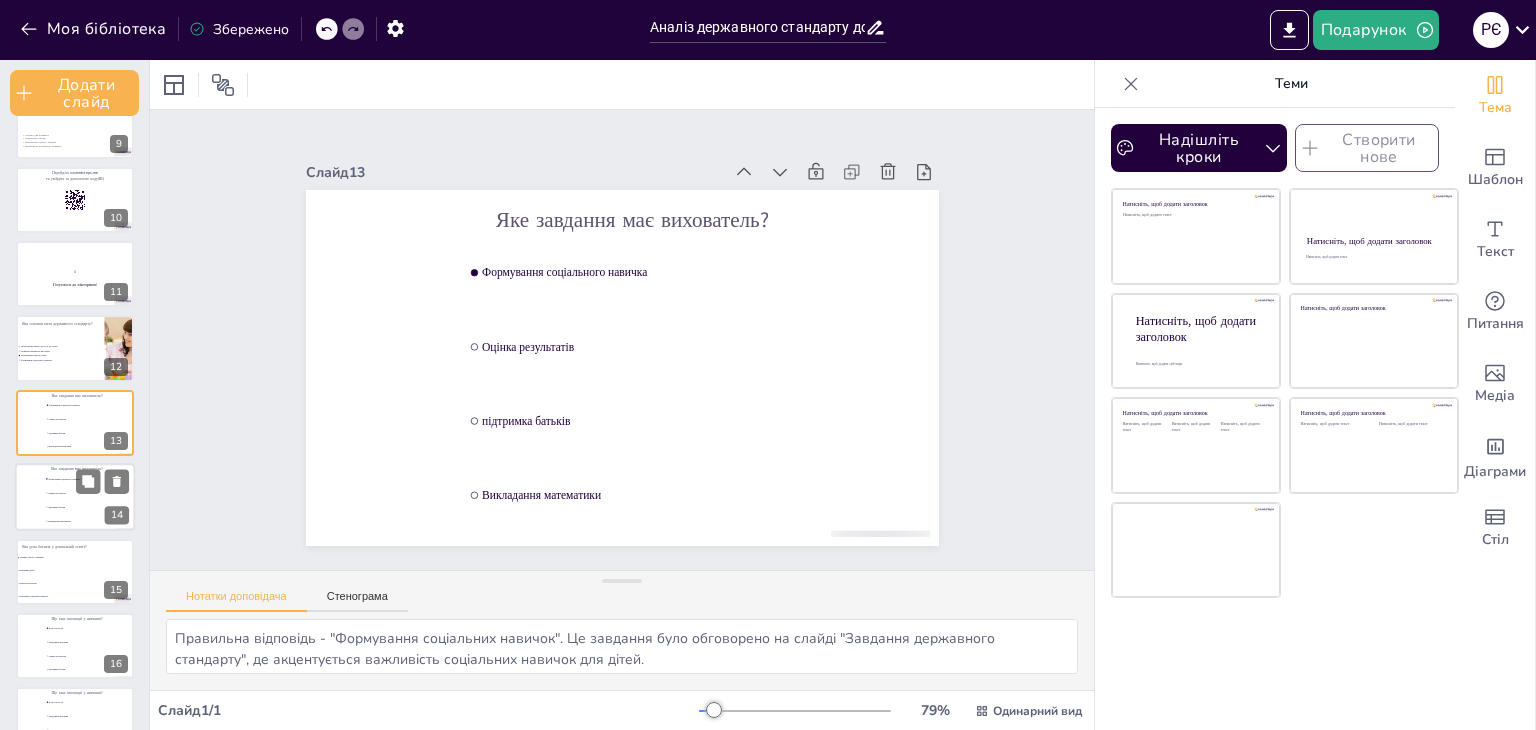 click on "підтримка батьків" at bounding box center [90, 508] 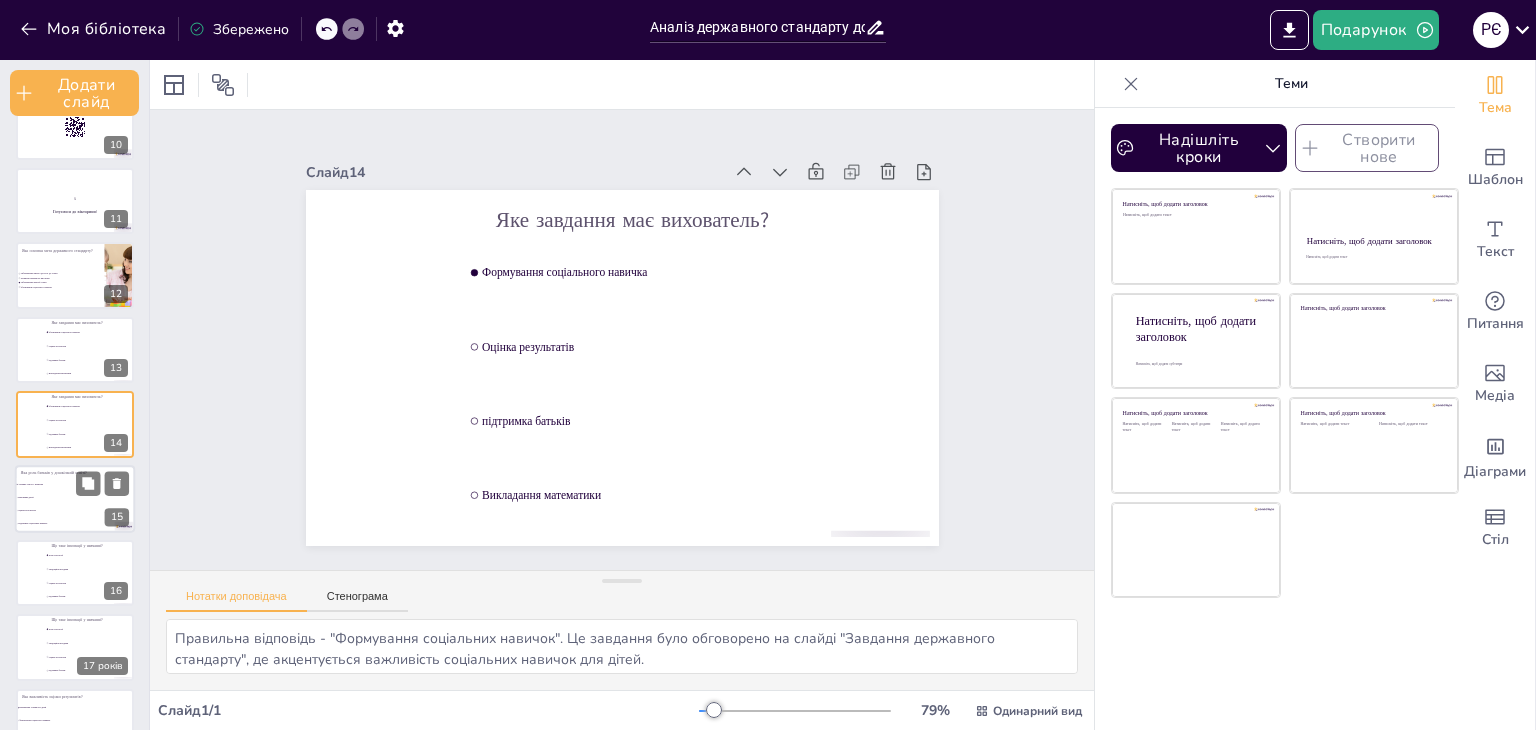 click on "Оцінка результатів" at bounding box center (60, 510) 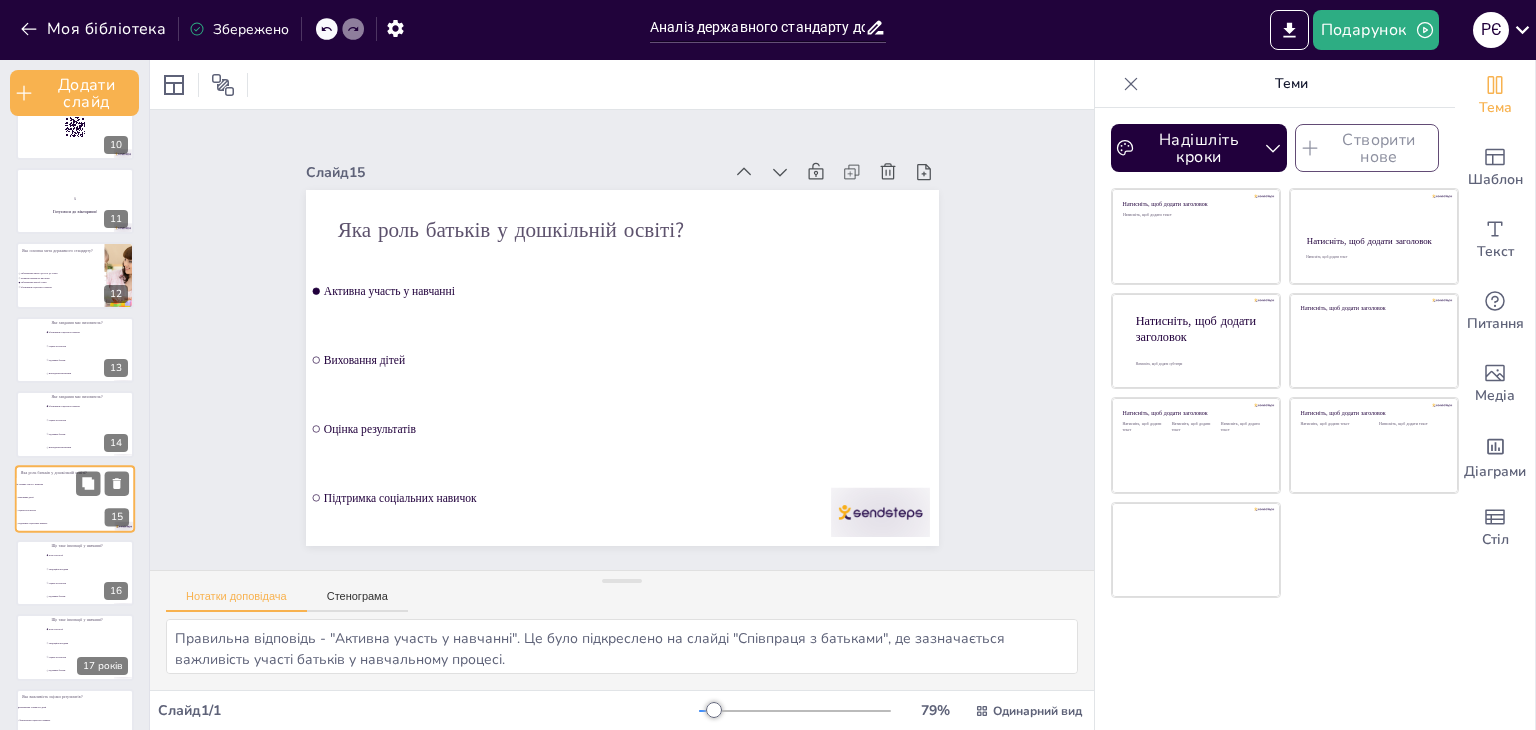scroll, scrollTop: 783, scrollLeft: 0, axis: vertical 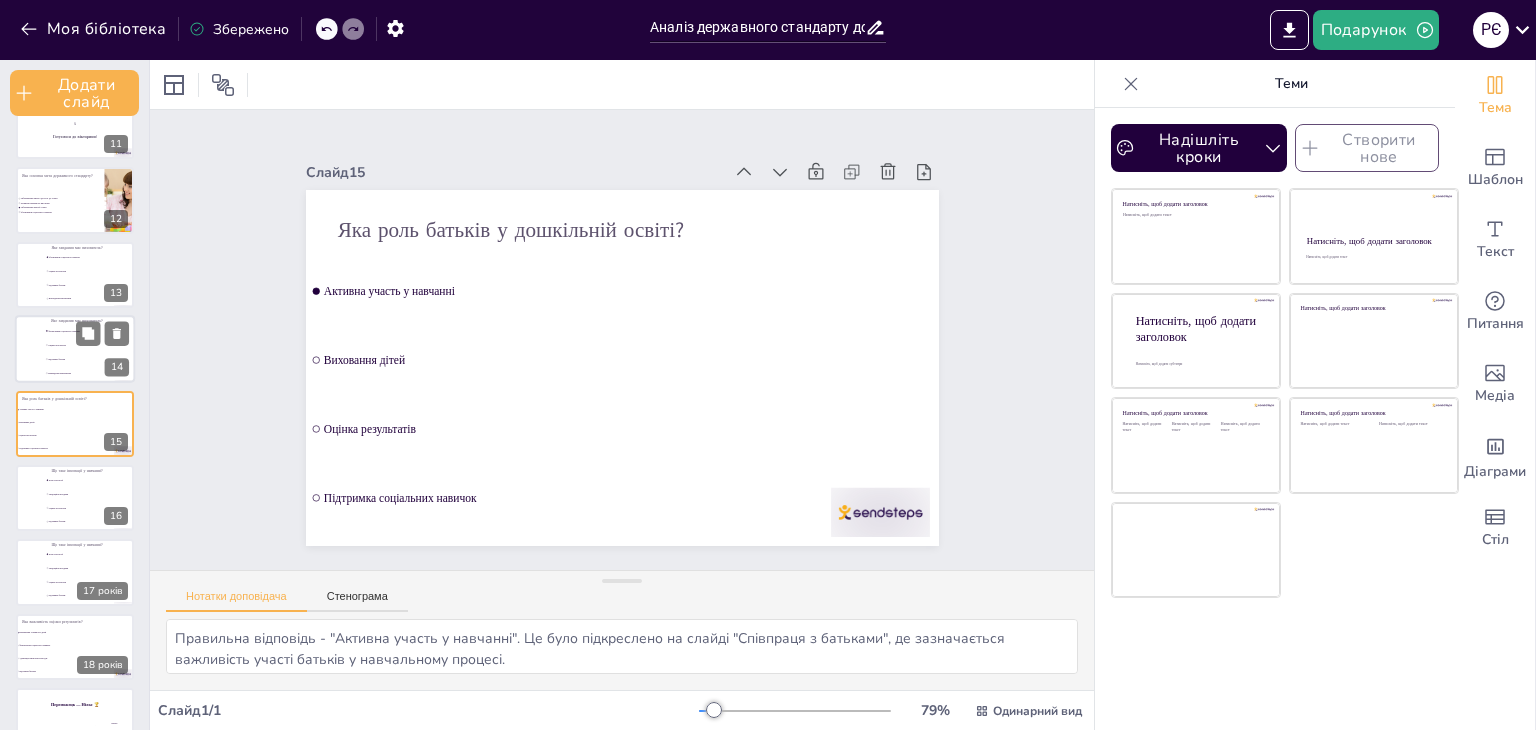 click on "підтримка батьків" at bounding box center [90, 360] 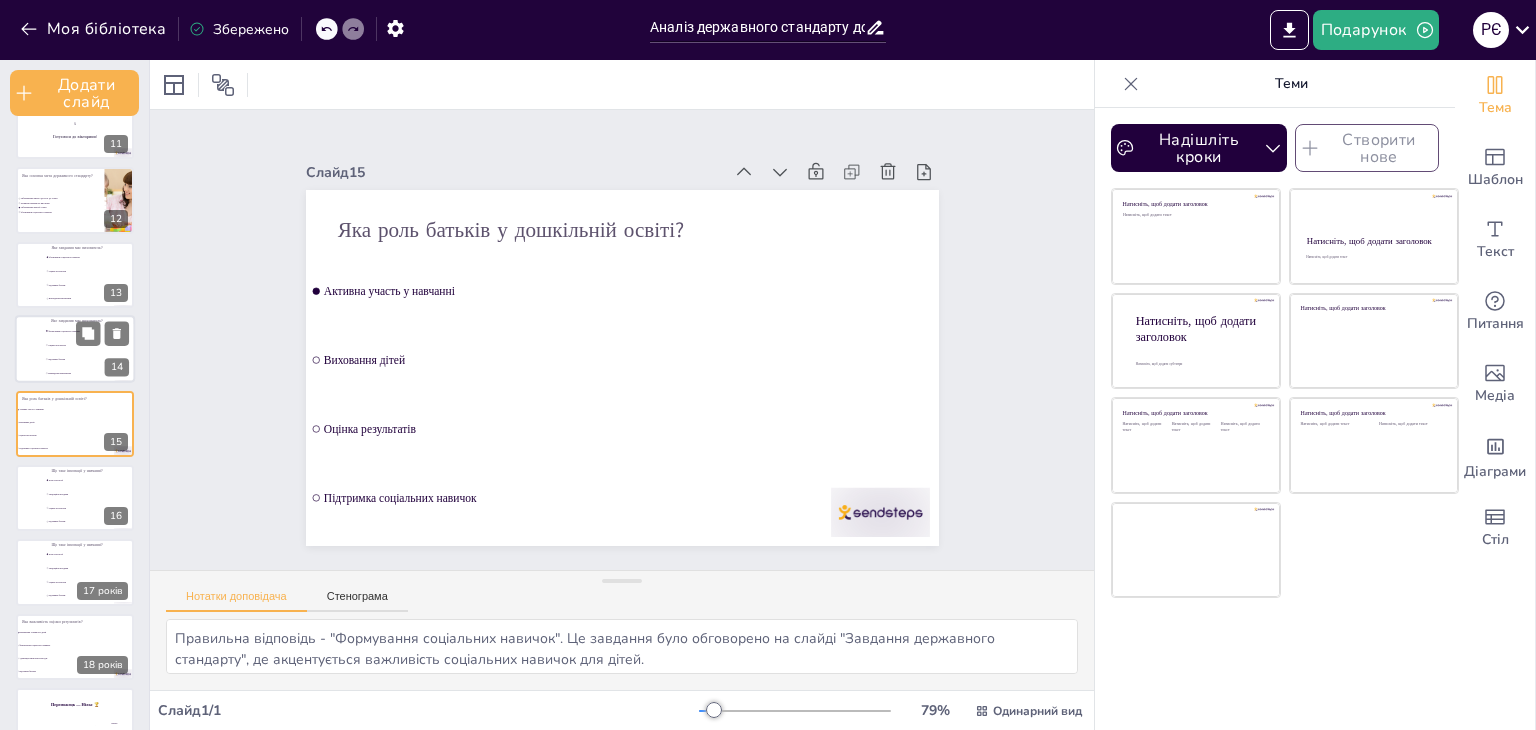 scroll, scrollTop: 708, scrollLeft: 0, axis: vertical 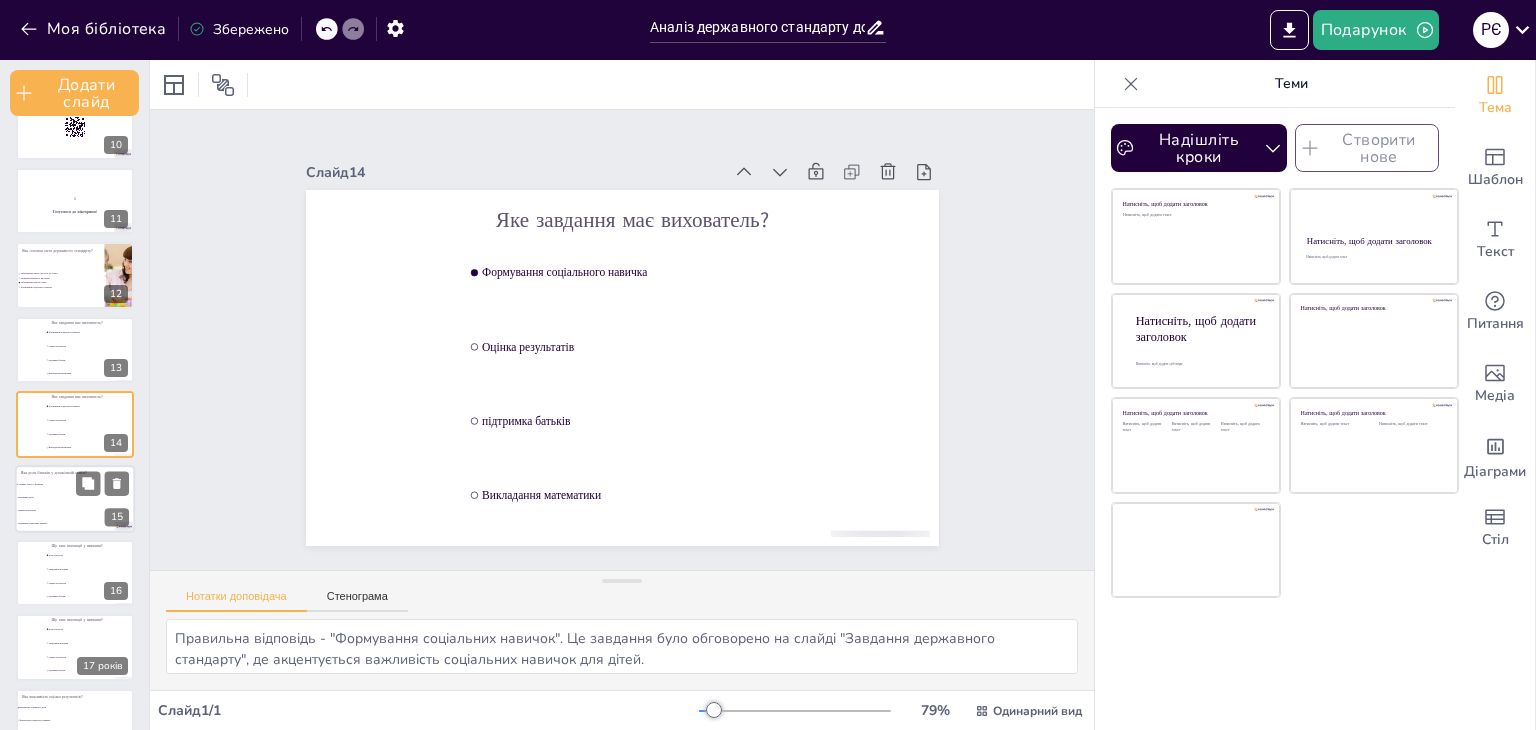 click on "Виховання дітей" at bounding box center [61, 497] 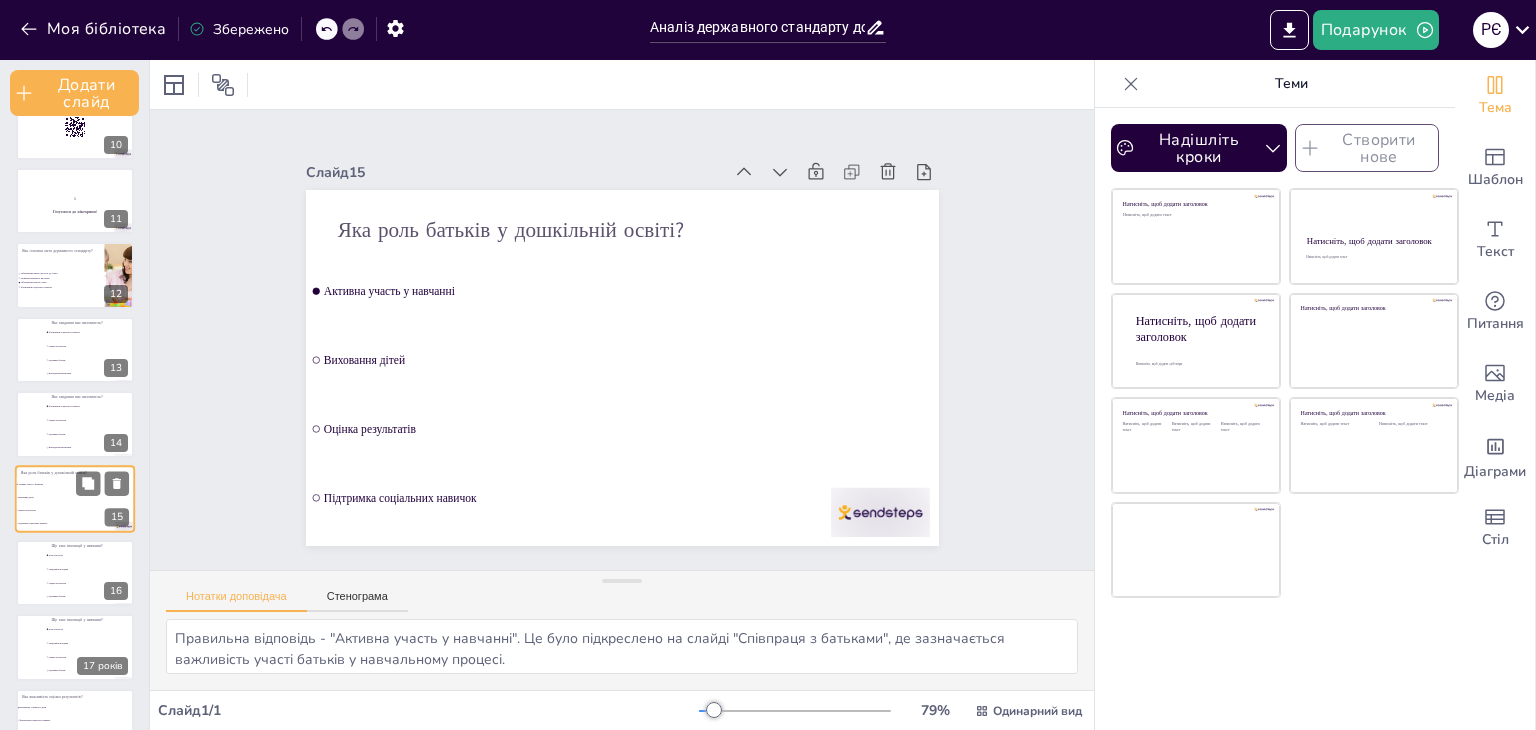 scroll, scrollTop: 783, scrollLeft: 0, axis: vertical 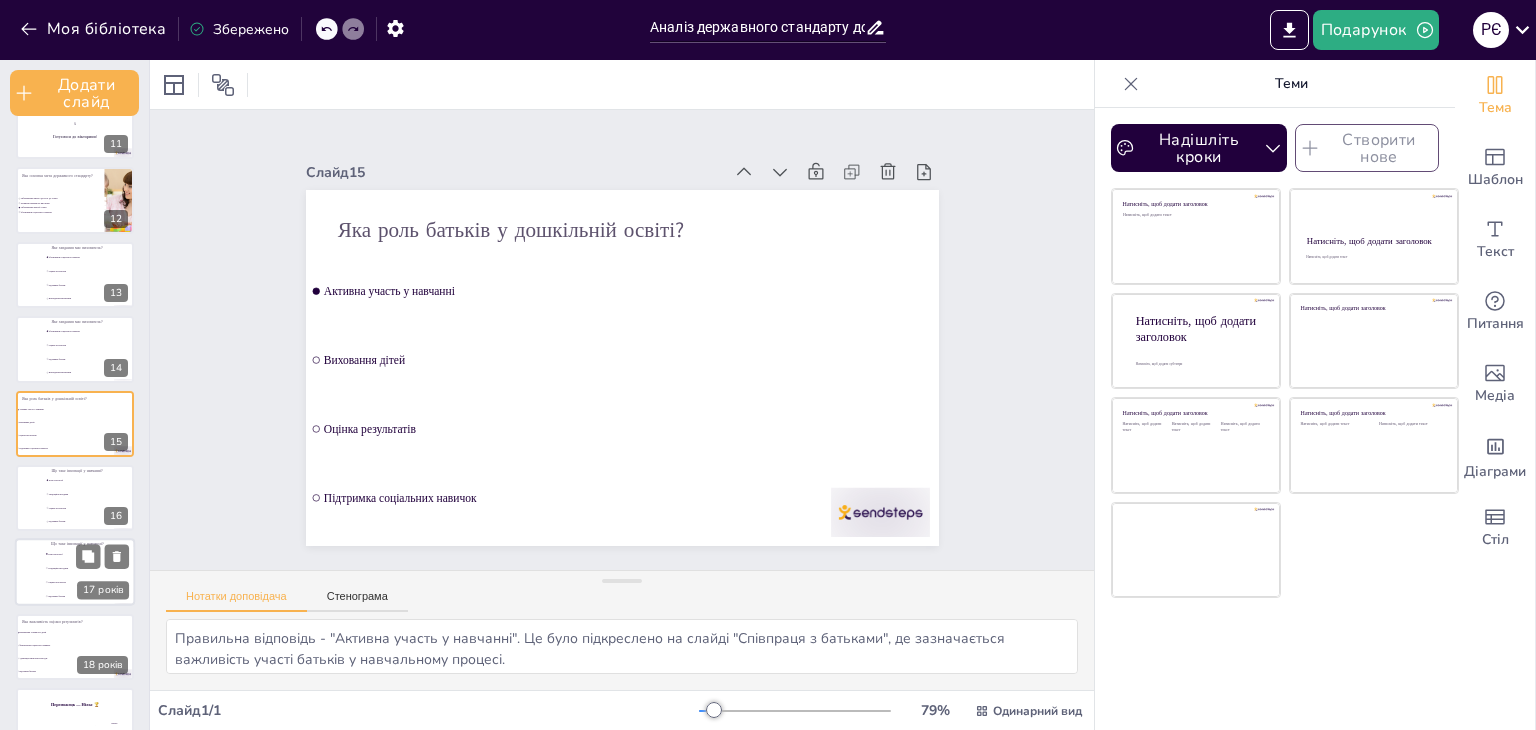 click on "Що таке інновації у навчанні? Нові технології Традиційні методики Оцінка результатів підтримка батьків" at bounding box center [75, 465] 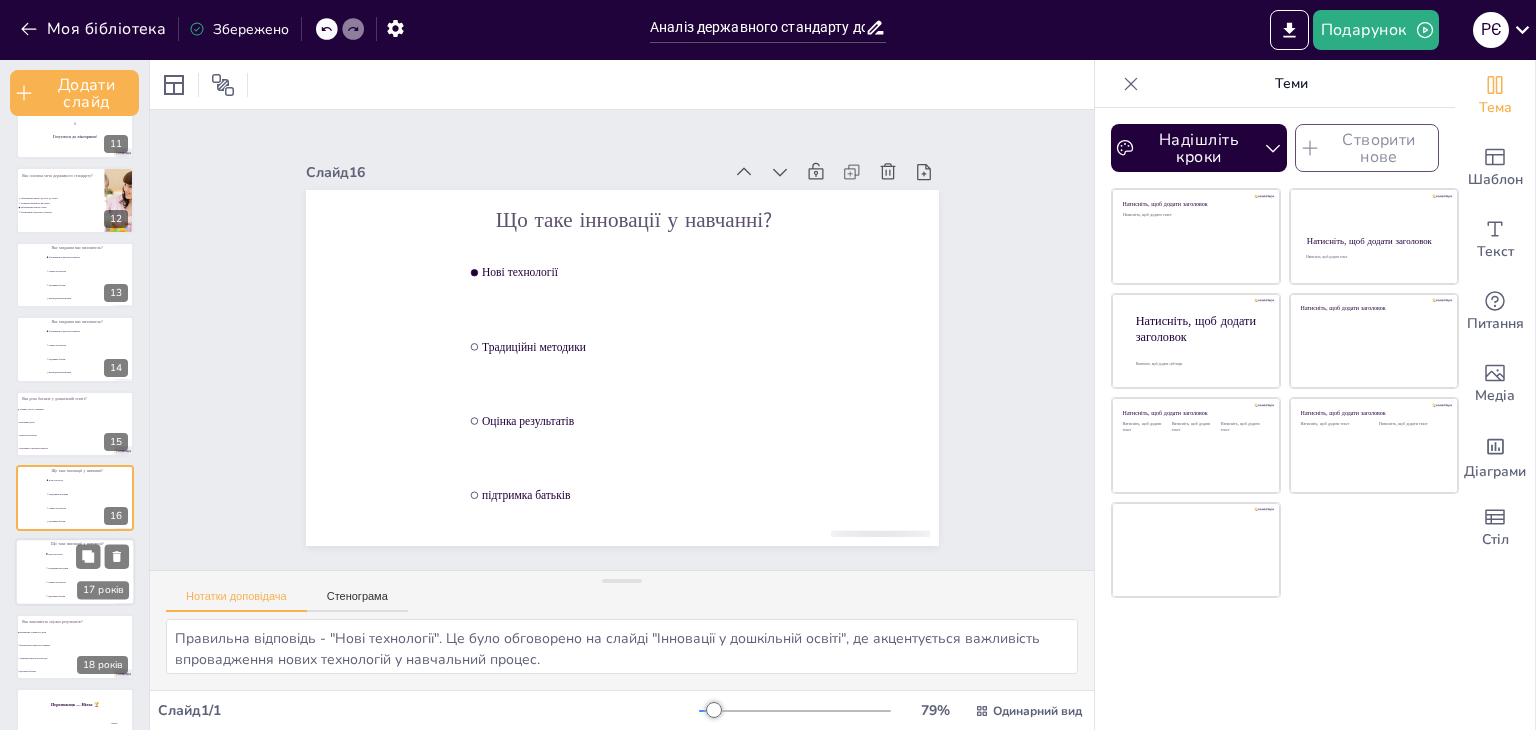 scroll, scrollTop: 823, scrollLeft: 0, axis: vertical 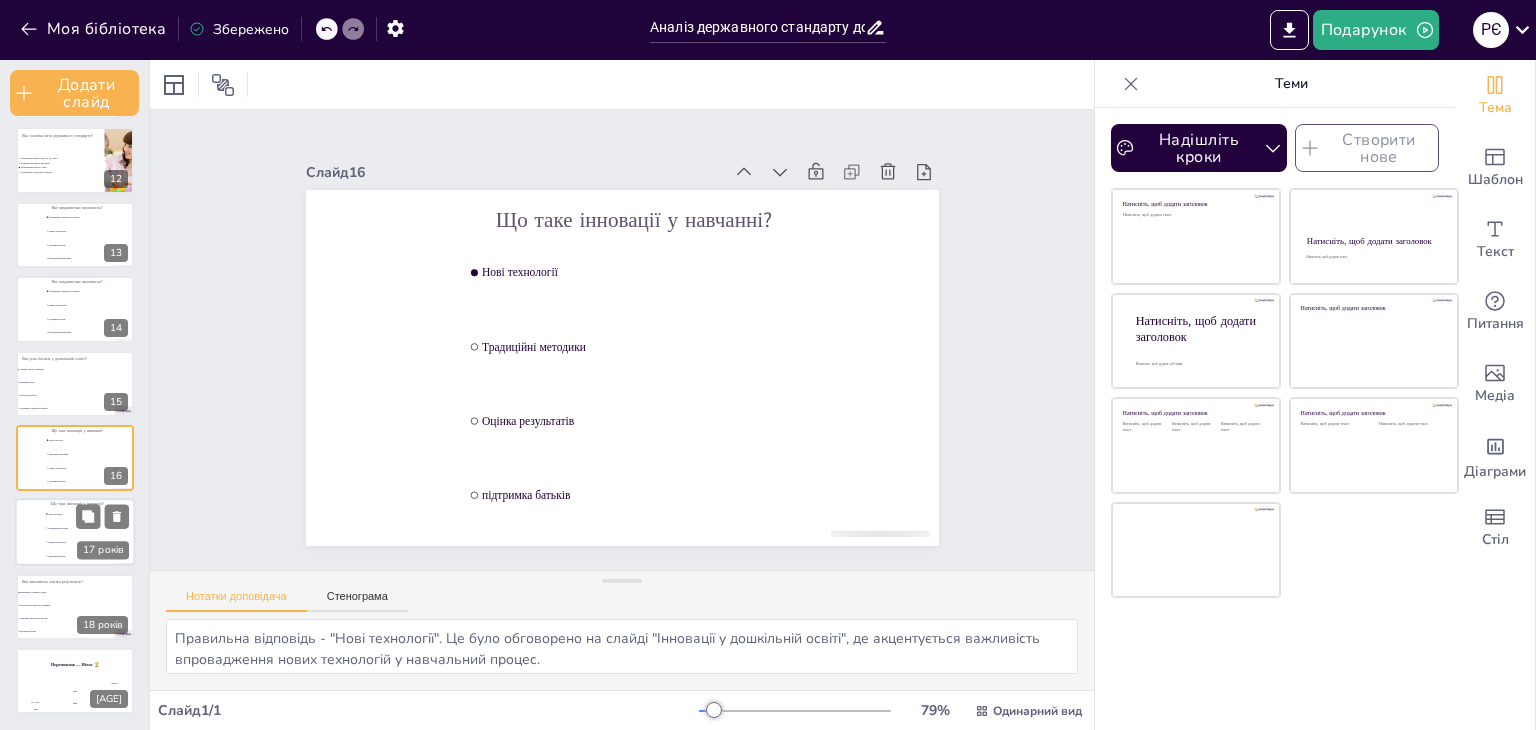 click on "Оцінка результатів" at bounding box center (90, 543) 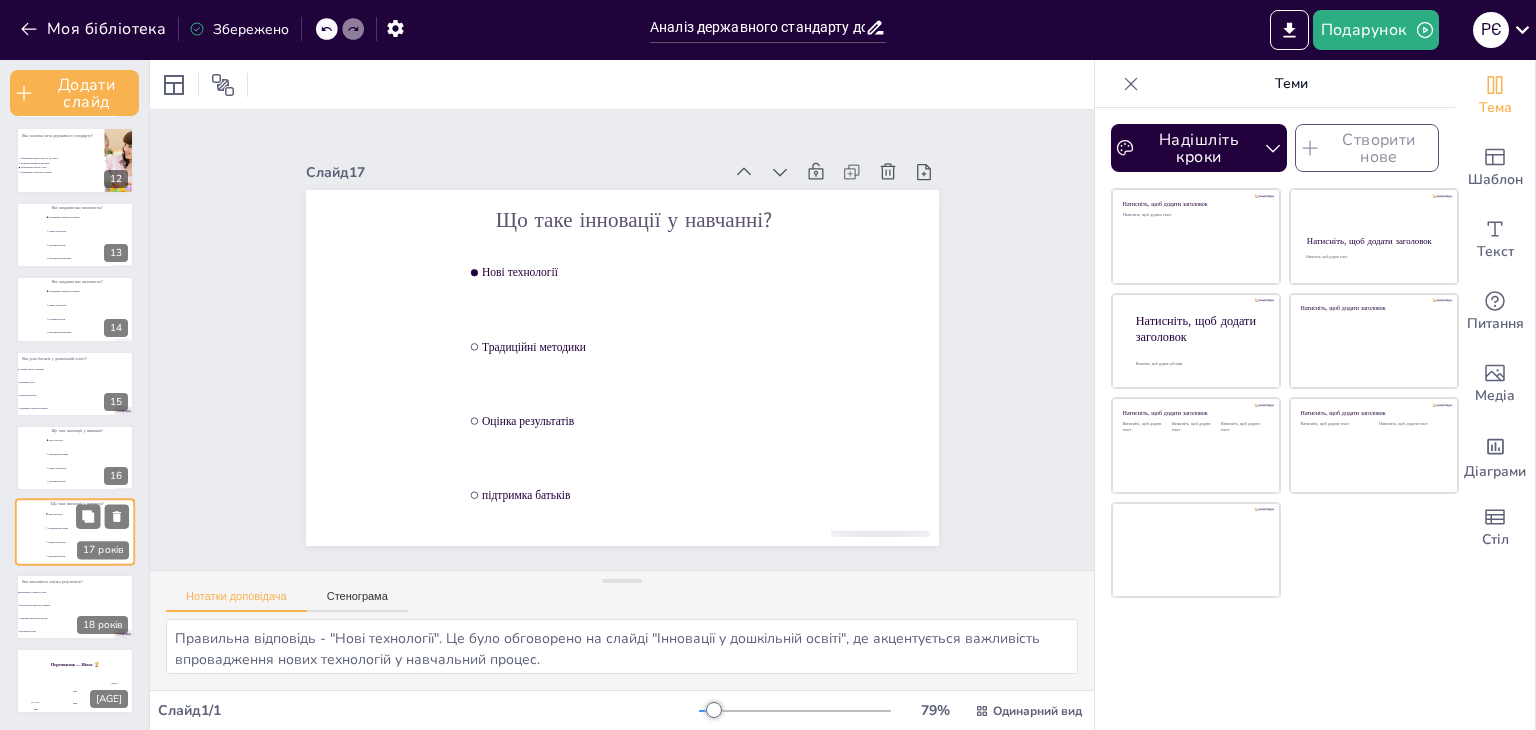click on "Оцінка результатів" at bounding box center (90, 543) 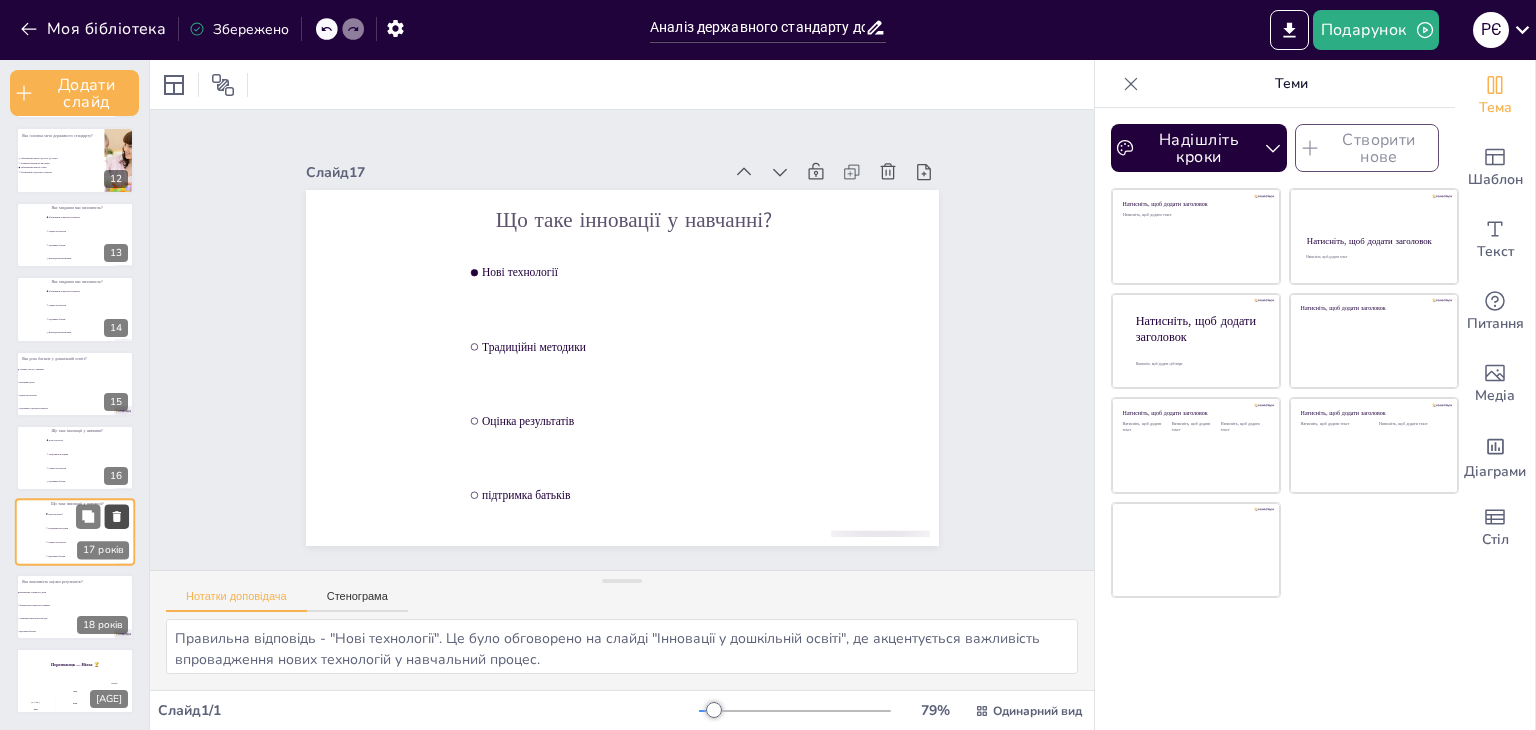 click 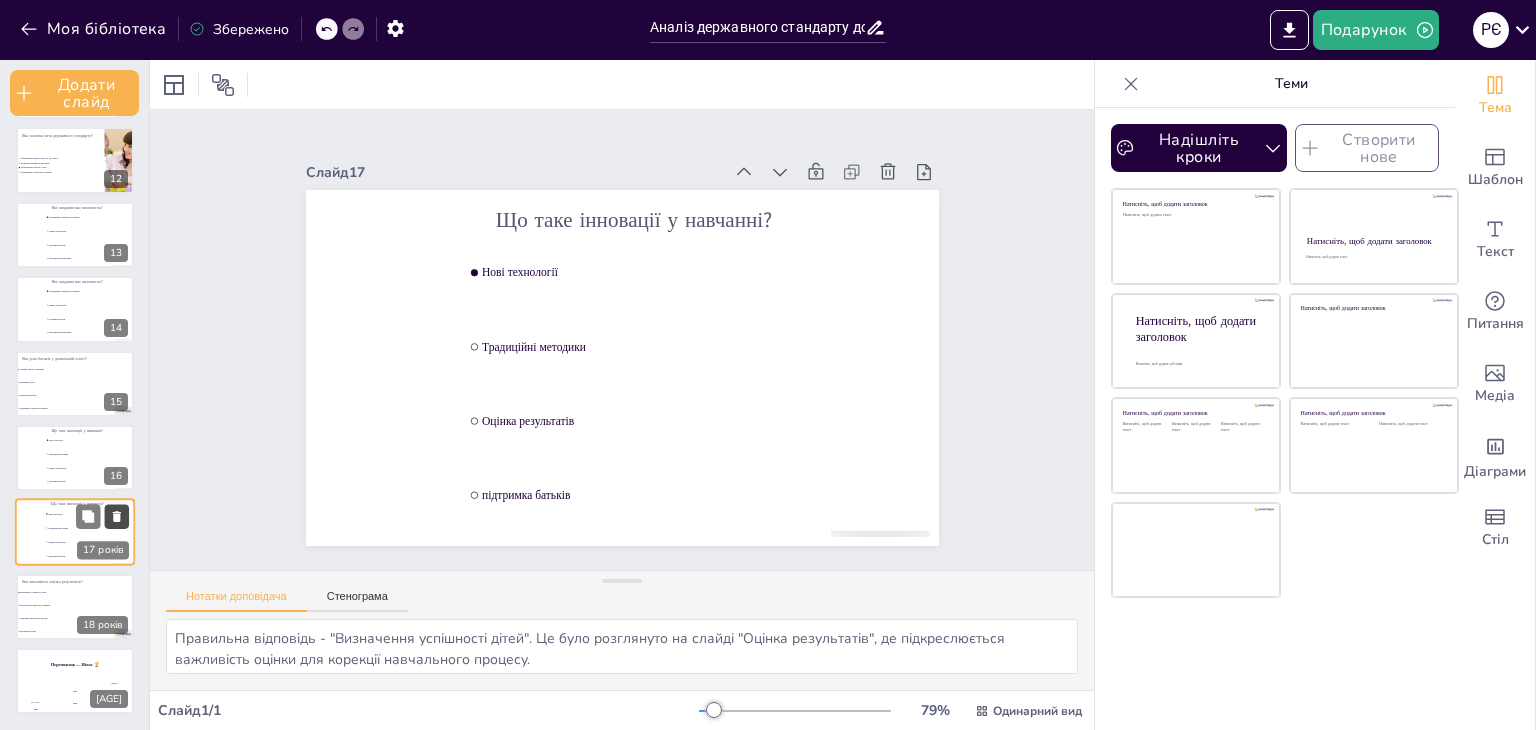 scroll, scrollTop: 748, scrollLeft: 0, axis: vertical 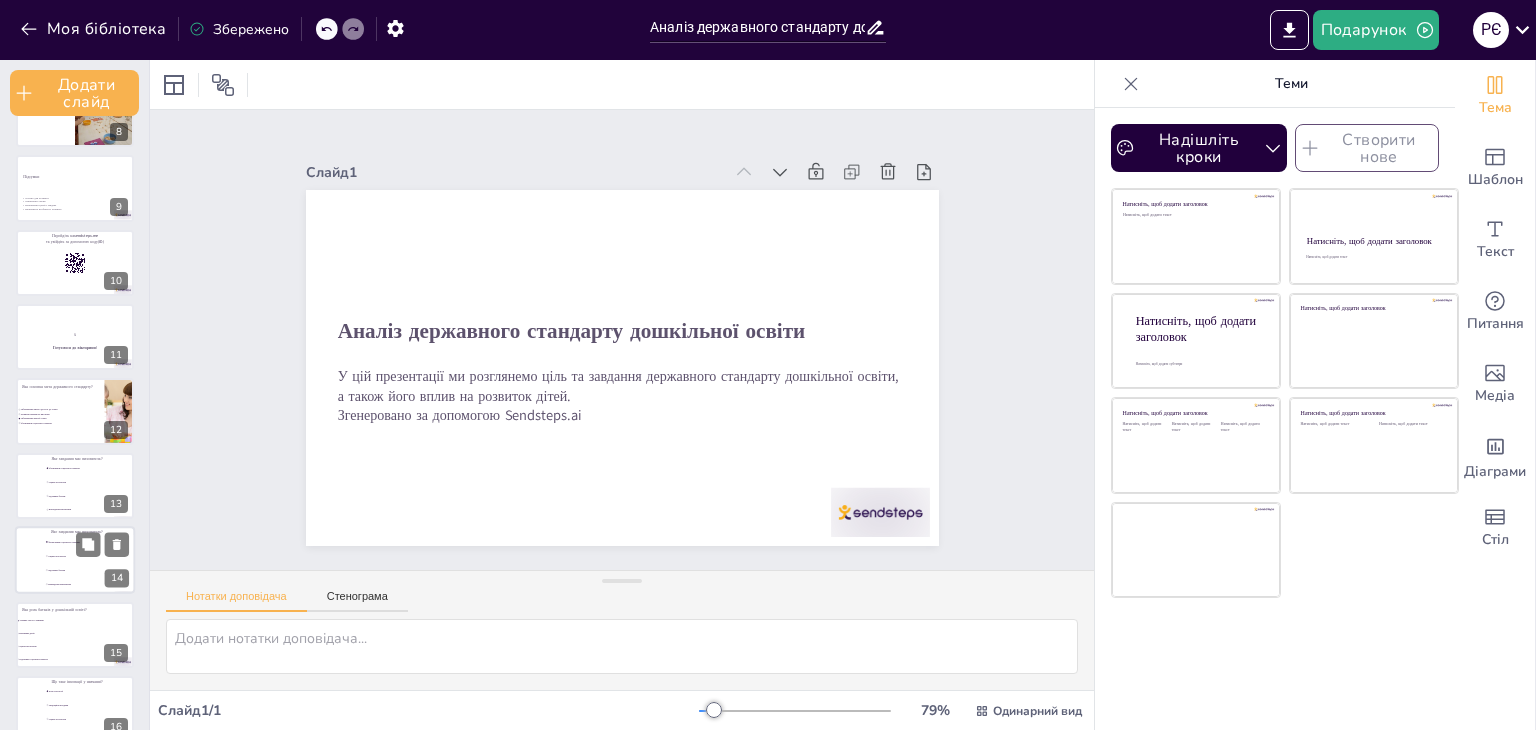 click on "Оцінка результатів" at bounding box center (90, 556) 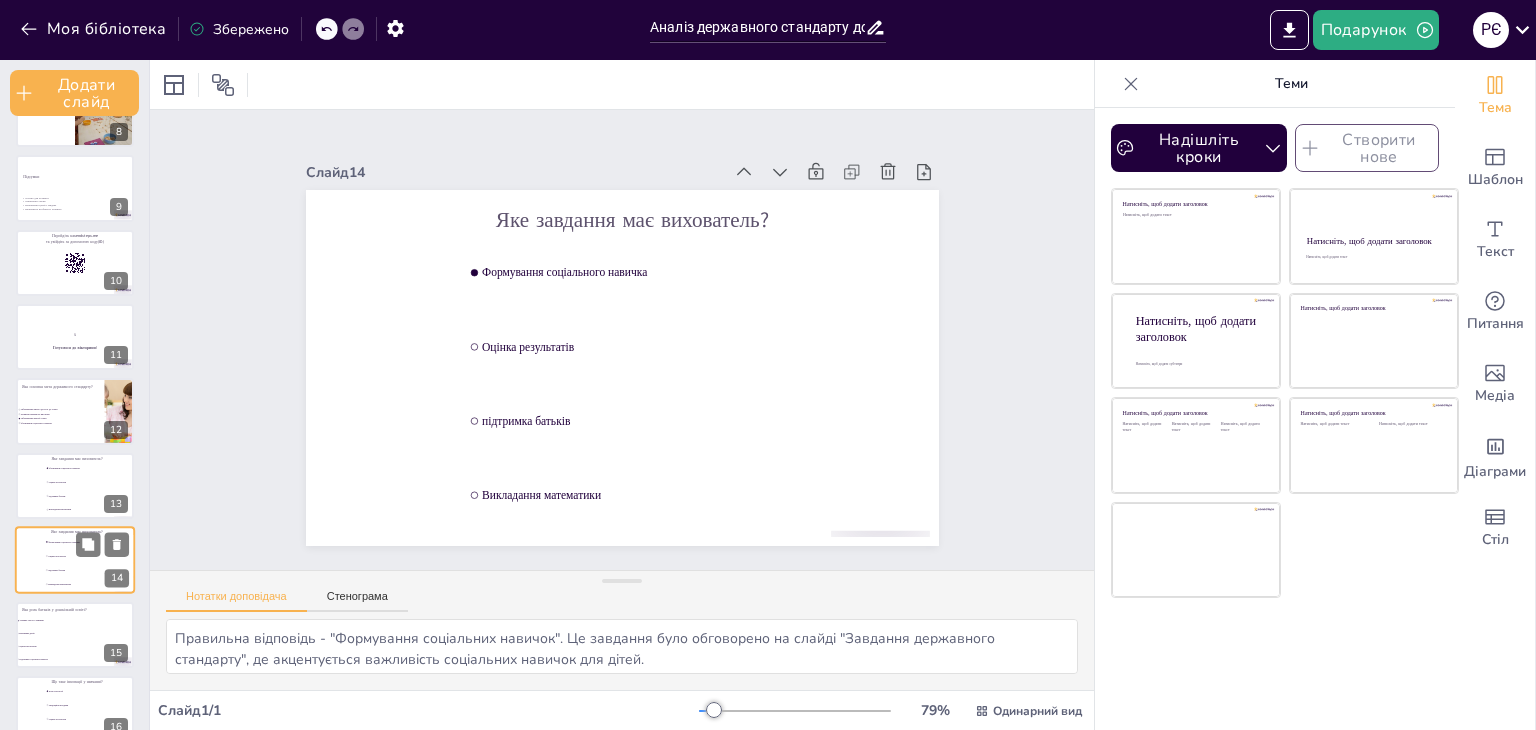 scroll, scrollTop: 708, scrollLeft: 0, axis: vertical 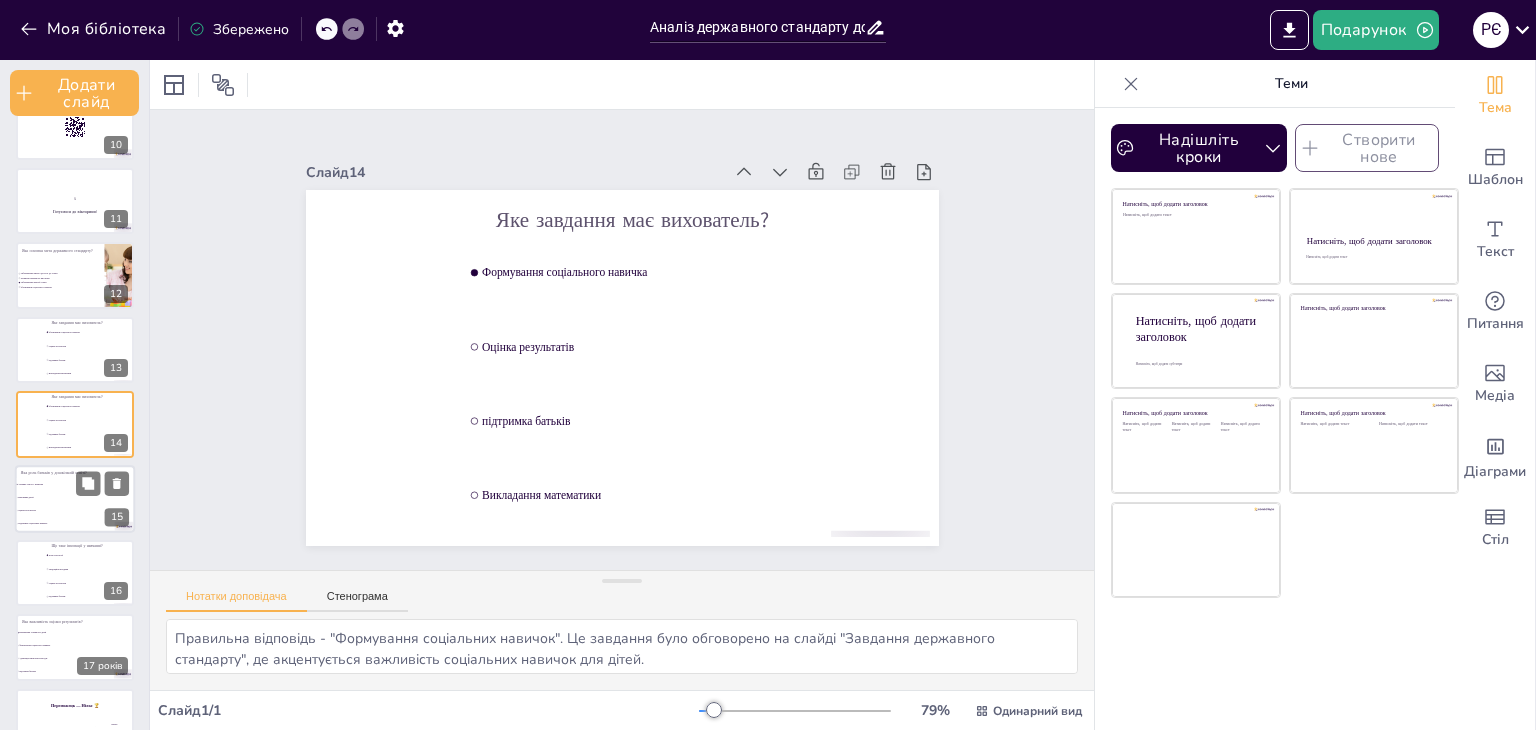 click on "Виховання дітей" at bounding box center (60, 497) 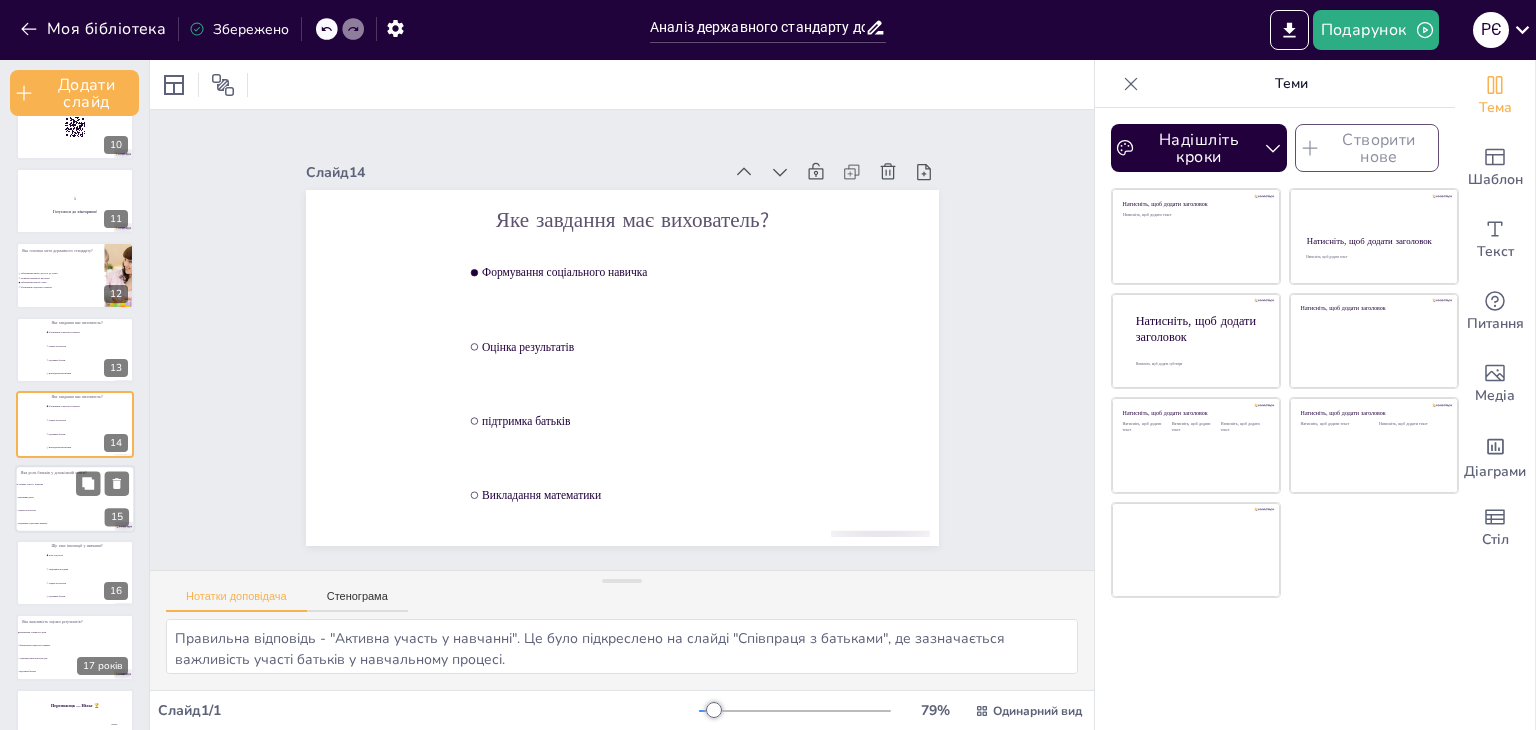 scroll, scrollTop: 748, scrollLeft: 0, axis: vertical 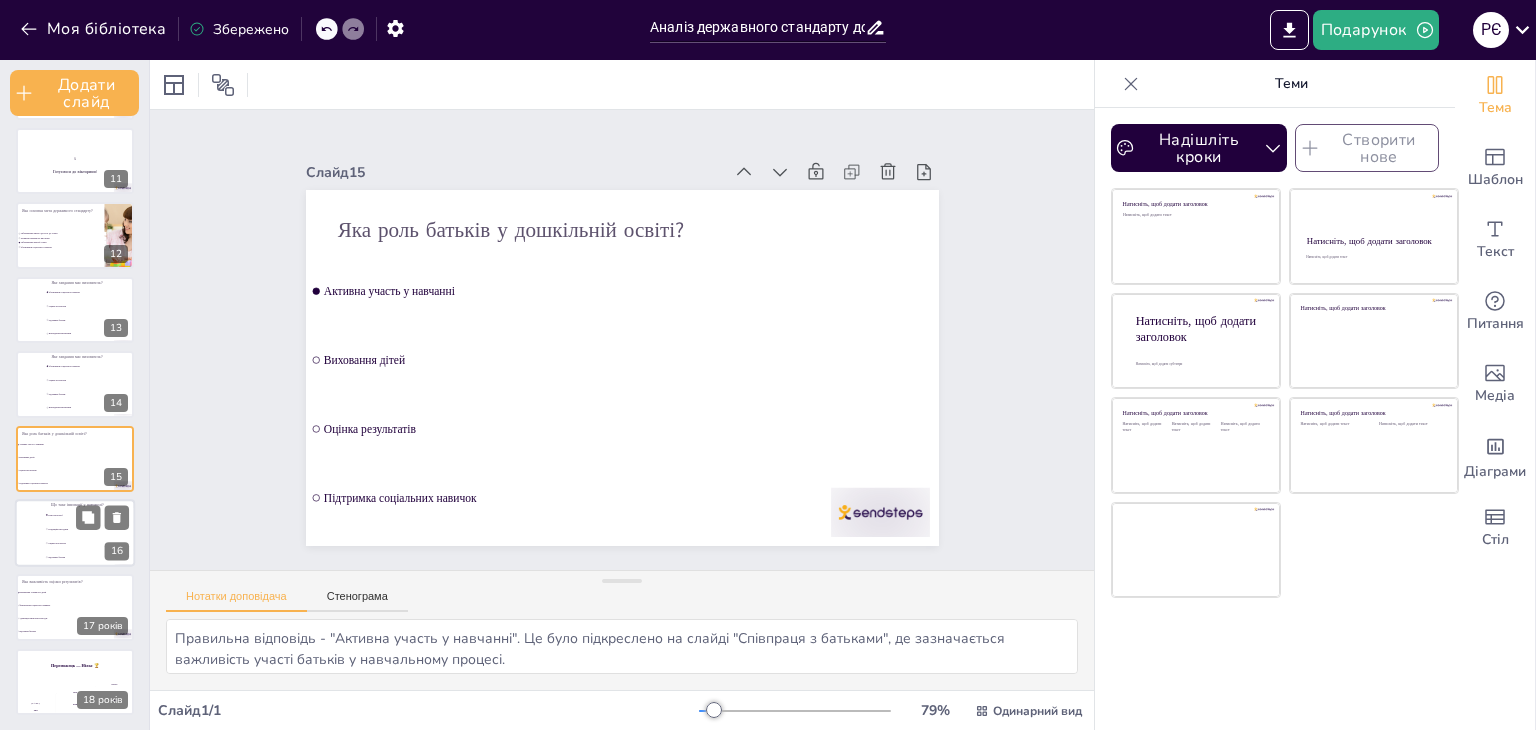 click on "Оцінка результатів" at bounding box center [90, 543] 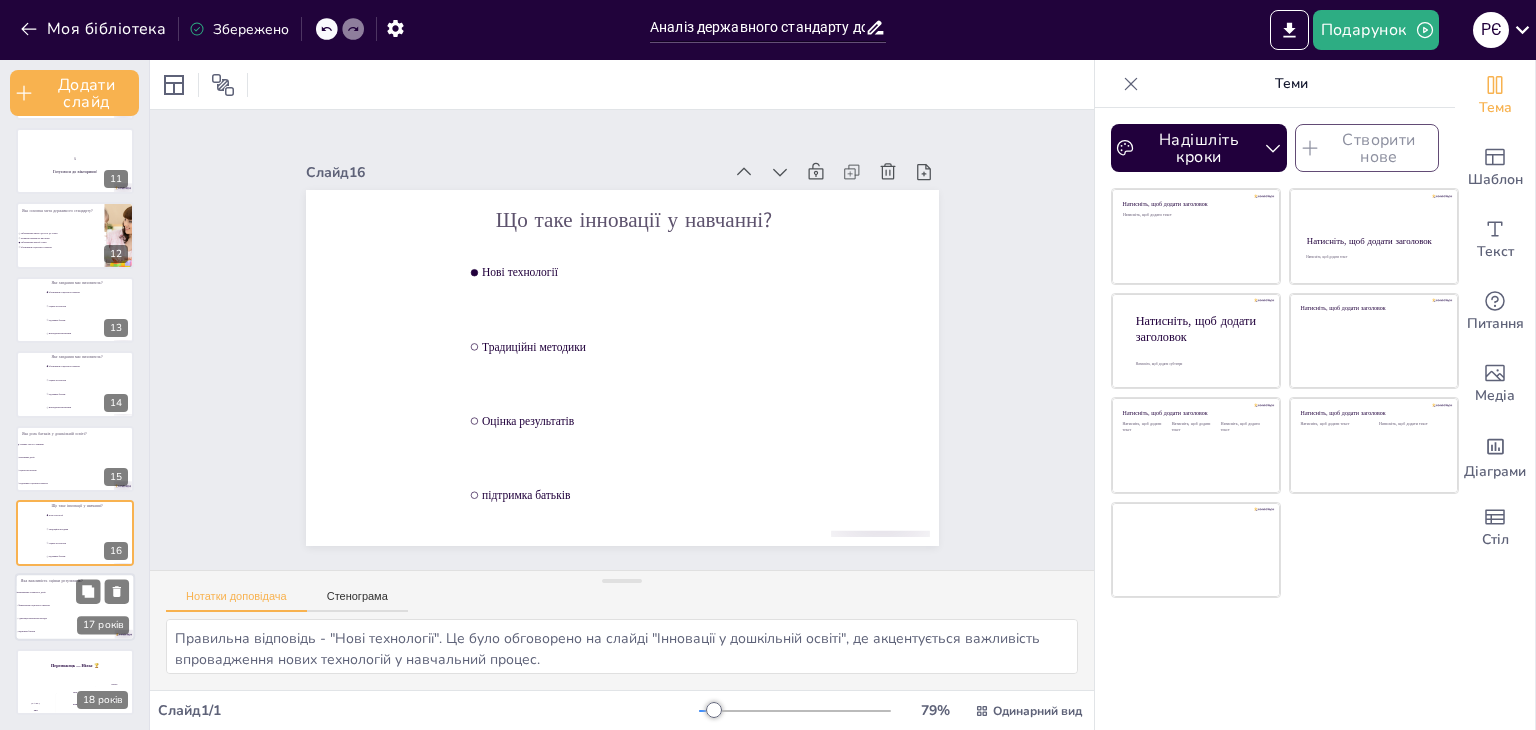 click on "Формування соціального навичка" at bounding box center (60, 606) 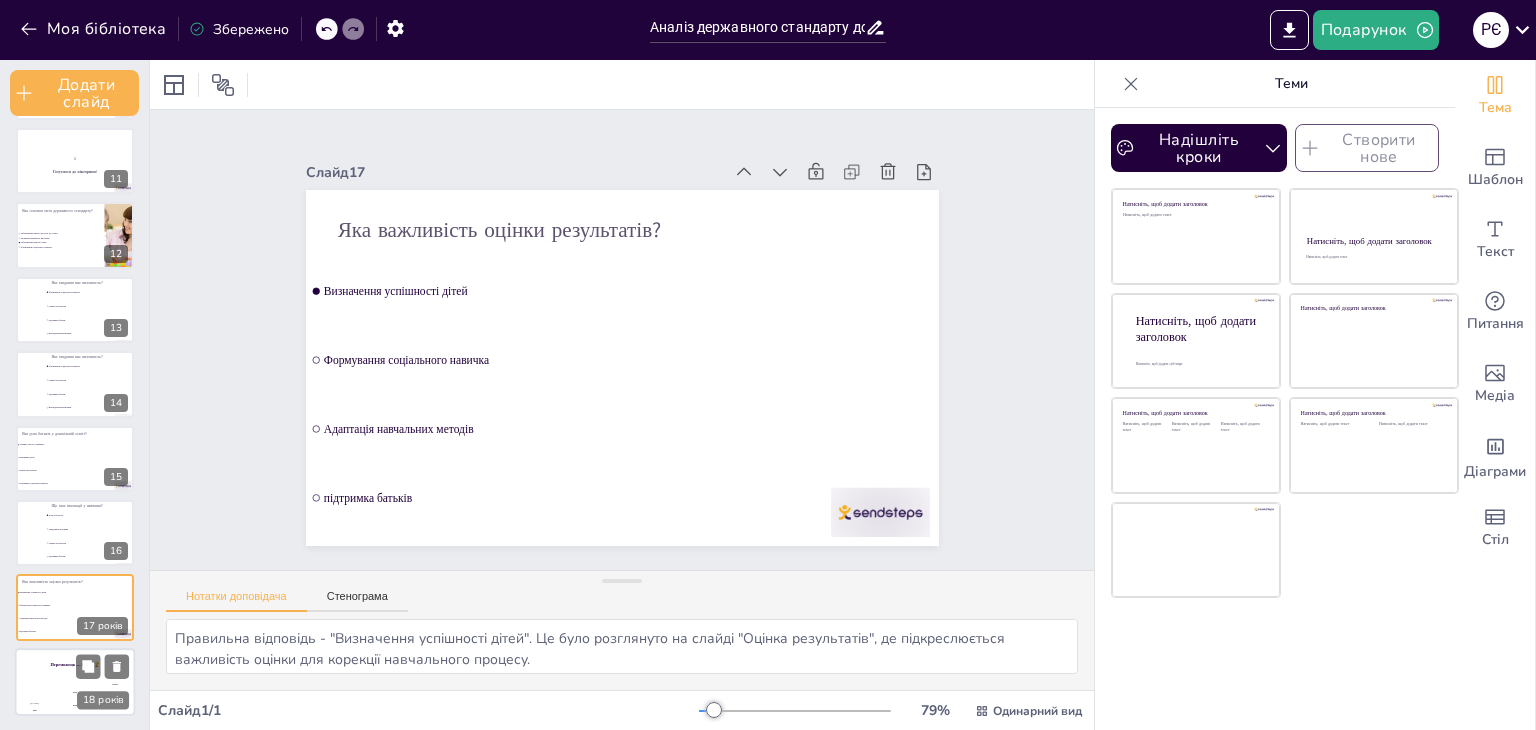 click on "Переможець —    Нільс 🏆" at bounding box center (75, 665) 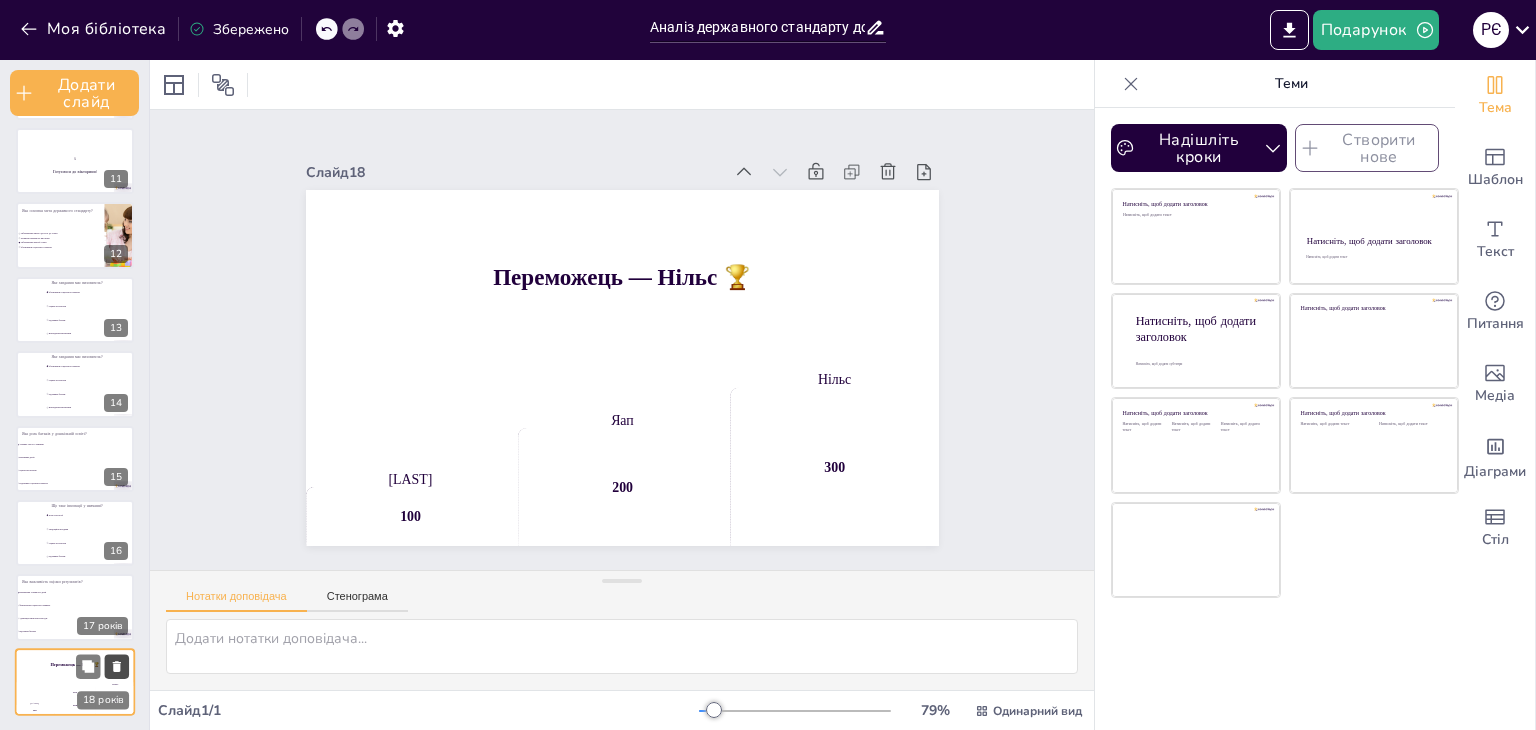 click 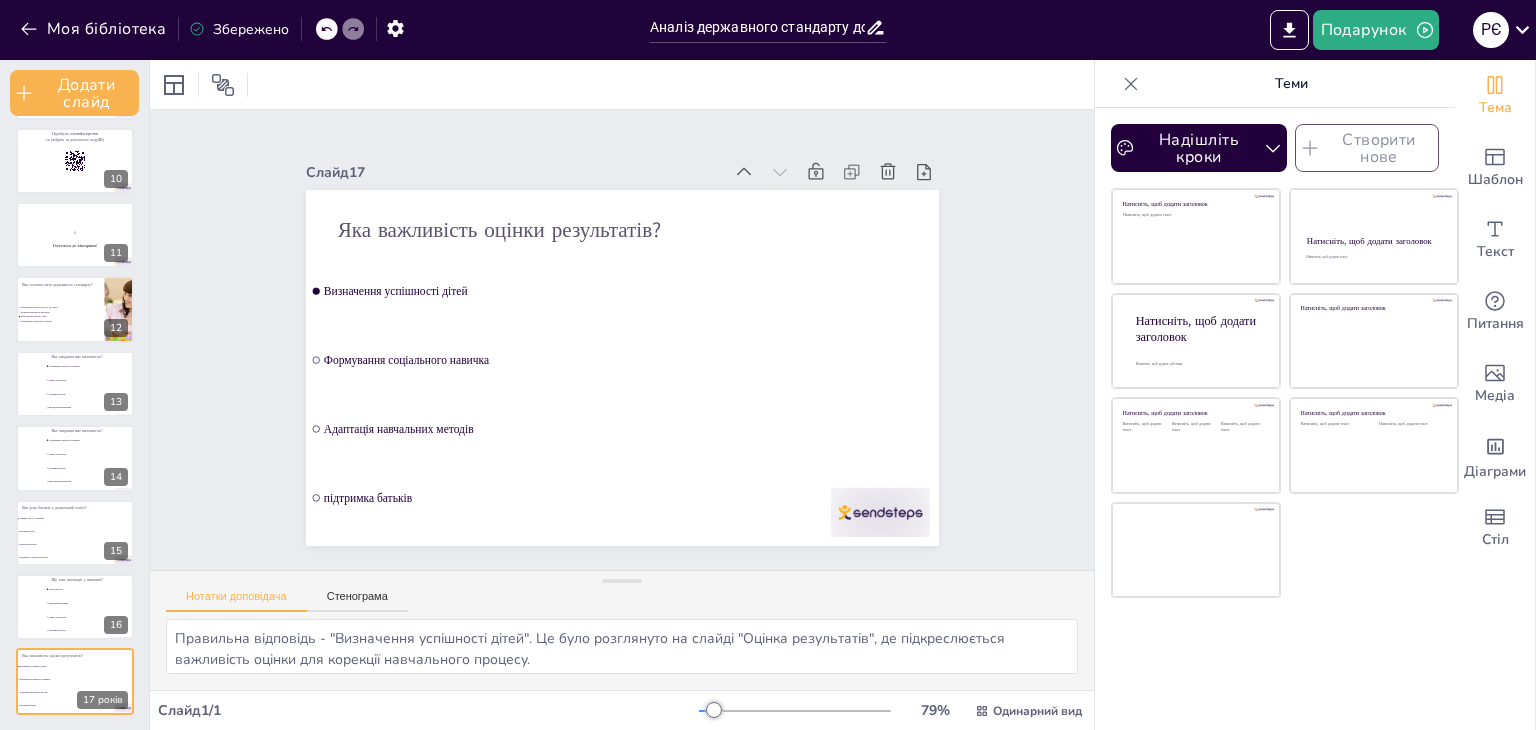 scroll, scrollTop: 674, scrollLeft: 0, axis: vertical 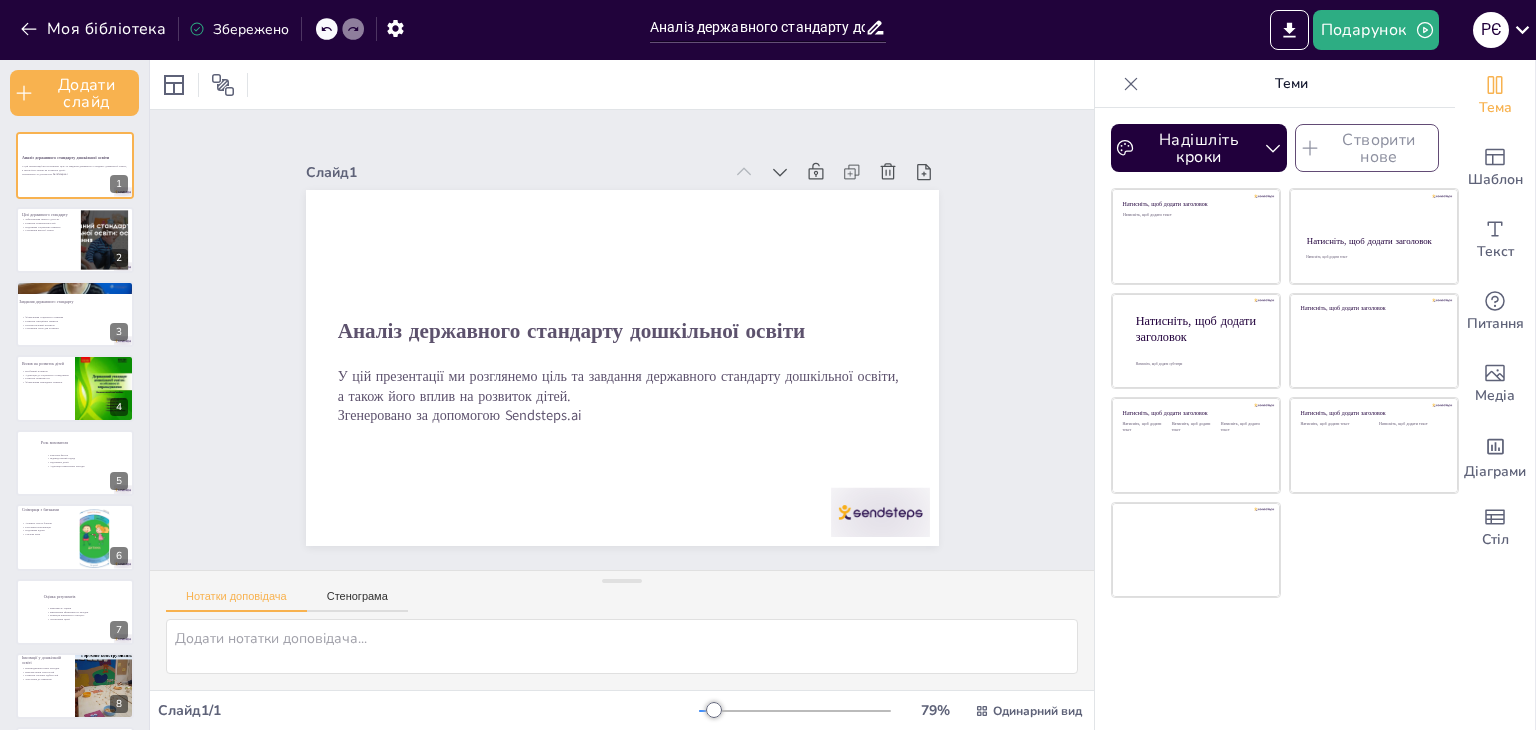 click 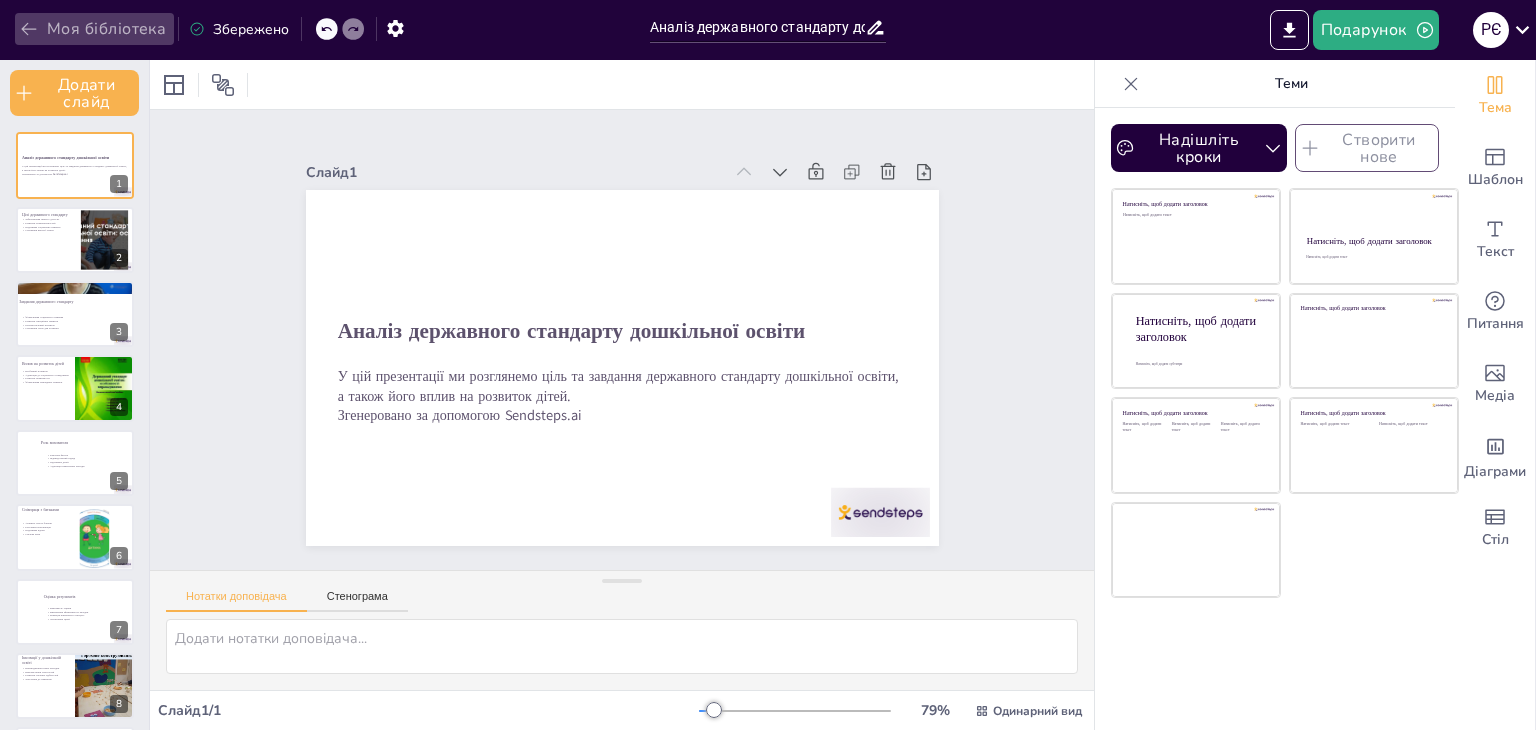 click on "Моя бібліотека" at bounding box center [106, 30] 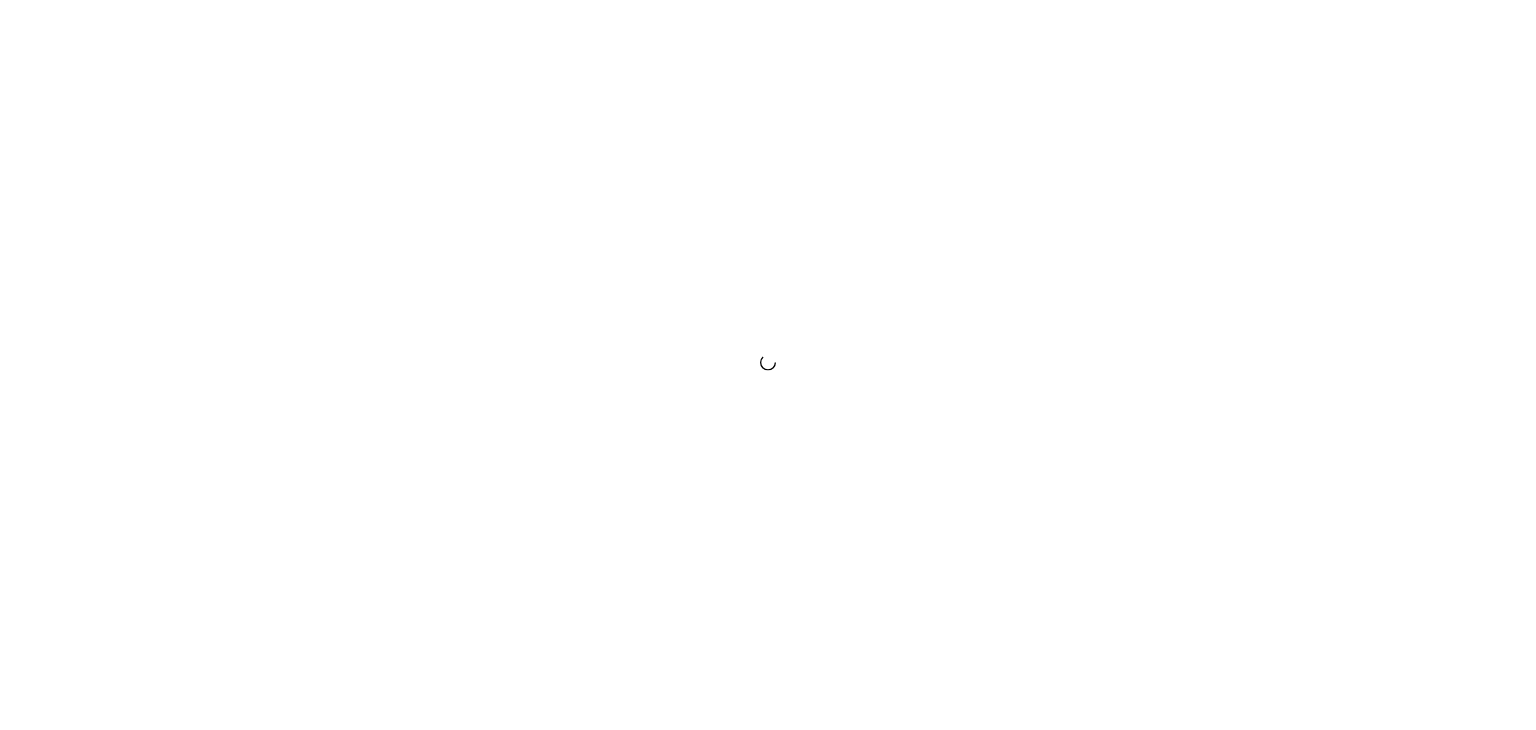 scroll, scrollTop: 0, scrollLeft: 0, axis: both 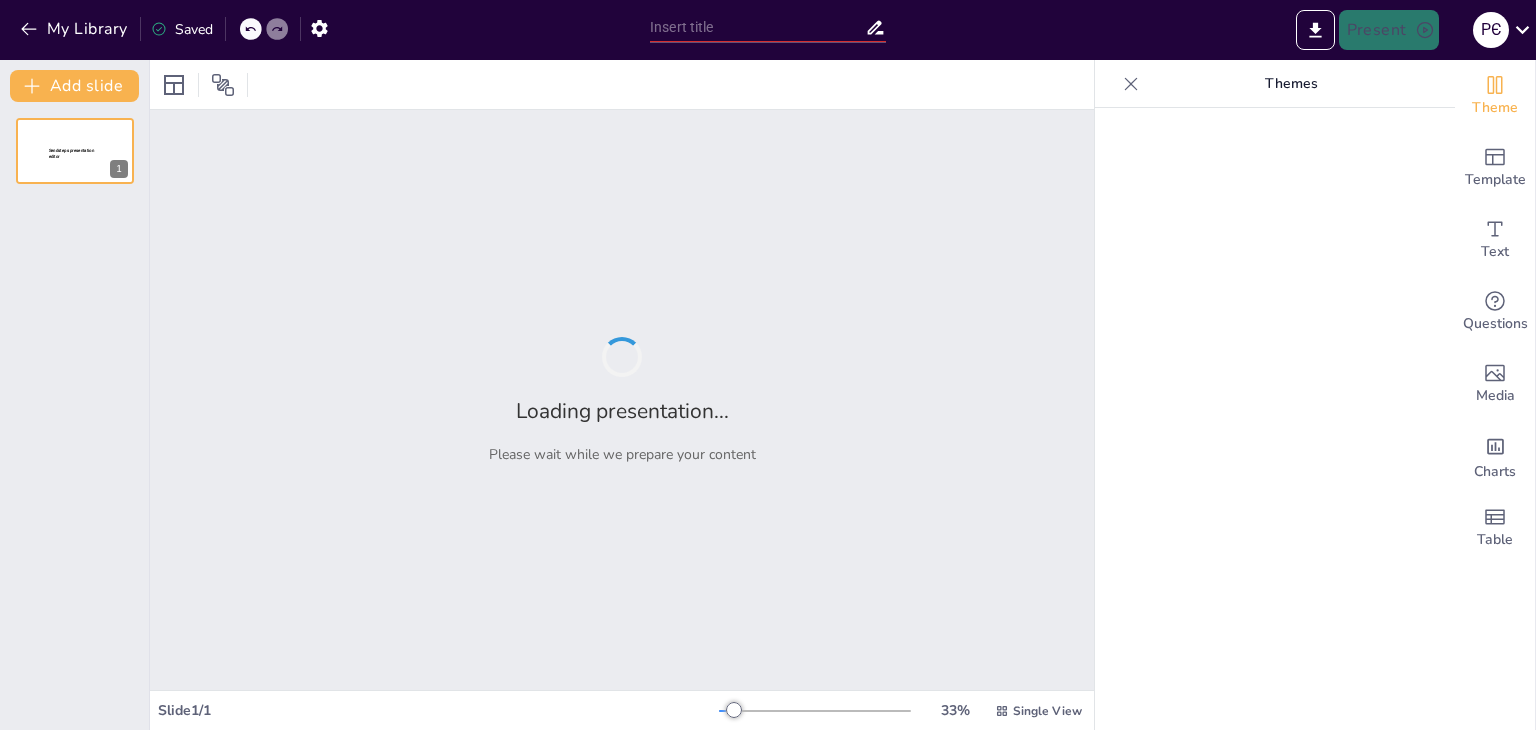 type on "Державний стандарт дошкільної освіти: ключові аспекти та вимоги" 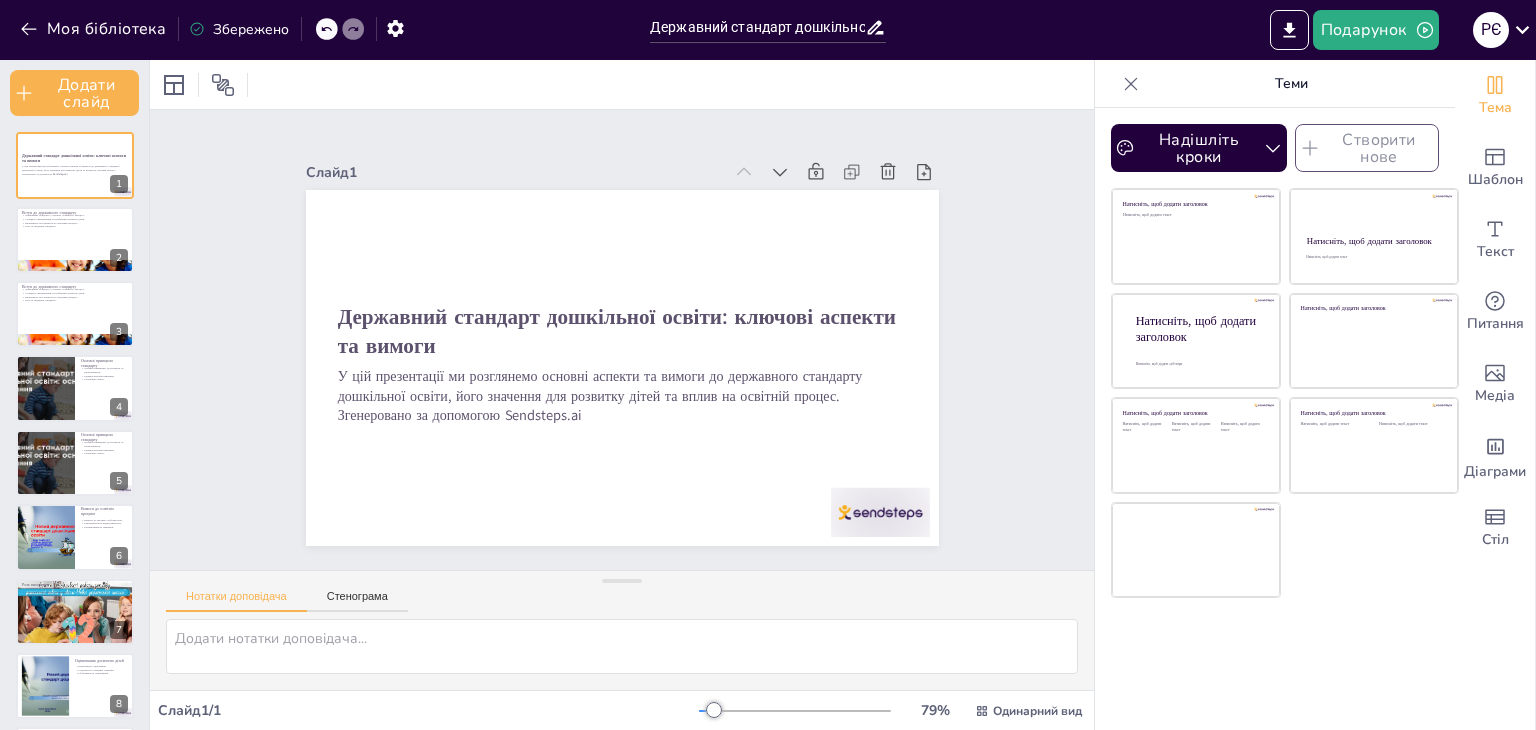 scroll, scrollTop: 0, scrollLeft: 0, axis: both 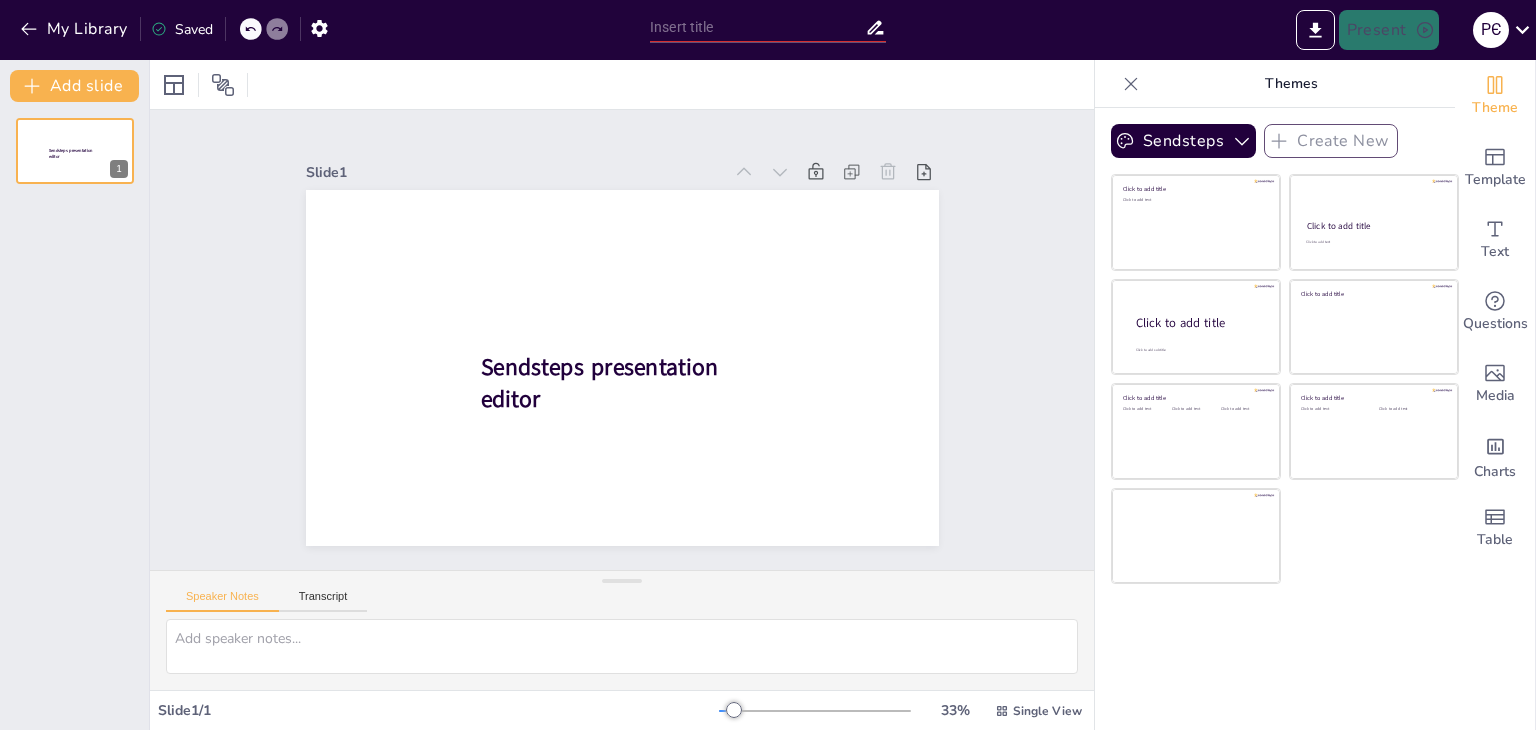 type on "Державний стандарт дошкільної освіти: ключові аспекти та вимоги" 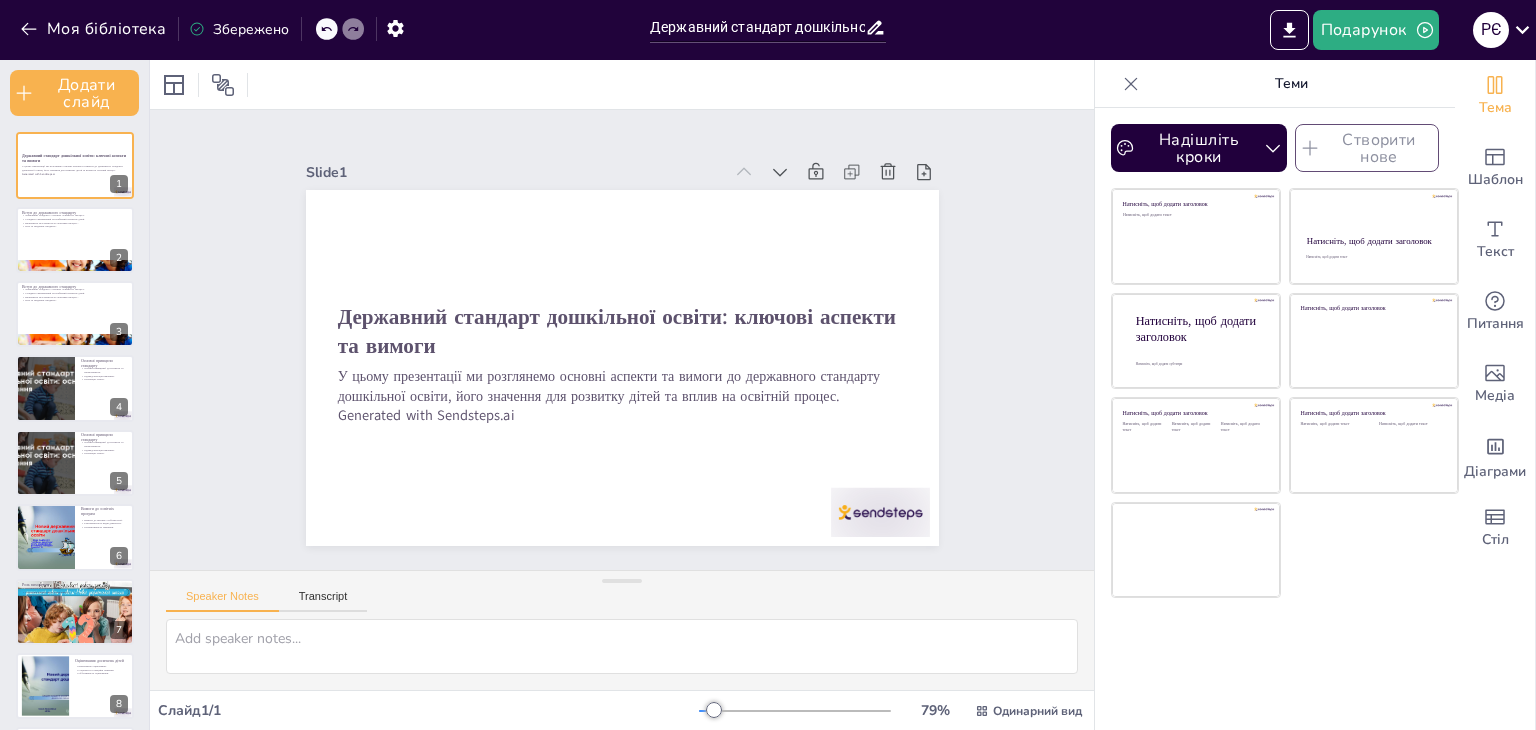 checkbox on "true" 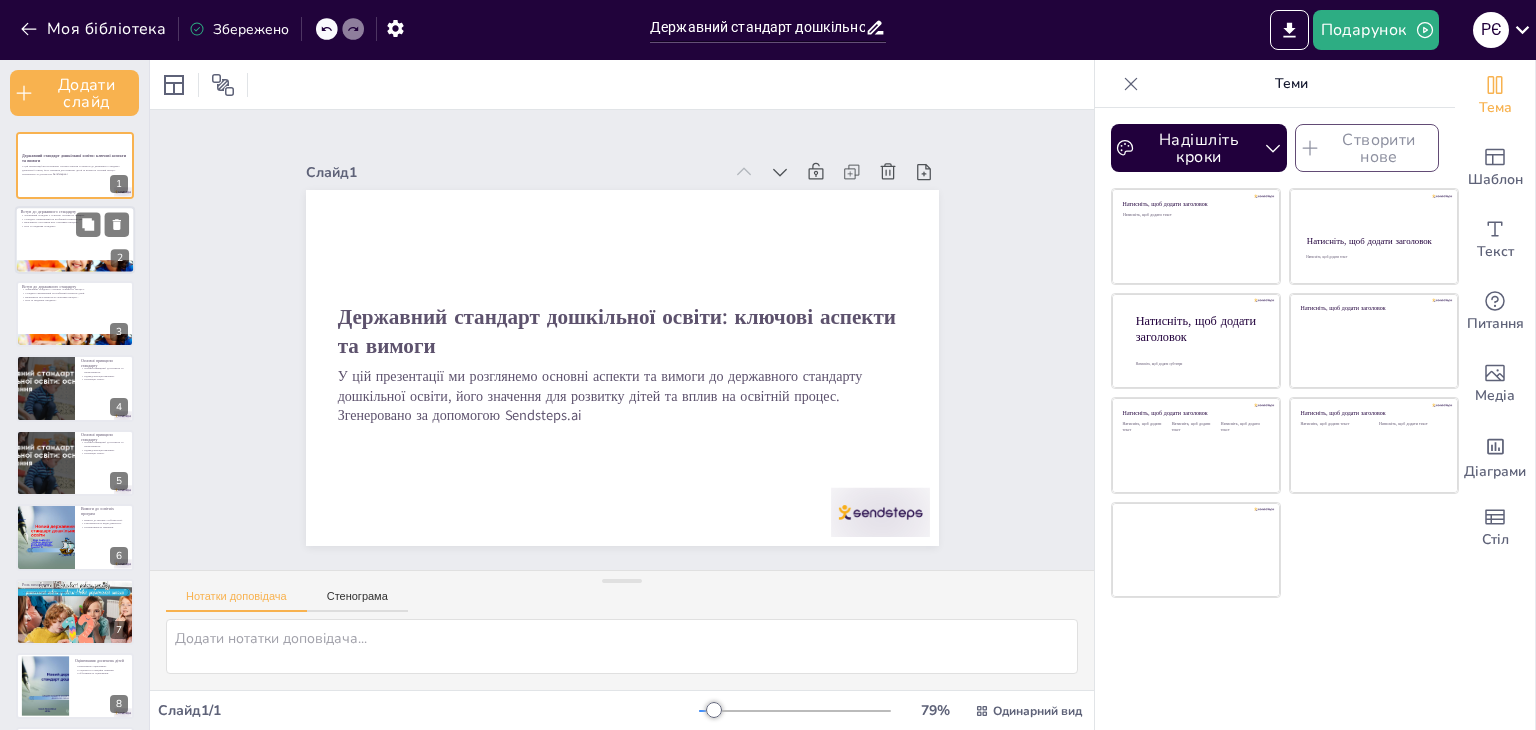 checkbox on "true" 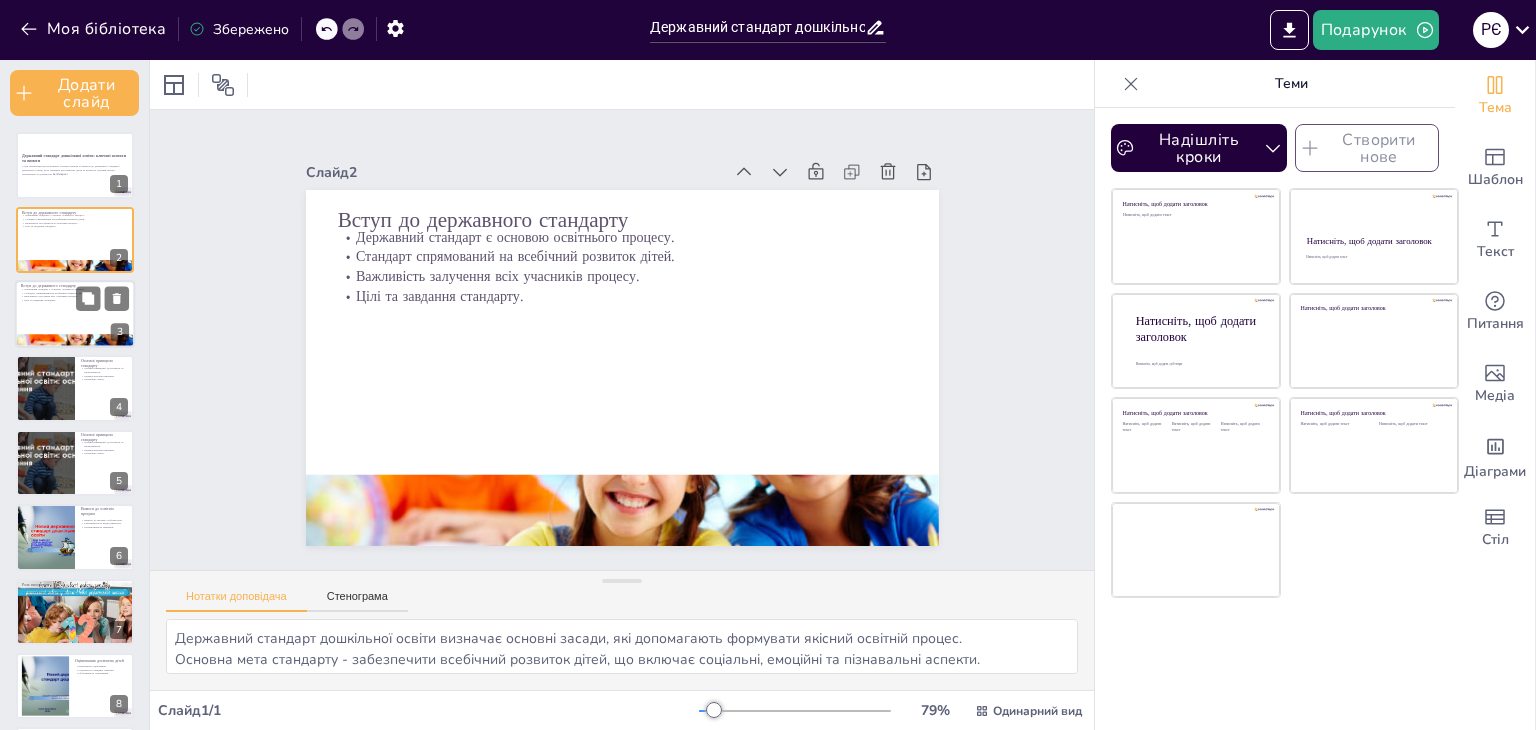 checkbox on "true" 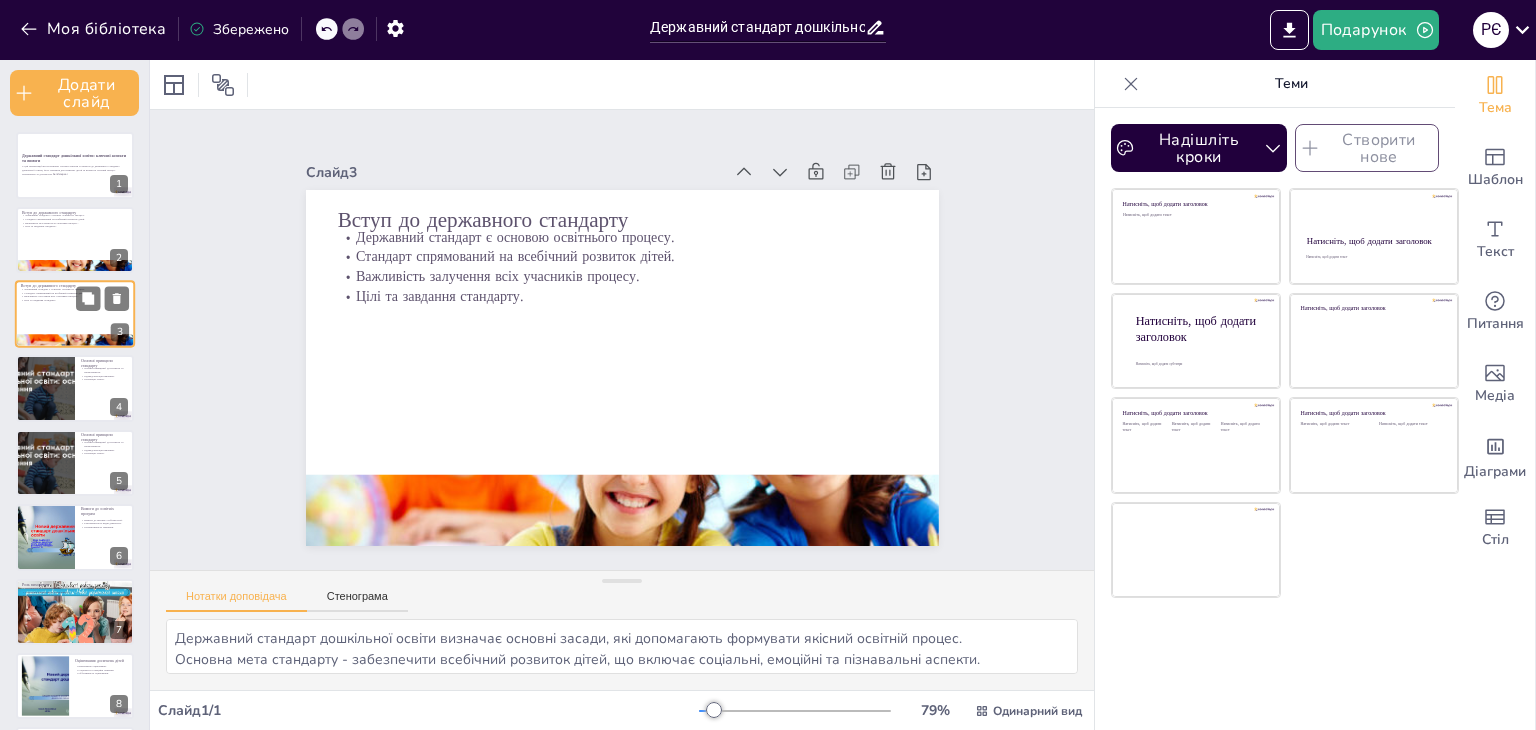 checkbox on "true" 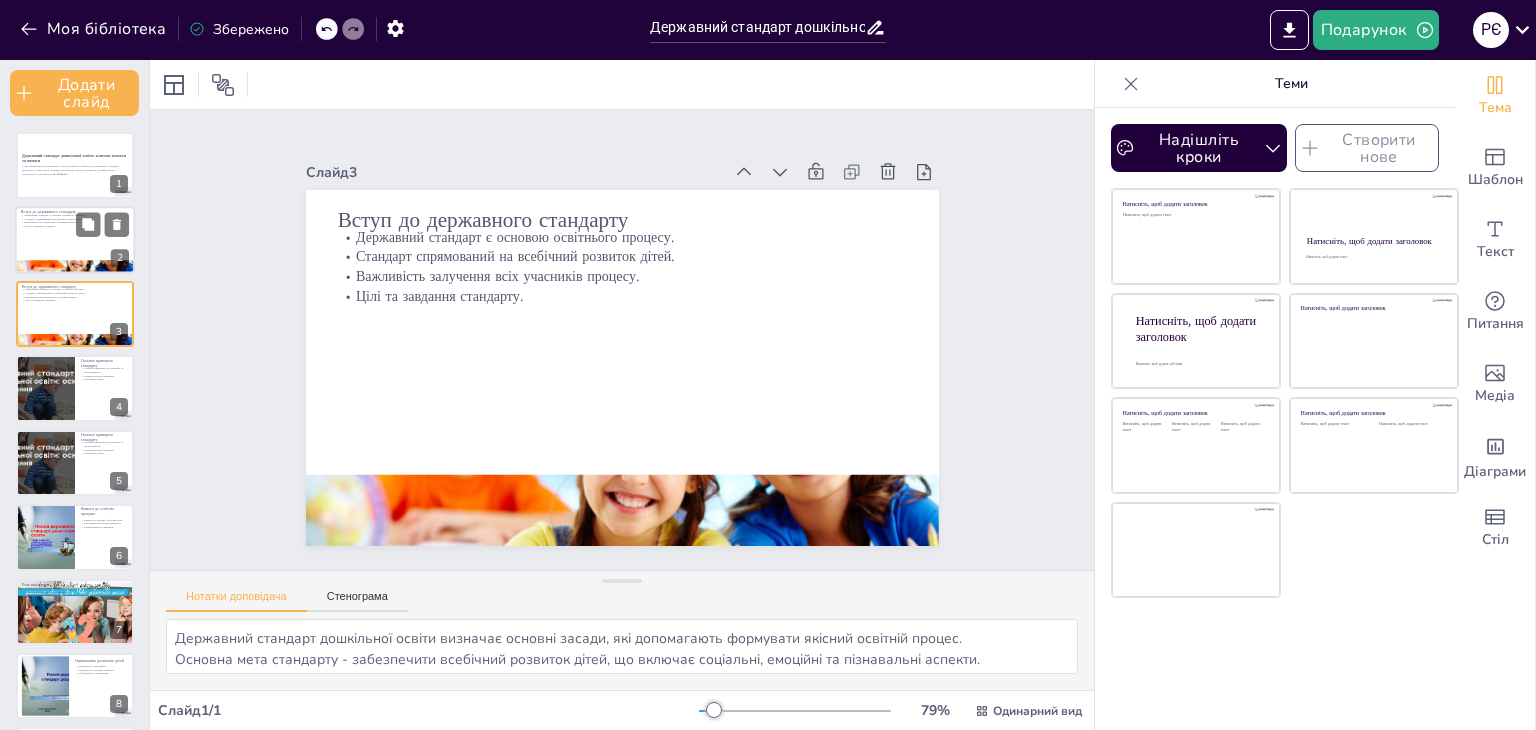 checkbox on "true" 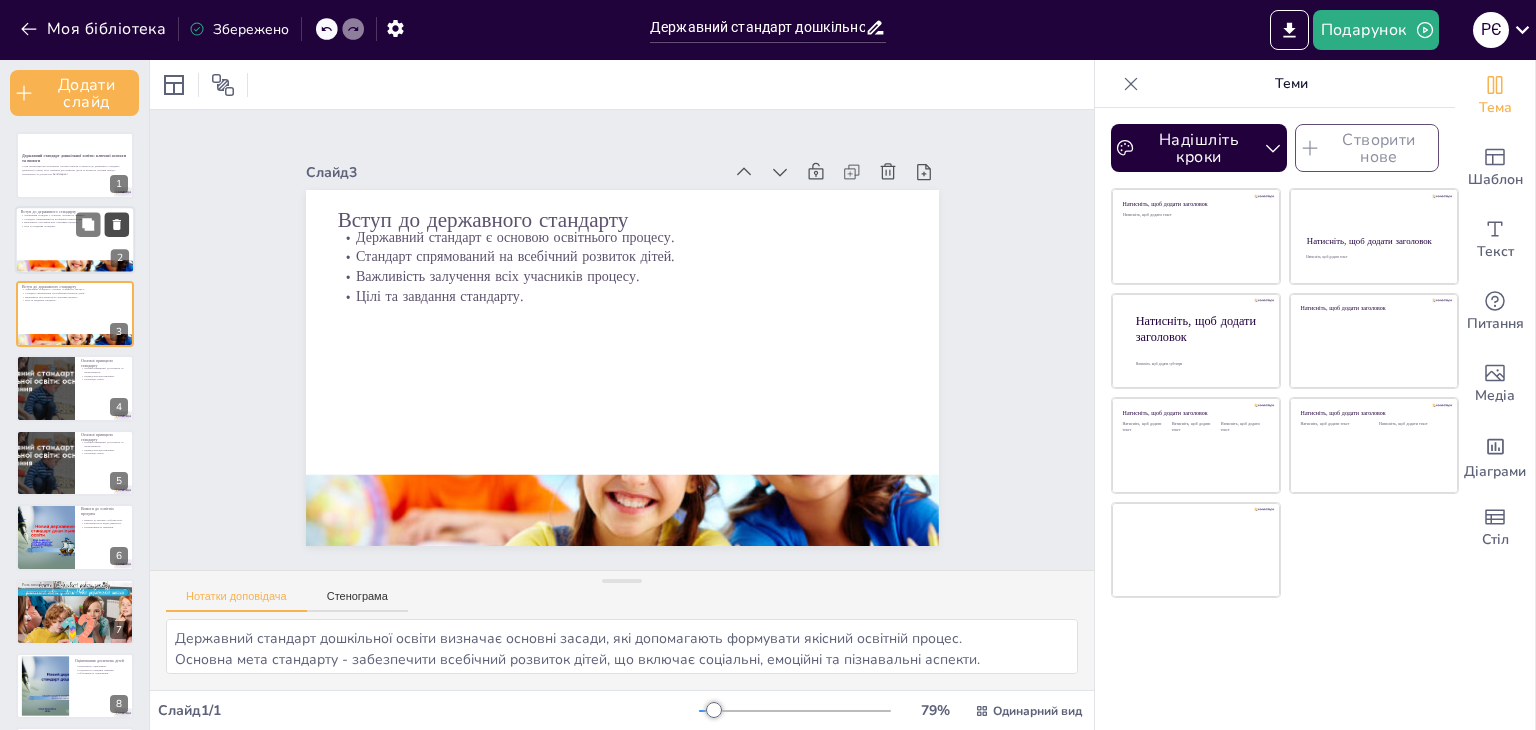 checkbox on "true" 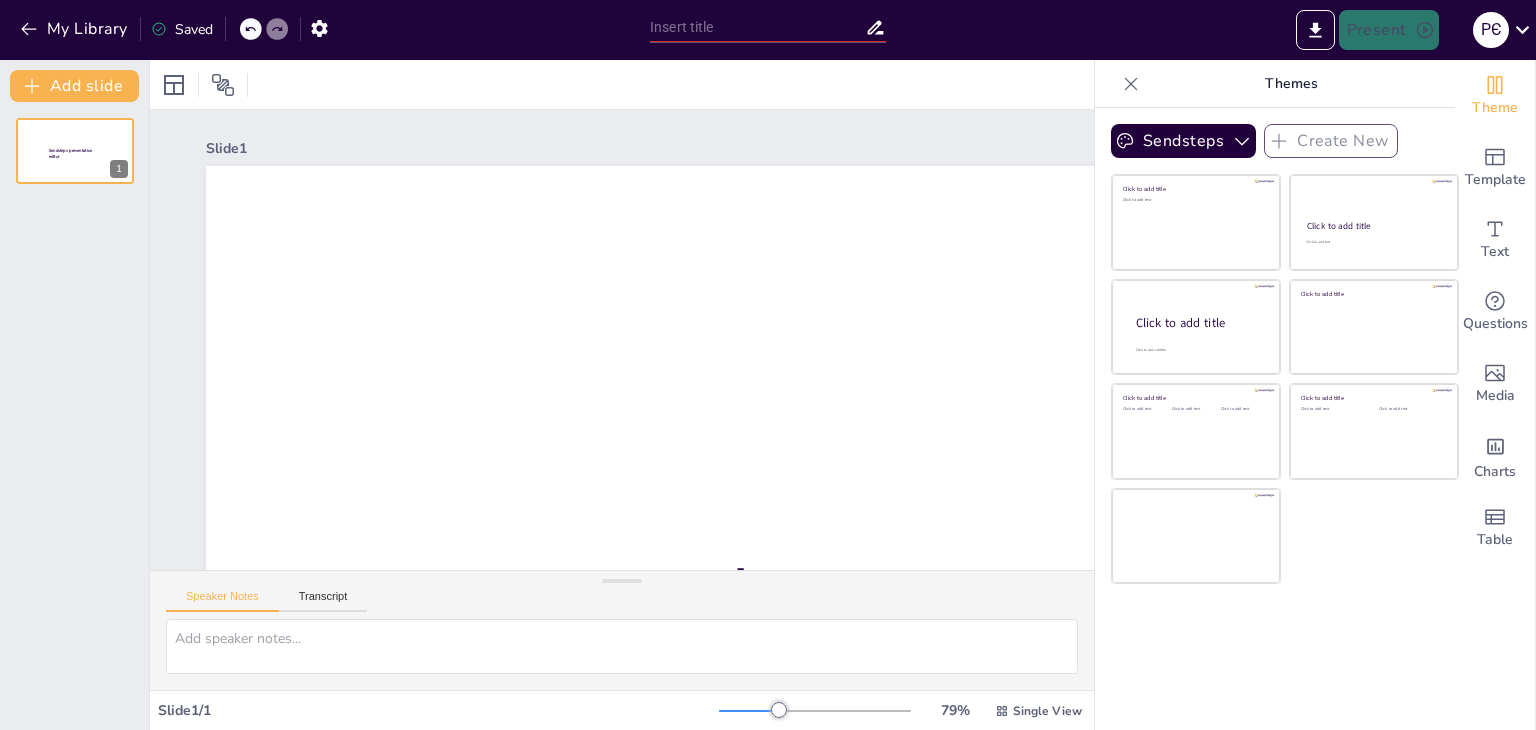 scroll, scrollTop: 0, scrollLeft: 0, axis: both 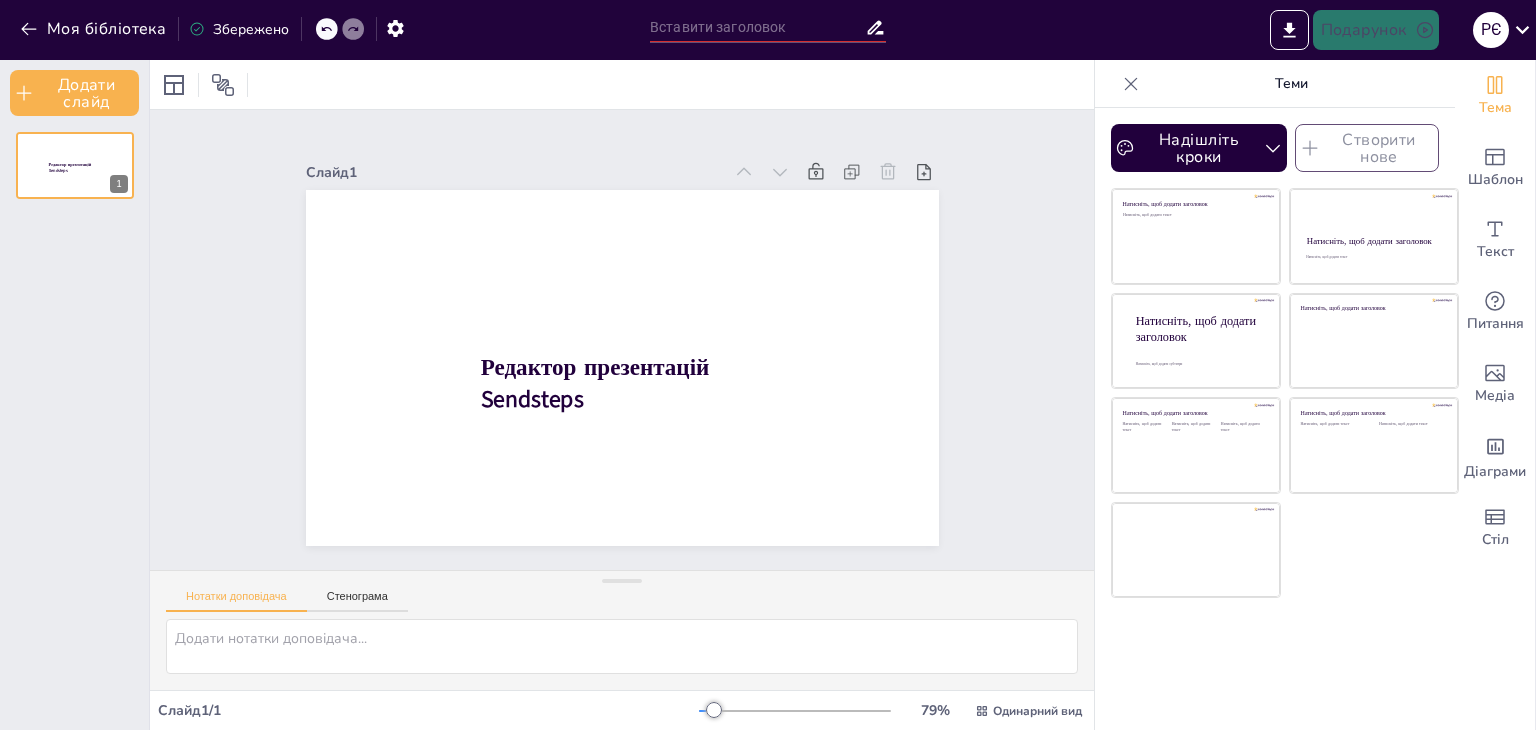 type on "Державний стандарт дошкільної освіти: ключові аспекти та вимоги" 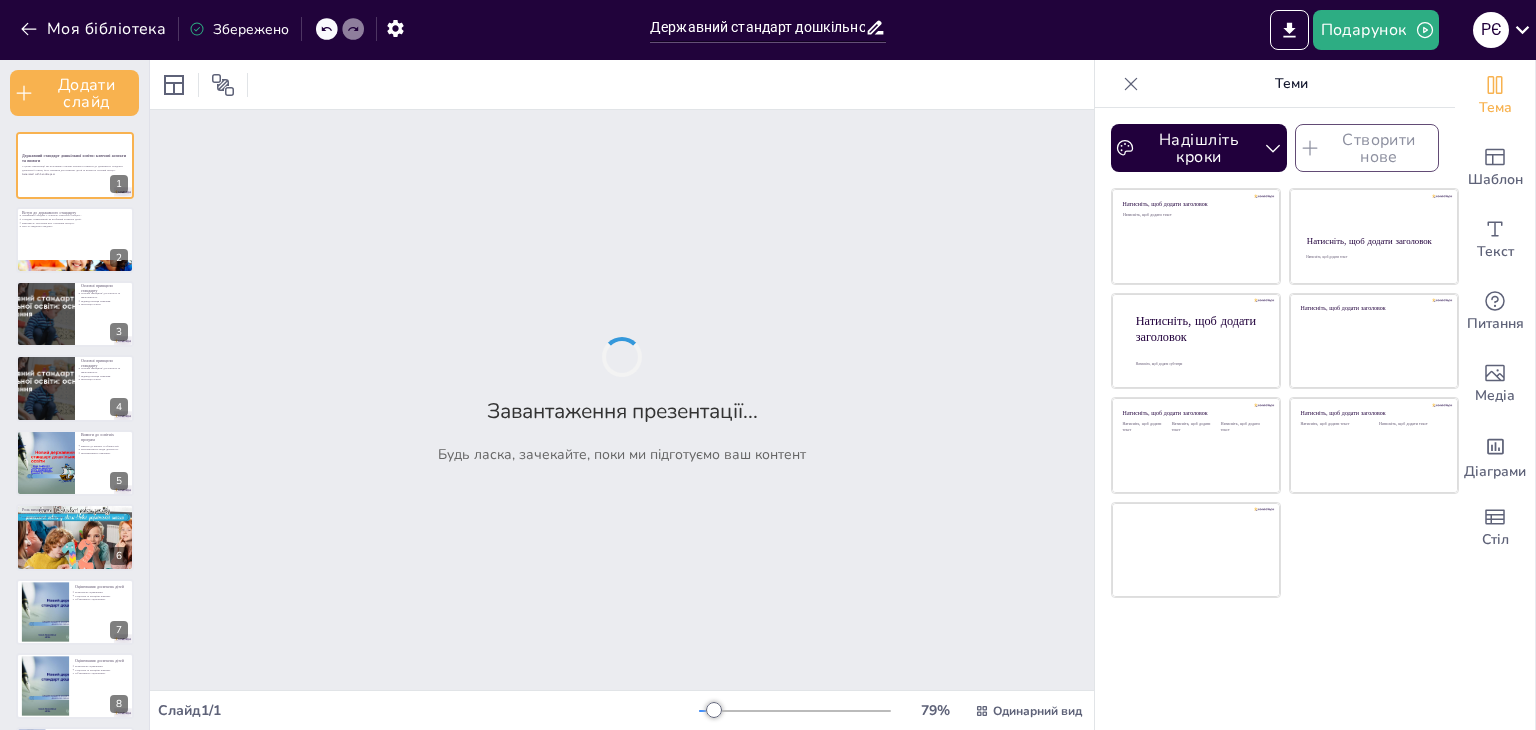checkbox on "true" 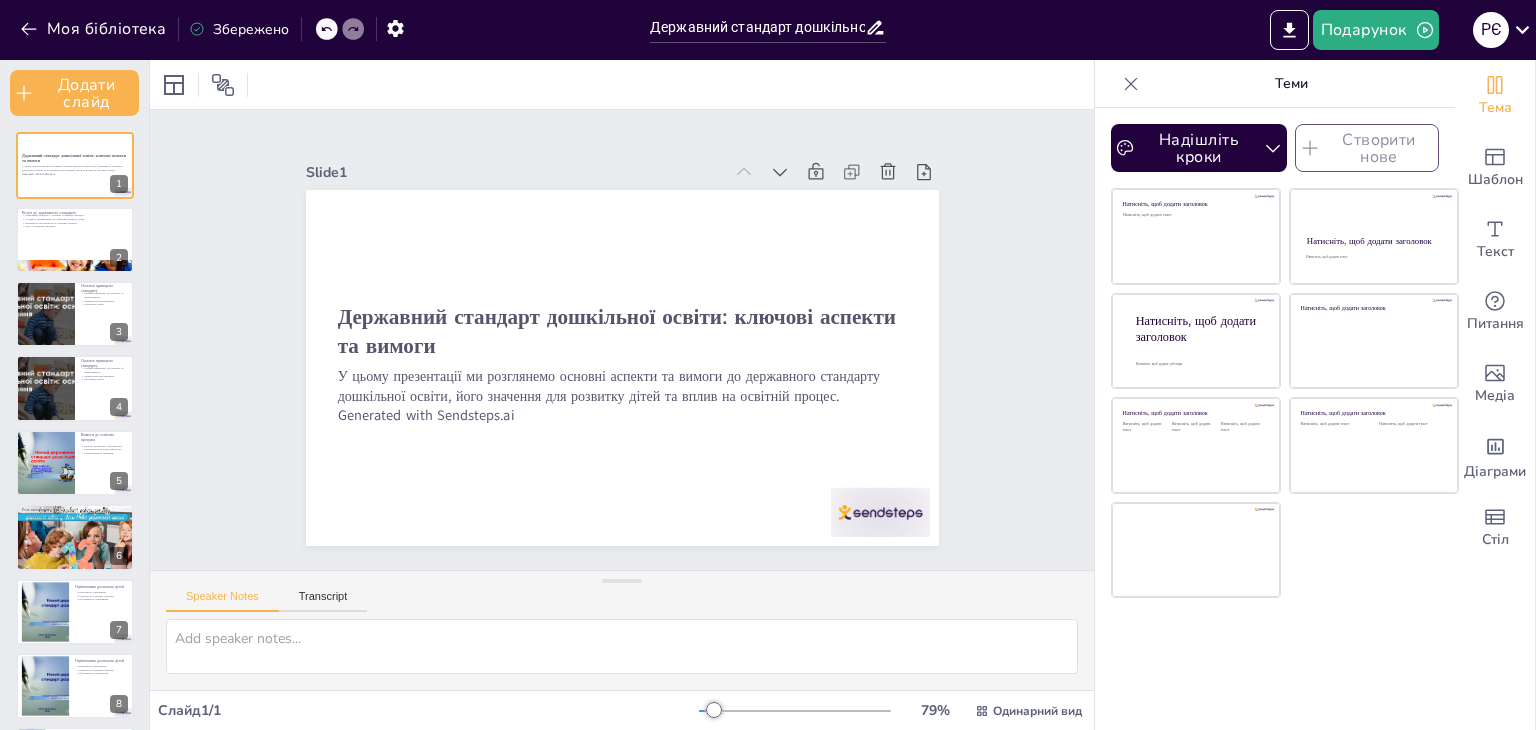 checkbox on "true" 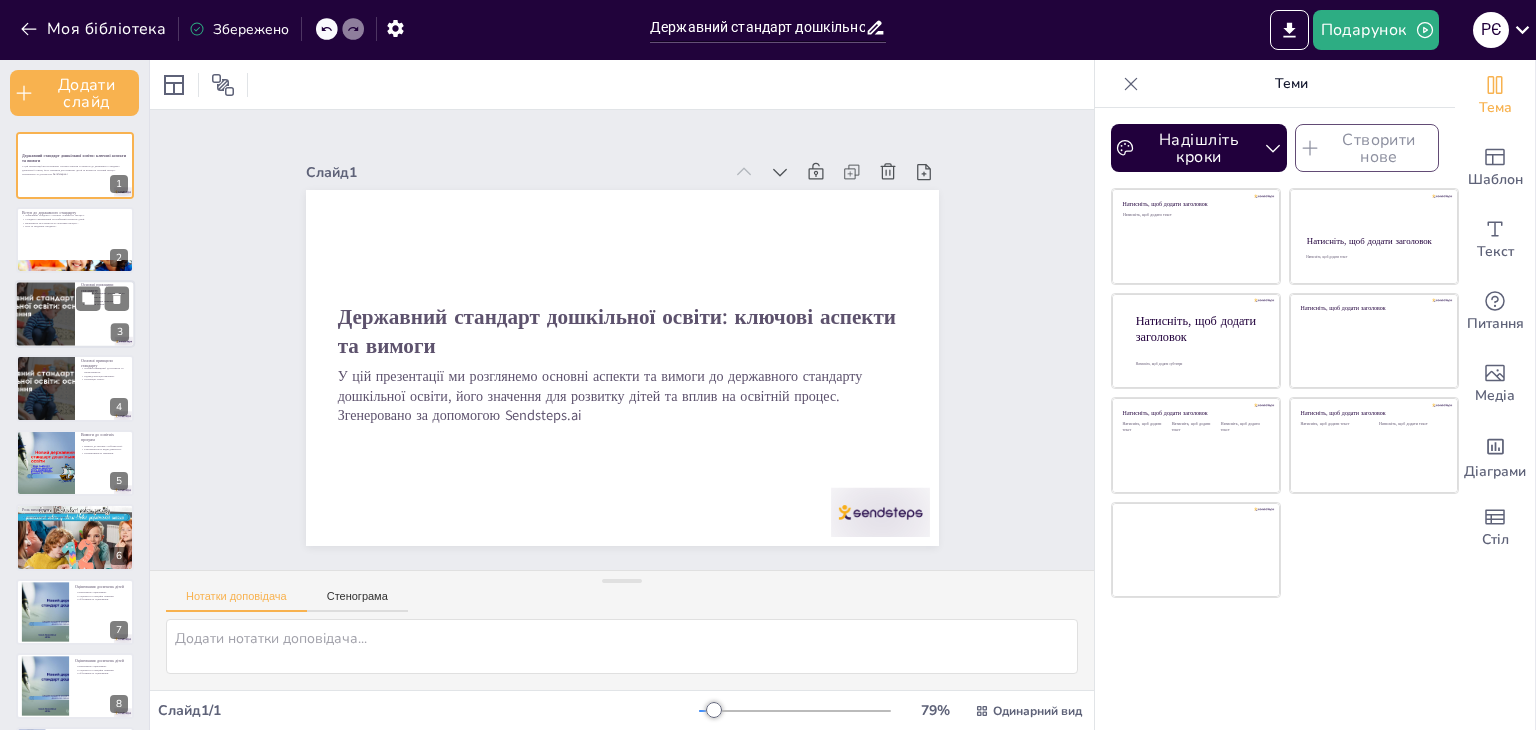 checkbox on "true" 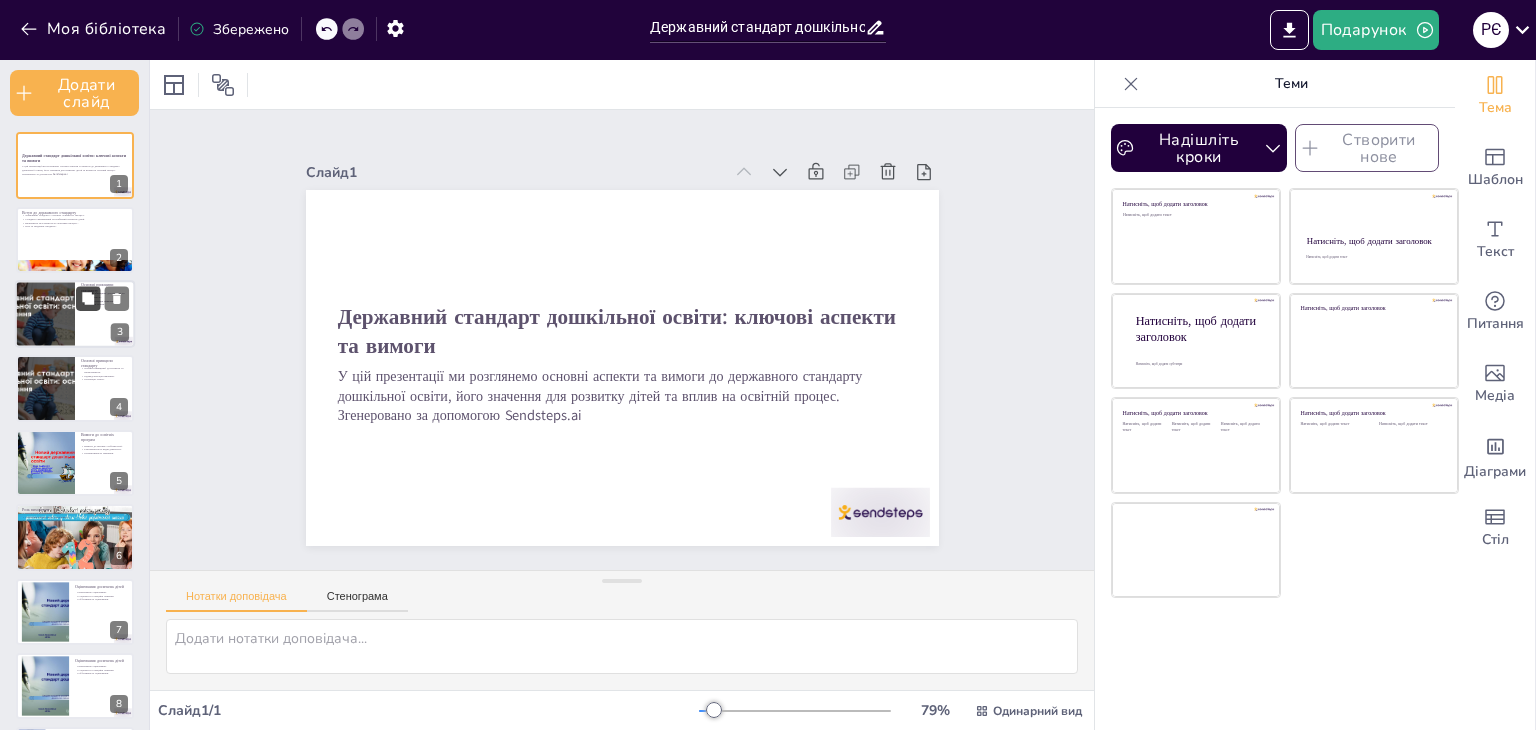 checkbox on "true" 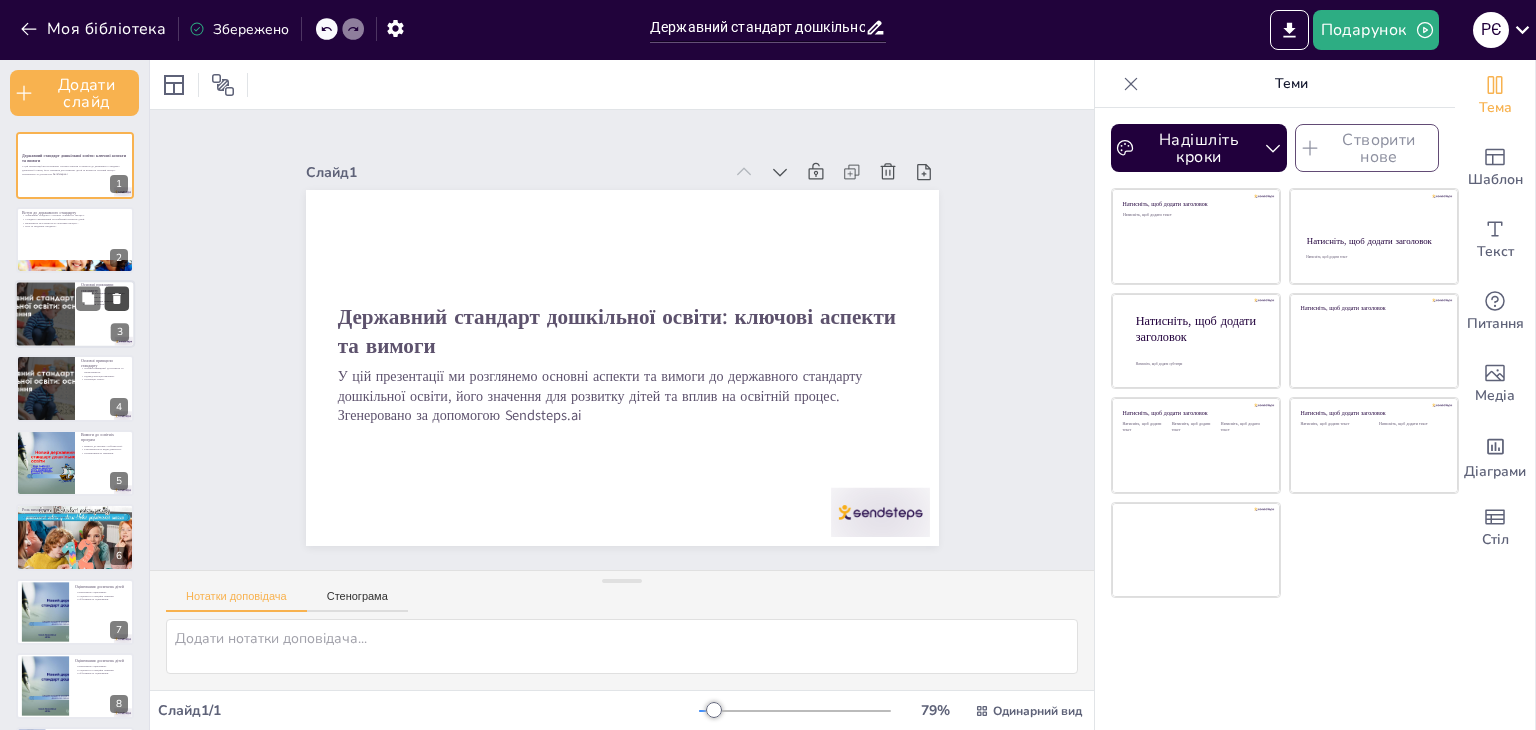 click 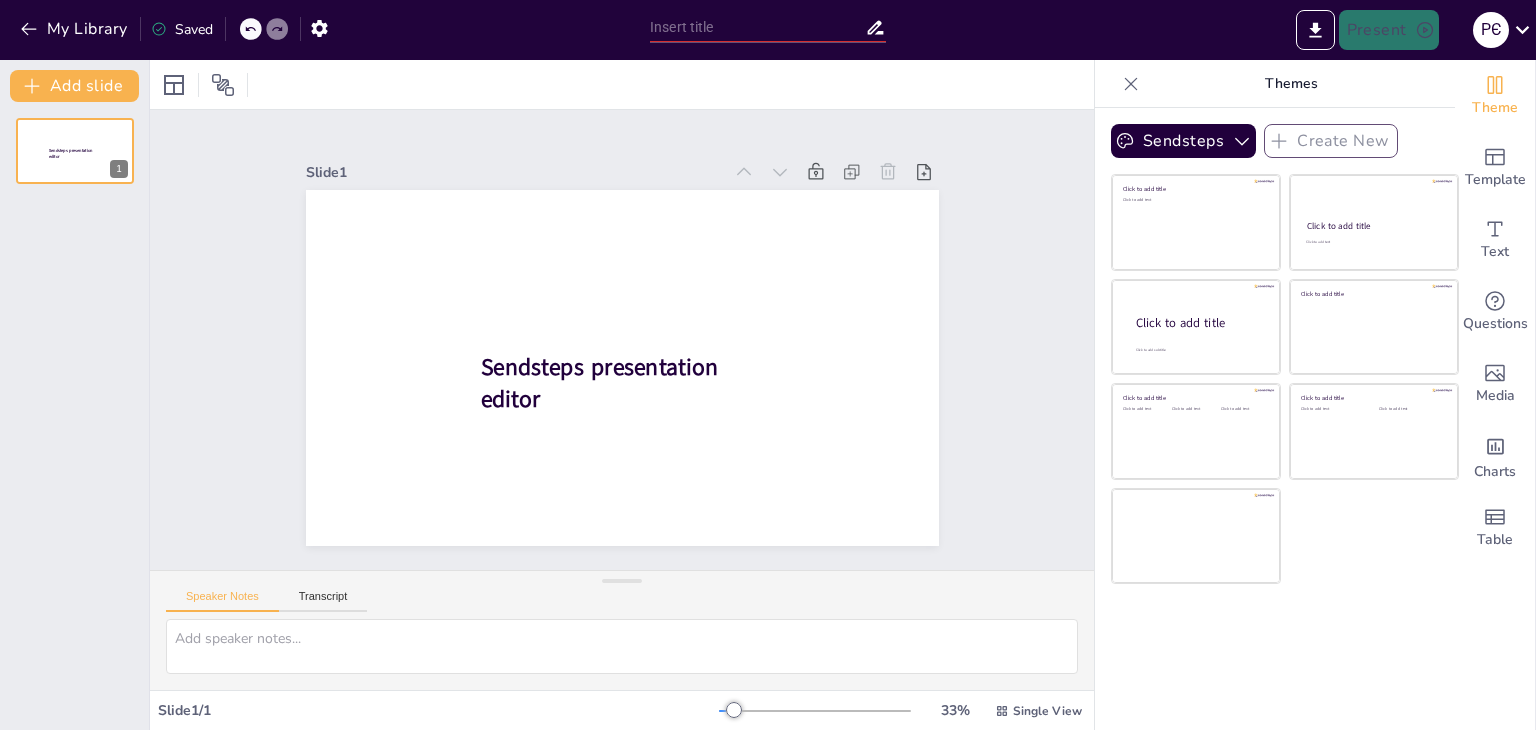 type on "Державний стандарт дошкільної освіти: ключові аспекти та вимоги" 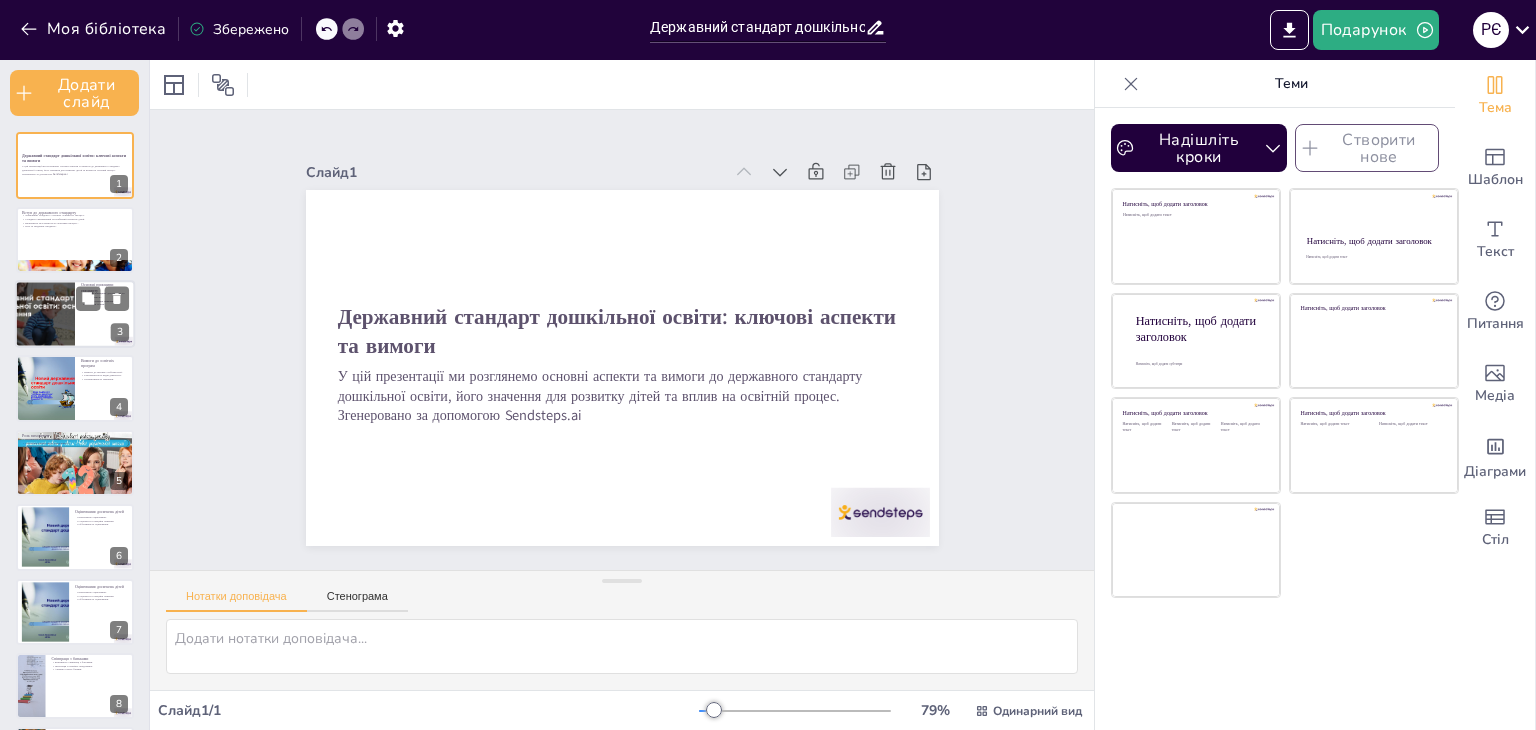 checkbox on "true" 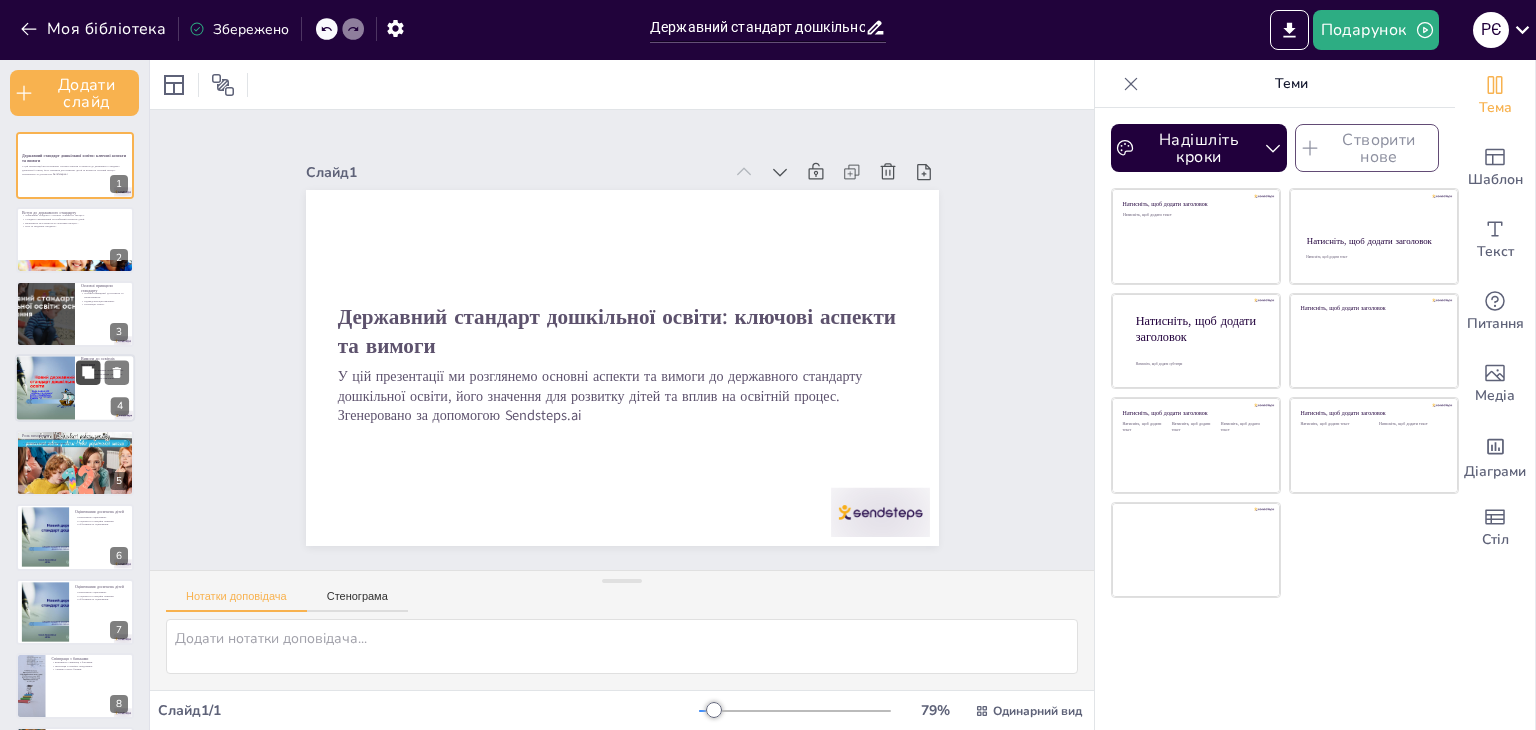 checkbox on "true" 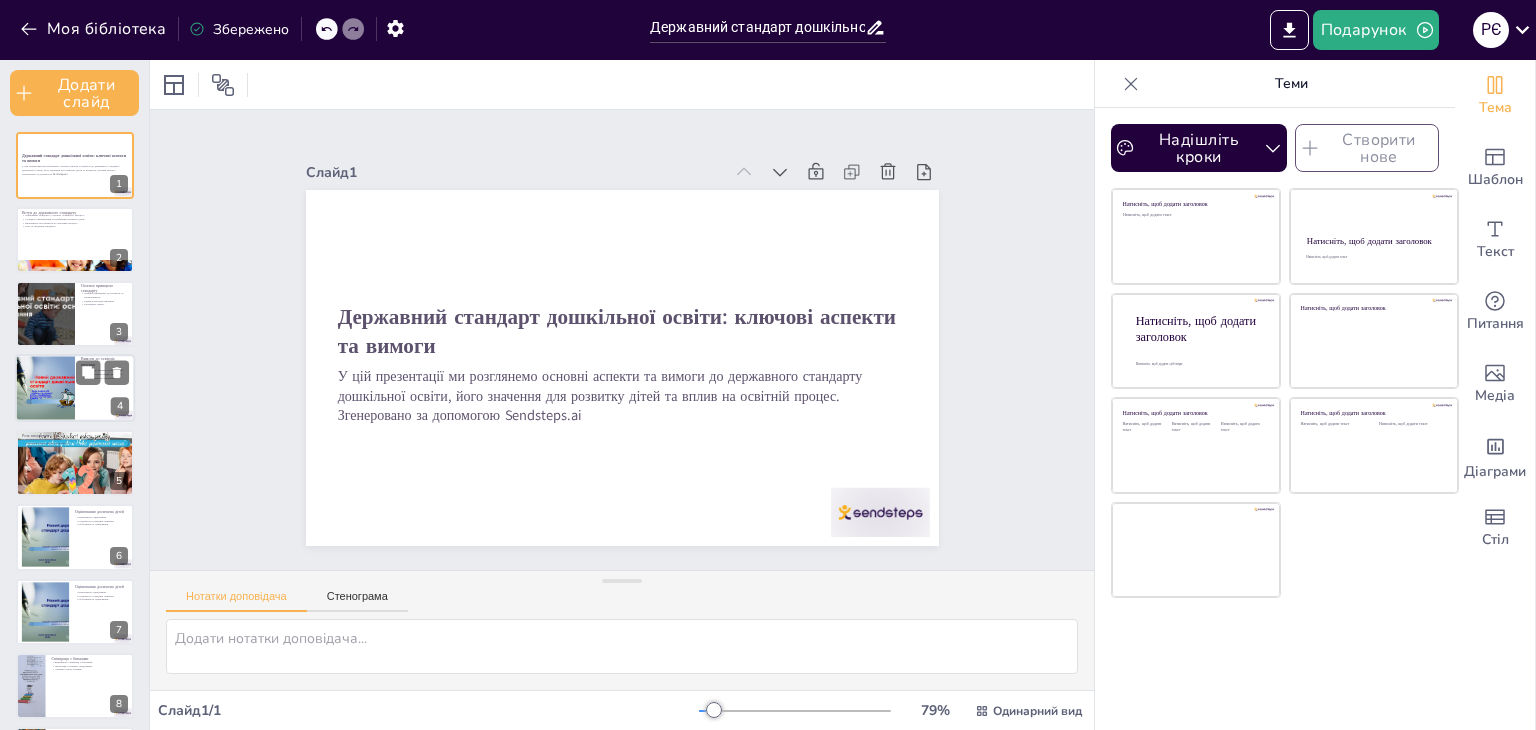 checkbox on "true" 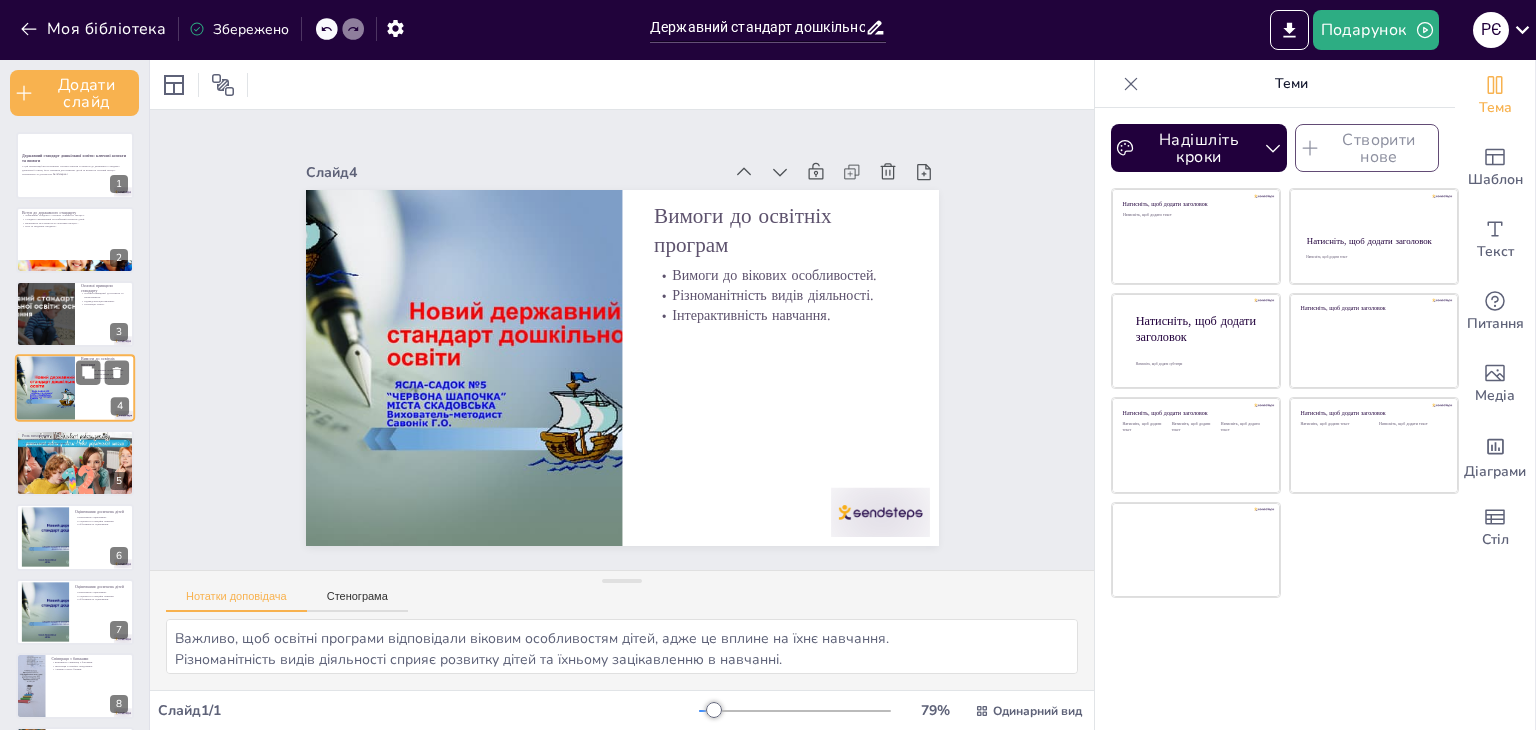 type on "Важливо, щоб освітні програми відповідали віковим особливостям дітей, адже це вплине на їхнє навчання.
Різноманітність видів діяльності сприяє розвитку дітей та їхньому зацікавленню в навчанні.
Інтерактивність навчання дозволяє дітям активно залучатися до процесу, що підвищує ефективність освіти." 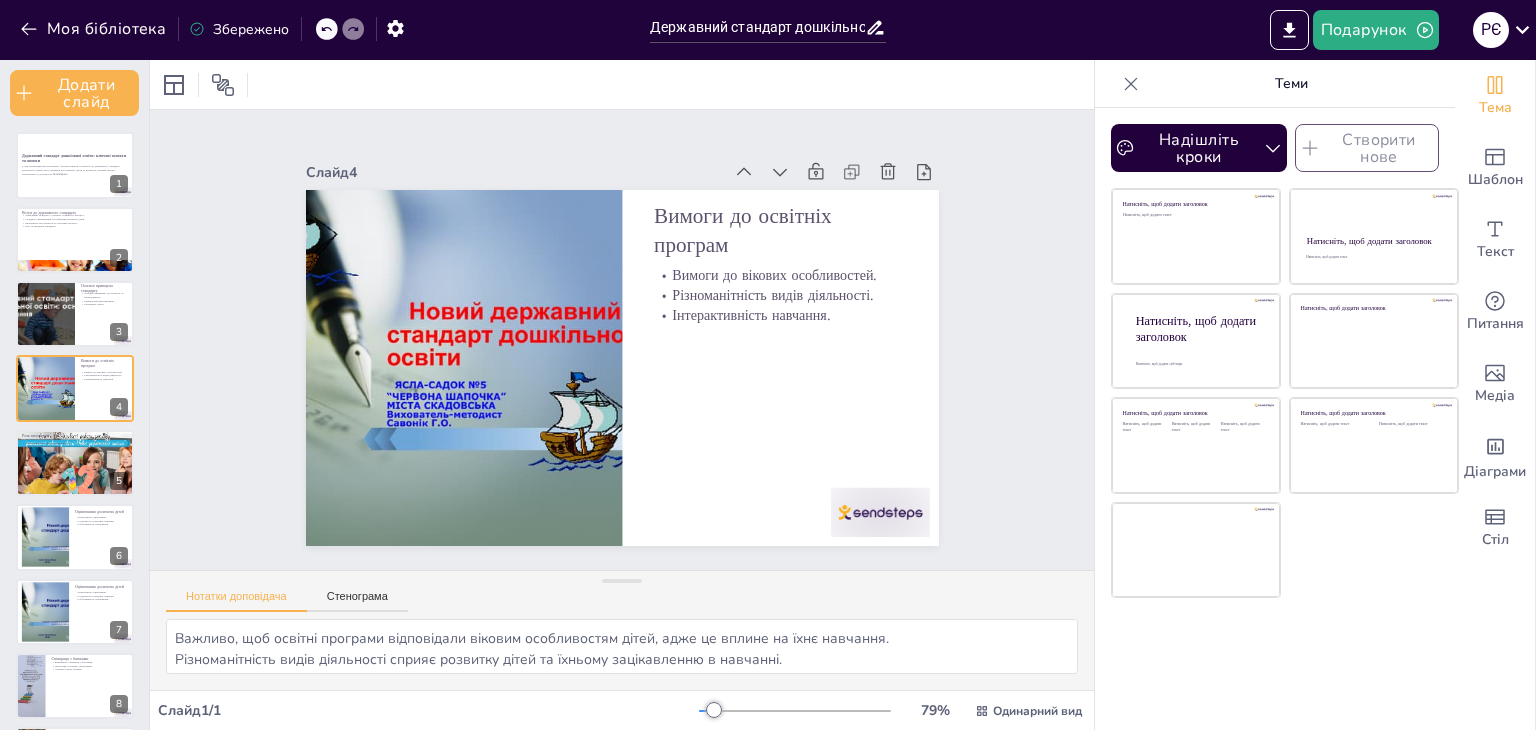 checkbox on "true" 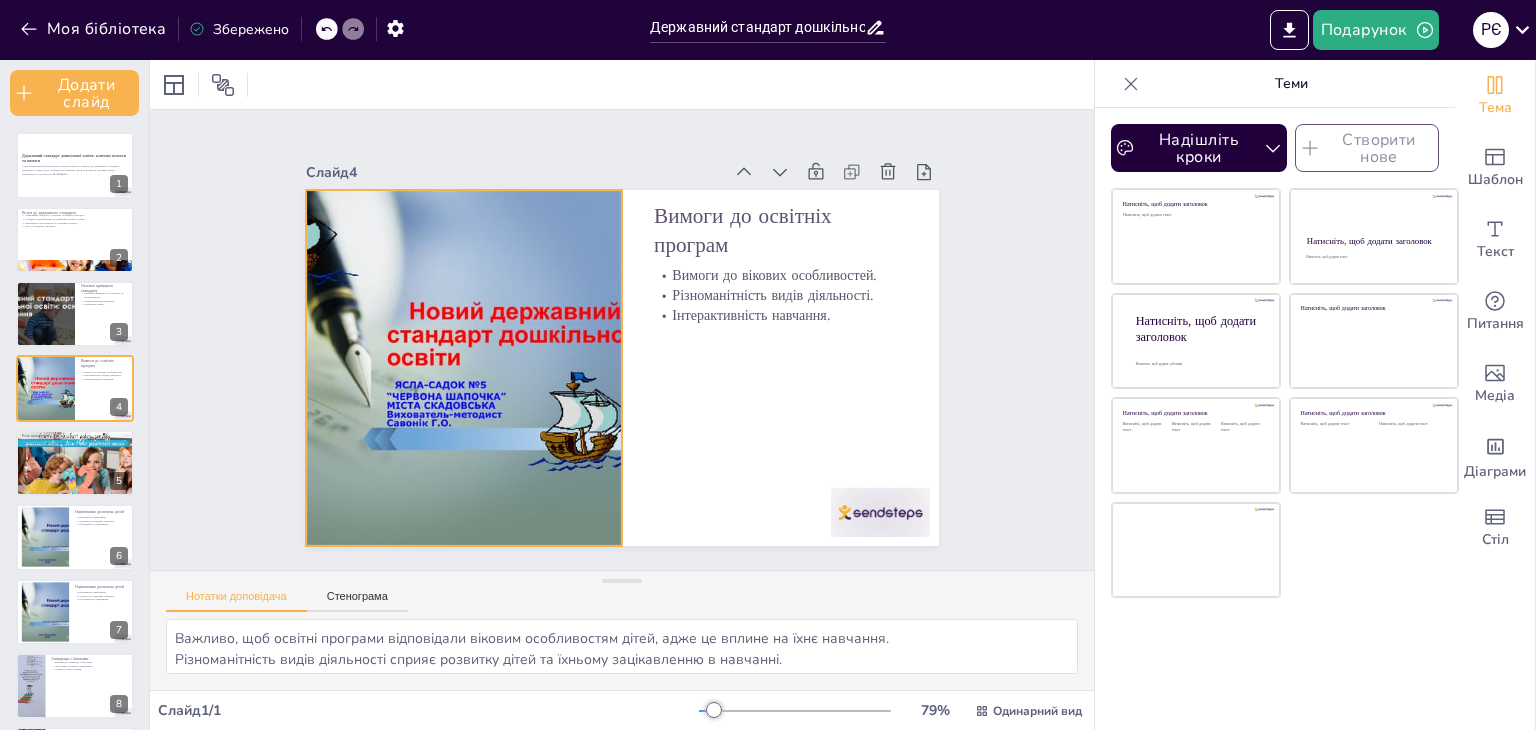 checkbox on "true" 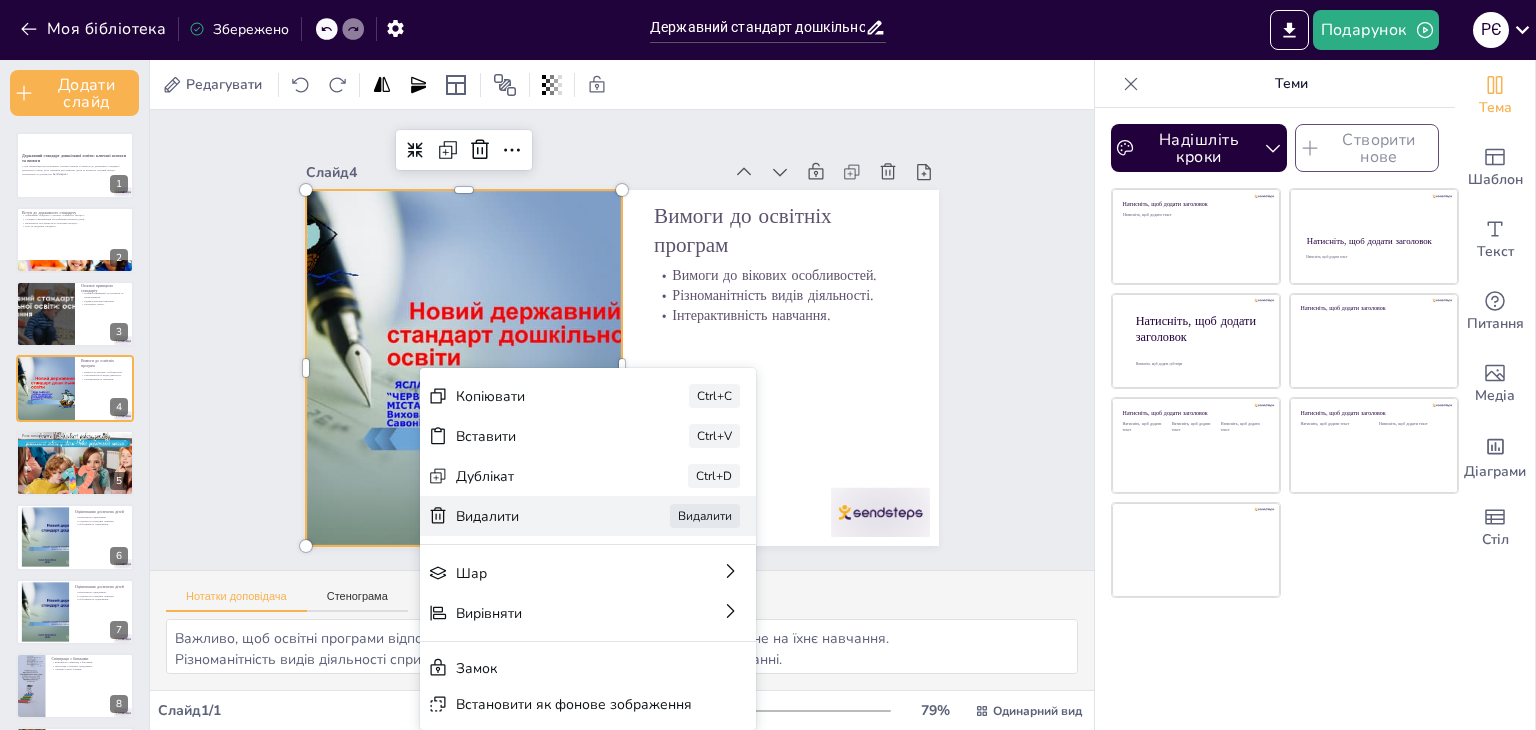 click on "Видалити" at bounding box center [487, 516] 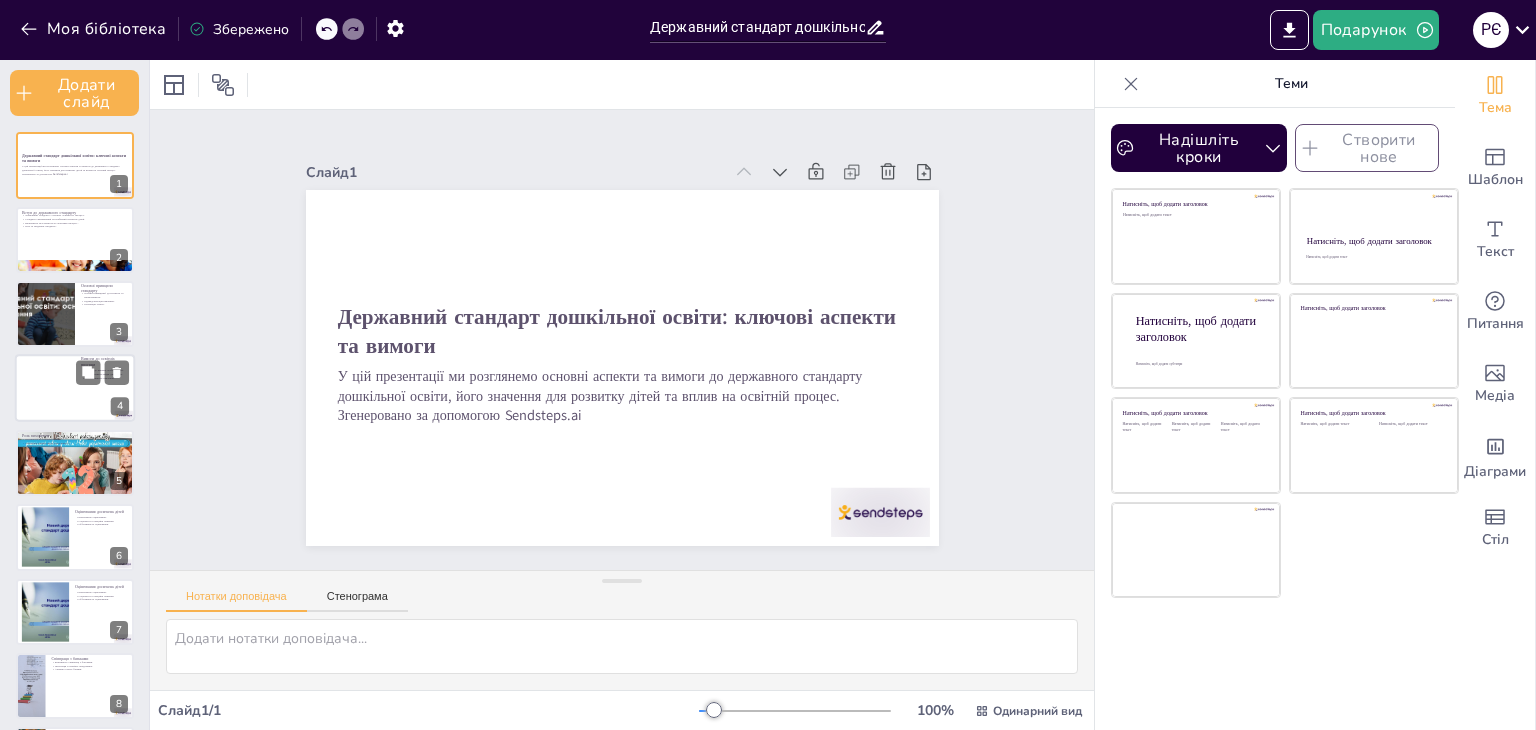 click at bounding box center [75, 389] 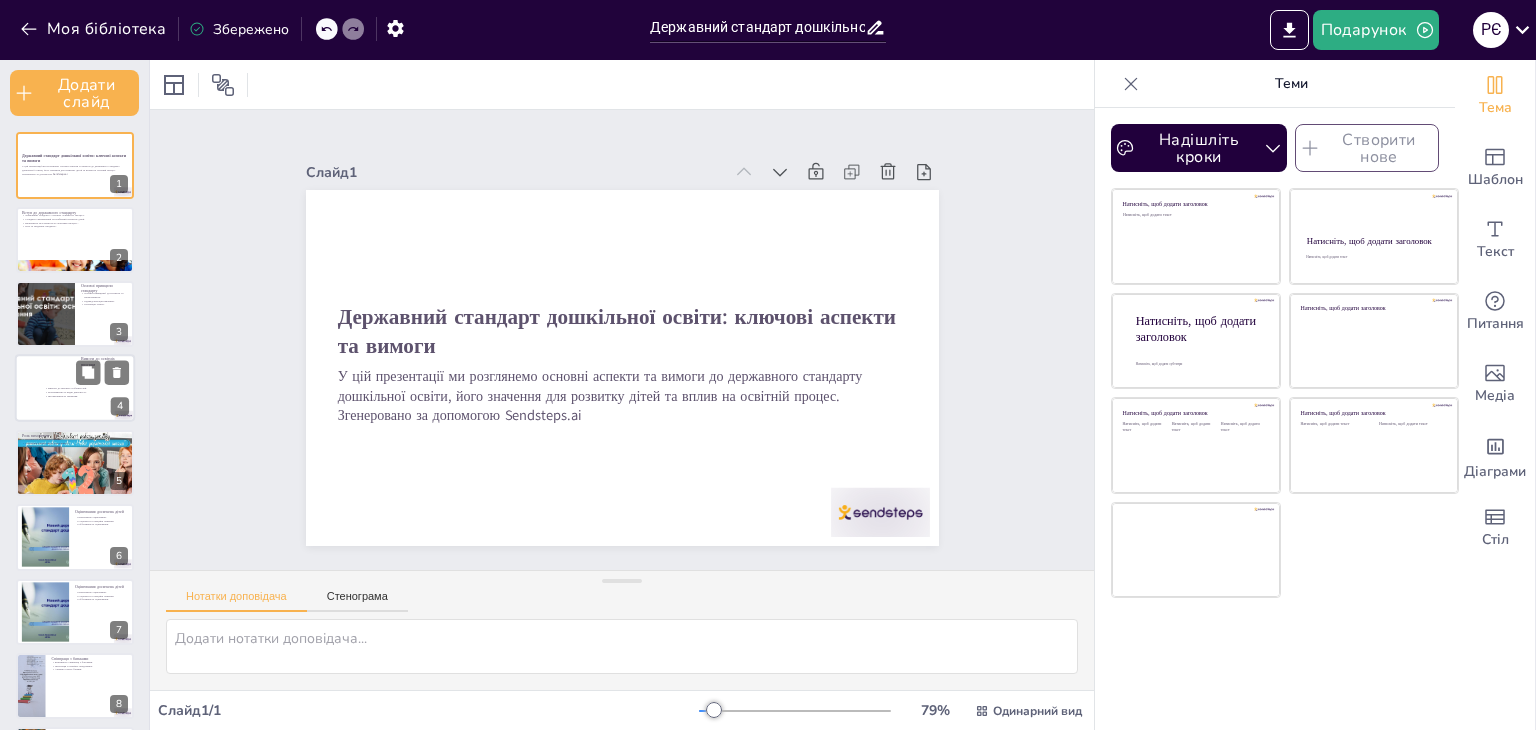 click at bounding box center [75, 389] 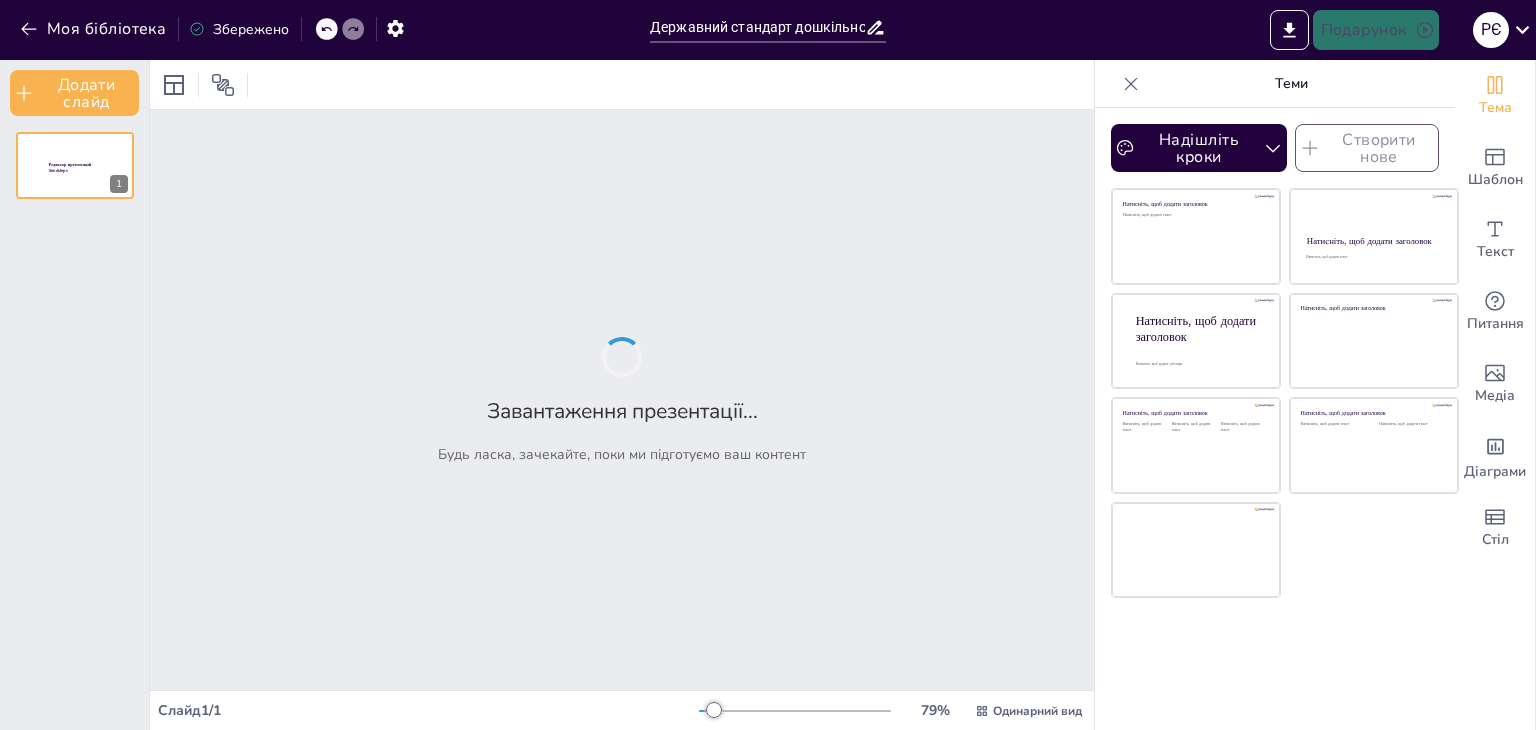 drag, startPoint x: 652, startPoint y: 236, endPoint x: 454, endPoint y: 286, distance: 204.21558 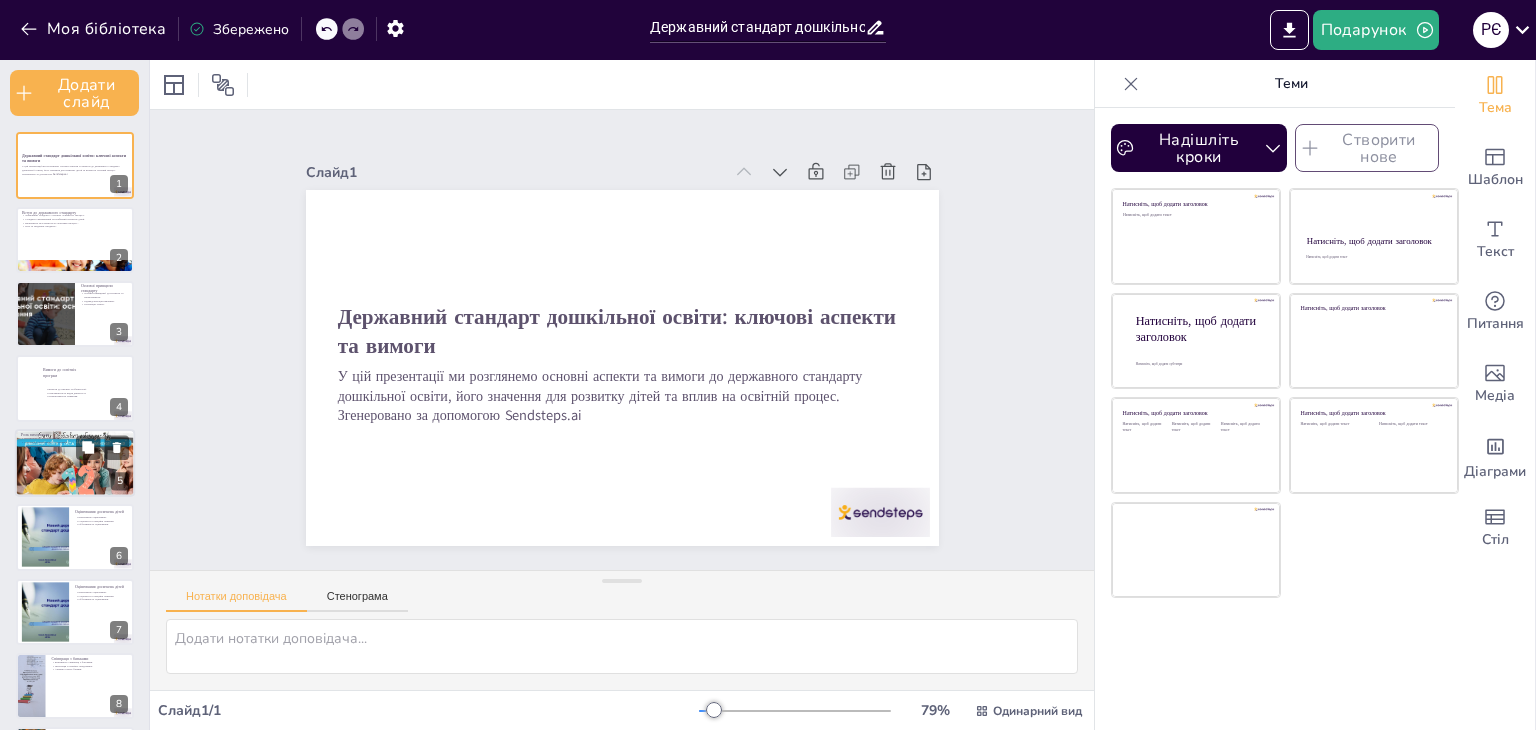 click at bounding box center (75, 463) 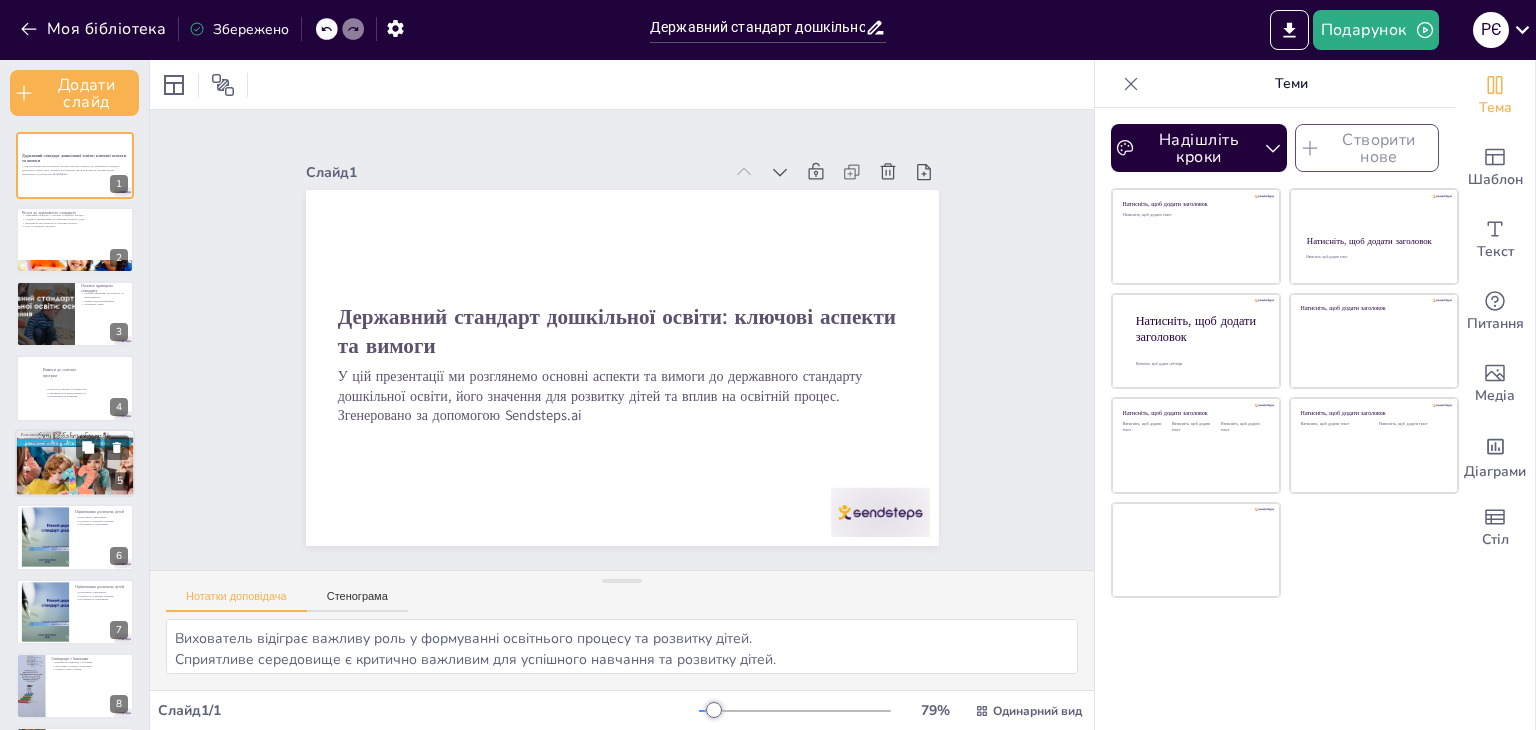 scroll, scrollTop: 40, scrollLeft: 0, axis: vertical 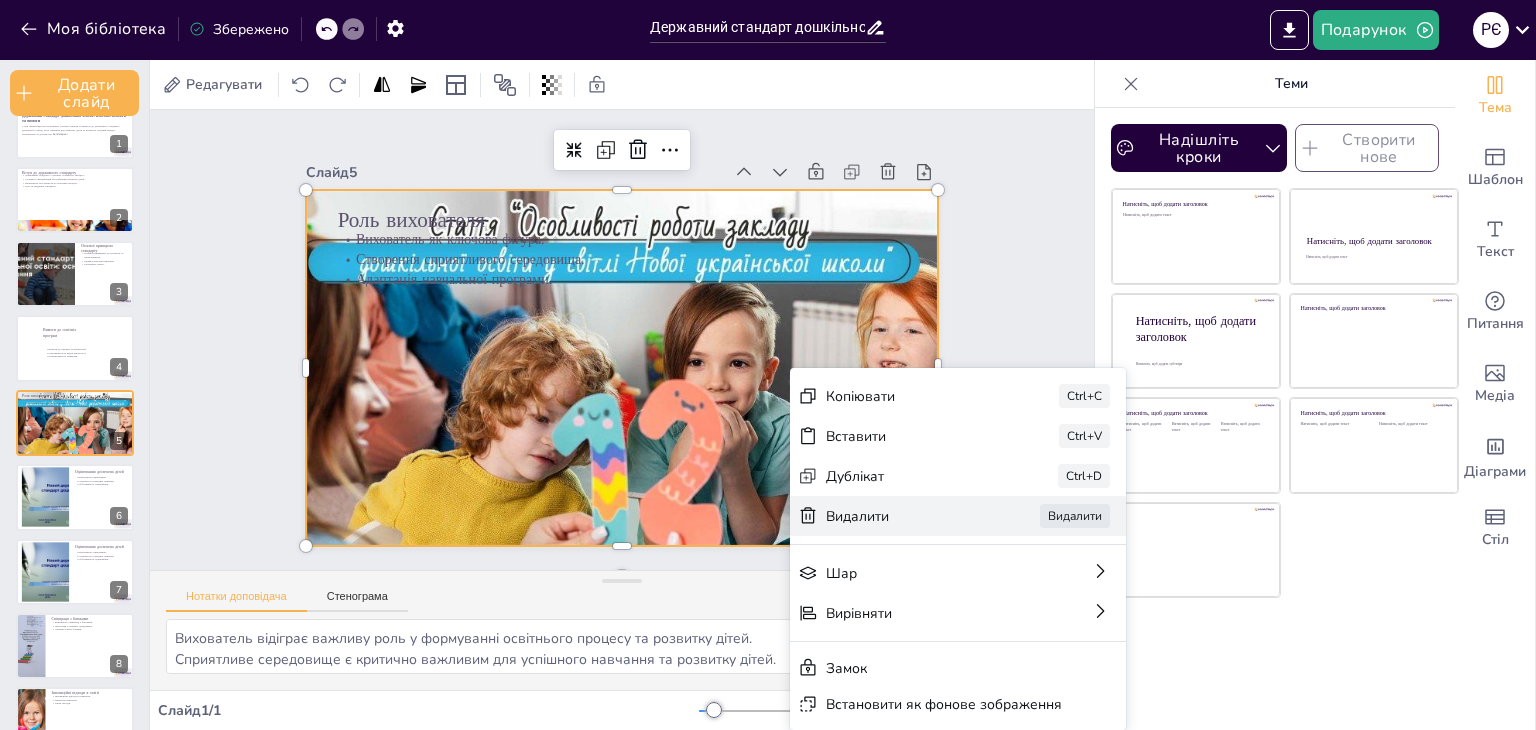 click on "Видалити" at bounding box center (940, 700) 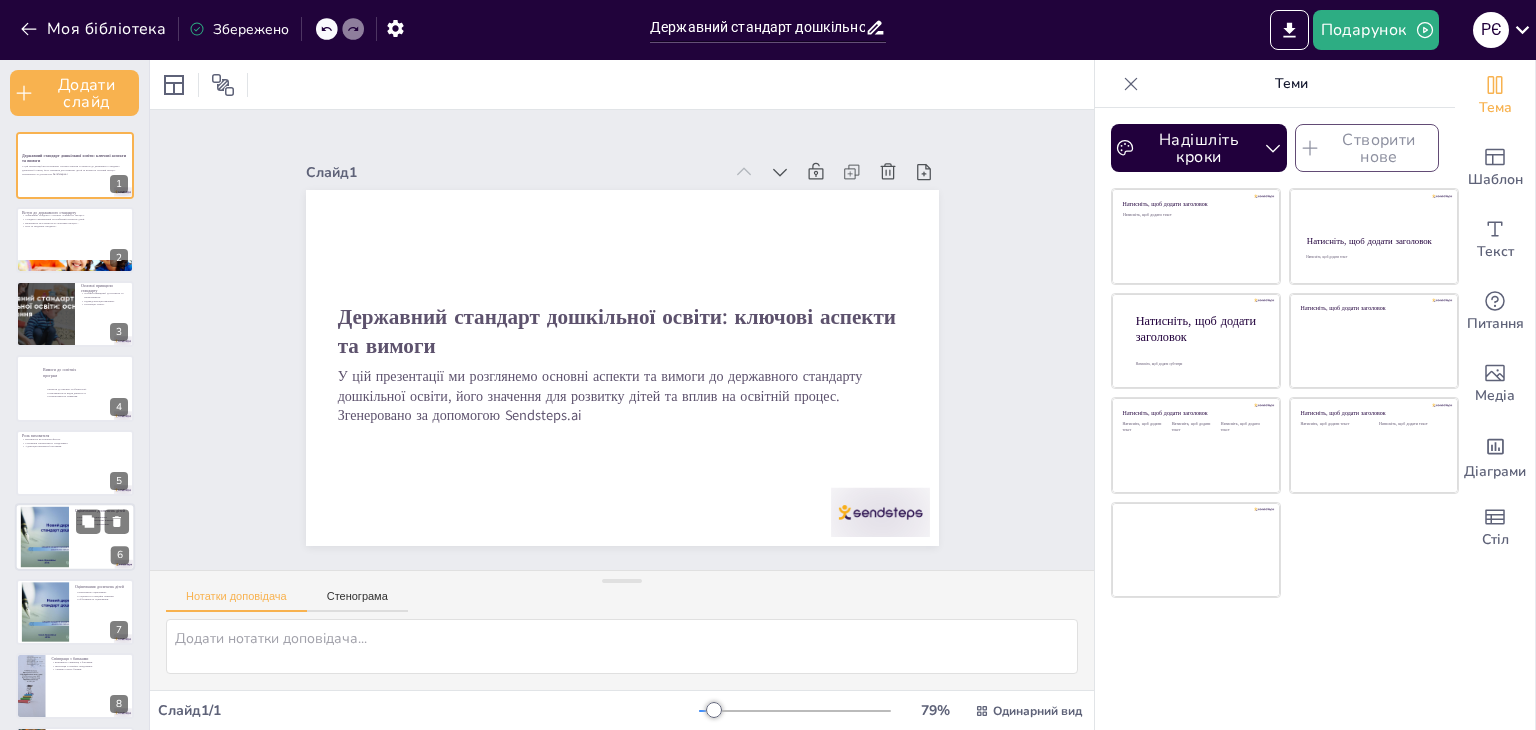 click at bounding box center [44, 537] 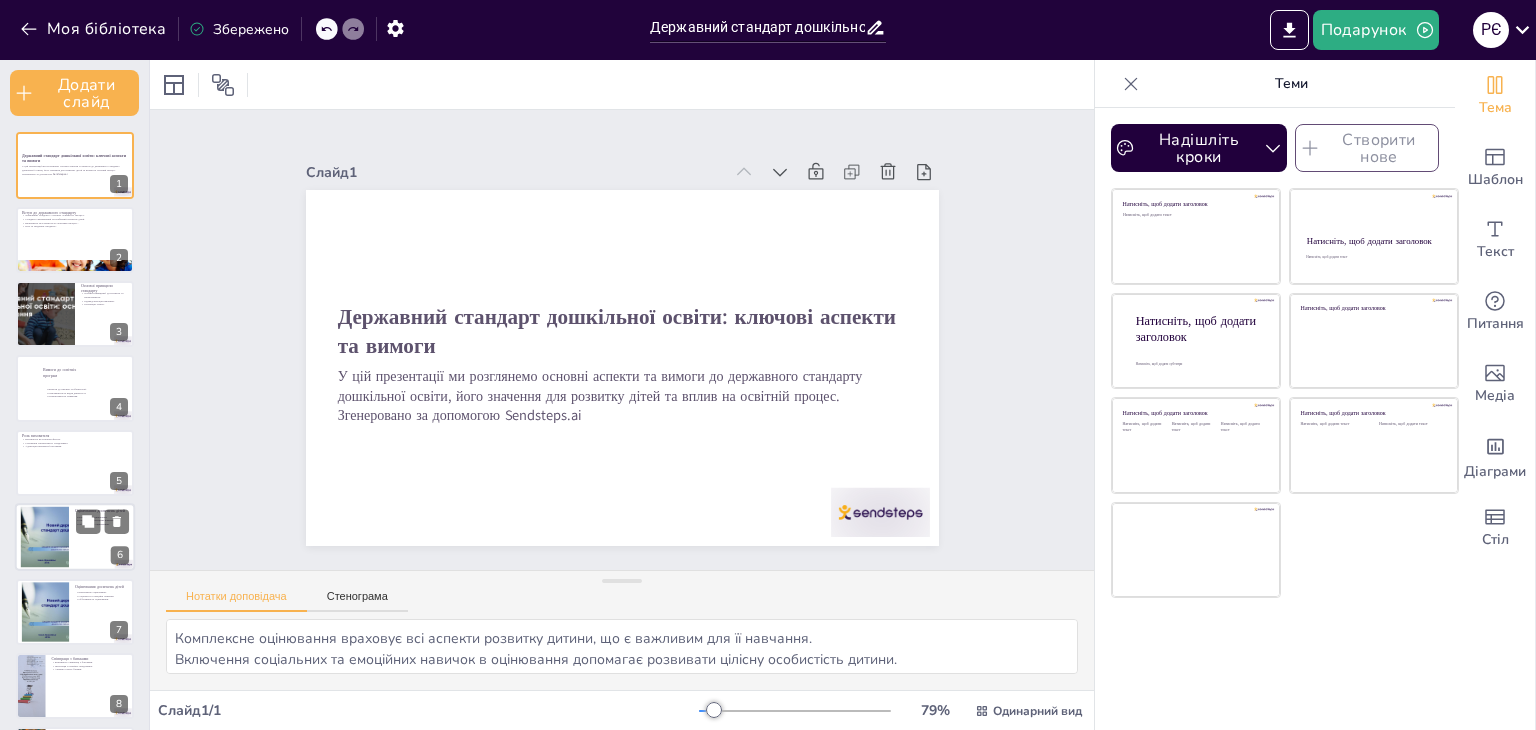 scroll, scrollTop: 114, scrollLeft: 0, axis: vertical 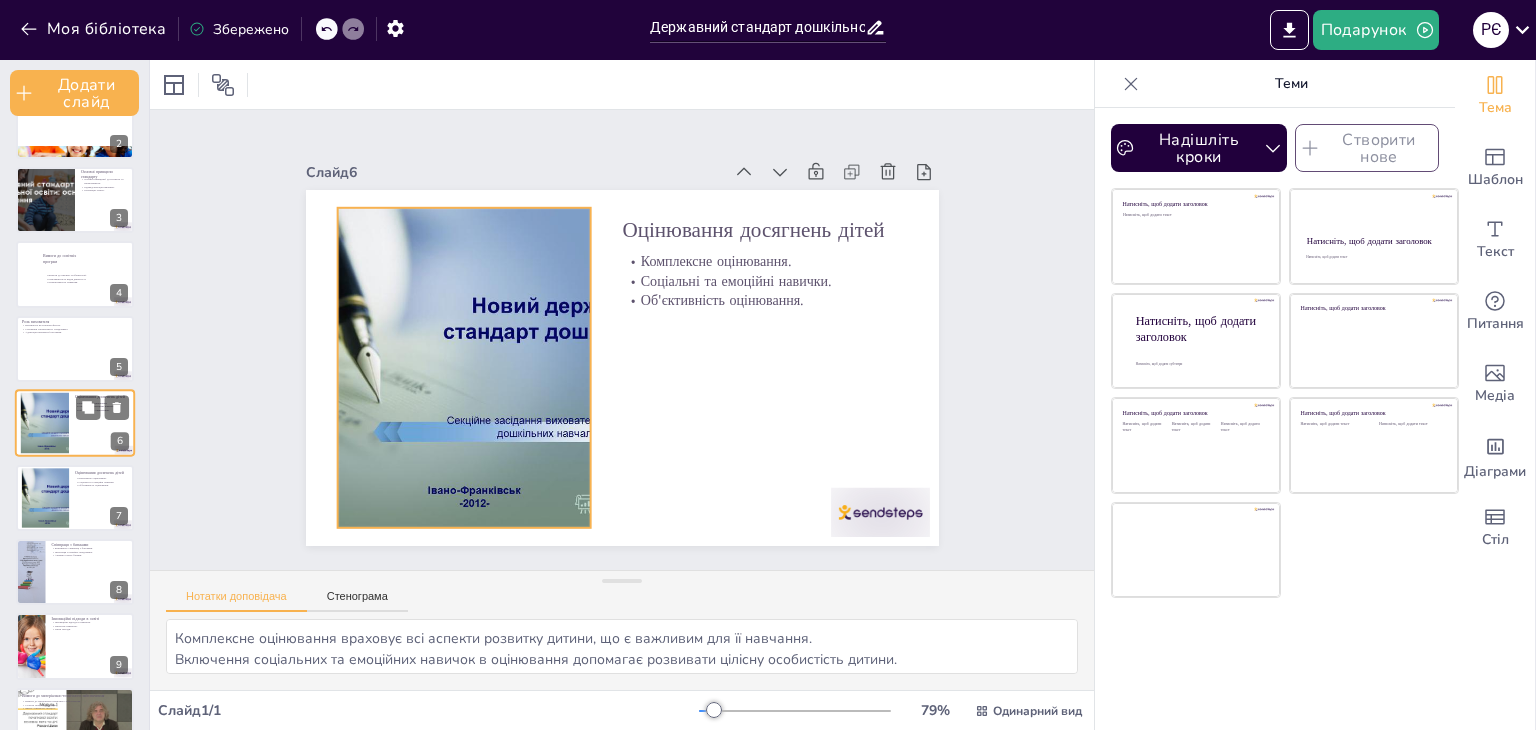drag, startPoint x: 33, startPoint y: 423, endPoint x: 53, endPoint y: 441, distance: 26.907248 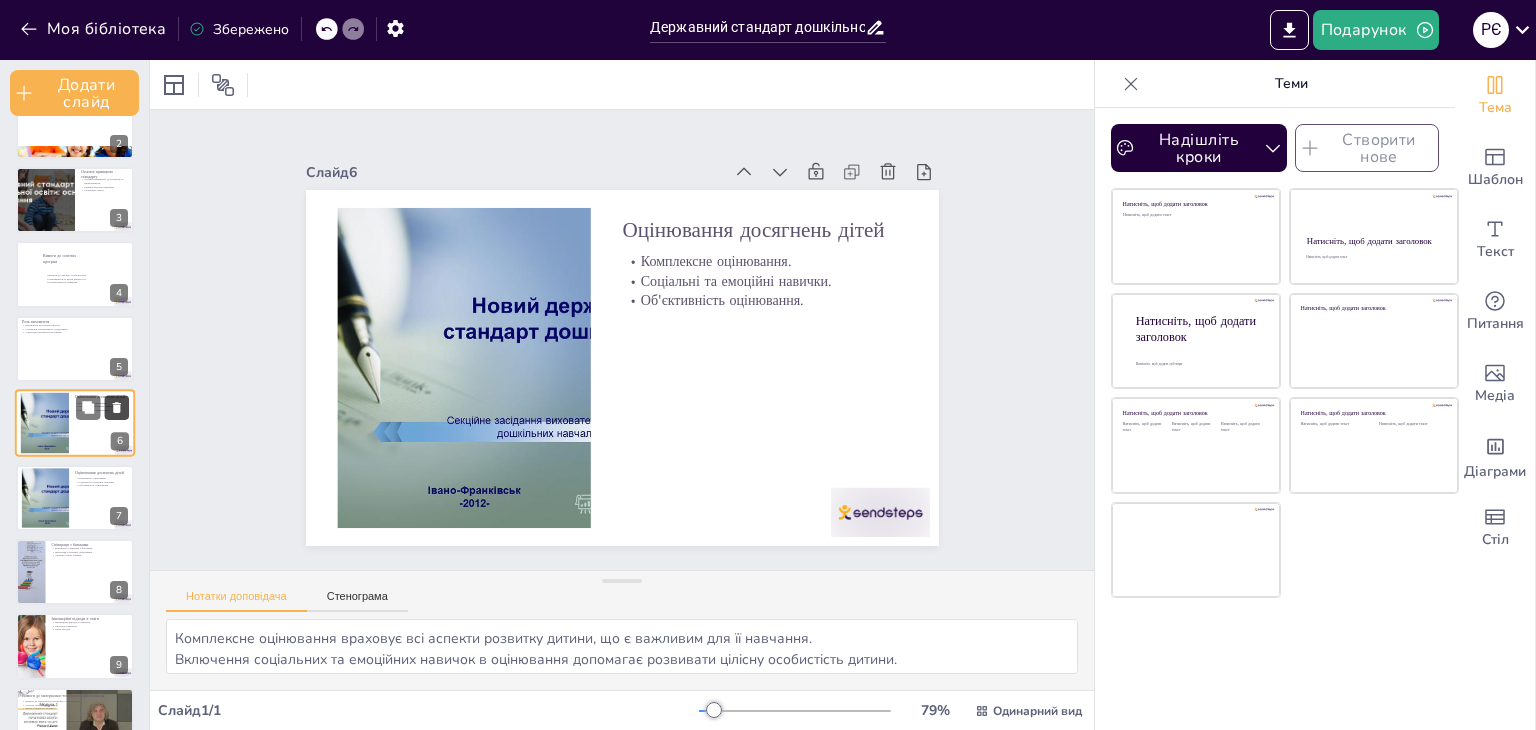 click 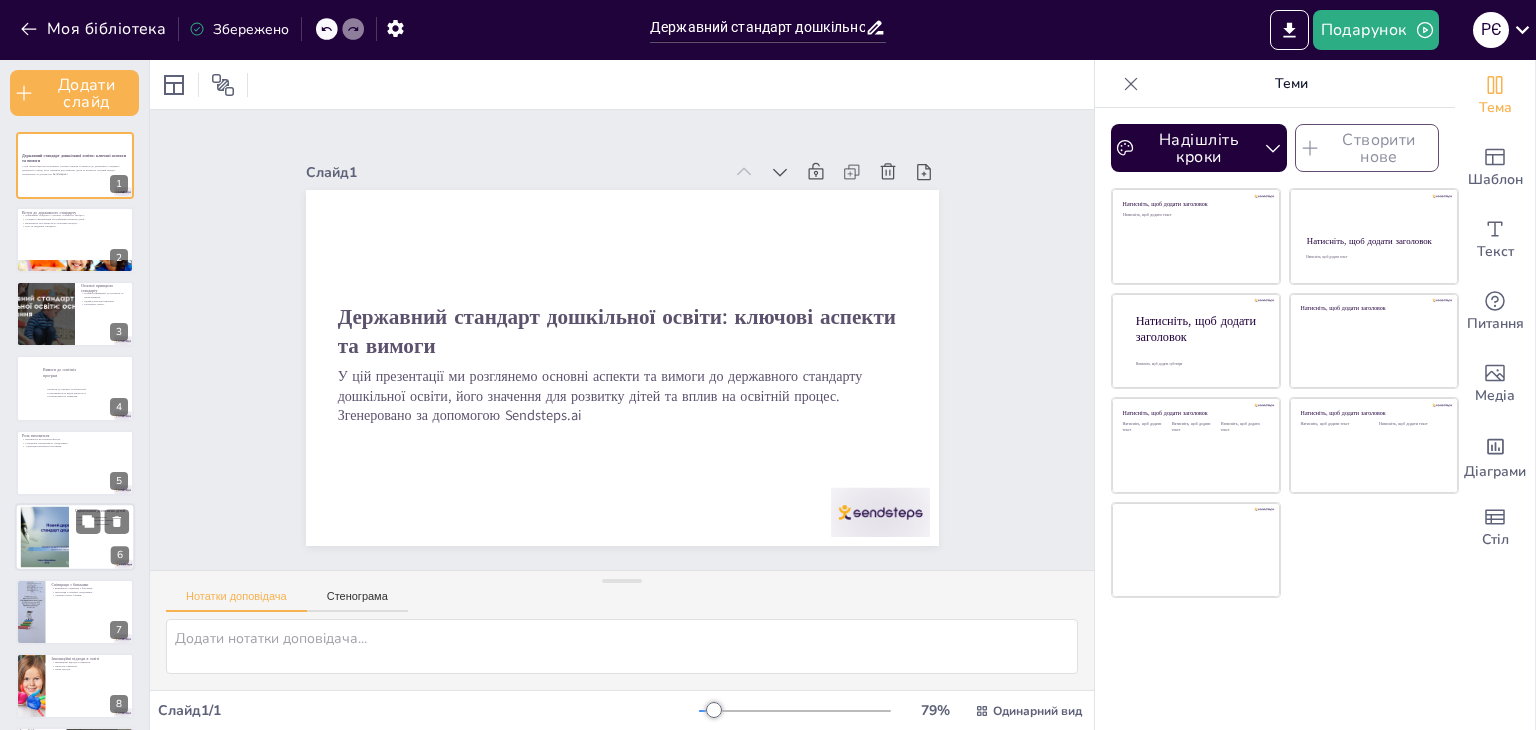 click at bounding box center [44, 537] 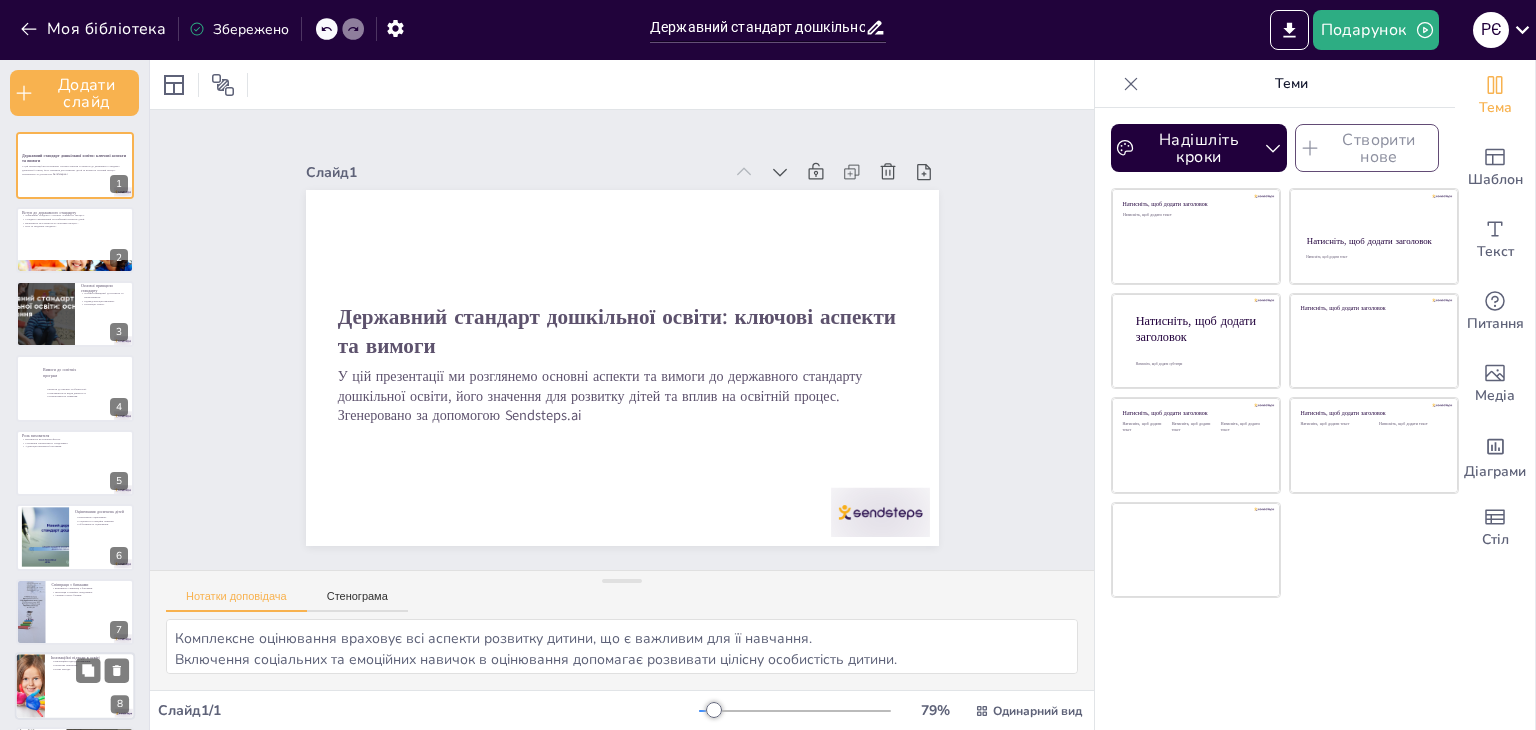 scroll, scrollTop: 114, scrollLeft: 0, axis: vertical 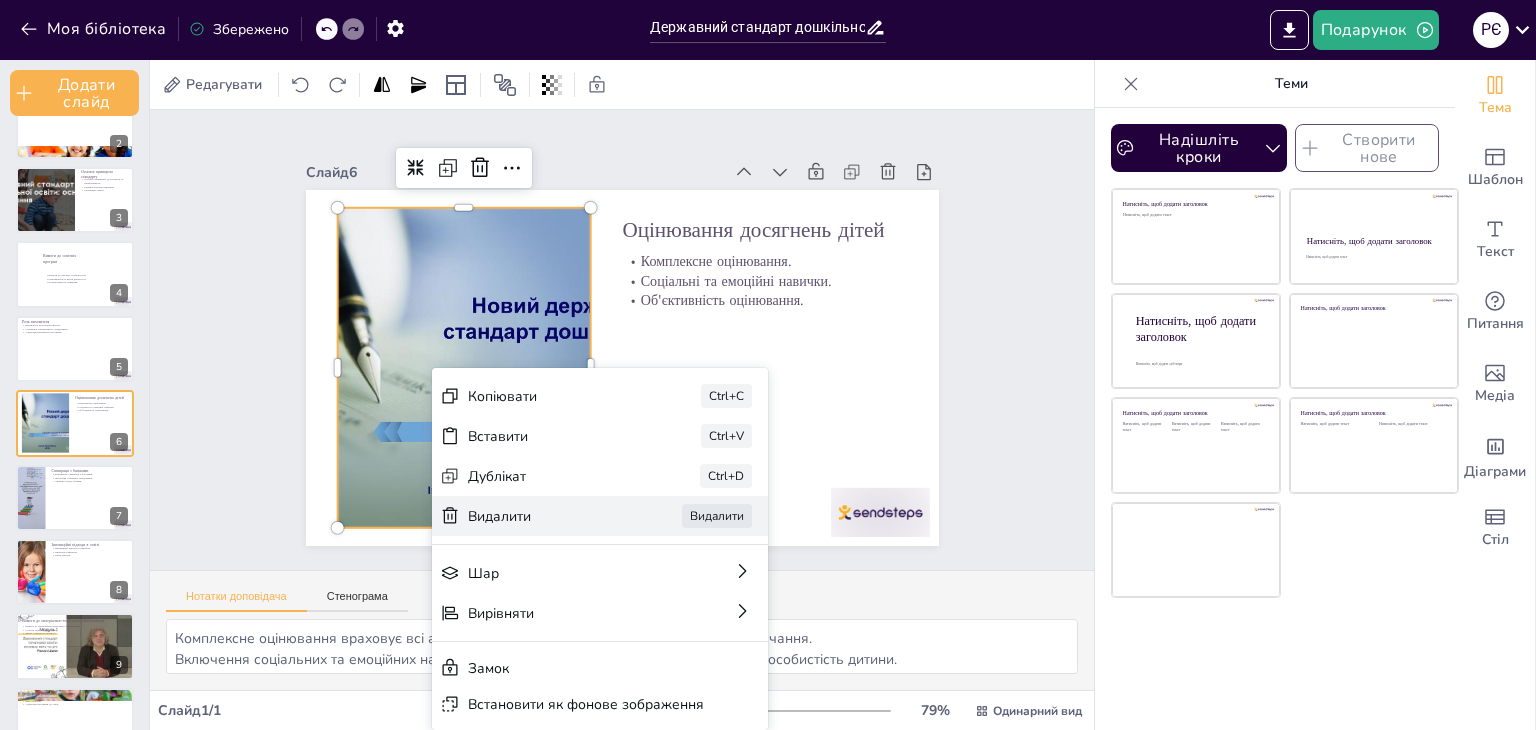 click on "Видалити" at bounding box center [499, 516] 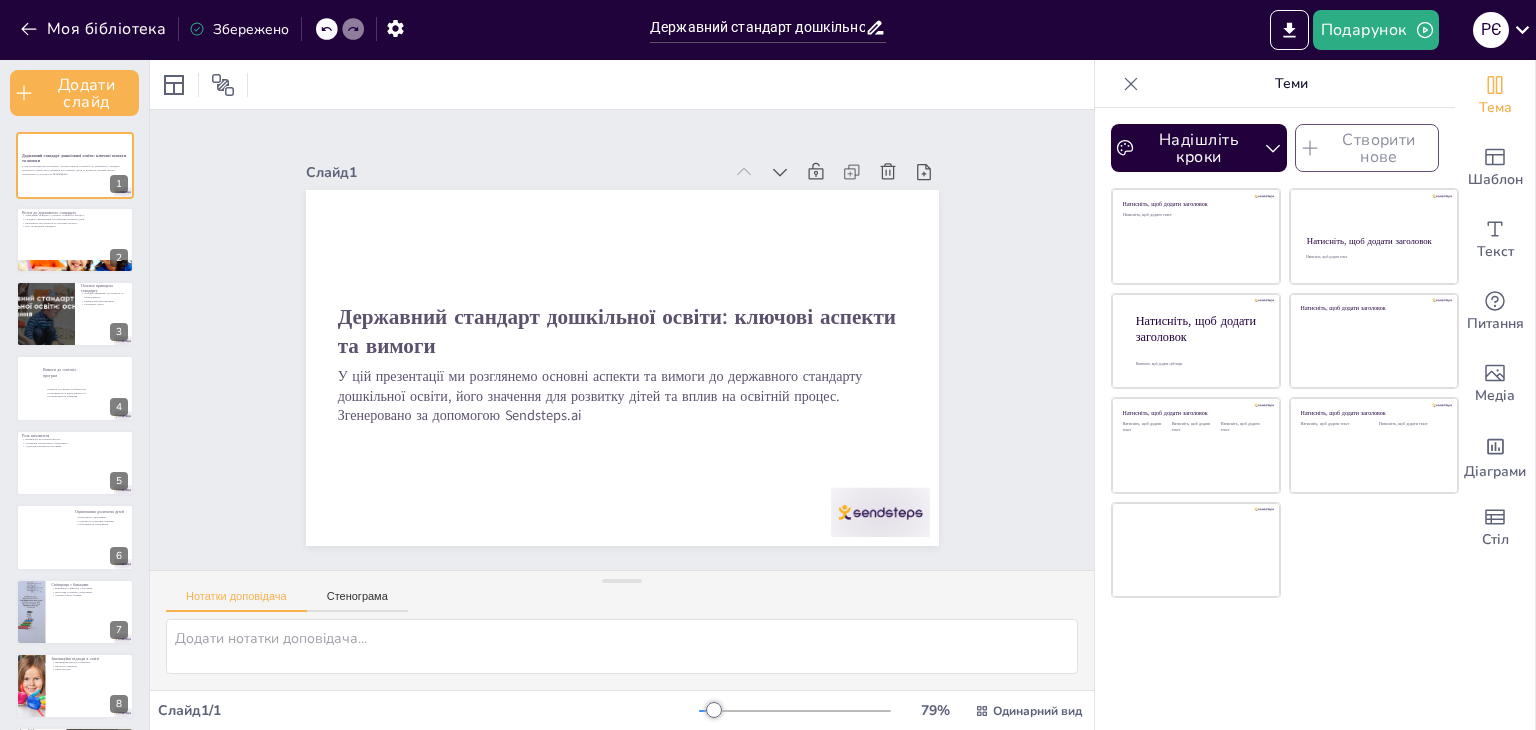 click at bounding box center (75, 612) 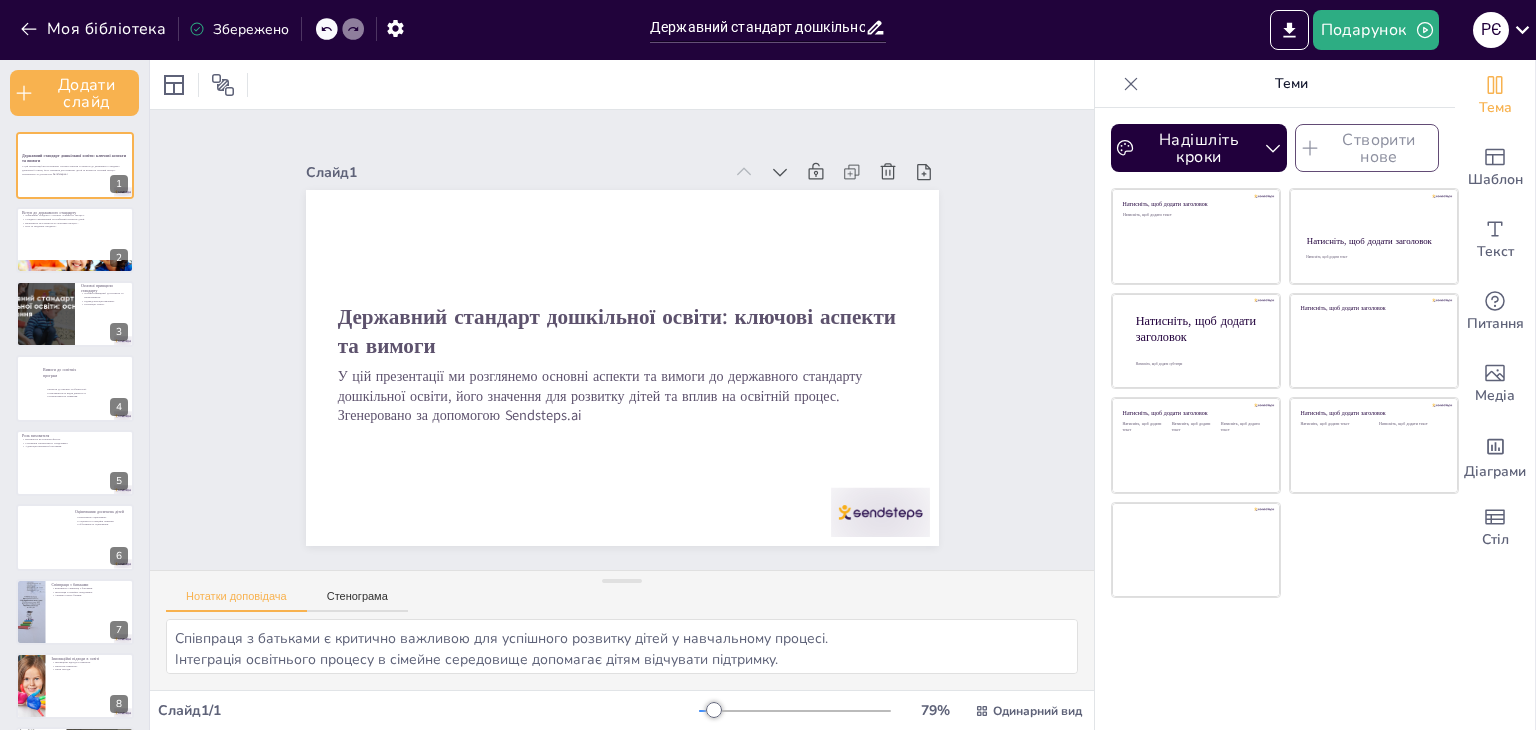 scroll, scrollTop: 188, scrollLeft: 0, axis: vertical 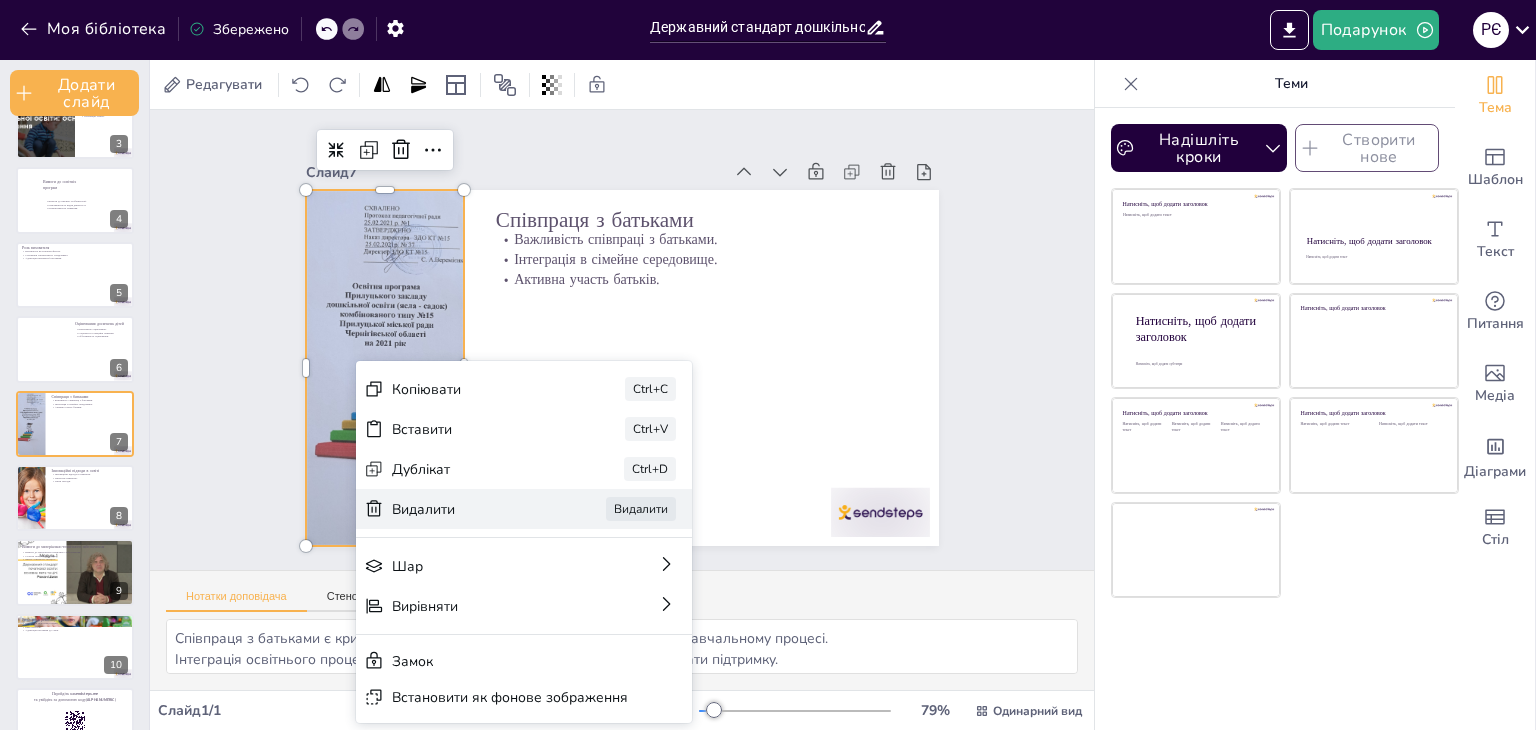 click on "Видалити" at bounding box center [423, 509] 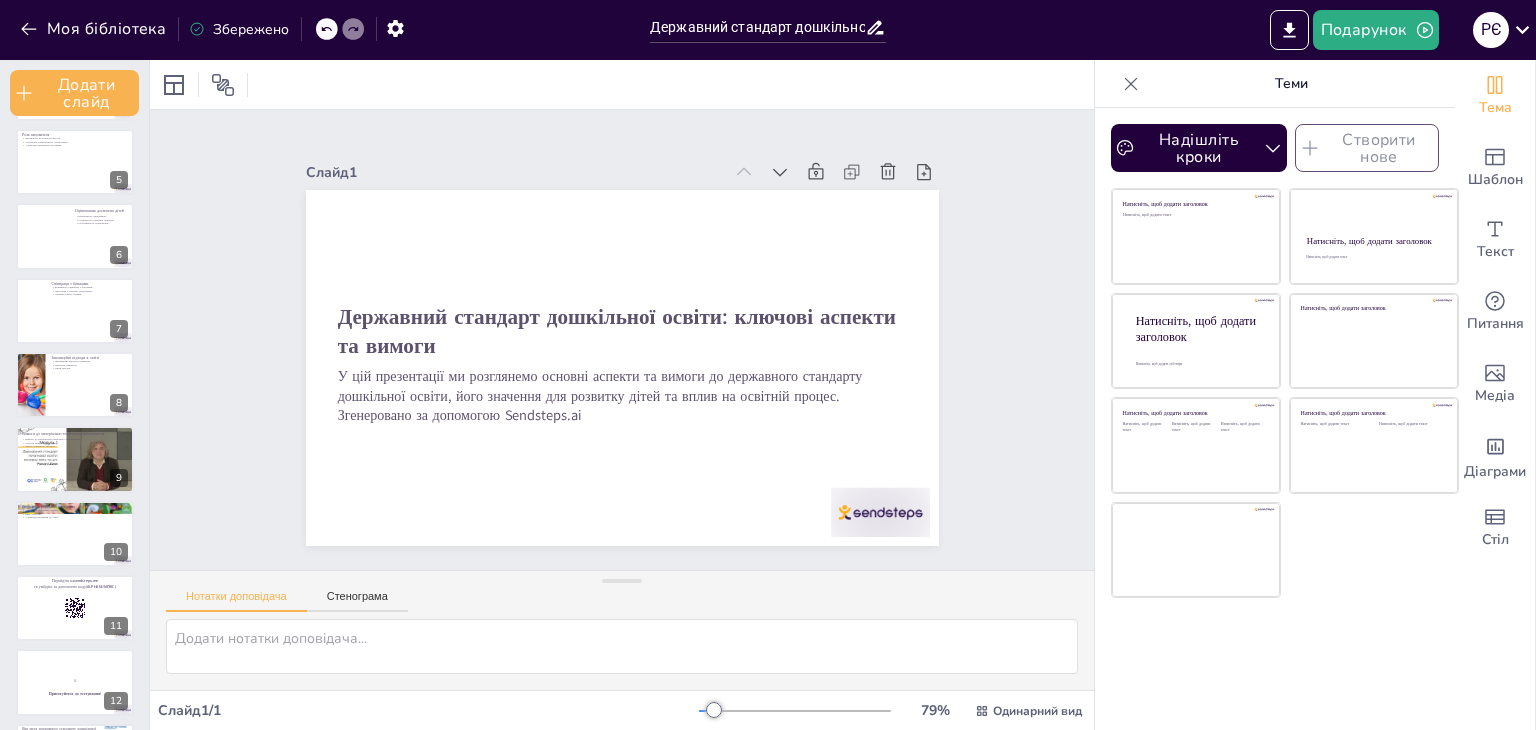 scroll, scrollTop: 305, scrollLeft: 0, axis: vertical 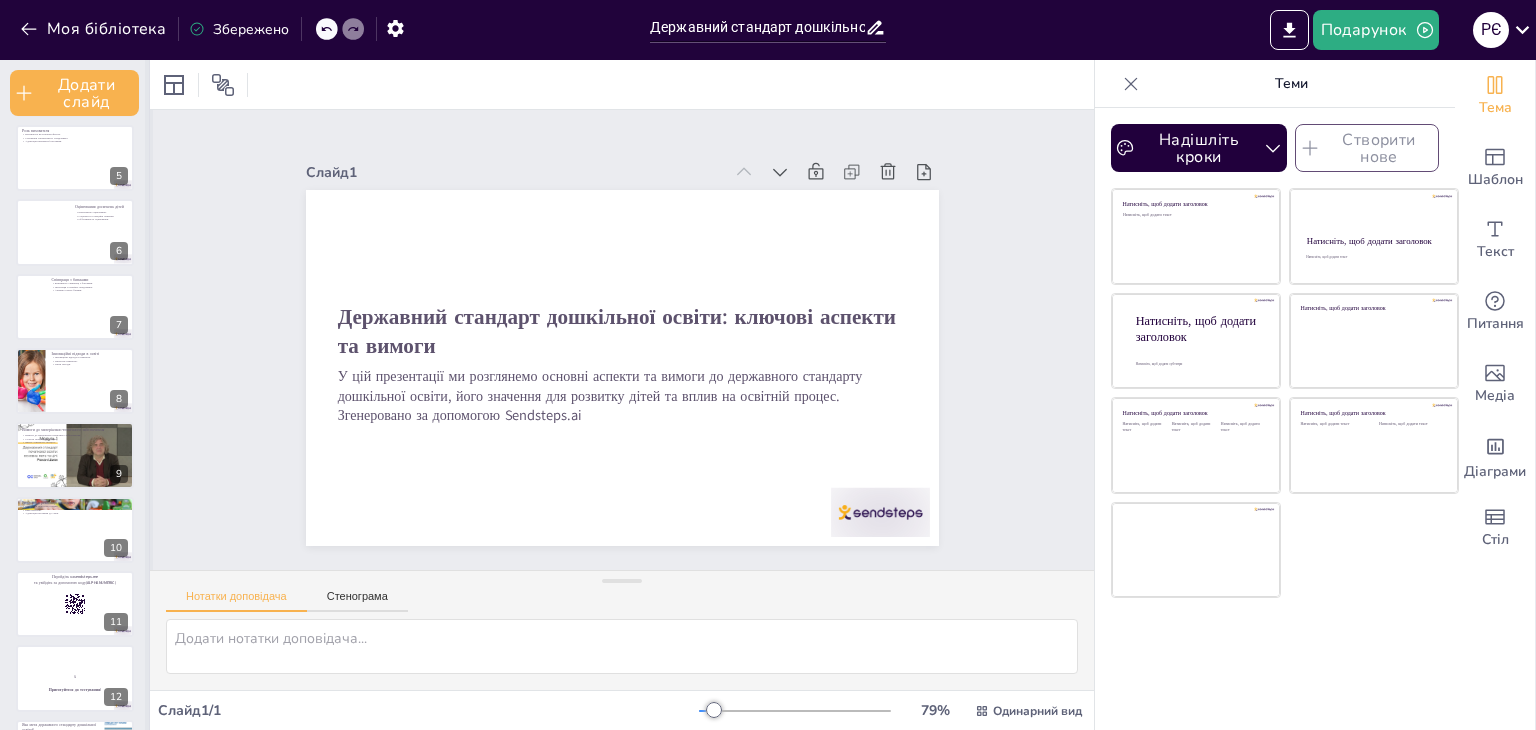 click at bounding box center (149, 395) 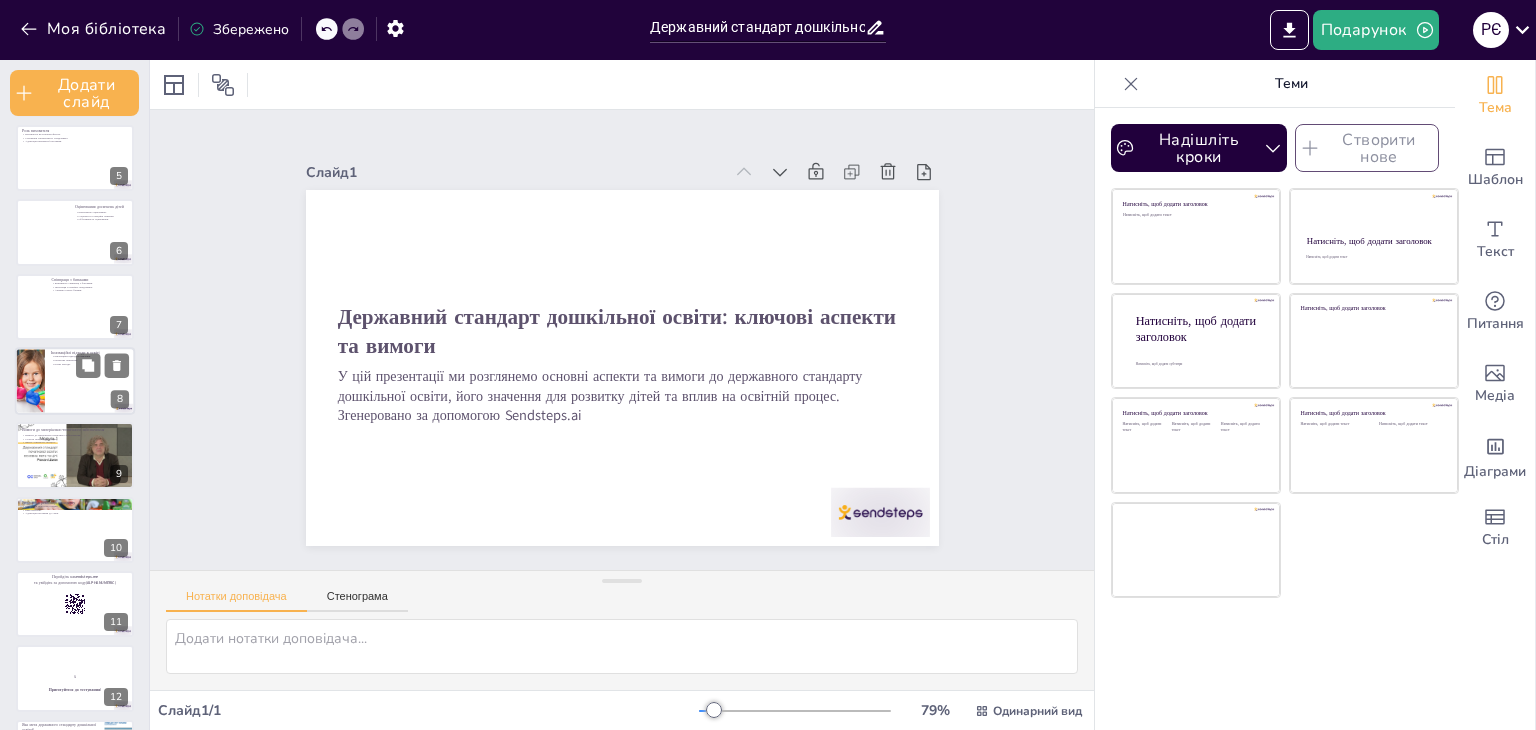 click at bounding box center (75, 381) 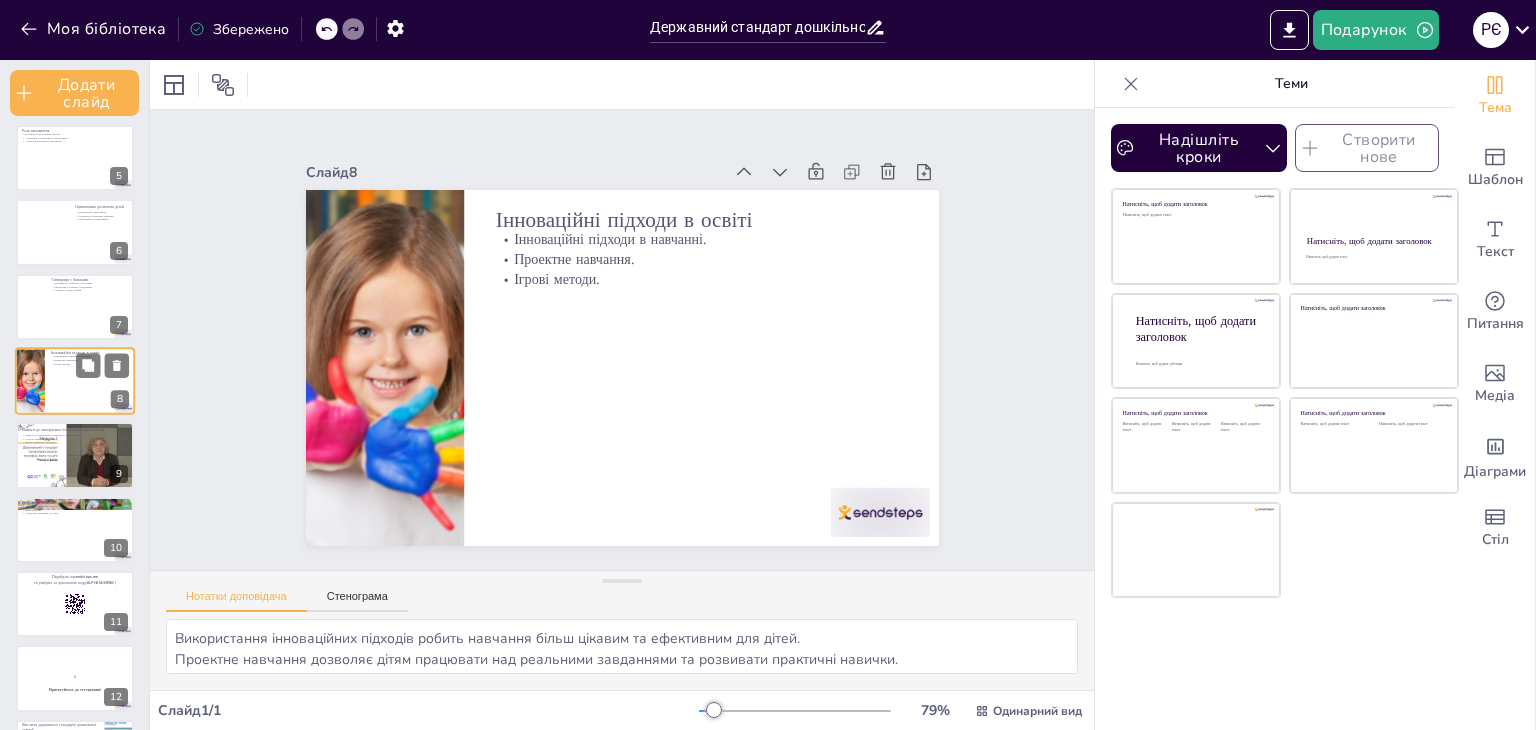 scroll, scrollTop: 263, scrollLeft: 0, axis: vertical 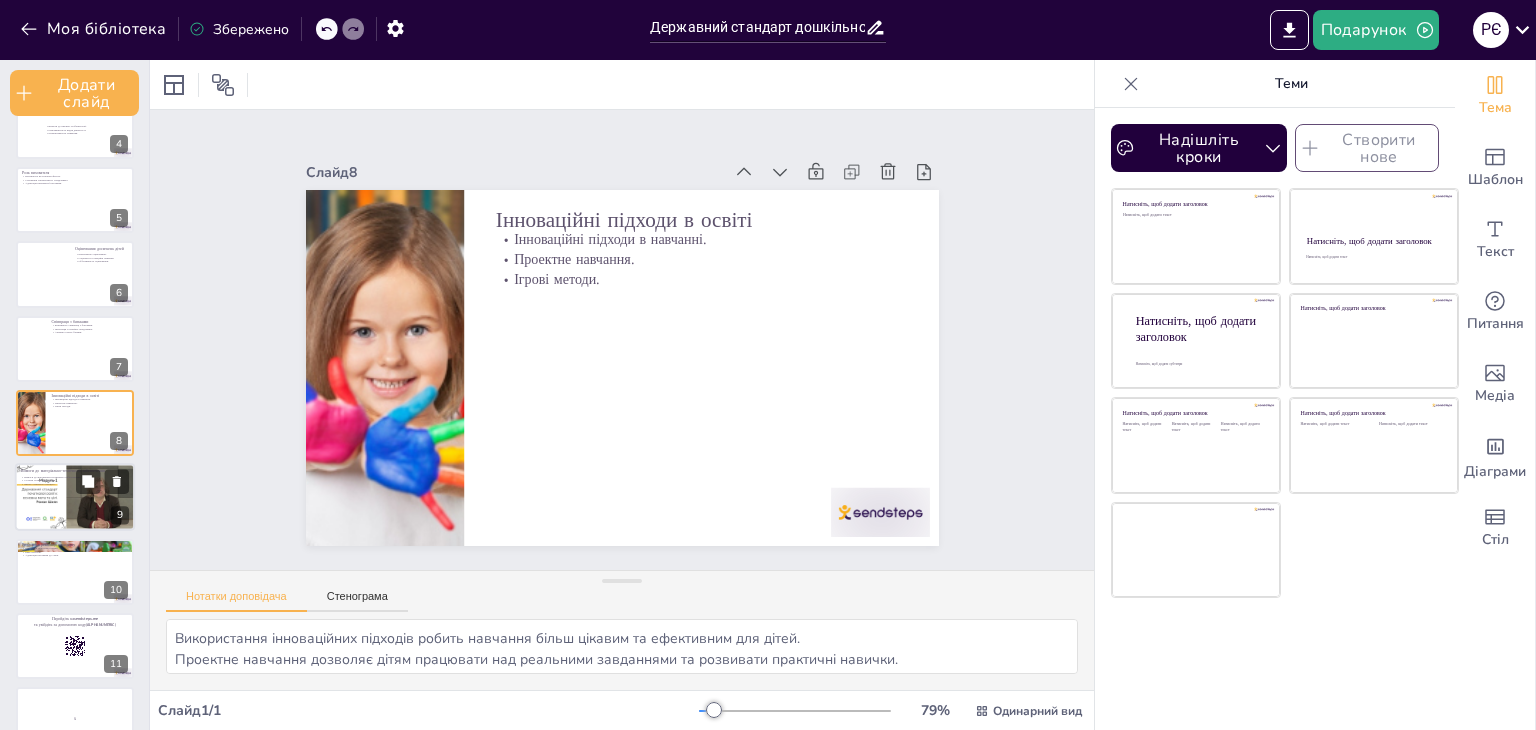click at bounding box center [75, 498] 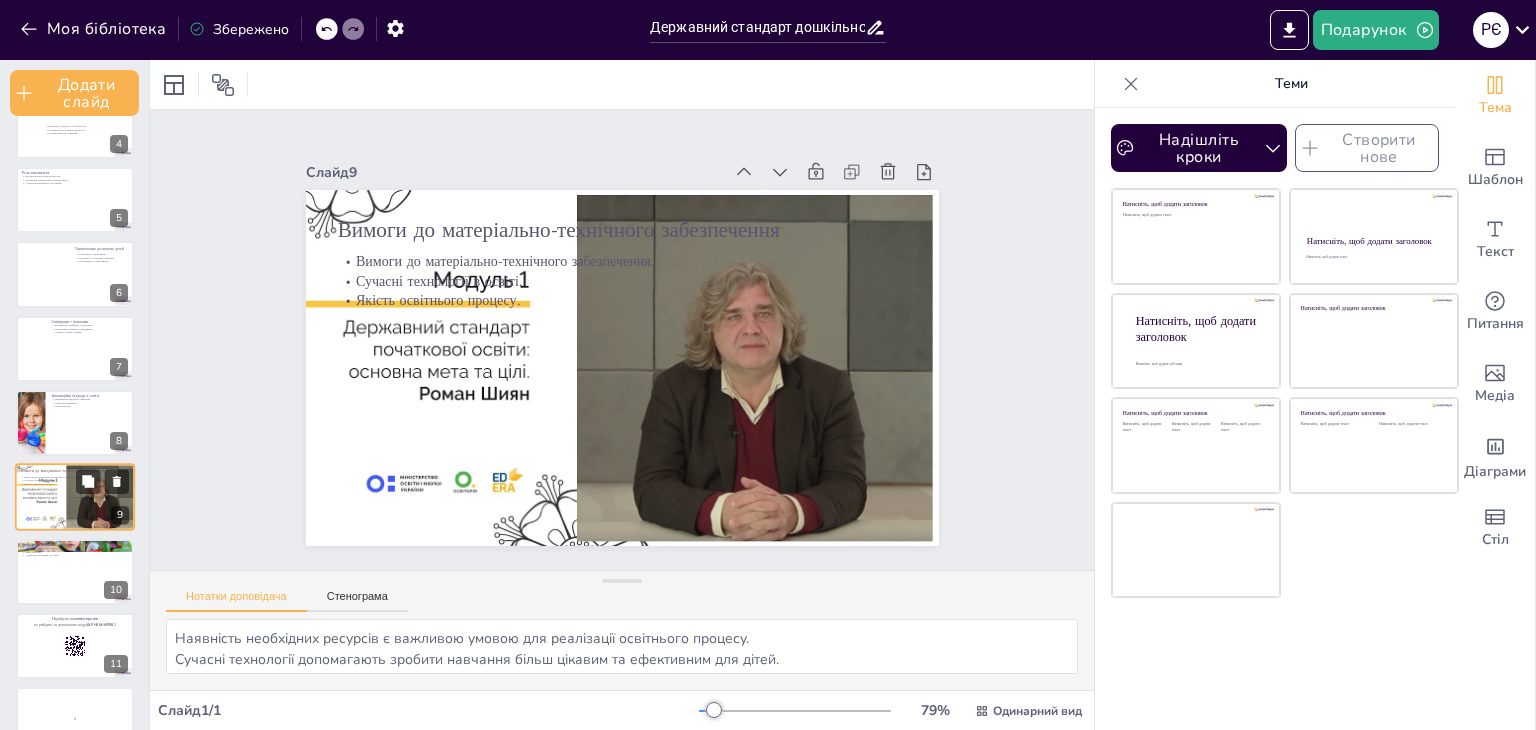 scroll, scrollTop: 337, scrollLeft: 0, axis: vertical 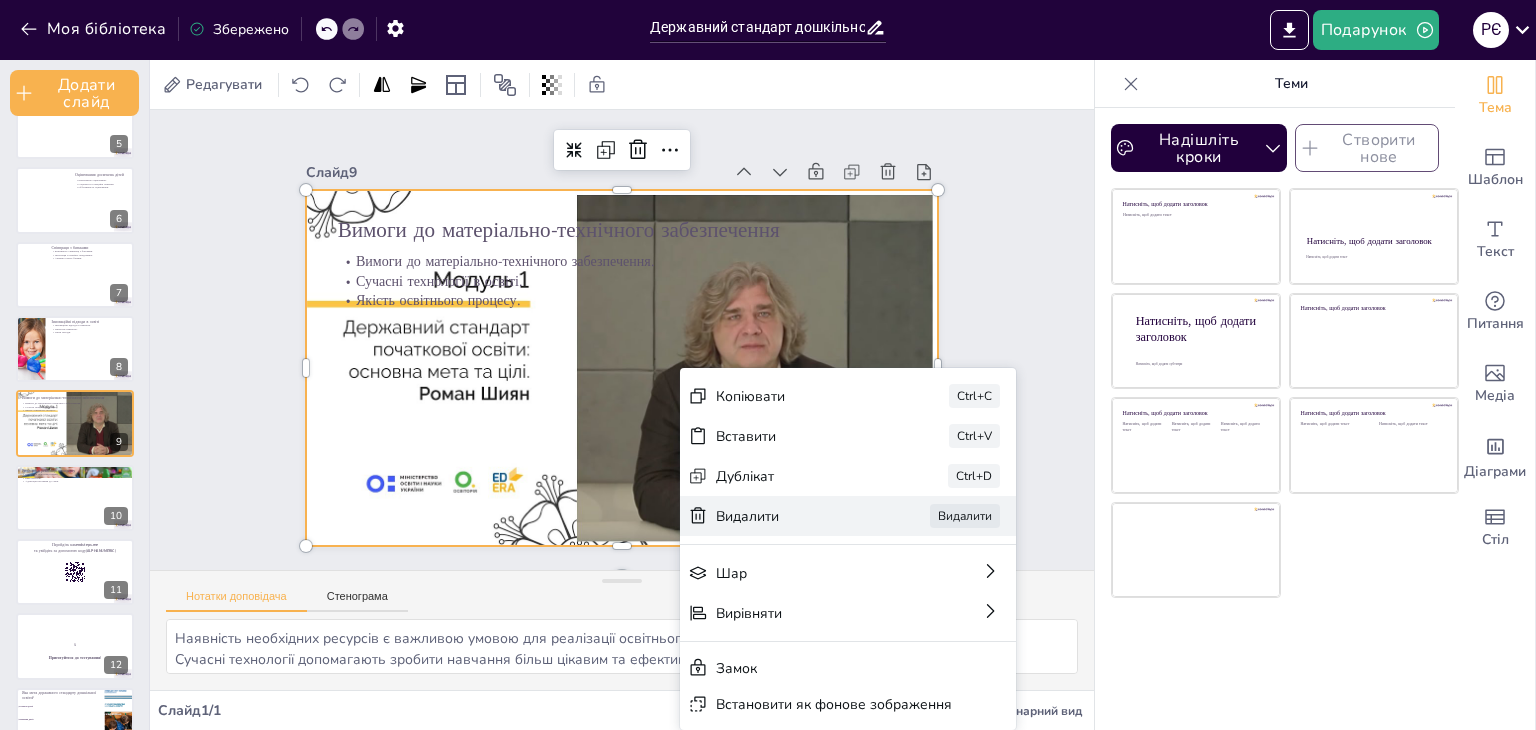 click 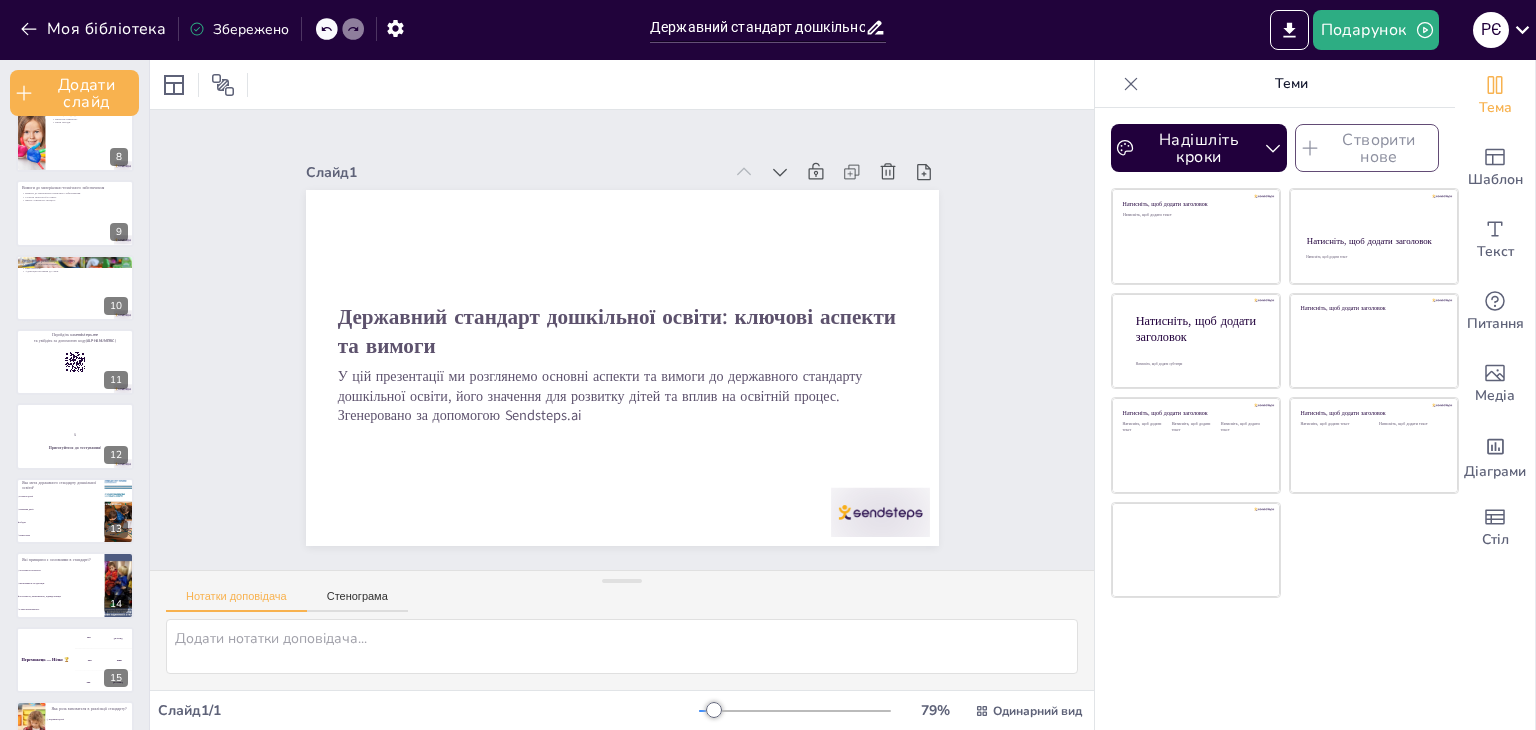 scroll, scrollTop: 568, scrollLeft: 0, axis: vertical 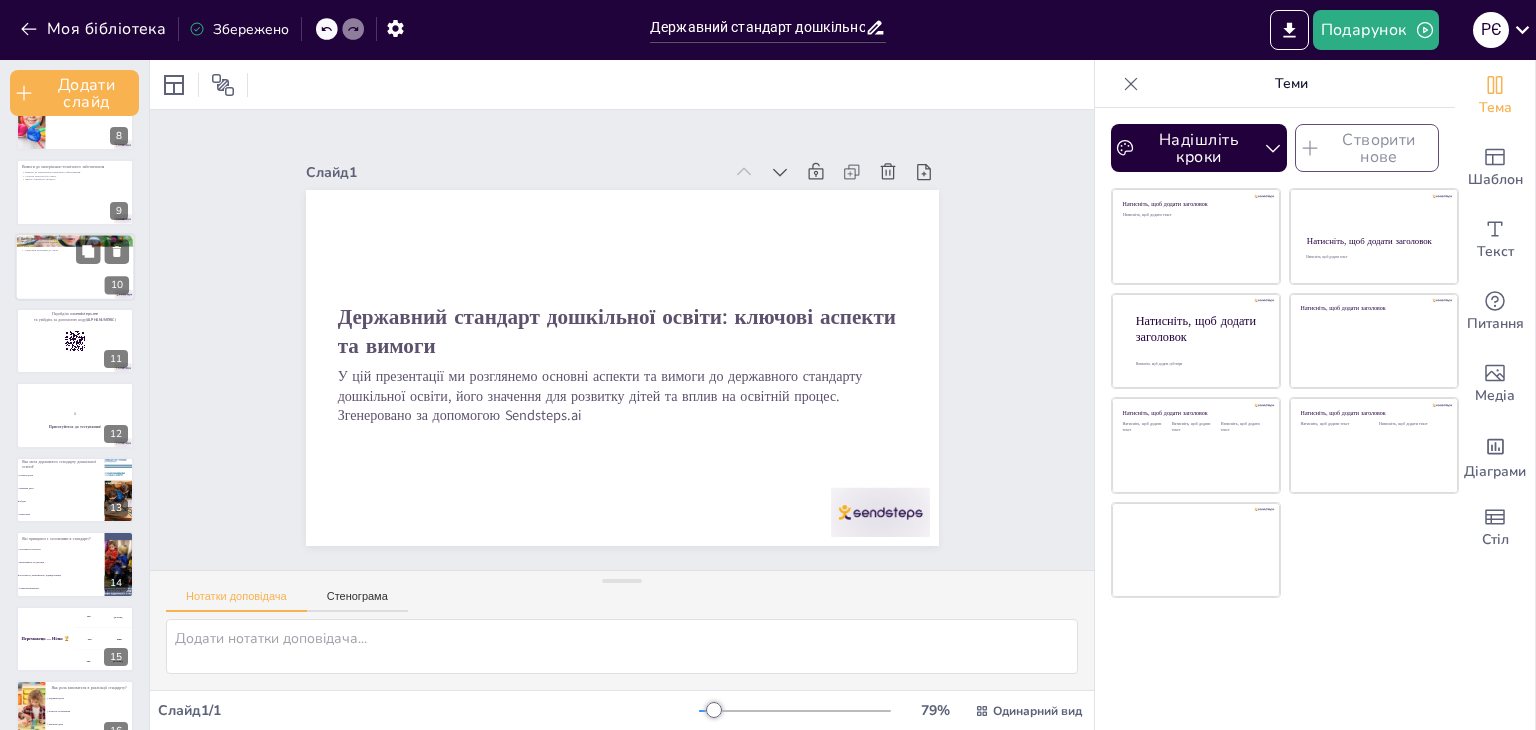 click at bounding box center [75, 267] 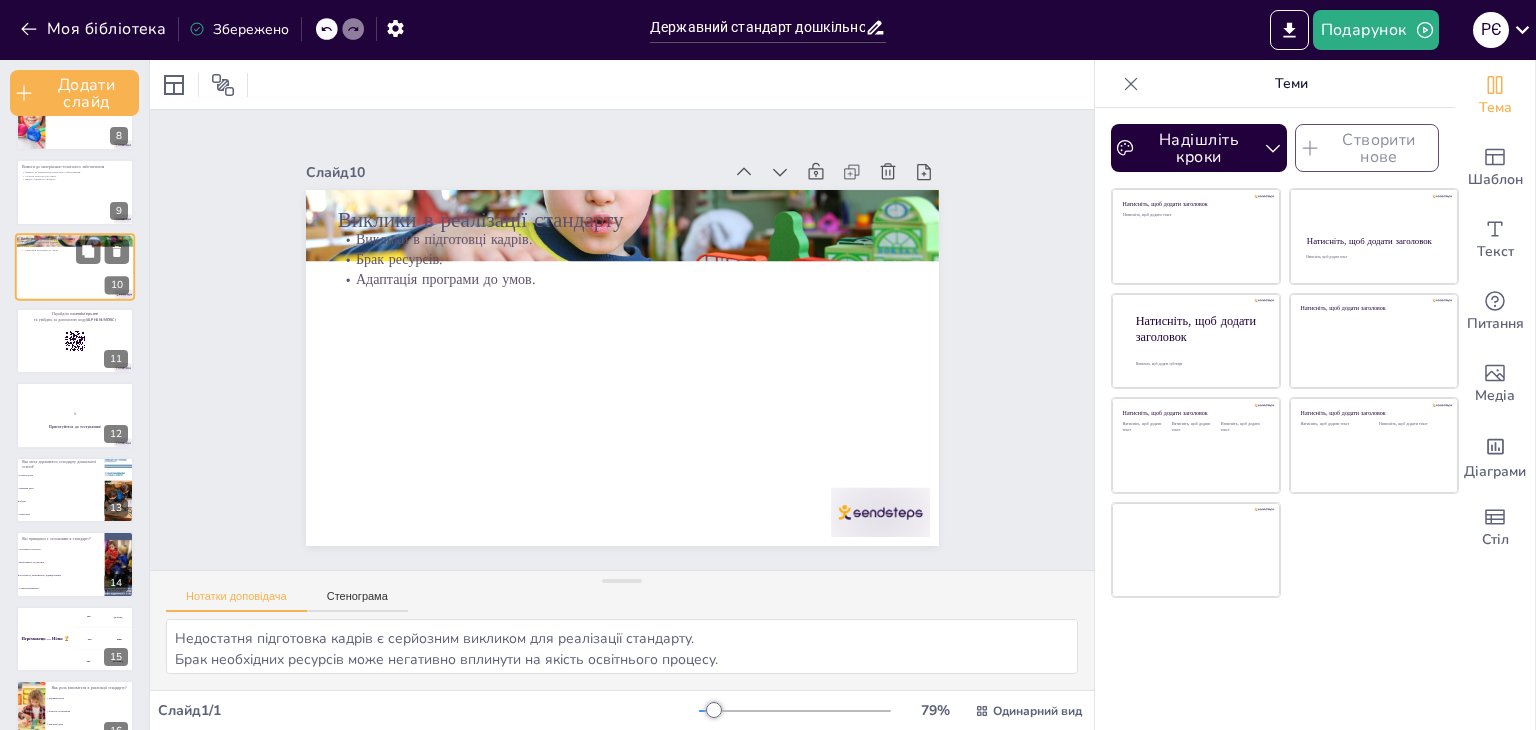 scroll, scrollTop: 412, scrollLeft: 0, axis: vertical 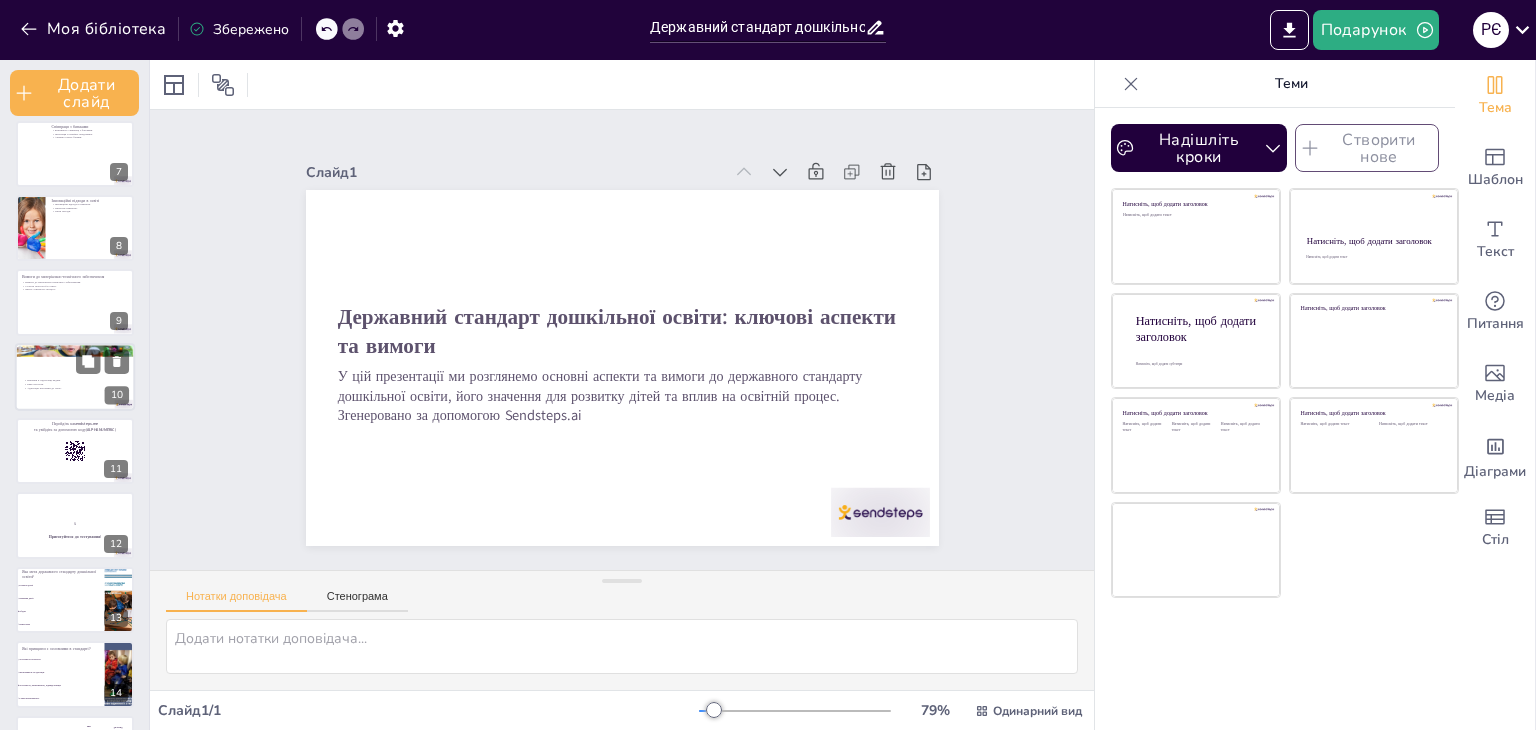 click at bounding box center [75, 377] 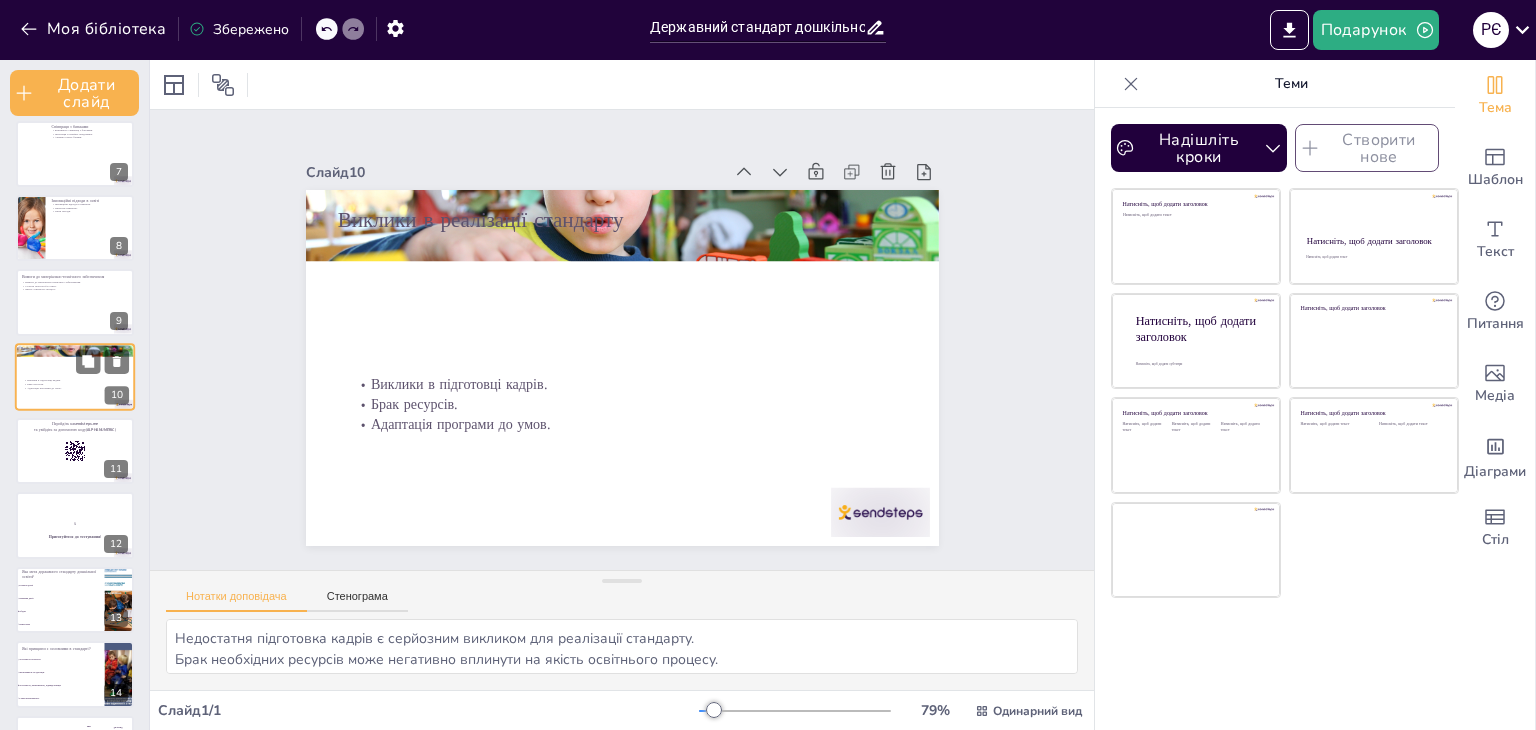 scroll, scrollTop: 412, scrollLeft: 0, axis: vertical 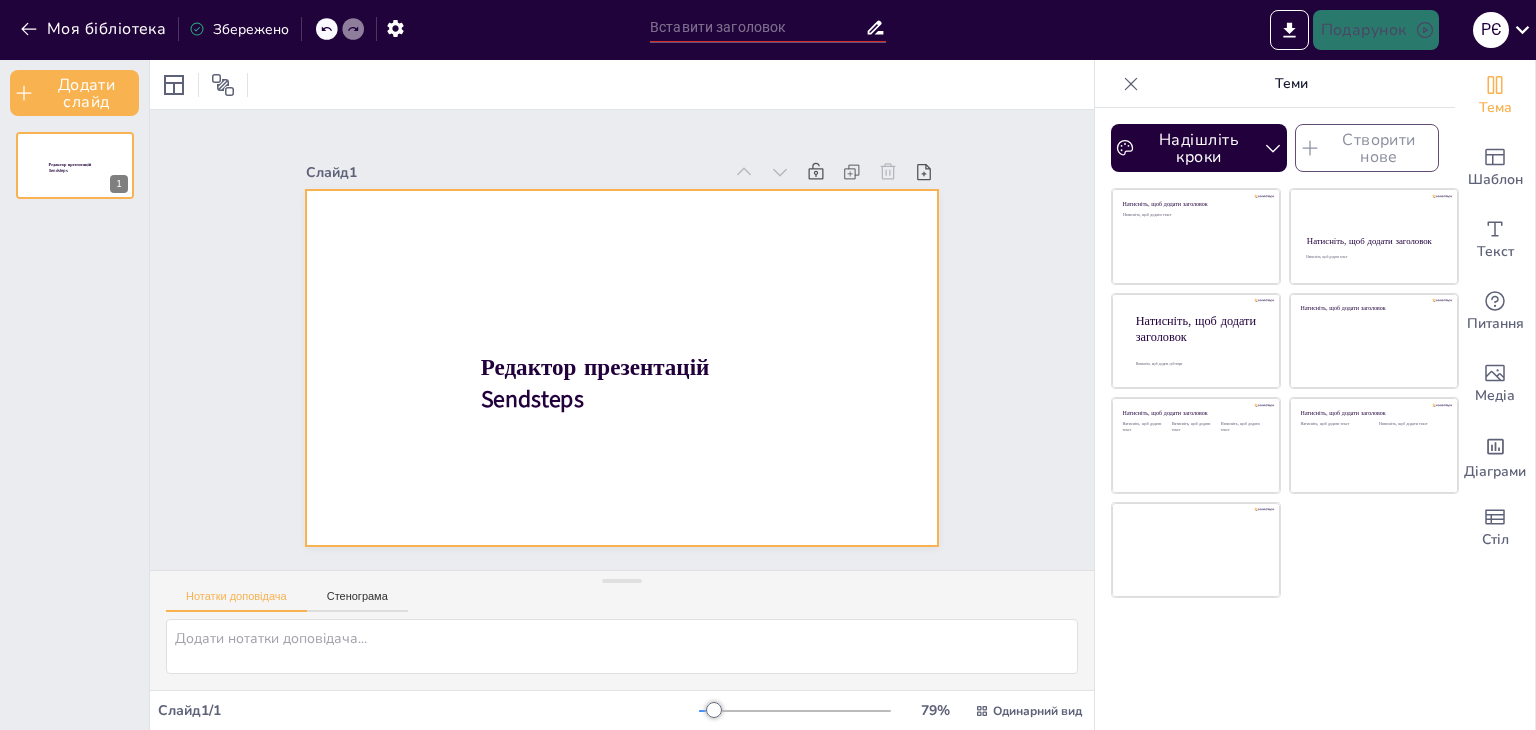 drag, startPoint x: 558, startPoint y: 213, endPoint x: 552, endPoint y: 322, distance: 109.165016 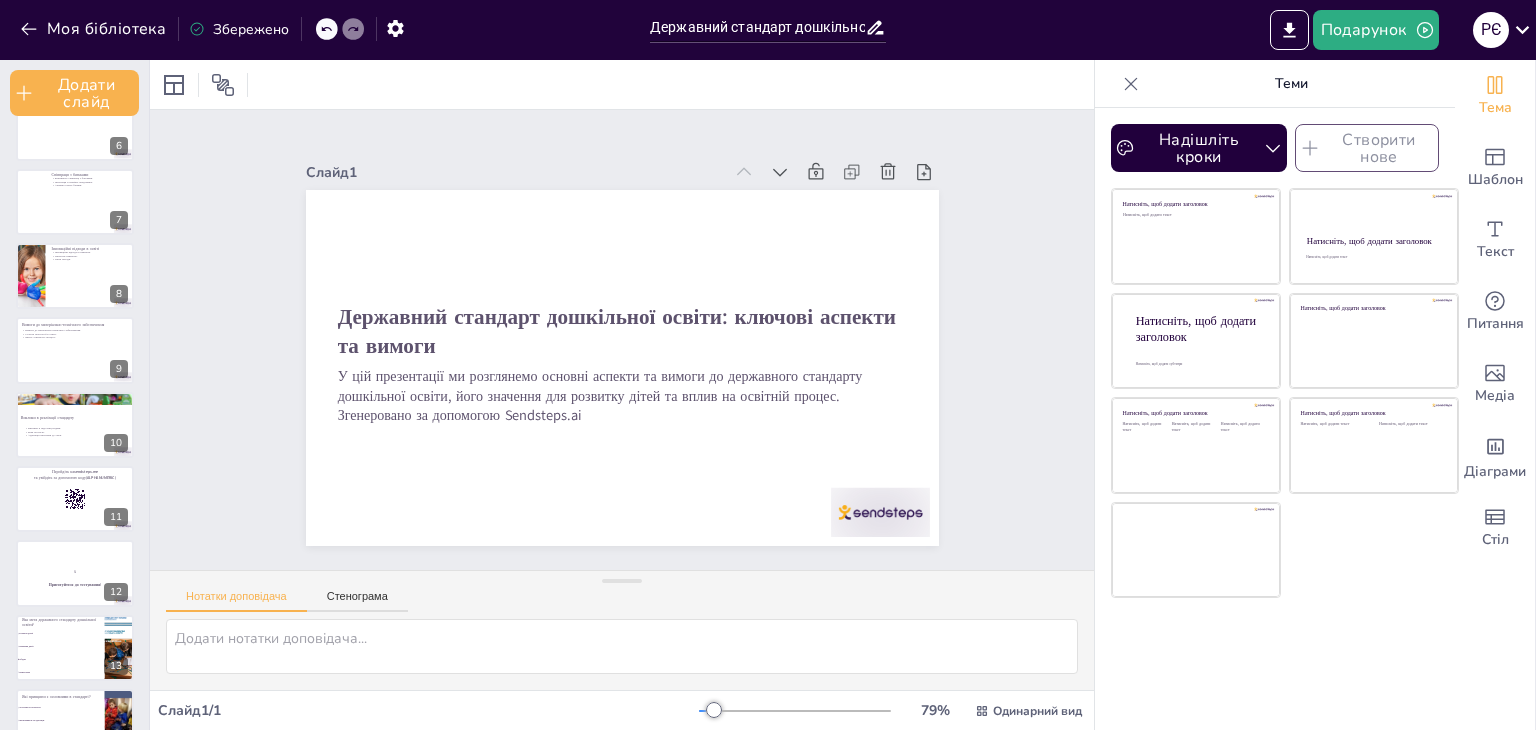 scroll, scrollTop: 429, scrollLeft: 0, axis: vertical 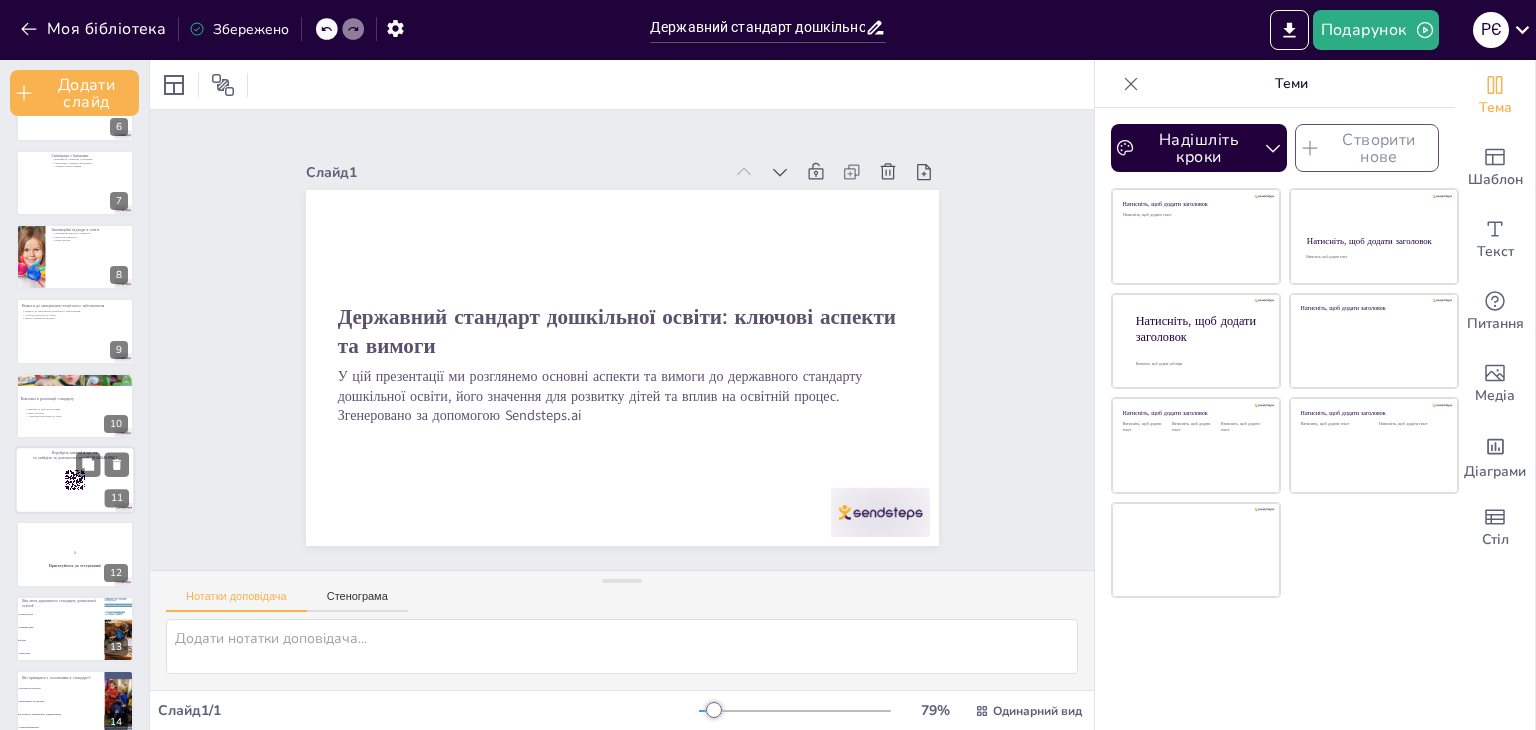 click 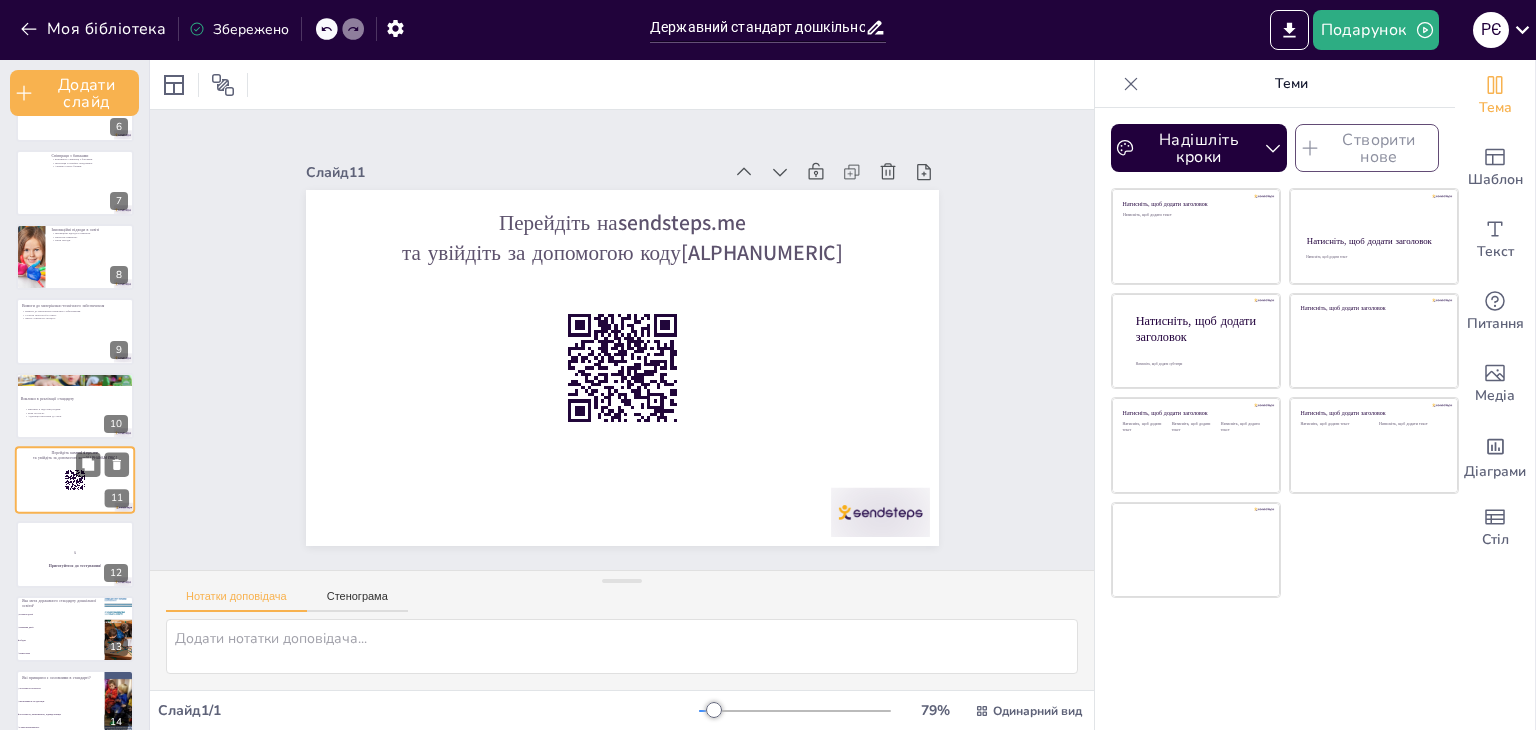 scroll, scrollTop: 486, scrollLeft: 0, axis: vertical 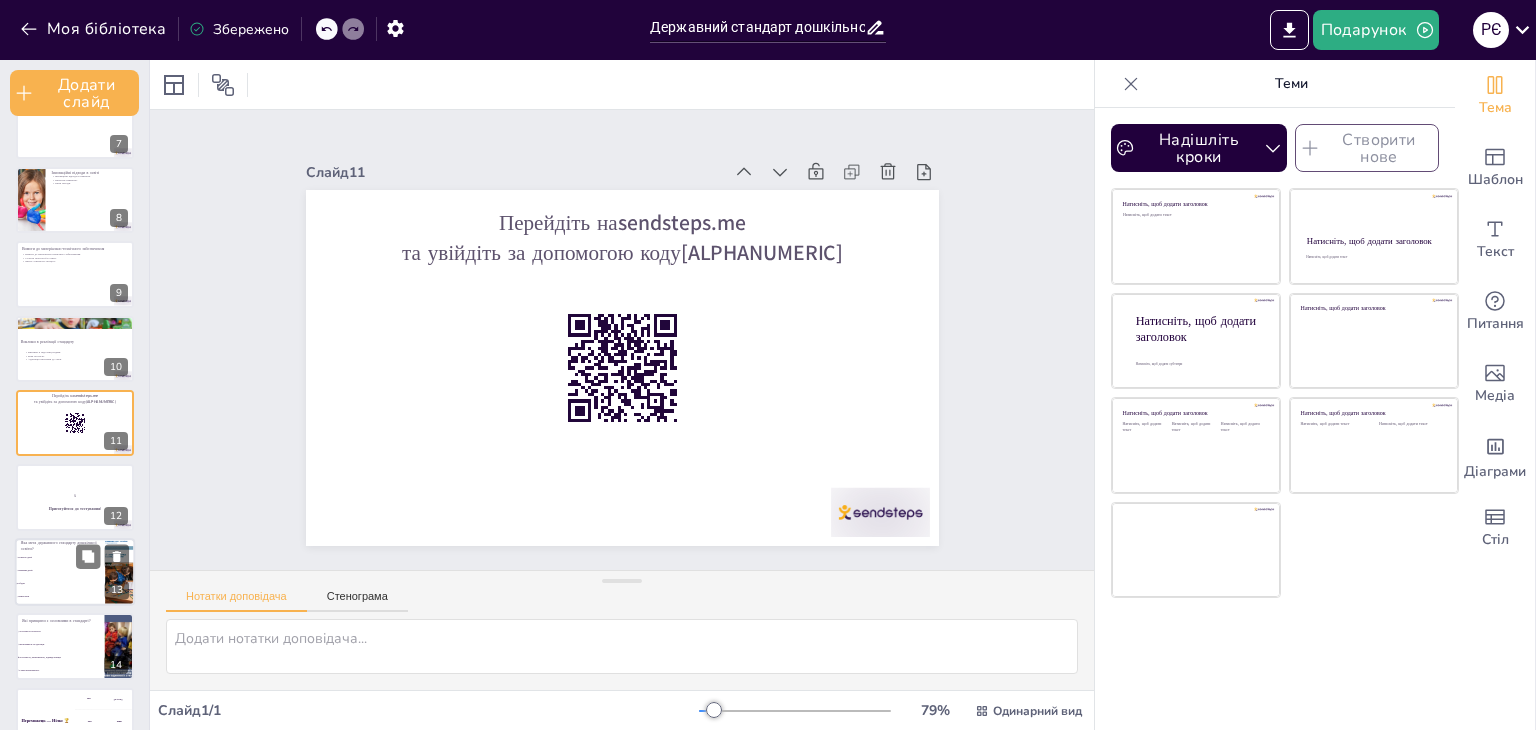 click on "Немає мети" at bounding box center (60, 596) 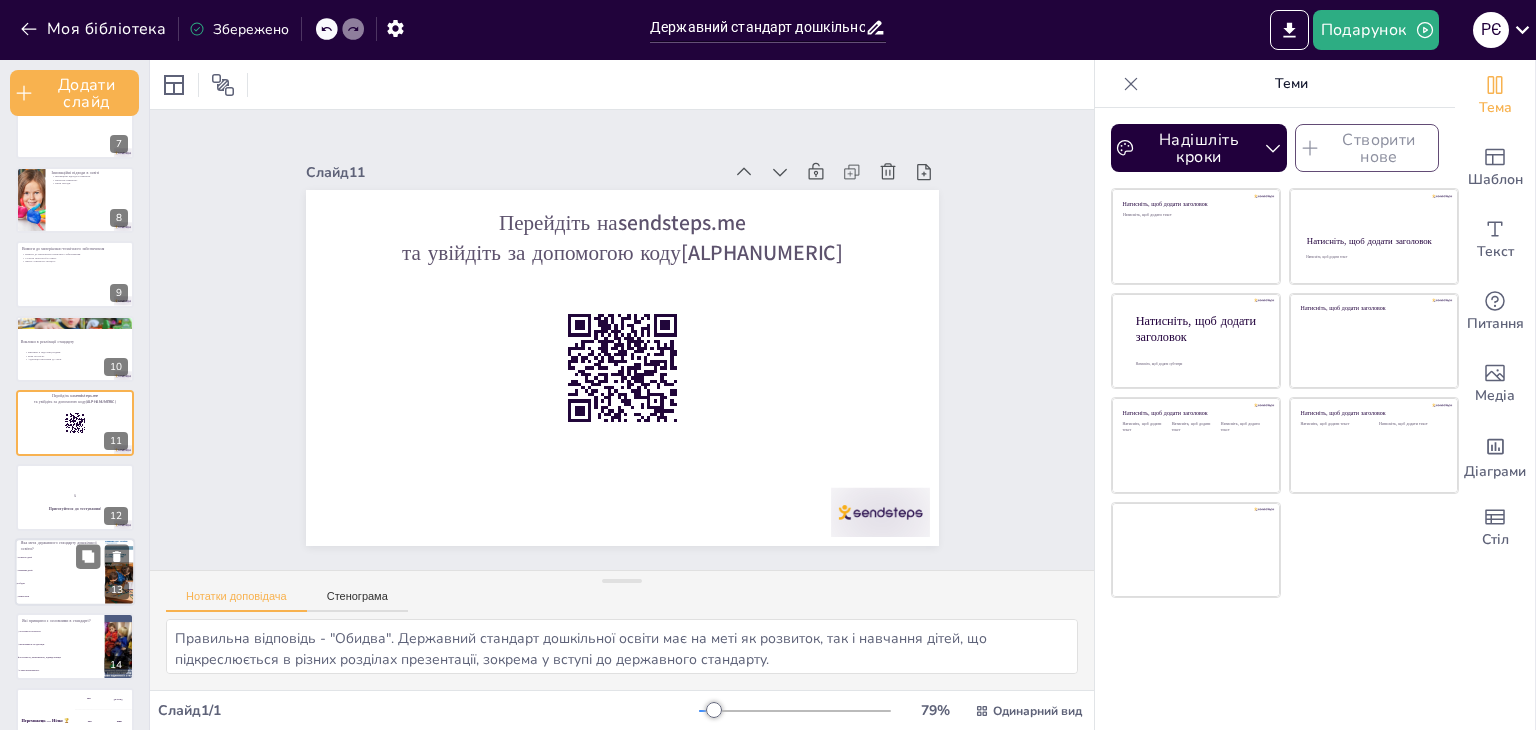 scroll, scrollTop: 635, scrollLeft: 0, axis: vertical 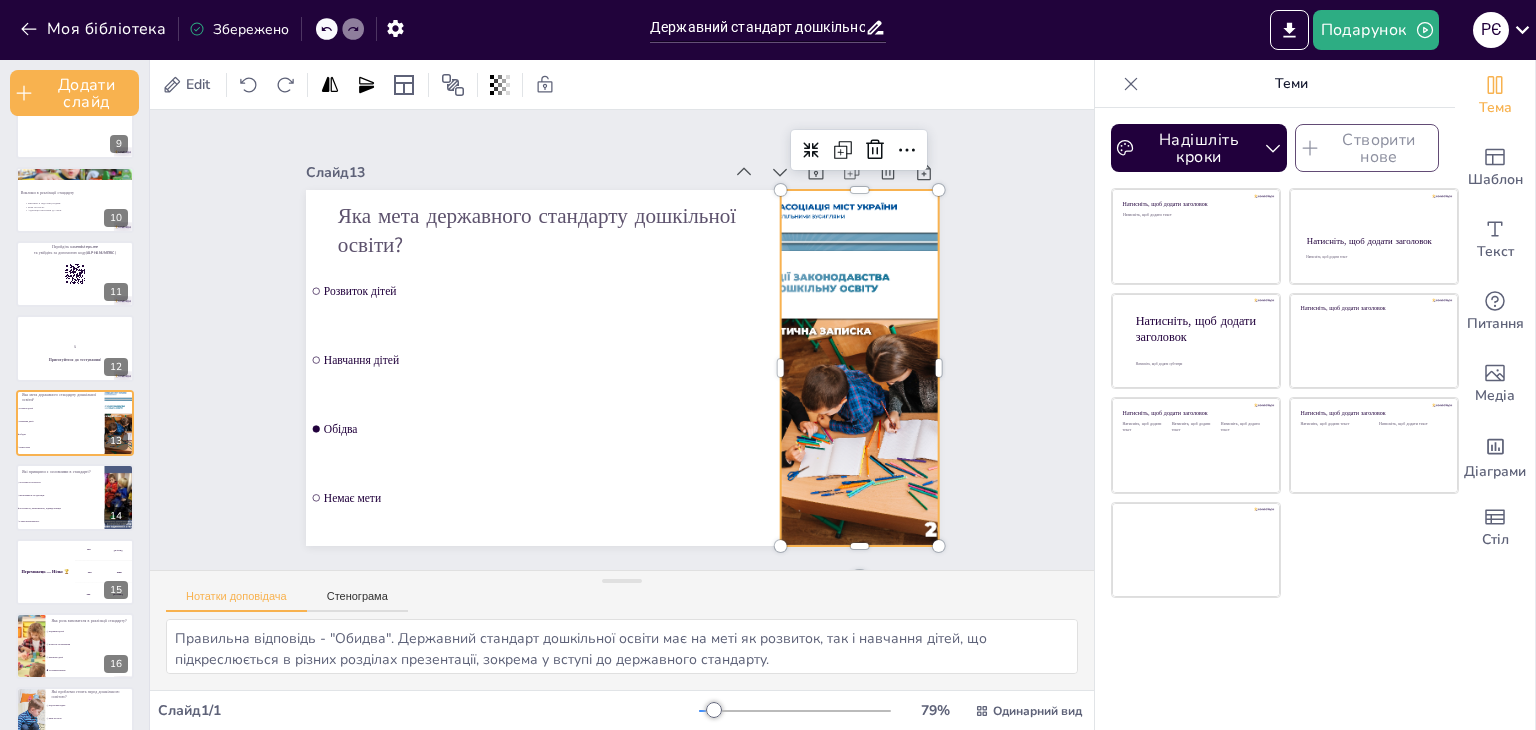 click at bounding box center (860, 368) 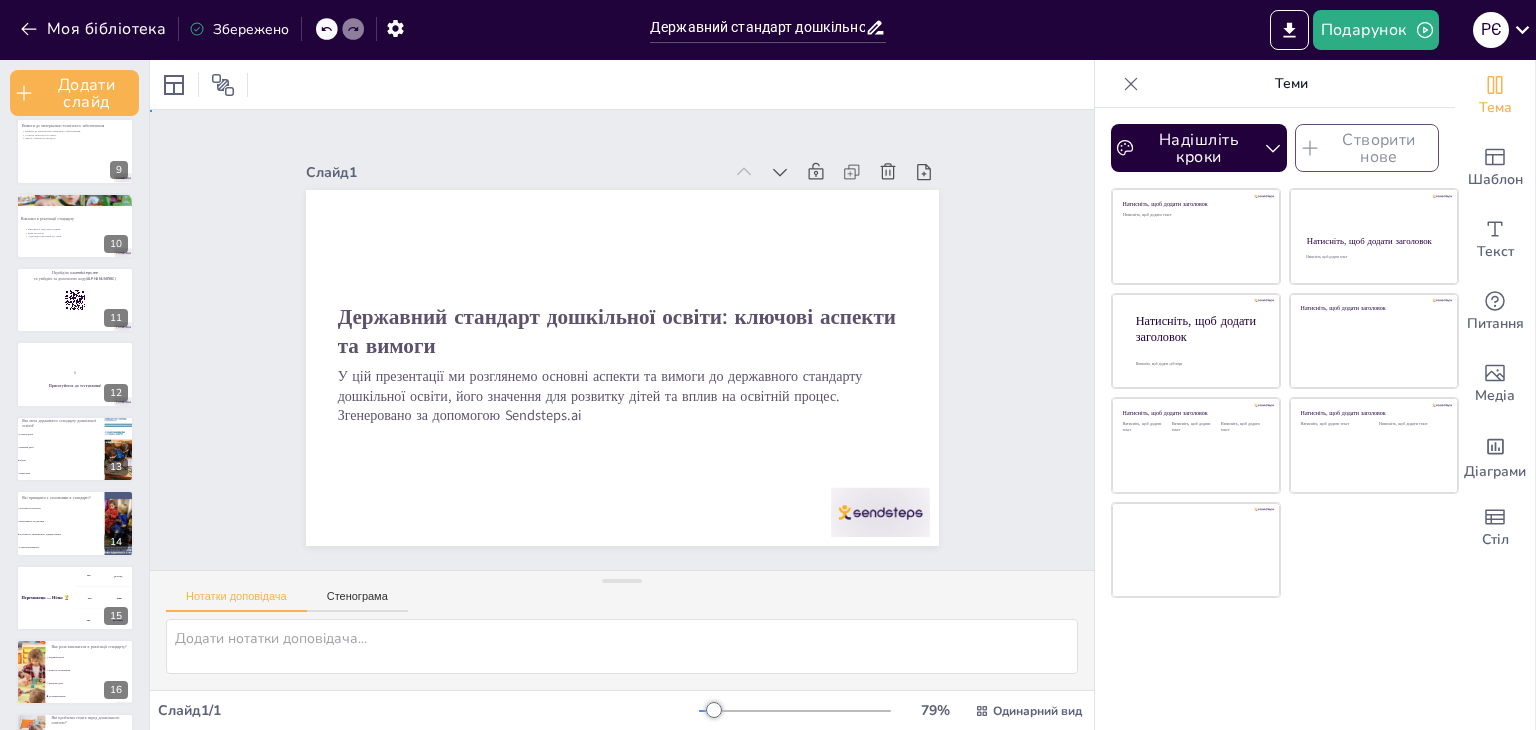 scroll, scrollTop: 635, scrollLeft: 0, axis: vertical 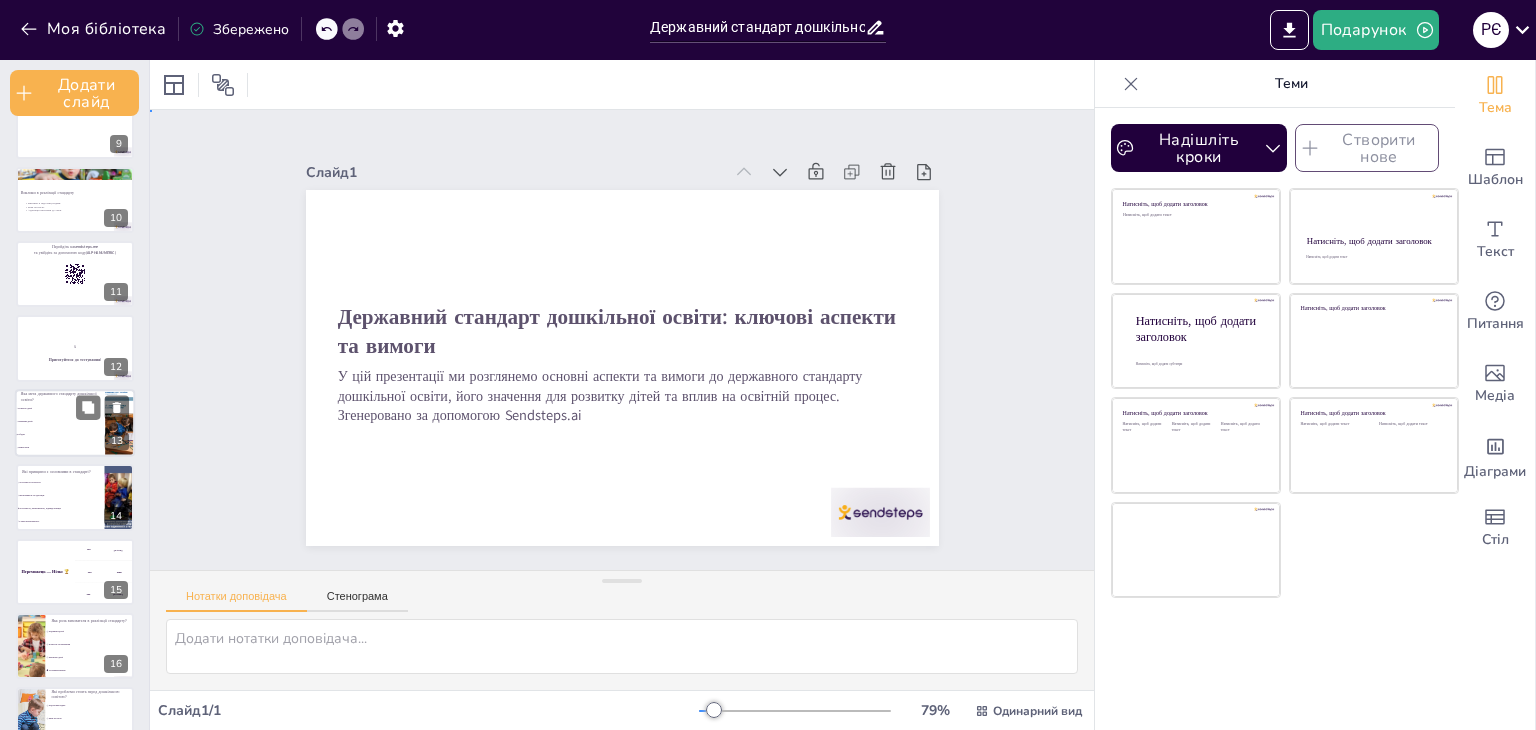 click on "Навчання дітей" at bounding box center (61, 421) 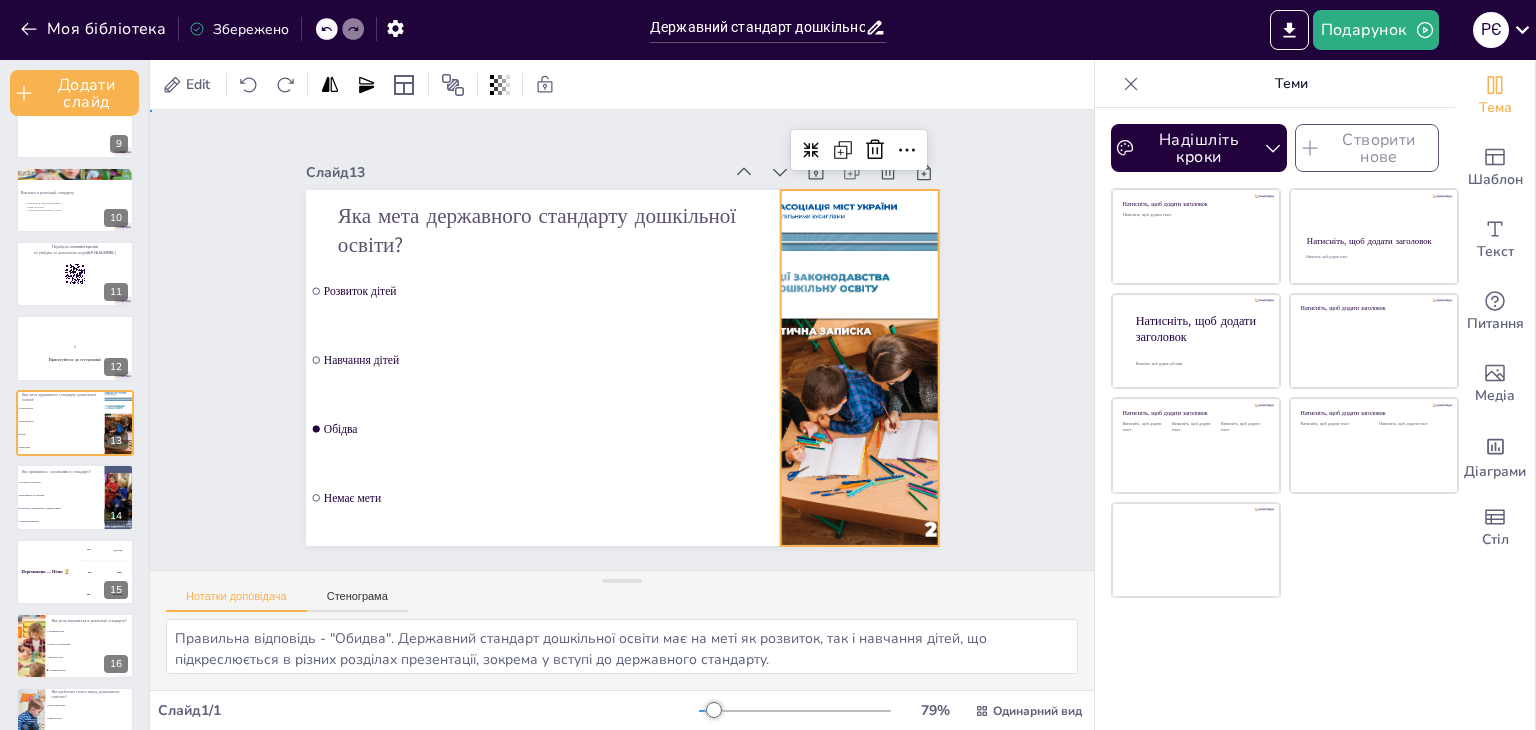 click at bounding box center (860, 368) 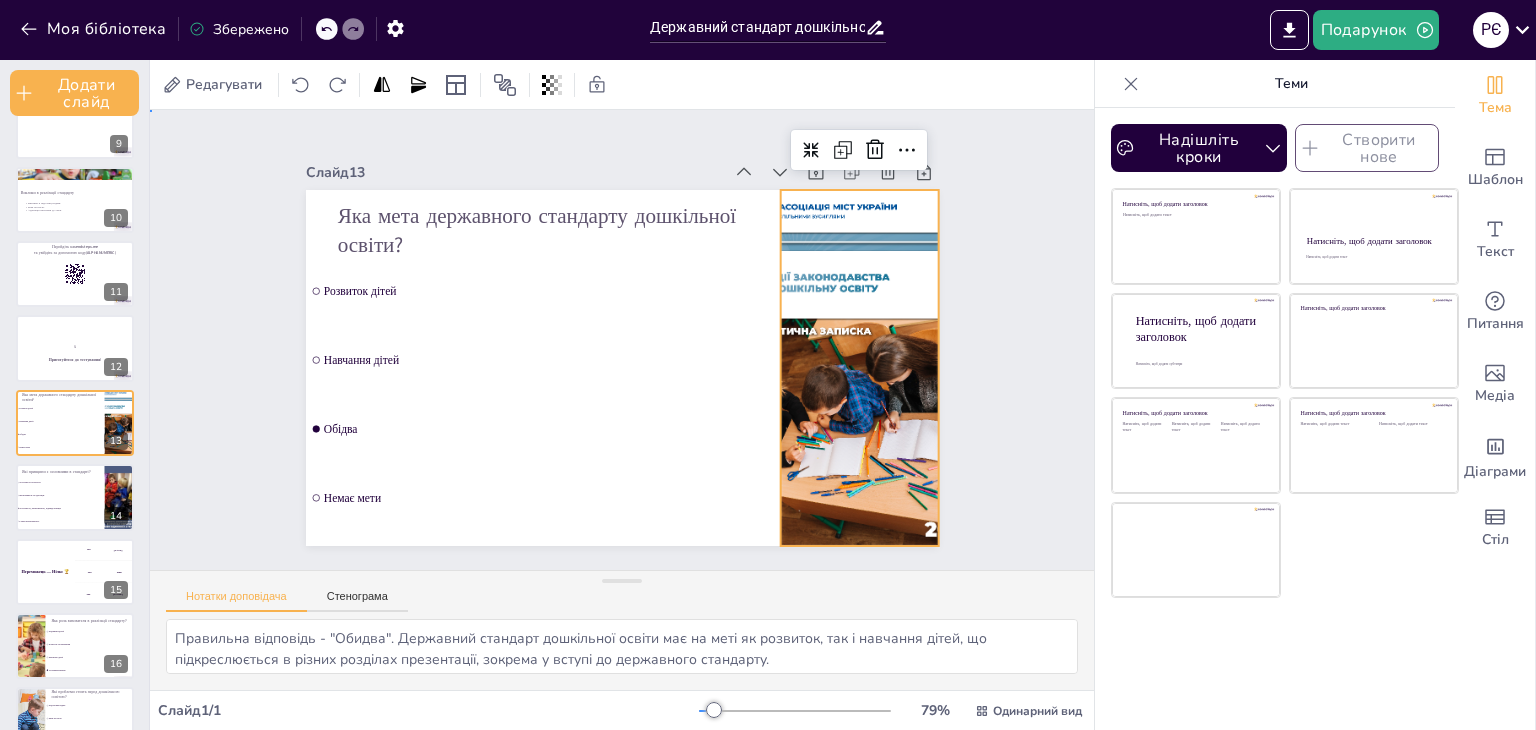 click at bounding box center [860, 368] 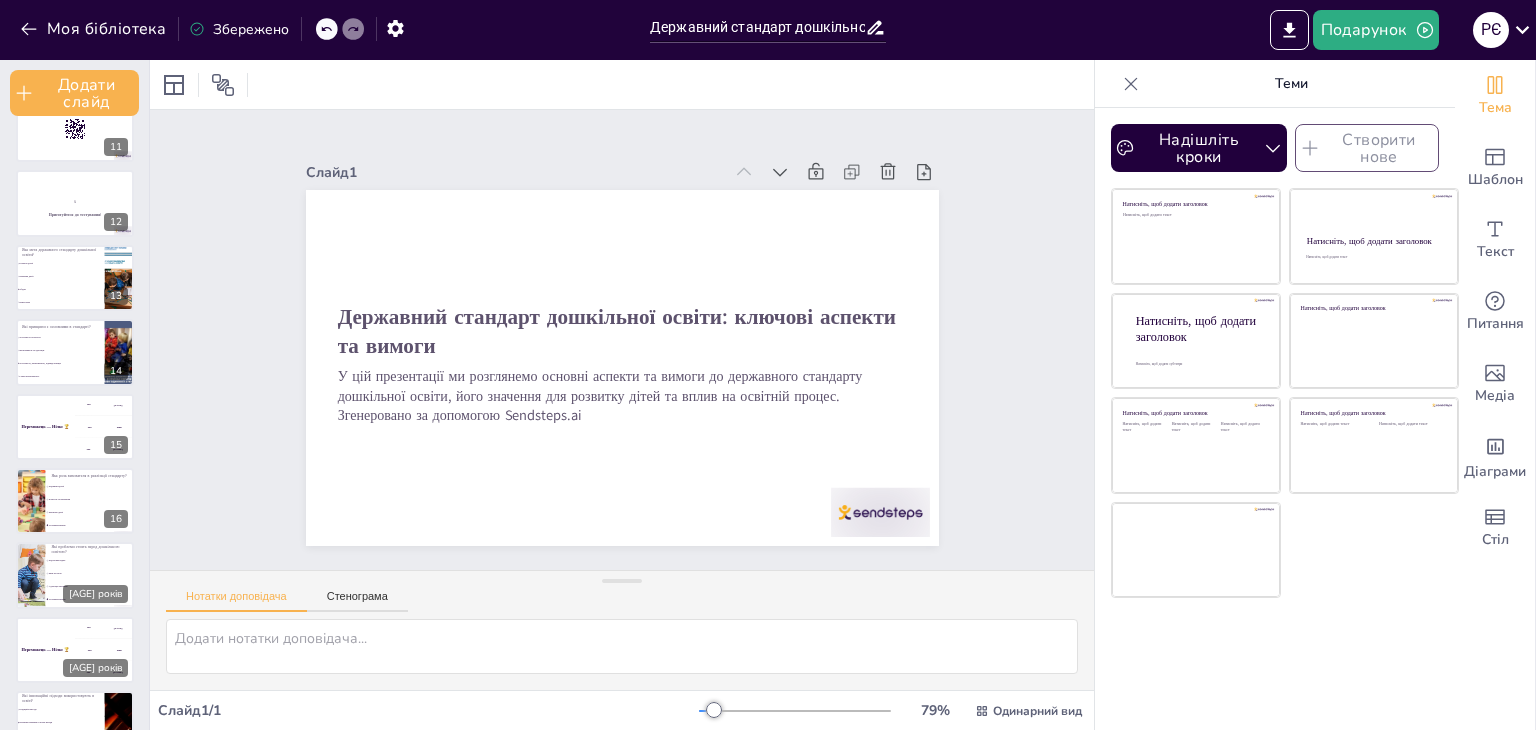 scroll, scrollTop: 788, scrollLeft: 0, axis: vertical 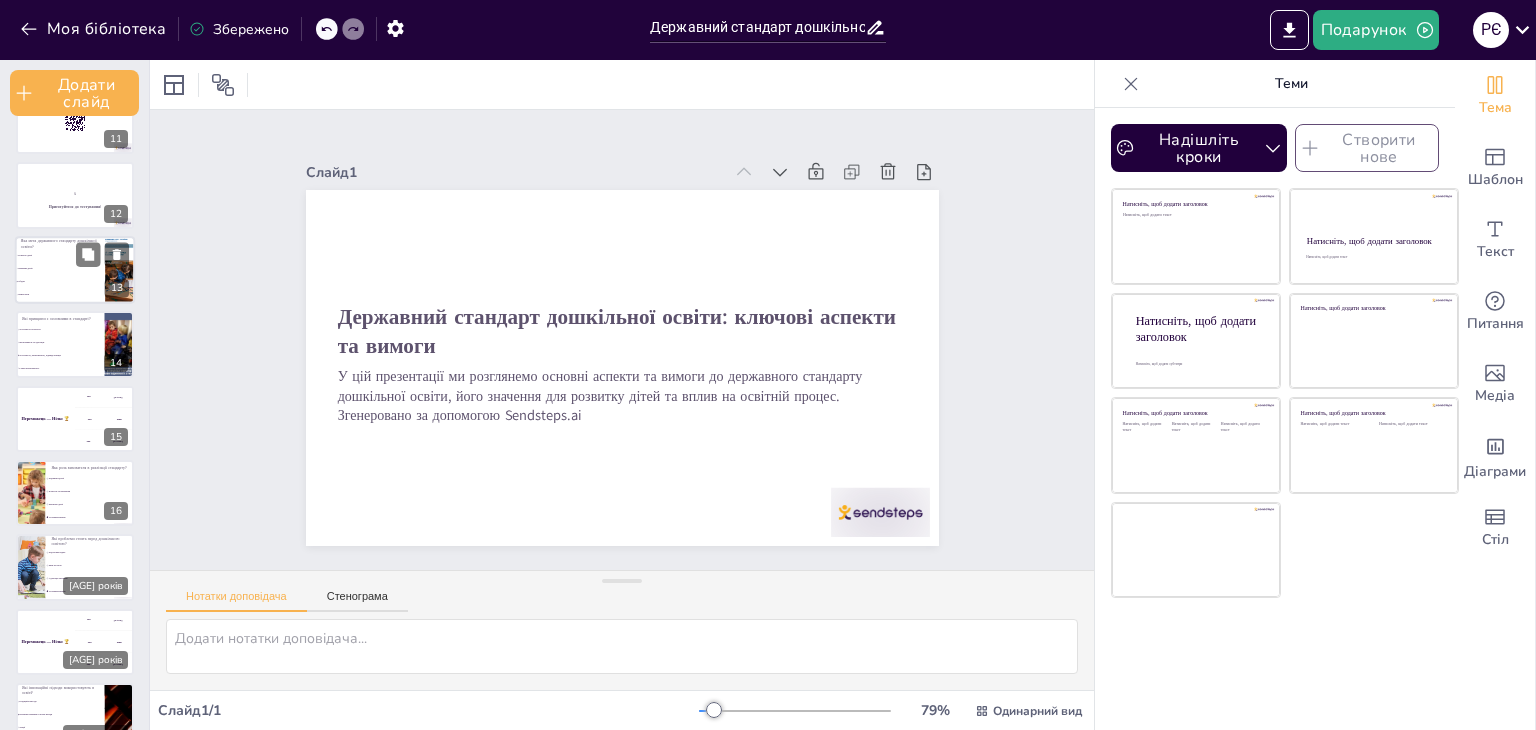click on "13" at bounding box center [117, 288] 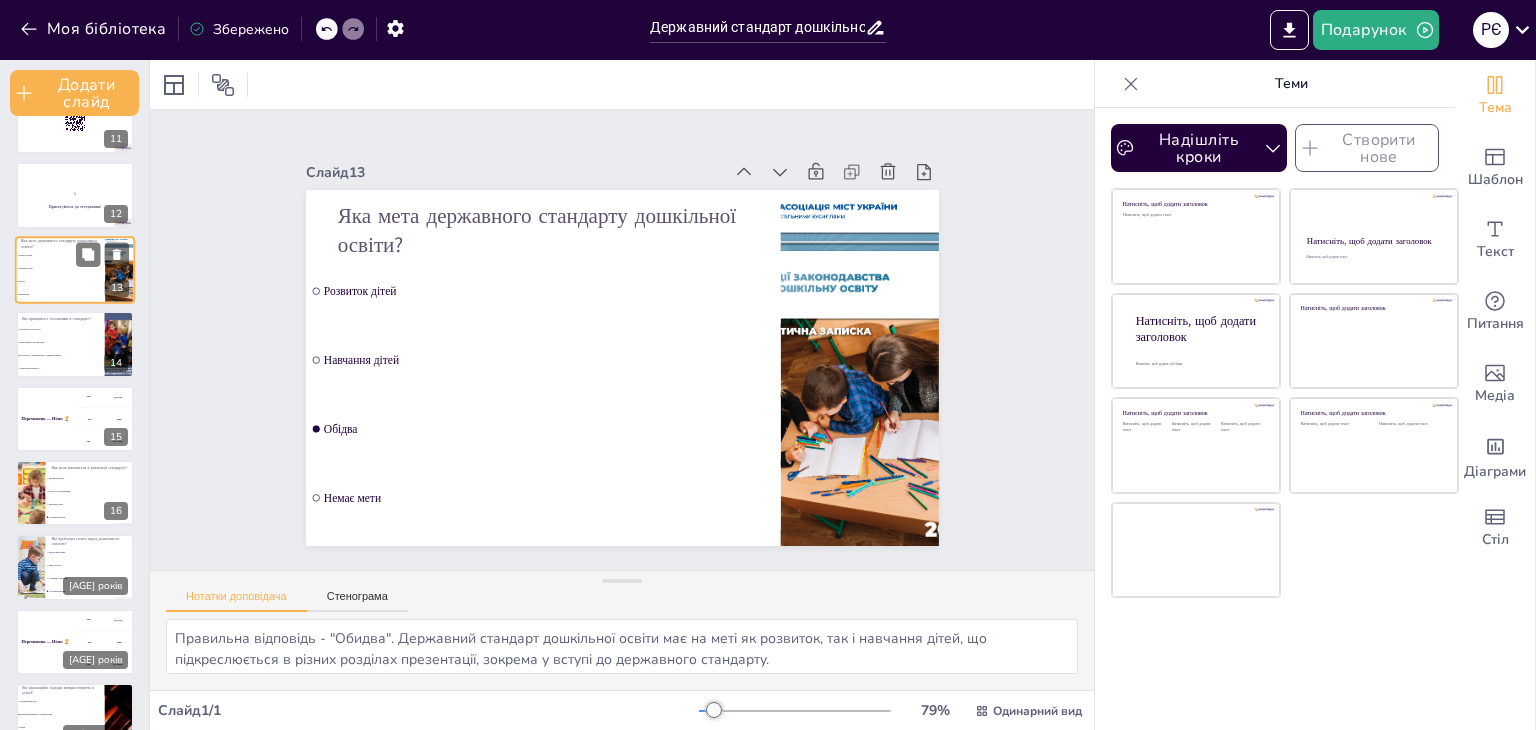 scroll, scrollTop: 635, scrollLeft: 0, axis: vertical 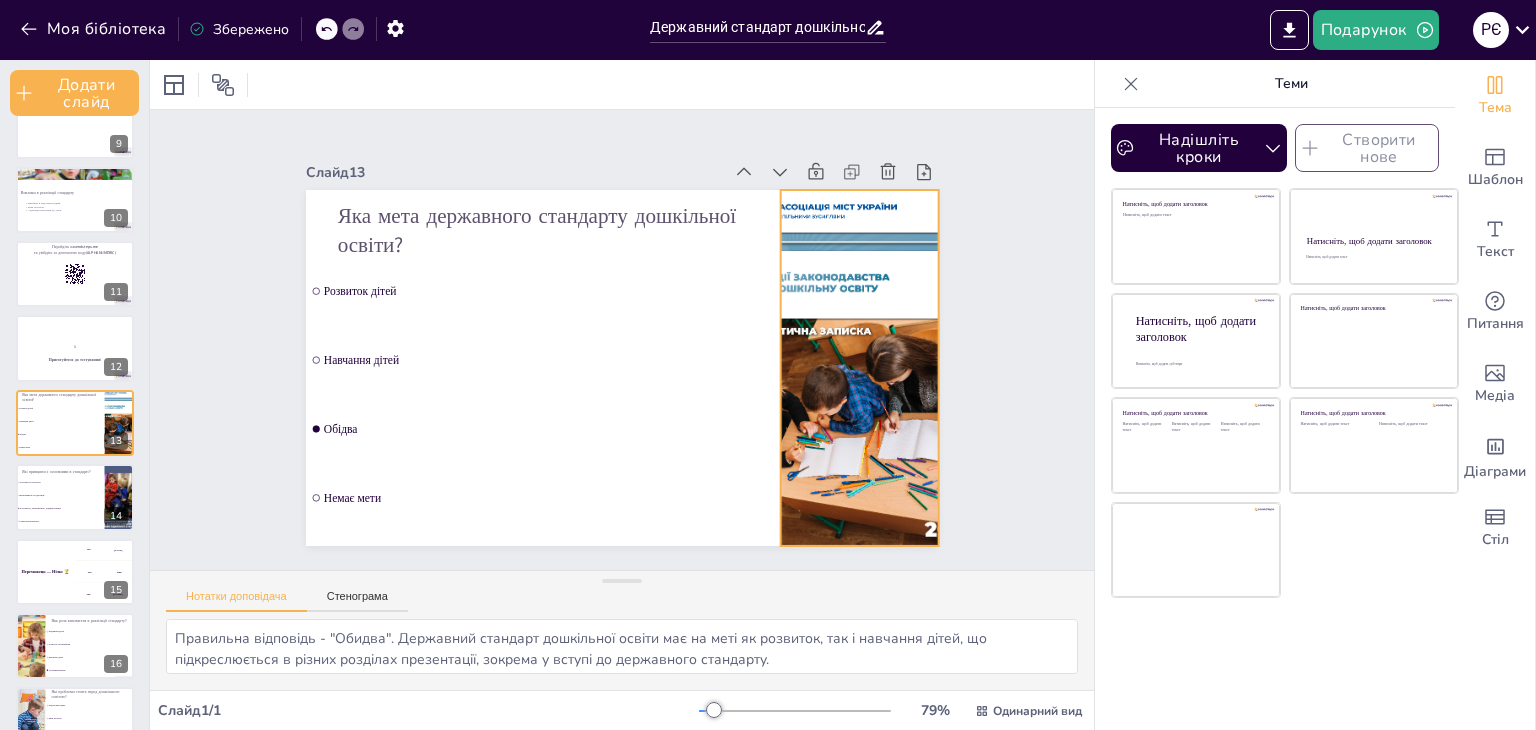 click at bounding box center (860, 368) 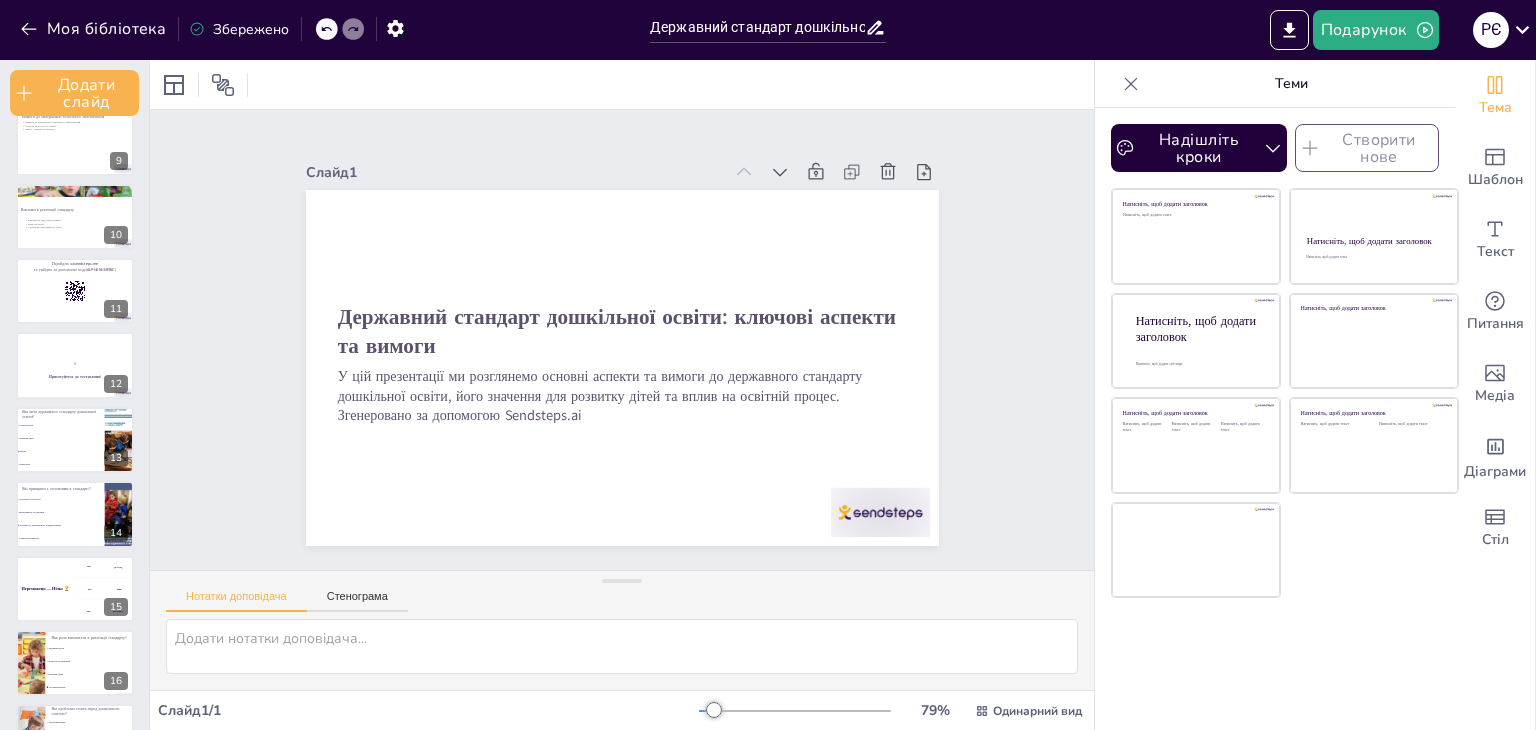 scroll, scrollTop: 636, scrollLeft: 0, axis: vertical 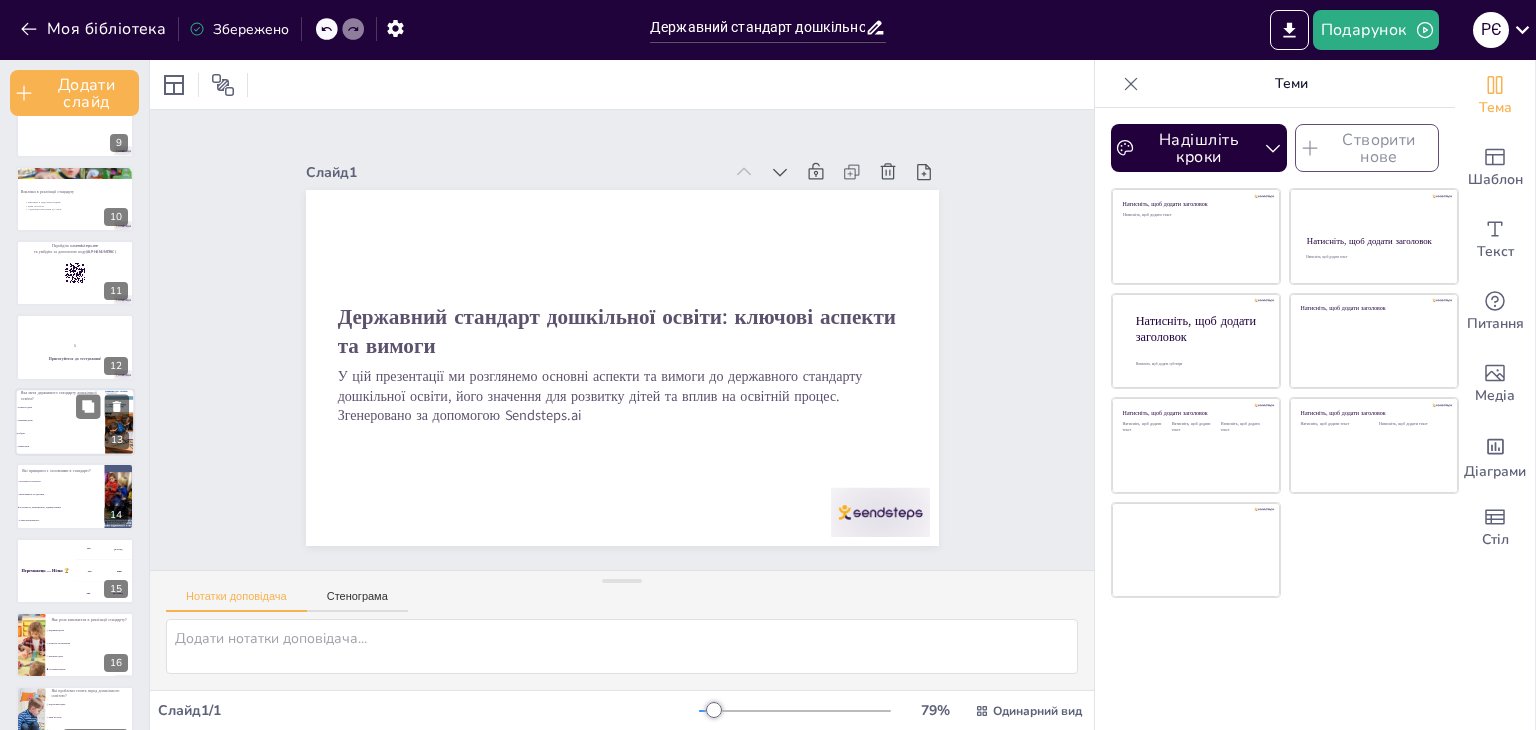 click on "Навчання дітей" at bounding box center [60, 420] 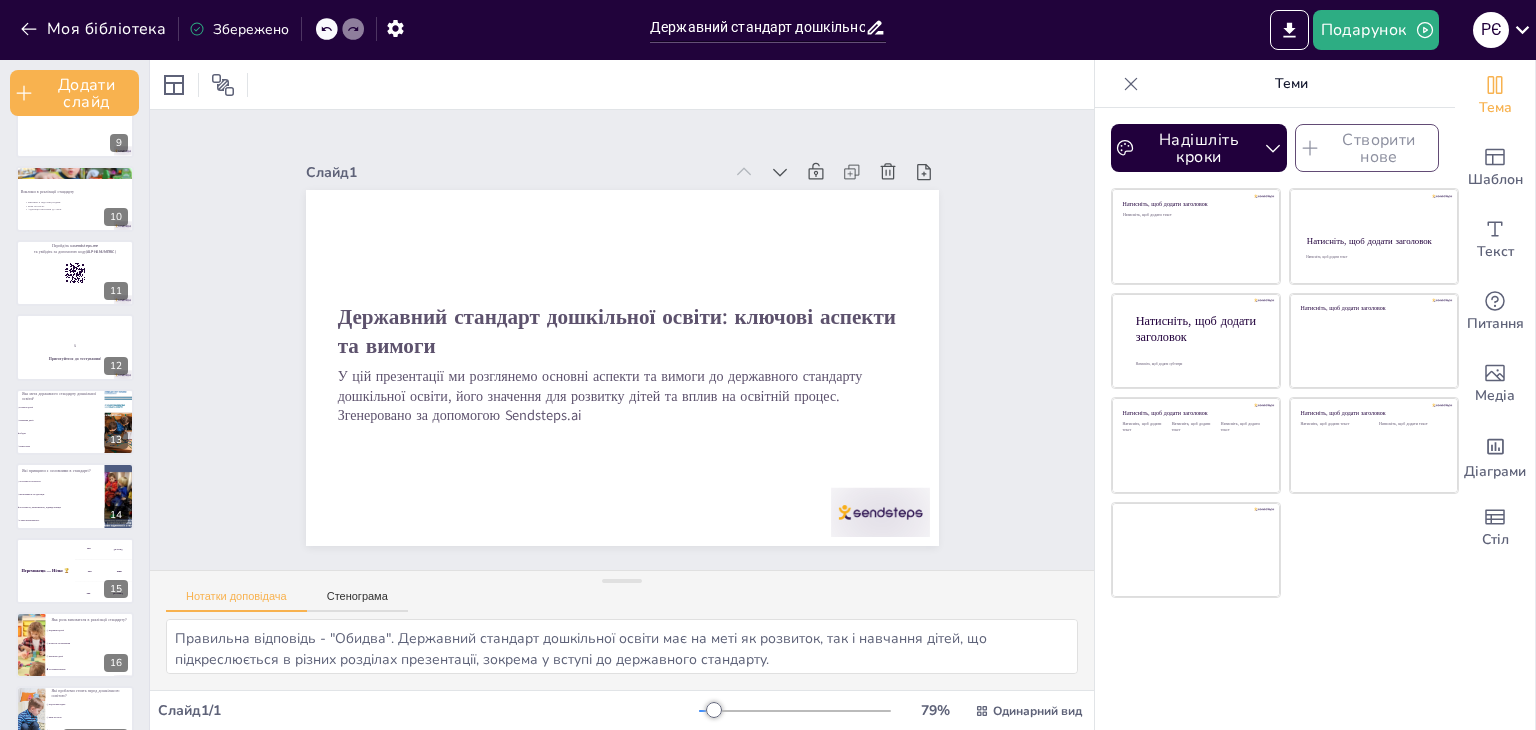 scroll, scrollTop: 635, scrollLeft: 0, axis: vertical 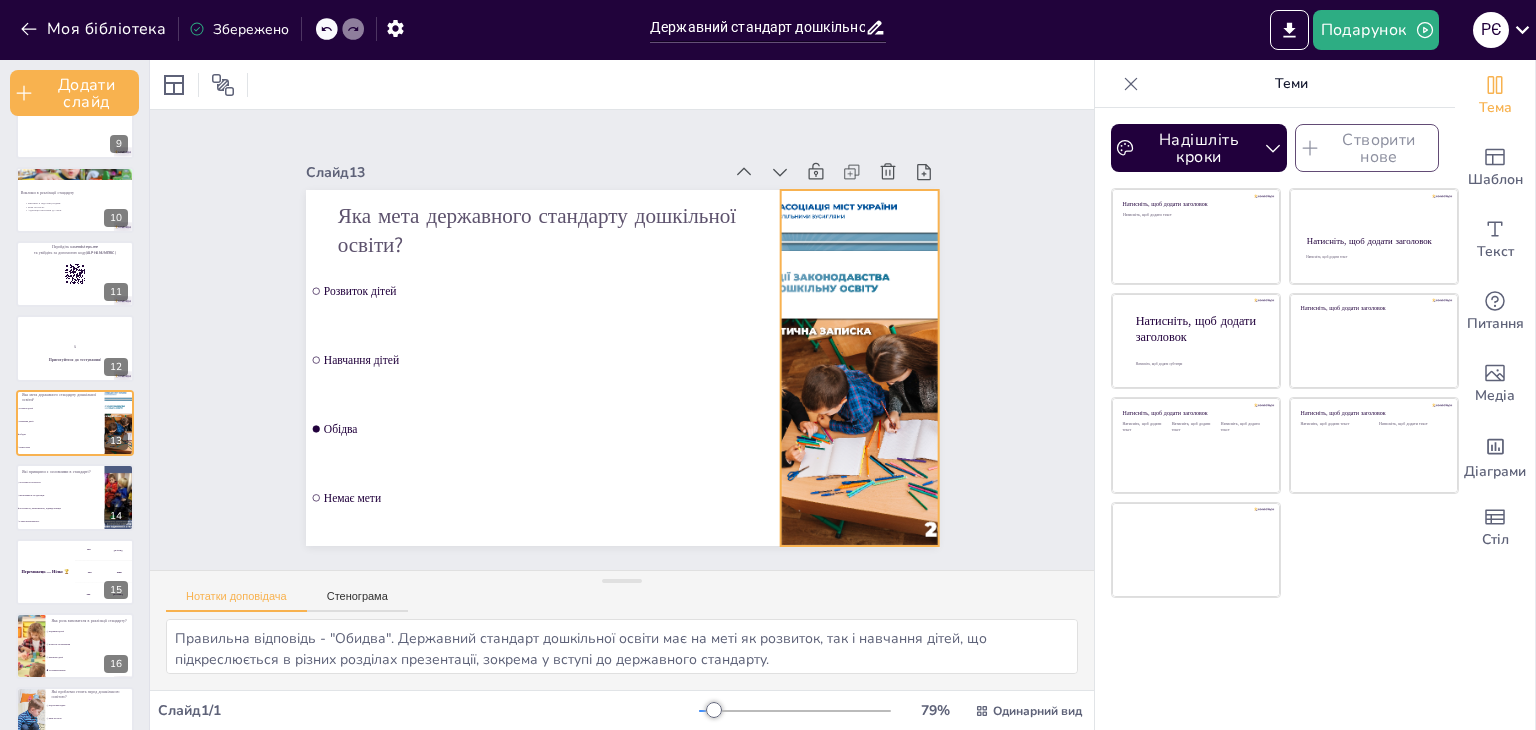 click at bounding box center [860, 368] 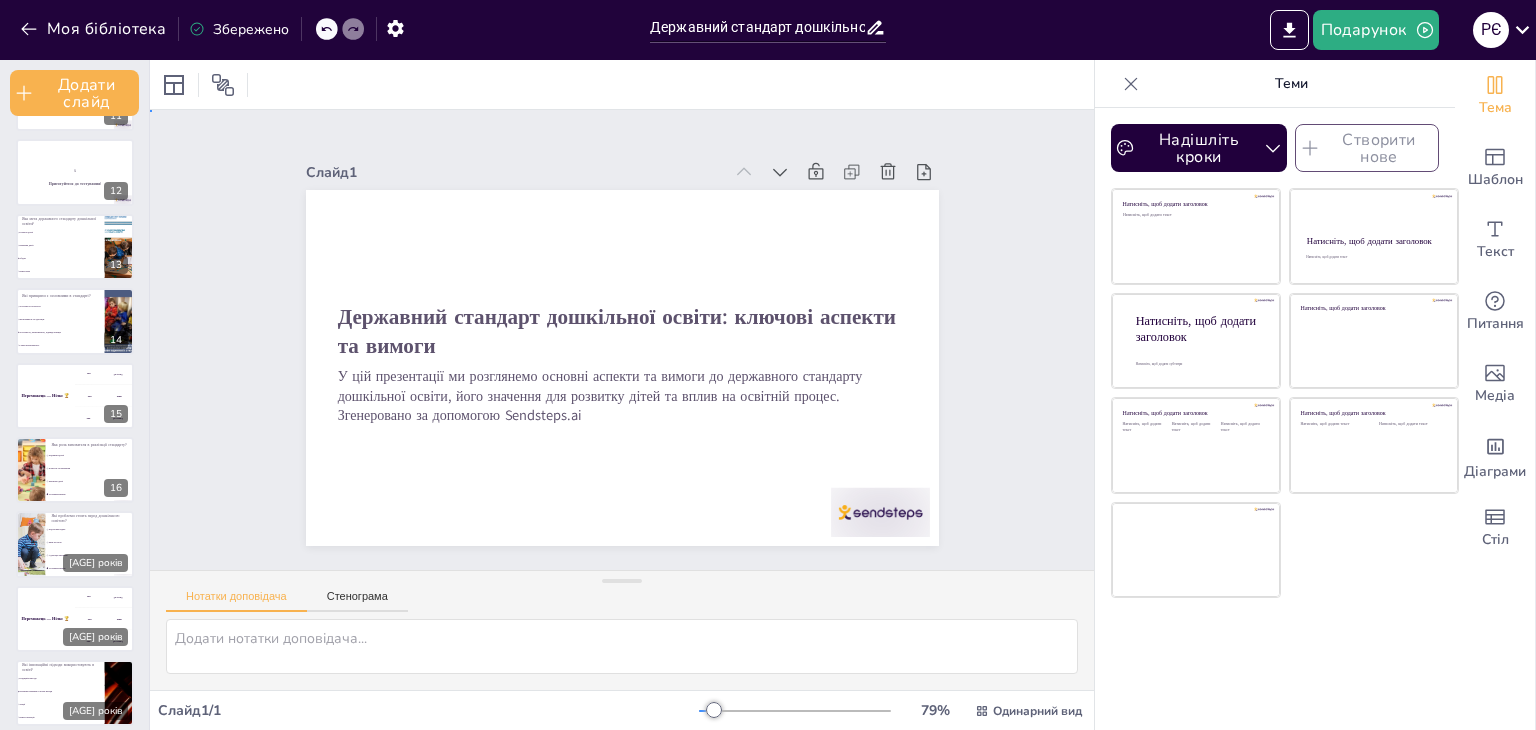 scroll, scrollTop: 834, scrollLeft: 0, axis: vertical 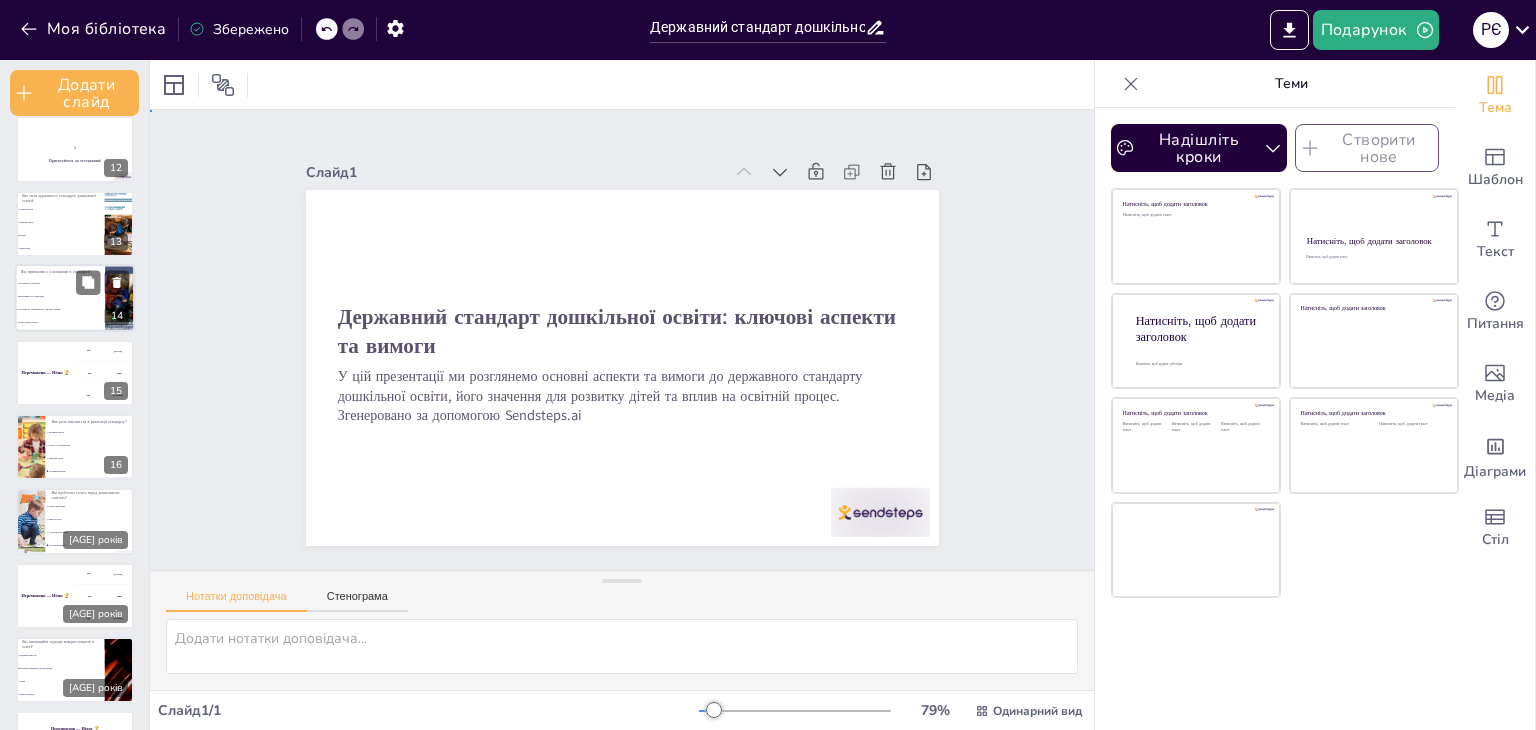click on "Тільки інклюзивність" at bounding box center (60, 323) 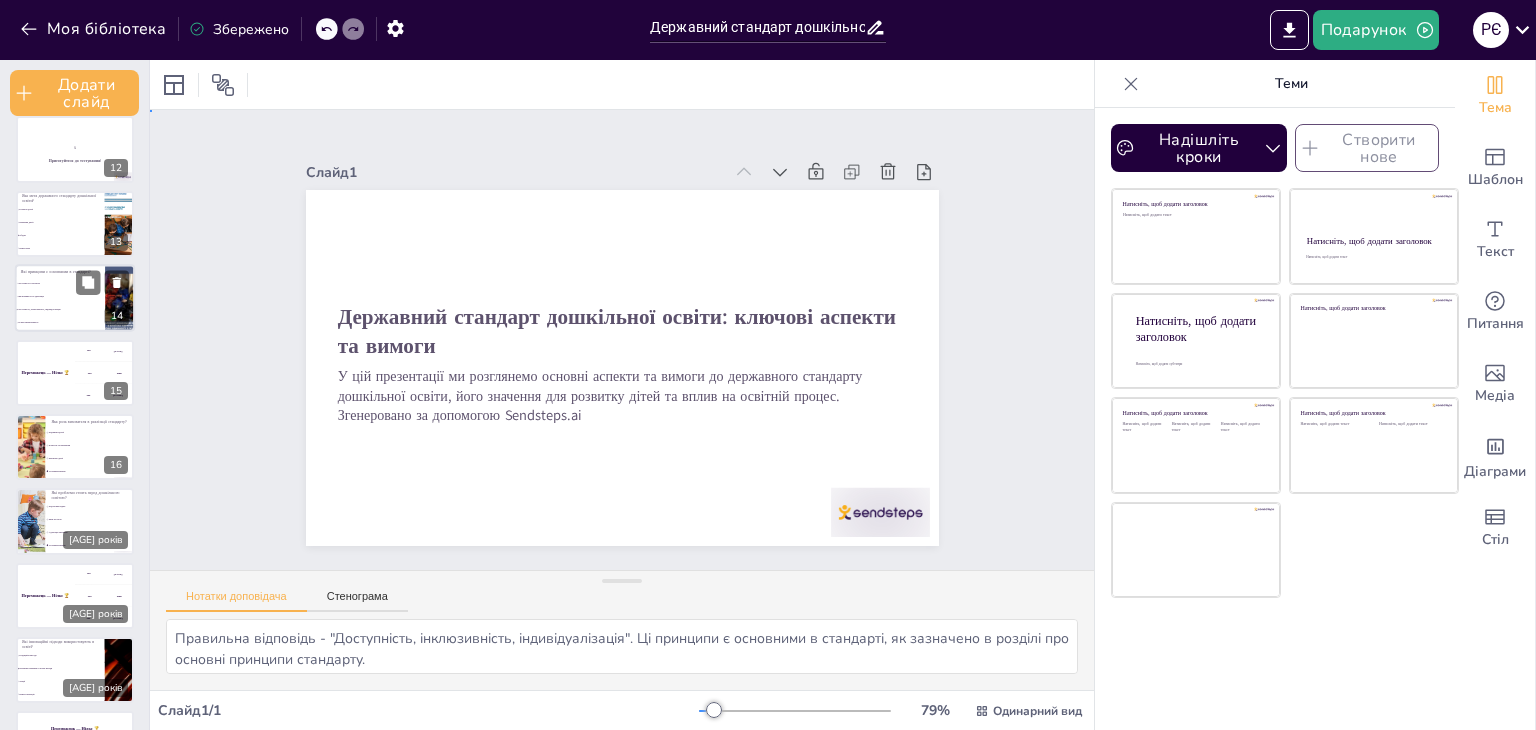 scroll, scrollTop: 708, scrollLeft: 0, axis: vertical 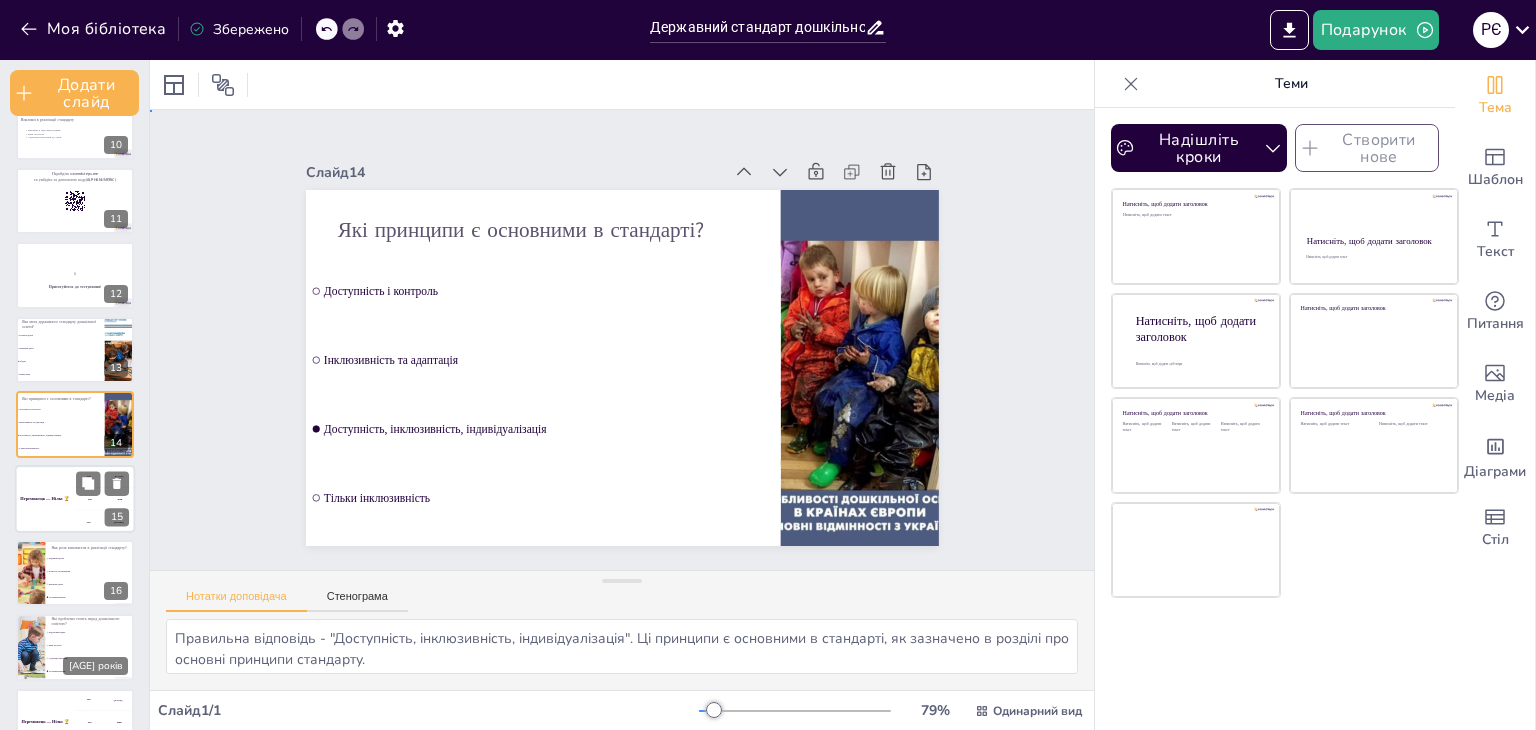 click on "200 Яап" at bounding box center [105, 499] 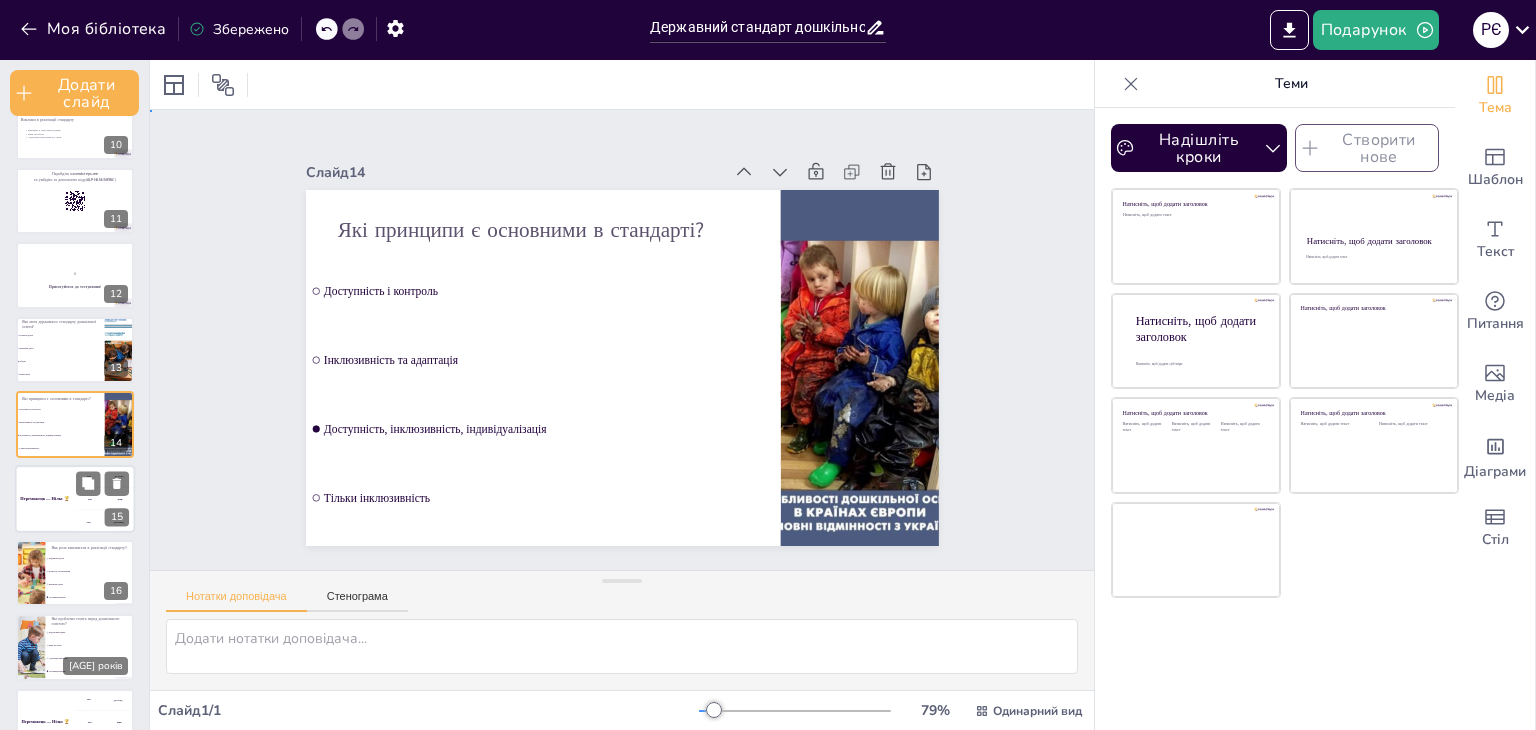 scroll, scrollTop: 783, scrollLeft: 0, axis: vertical 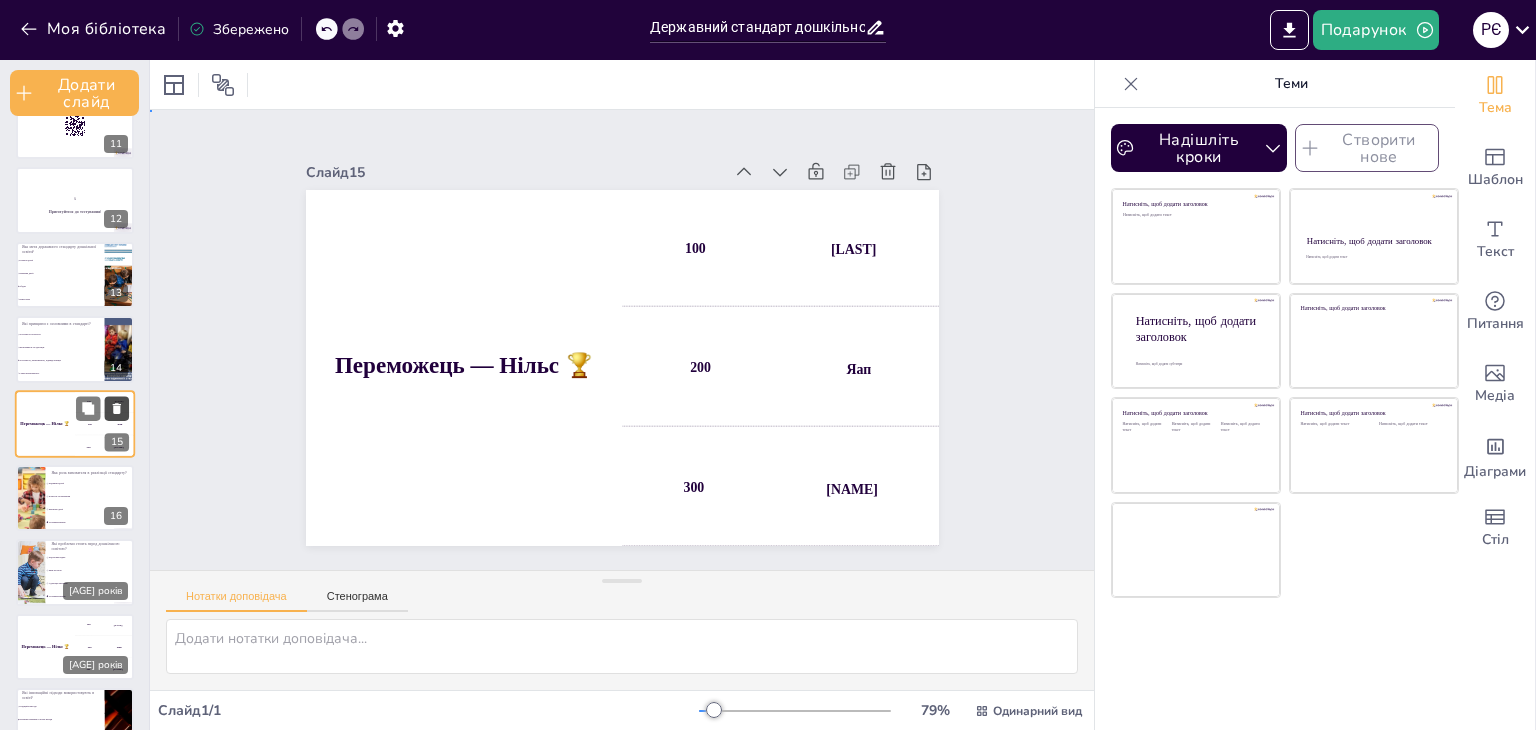 click 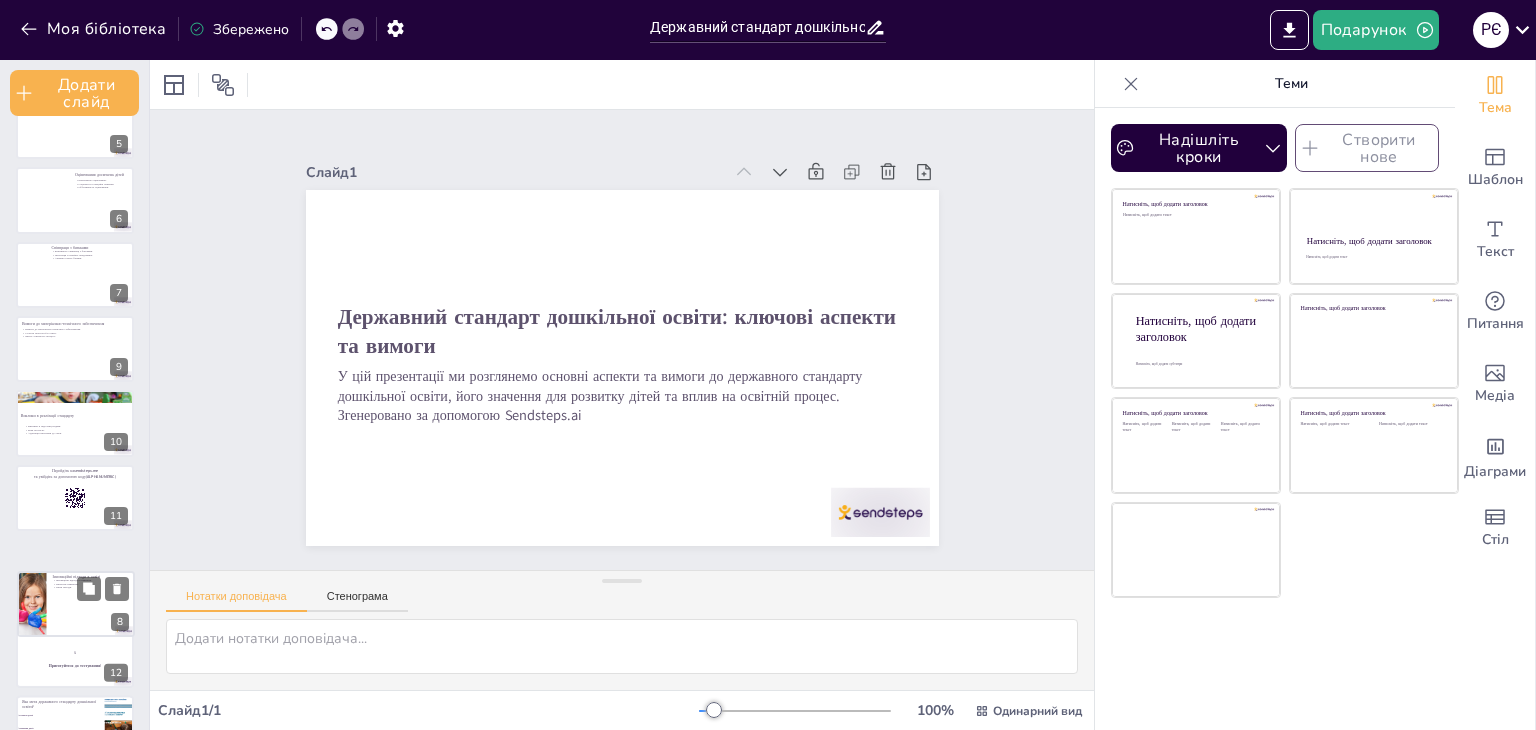 drag, startPoint x: 127, startPoint y: 478, endPoint x: 128, endPoint y: 581, distance: 103.00485 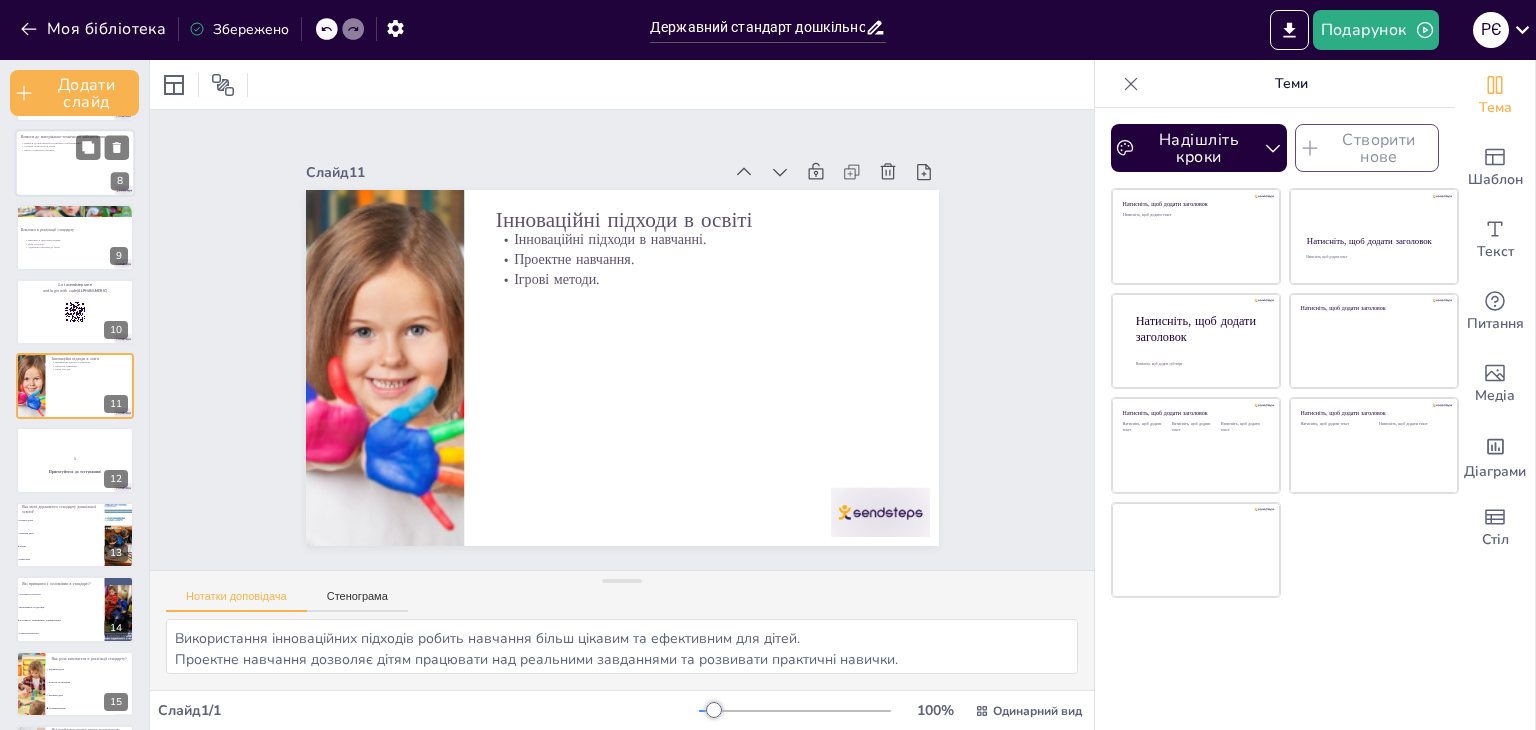 scroll, scrollTop: 412, scrollLeft: 0, axis: vertical 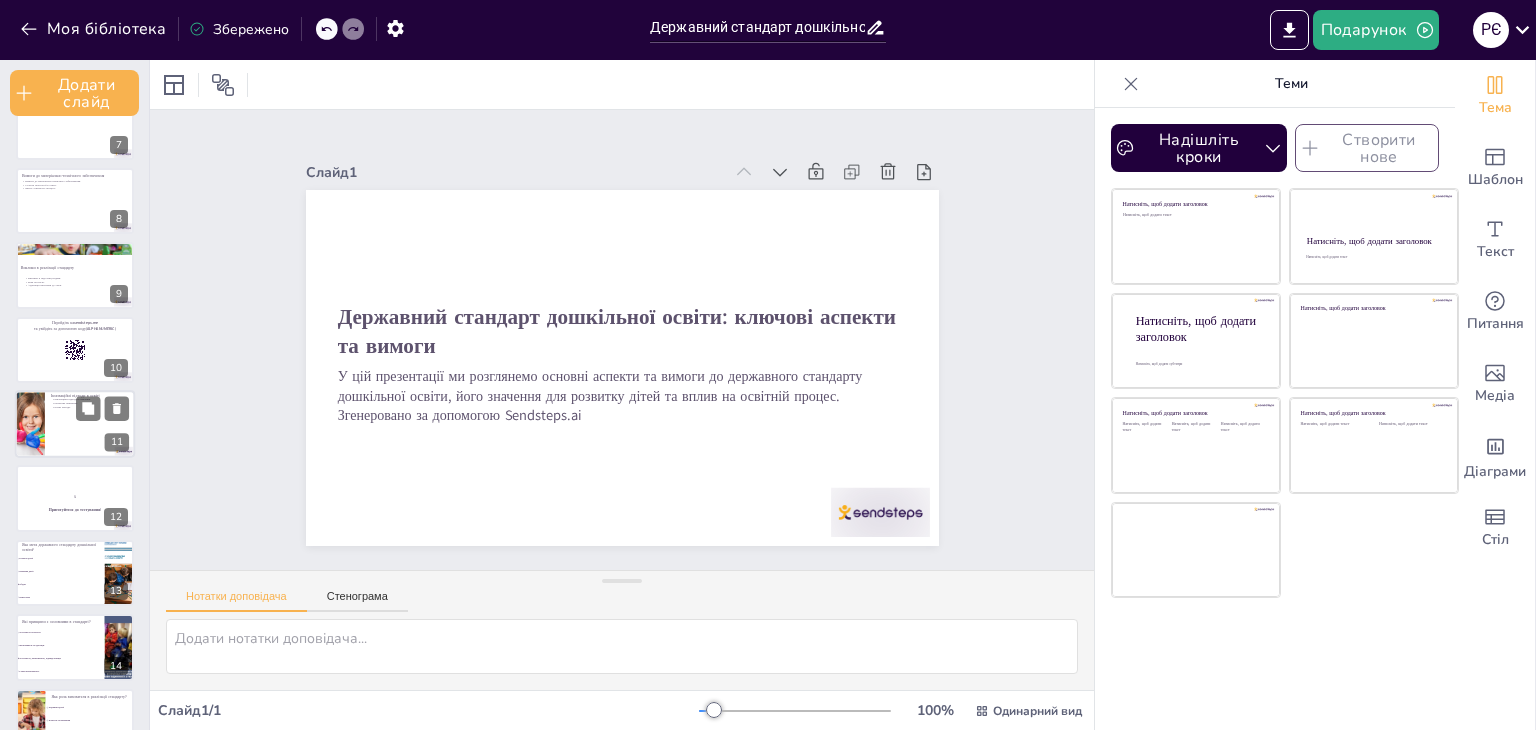 click at bounding box center [75, 424] 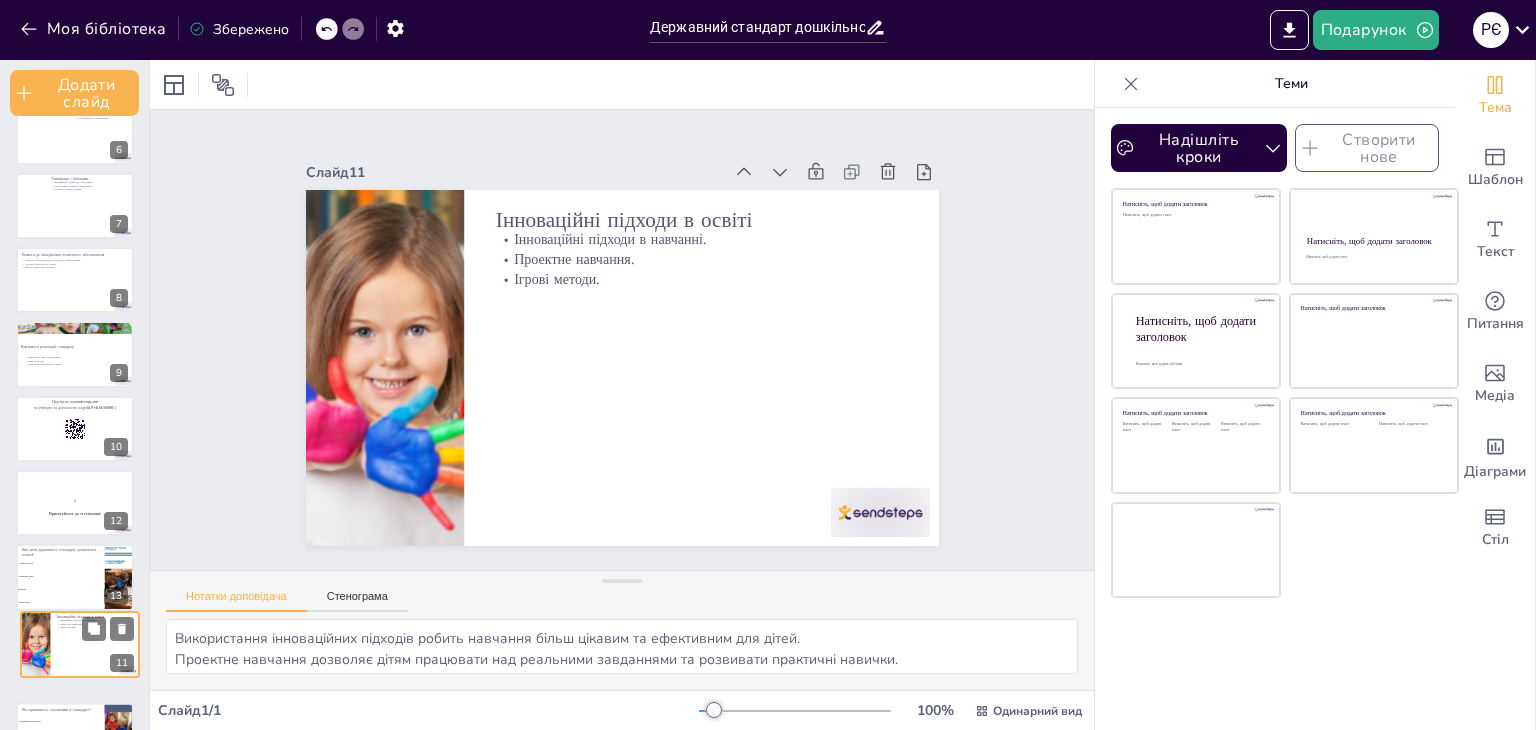 scroll, scrollTop: 444, scrollLeft: 0, axis: vertical 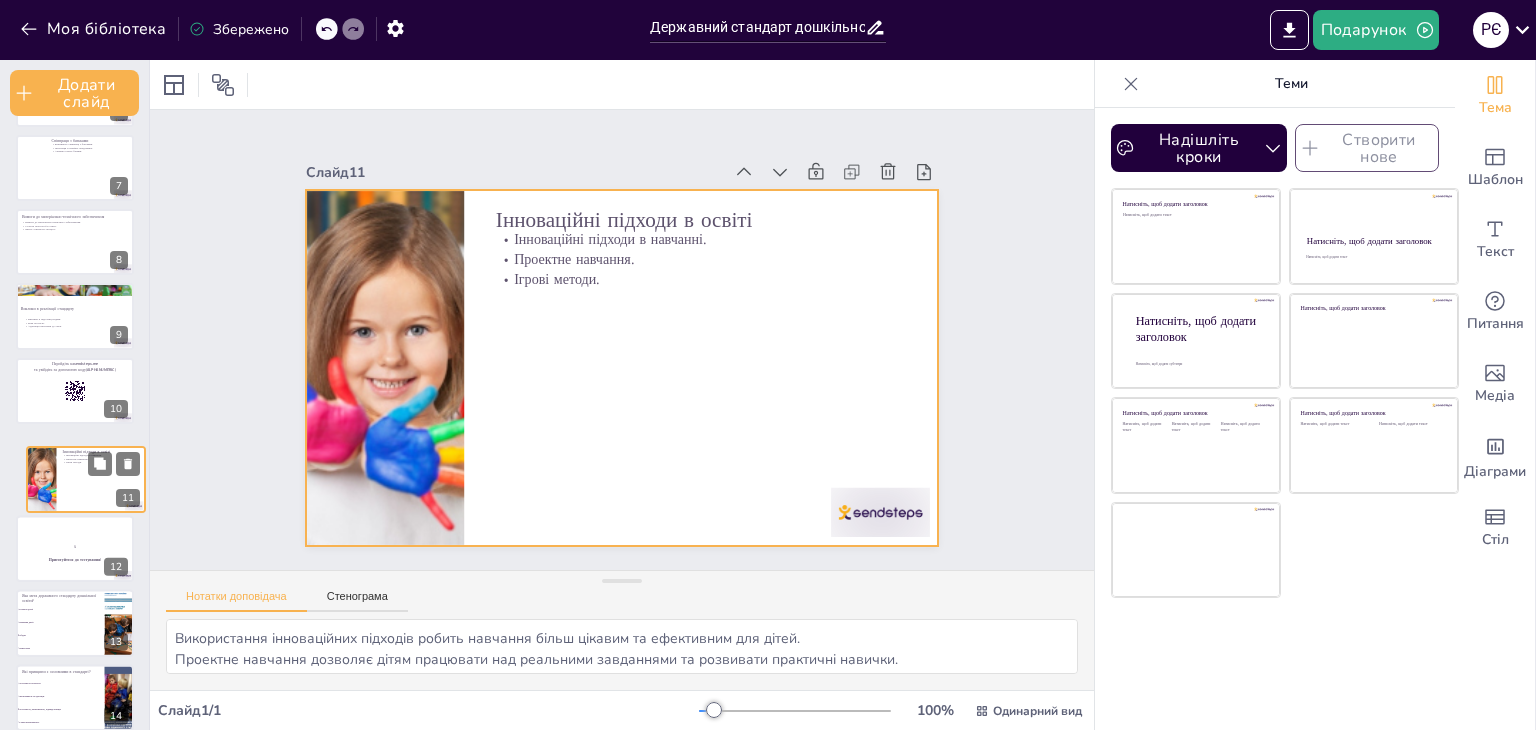 drag, startPoint x: 85, startPoint y: 429, endPoint x: 103, endPoint y: 481, distance: 55.027267 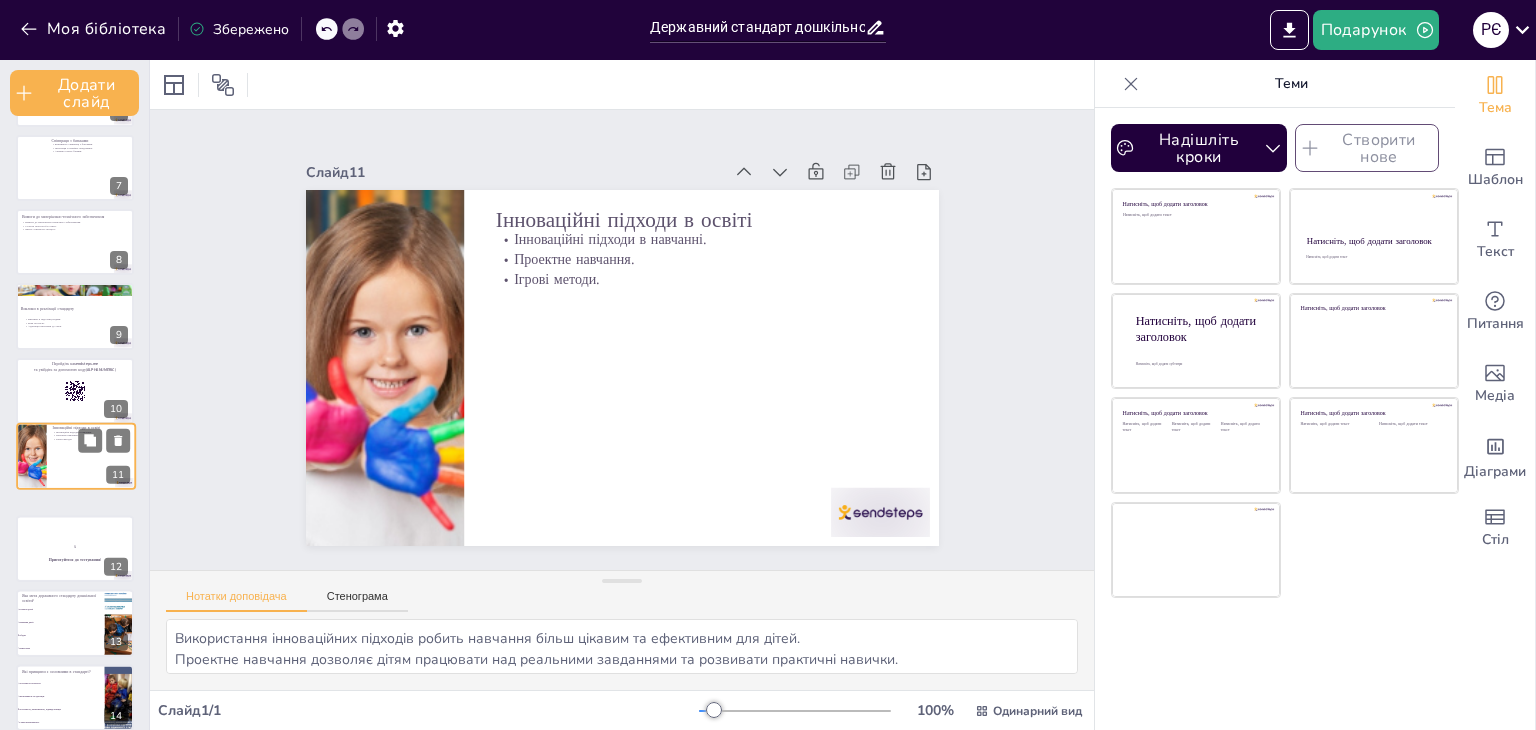 scroll, scrollTop: 500, scrollLeft: 0, axis: vertical 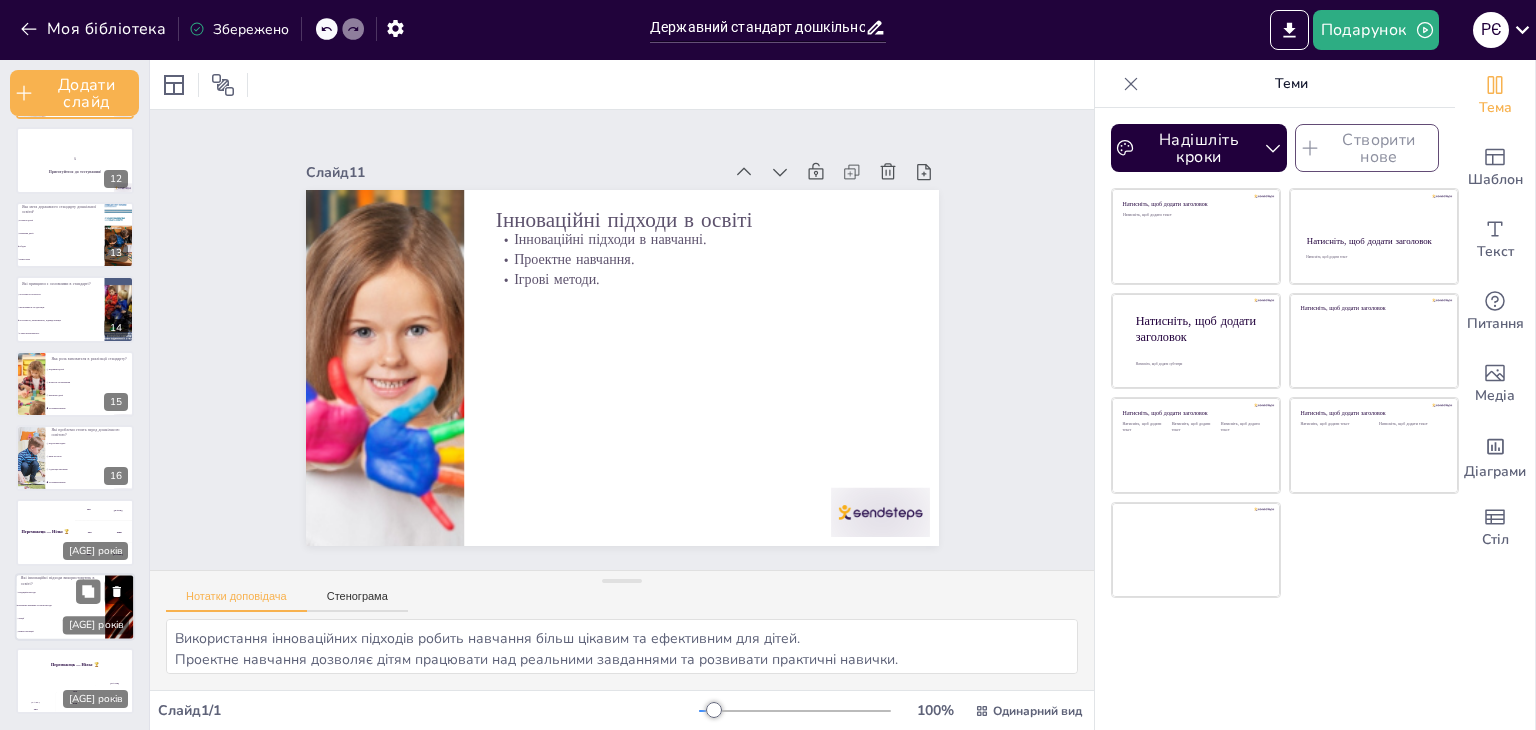 click on "Проектне навчання та ігрові методи" at bounding box center [61, 605] 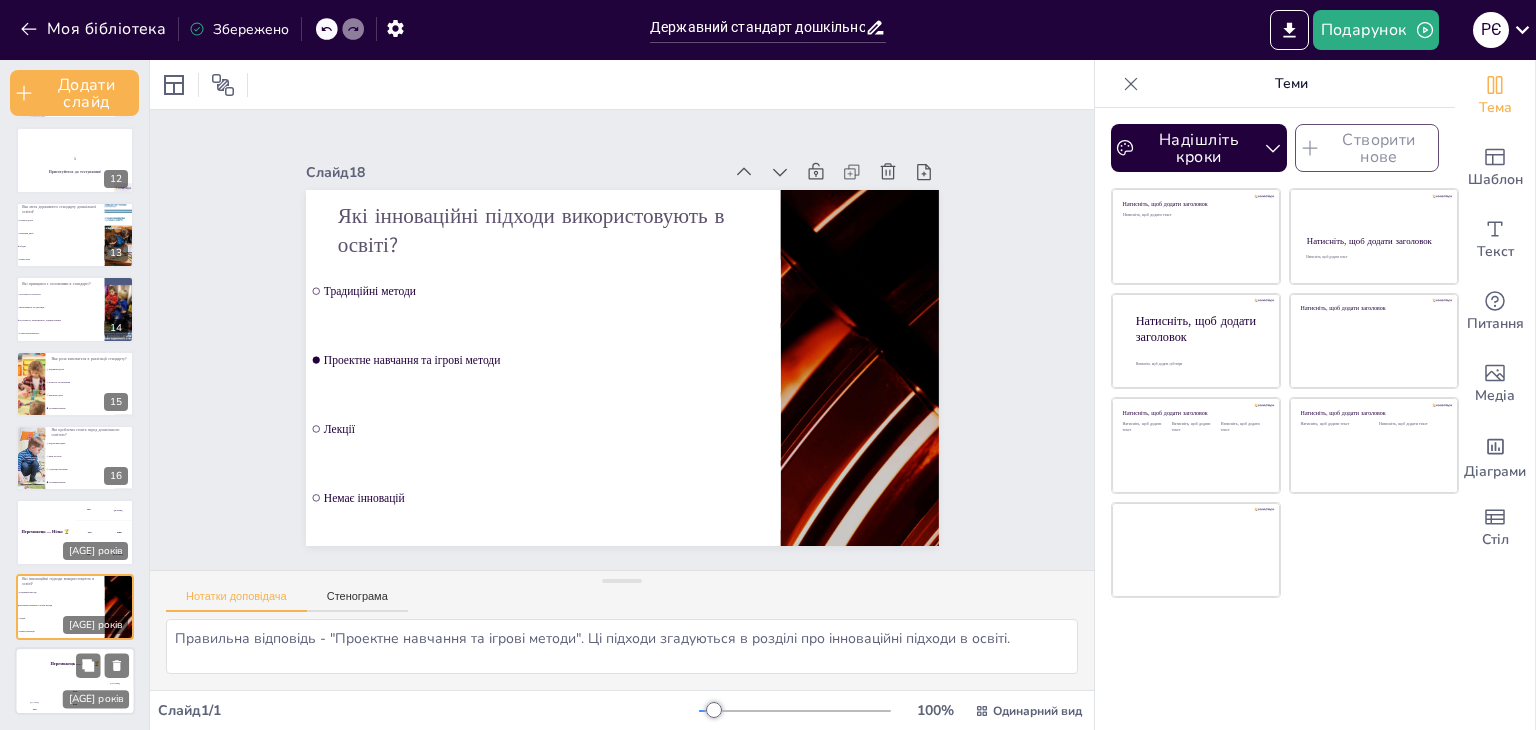 click on "Яап 200" at bounding box center [75, 698] 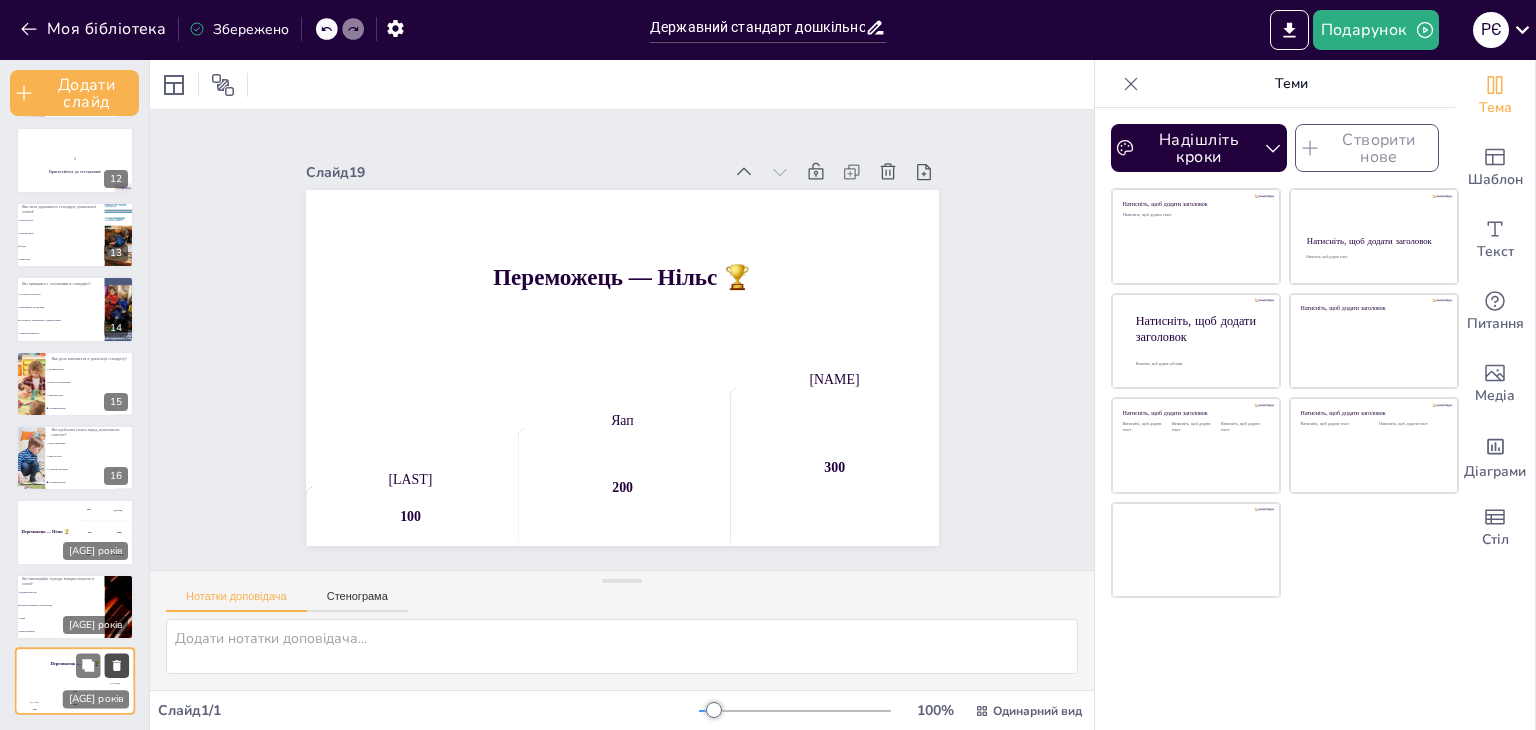 click 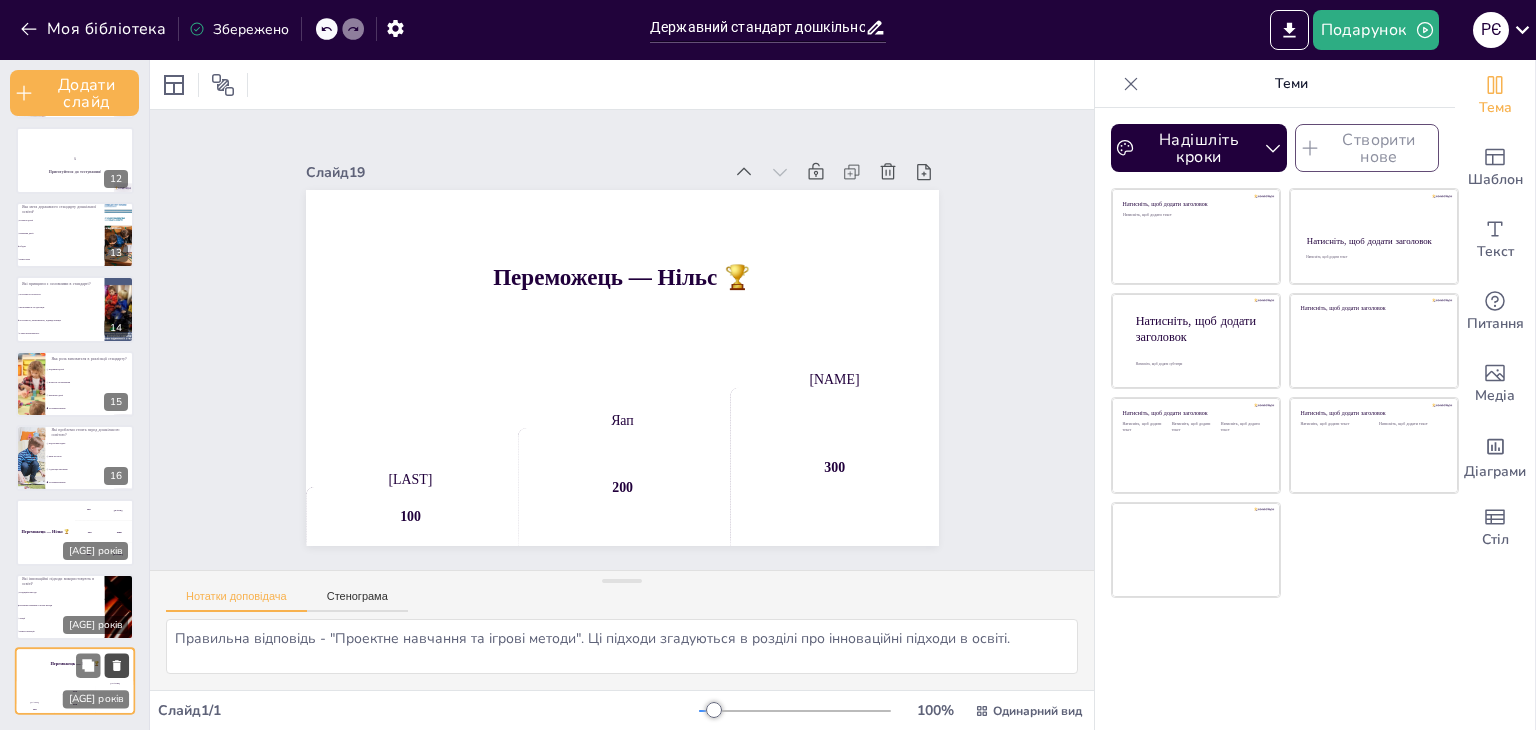 scroll, scrollTop: 748, scrollLeft: 0, axis: vertical 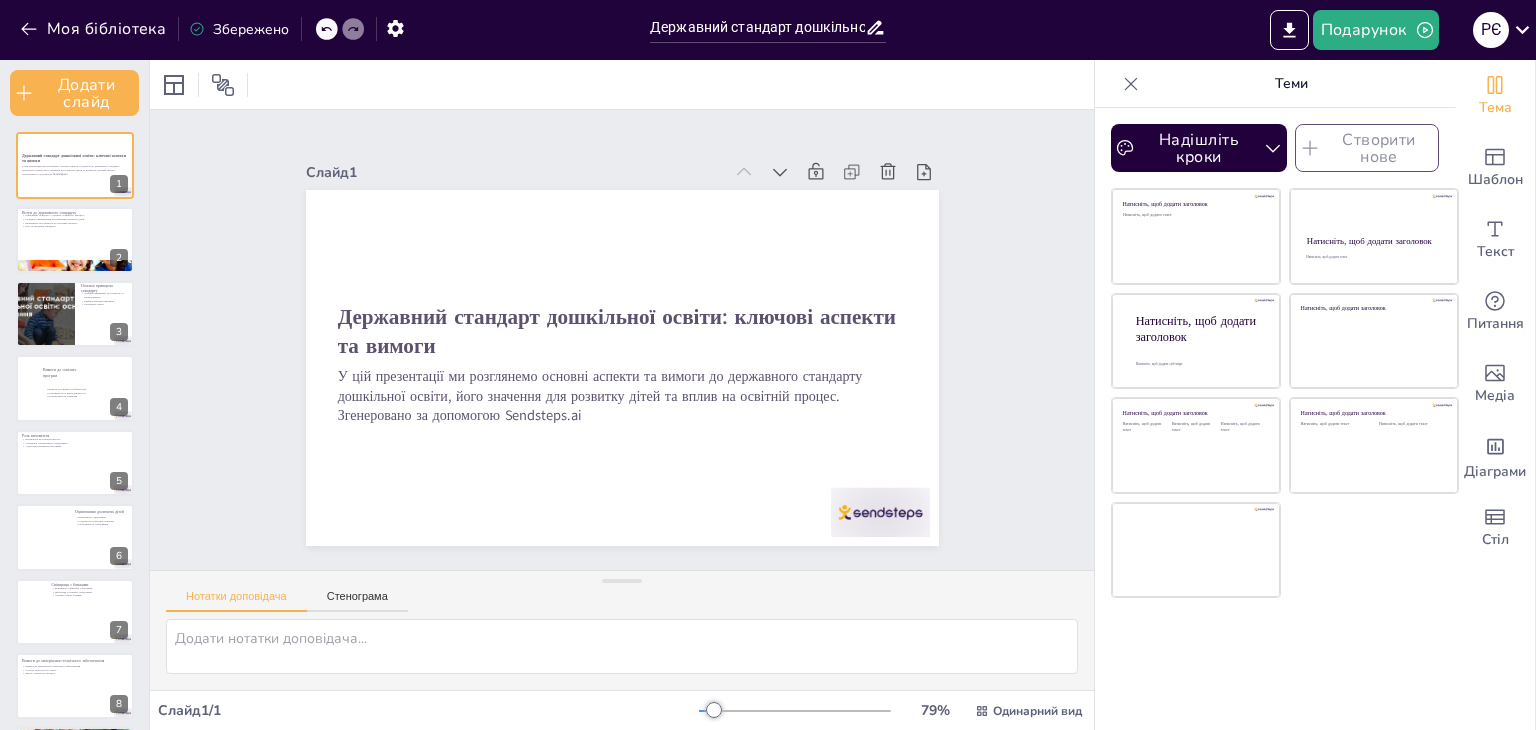 click 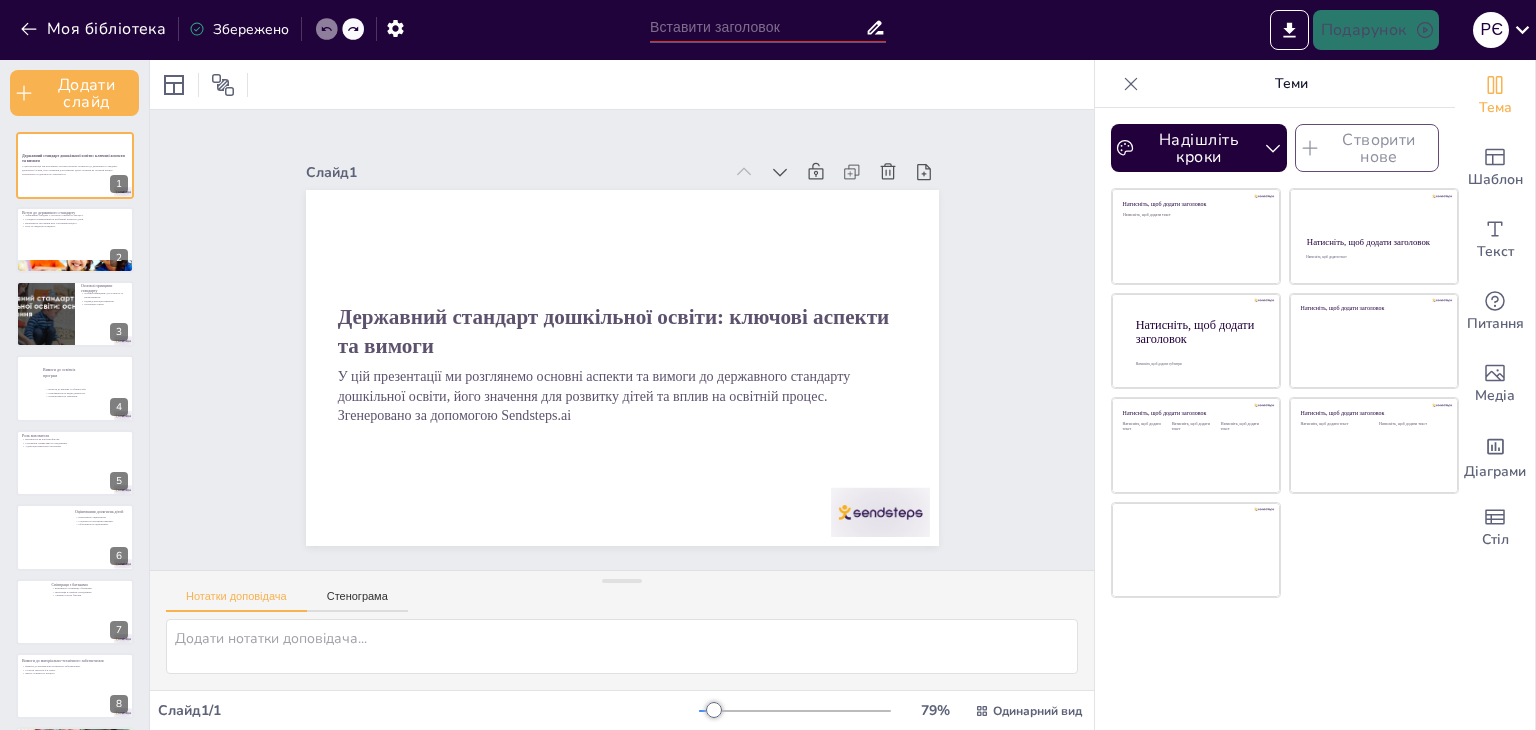 click 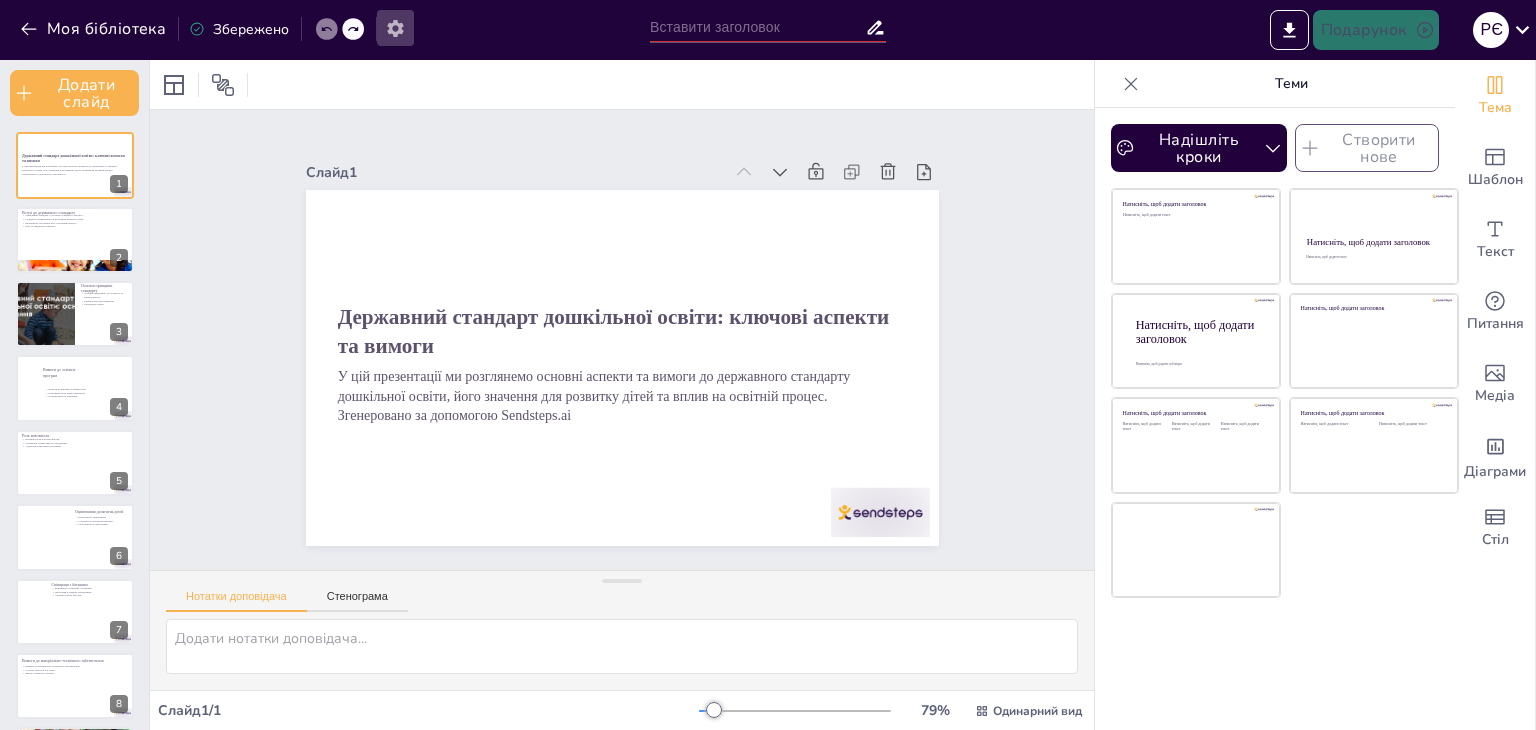click 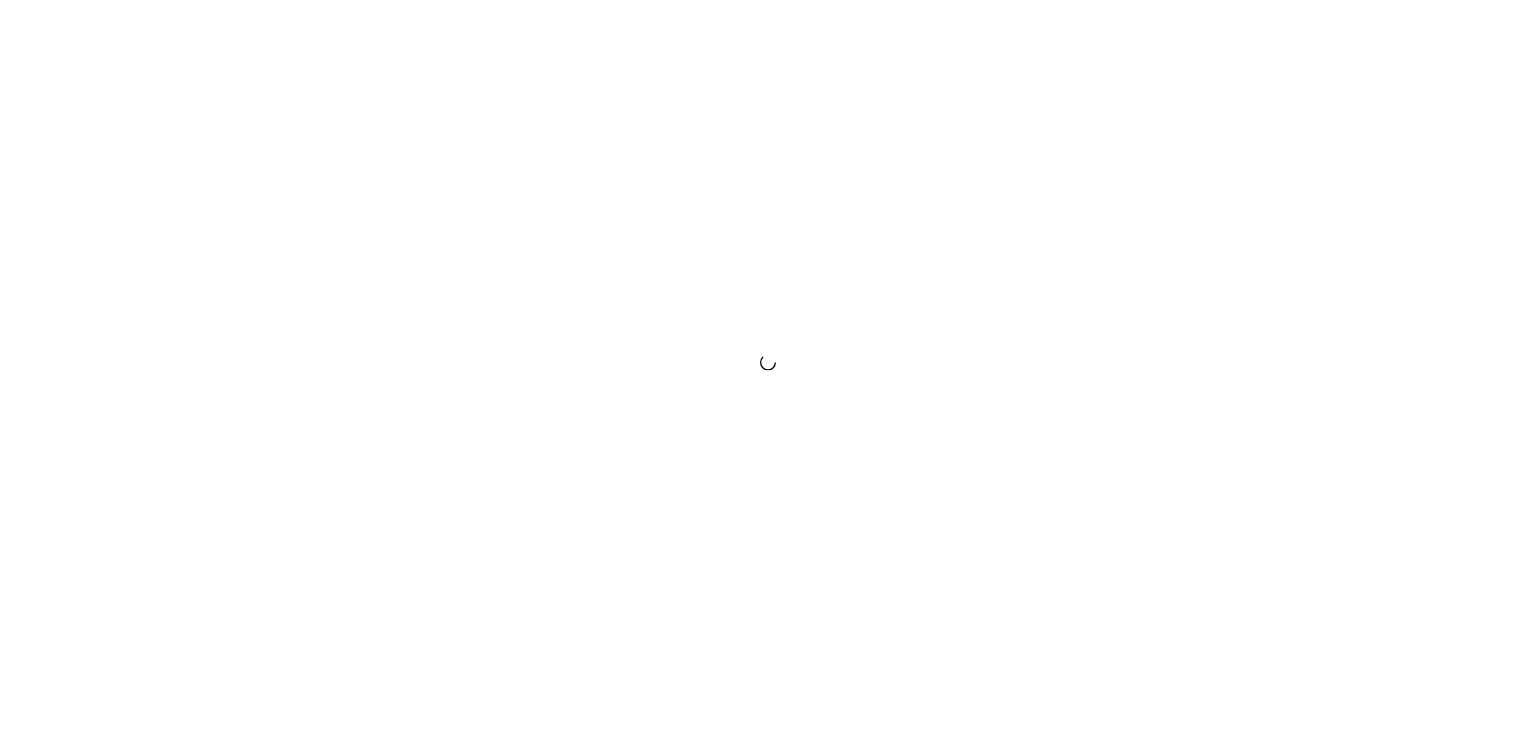 scroll, scrollTop: 0, scrollLeft: 0, axis: both 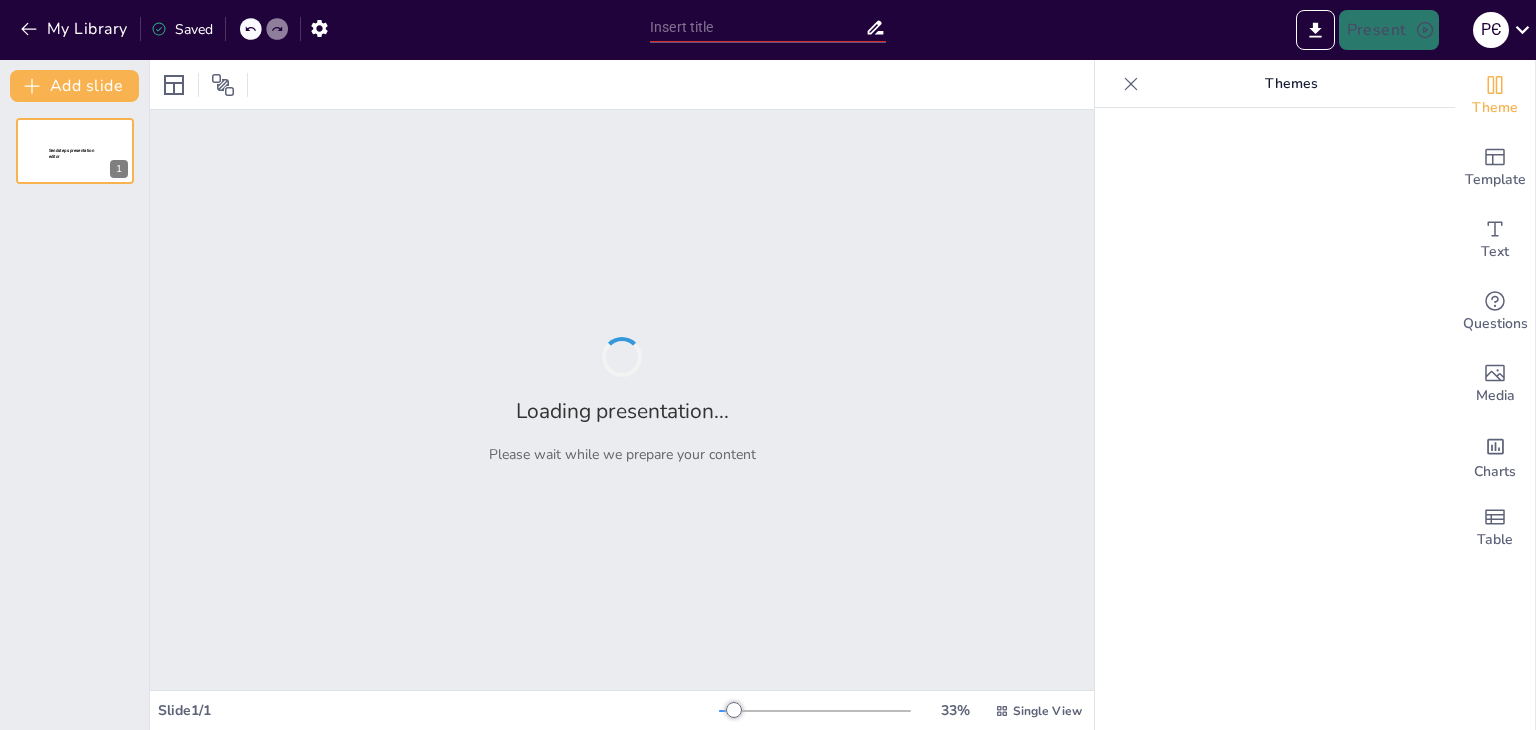 type on "Аналіз державного стандарту дошкільної освіти: цілі та завдання" 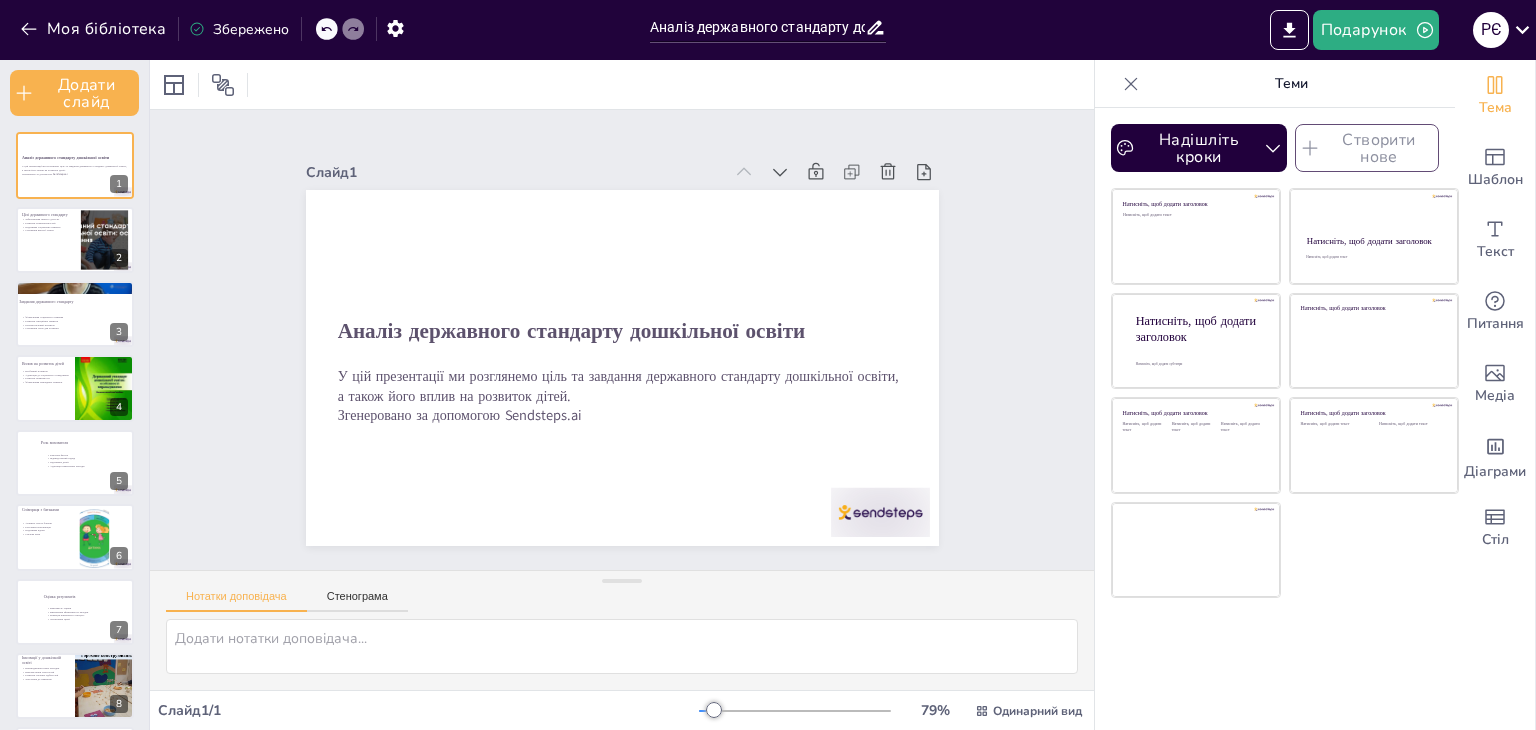 scroll, scrollTop: 0, scrollLeft: 0, axis: both 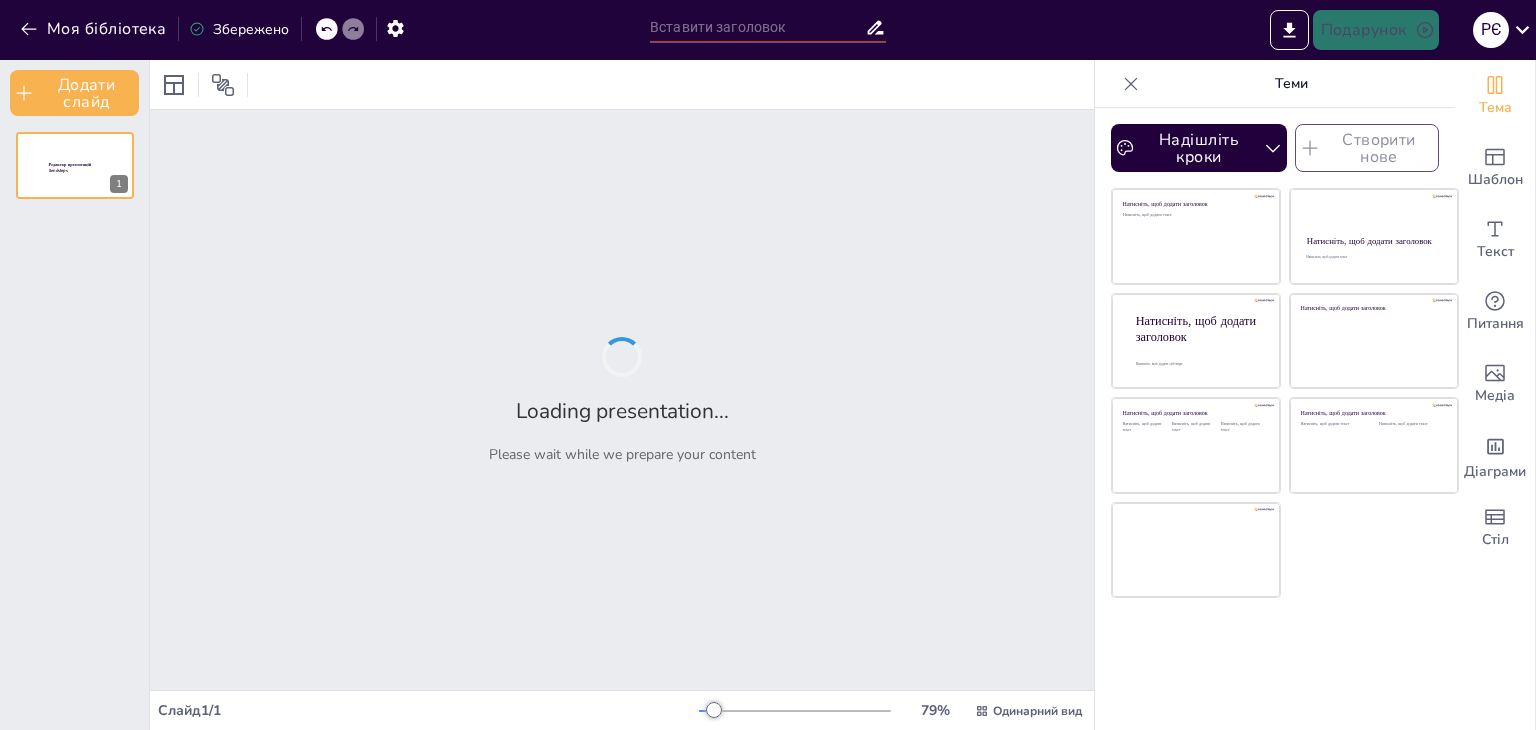type on "Аналіз державного стандарту дошкільної освіти: цілі та завдання" 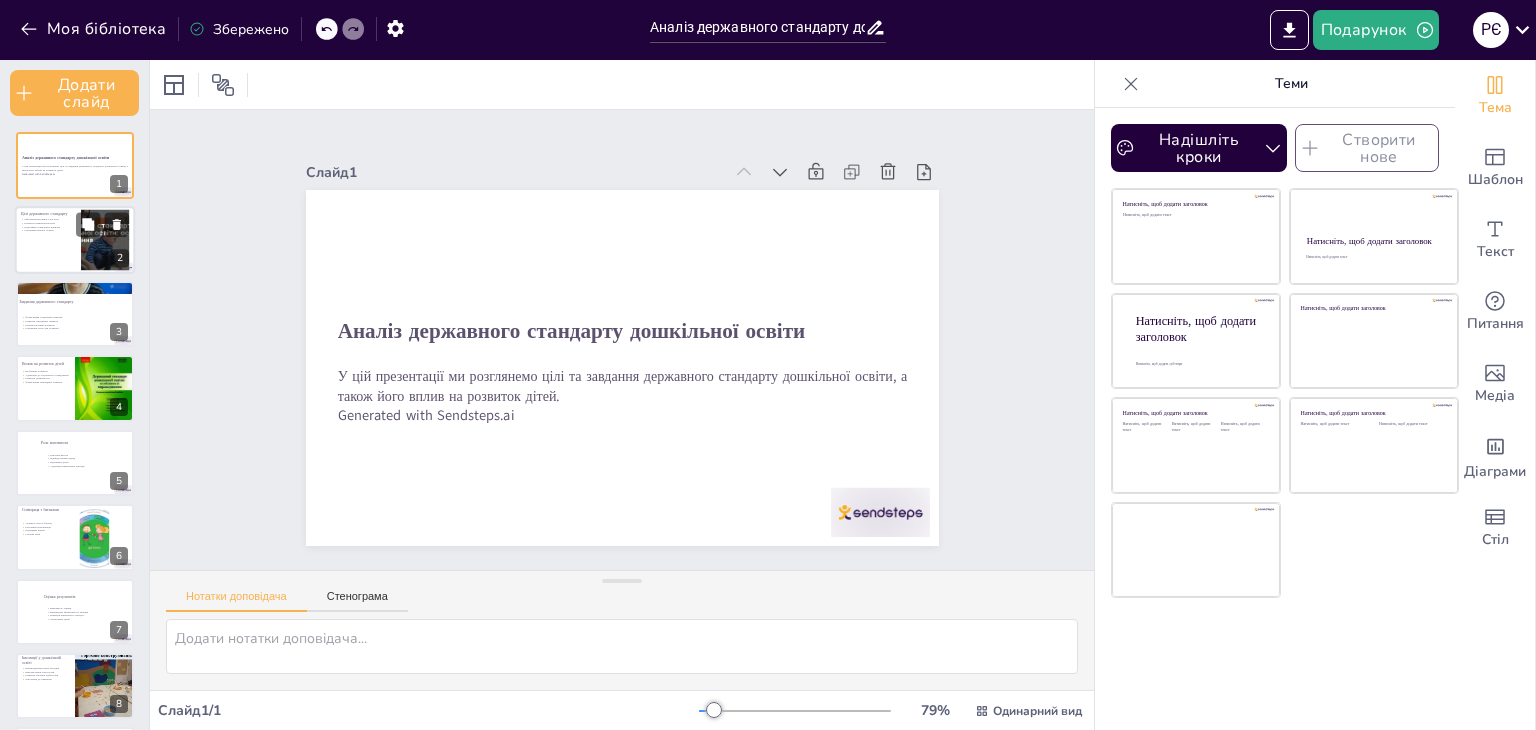 checkbox on "true" 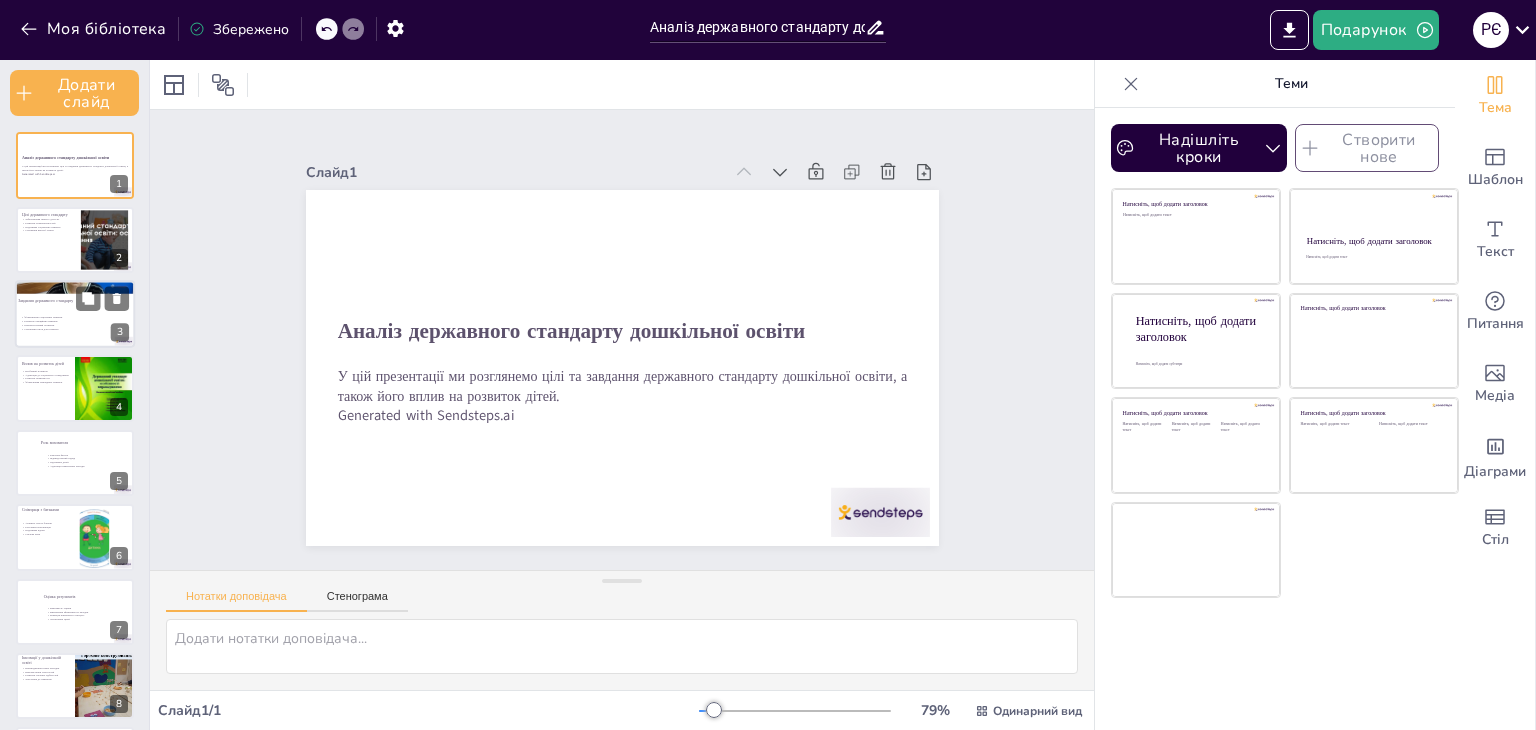 checkbox on "true" 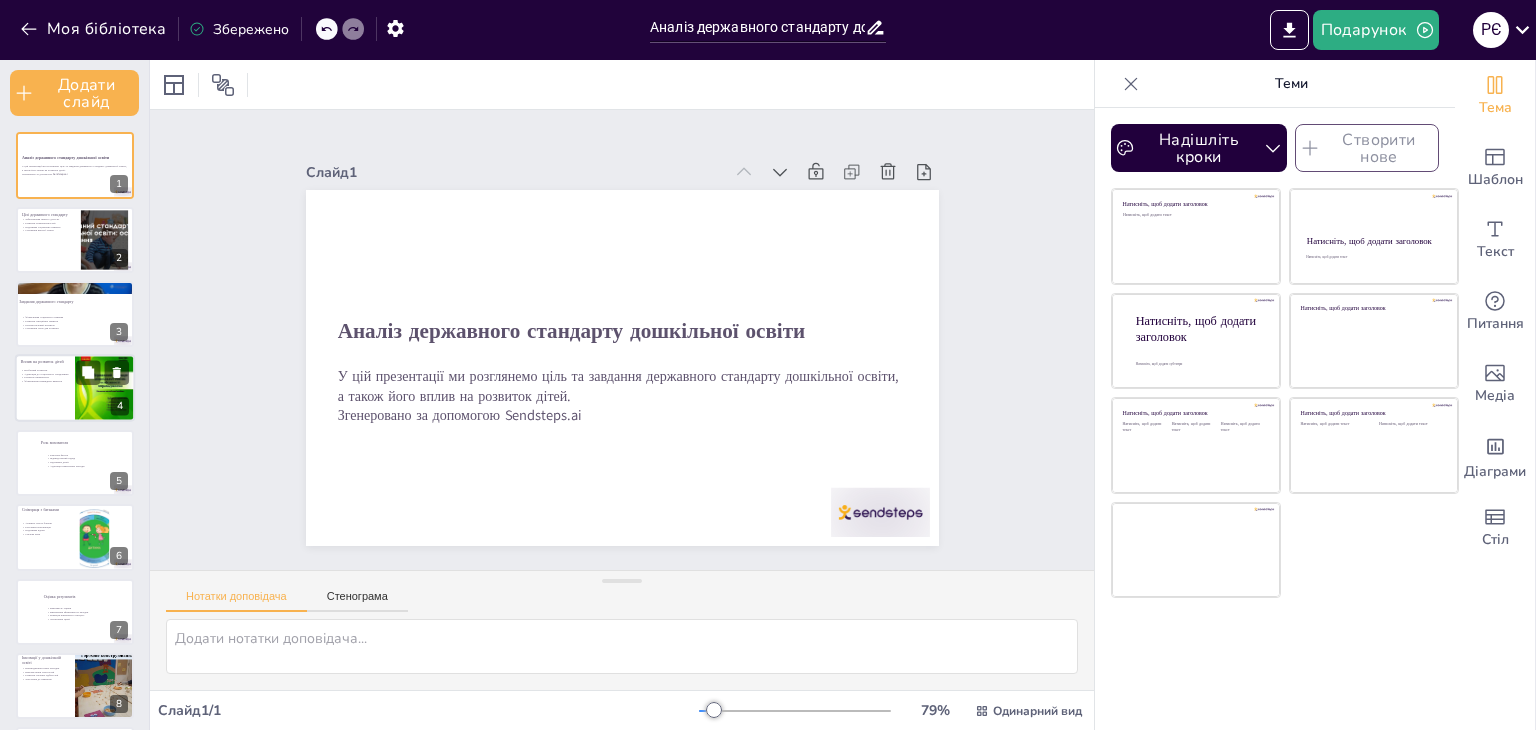 checkbox on "true" 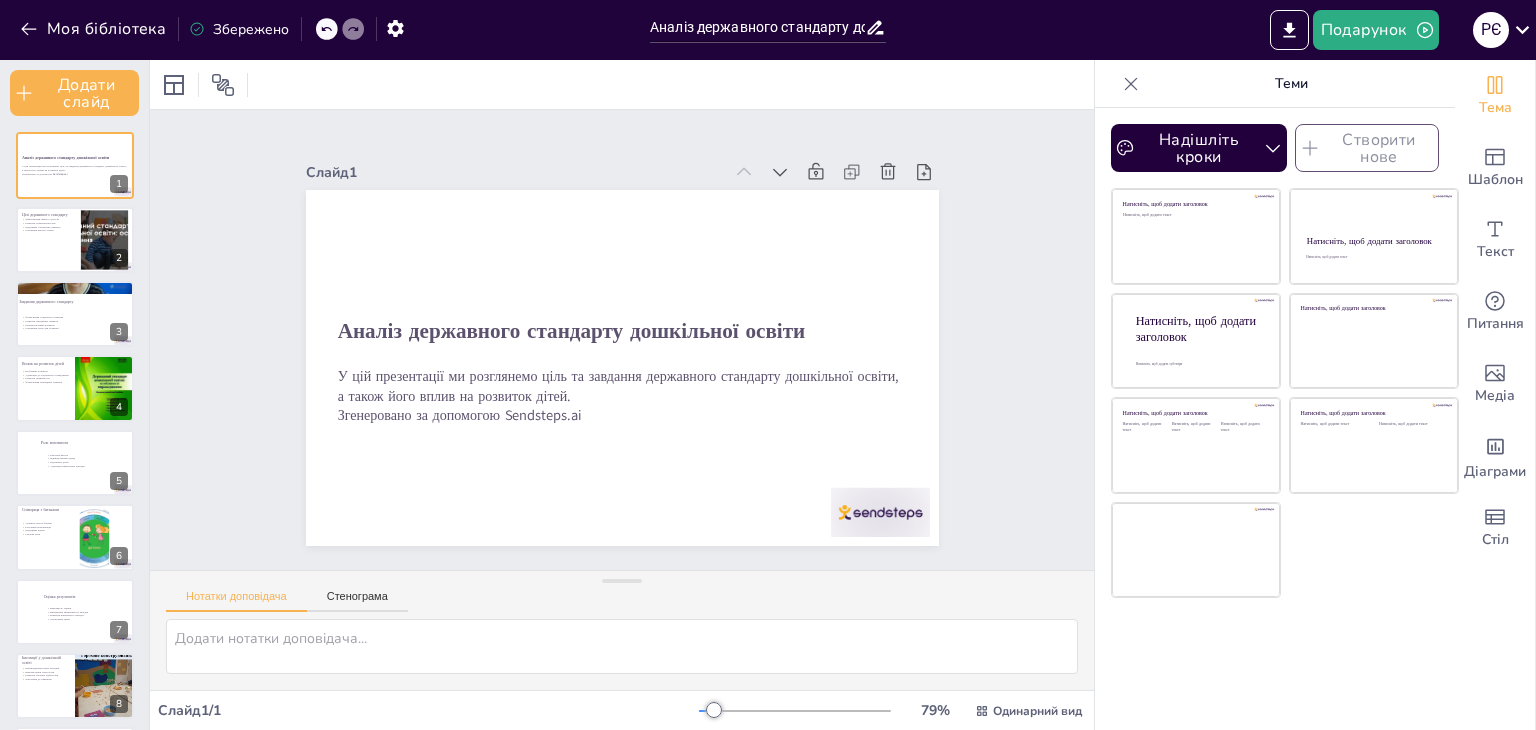 checkbox on "true" 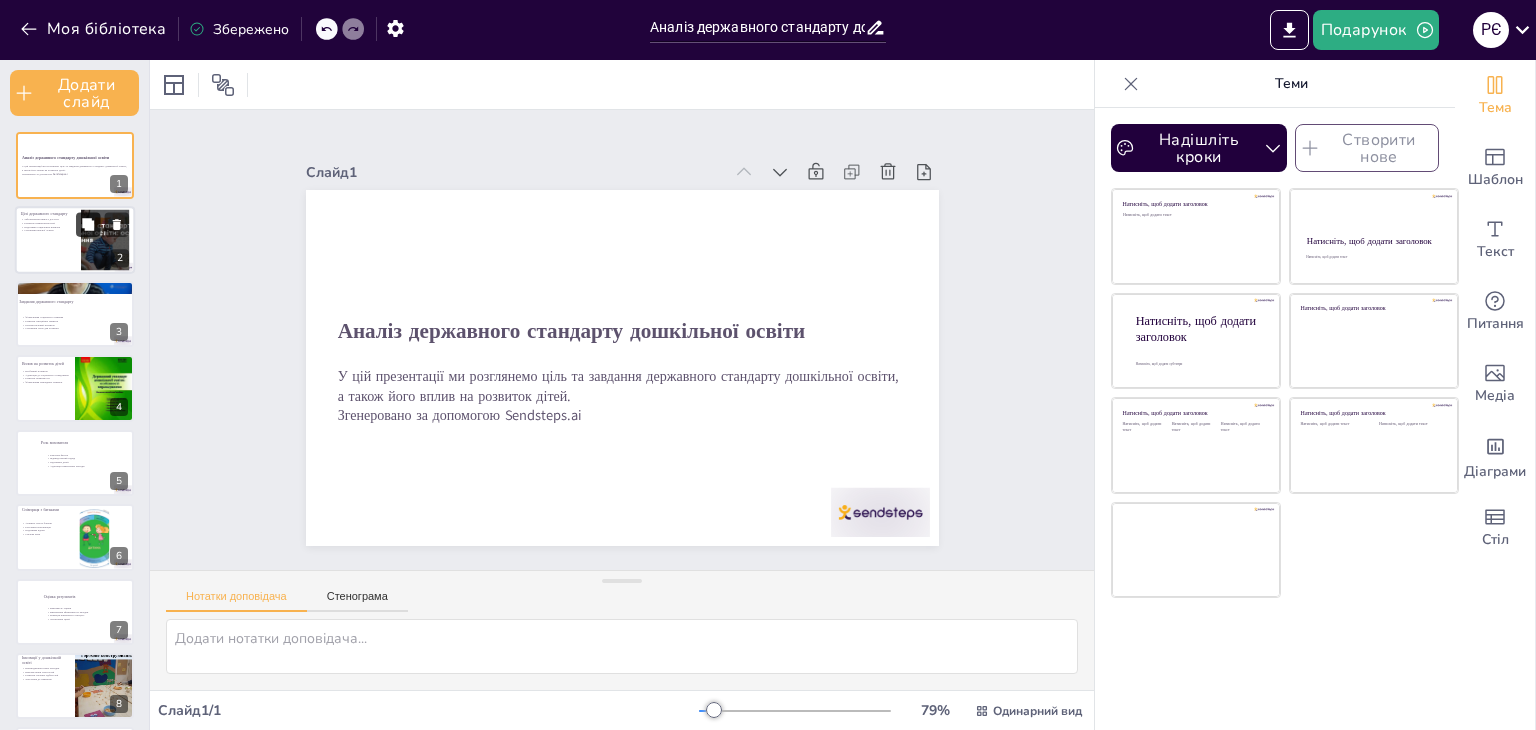 checkbox on "true" 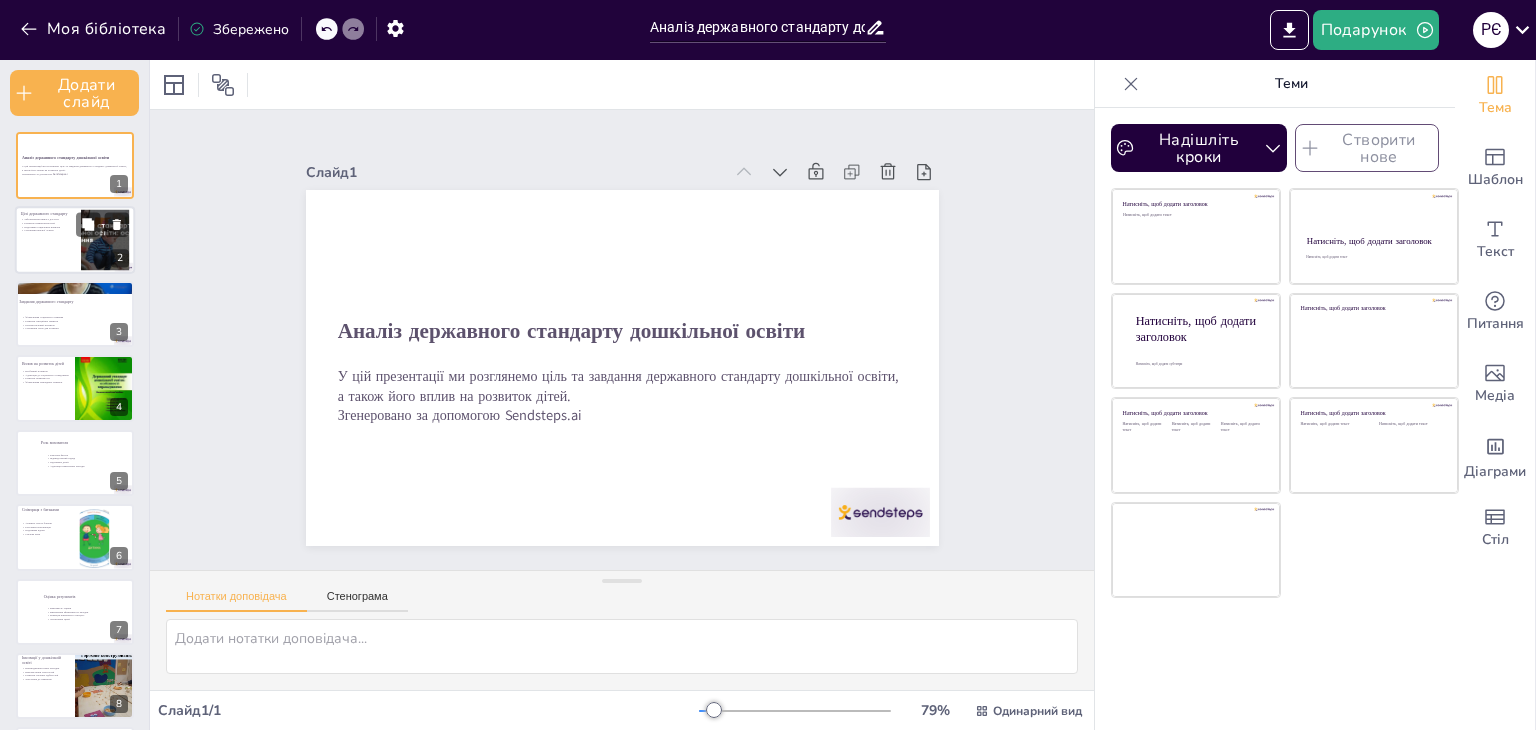 checkbox on "true" 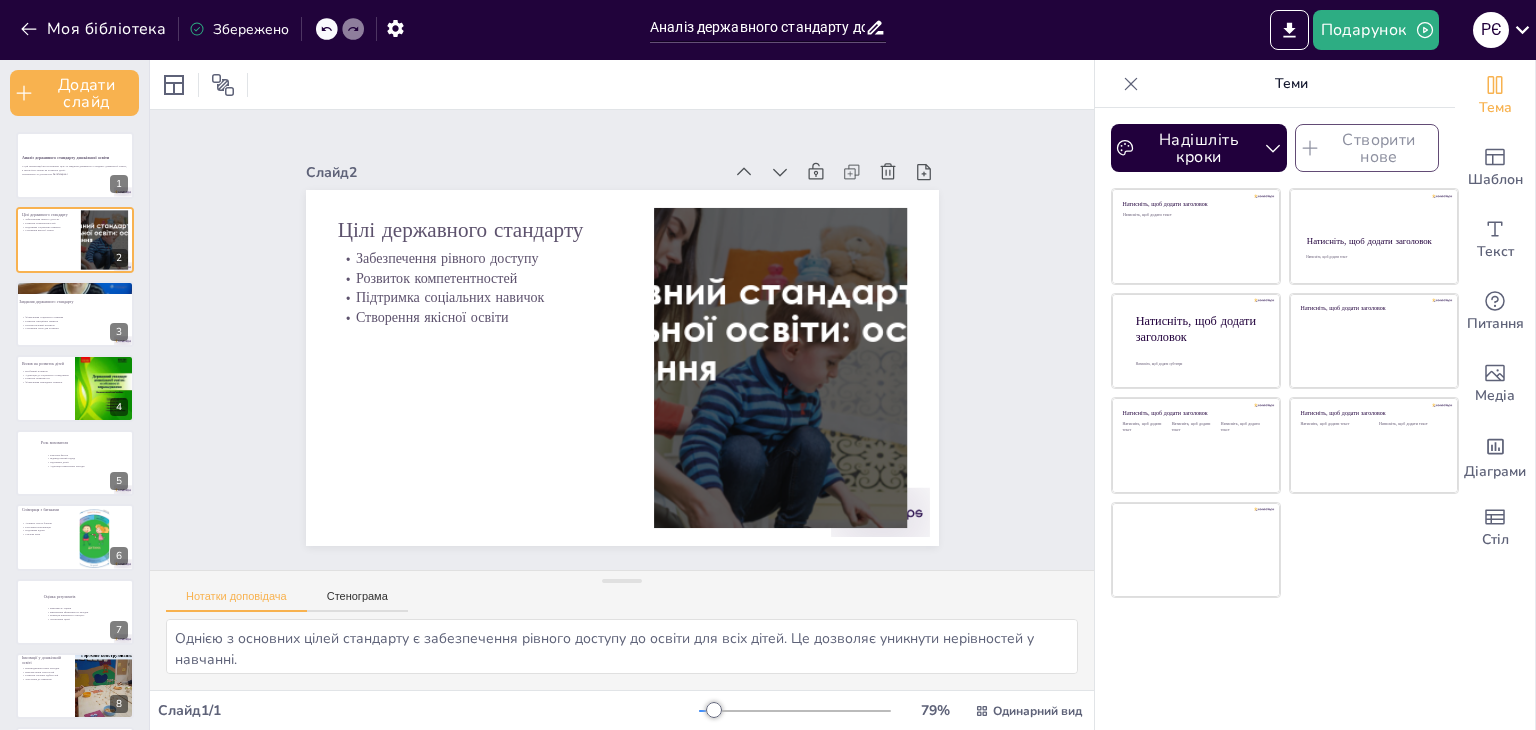 checkbox on "true" 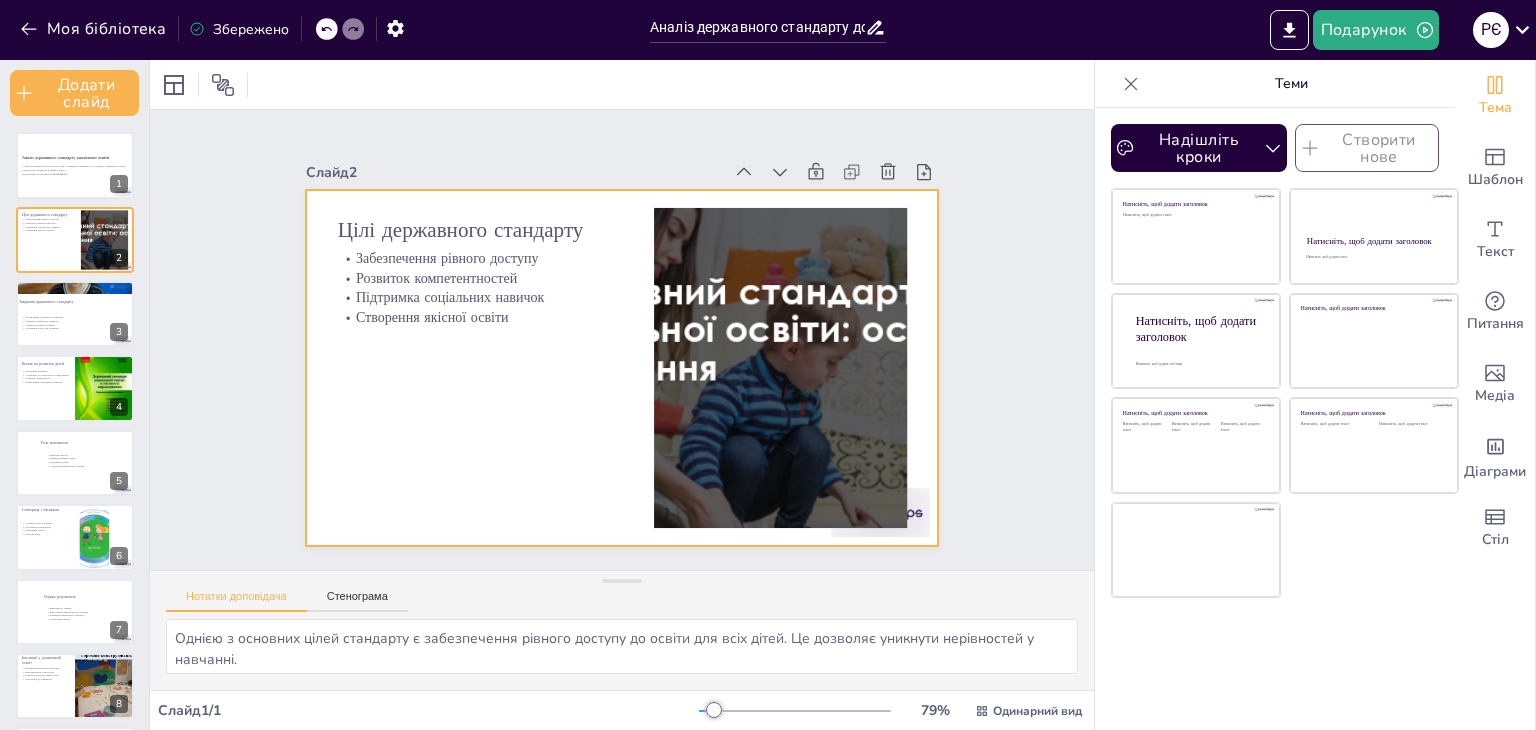 checkbox on "true" 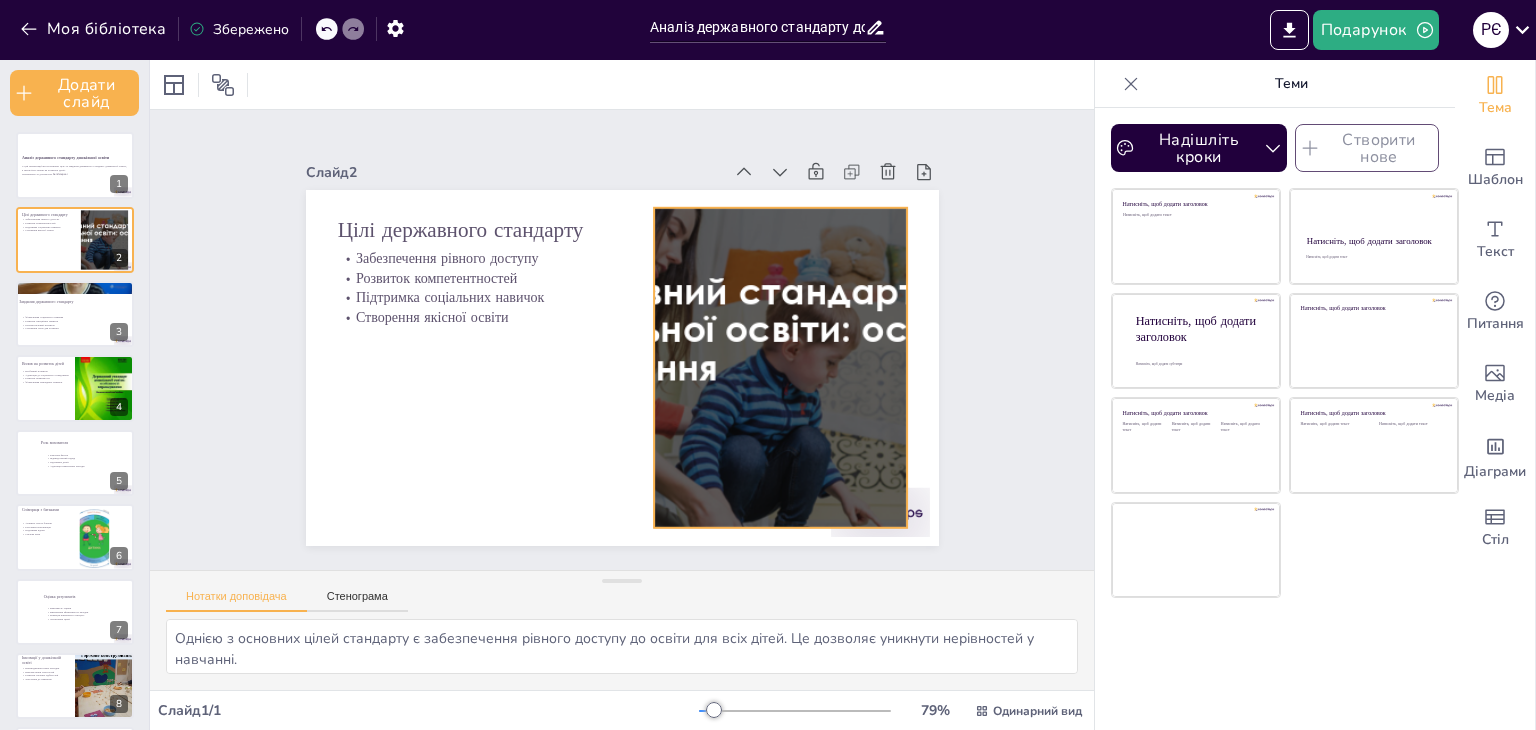 checkbox on "true" 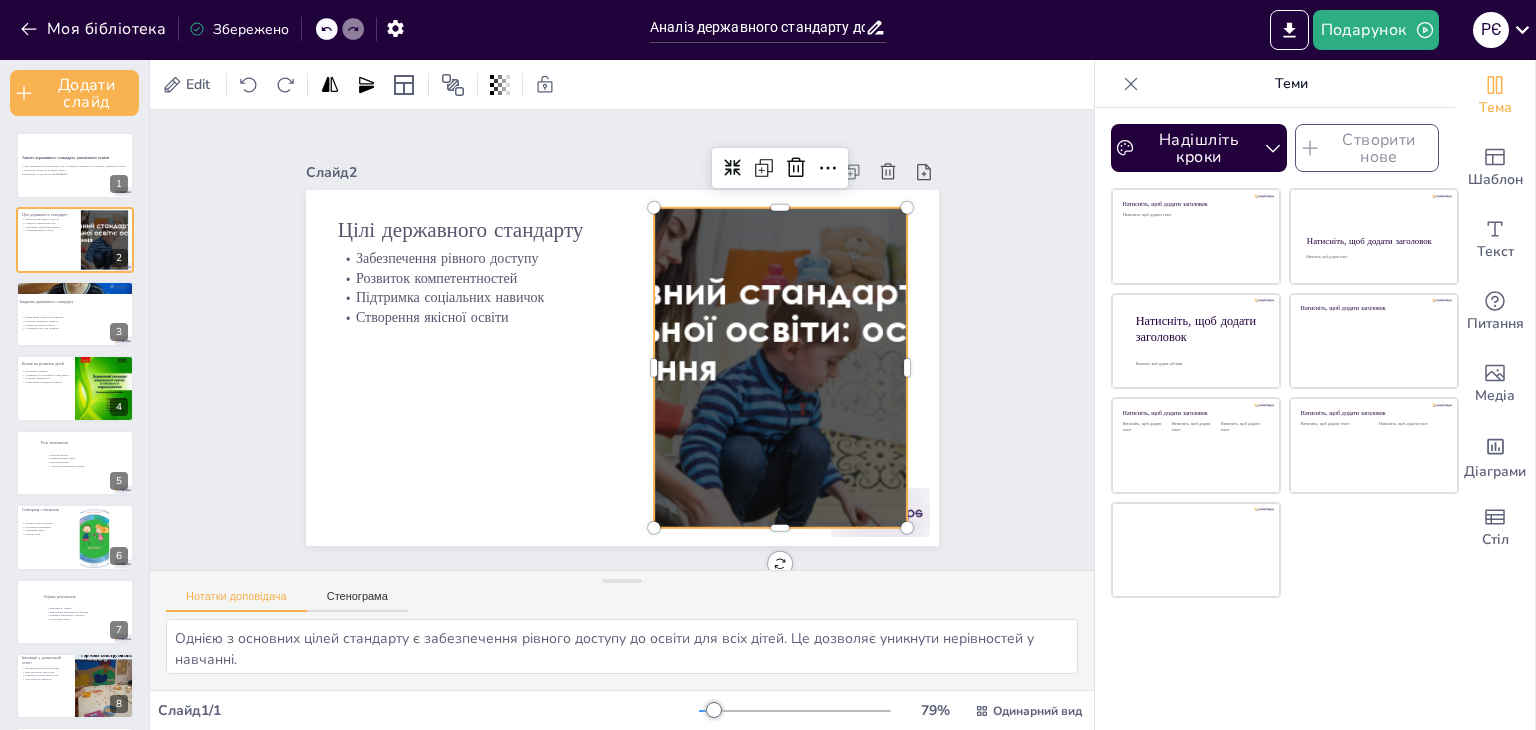 click at bounding box center [764, 415] 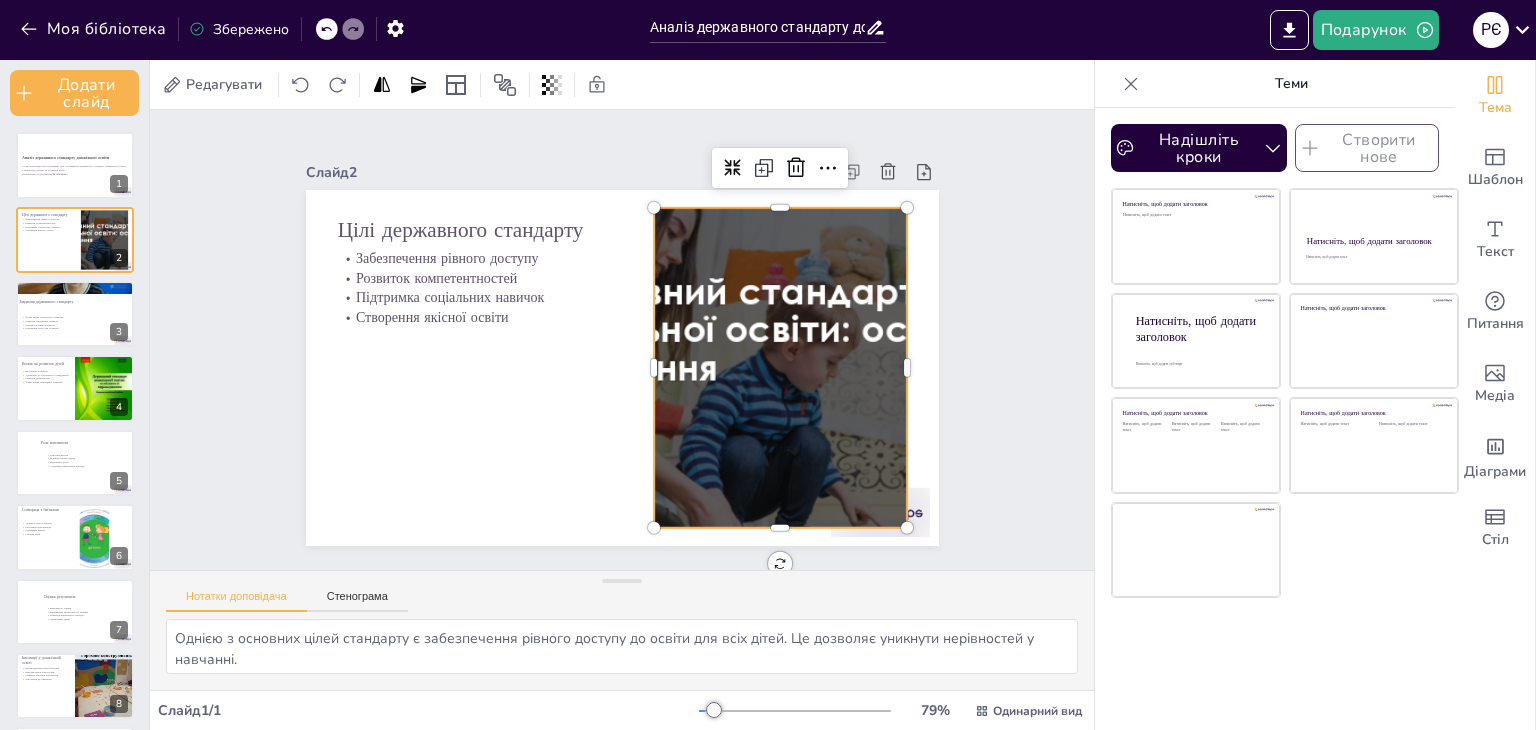 checkbox on "true" 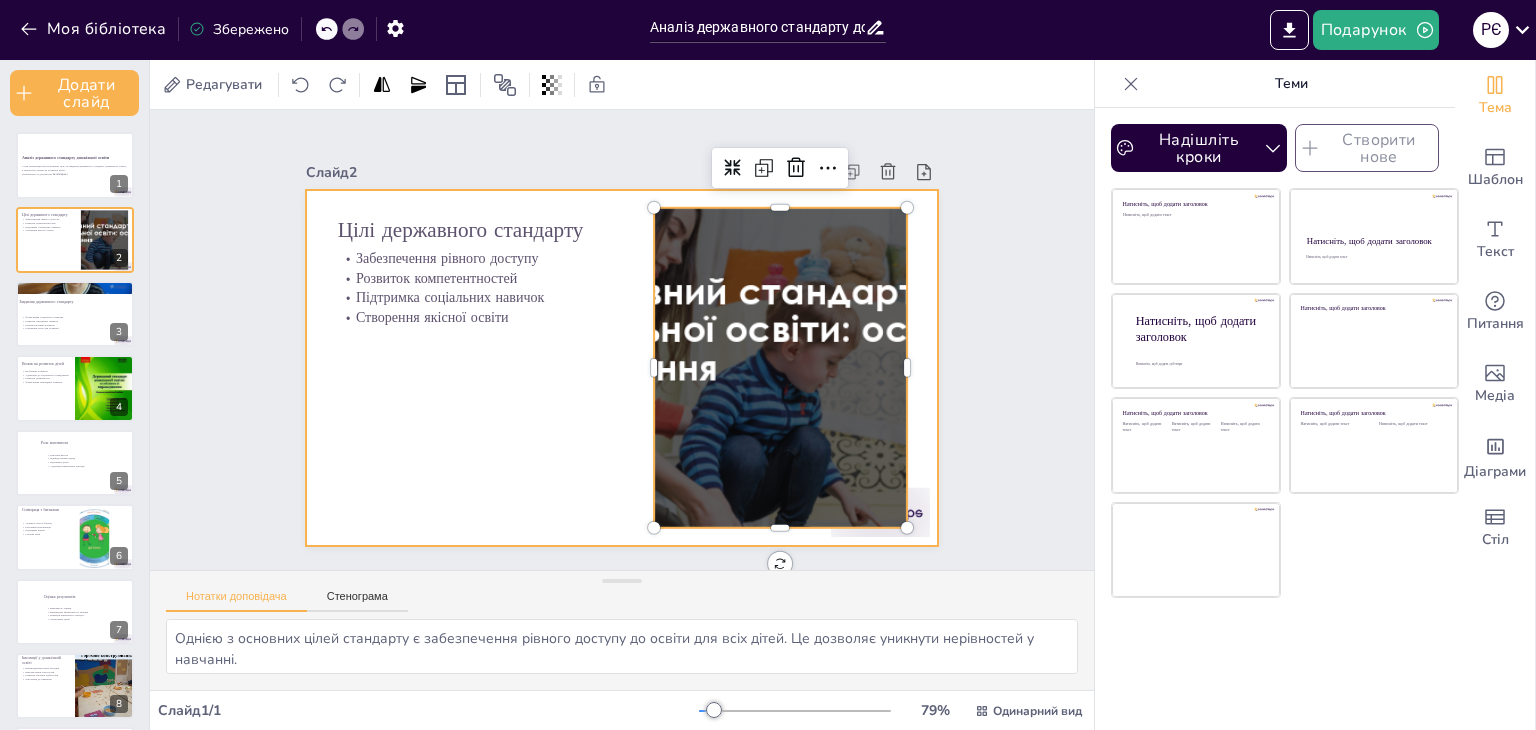 checkbox on "true" 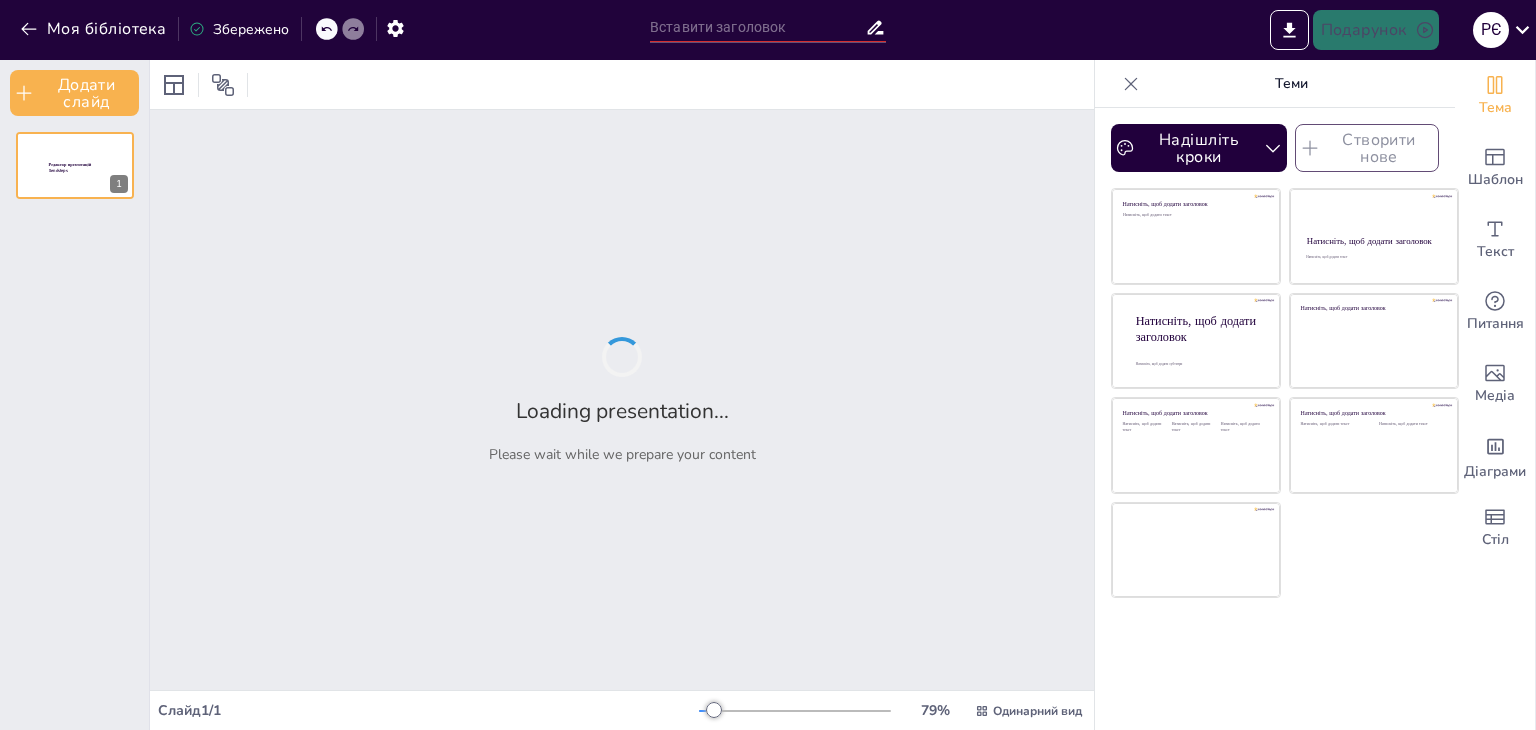 type on "Аналіз державного стандарту дошкільної освіти: цілі та завдання" 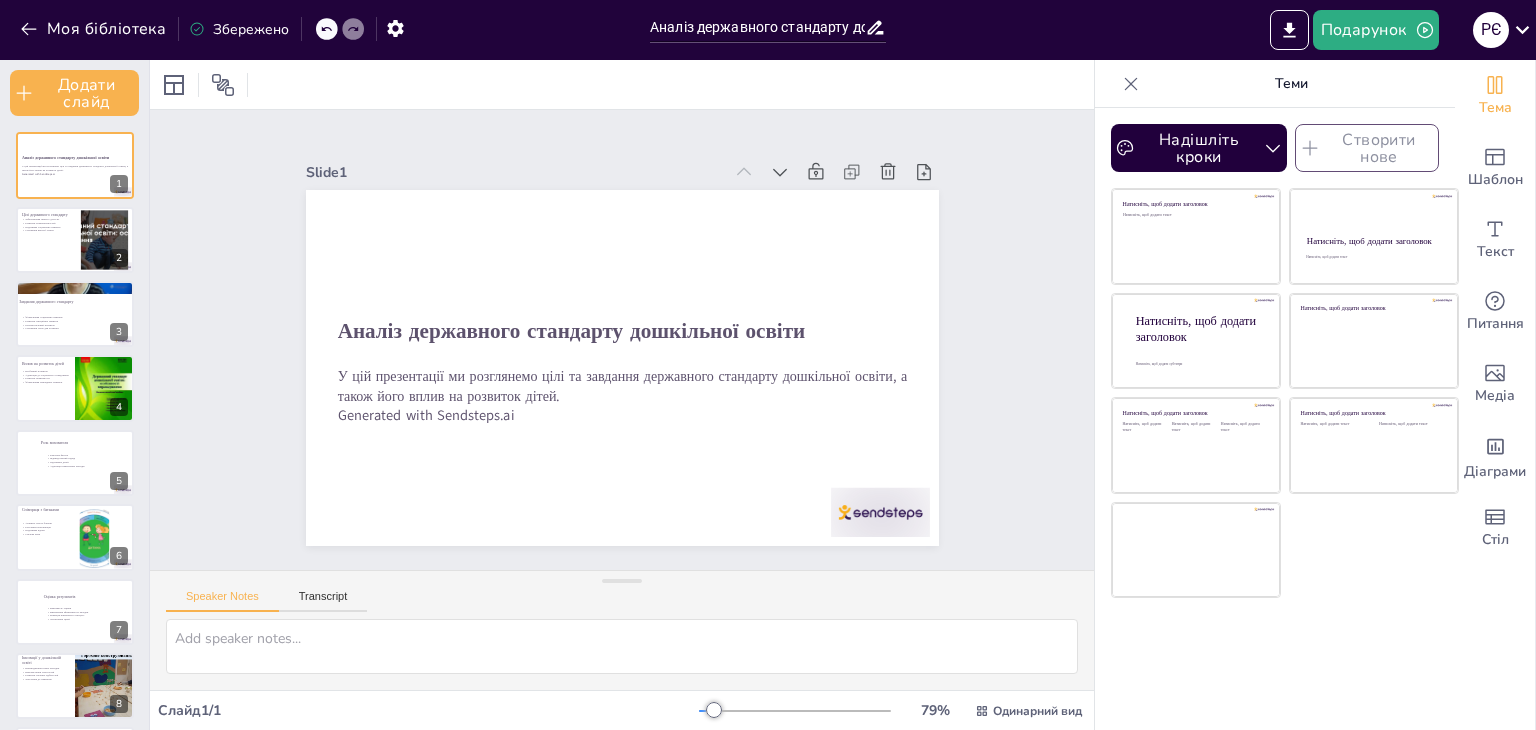 checkbox on "true" 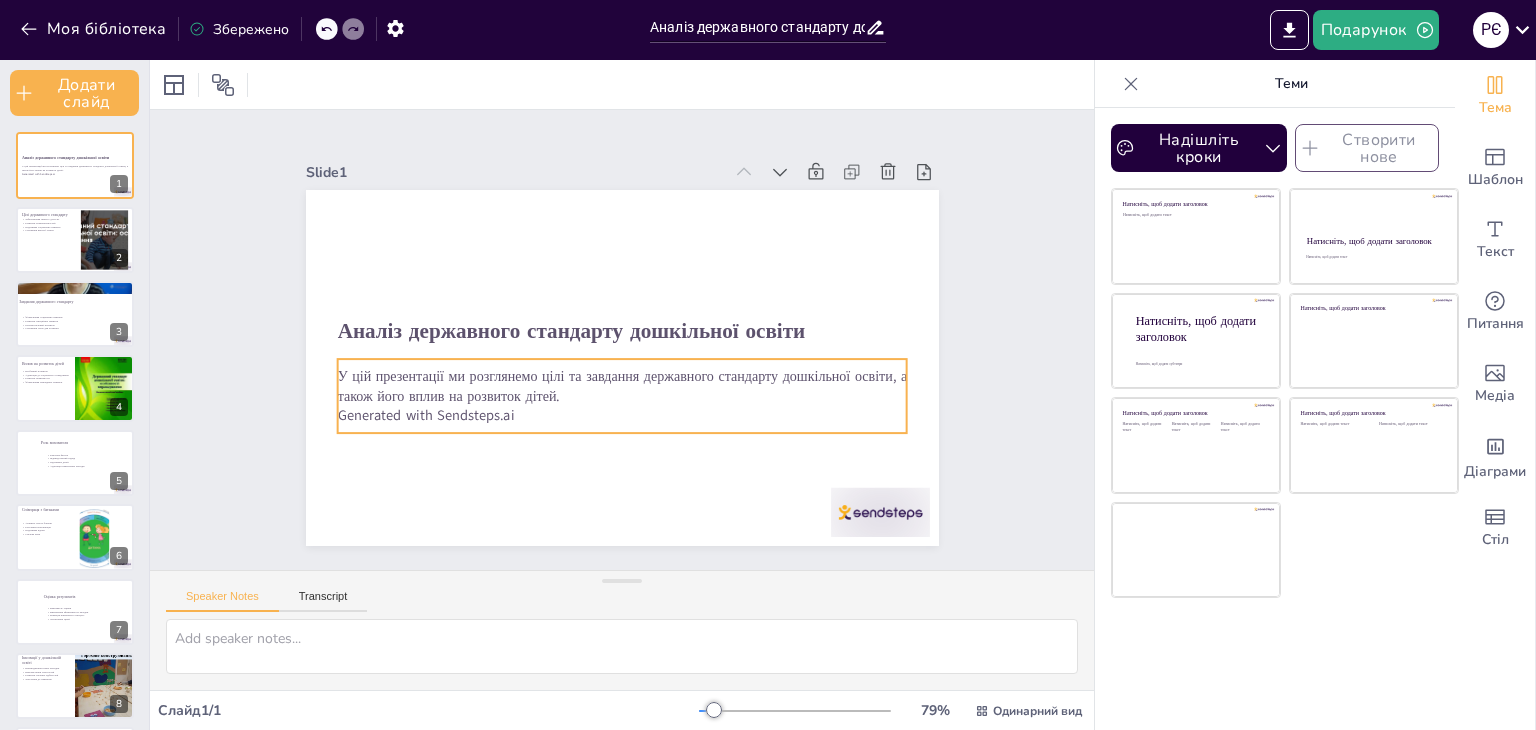 checkbox on "true" 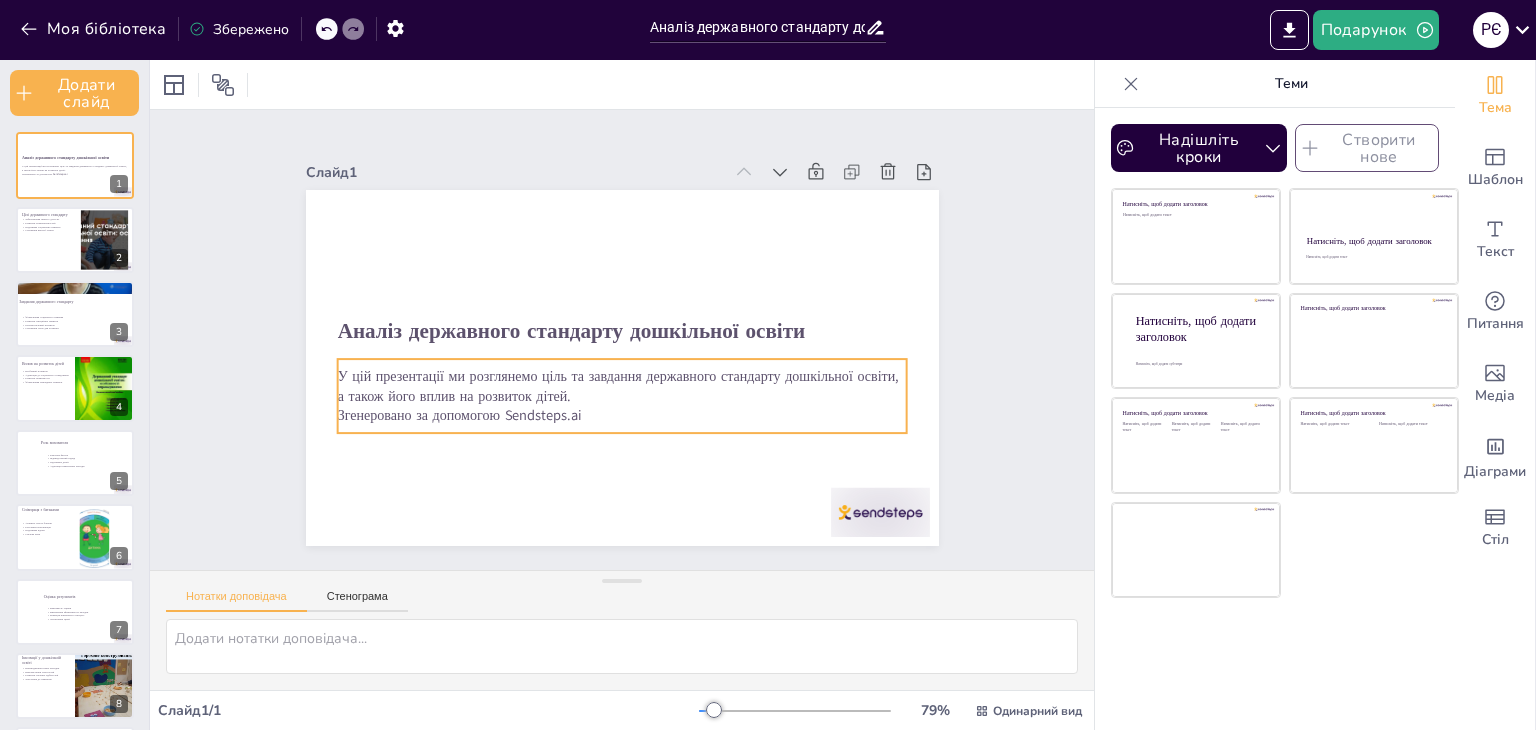 checkbox on "true" 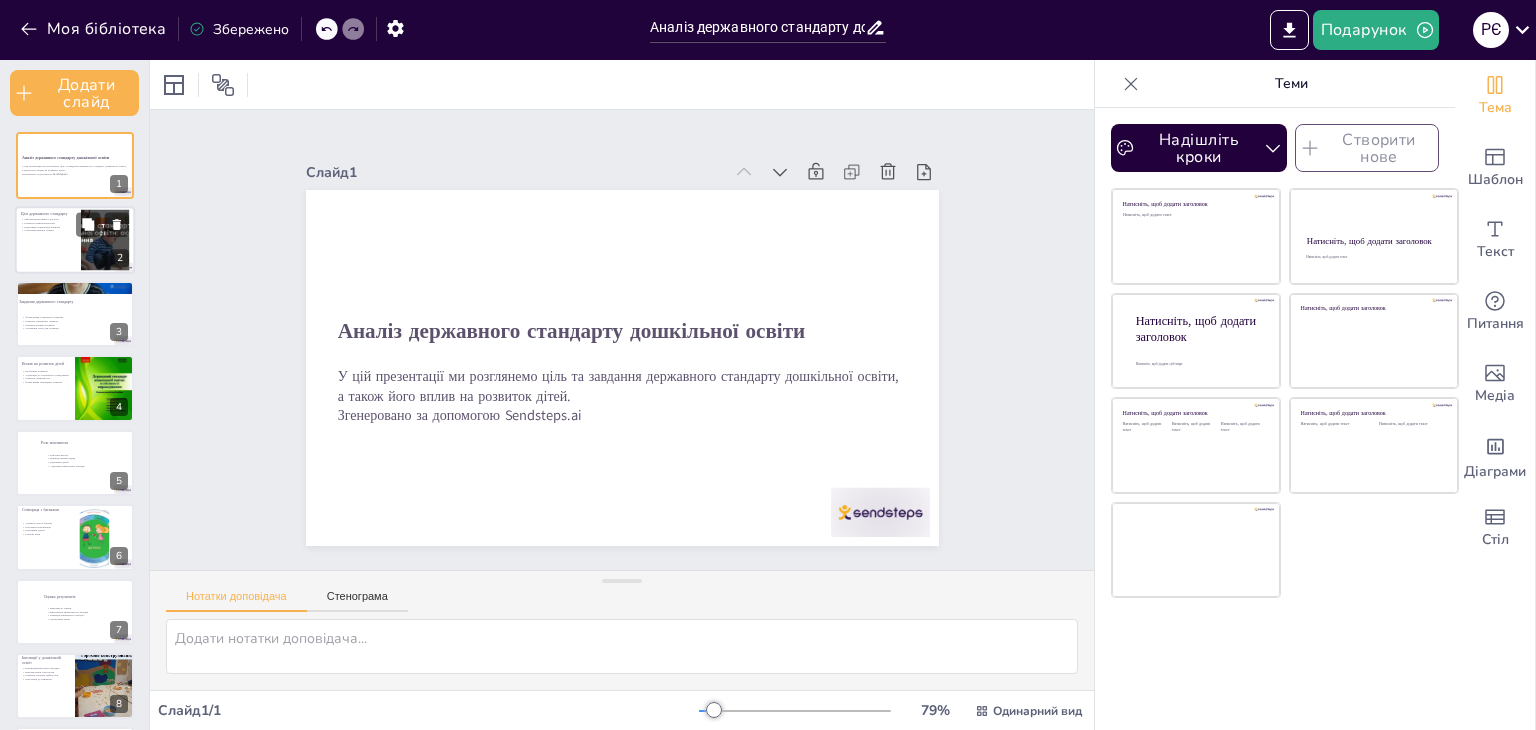 checkbox on "true" 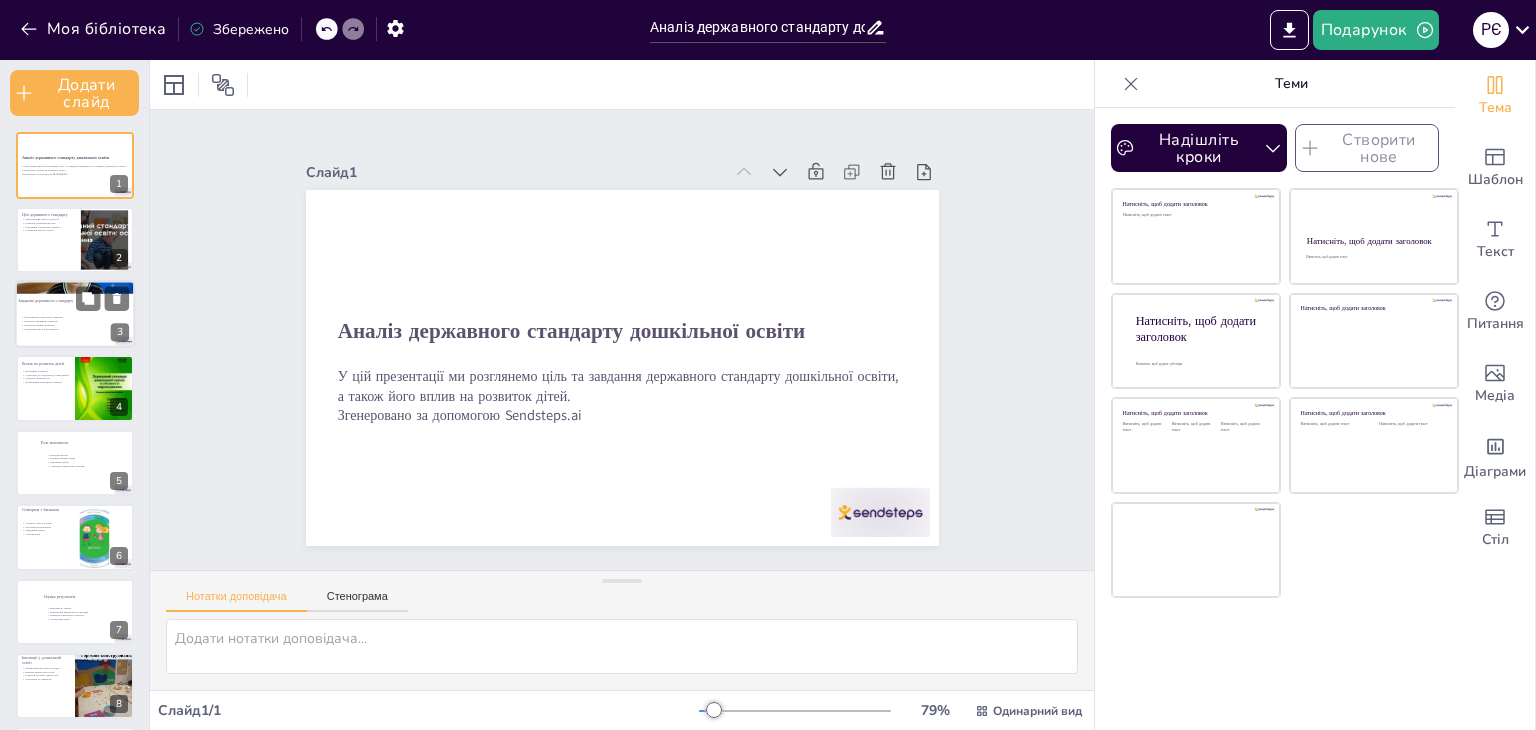 checkbox on "true" 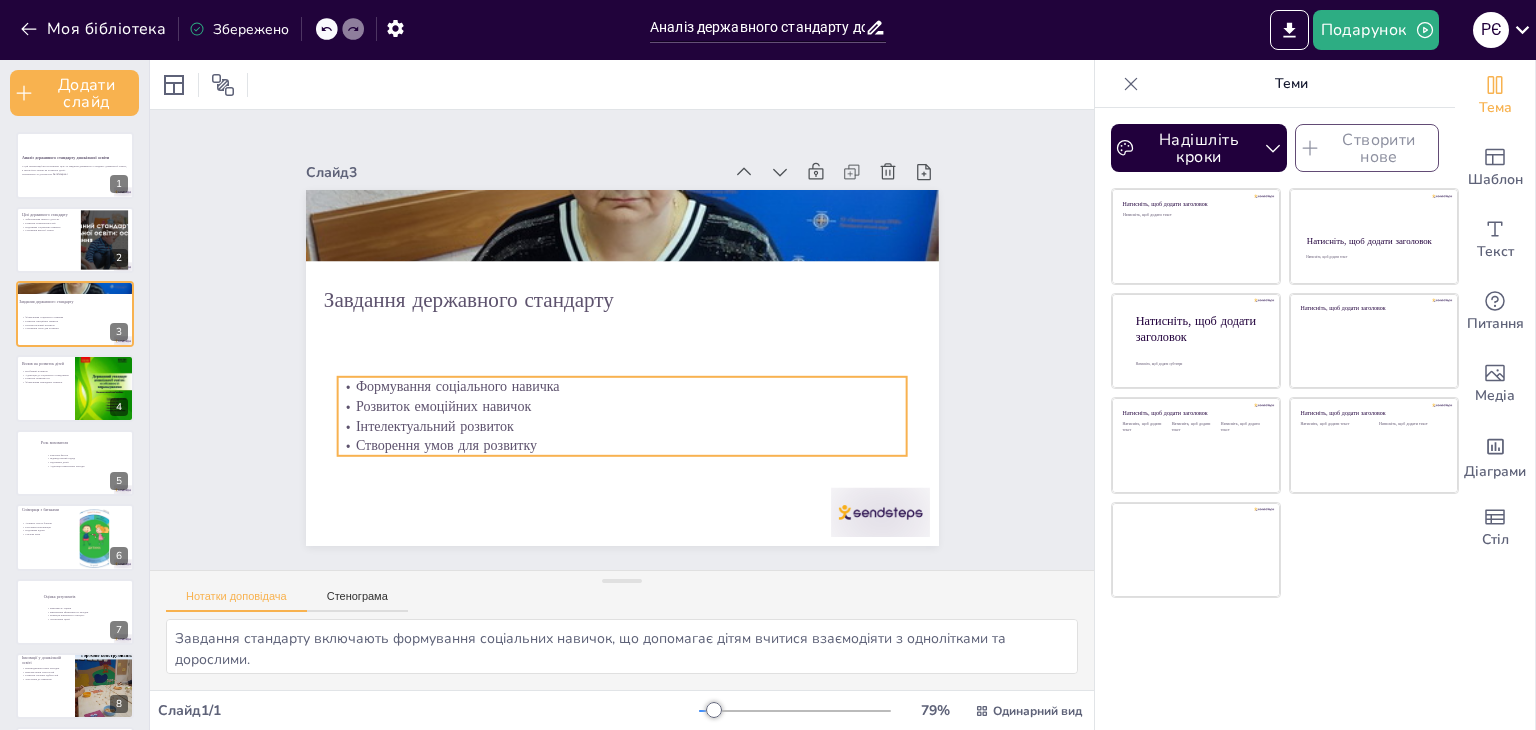 click on "Створення умов для розвитку" at bounding box center [436, 426] 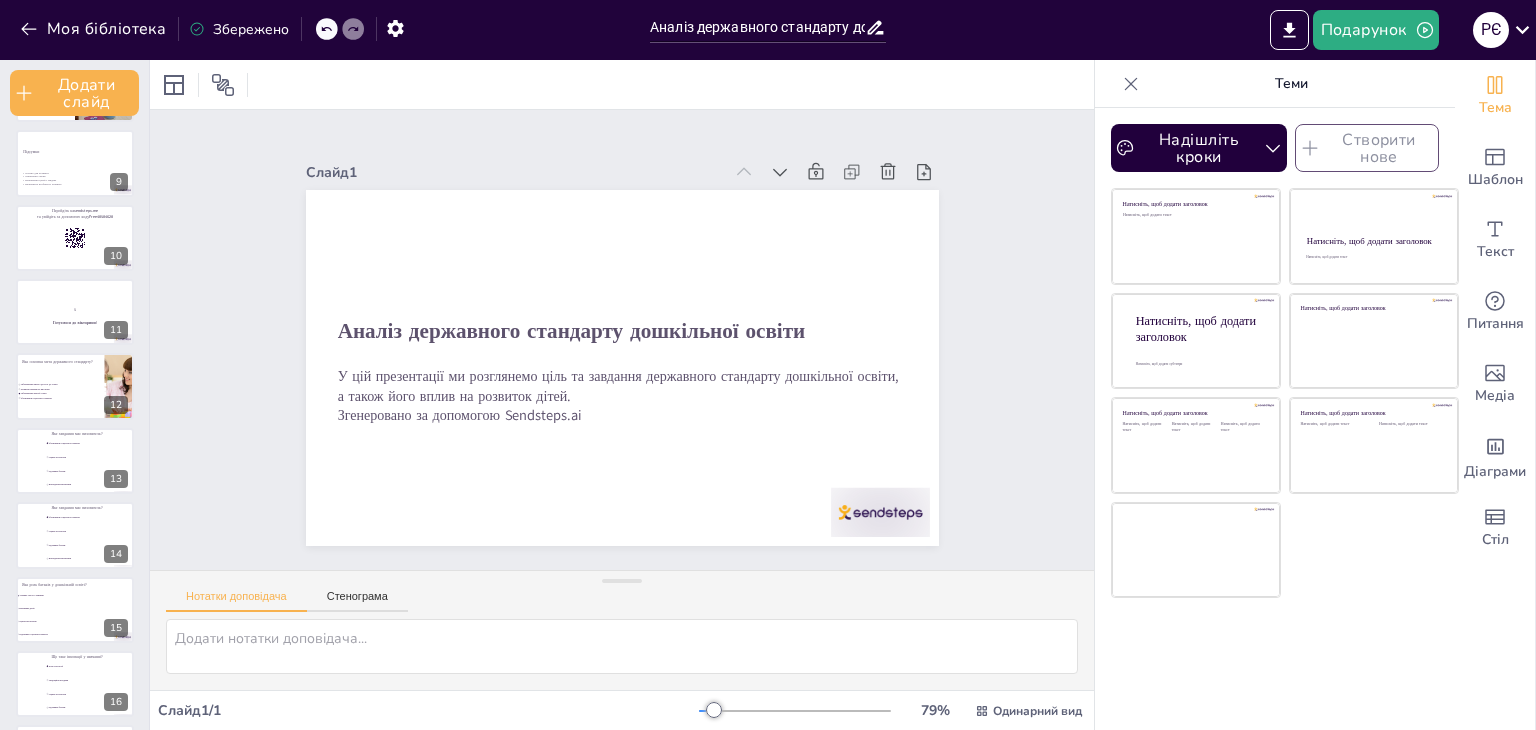 scroll, scrollTop: 674, scrollLeft: 0, axis: vertical 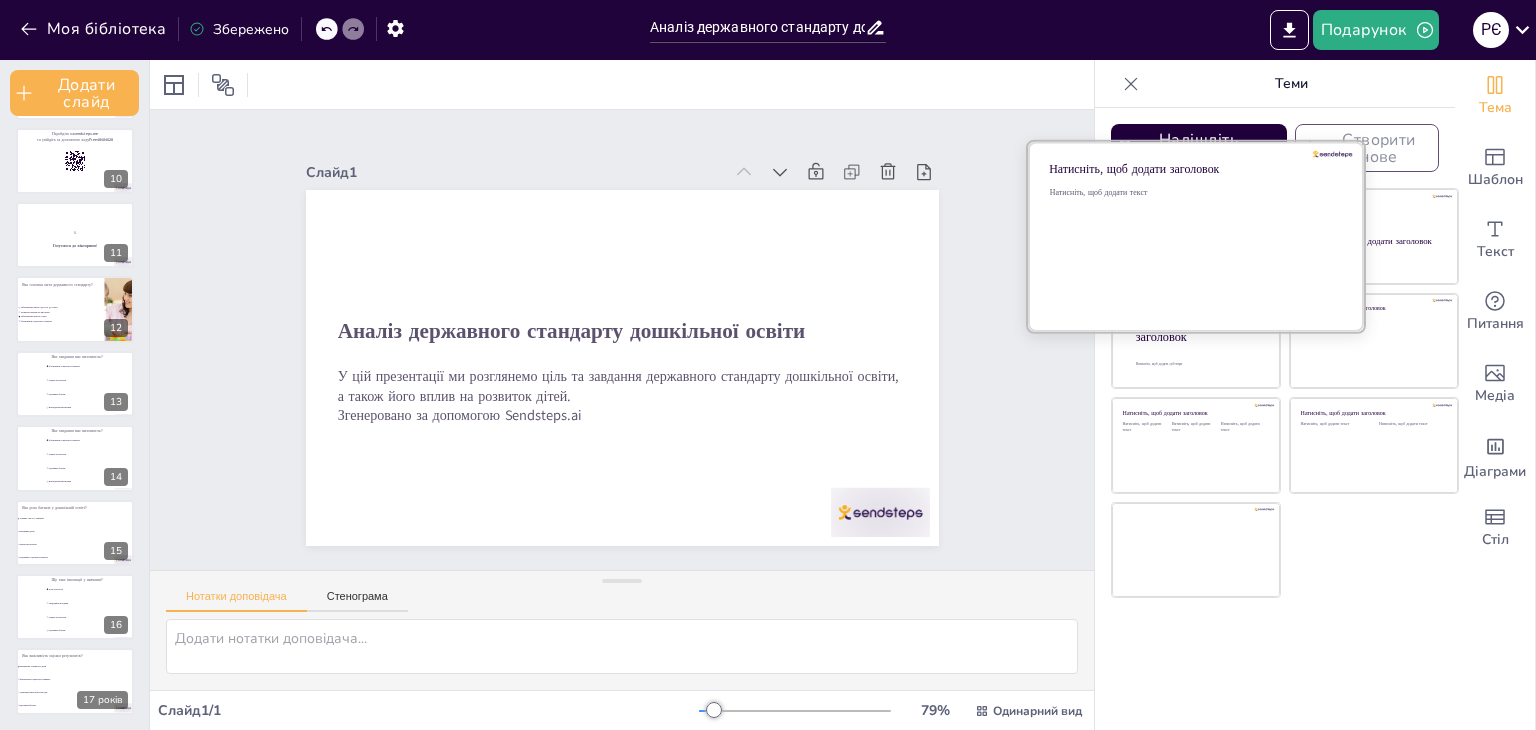 click on "Натисніть, щоб додати текст" at bounding box center (1193, 249) 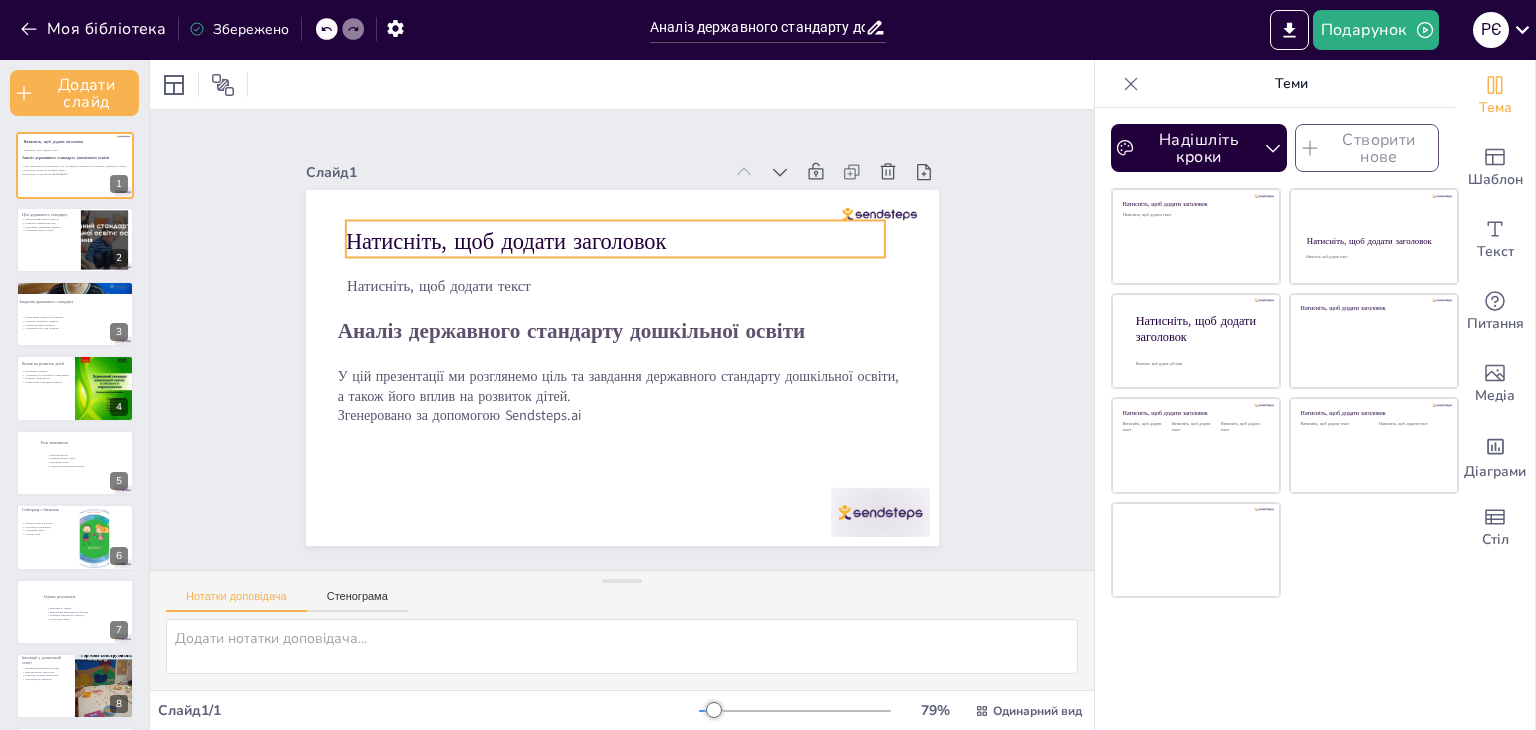 click on "Натисніть, щоб додати заголовок" at bounding box center [505, 241] 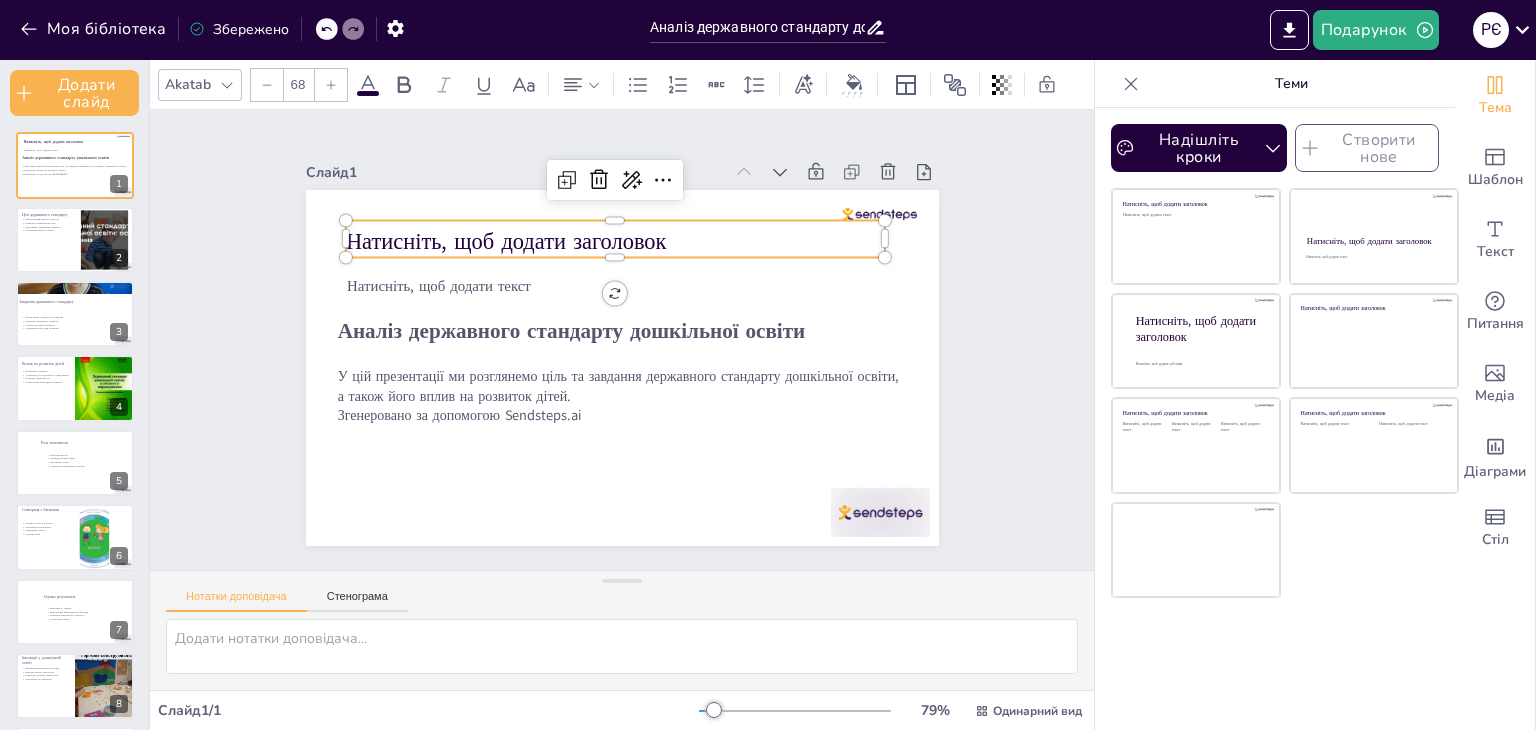 click on "Натисніть, щоб додати заголовок" at bounding box center (505, 241) 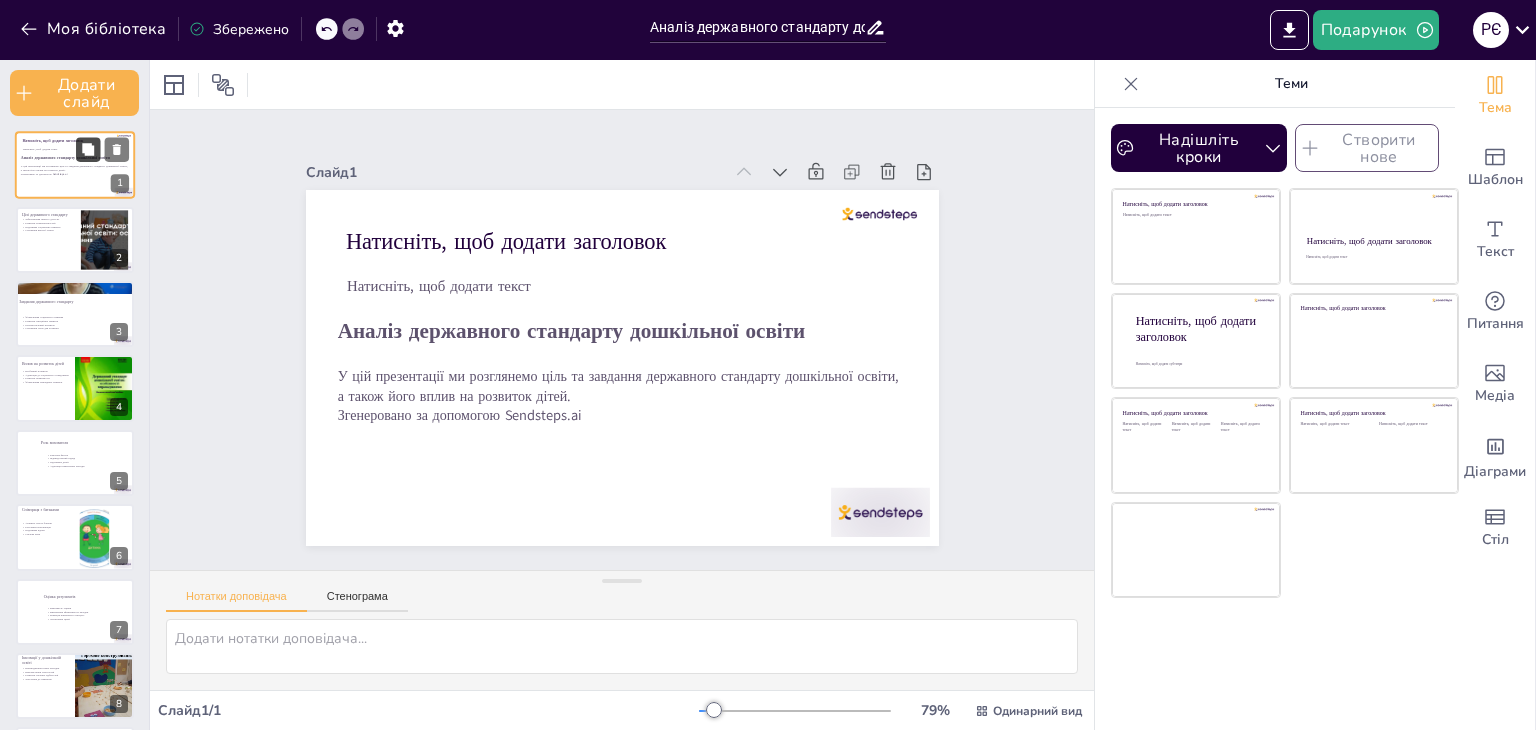 click at bounding box center [88, 150] 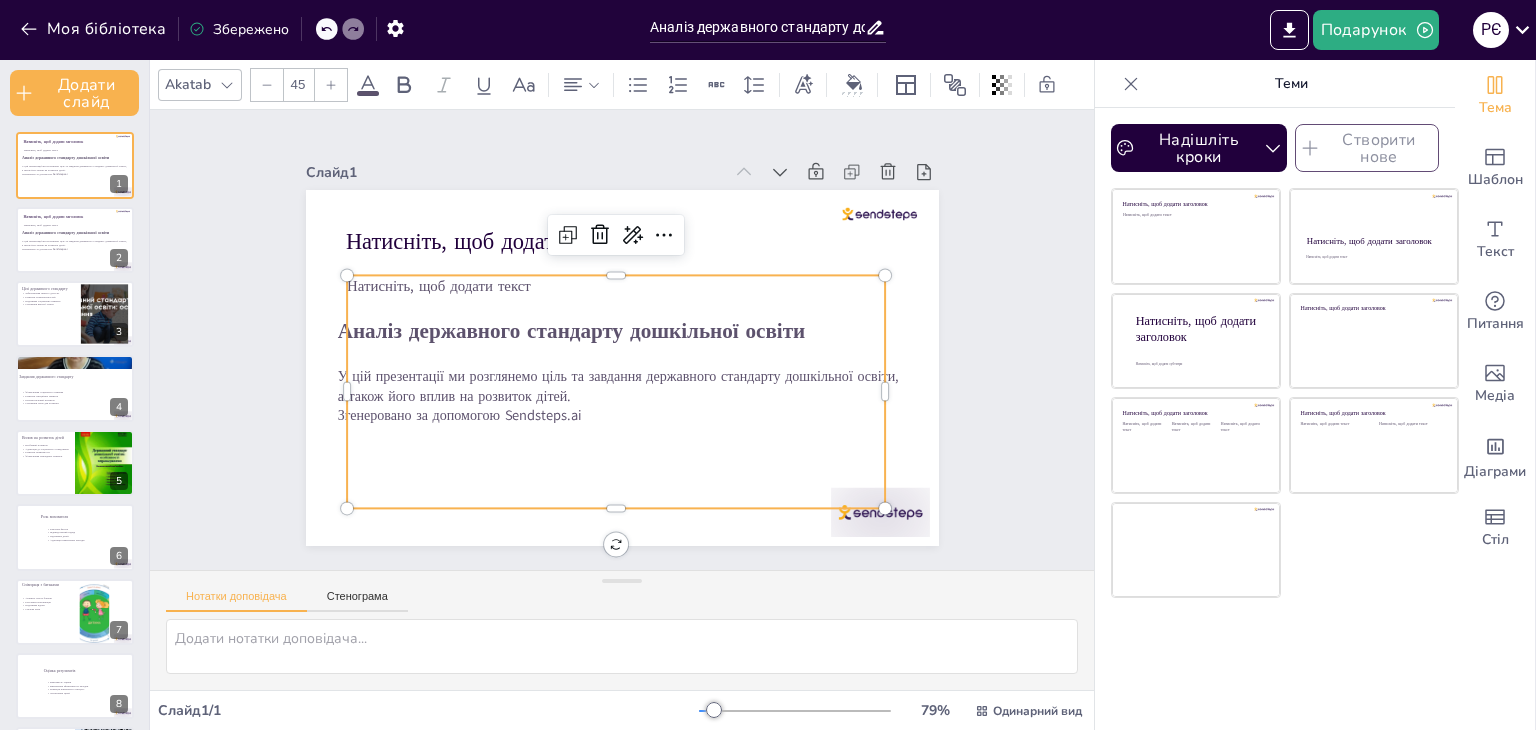 click on "Натисніть, щоб додати текст" at bounding box center (439, 285) 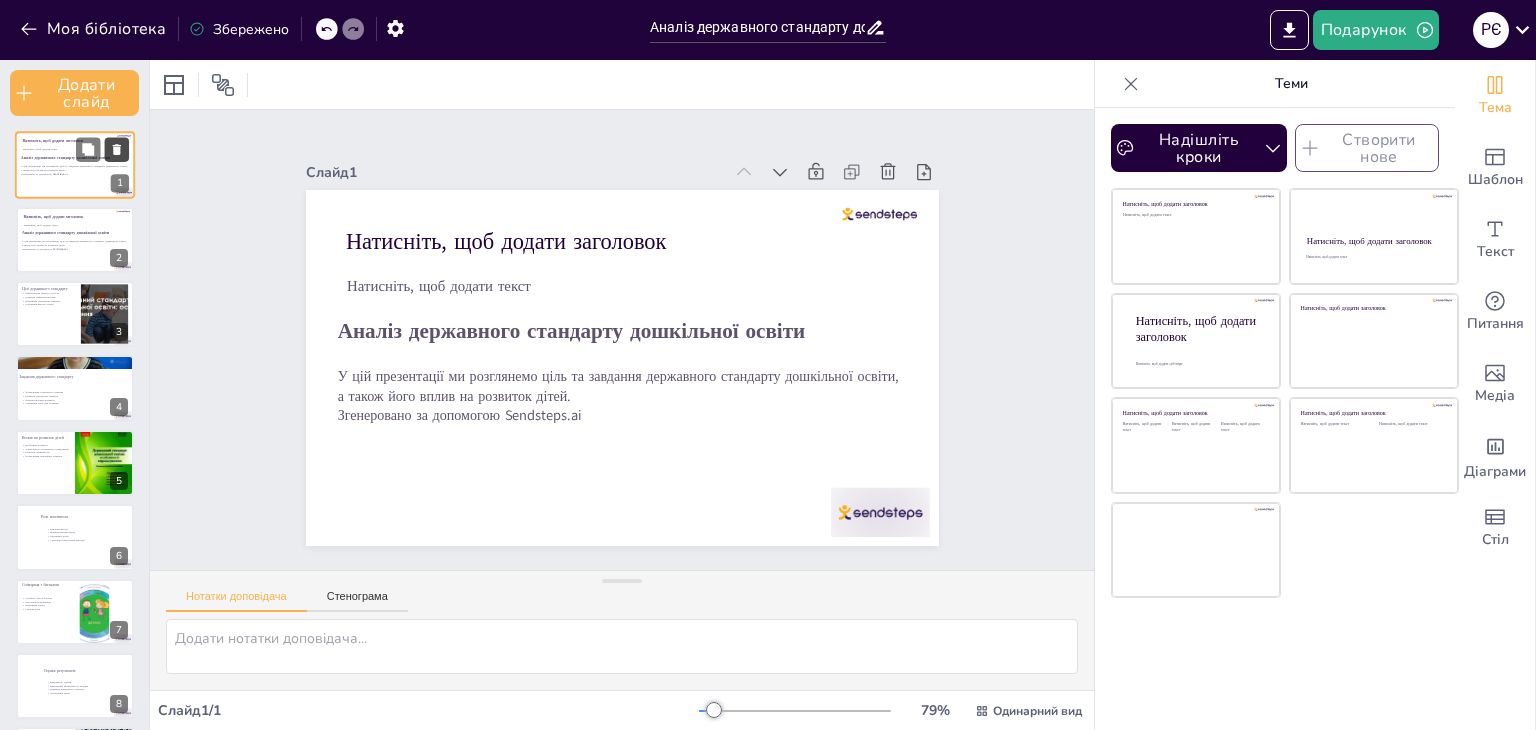 click at bounding box center (117, 150) 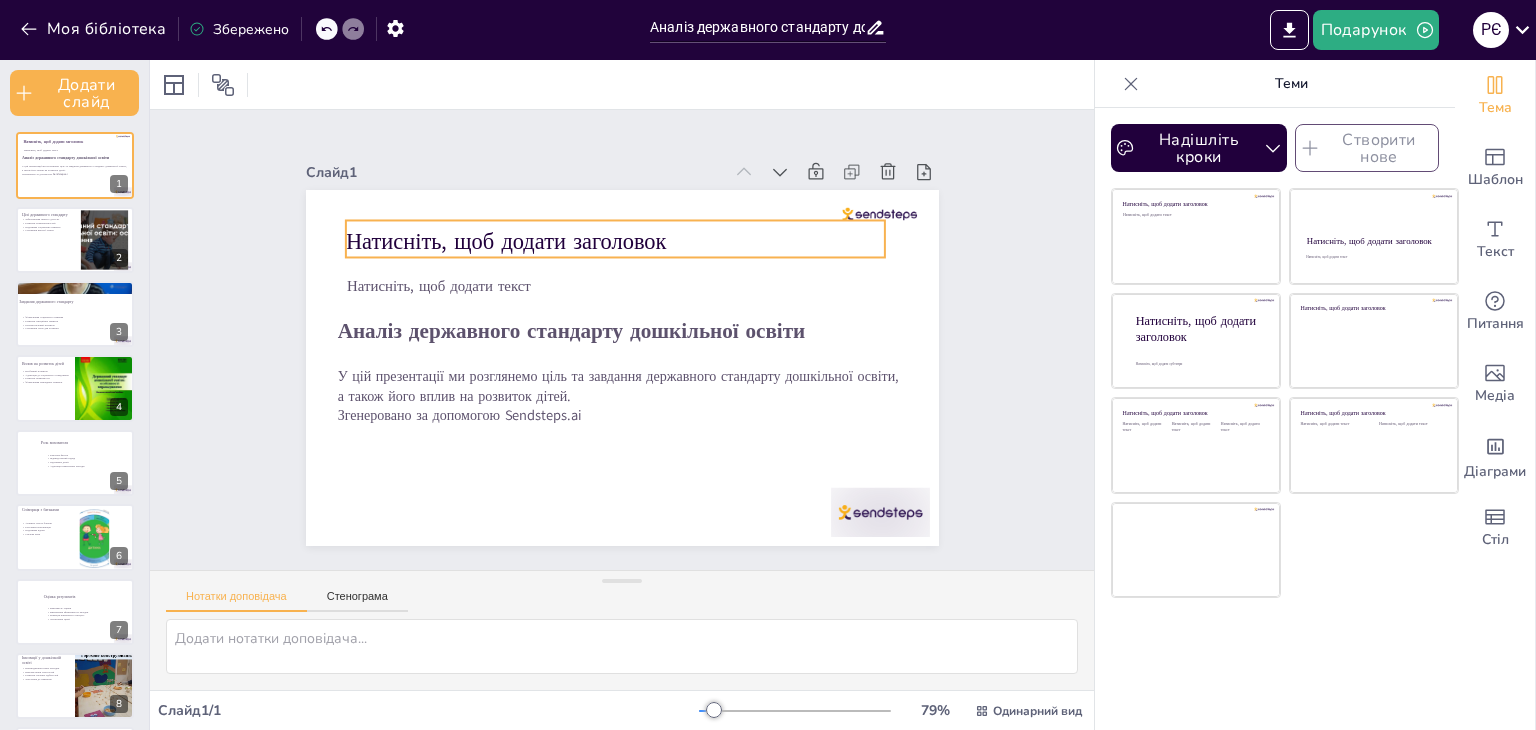 click on "Натисніть, щоб додати заголовок" at bounding box center (505, 241) 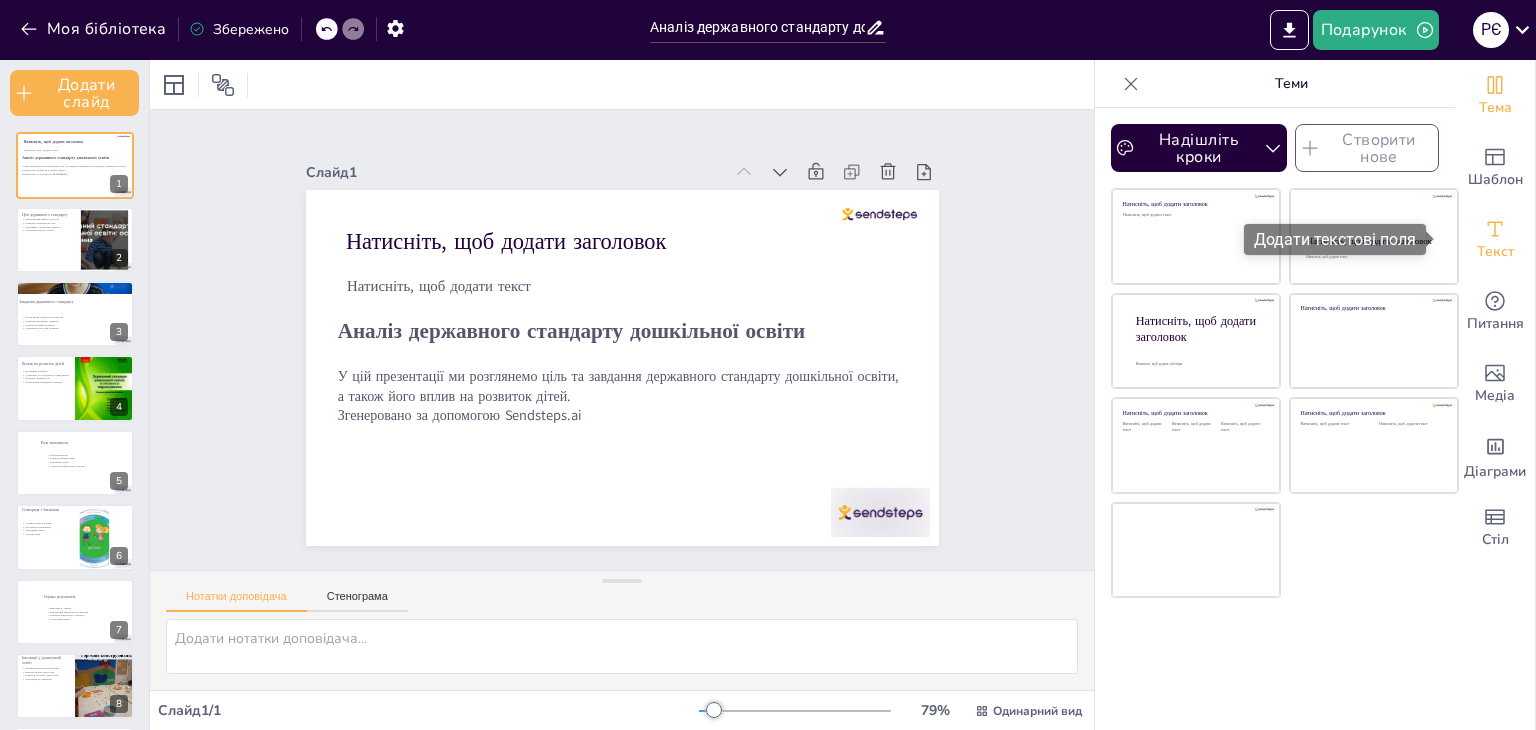 click 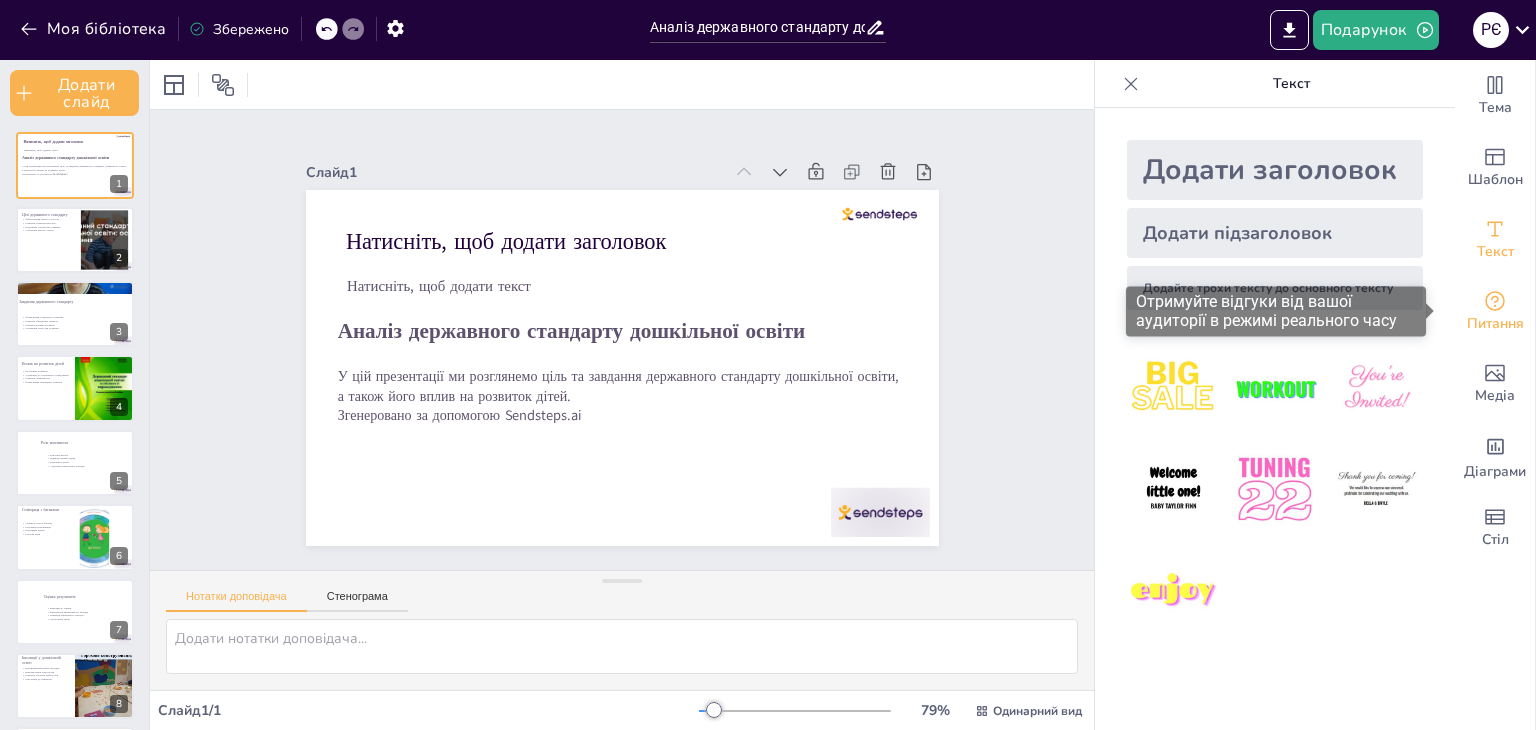 click 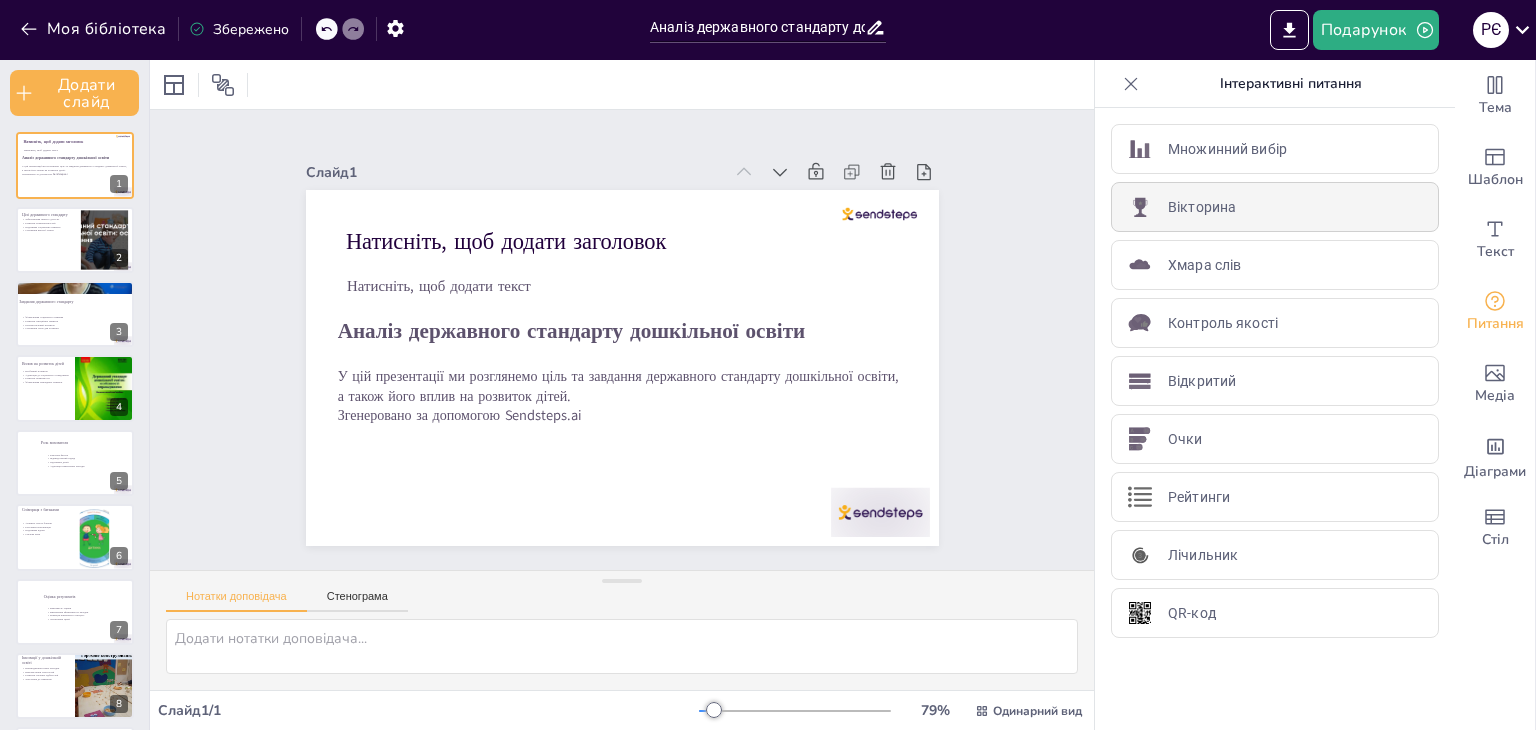 click on "Вікторина" at bounding box center (1275, 207) 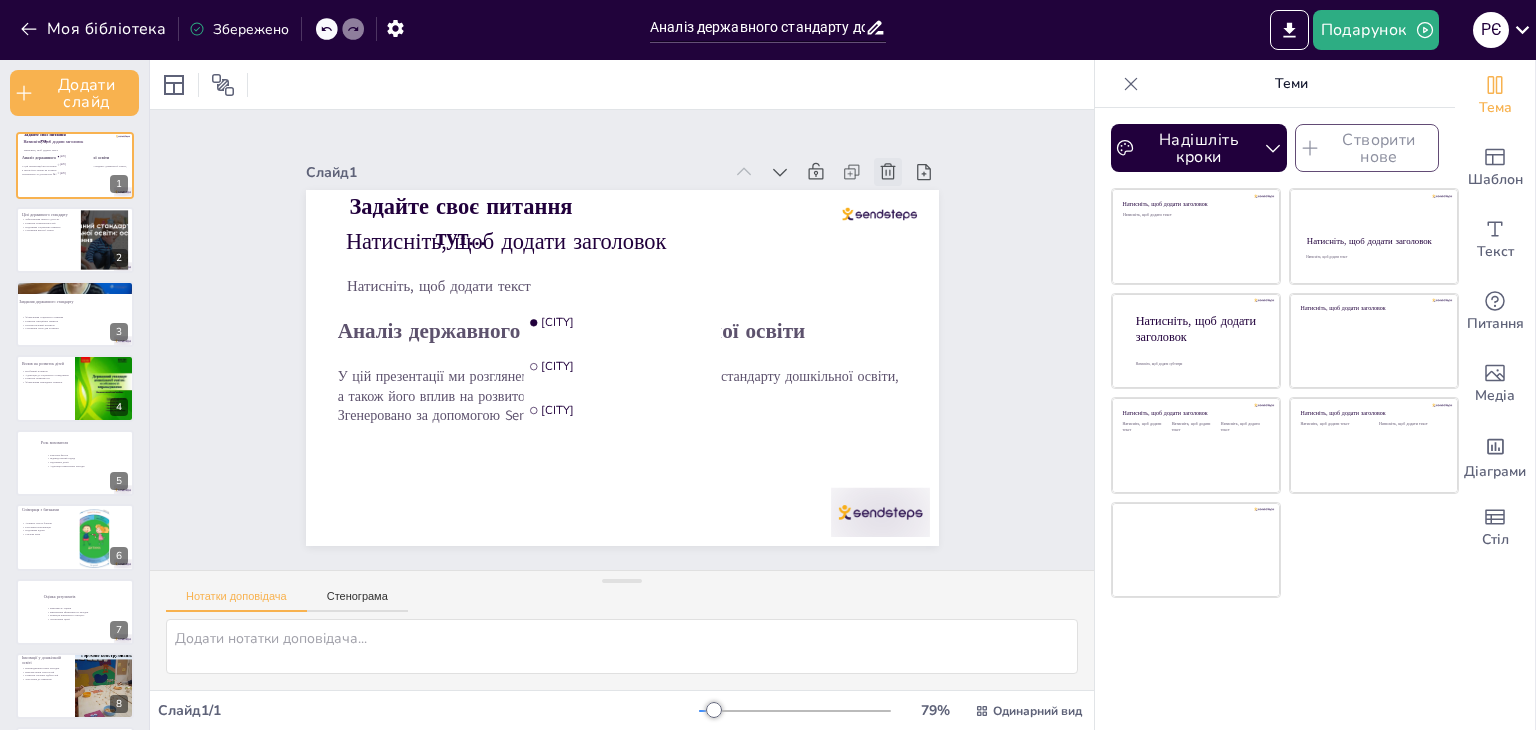 click 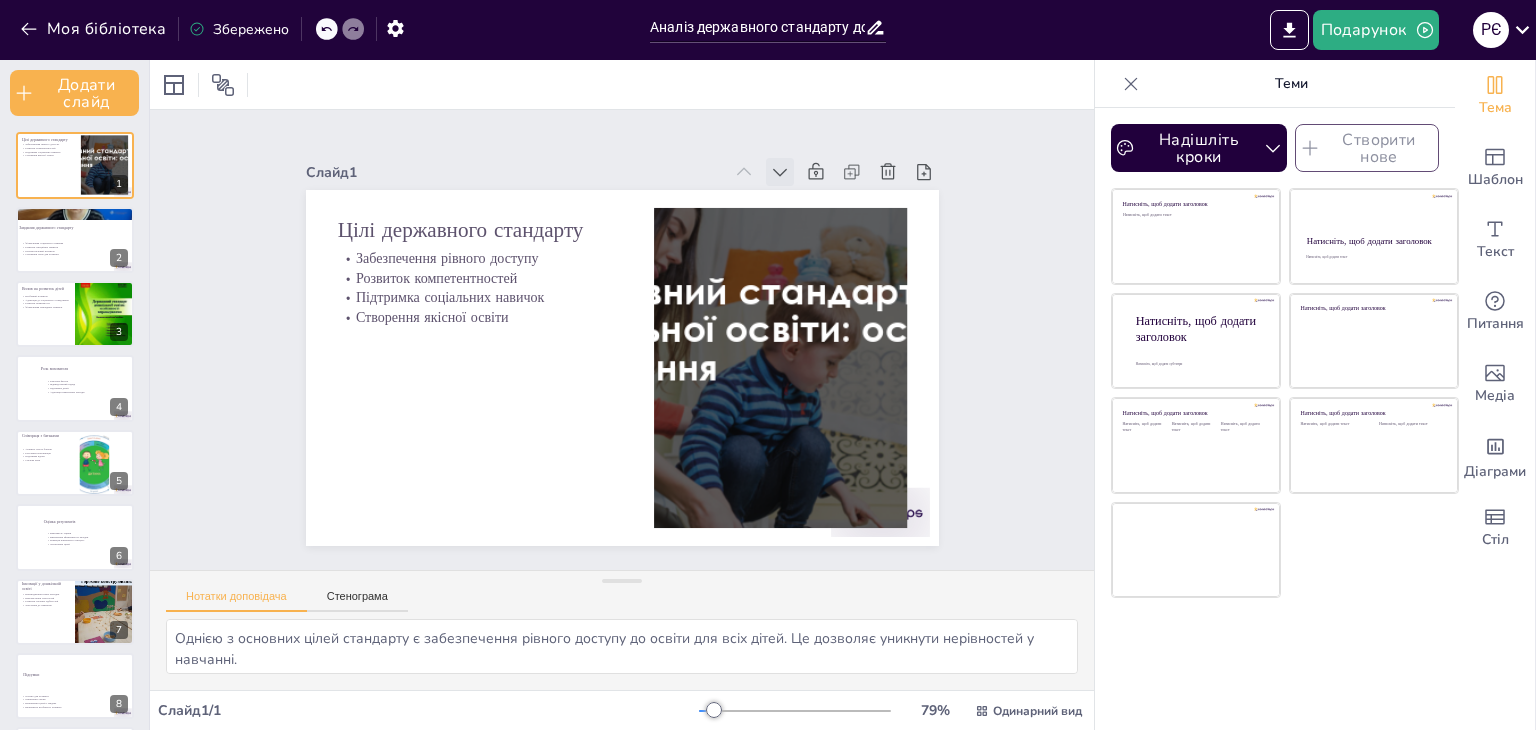 click 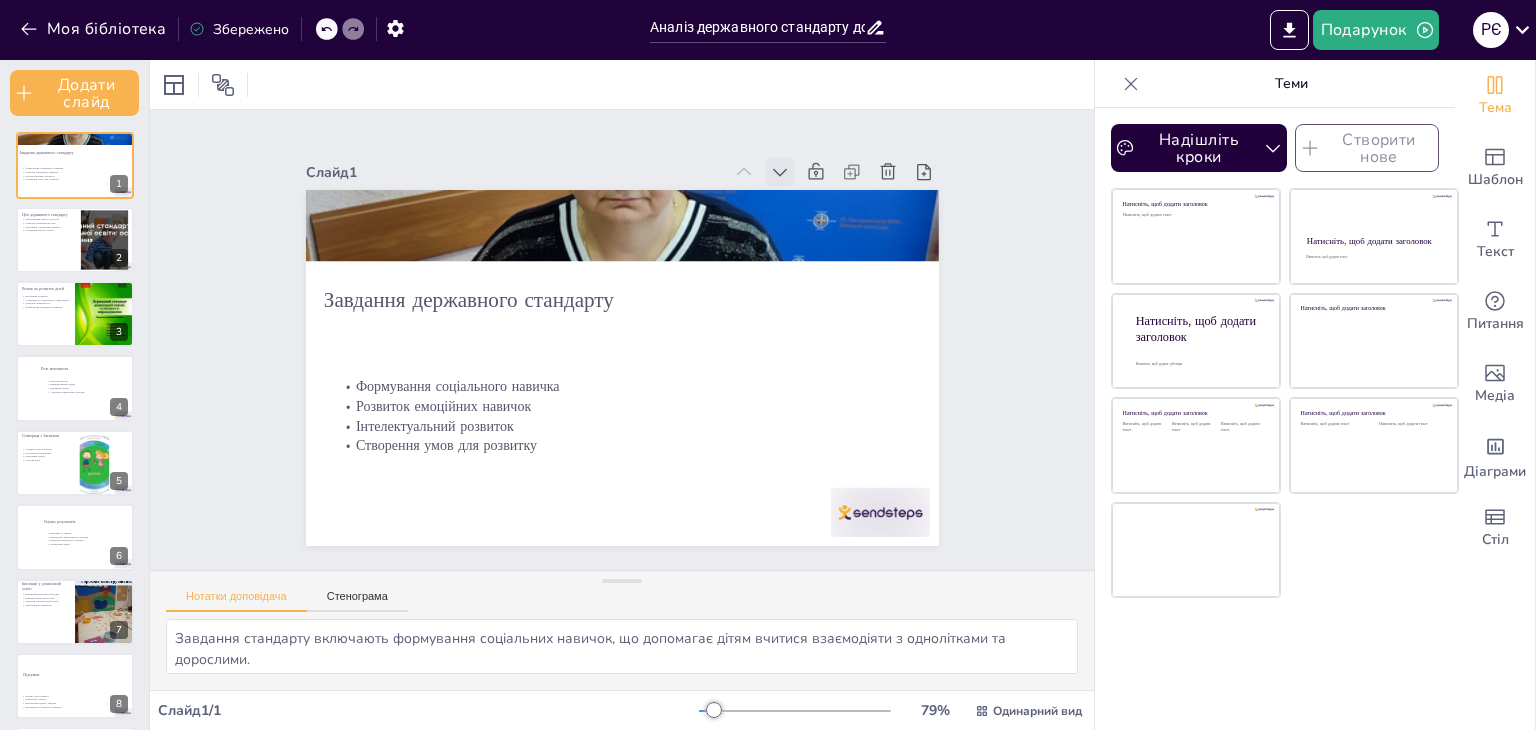 click 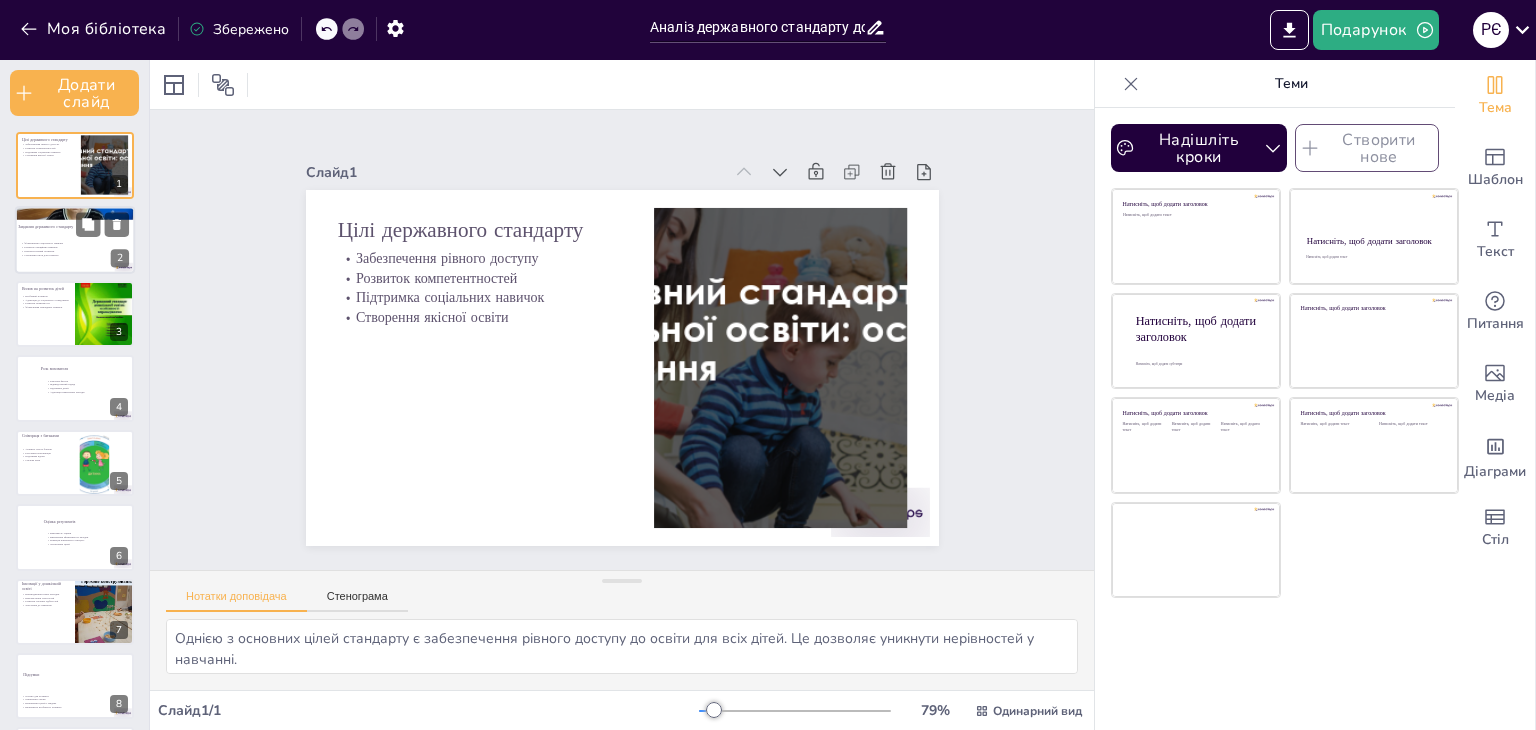 click on "Формування соціального навичка" at bounding box center [75, 243] 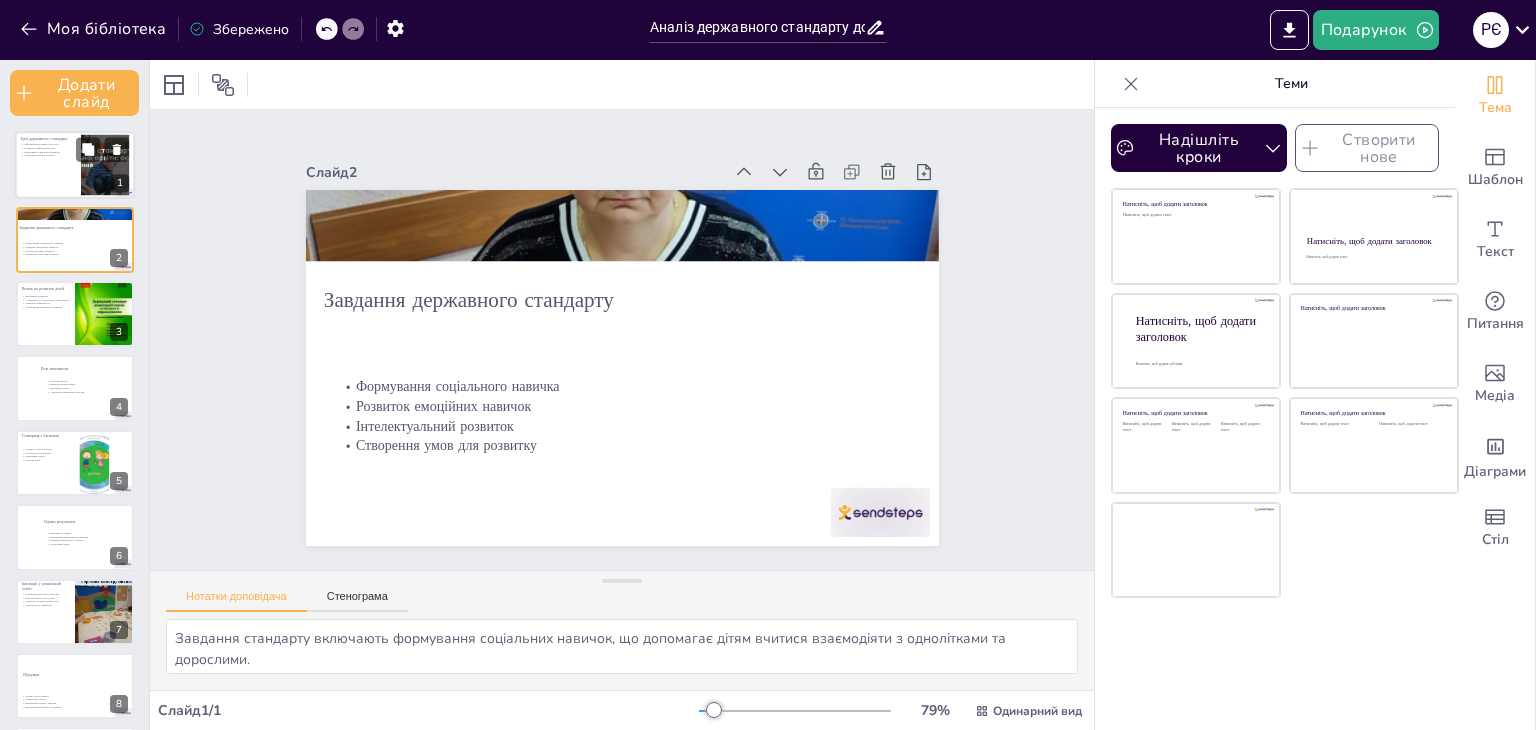 click at bounding box center [75, 166] 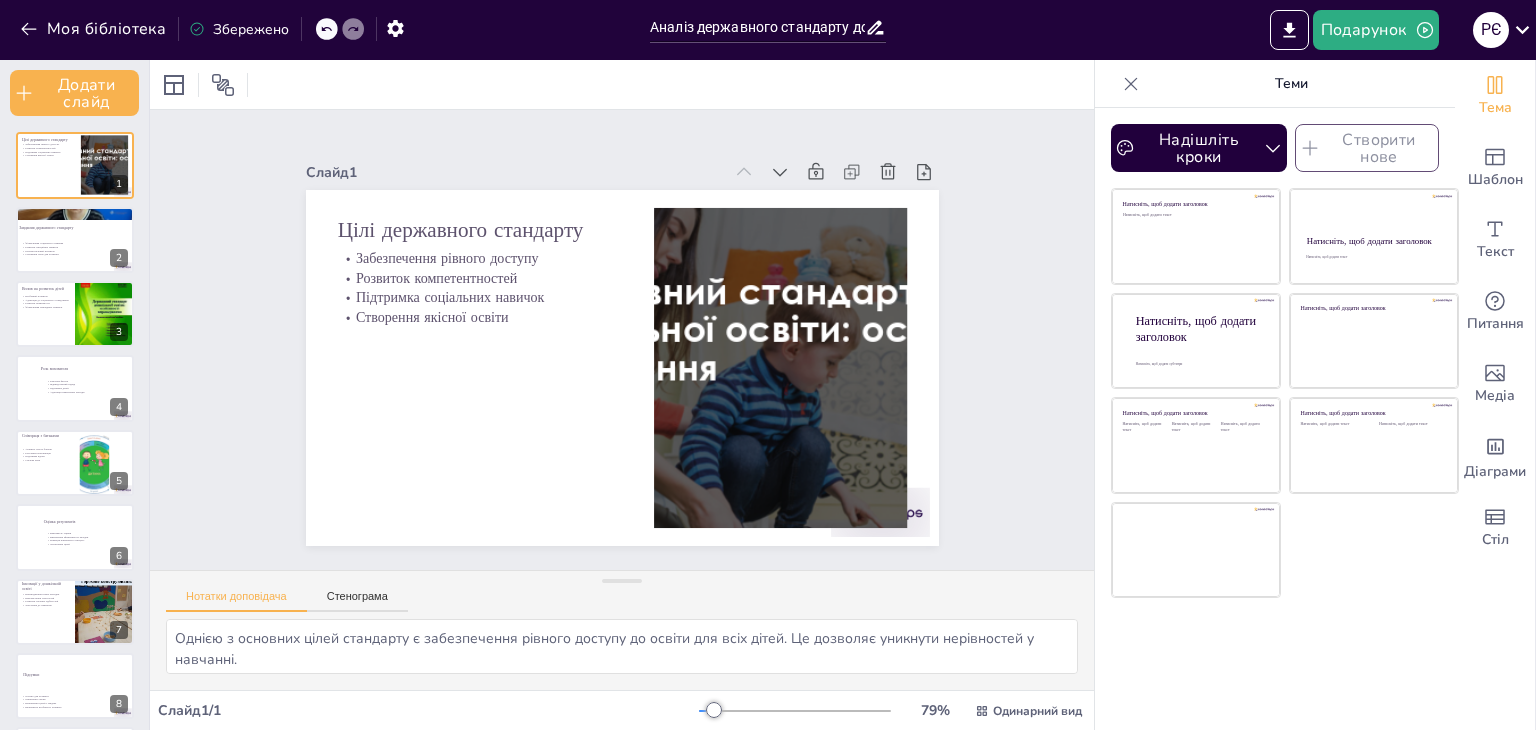 click 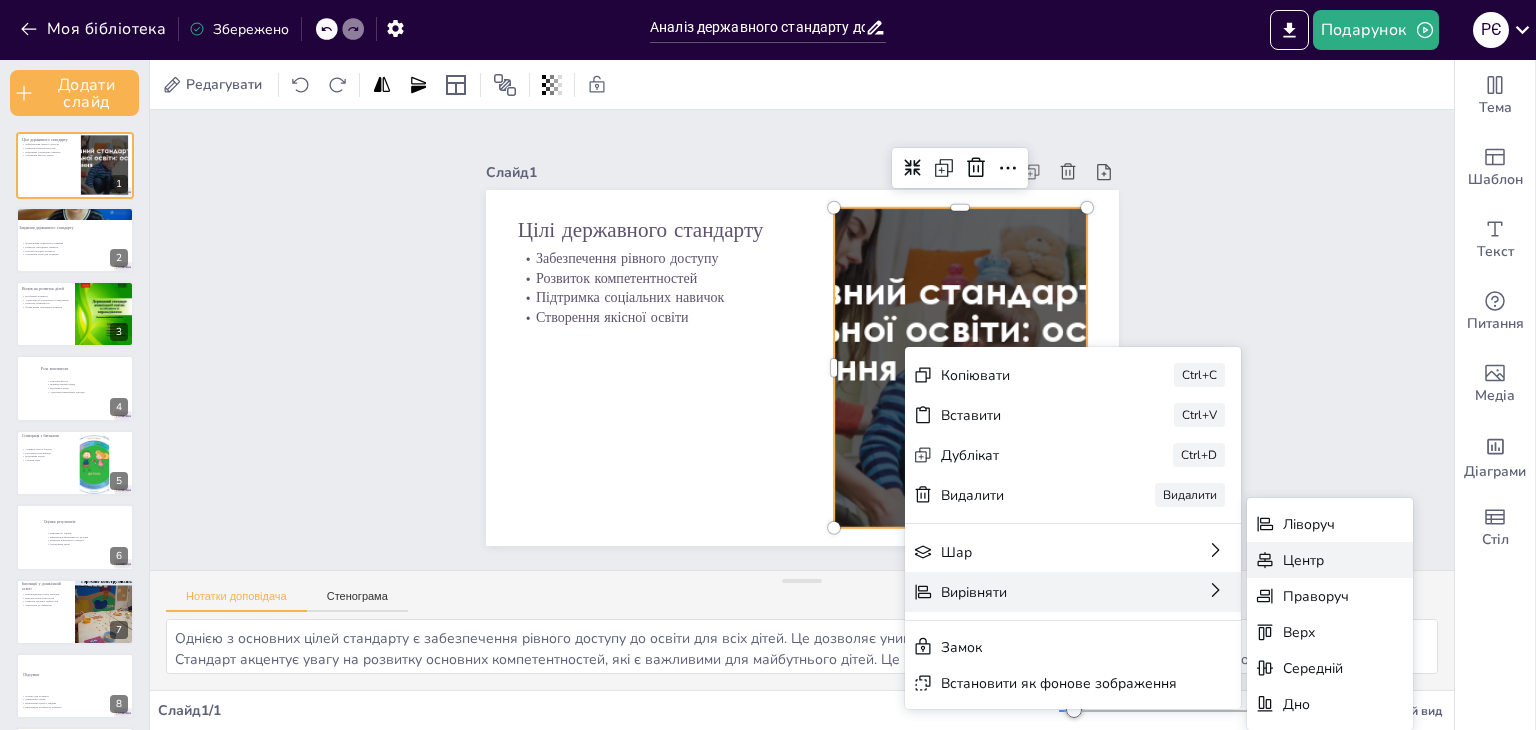 click on "Центр" at bounding box center (1303, 560) 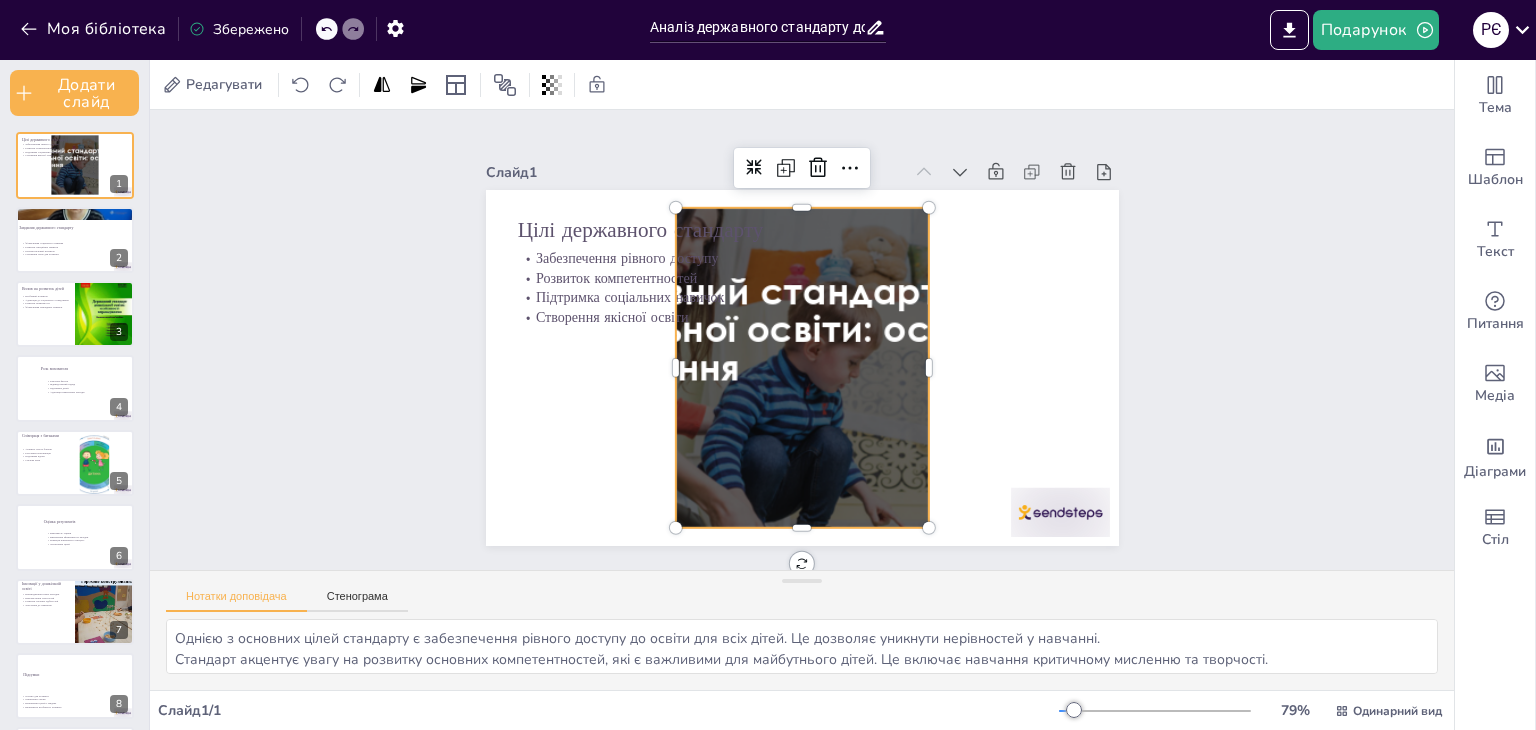click at bounding box center (802, 368) 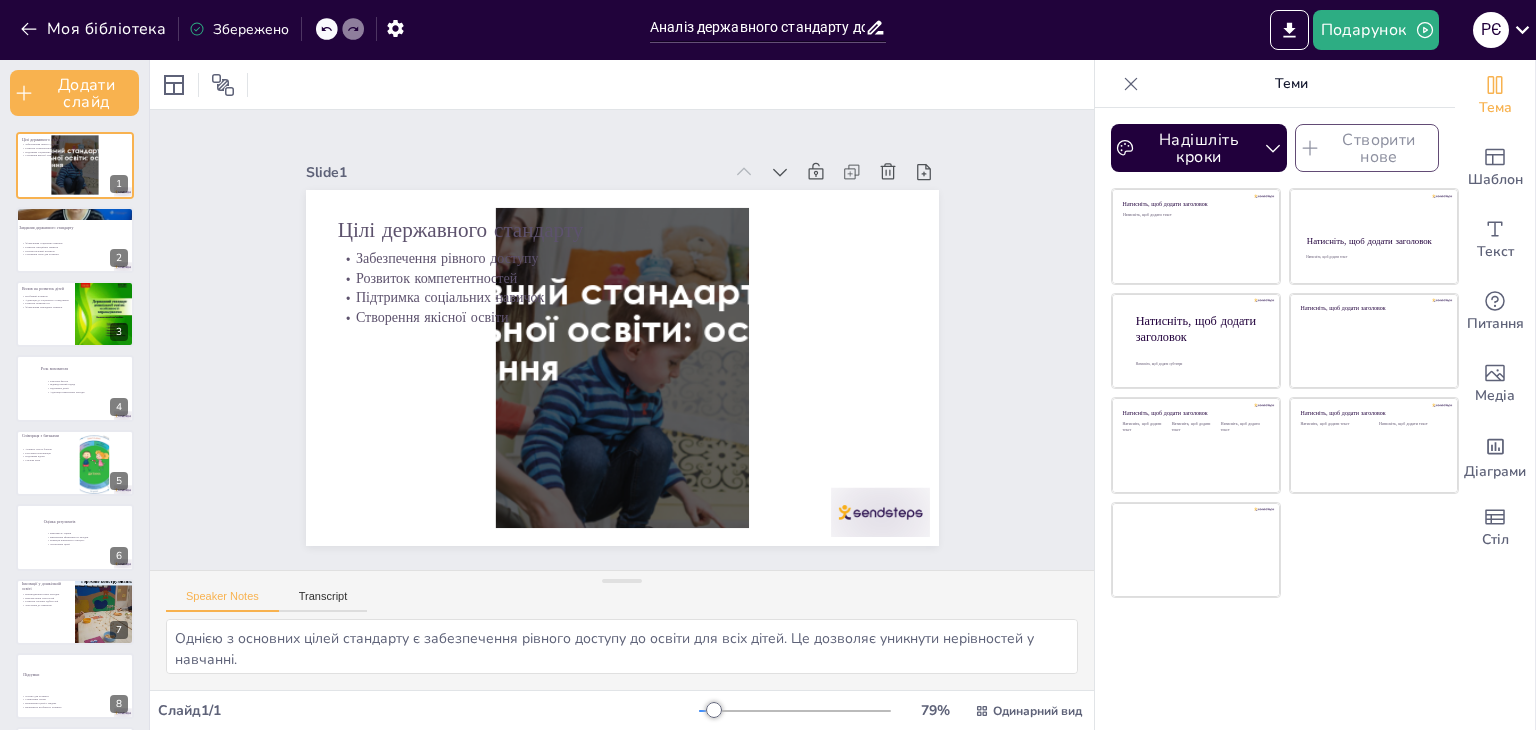 drag, startPoint x: 915, startPoint y: 356, endPoint x: 952, endPoint y: 359, distance: 37.12142 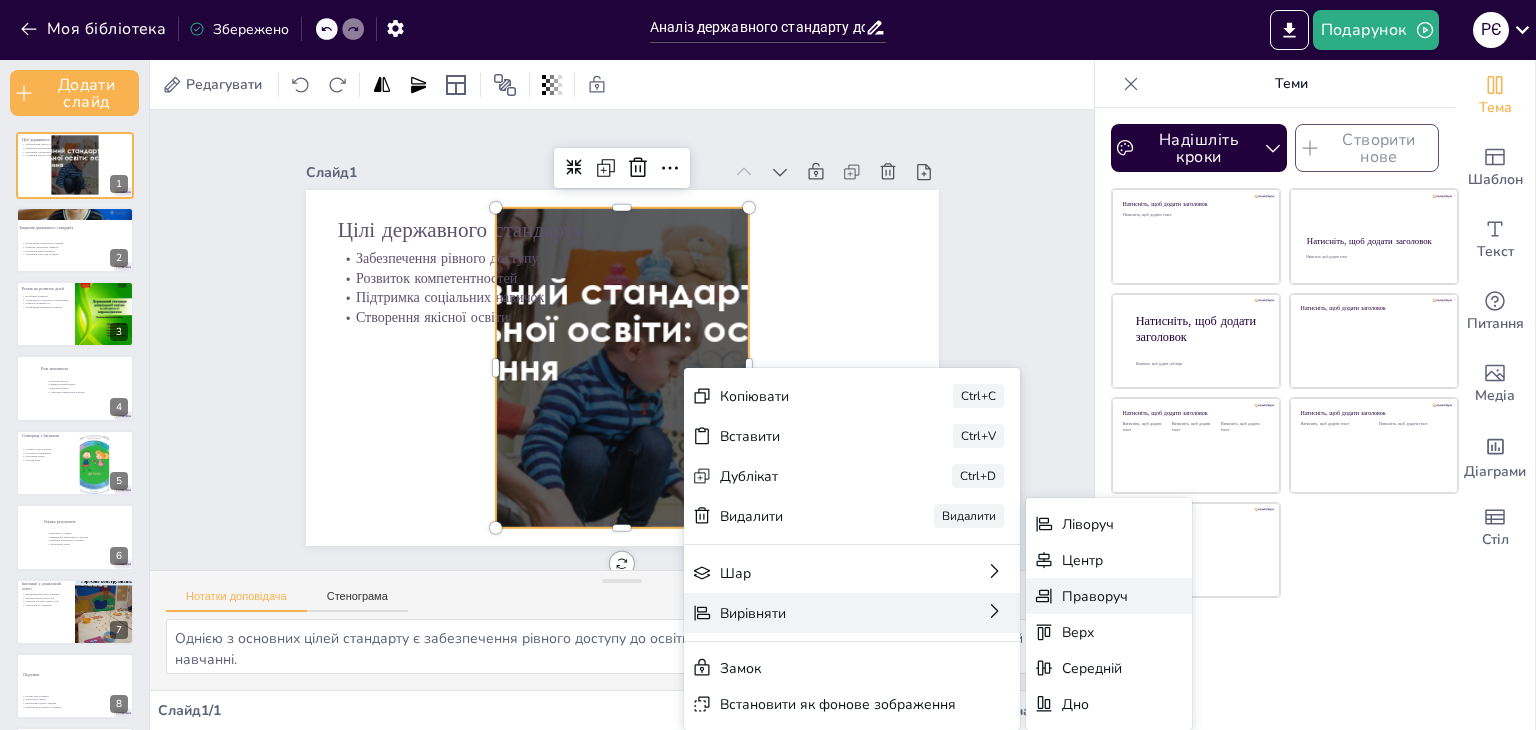 click on "Праворуч" at bounding box center (1095, 596) 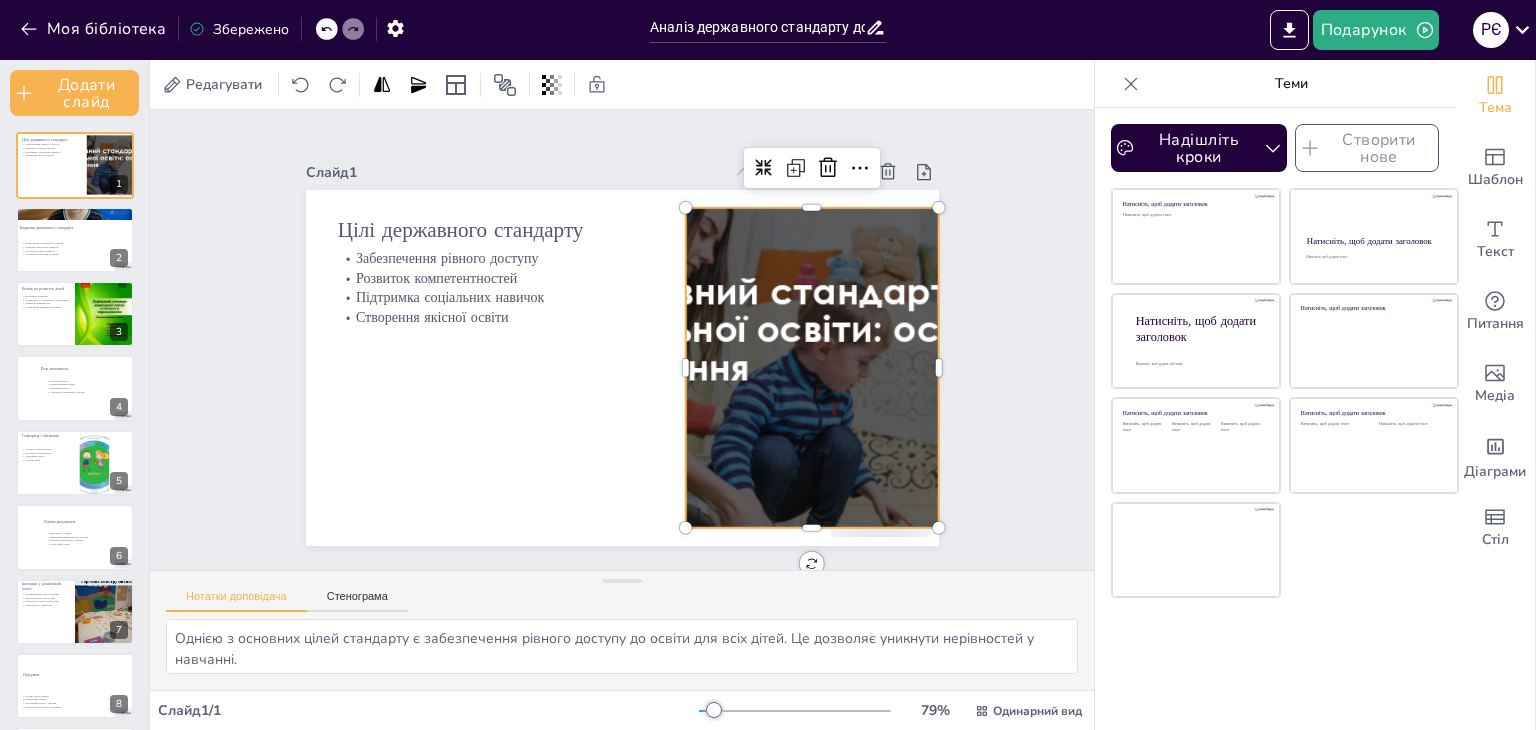 click 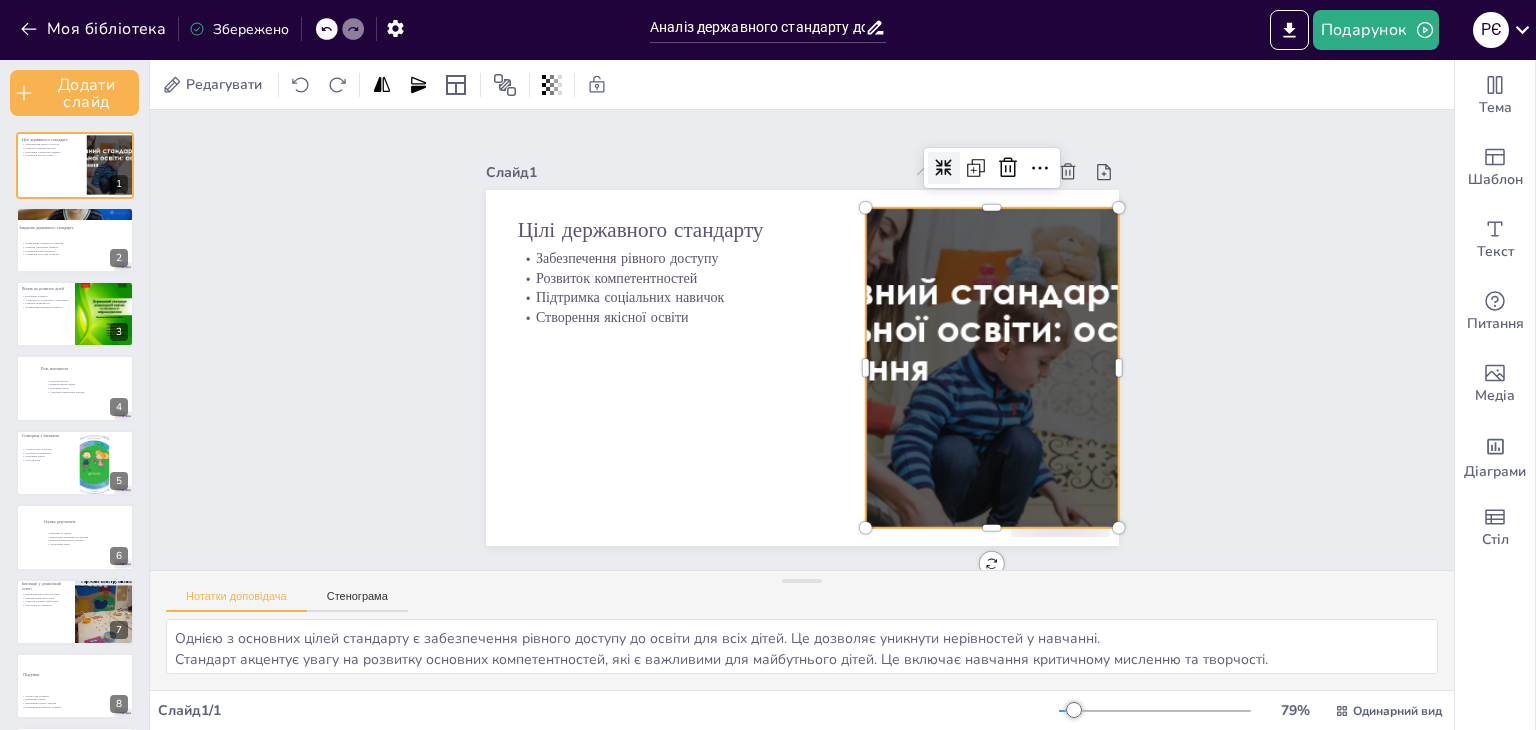 click 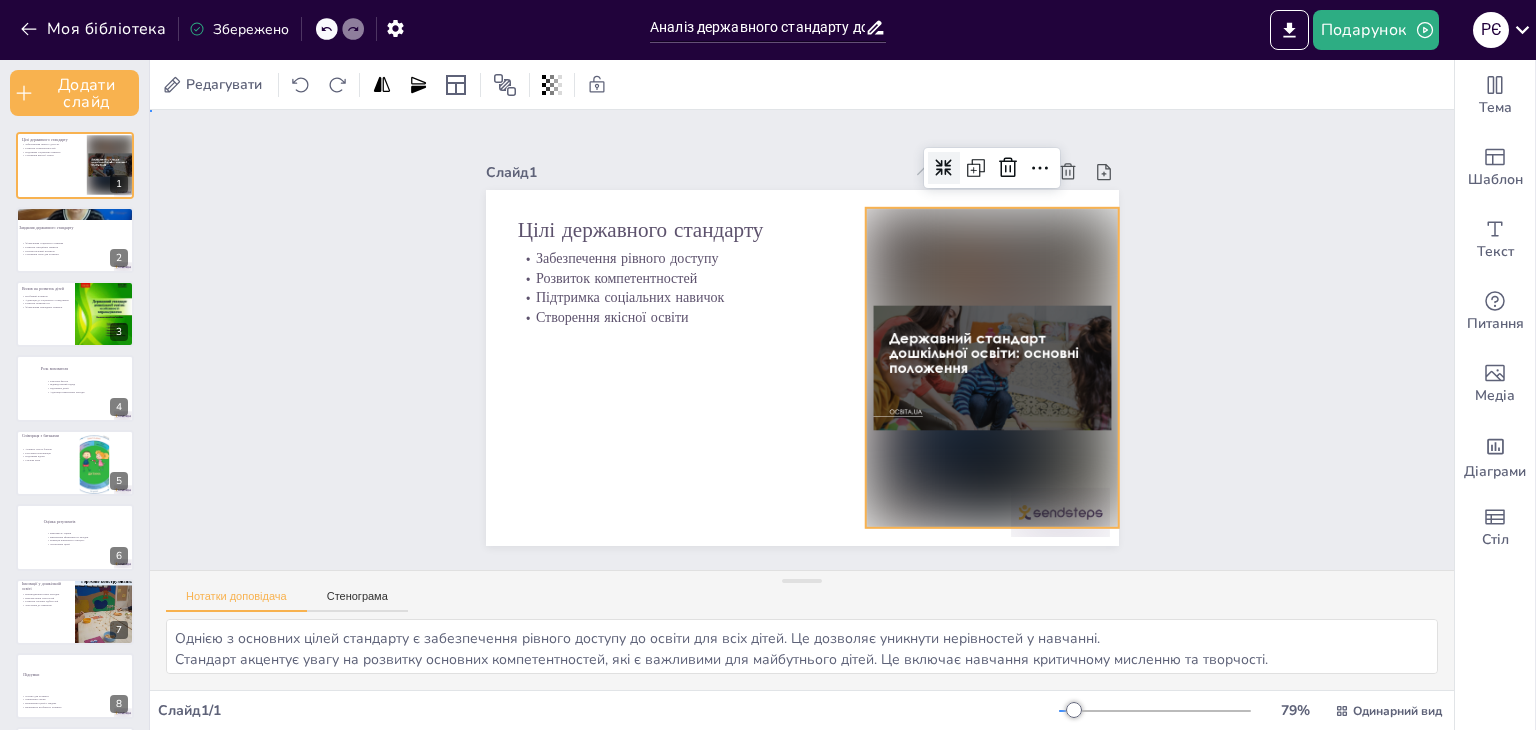 click on "Слайд  1 Цілі державного стандарту Забезпечення рівного доступу Розвиток компетентностей Підтримка соціальних навичок Створення якісної освіти Слайд  2 Завдання державного стандарту Формування соціального навичка Розвиток емоційних навичок Інтелектуальний розвиток Створення умов для розвитку Слайд  3 Вплив на розвиток дітей Всебічний розвиток Адаптація до соціального середовища Розвиток впевненості Формування командних навичок Слайд  4 Роль вихователя Ключова фігура Індивідуальний підхід Підтримка дітей Адаптація навчальних методів Слайд  5 6 7 8" at bounding box center (802, 340) 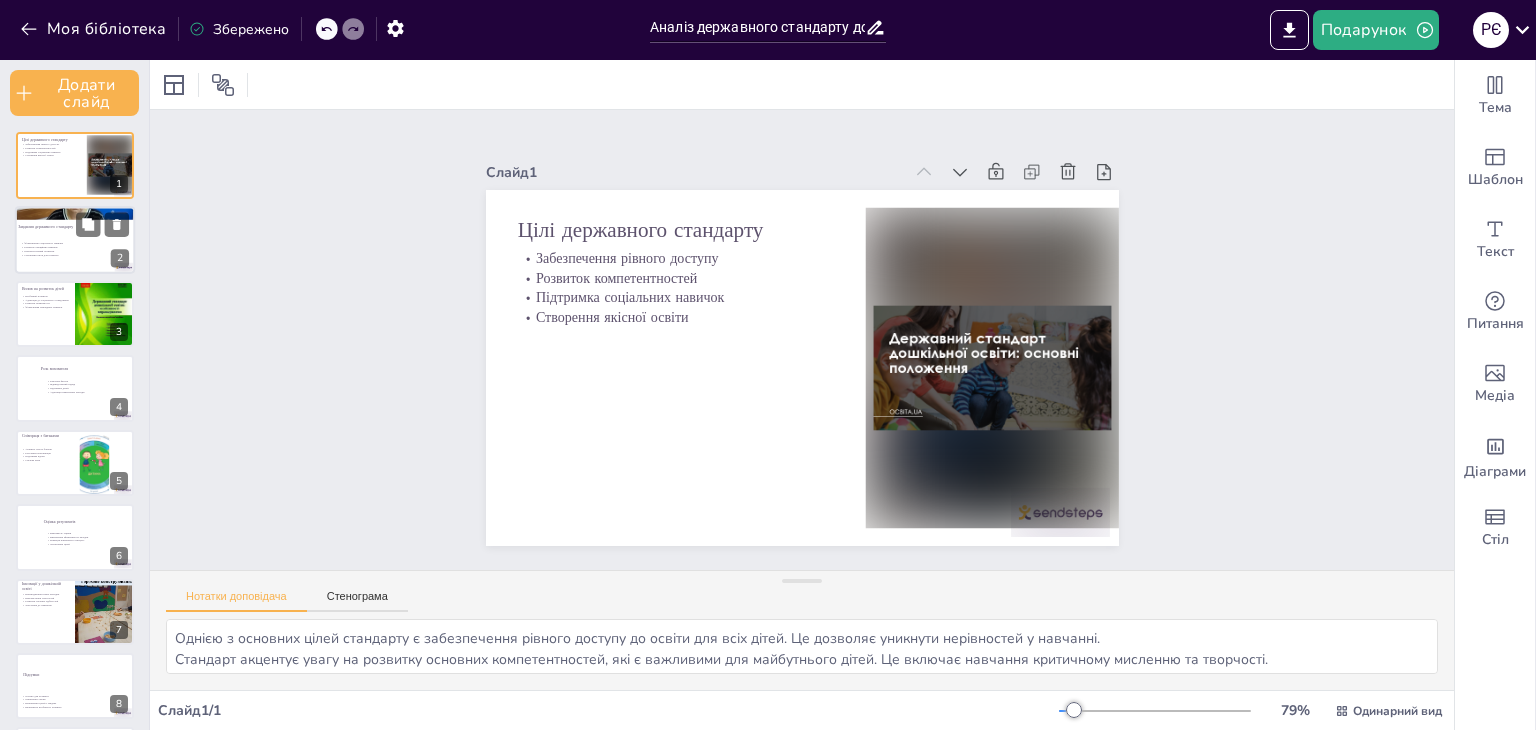 click at bounding box center [75, 212] 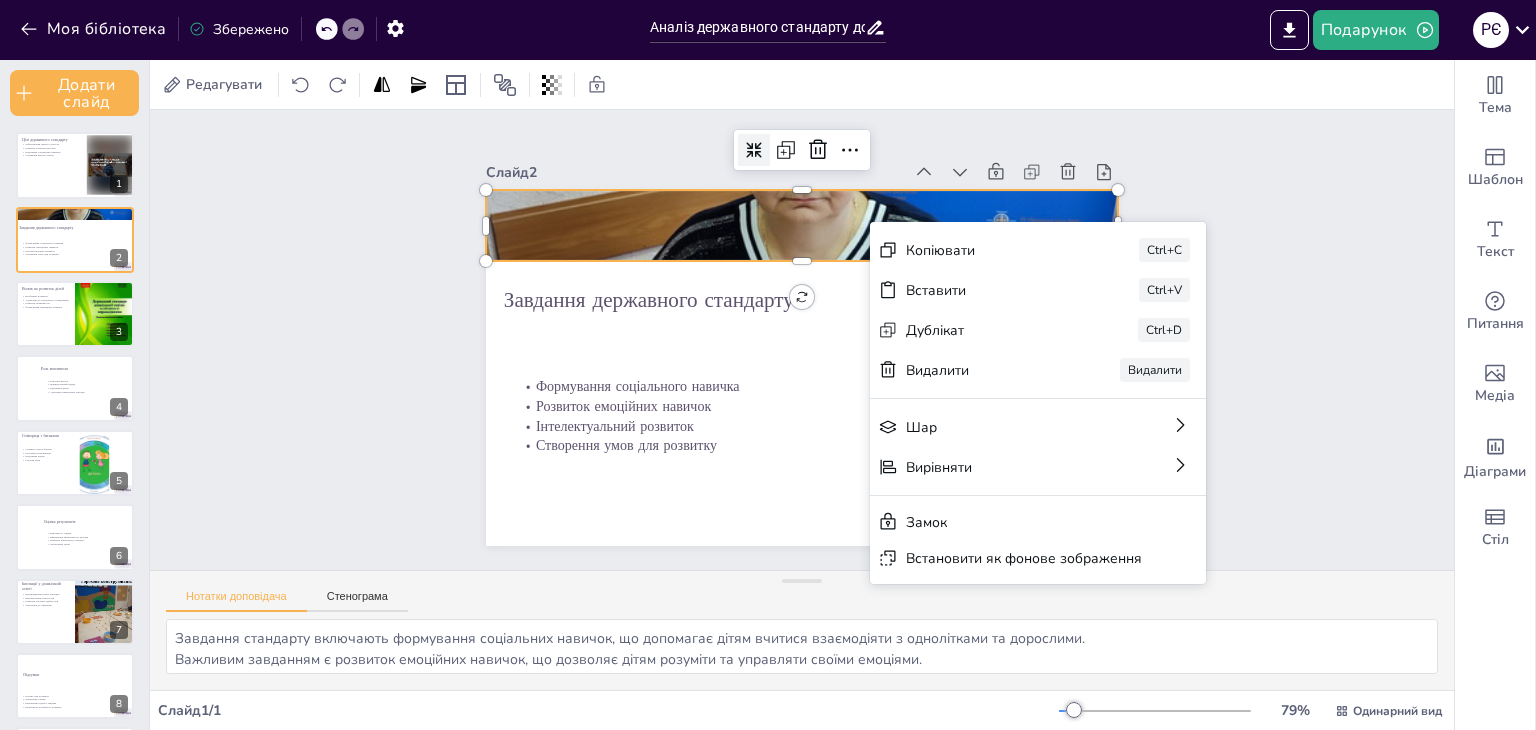 click 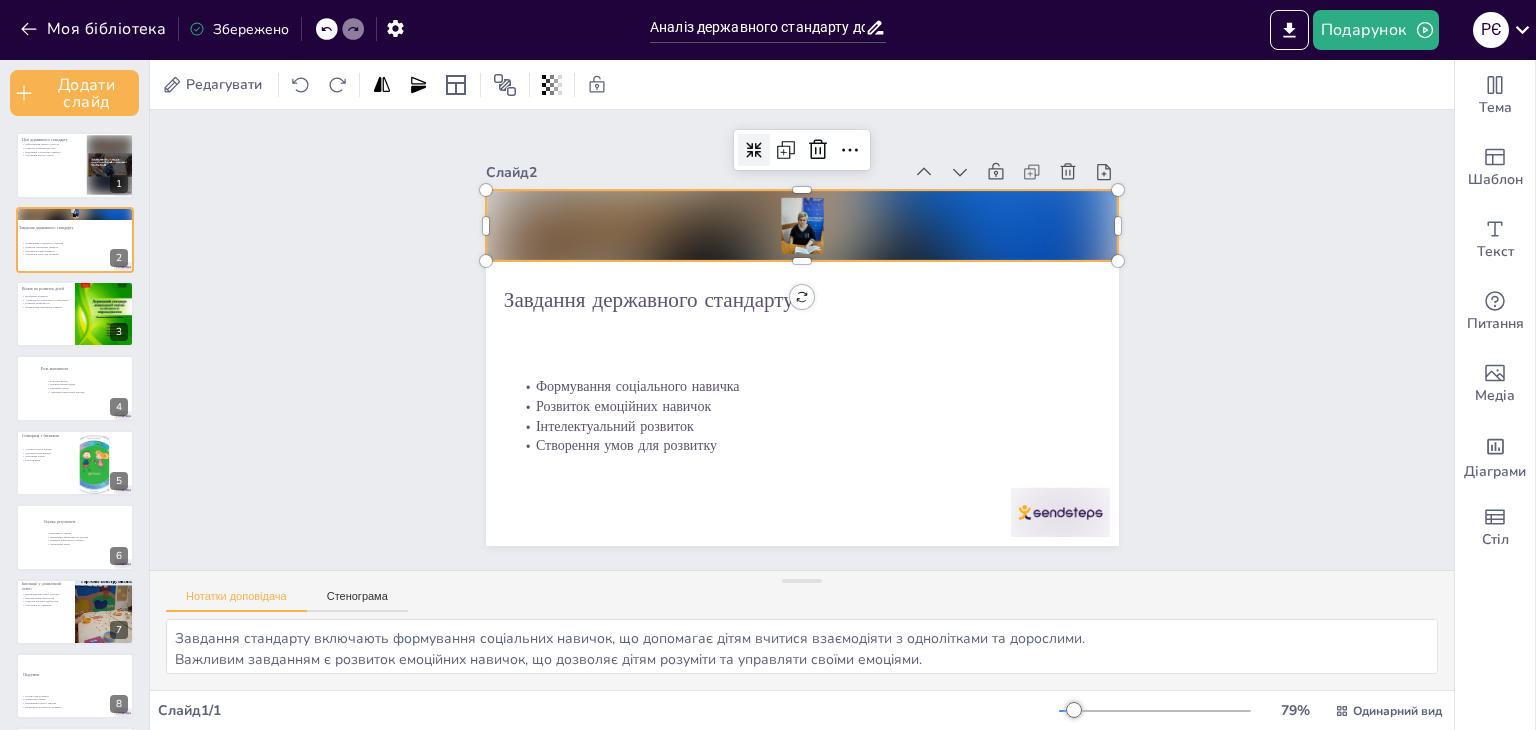 click 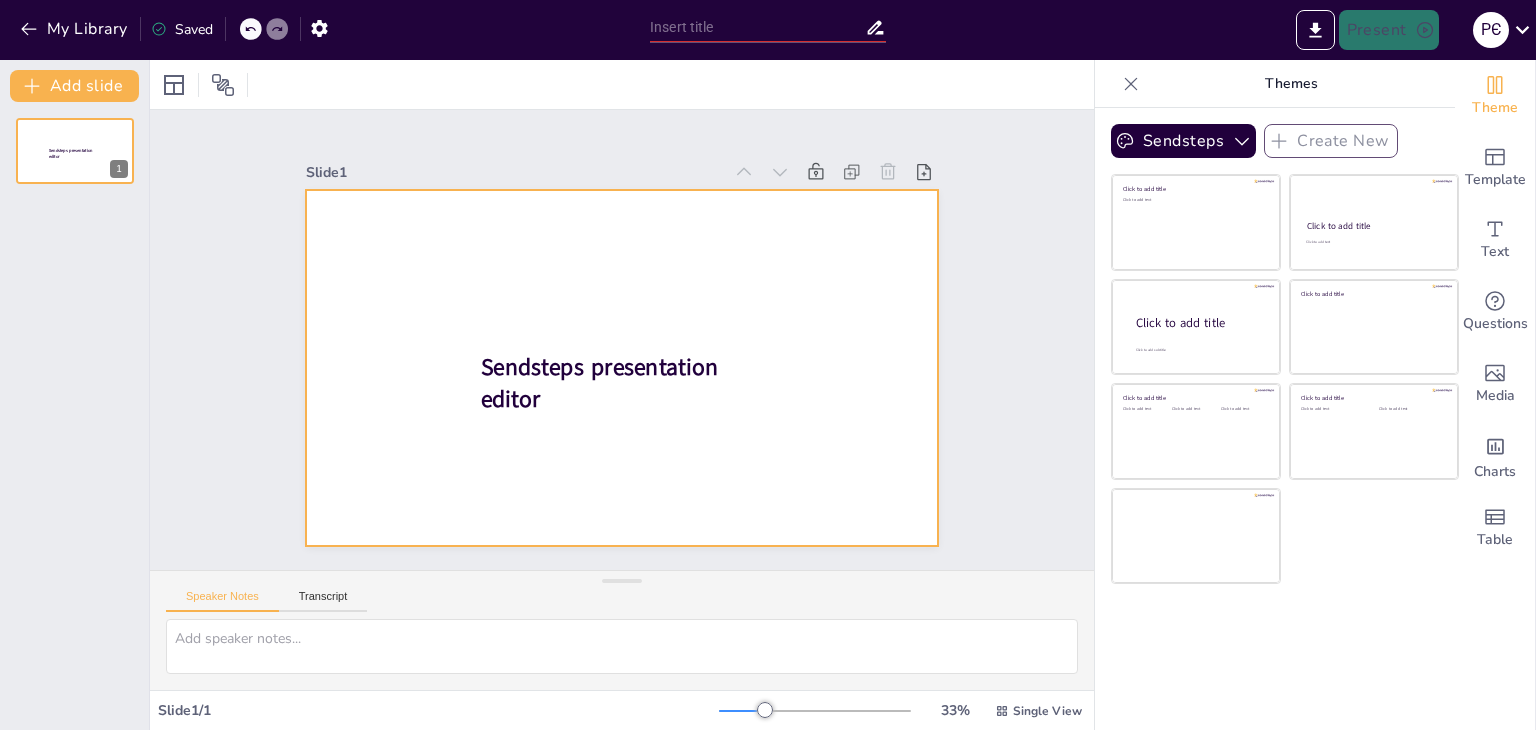 scroll, scrollTop: 0, scrollLeft: 0, axis: both 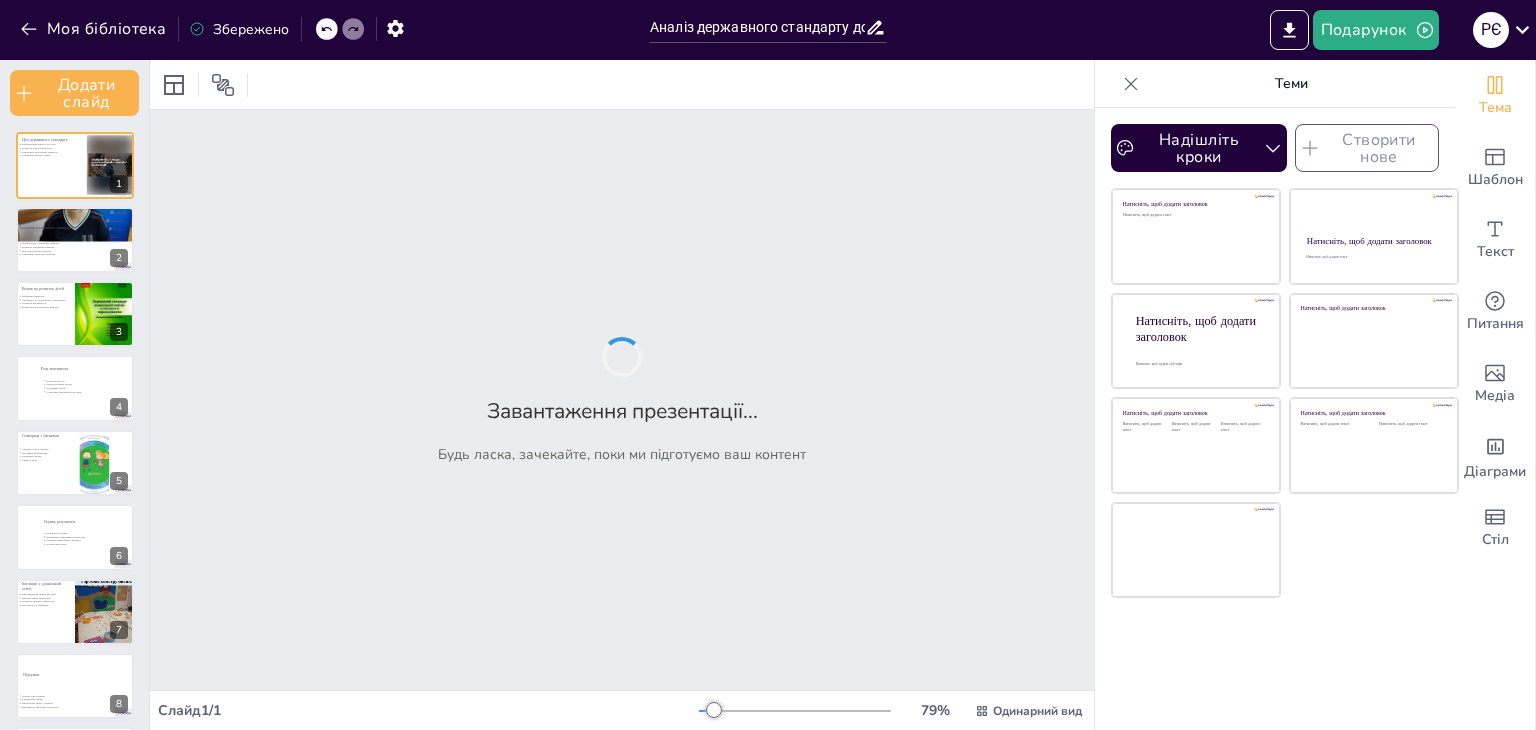 drag, startPoint x: 786, startPoint y: 253, endPoint x: 798, endPoint y: 368, distance: 115.62439 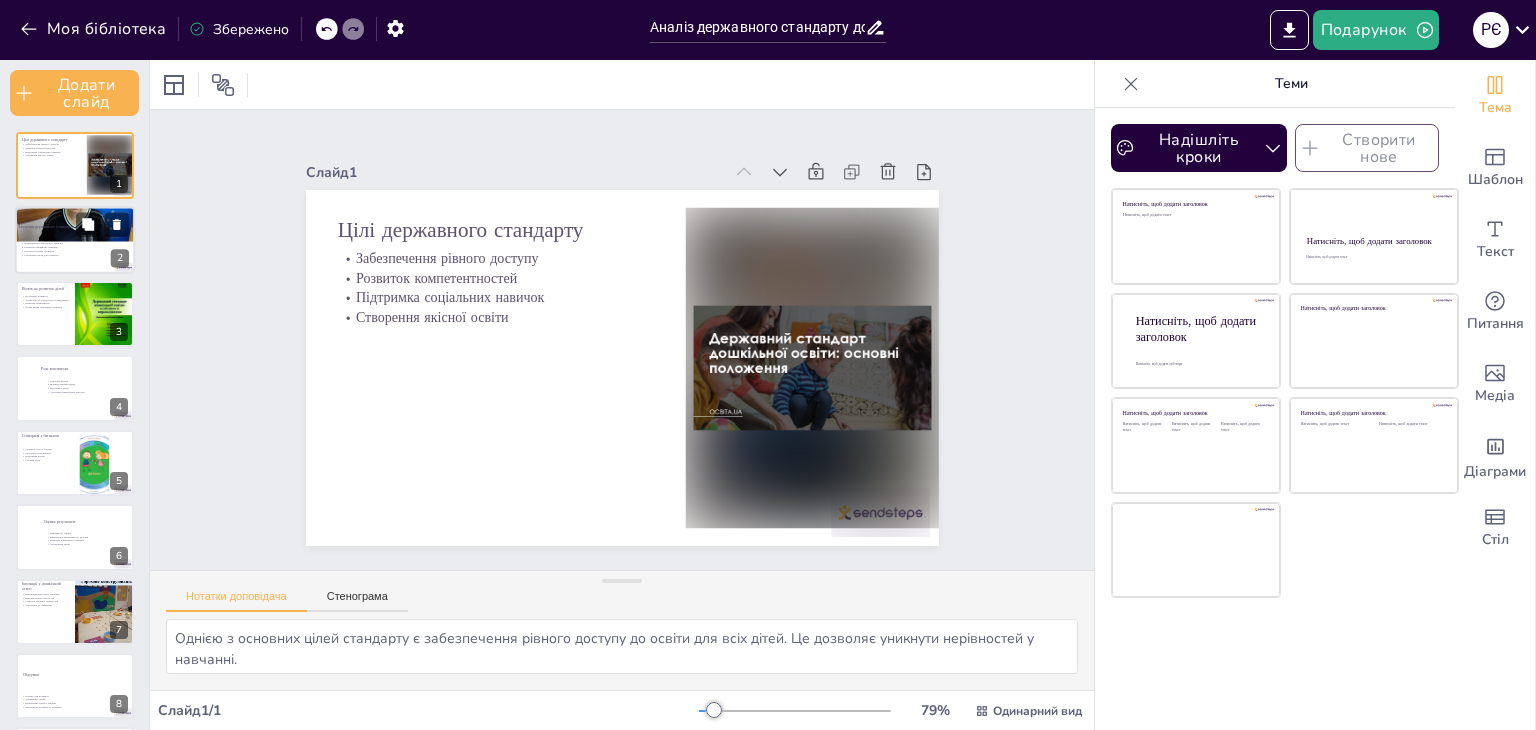 click on "Формування соціального навичка" at bounding box center (75, 243) 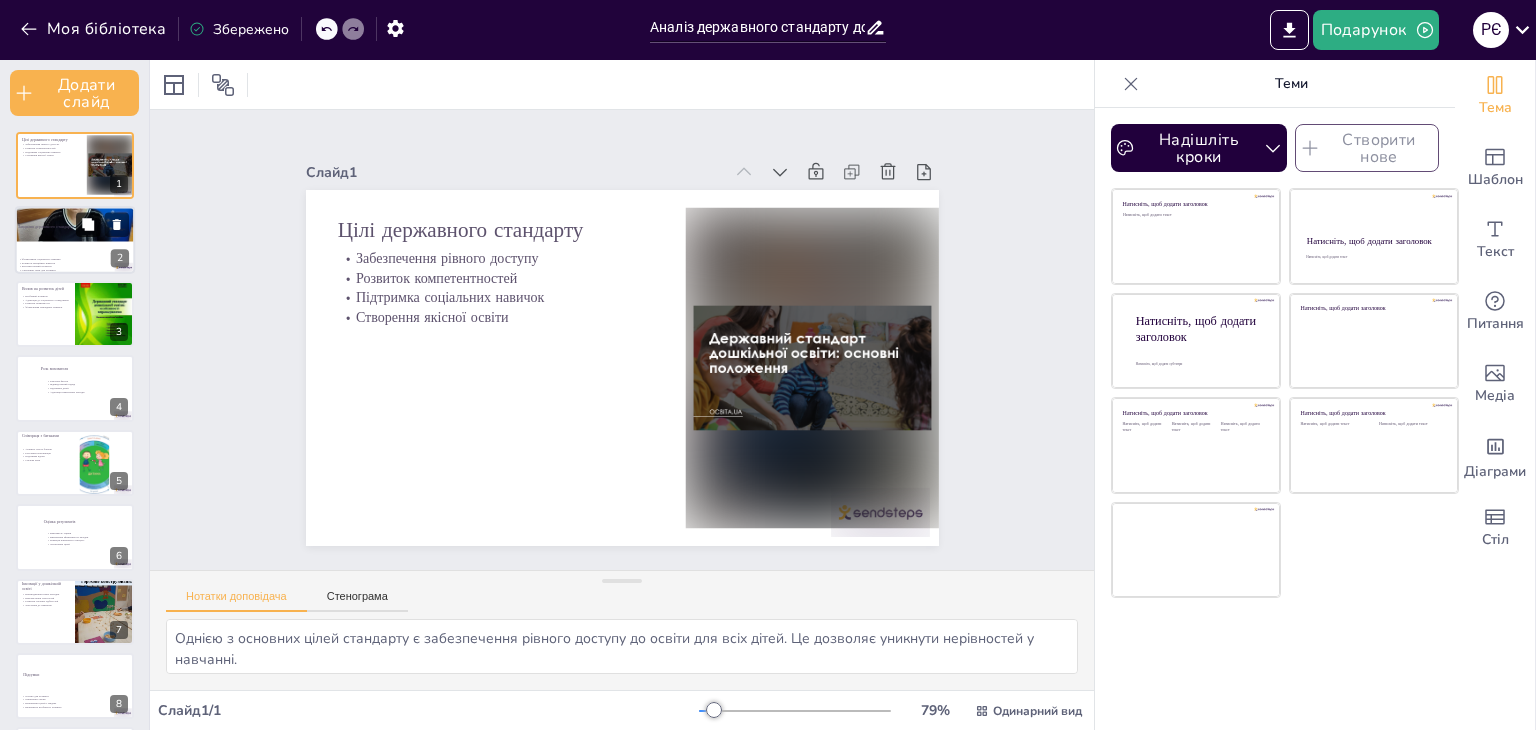 click at bounding box center [88, 224] 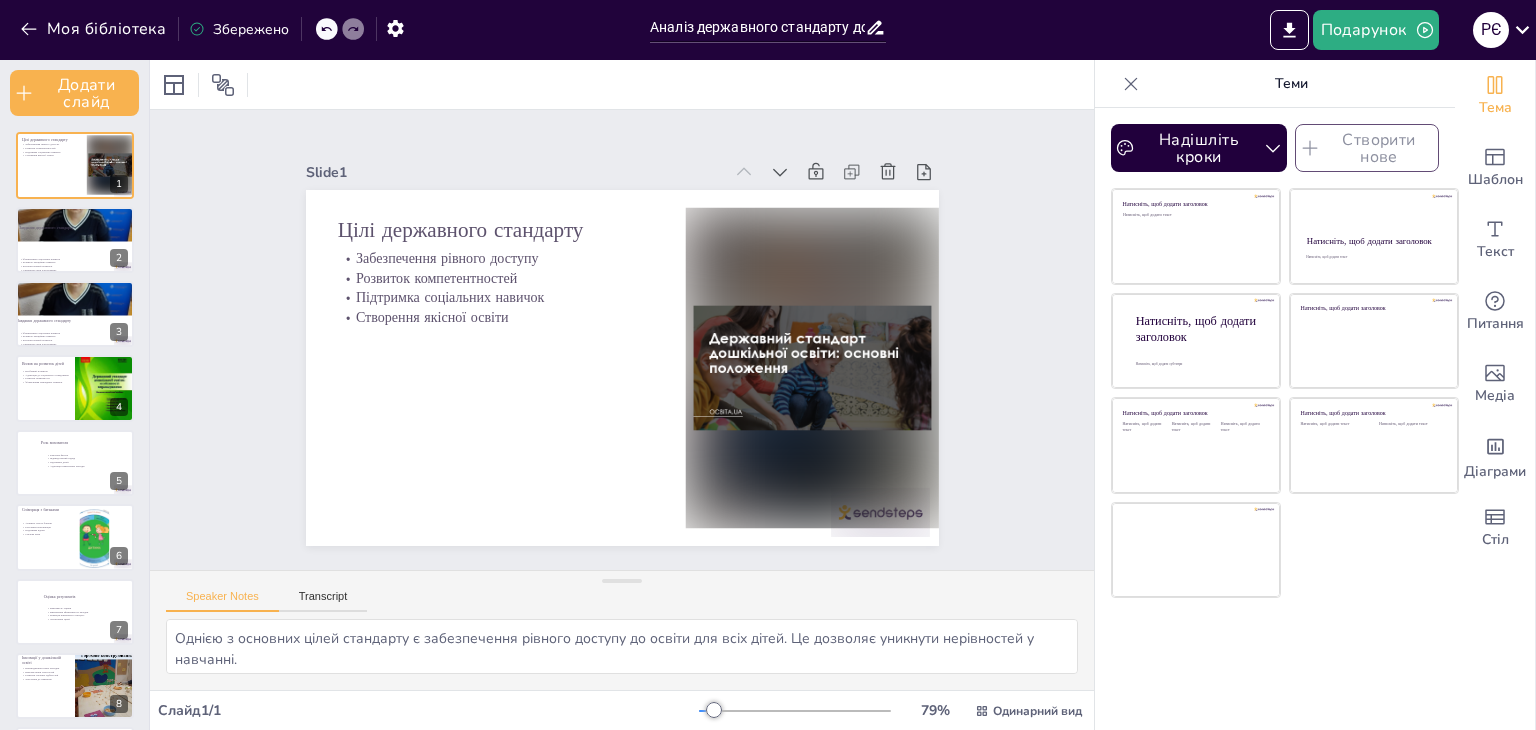 drag, startPoint x: 379, startPoint y: 291, endPoint x: 376, endPoint y: 415, distance: 124.036285 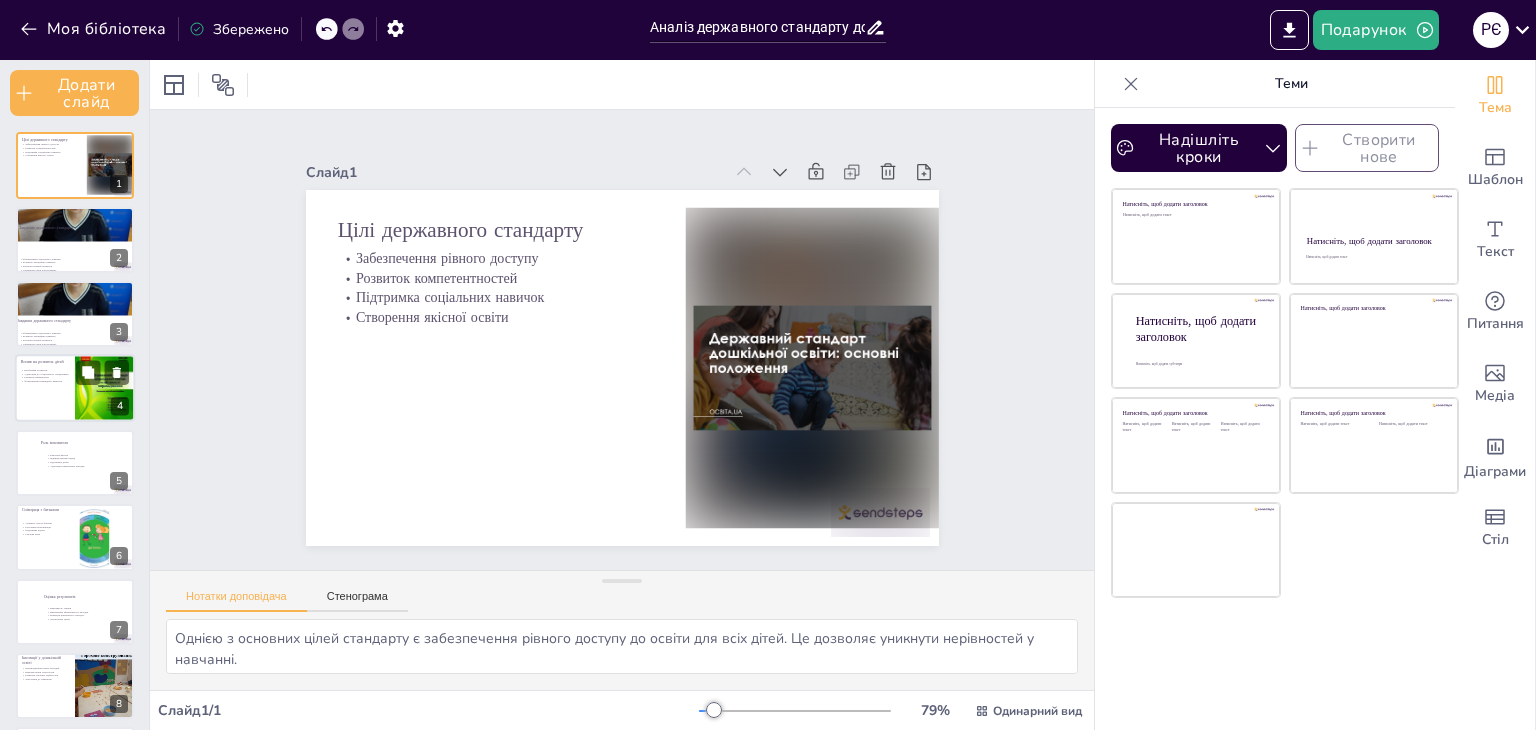 click at bounding box center [105, 388] 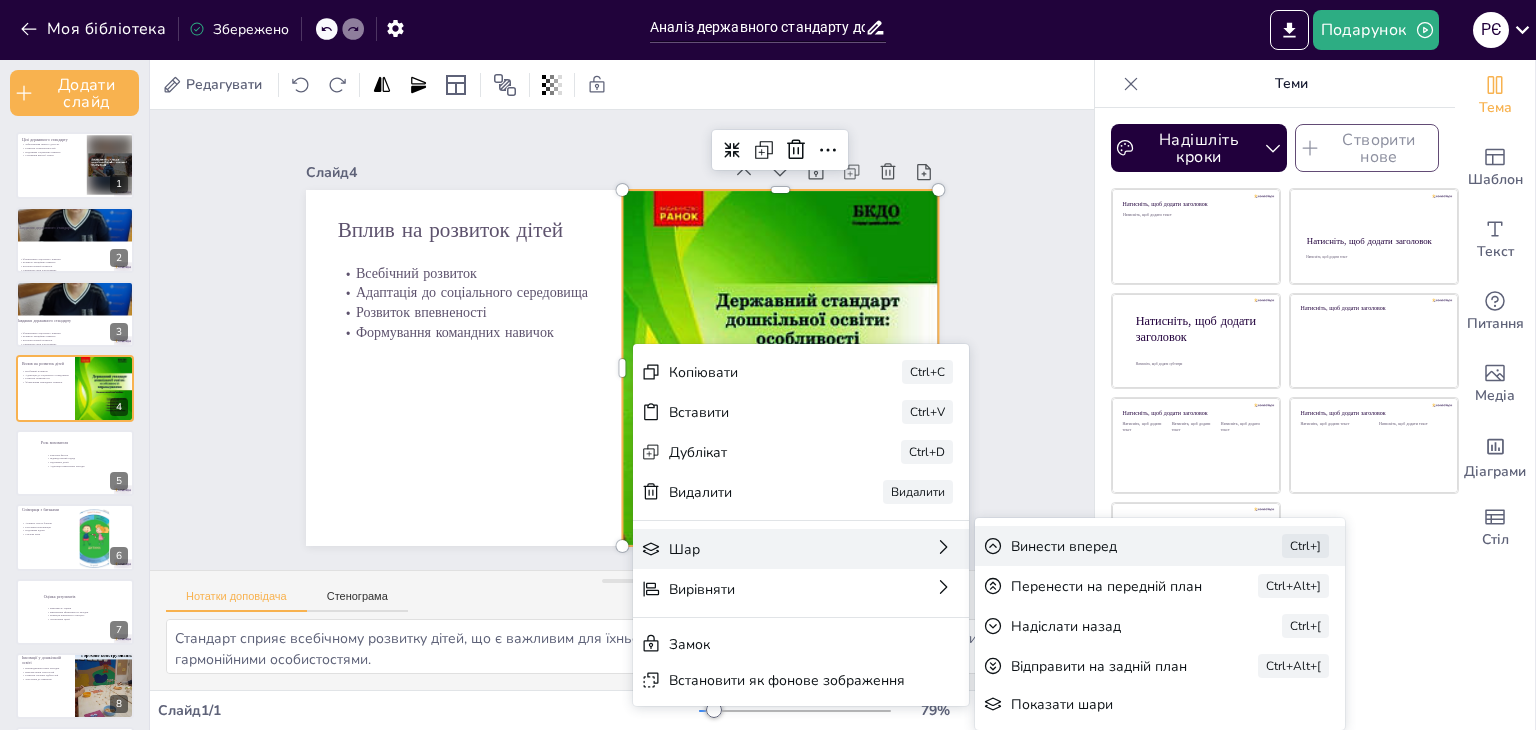 click 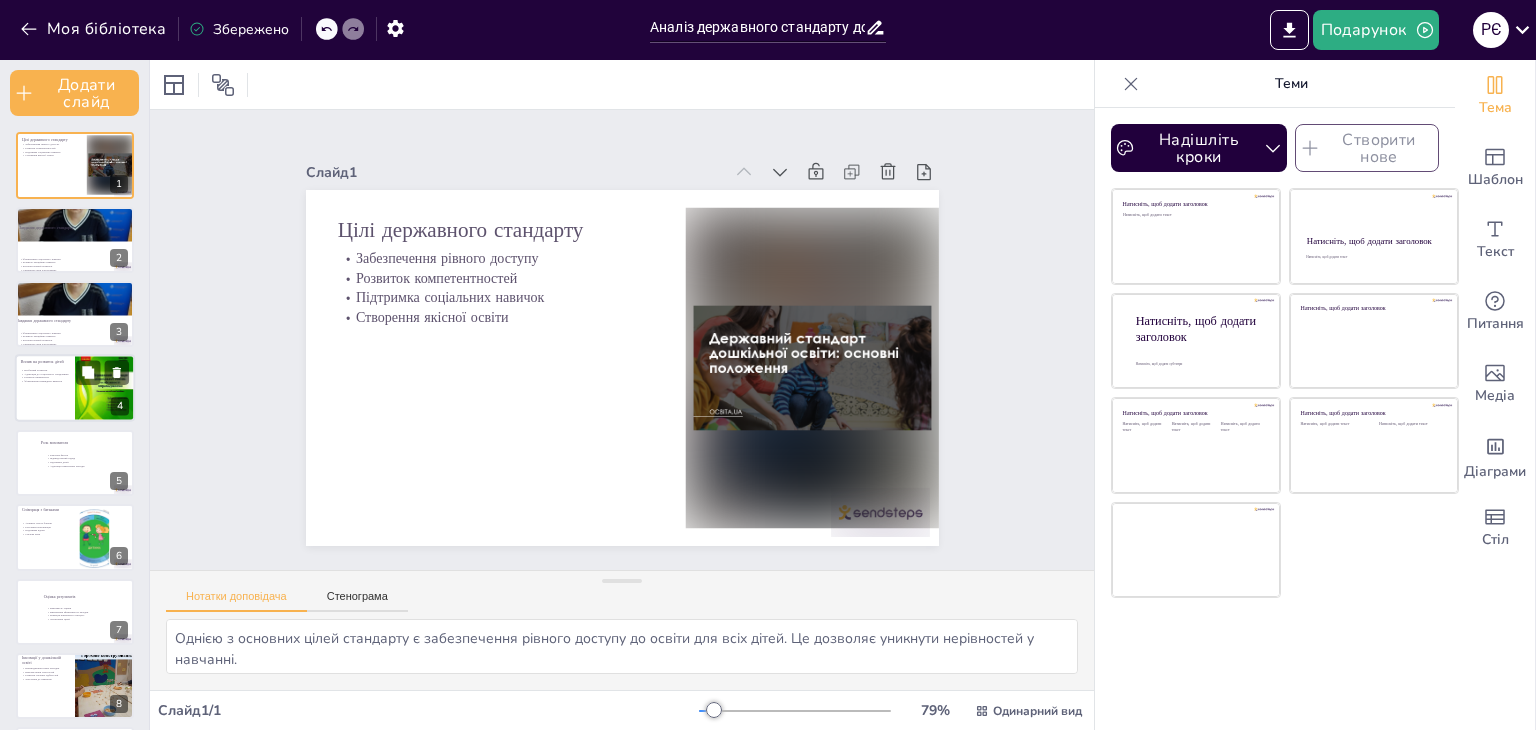 click at bounding box center (102, 373) 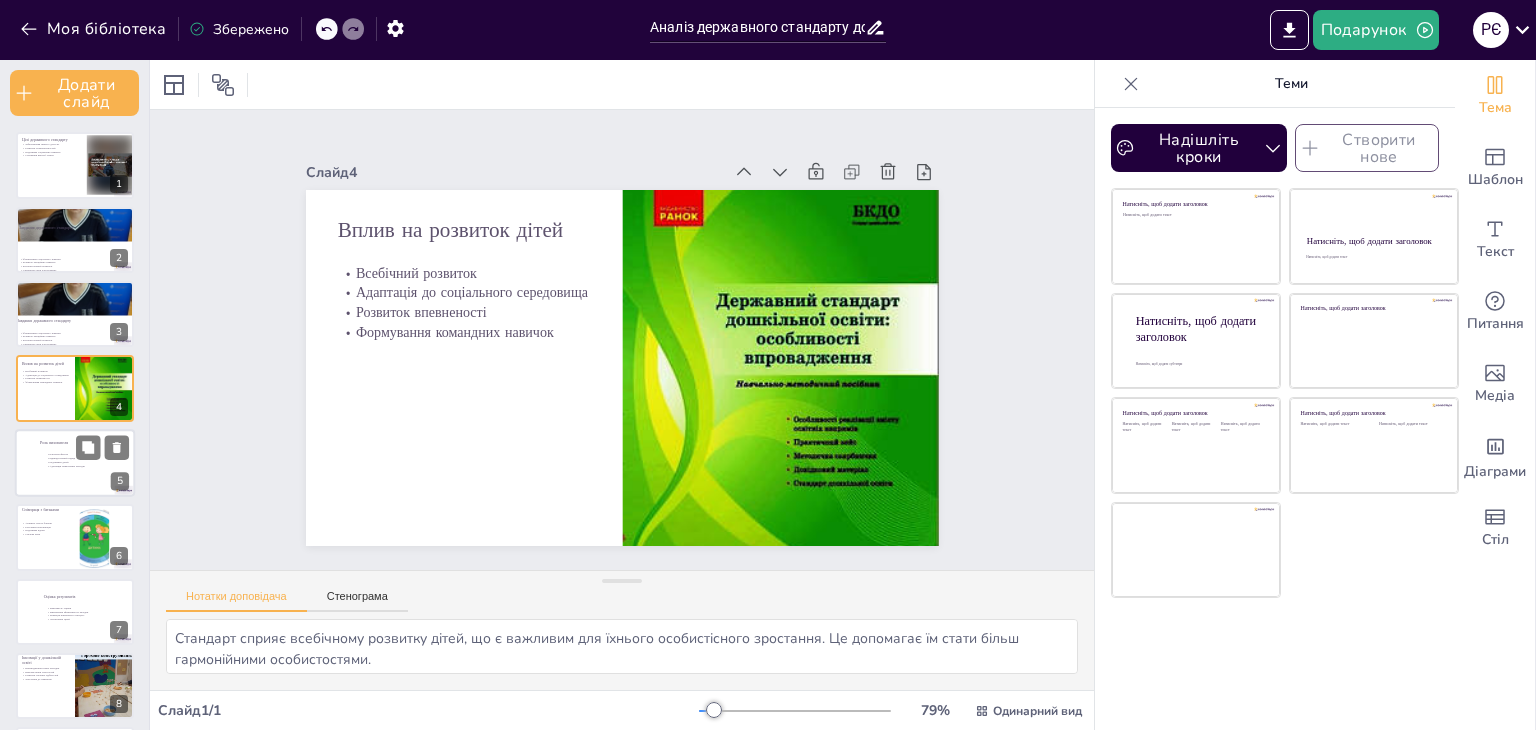 click at bounding box center [75, 463] 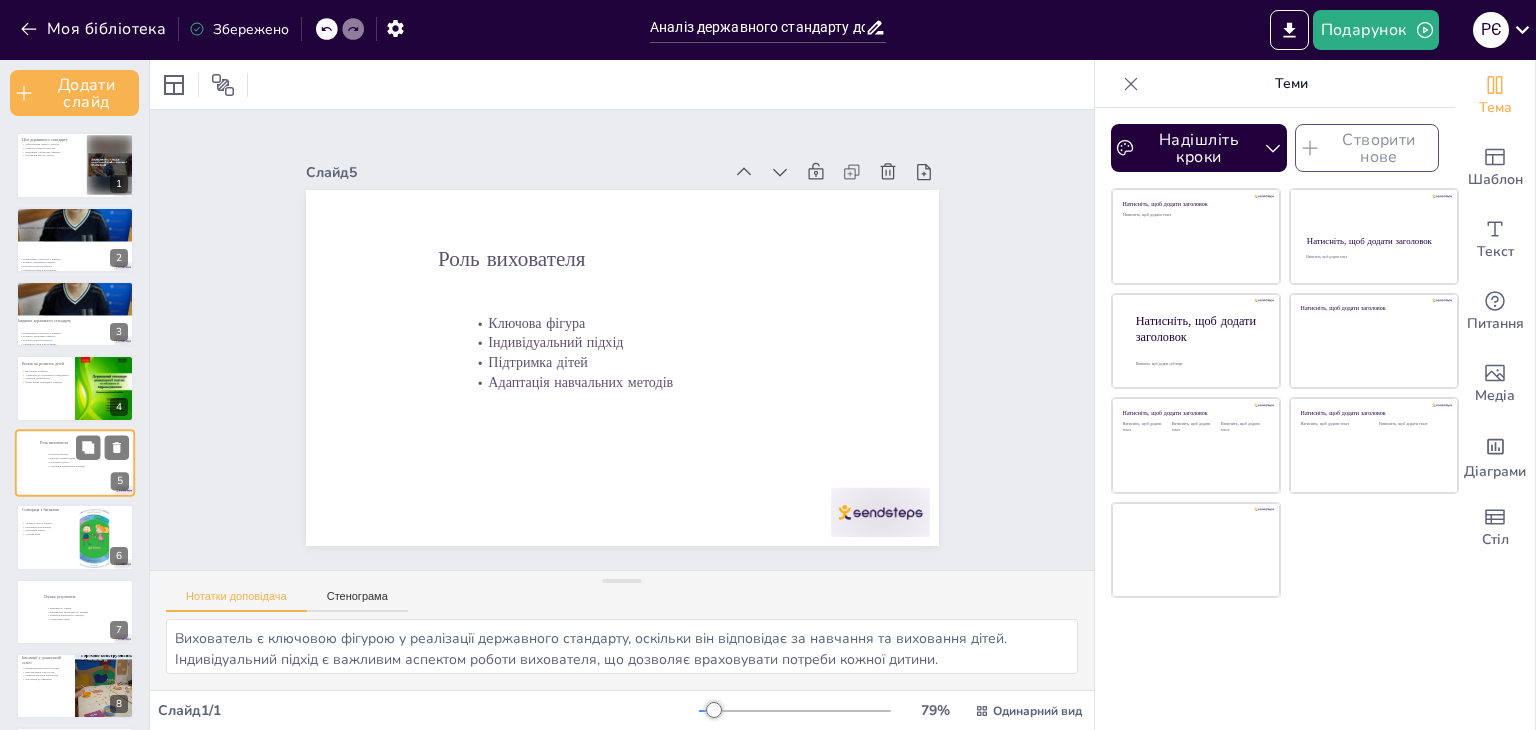 scroll, scrollTop: 40, scrollLeft: 0, axis: vertical 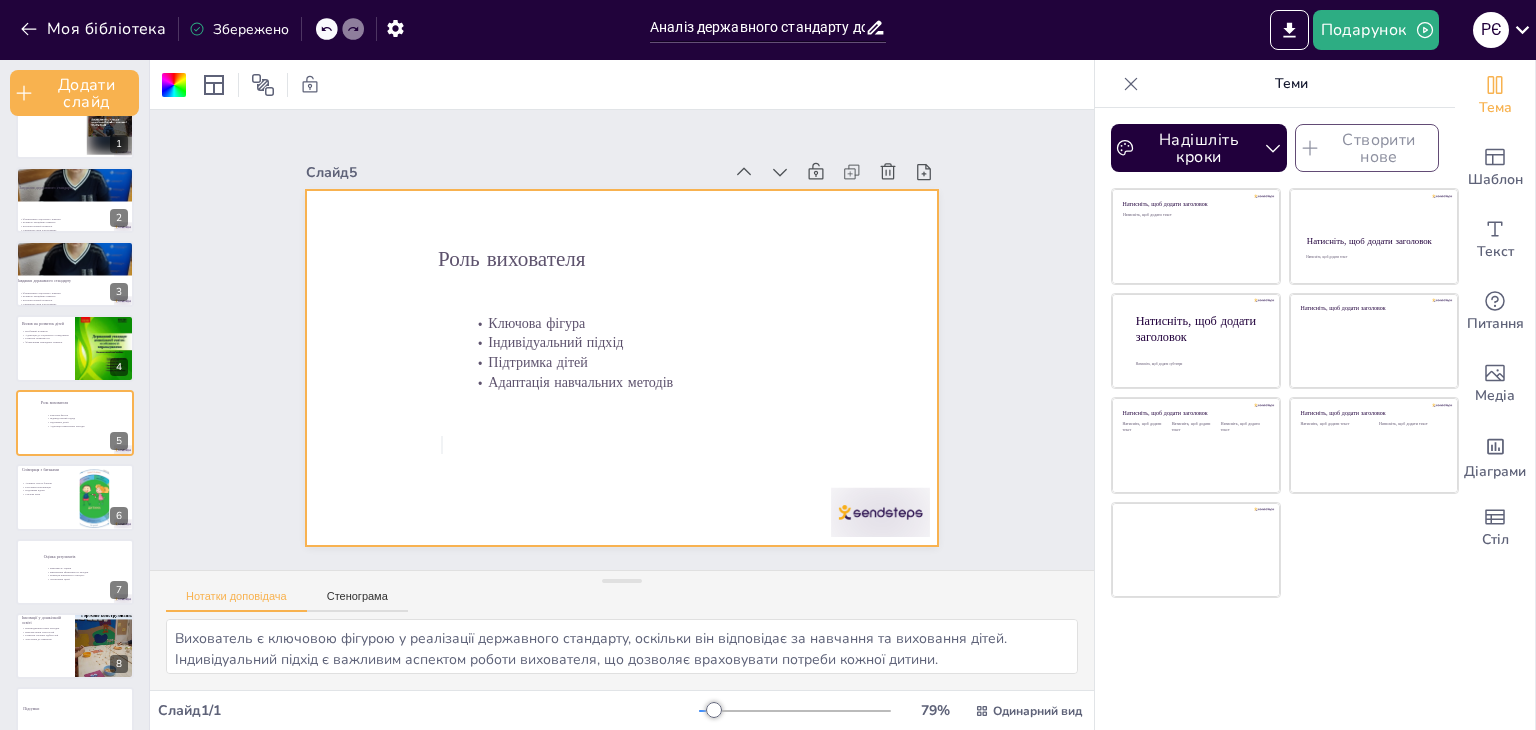 click at bounding box center [622, 368] 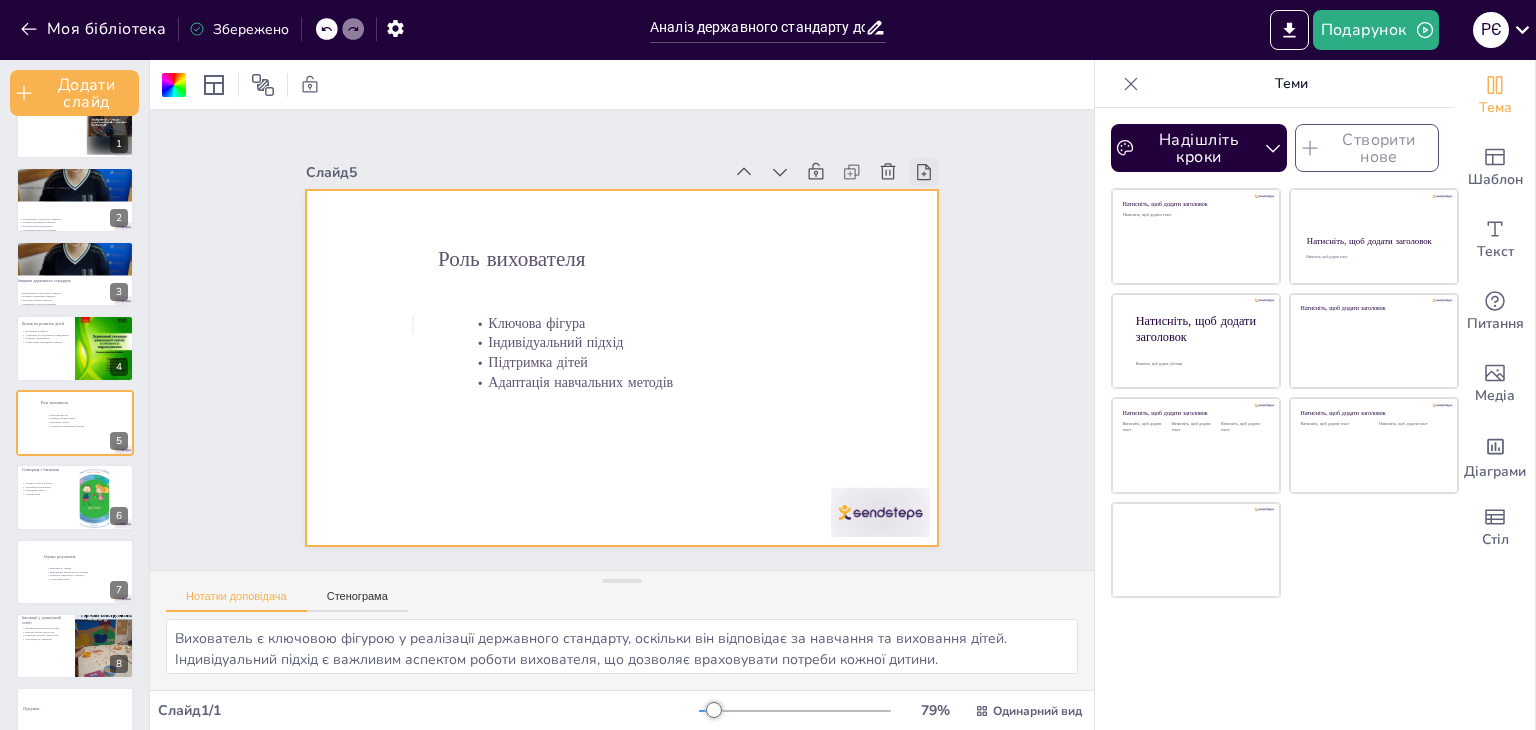 click 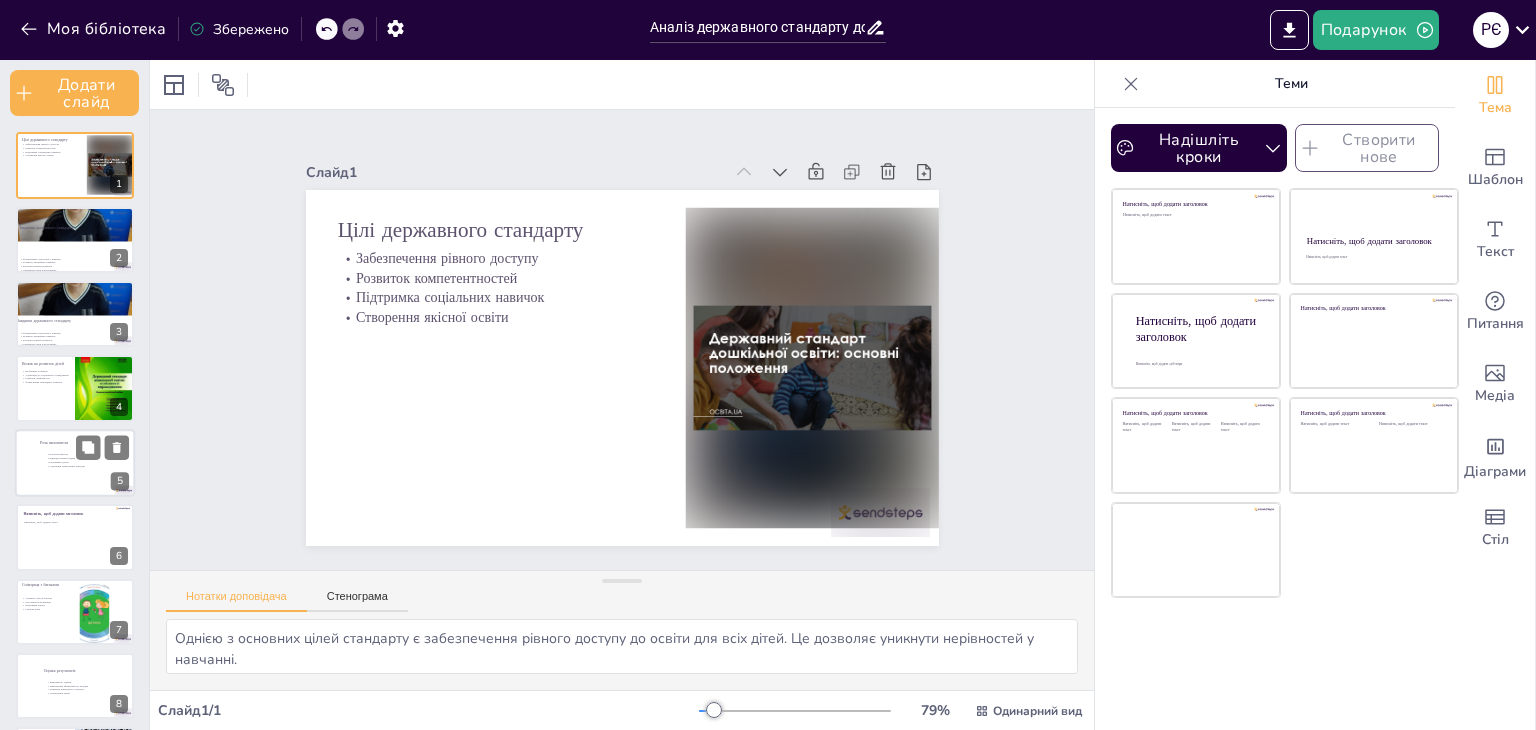 click at bounding box center [75, 463] 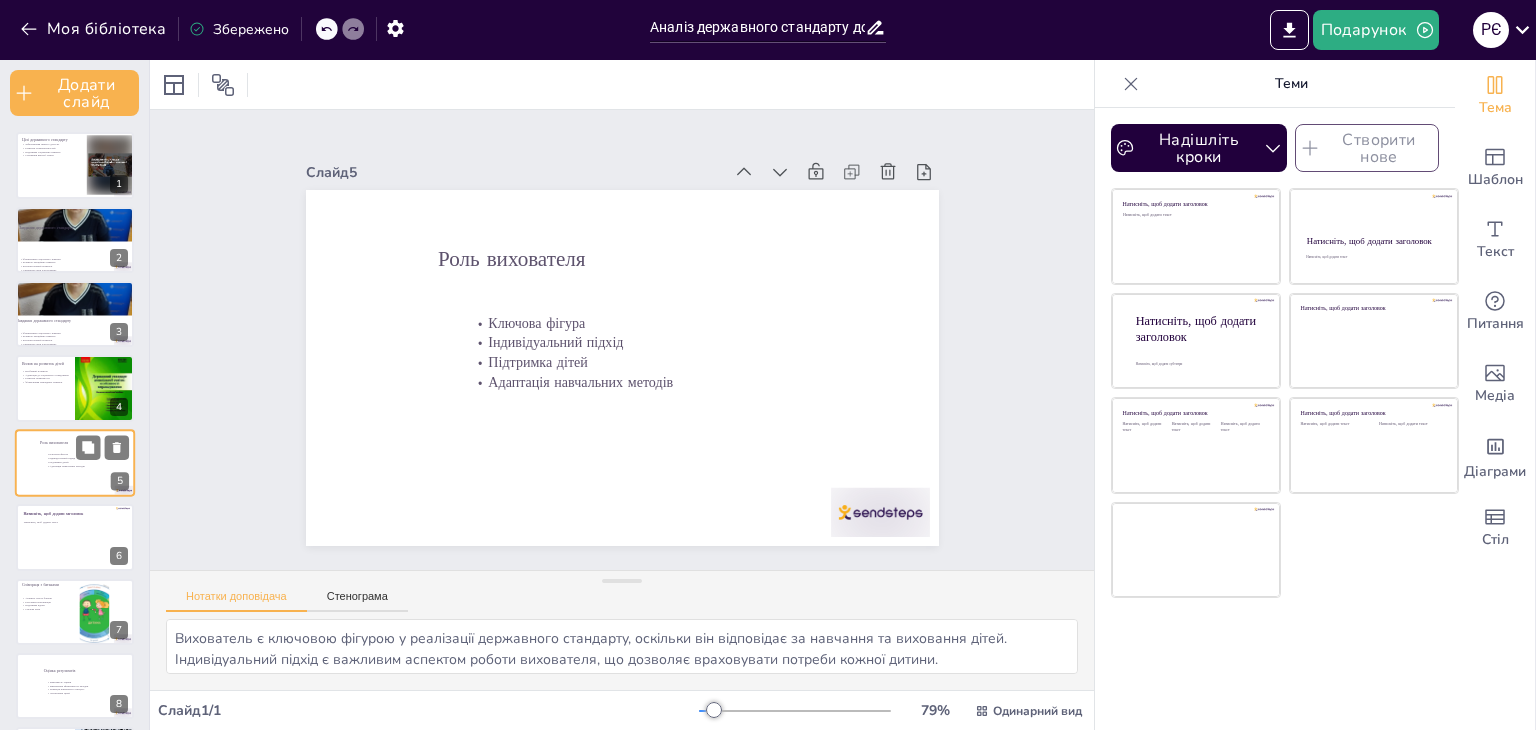 scroll, scrollTop: 40, scrollLeft: 0, axis: vertical 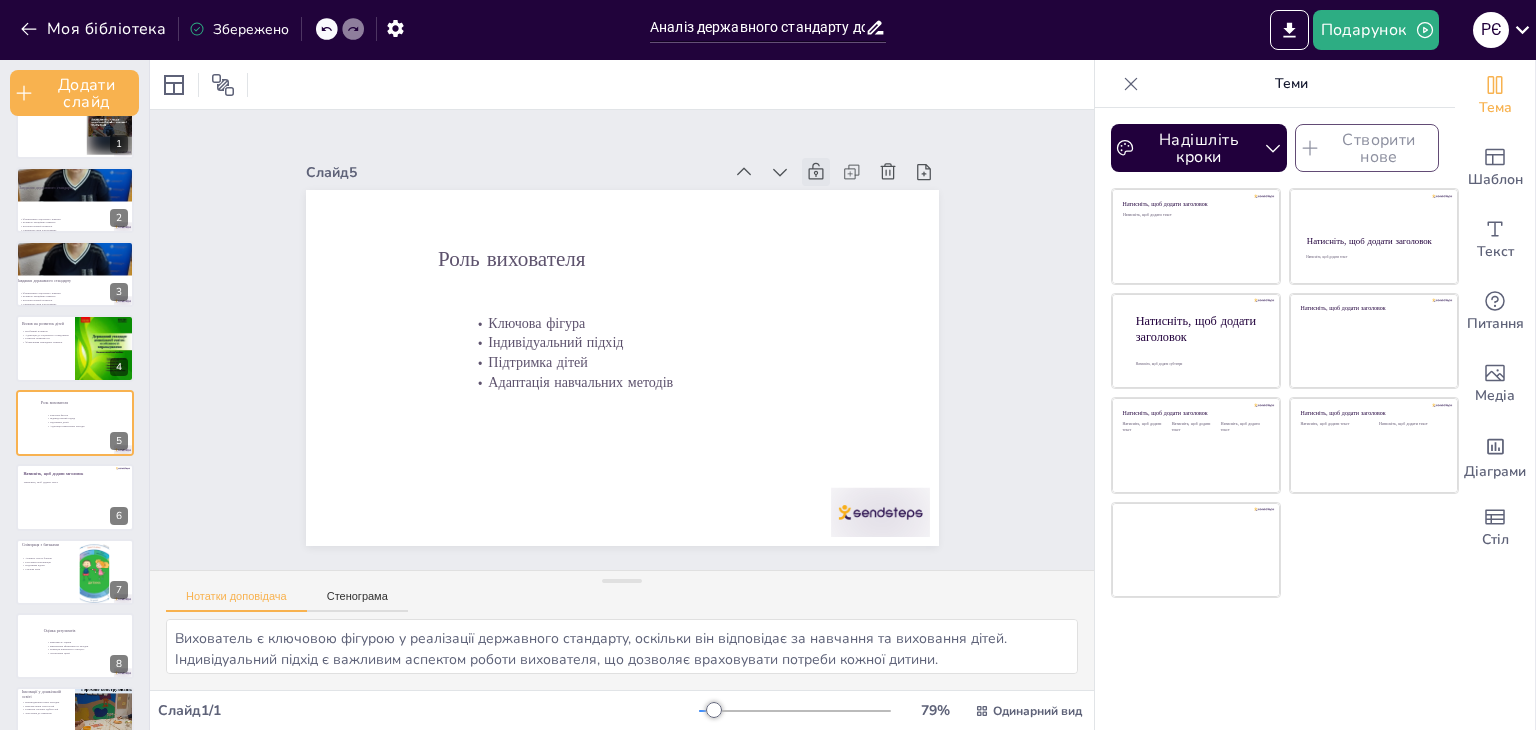 click 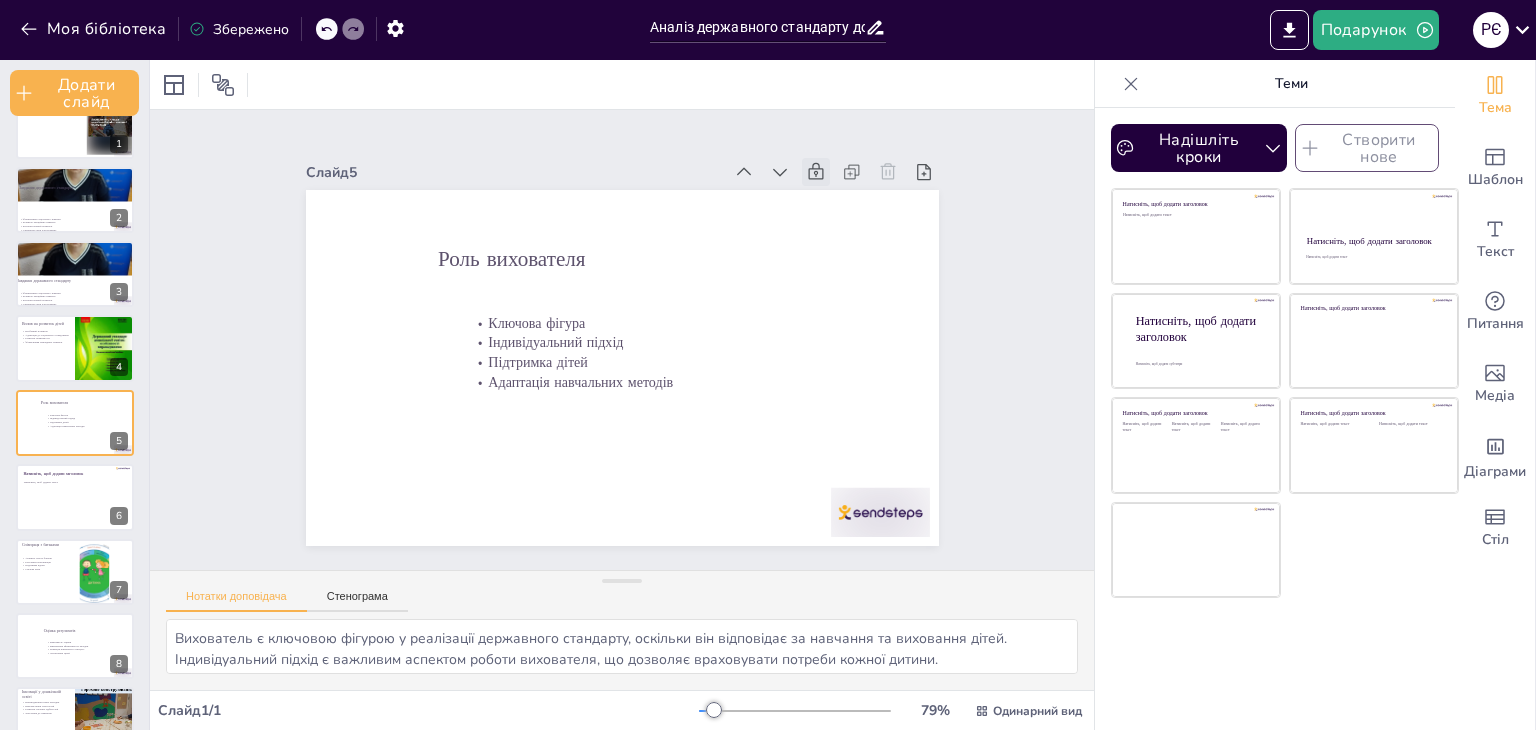 click 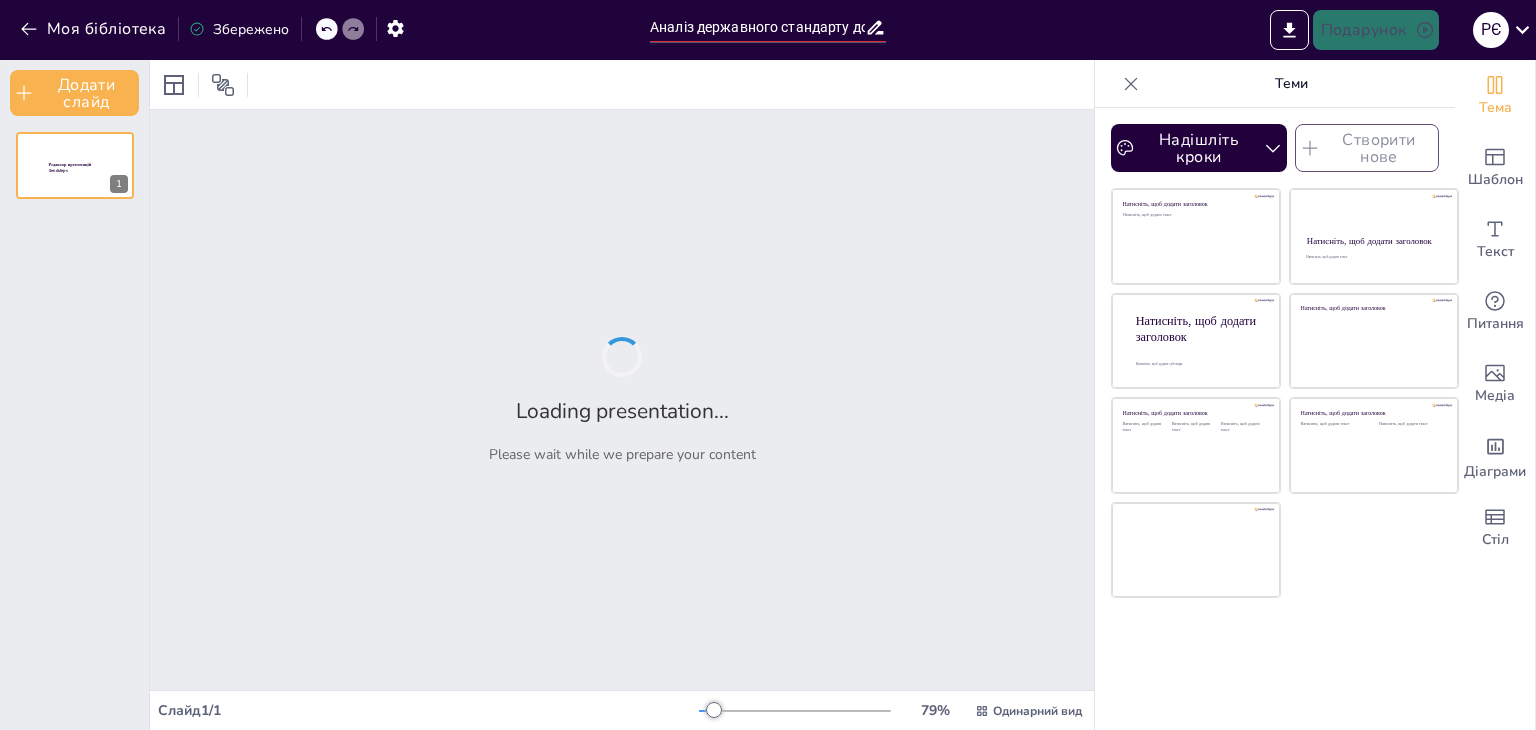 click on "Loading presentation... Please wait while we prepare your content" at bounding box center [622, 400] 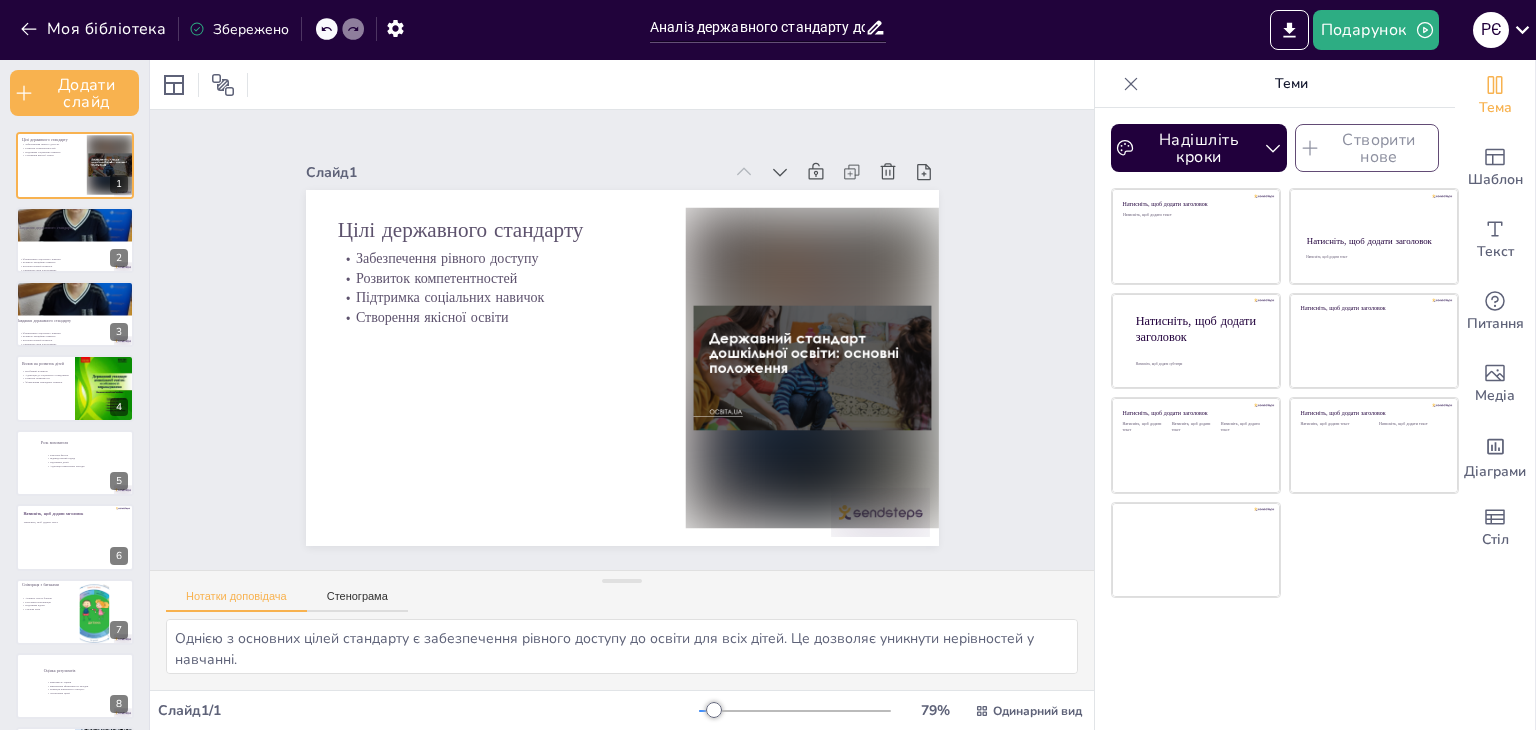 click 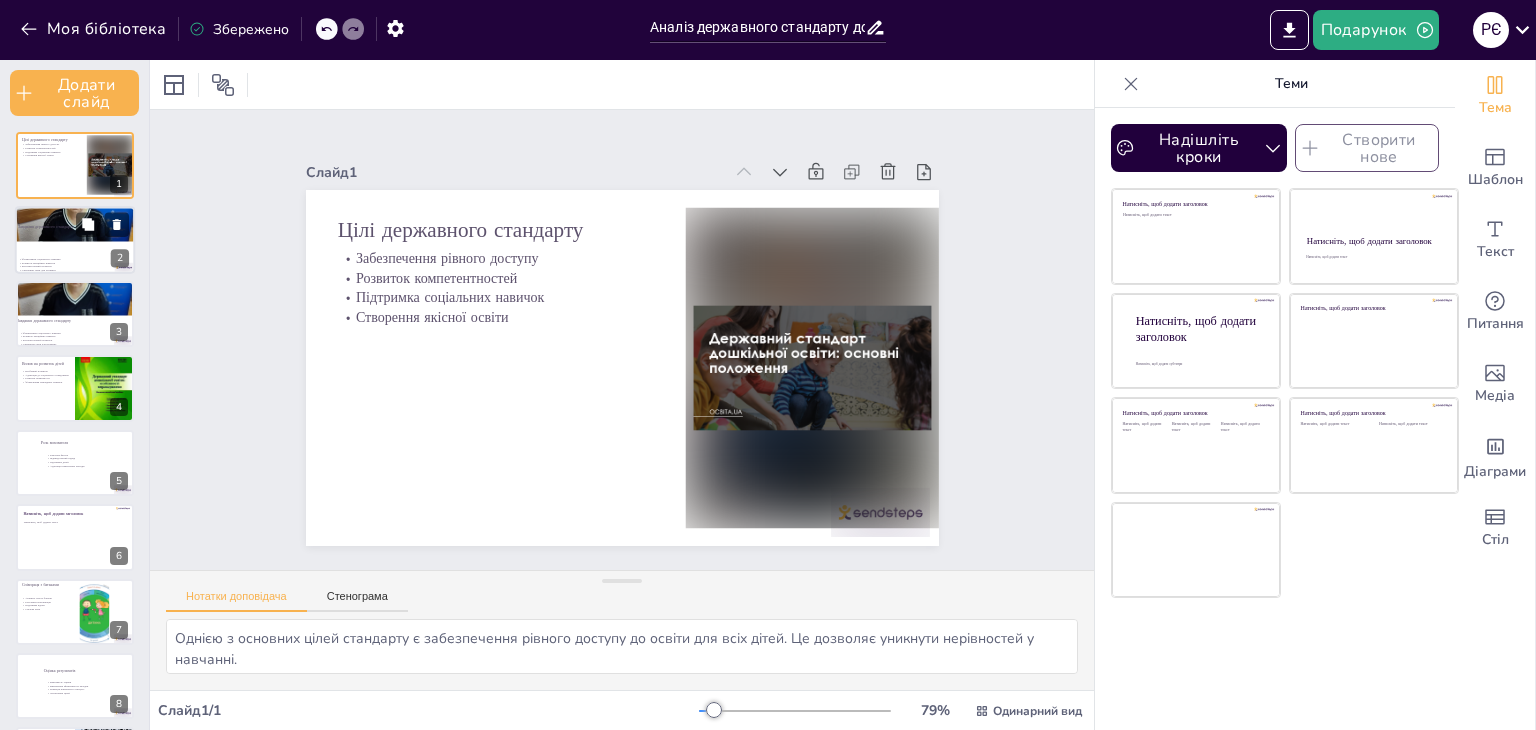 click at bounding box center [75, 240] 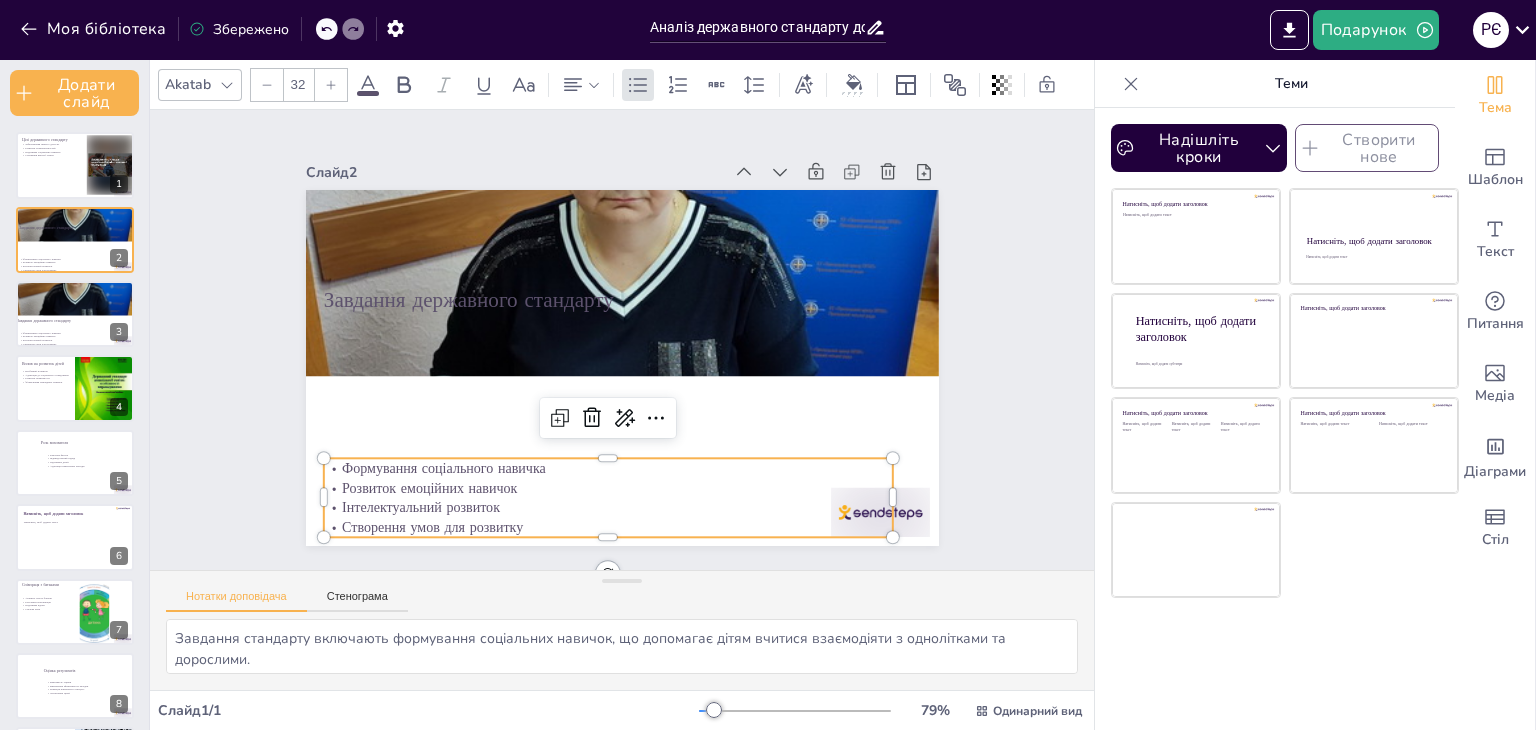 click on "Розвиток емоційних навичок" at bounding box center (429, 487) 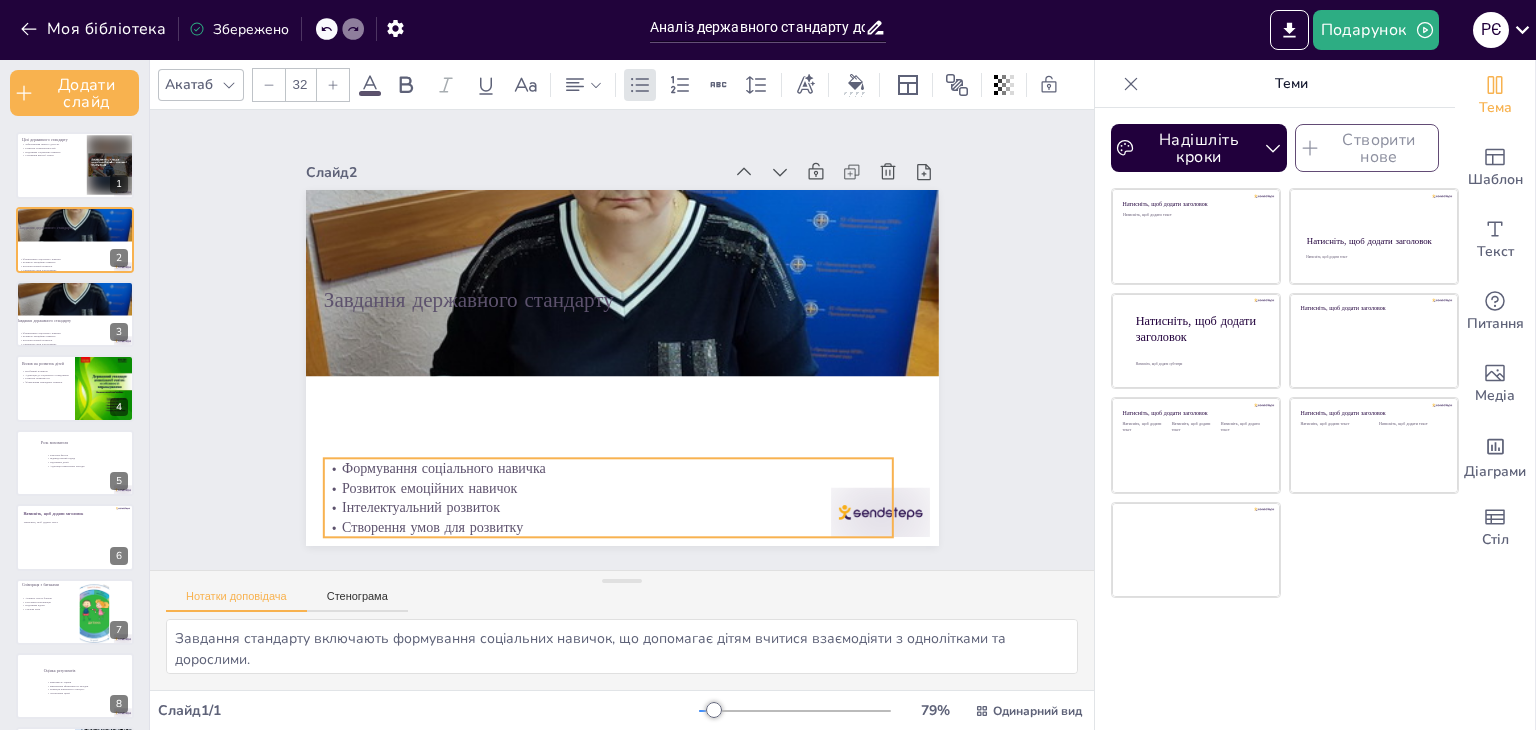 click on "Розвиток емоційних навичок" at bounding box center (429, 487) 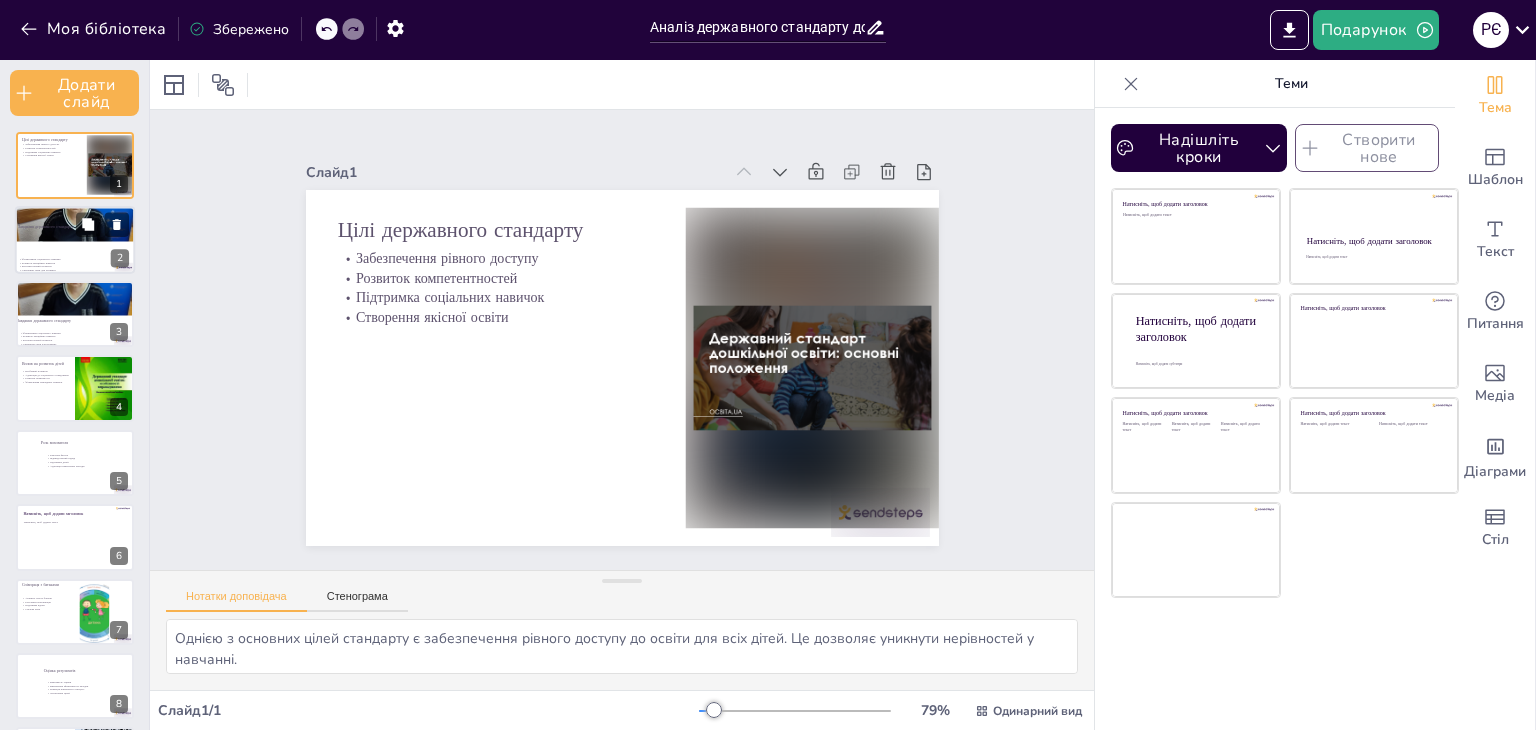 click at bounding box center (75, 240) 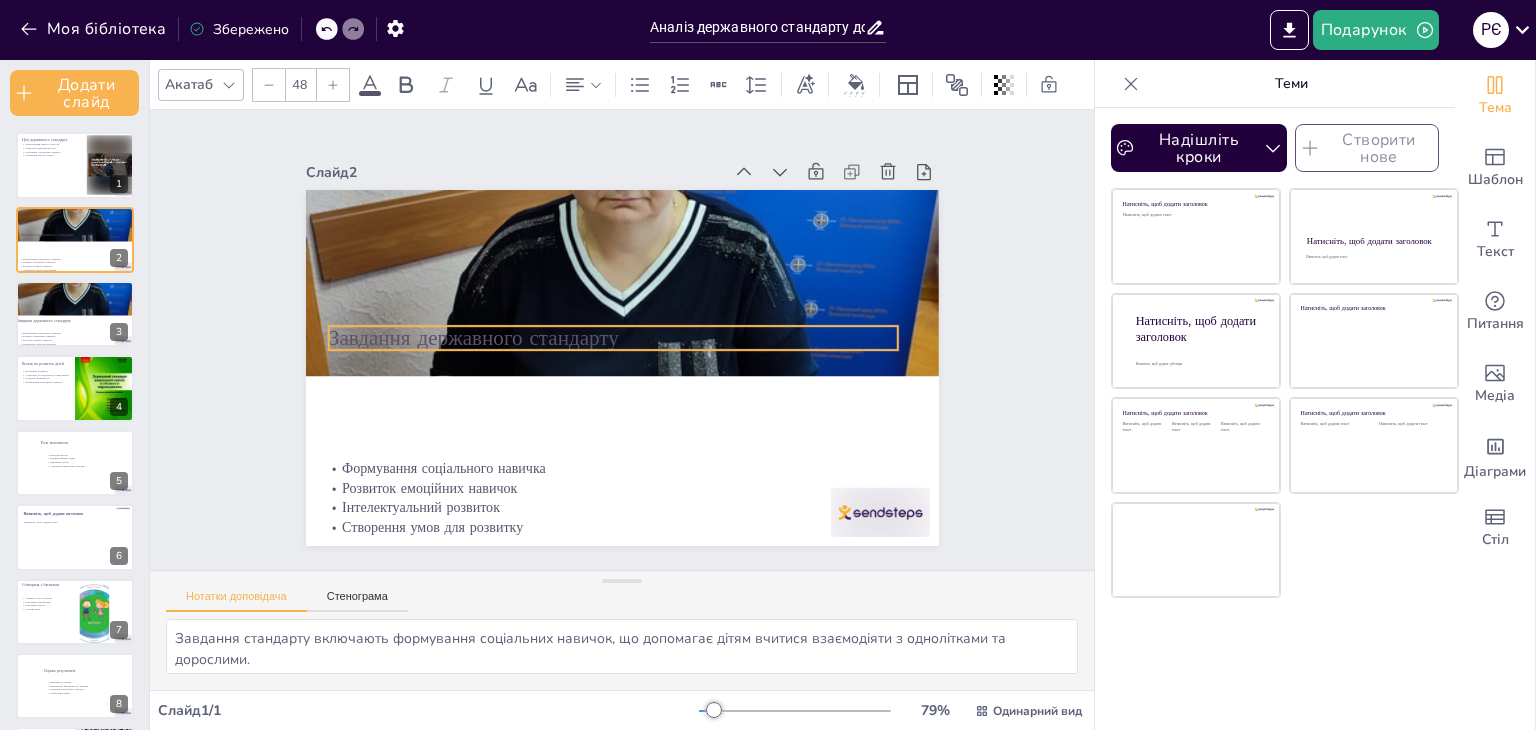 drag, startPoint x: 458, startPoint y: 293, endPoint x: 463, endPoint y: 361, distance: 68.18358 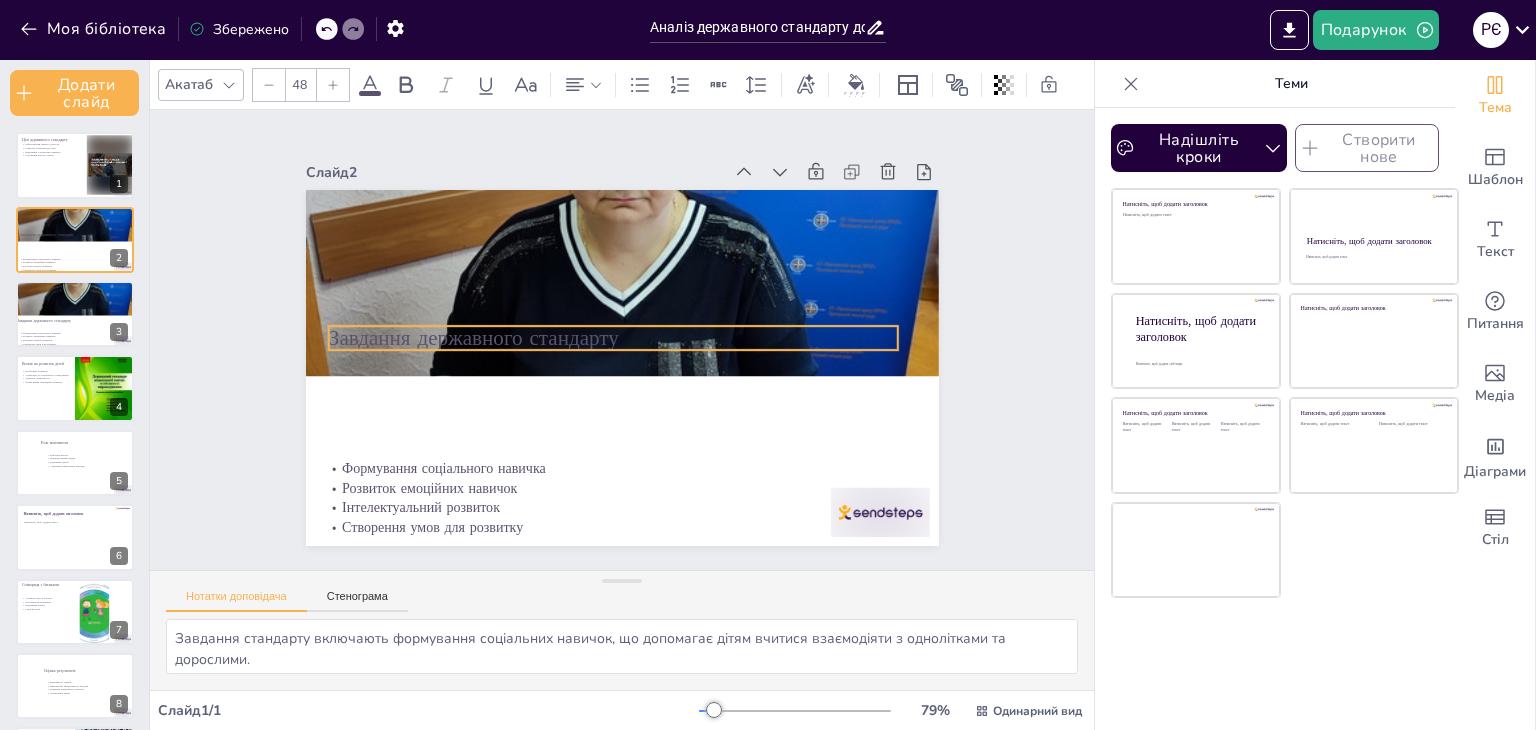 click on "Завдання державного стандарту" at bounding box center [473, 338] 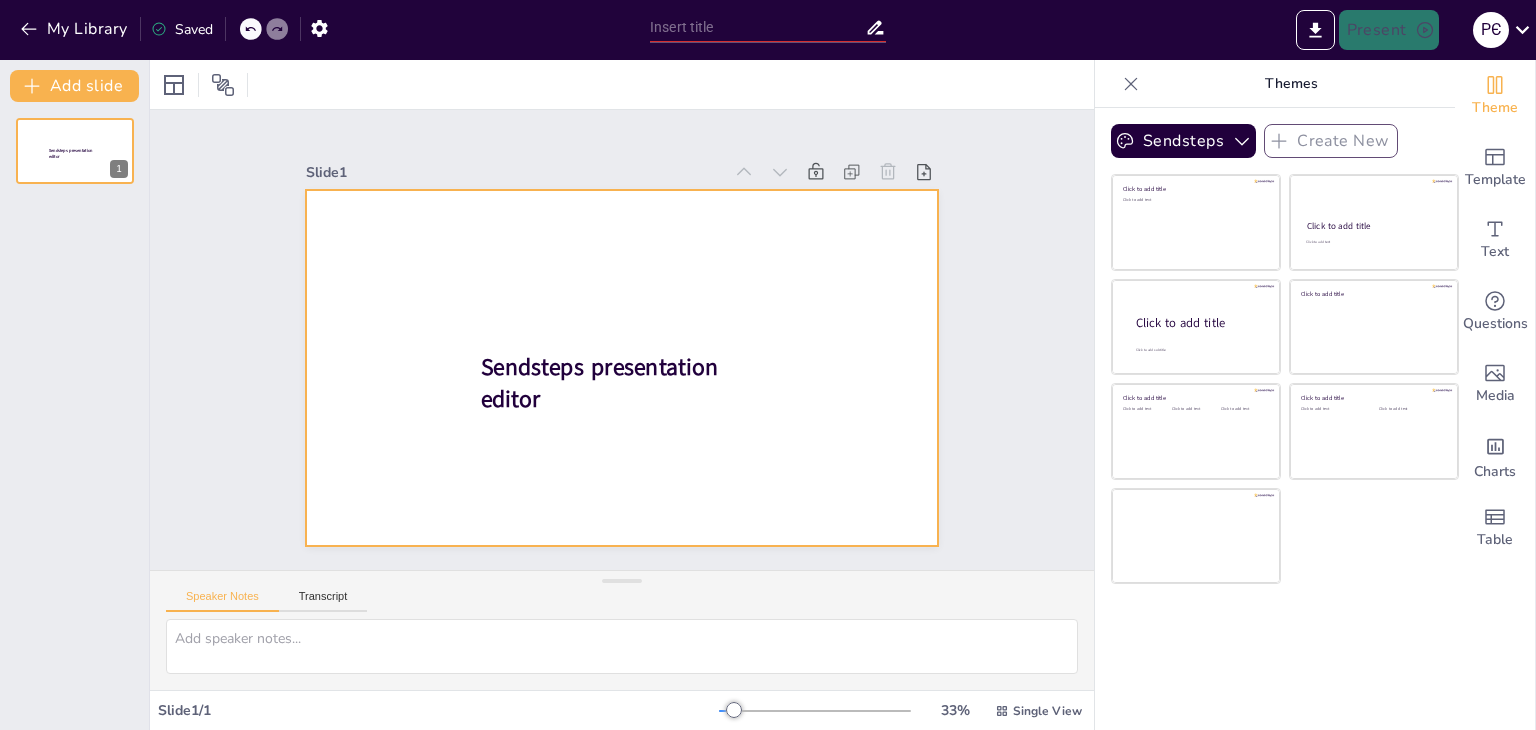 drag, startPoint x: 462, startPoint y: 422, endPoint x: 460, endPoint y: 437, distance: 15.132746 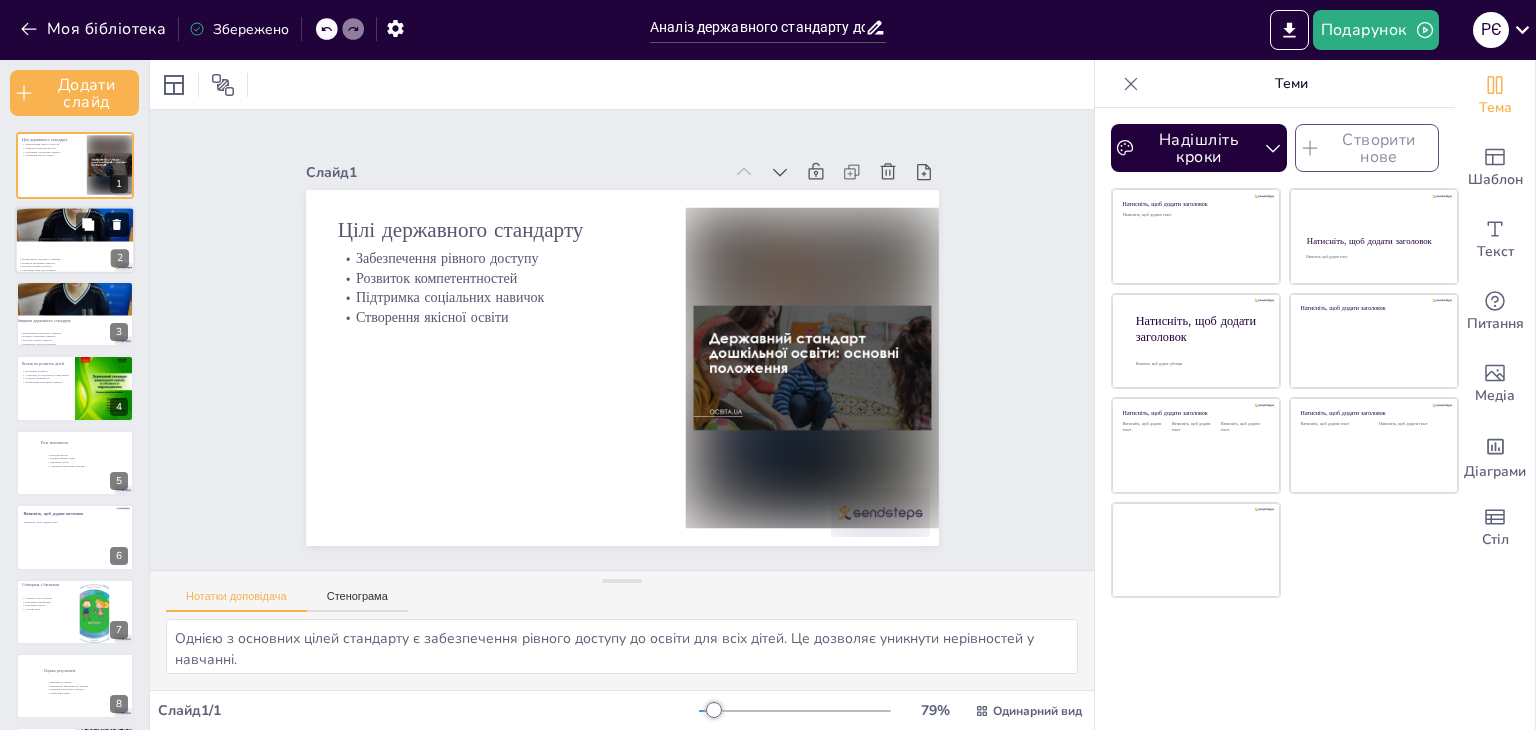 drag, startPoint x: 99, startPoint y: 236, endPoint x: 113, endPoint y: 221, distance: 20.518284 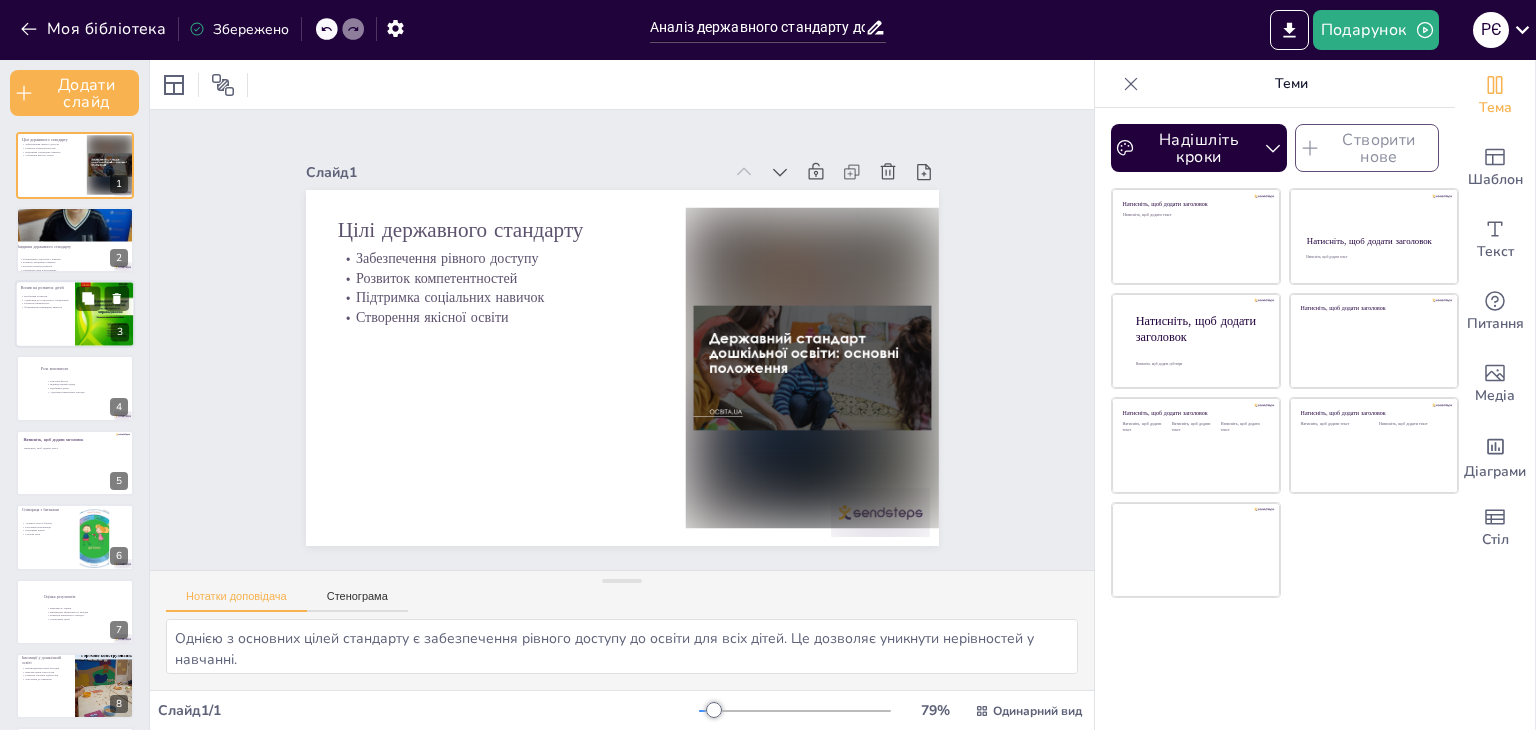 drag, startPoint x: 97, startPoint y: 324, endPoint x: 73, endPoint y: 329, distance: 24.5153 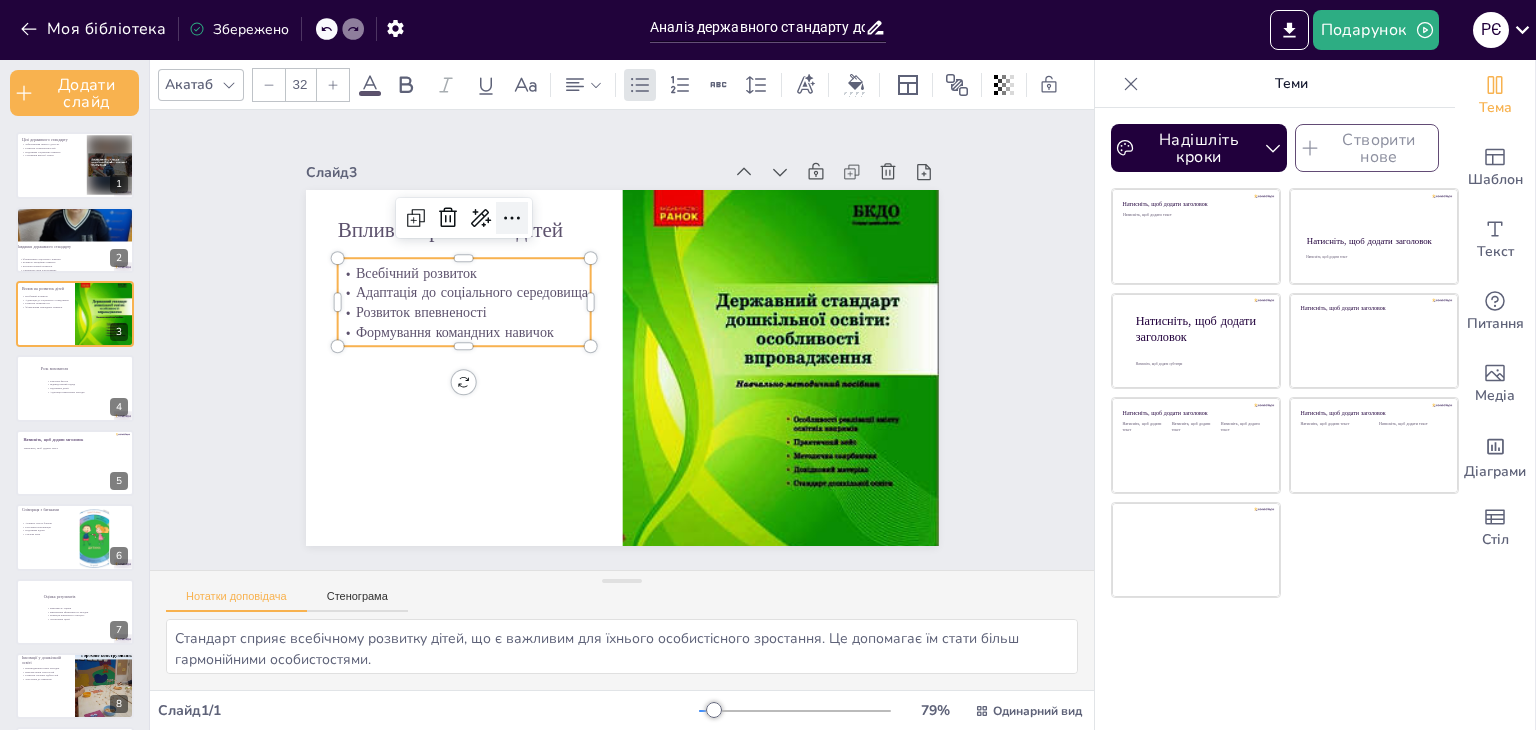 click 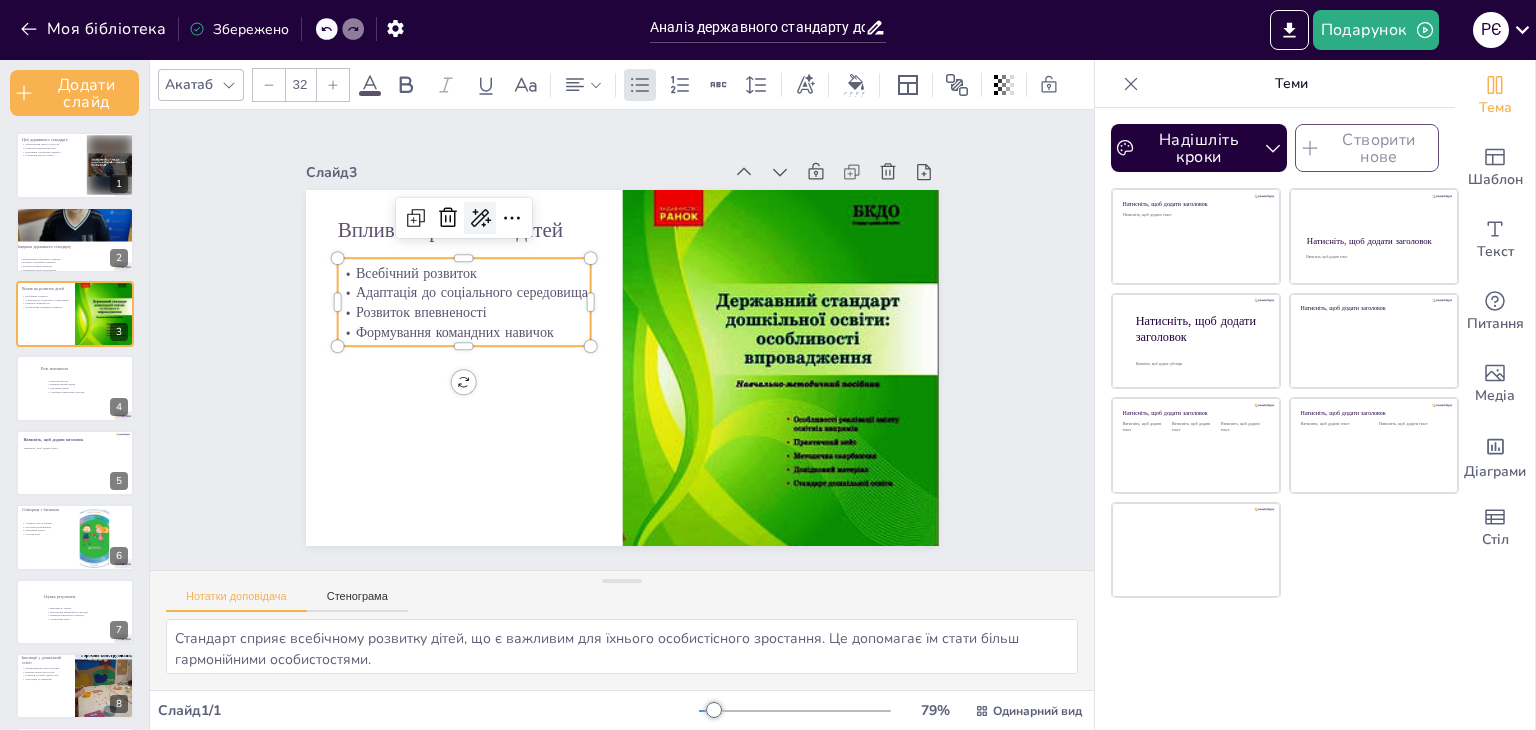 click 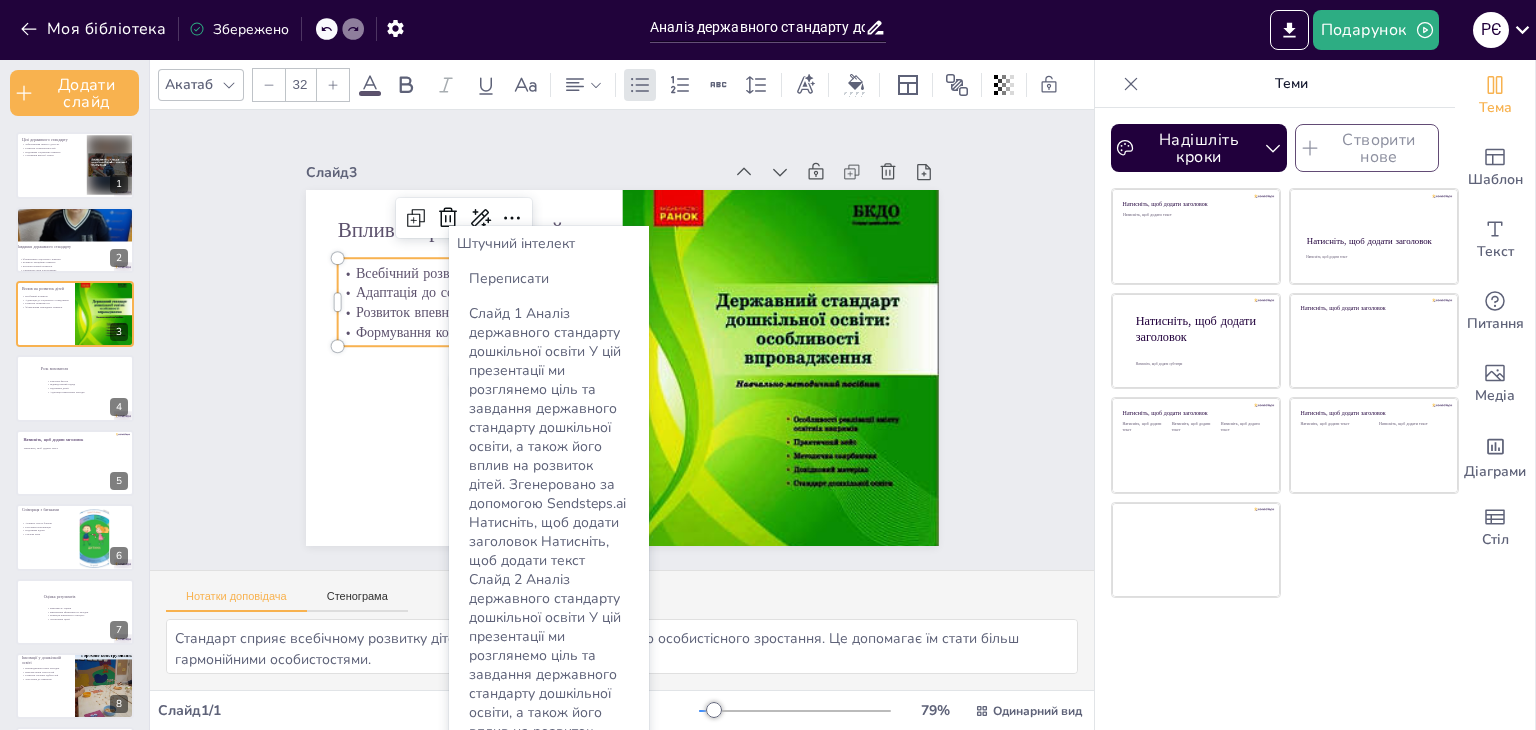 click on "Штучний інтелект" at bounding box center [516, 243] 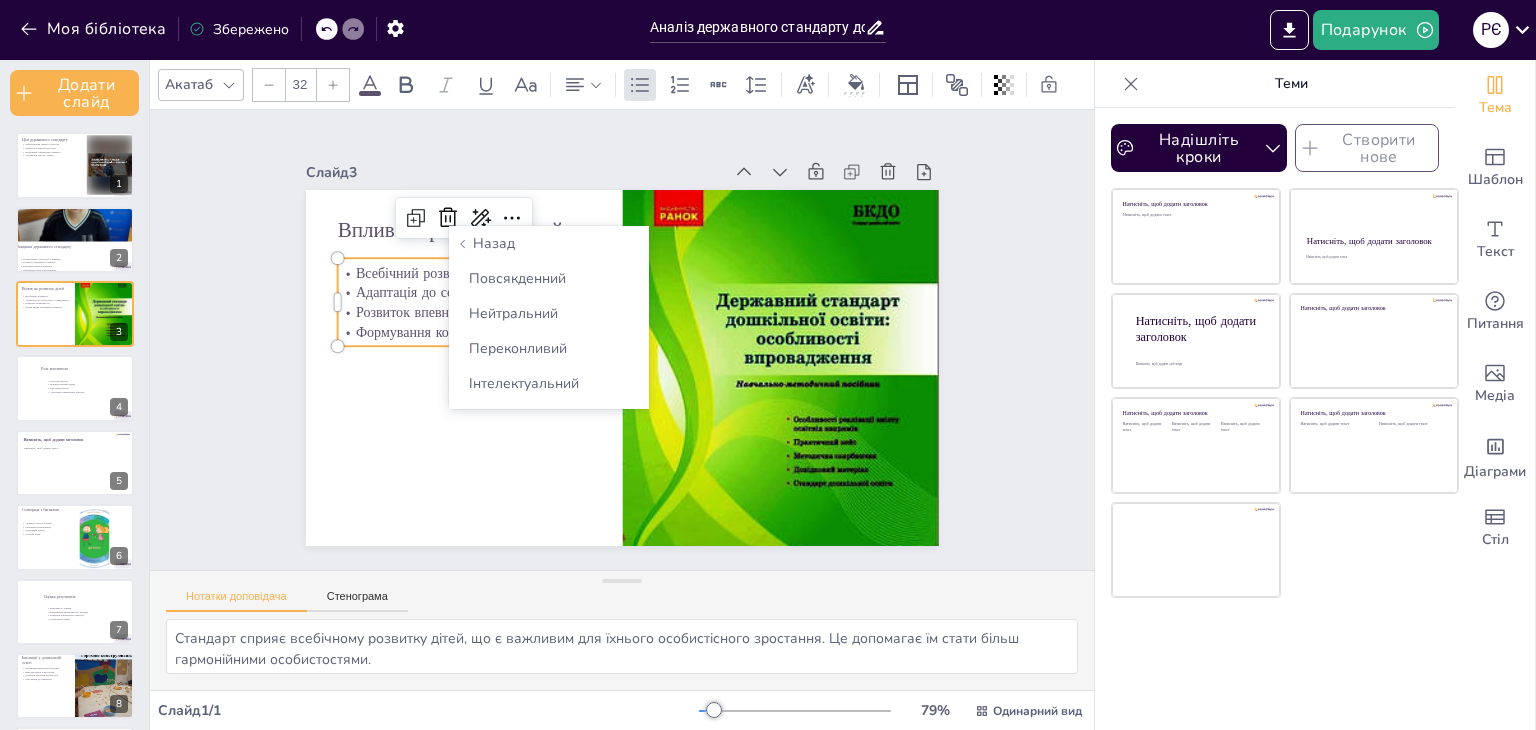 click on "Назад" at bounding box center [494, 243] 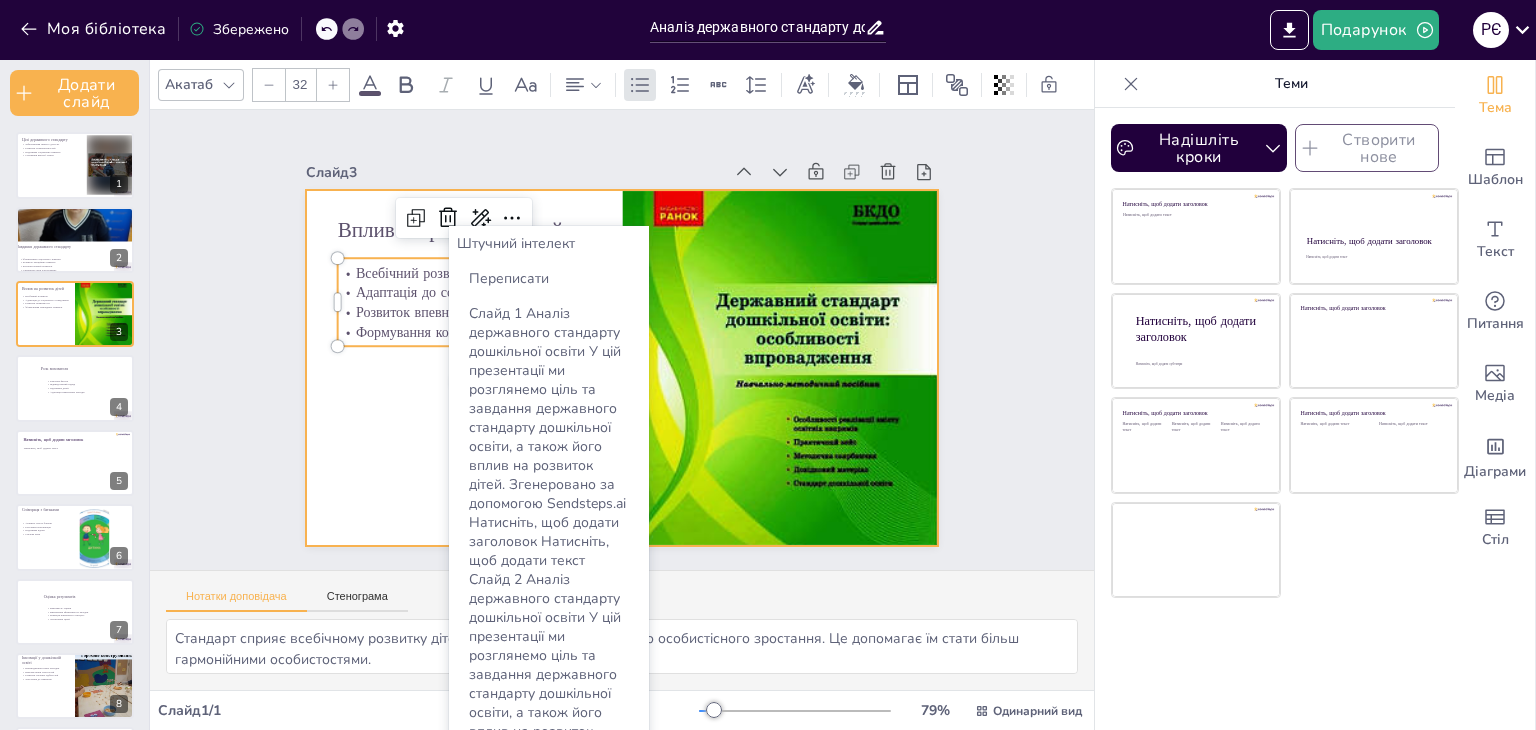 click at bounding box center [622, 368] 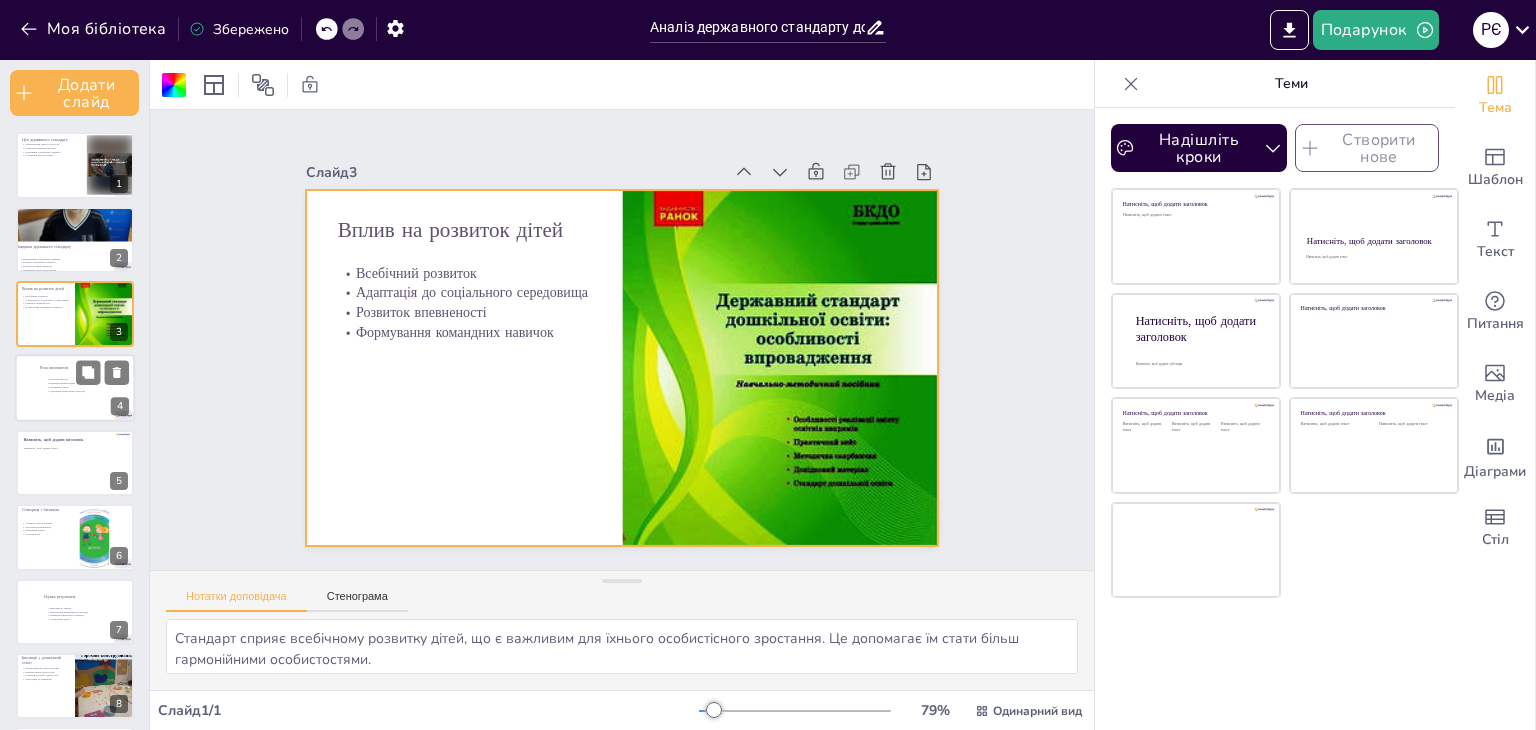 click at bounding box center [75, 389] 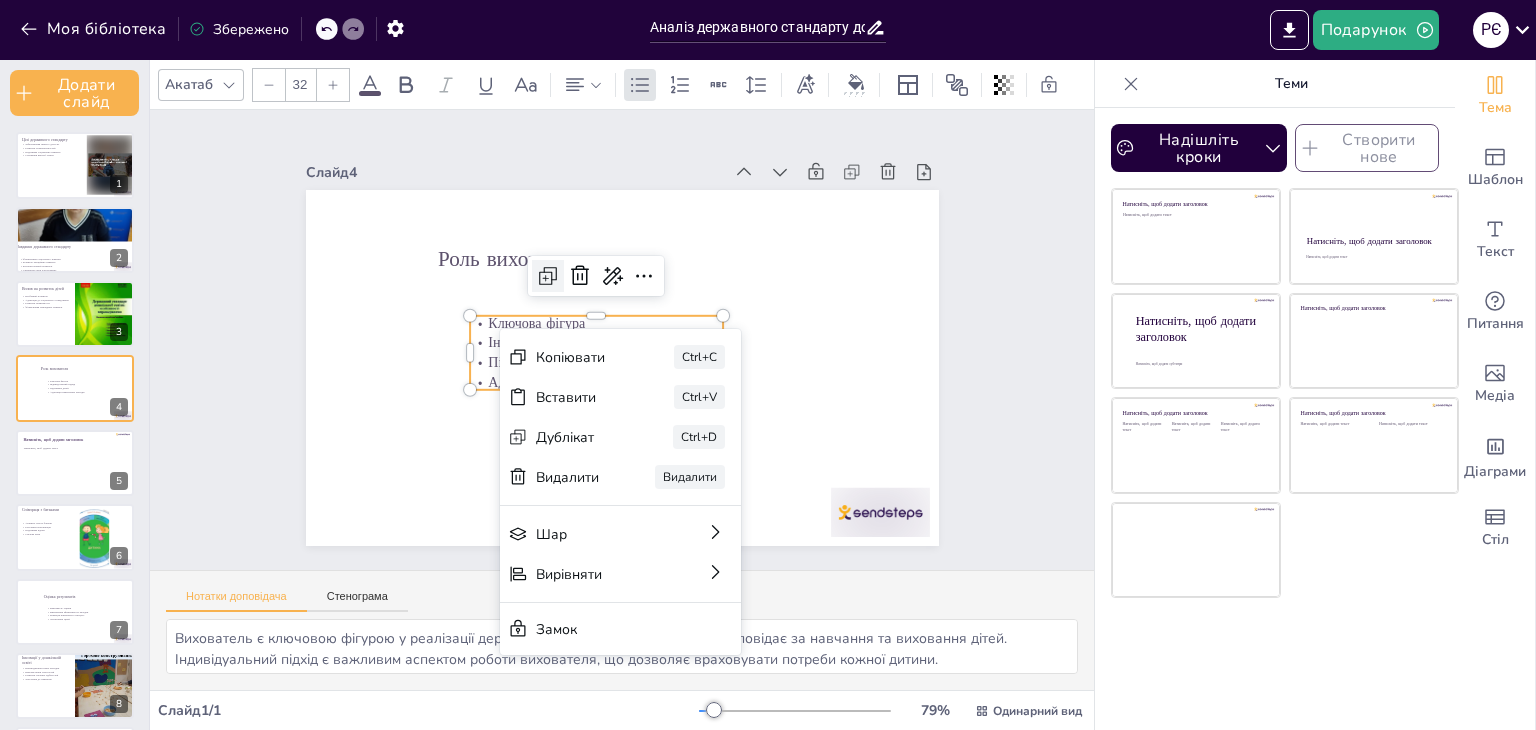 click 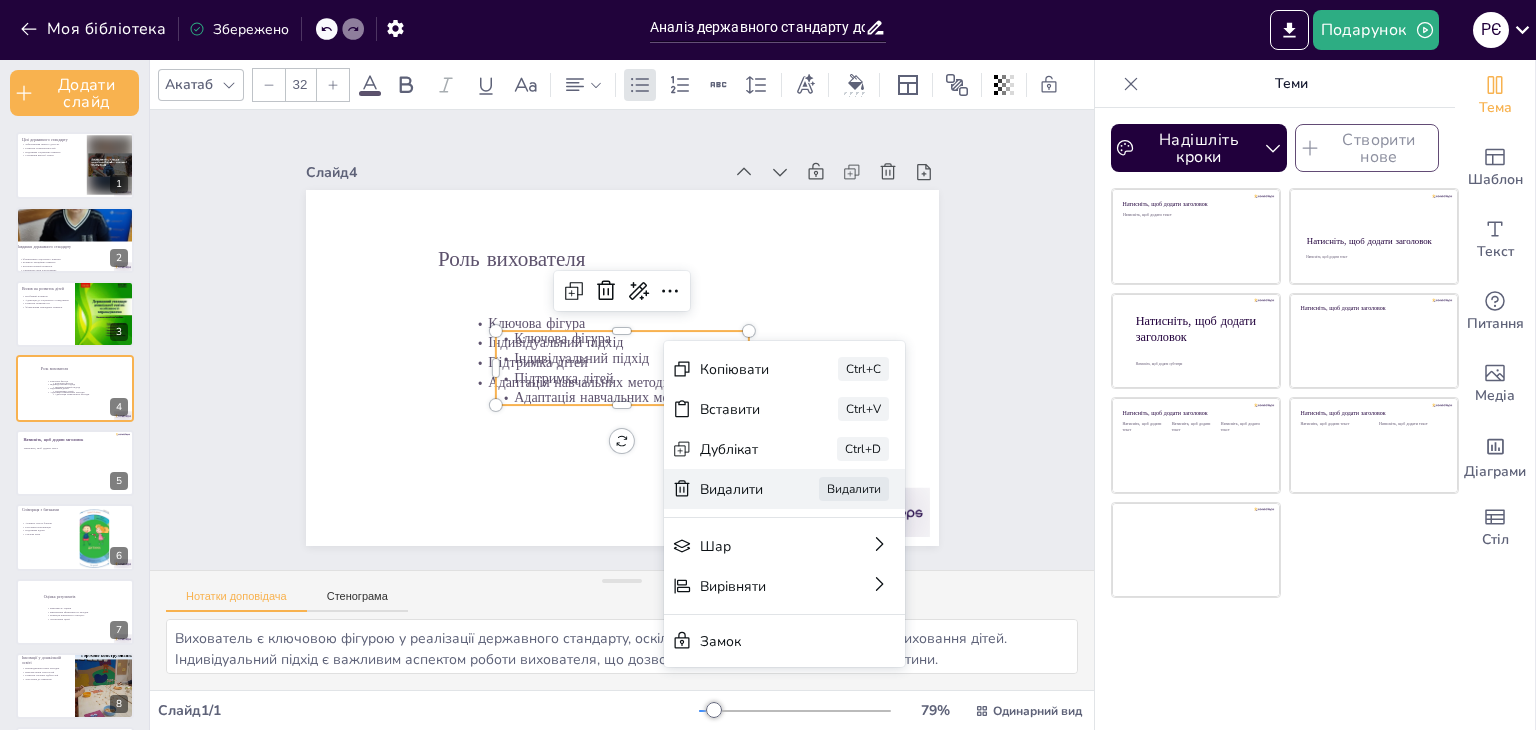 click on "Видалити Видалити" at bounding box center [784, 489] 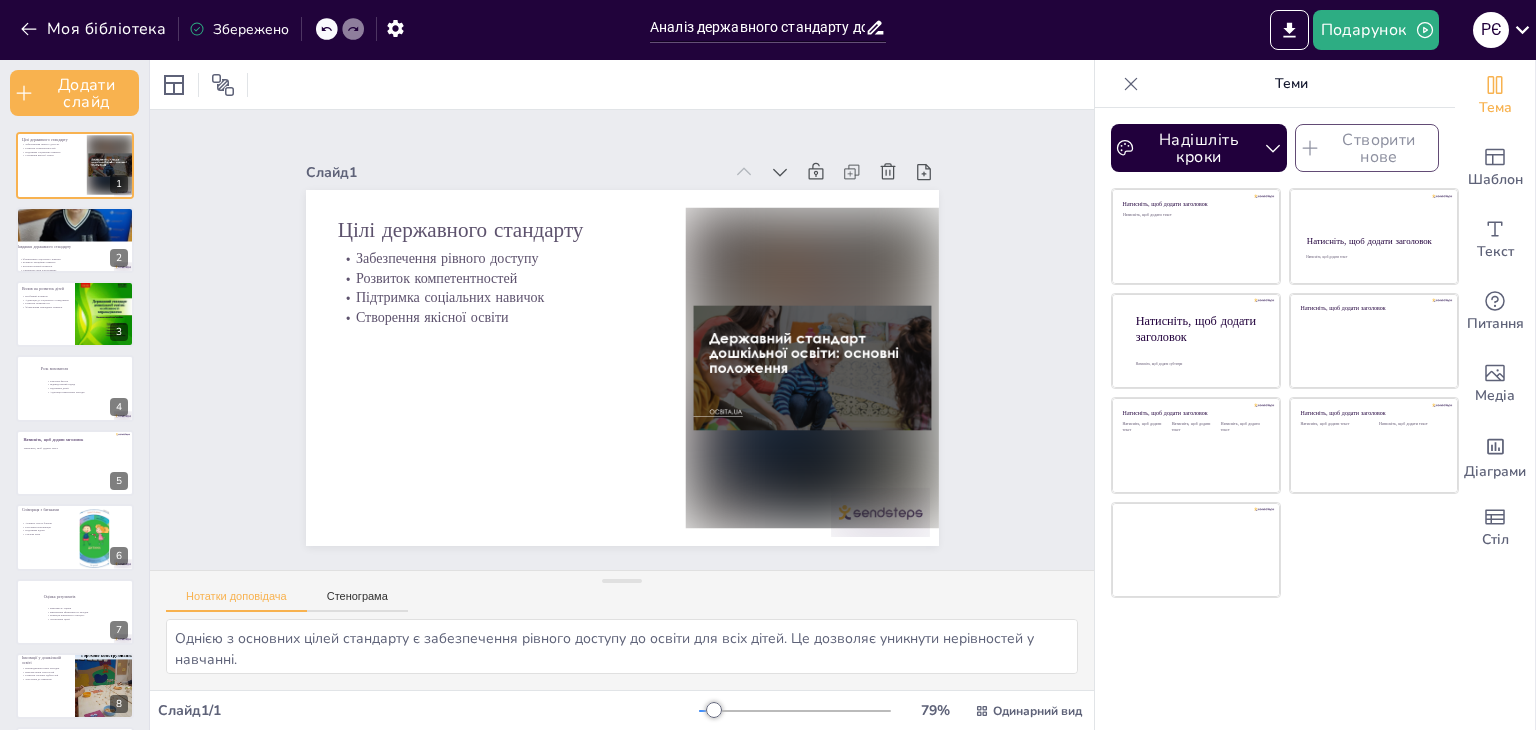 scroll, scrollTop: 124, scrollLeft: 0, axis: vertical 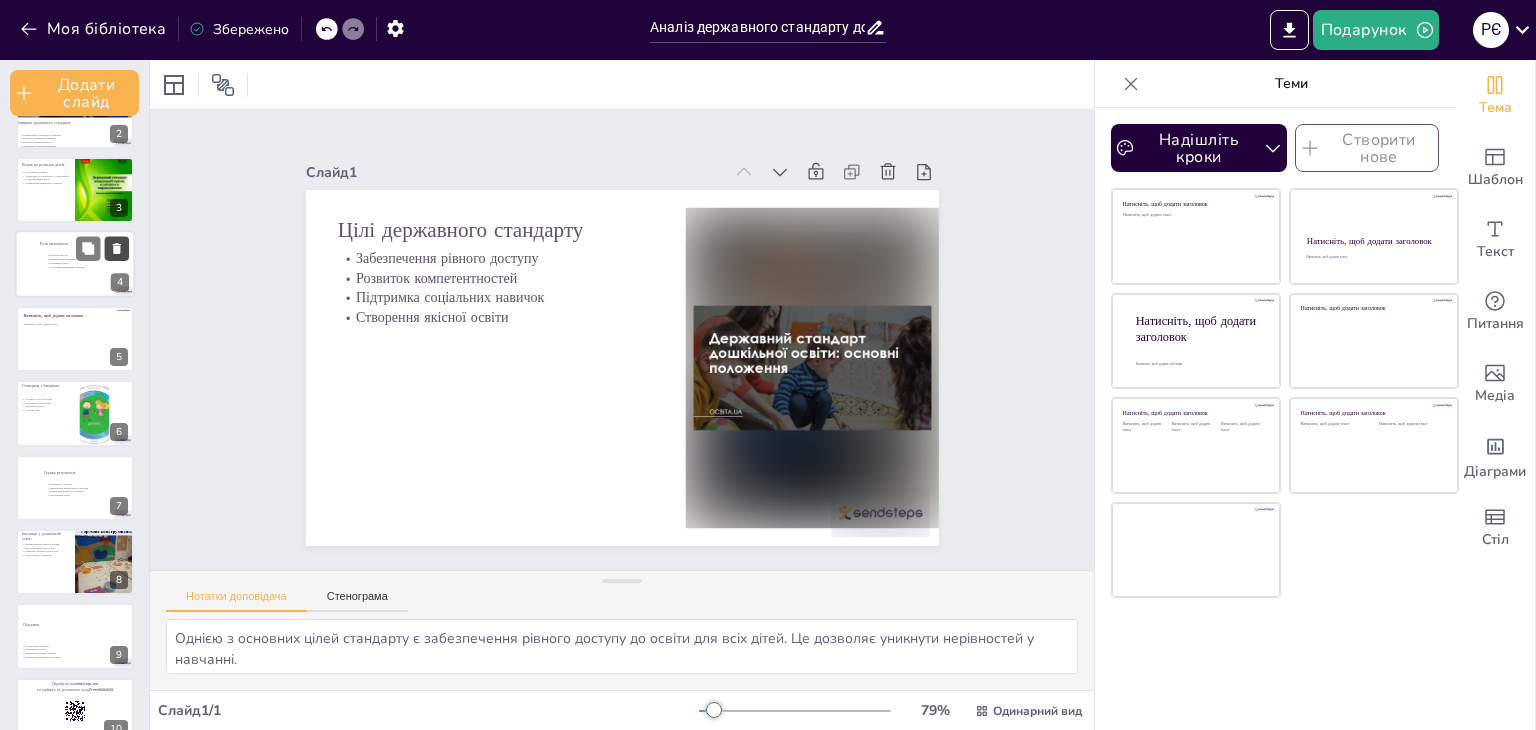 click at bounding box center [102, 249] 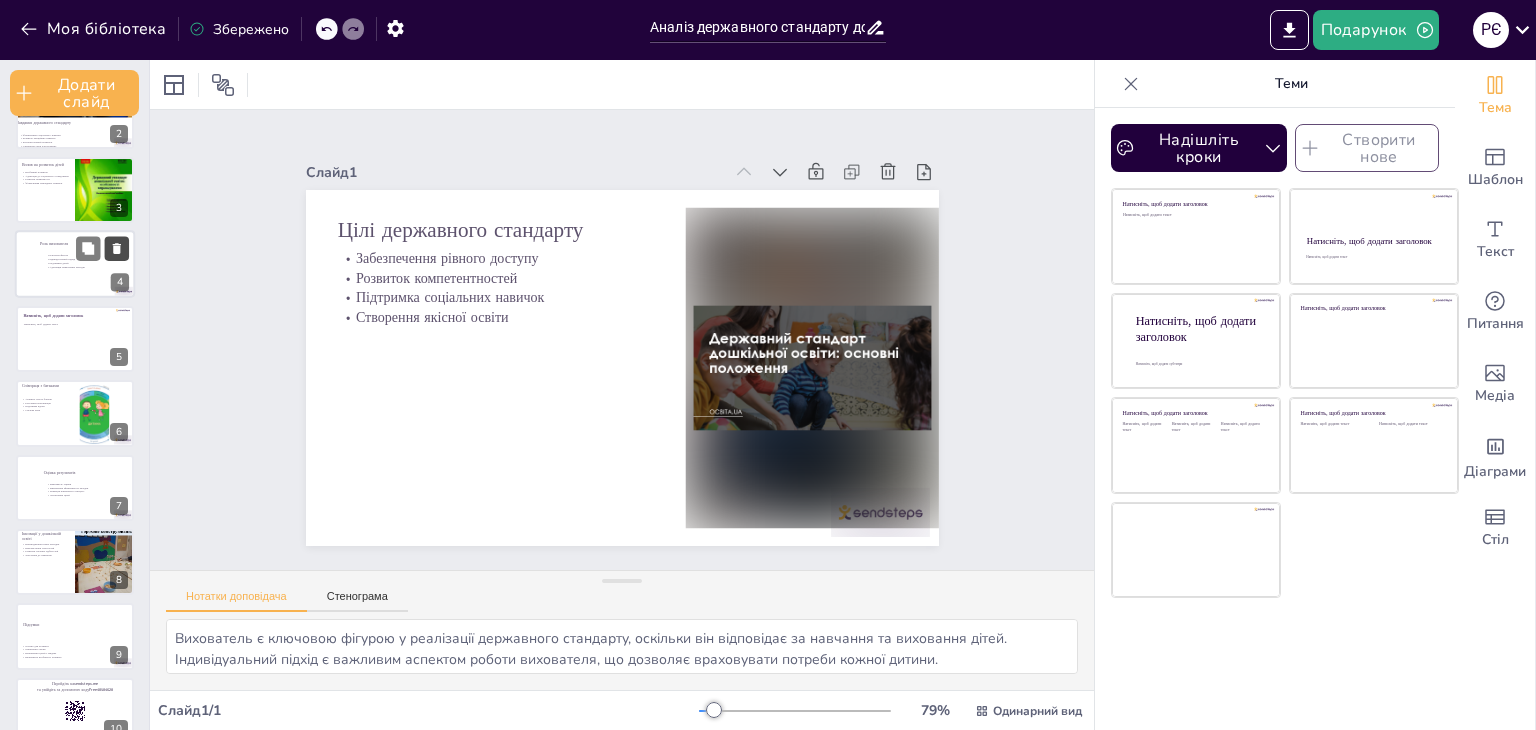 scroll, scrollTop: 0, scrollLeft: 0, axis: both 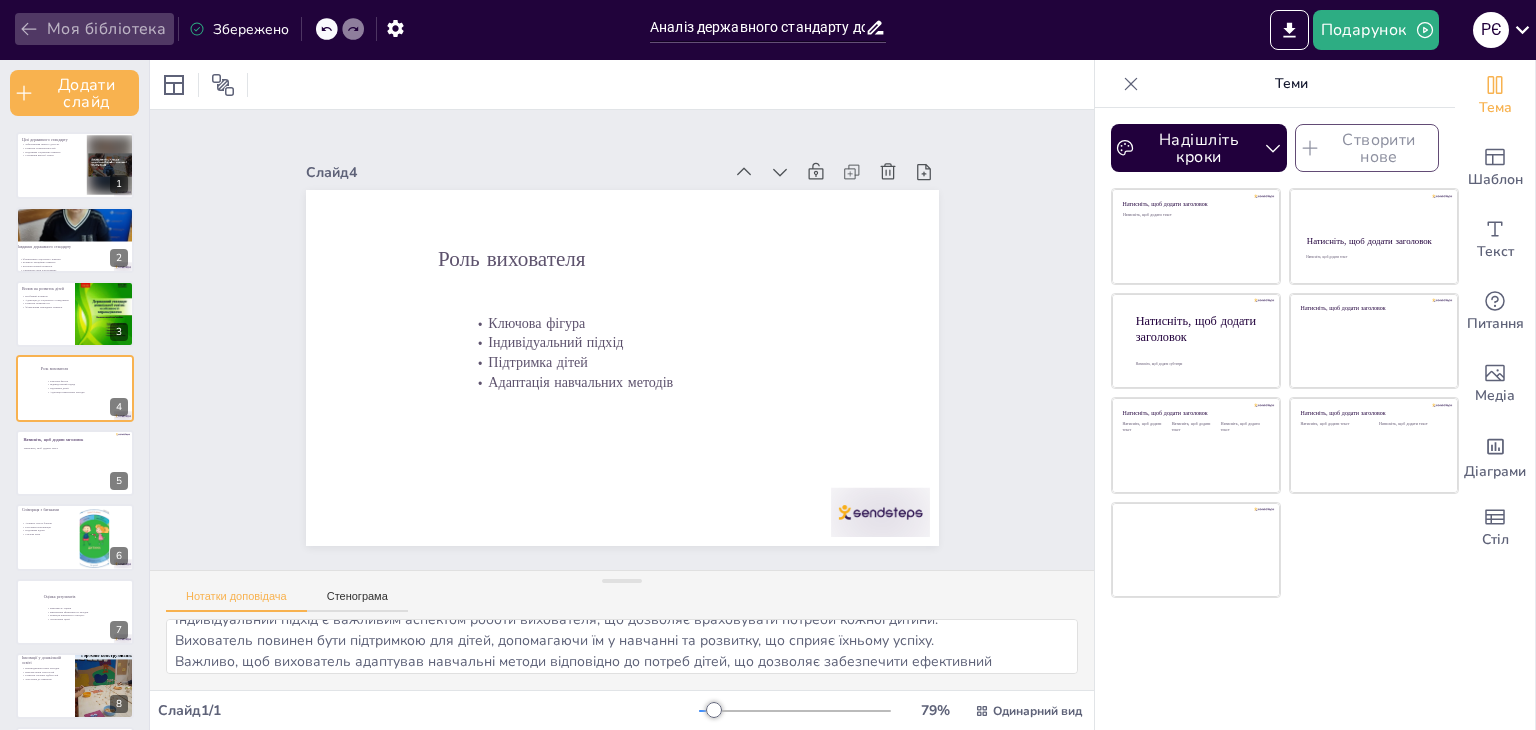 click 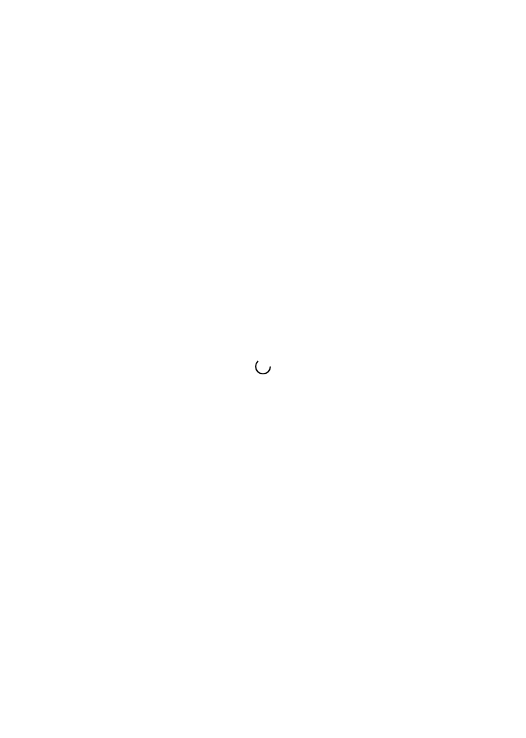 scroll, scrollTop: 0, scrollLeft: 0, axis: both 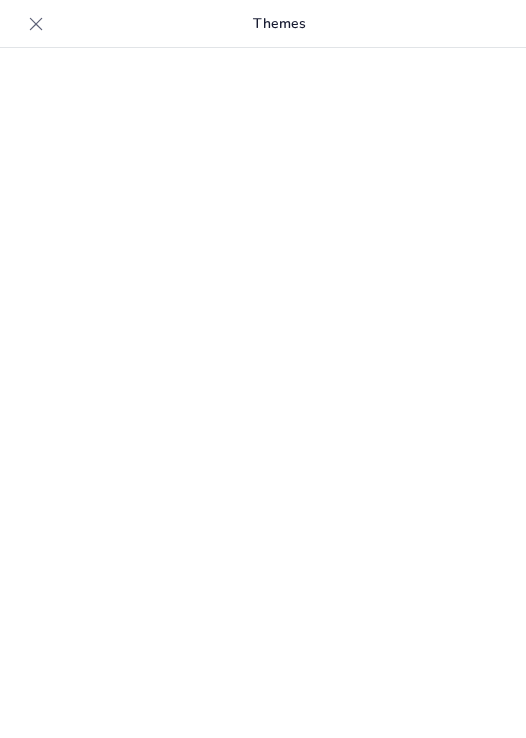 type on "Державний стандарт дошкільної освіти: ключові аспекти та вимоги" 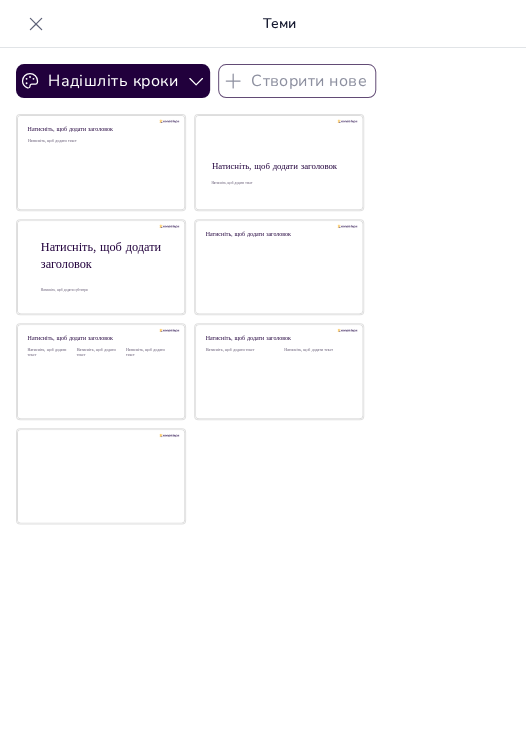 scroll, scrollTop: 0, scrollLeft: 0, axis: both 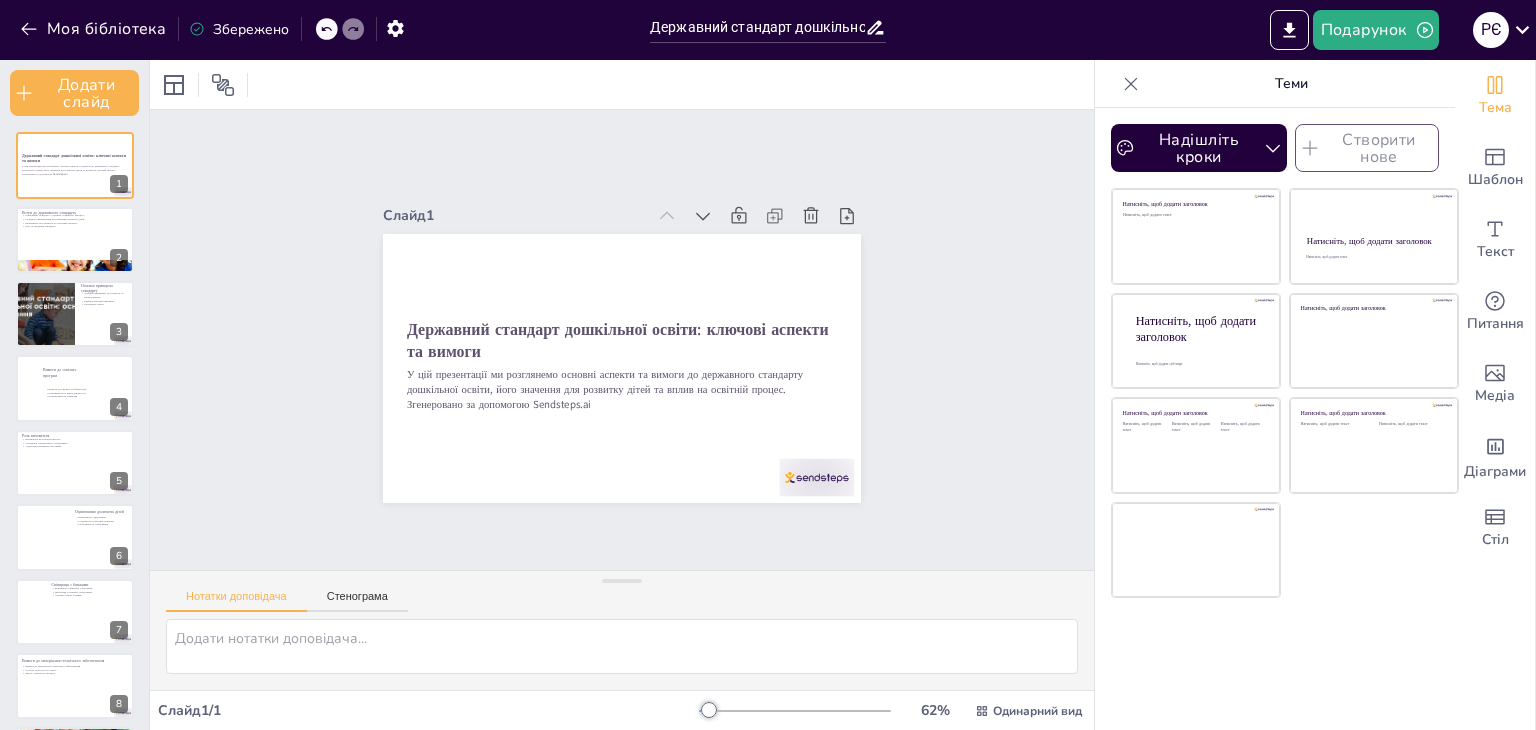 checkbox on "true" 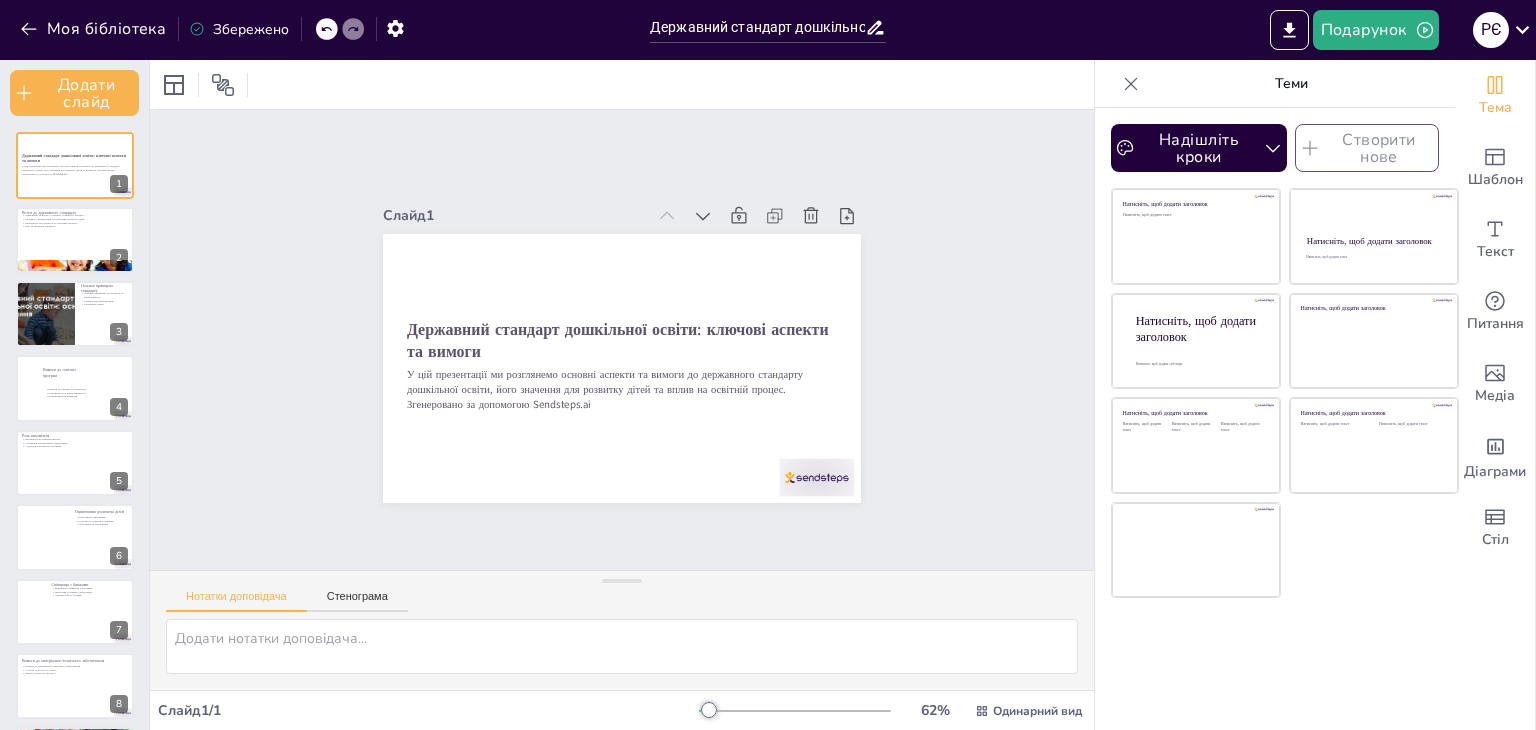 checkbox on "true" 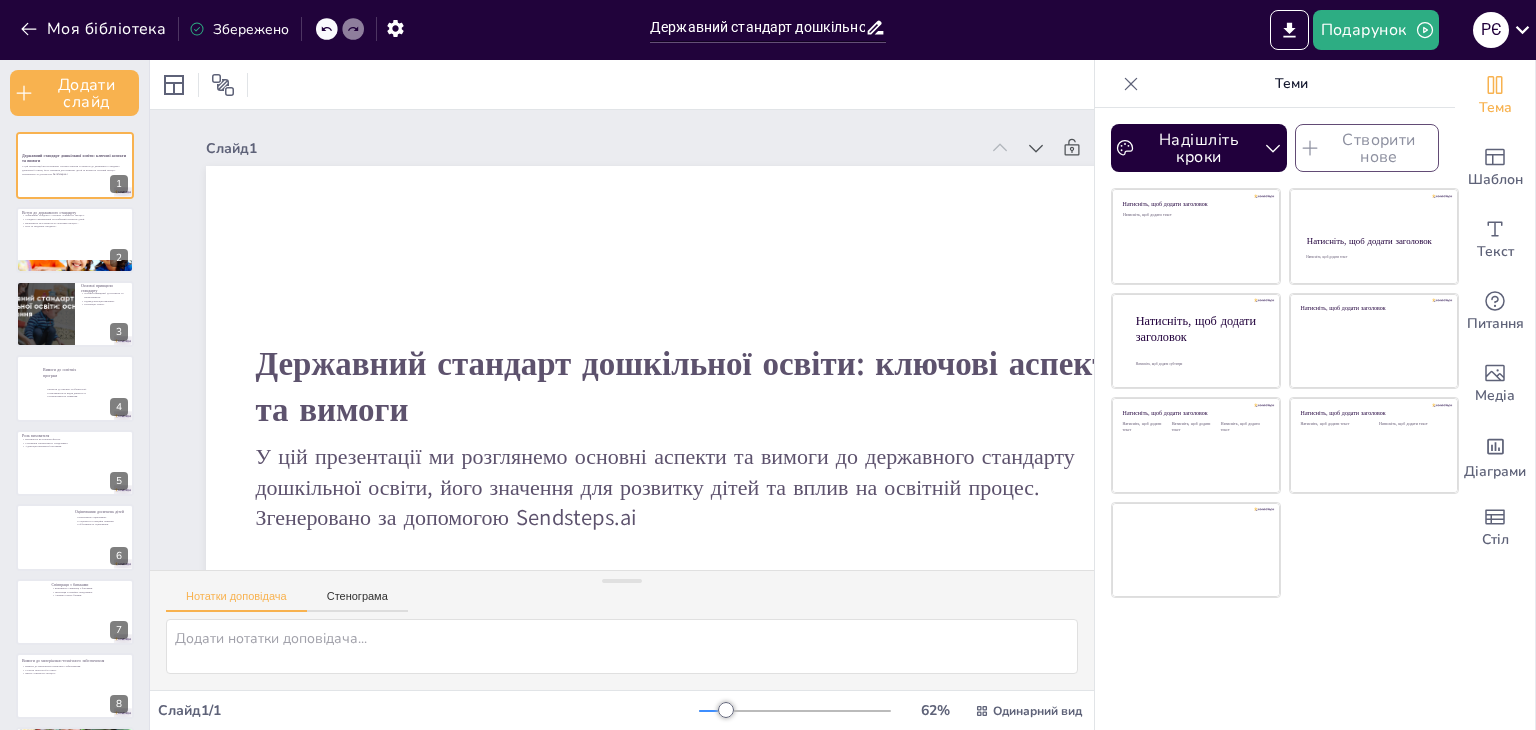 checkbox on "true" 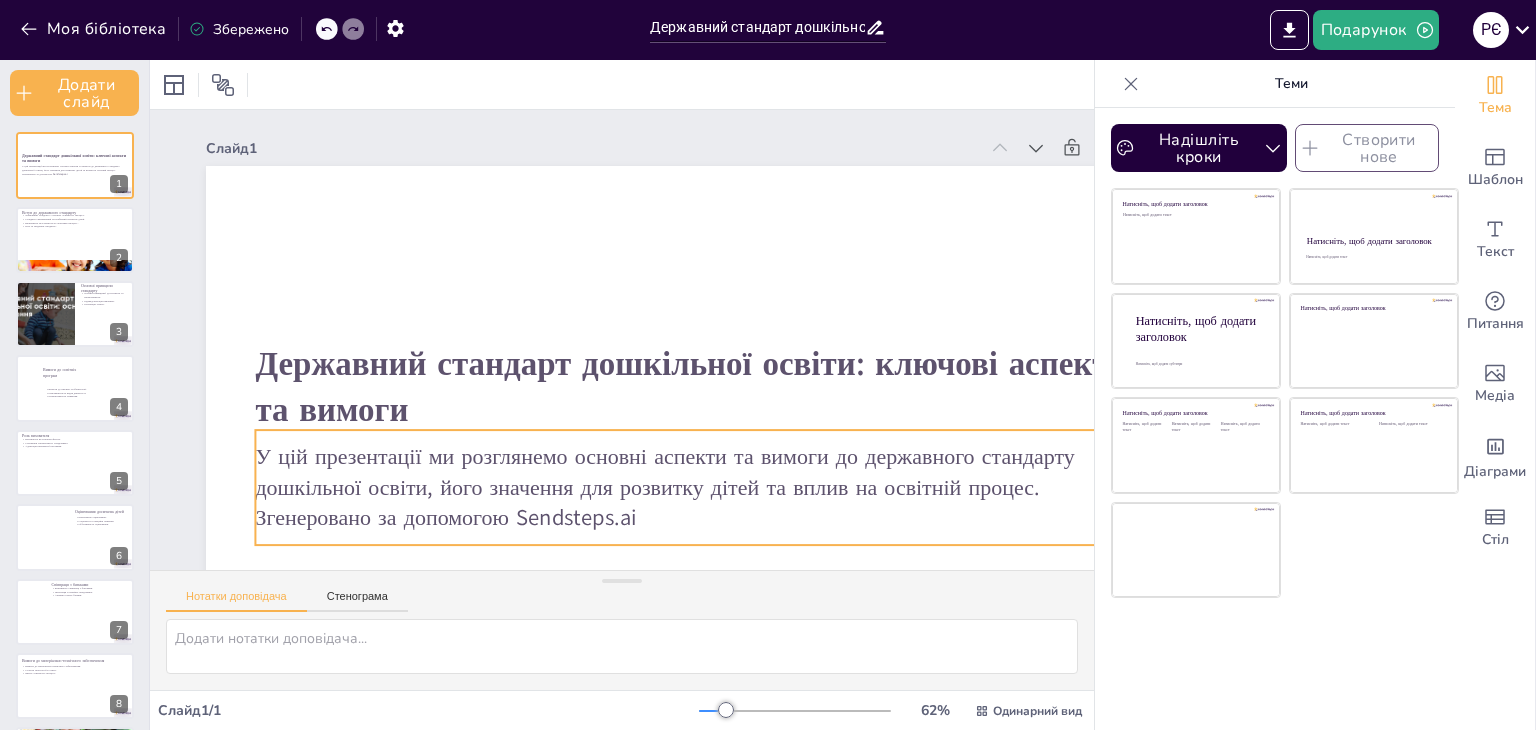 checkbox on "true" 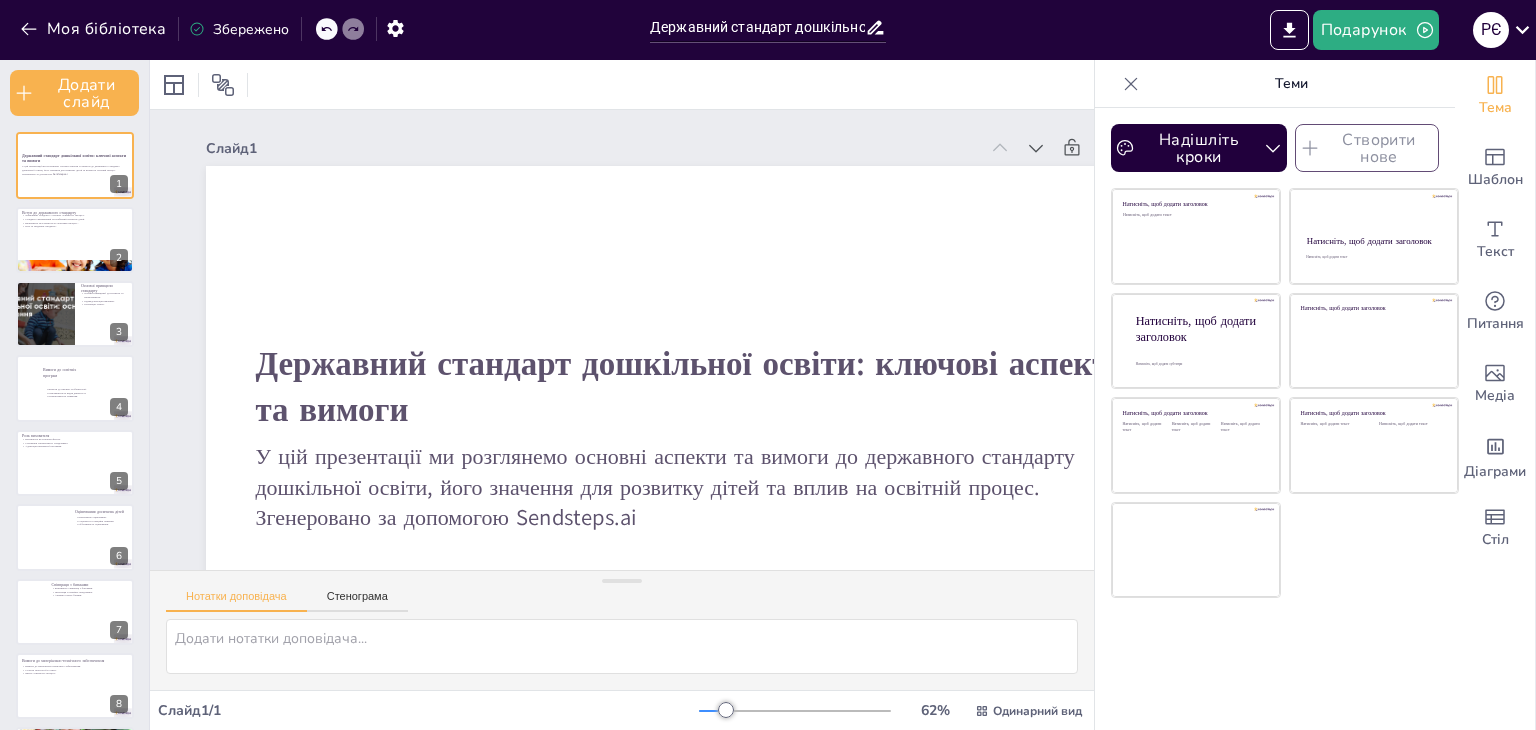 checkbox on "true" 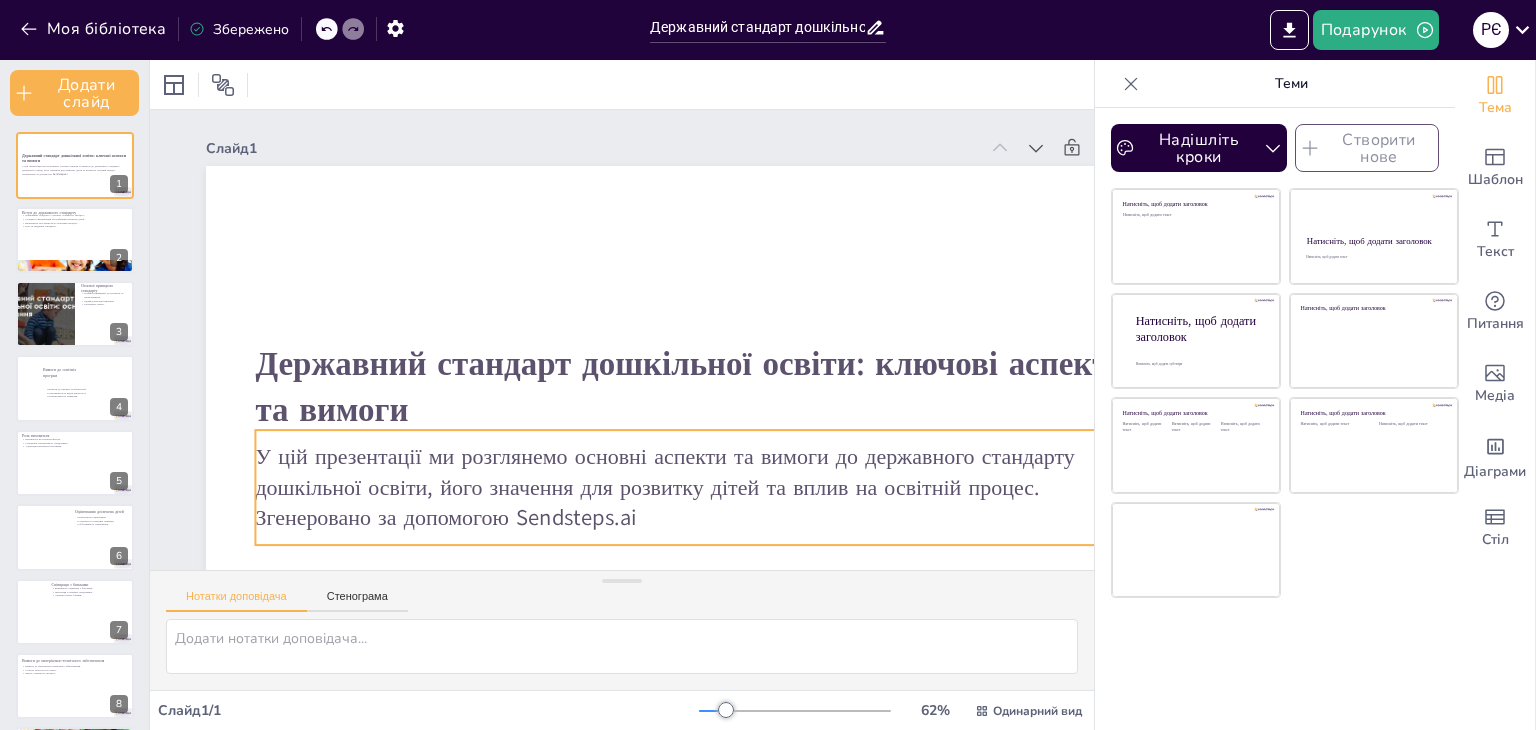 checkbox on "true" 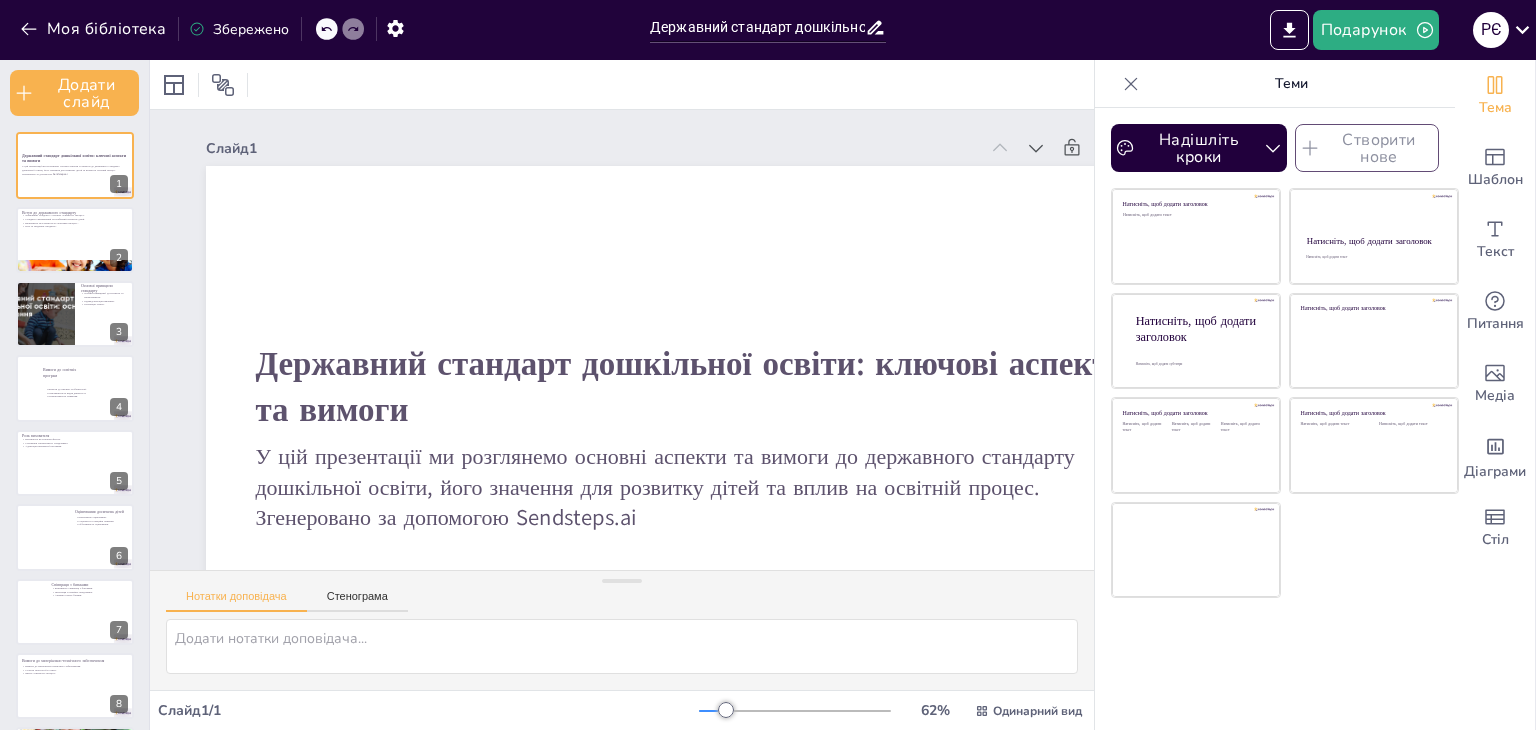 checkbox on "true" 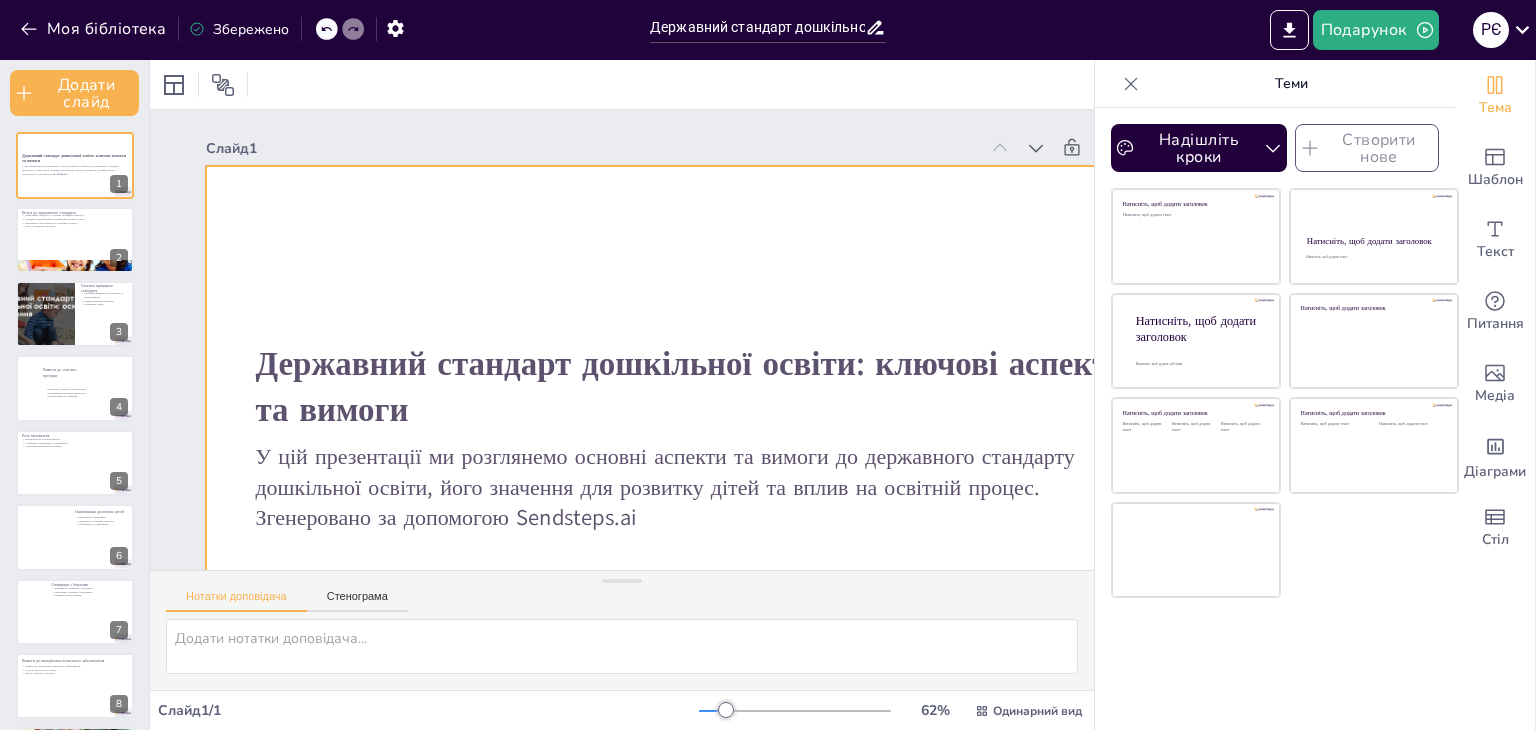 checkbox on "true" 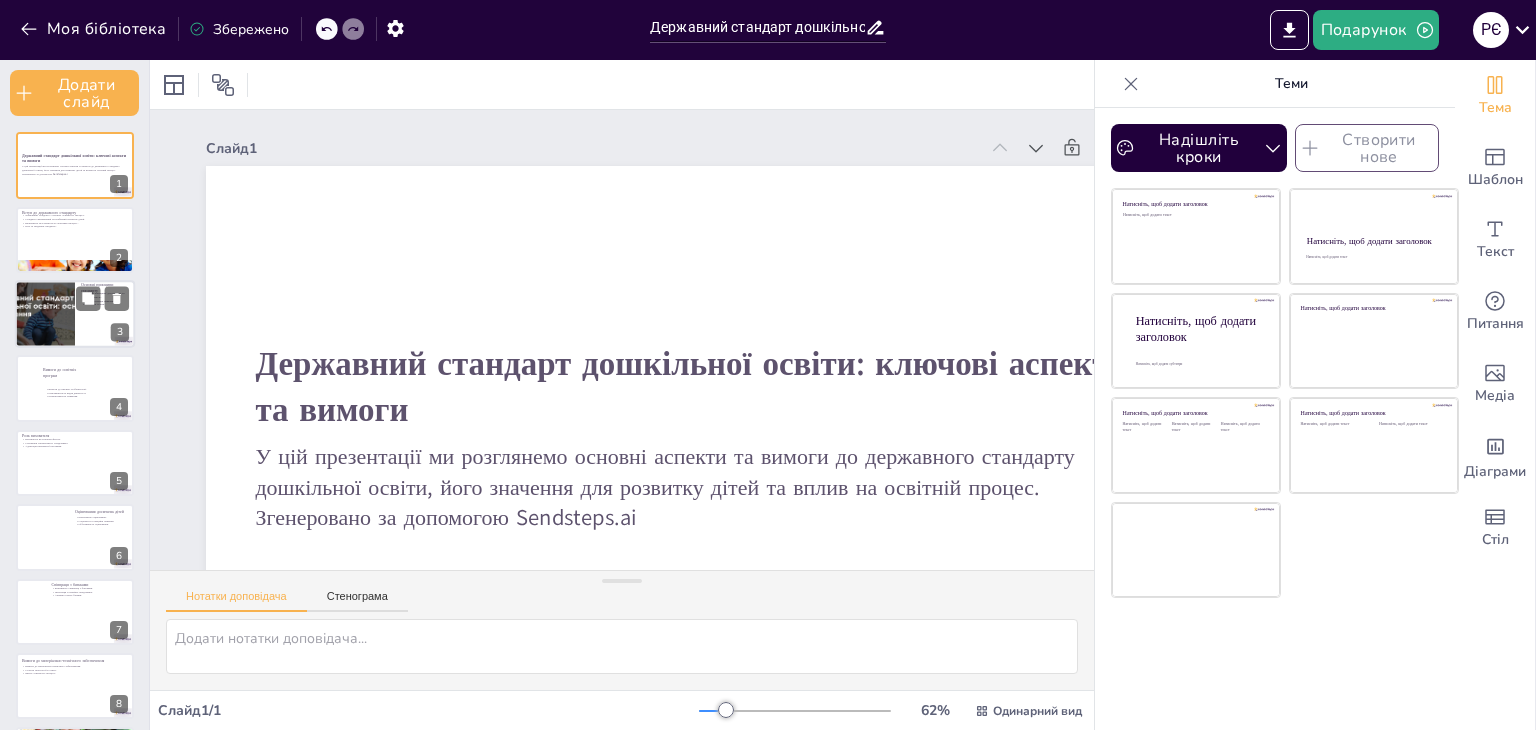 checkbox on "true" 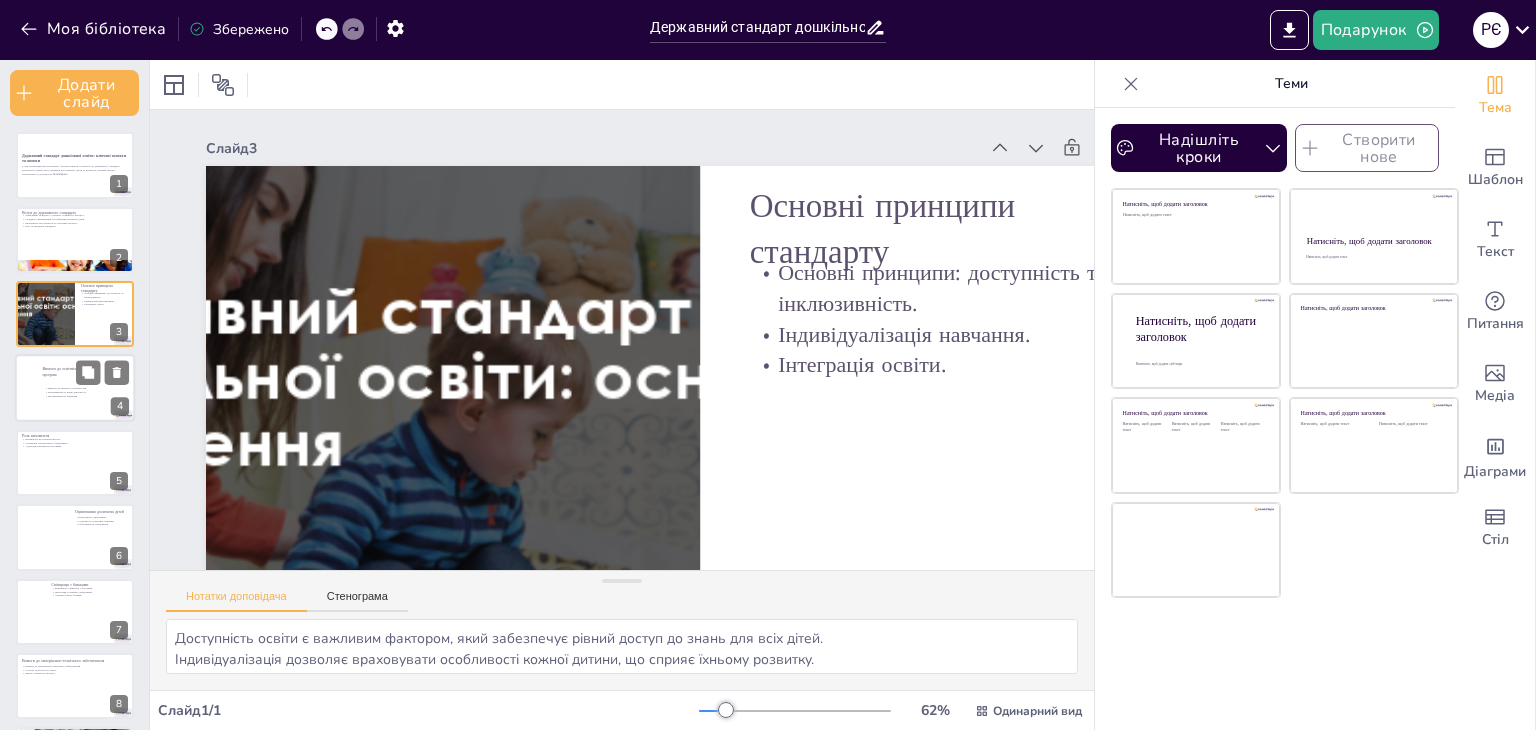 checkbox on "true" 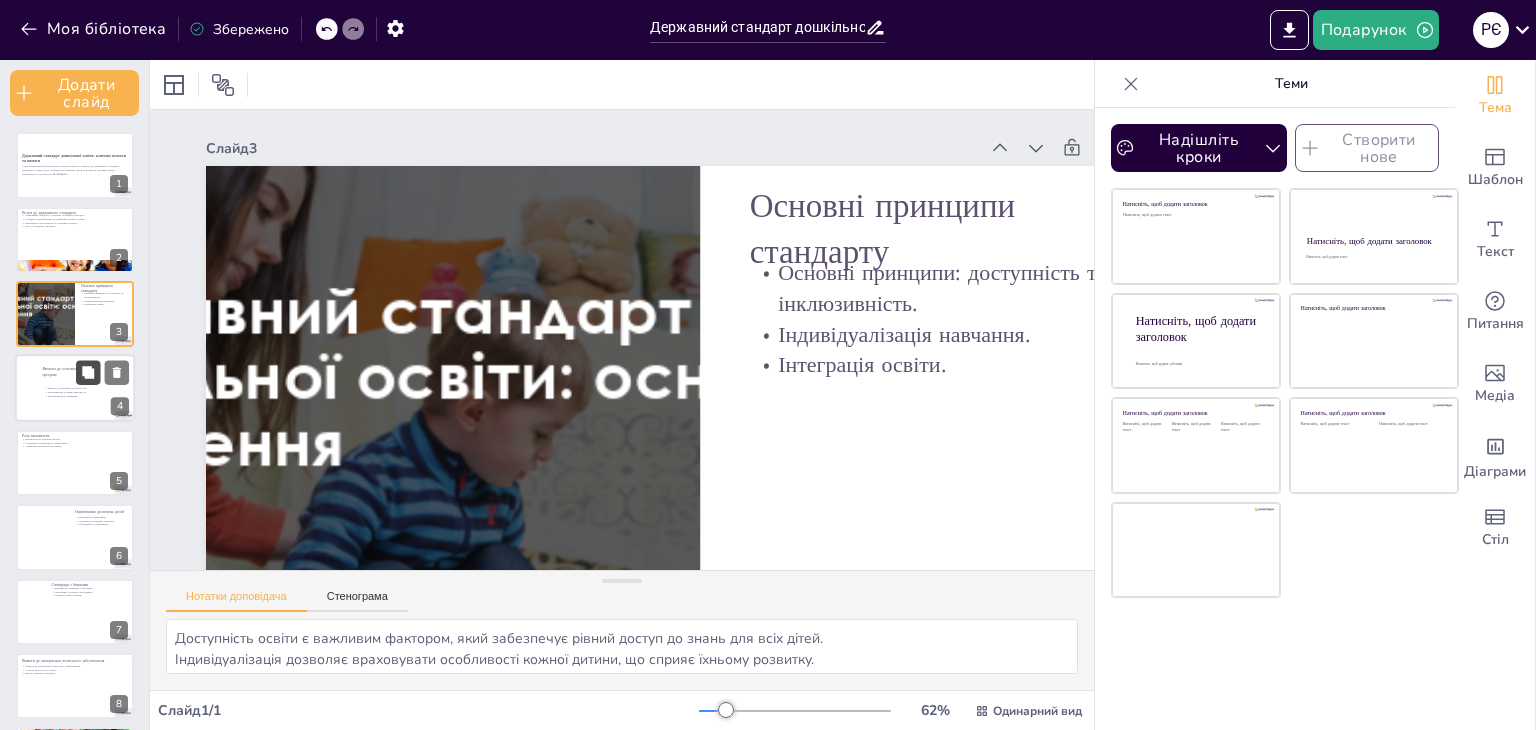 checkbox on "true" 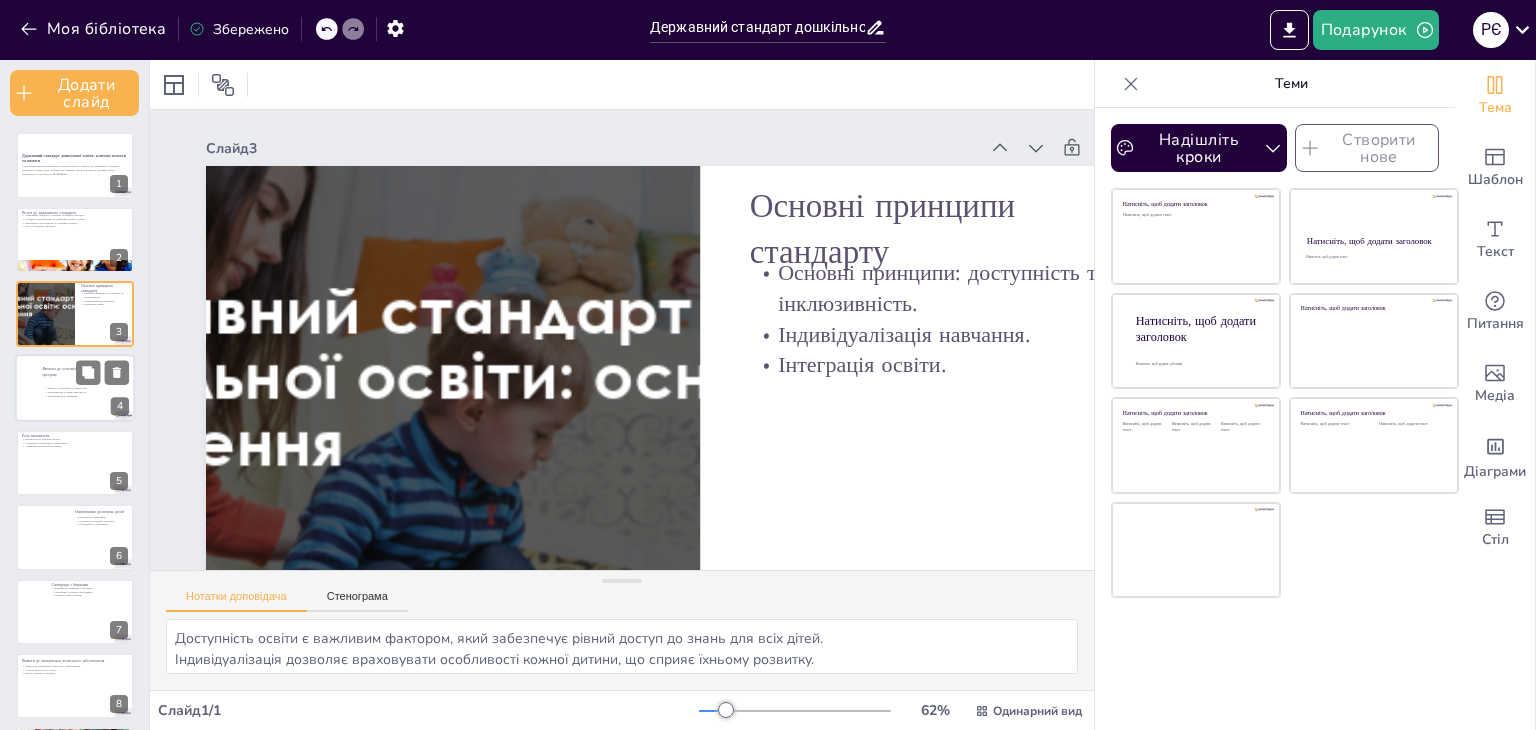 checkbox on "true" 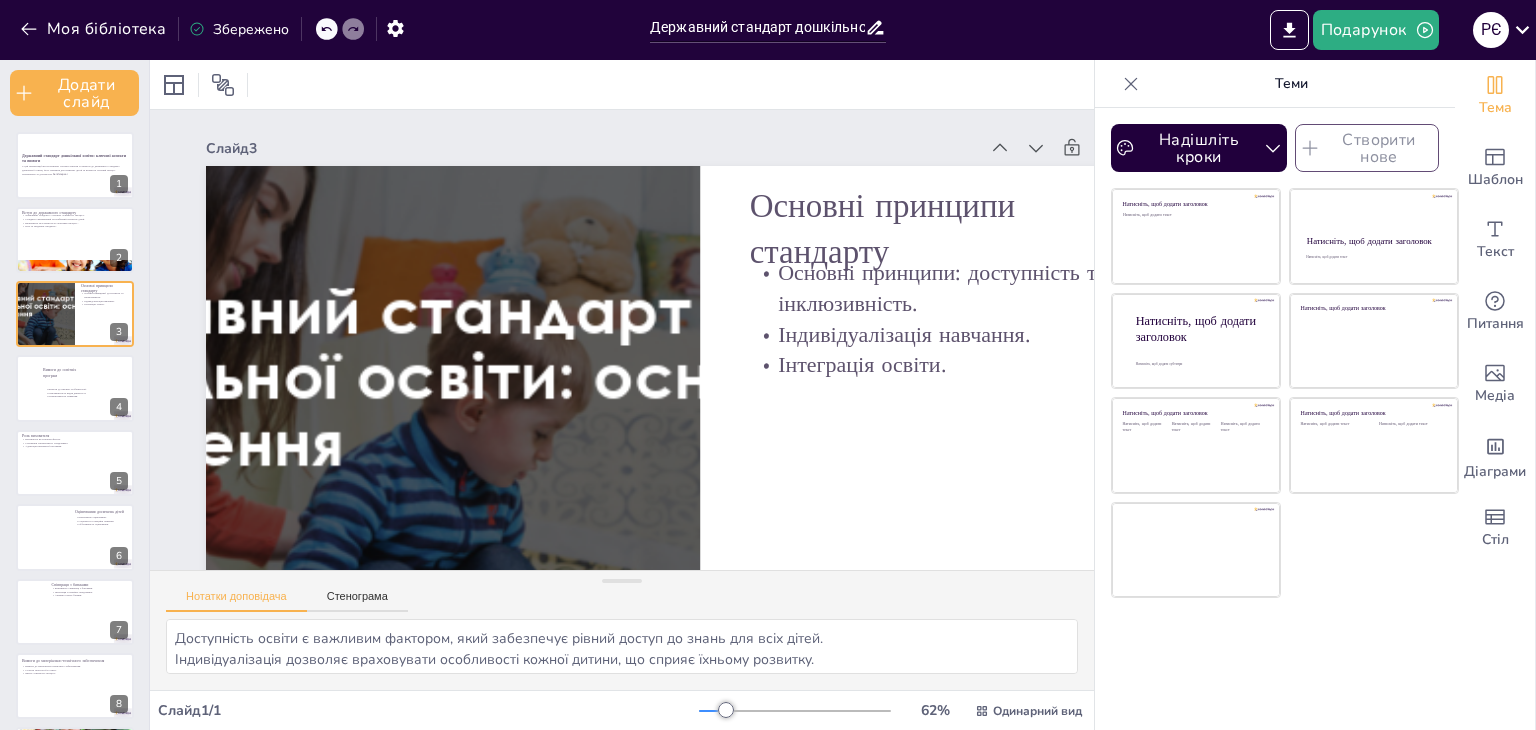 checkbox on "true" 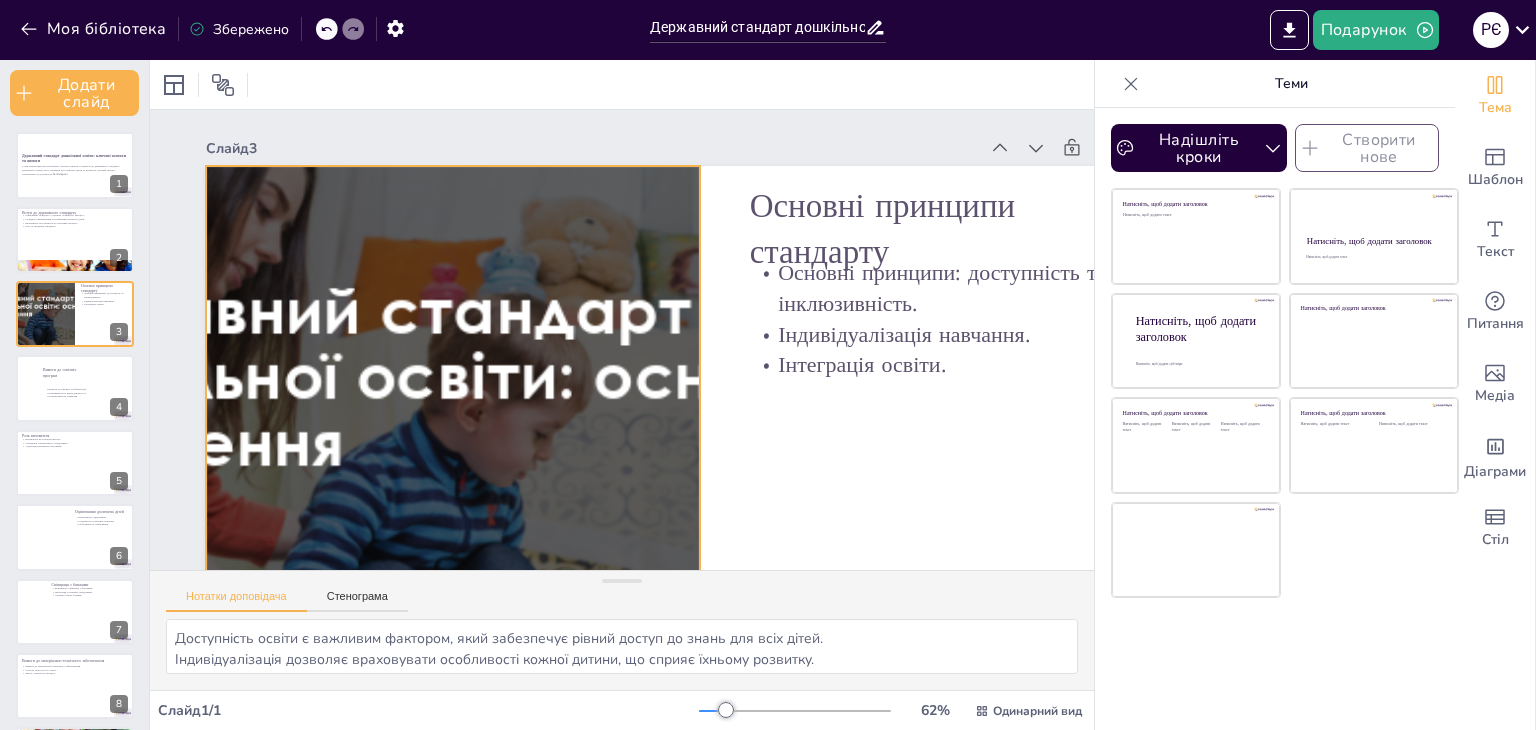 checkbox on "true" 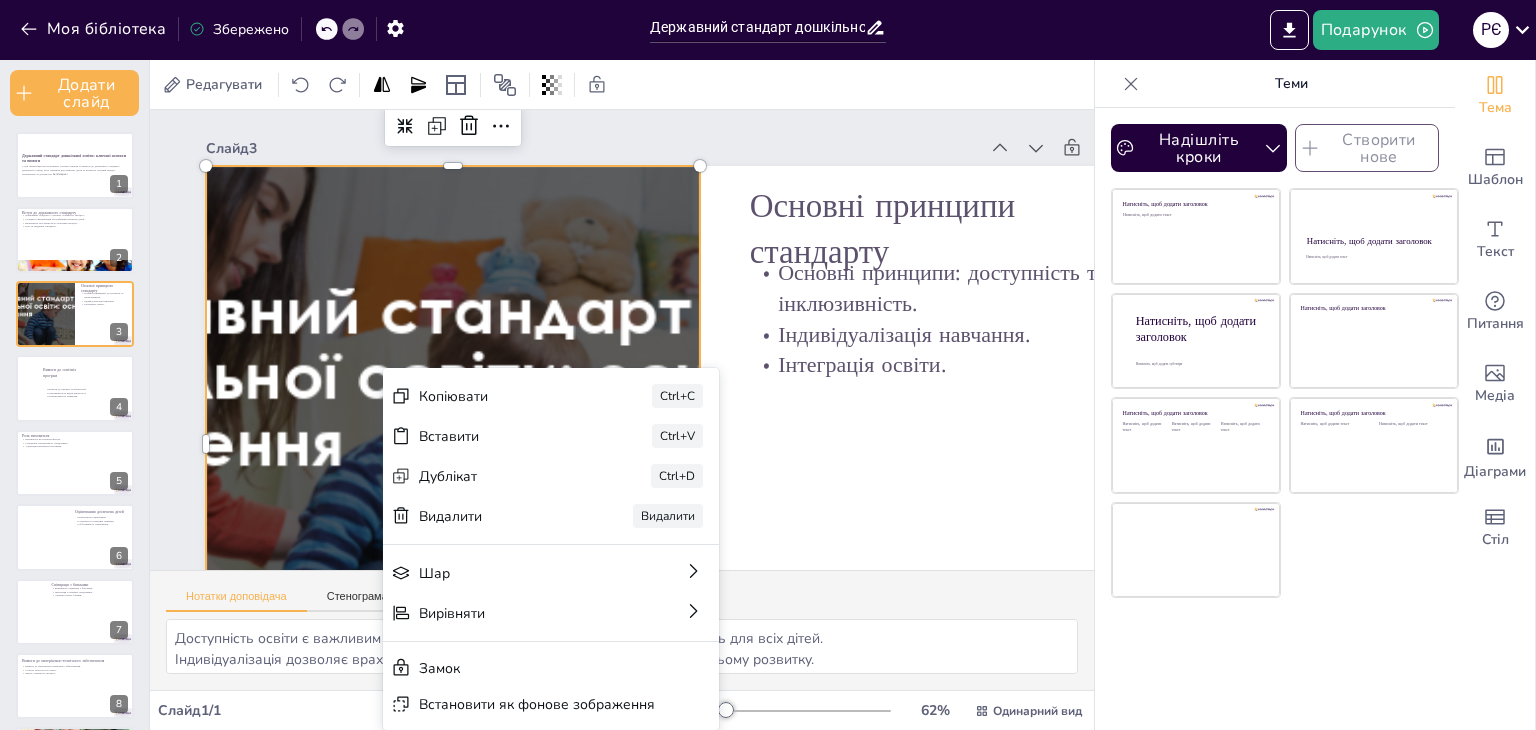 checkbox on "true" 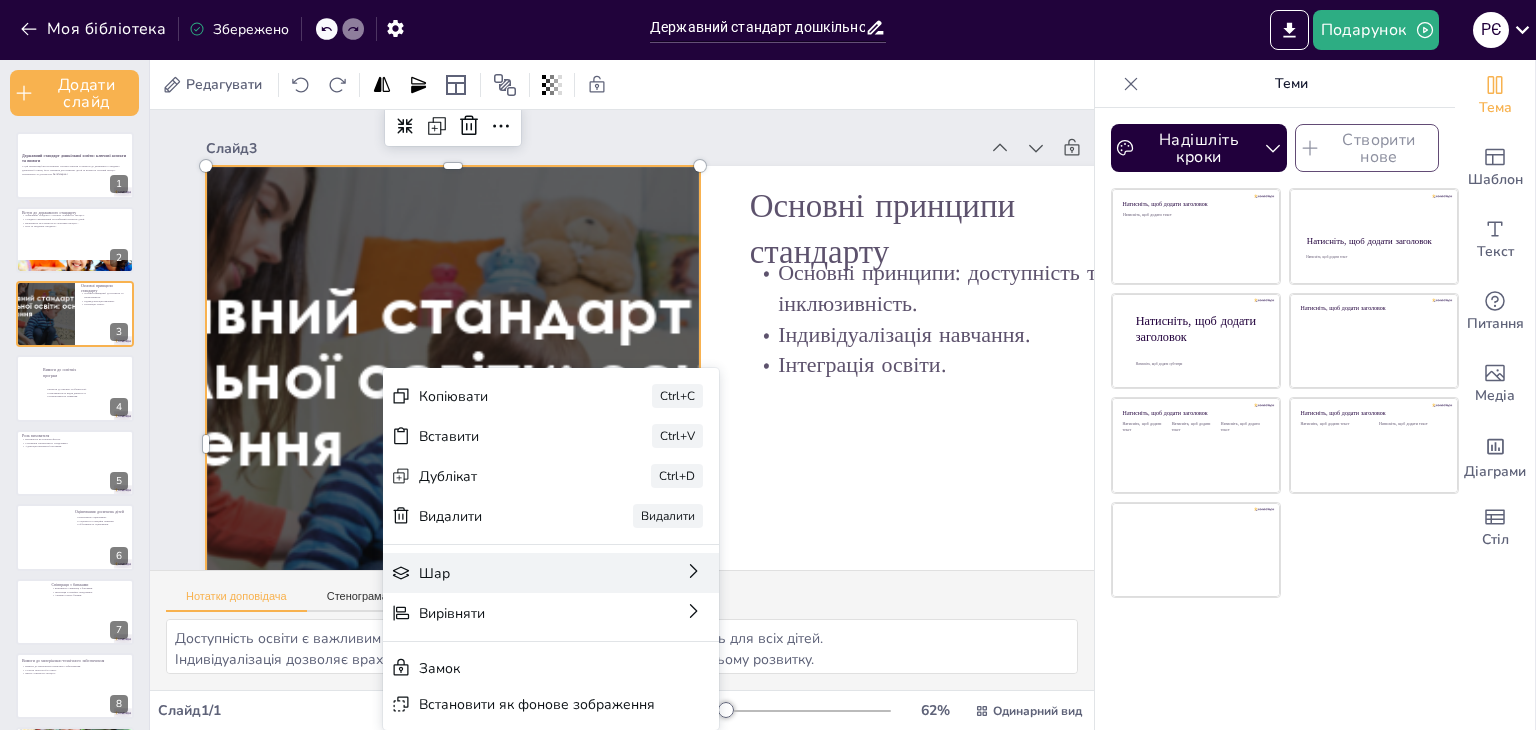 checkbox on "true" 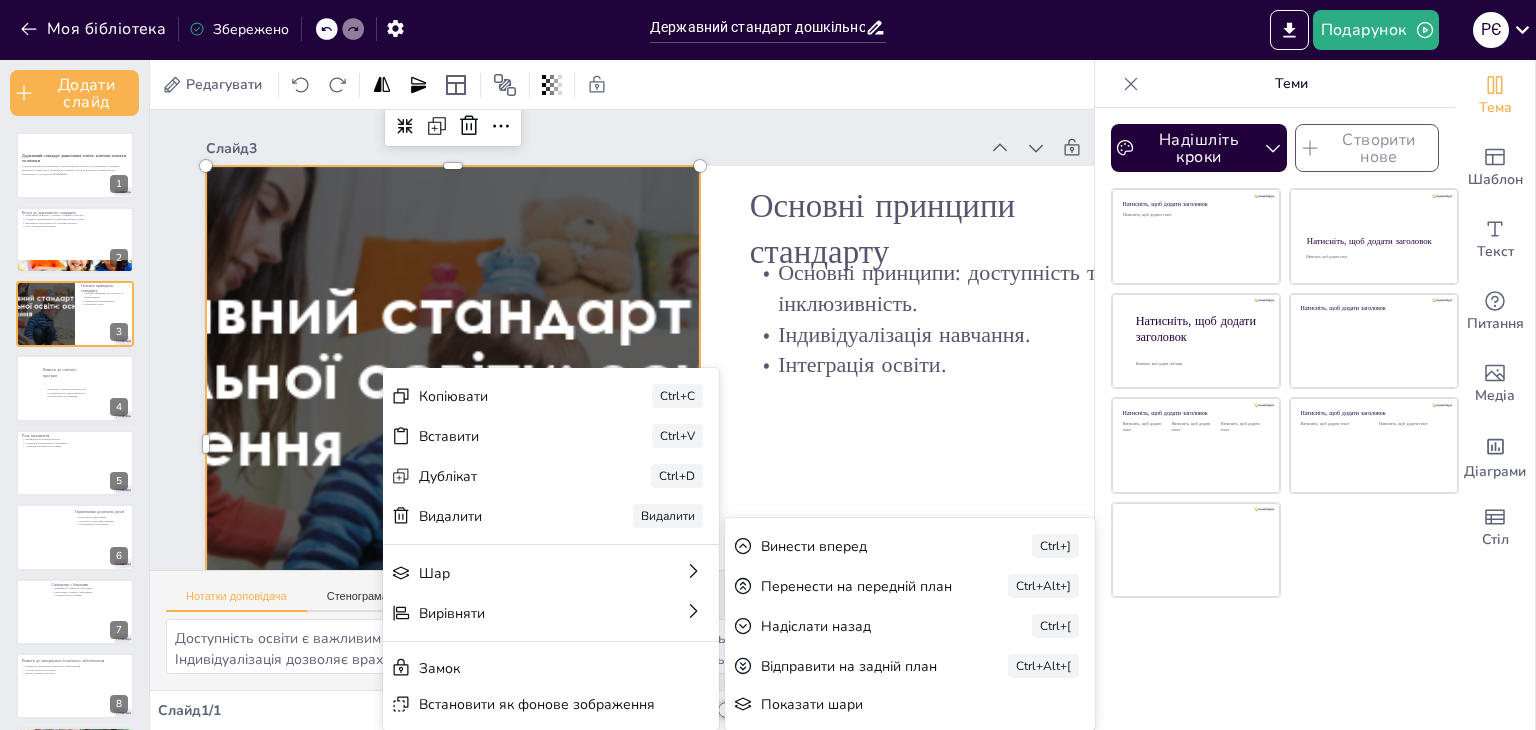 checkbox on "true" 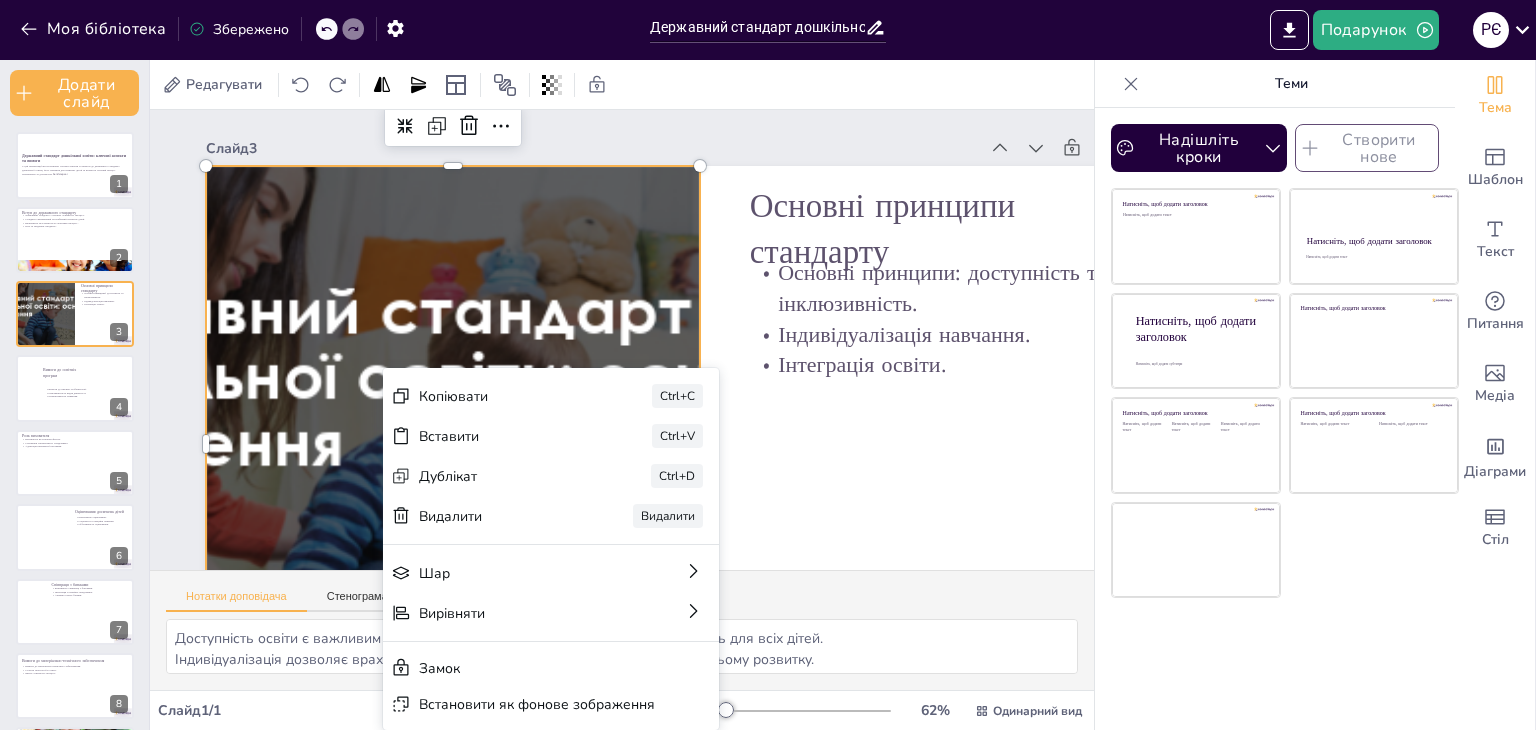checkbox on "true" 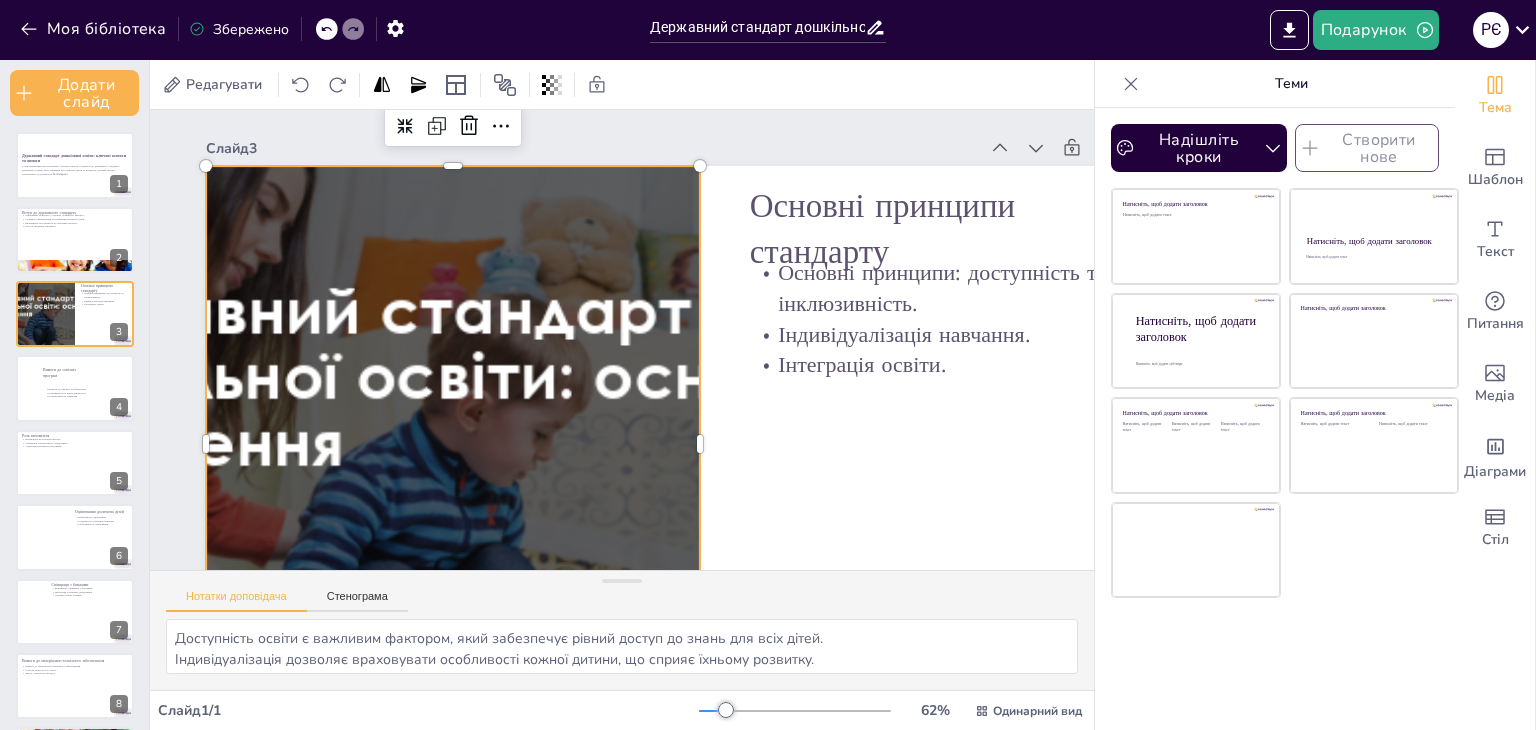 checkbox on "true" 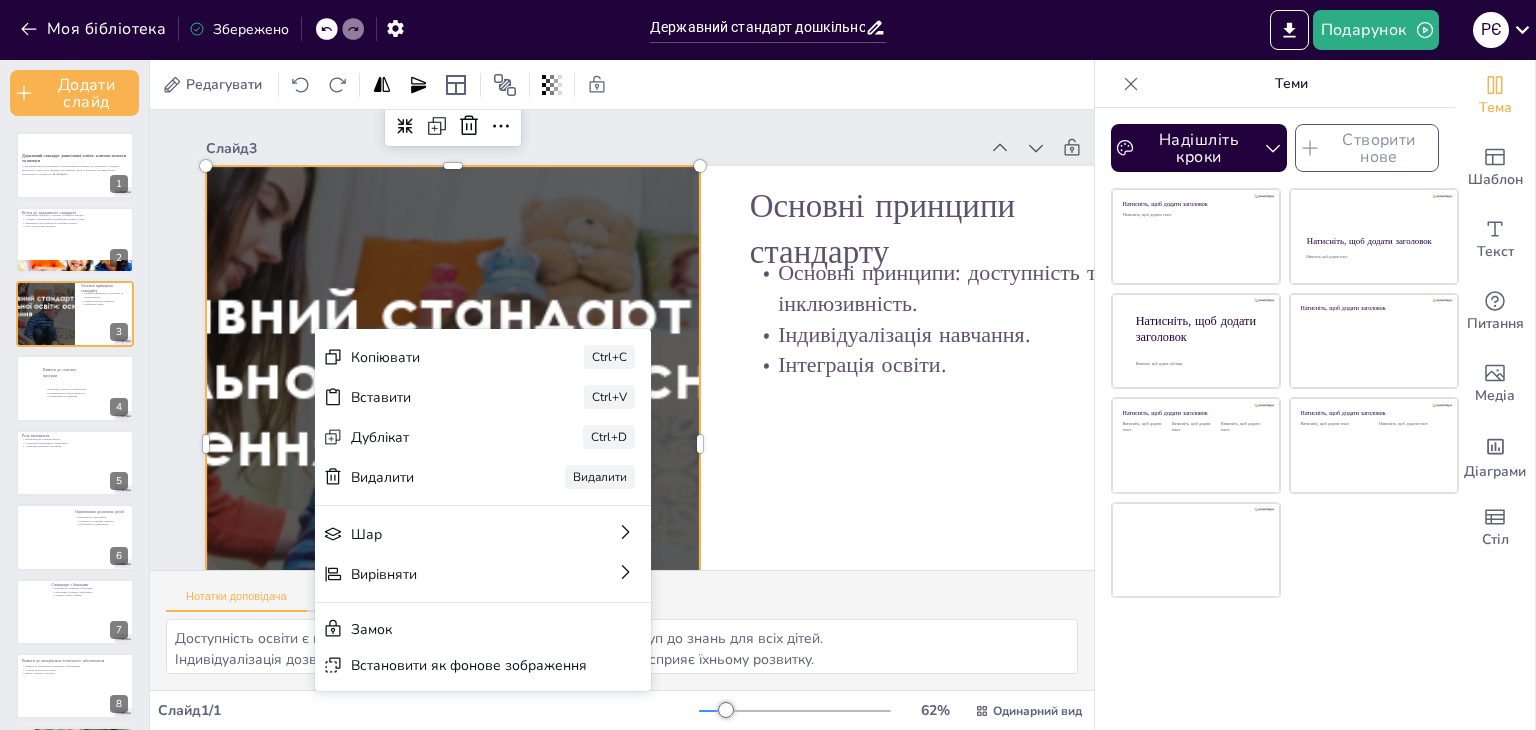 checkbox on "true" 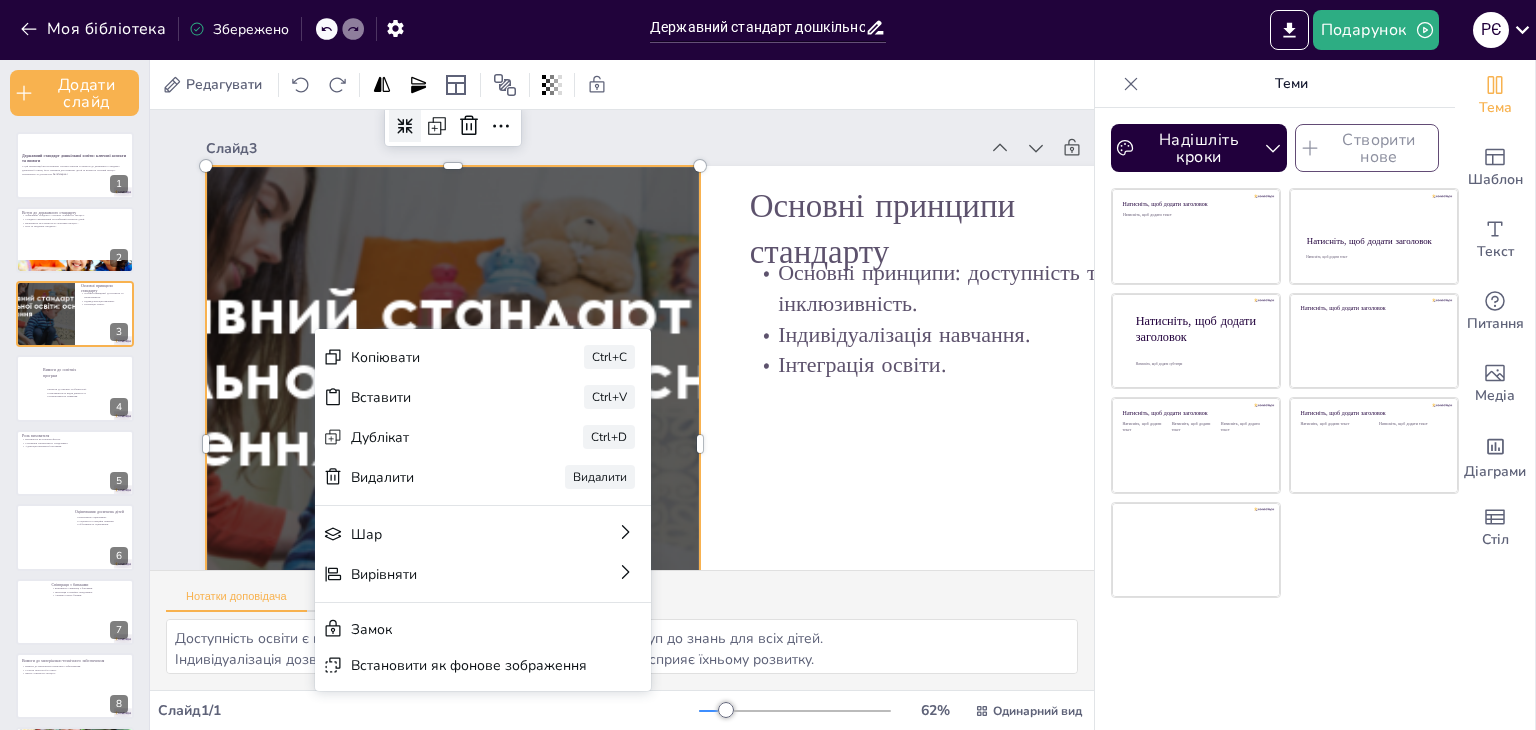 checkbox on "true" 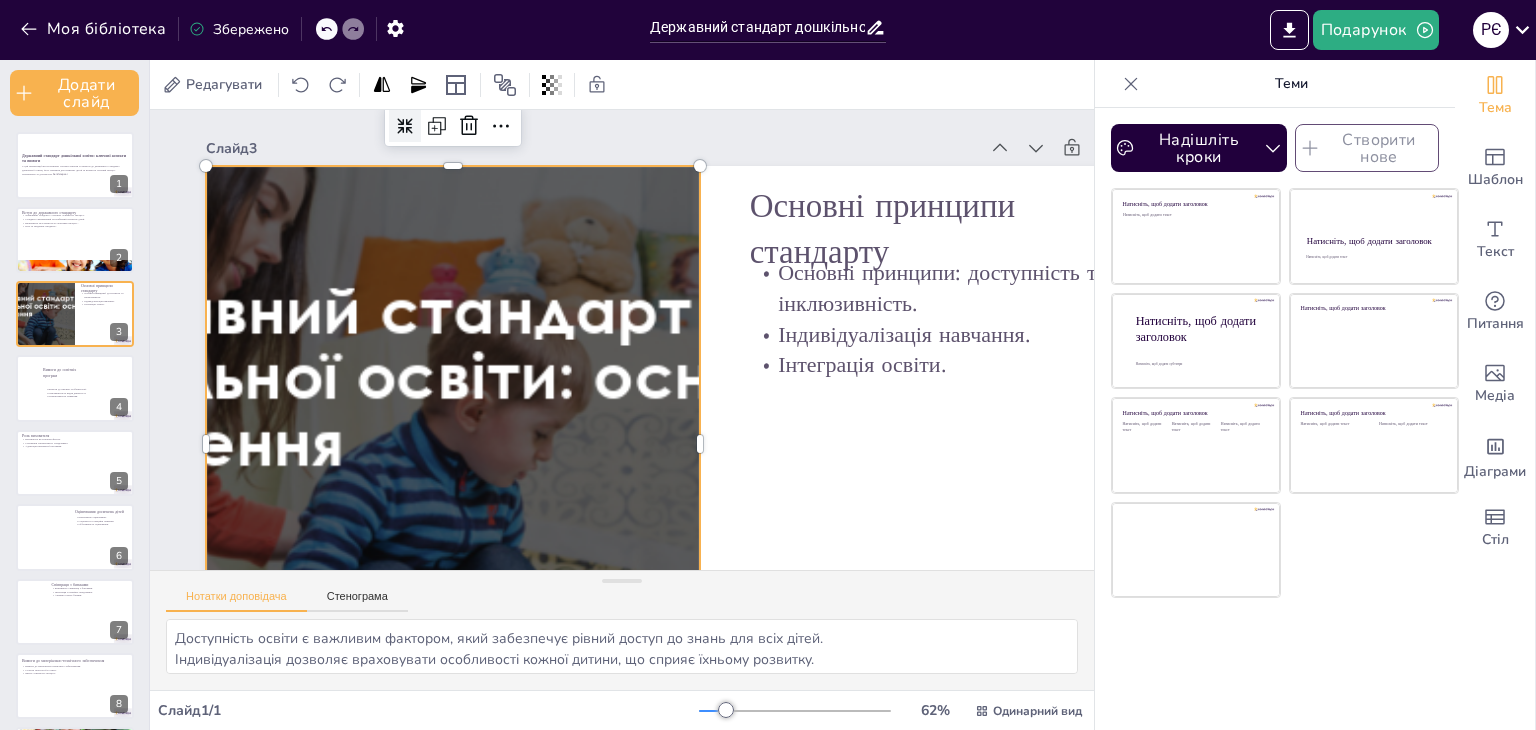 click 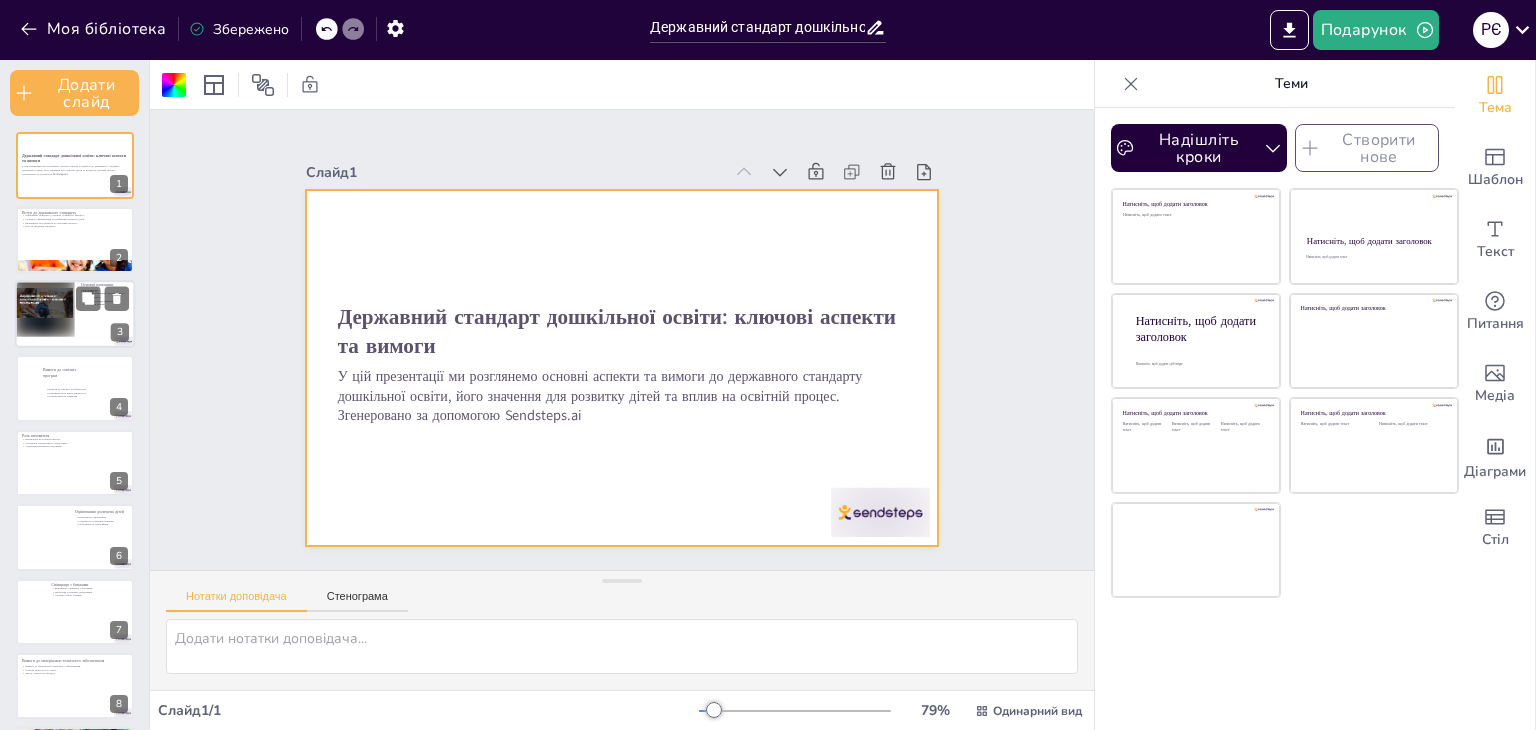 click at bounding box center (75, 314) 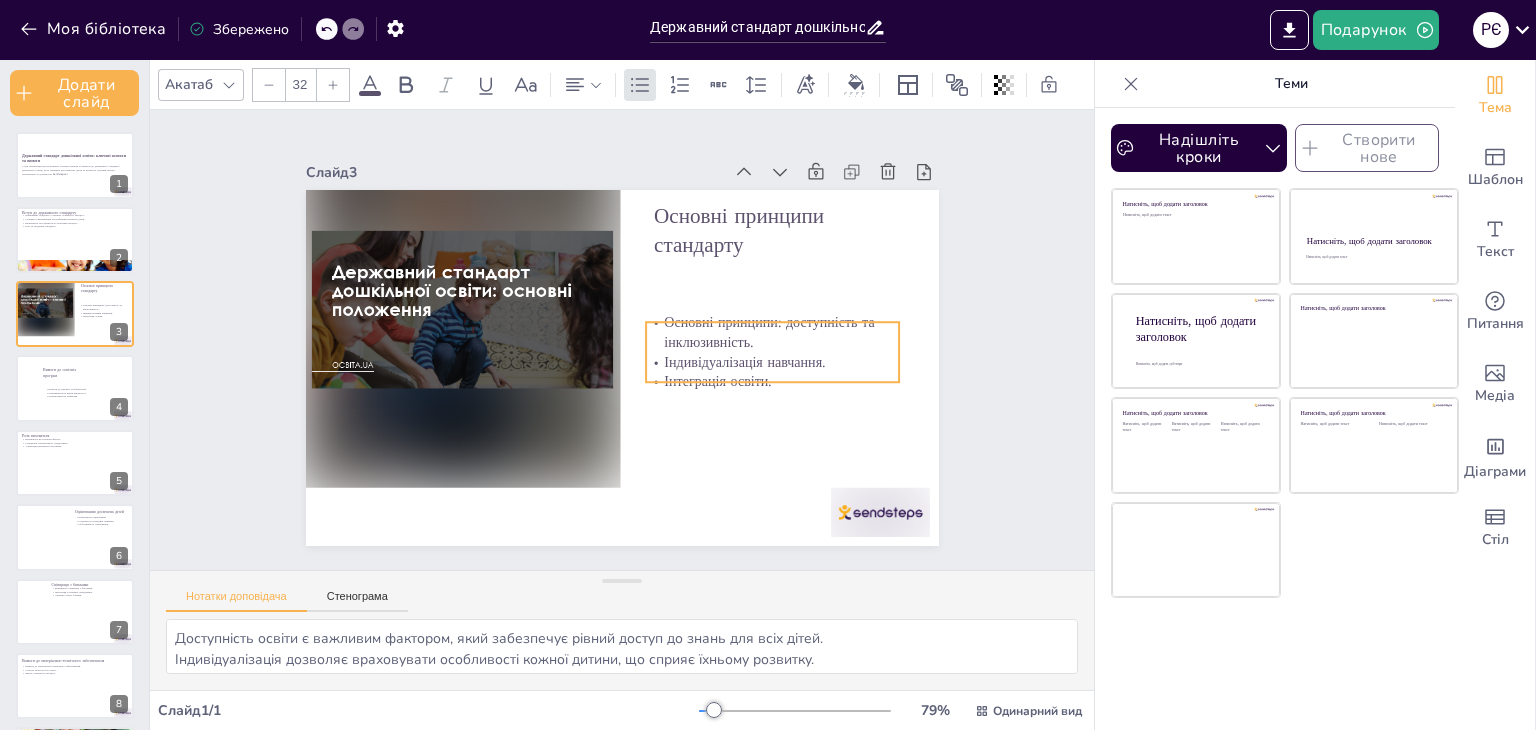 drag, startPoint x: 719, startPoint y: 294, endPoint x: 711, endPoint y: 358, distance: 64.49806 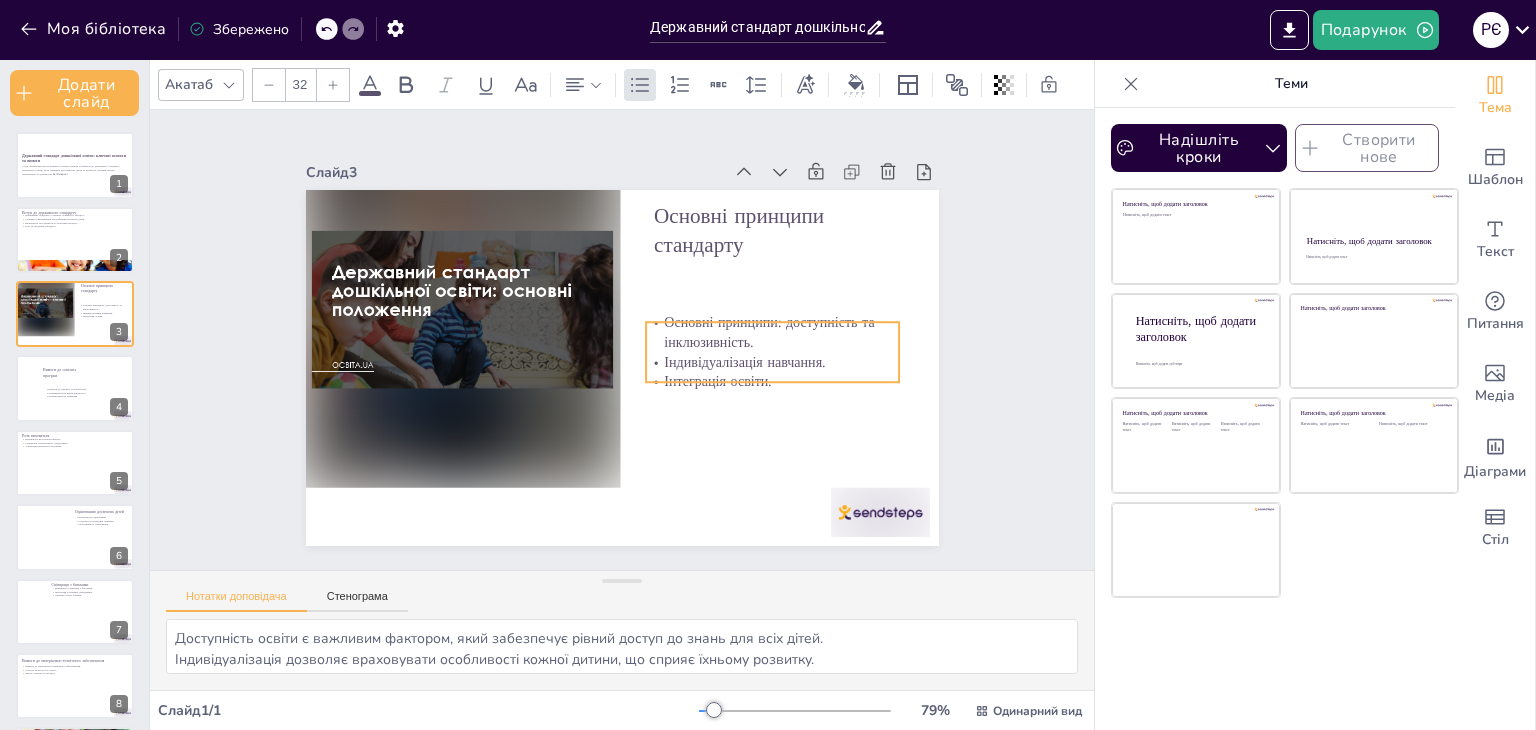 click on "Індивідуалізація навчання." at bounding box center [744, 361] 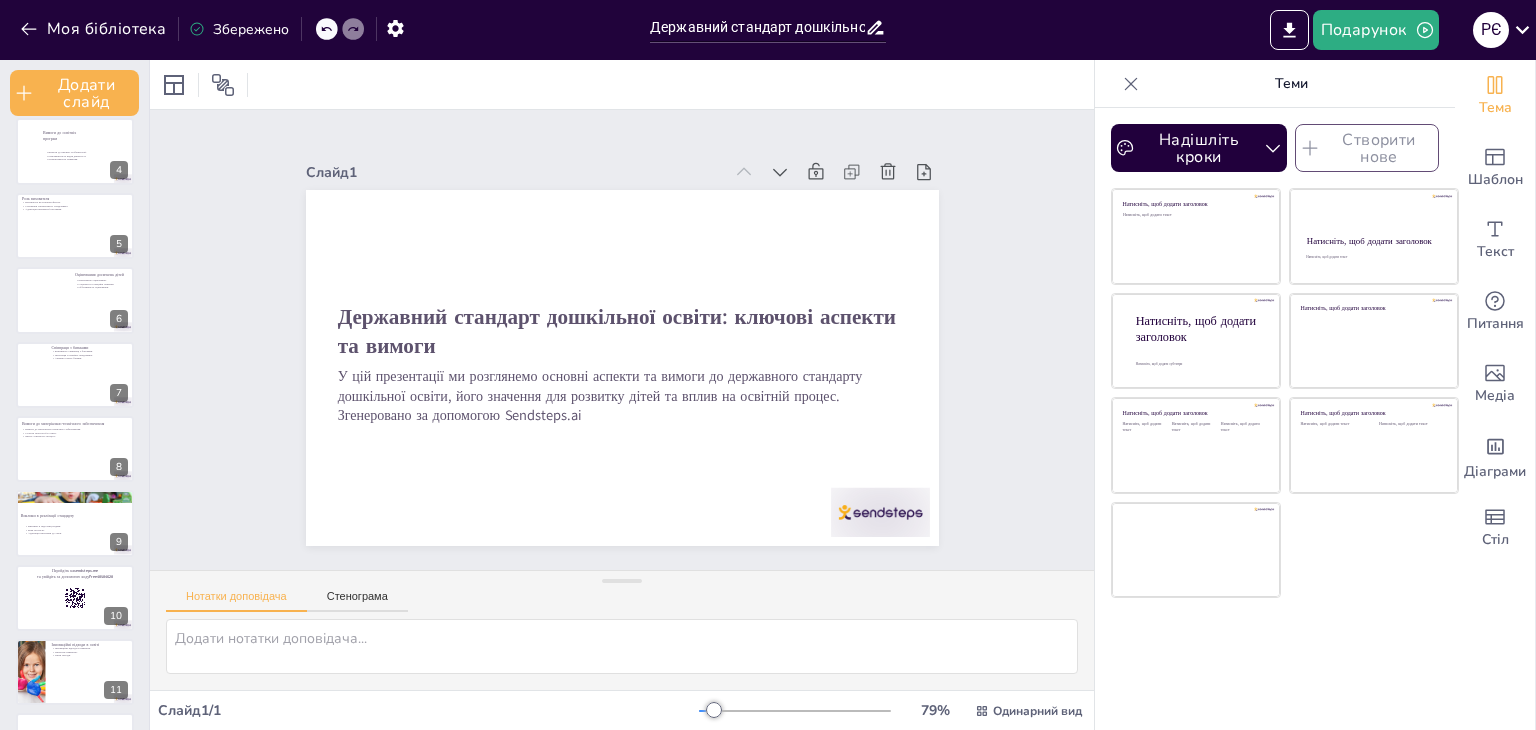 scroll, scrollTop: 251, scrollLeft: 0, axis: vertical 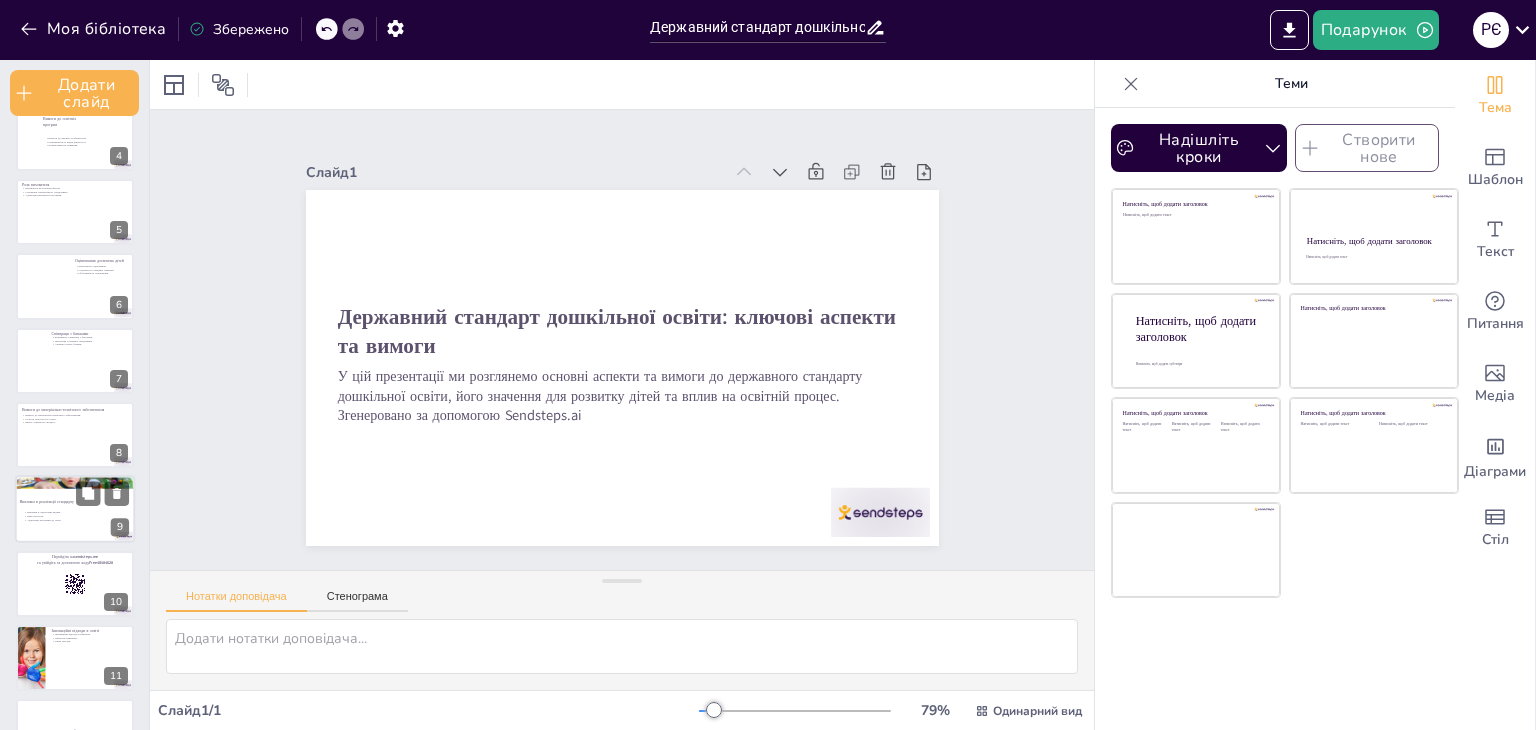 click at bounding box center [75, 482] 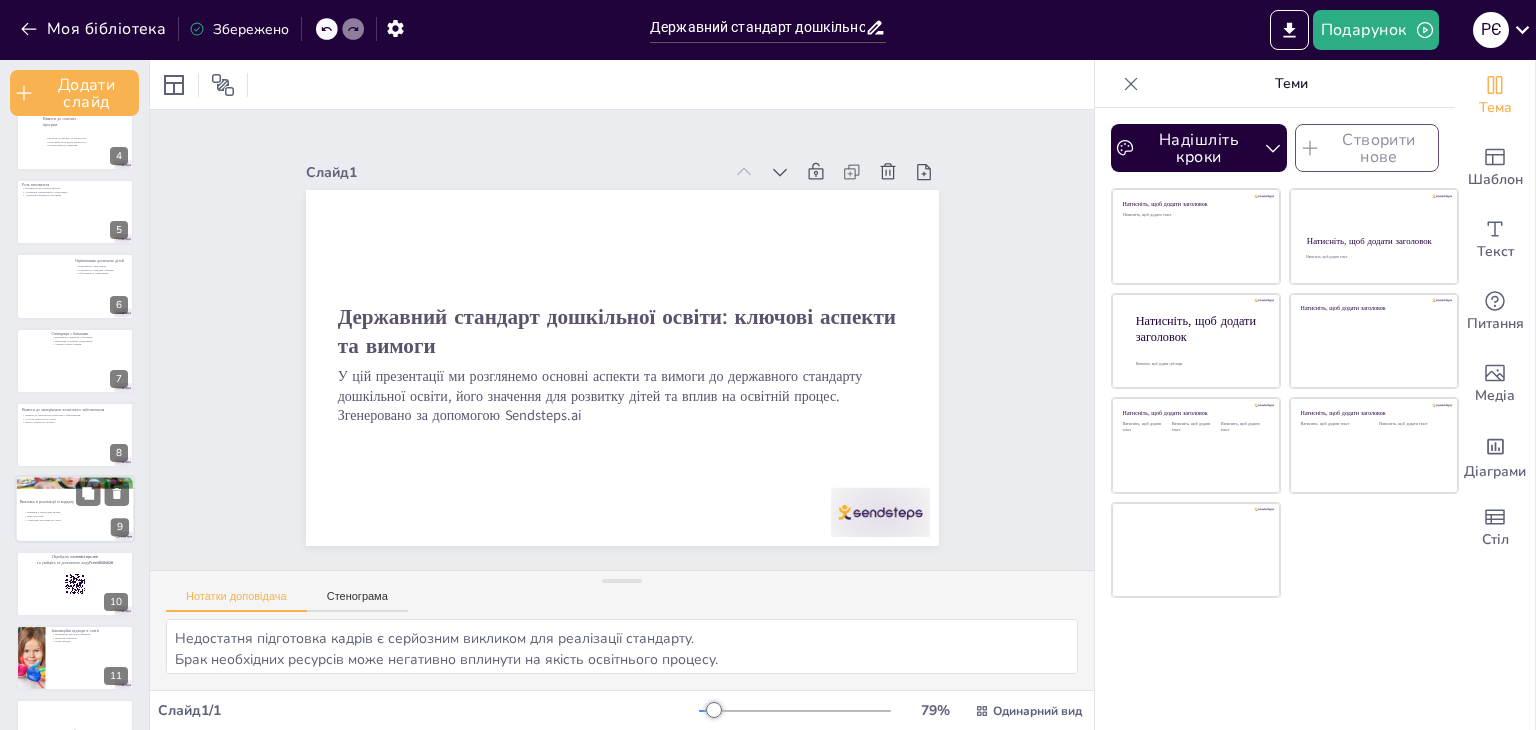 scroll, scrollTop: 337, scrollLeft: 0, axis: vertical 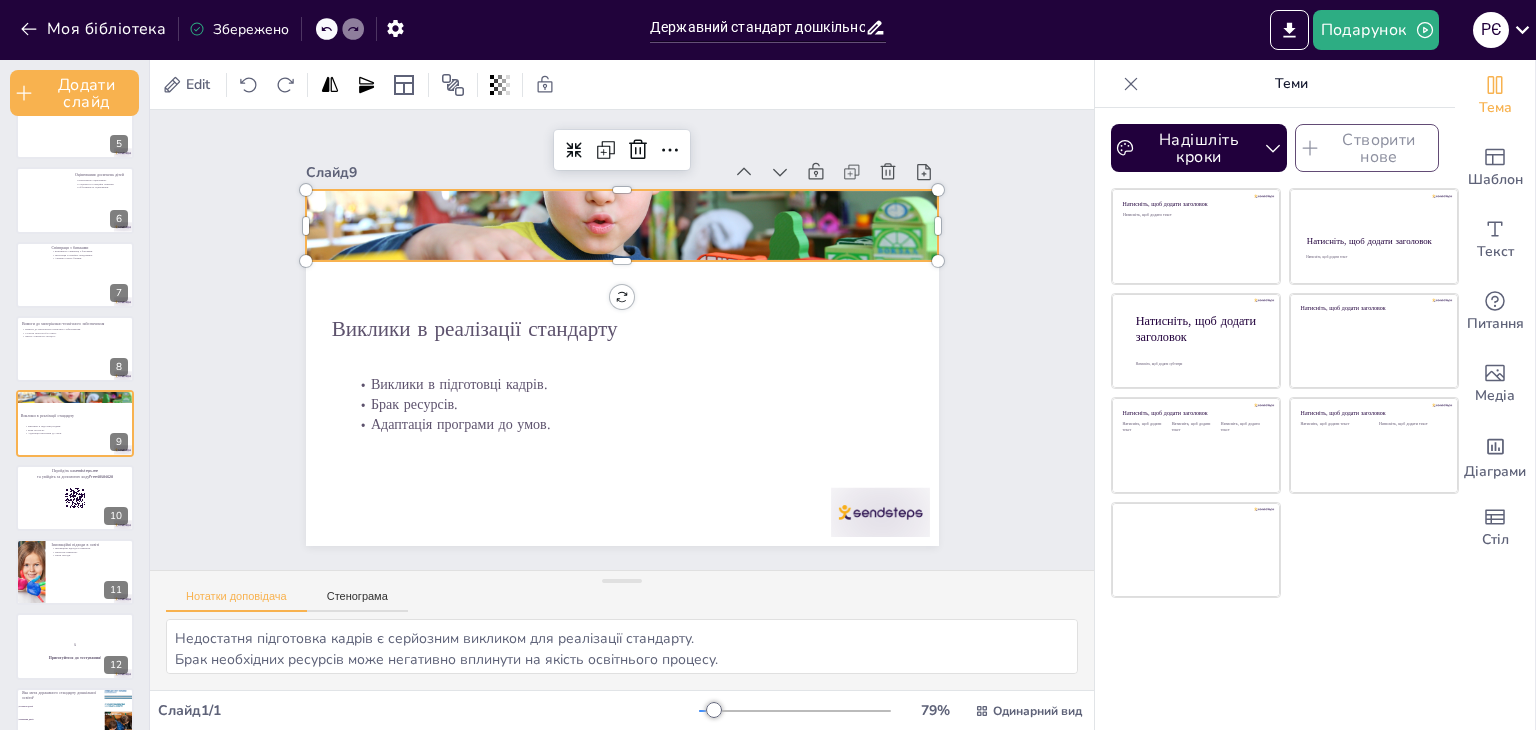 click at bounding box center (622, 226) 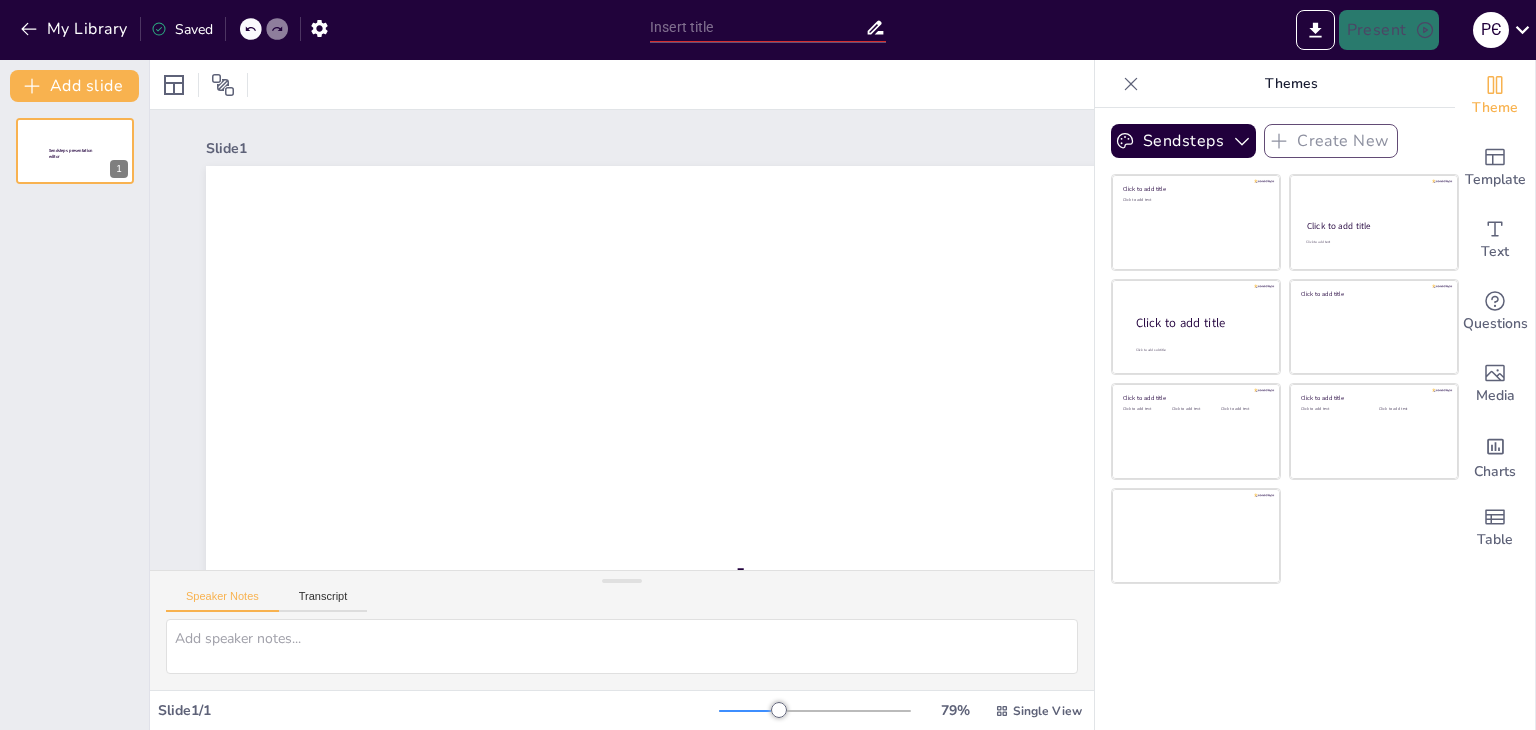 scroll, scrollTop: 0, scrollLeft: 0, axis: both 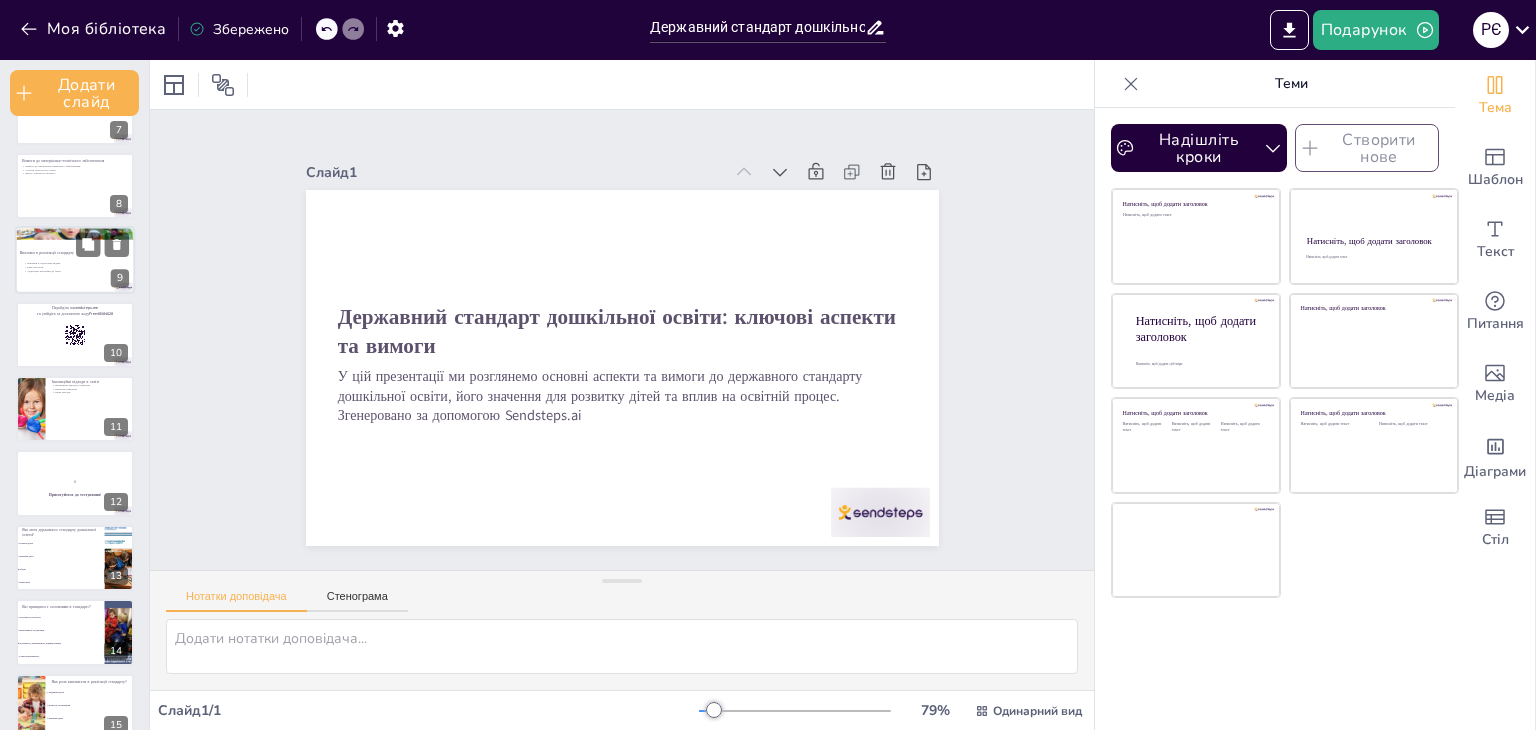 click at bounding box center [75, 233] 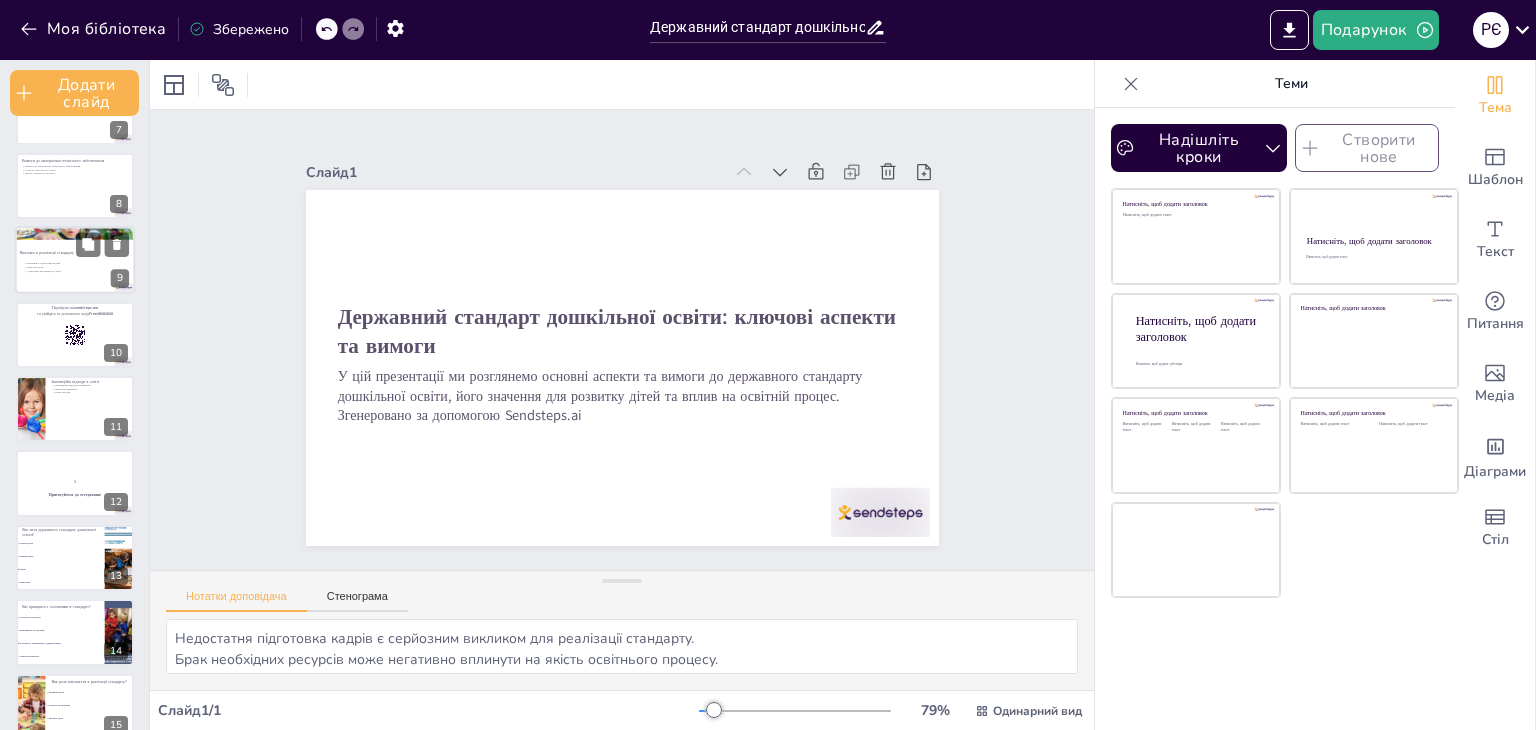 scroll, scrollTop: 337, scrollLeft: 0, axis: vertical 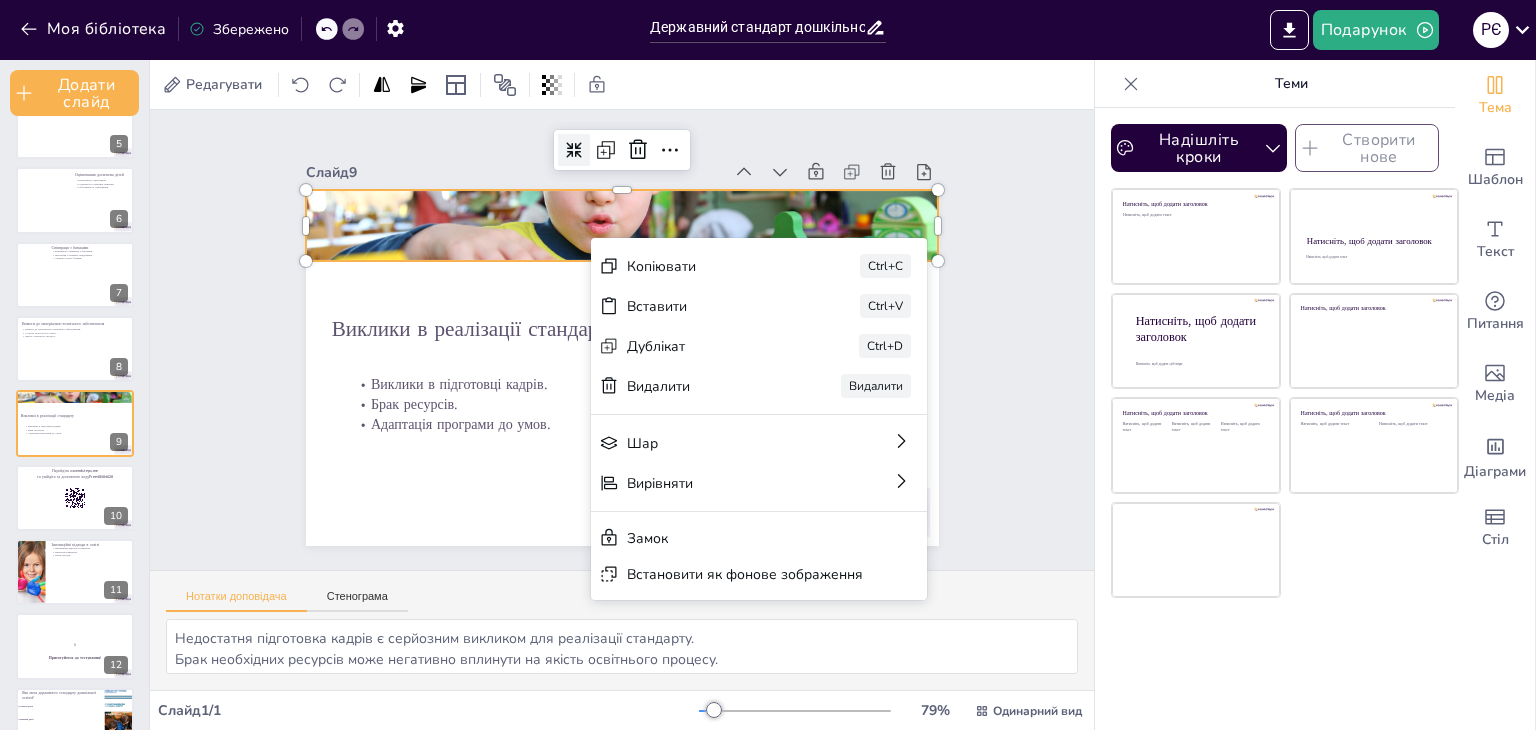 click 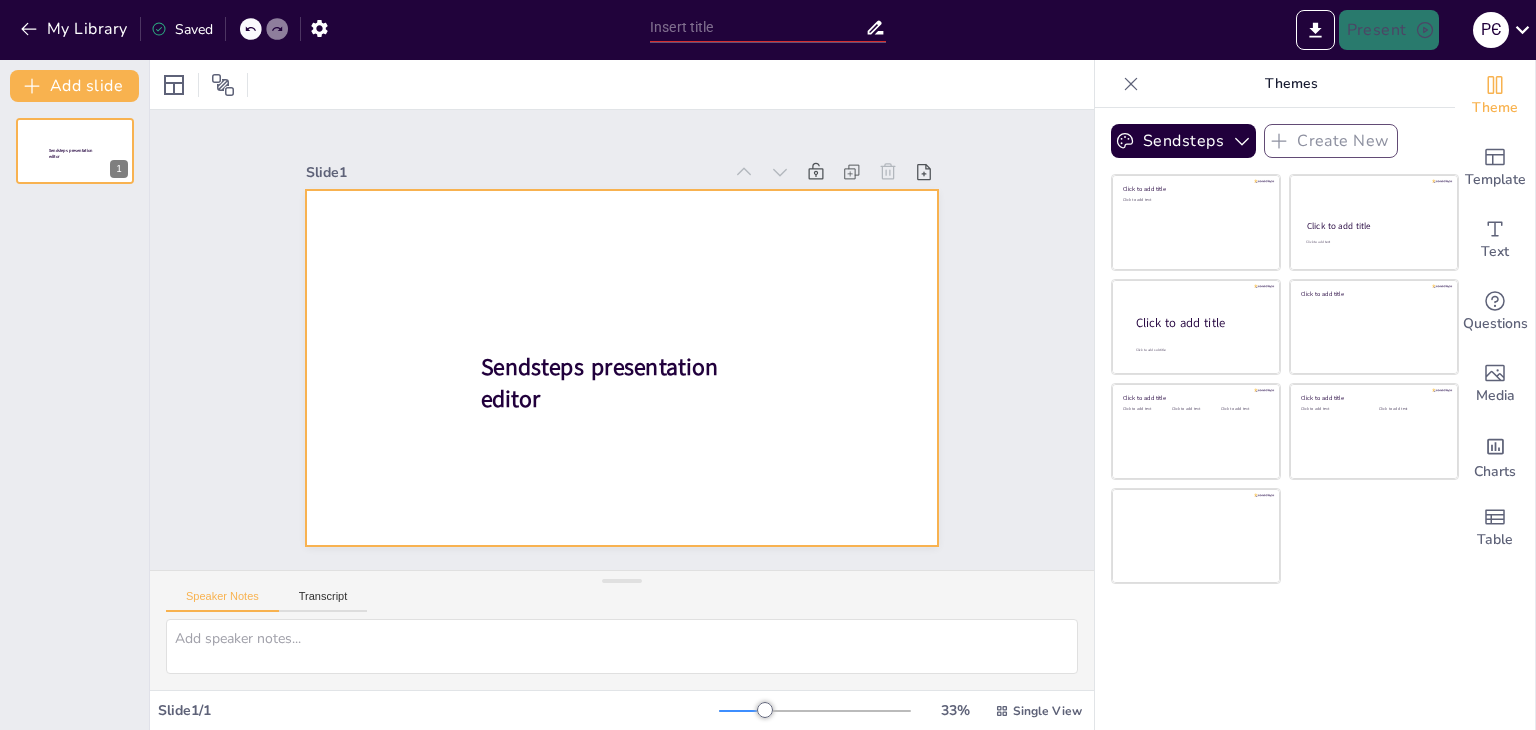 scroll, scrollTop: 0, scrollLeft: 0, axis: both 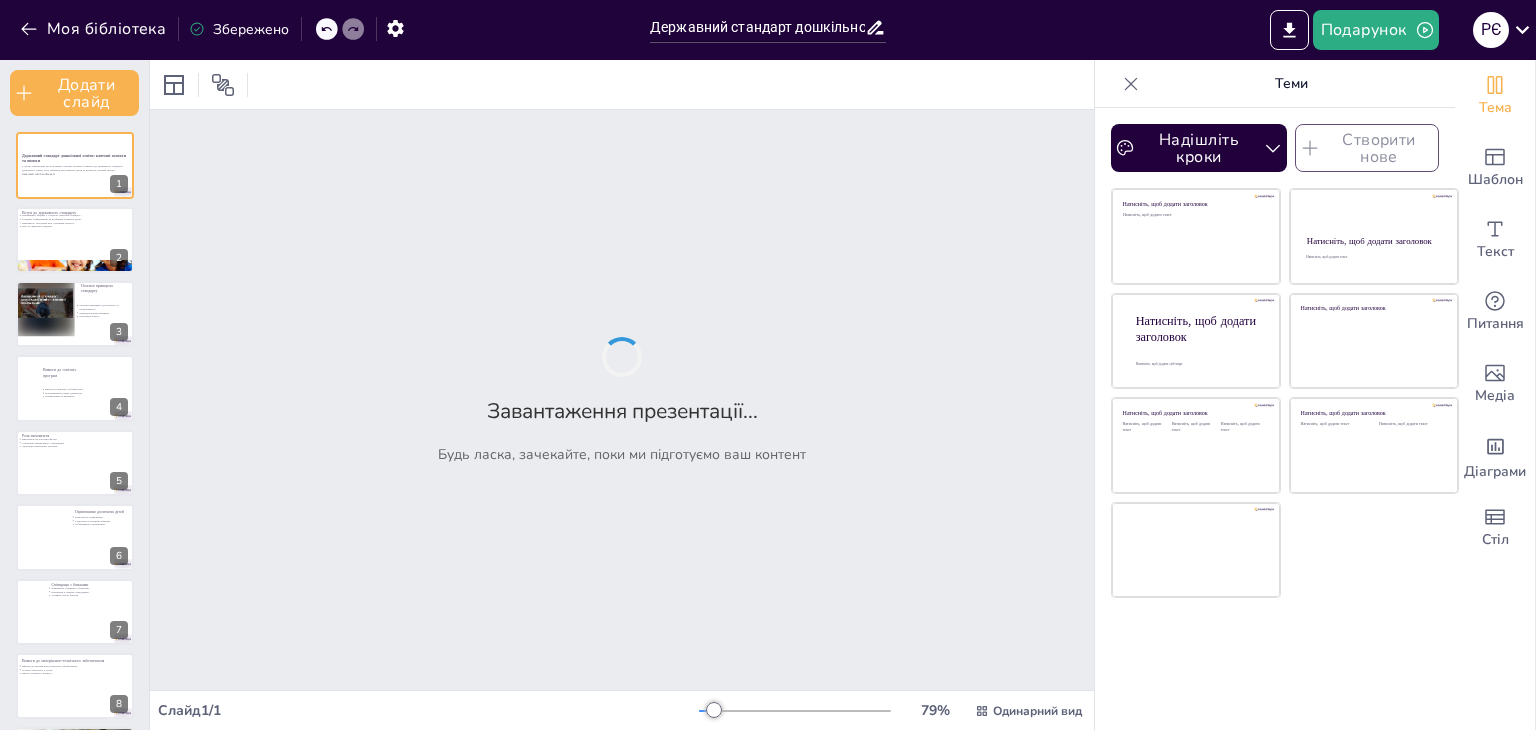 drag, startPoint x: 605, startPoint y: 258, endPoint x: 595, endPoint y: 425, distance: 167.29913 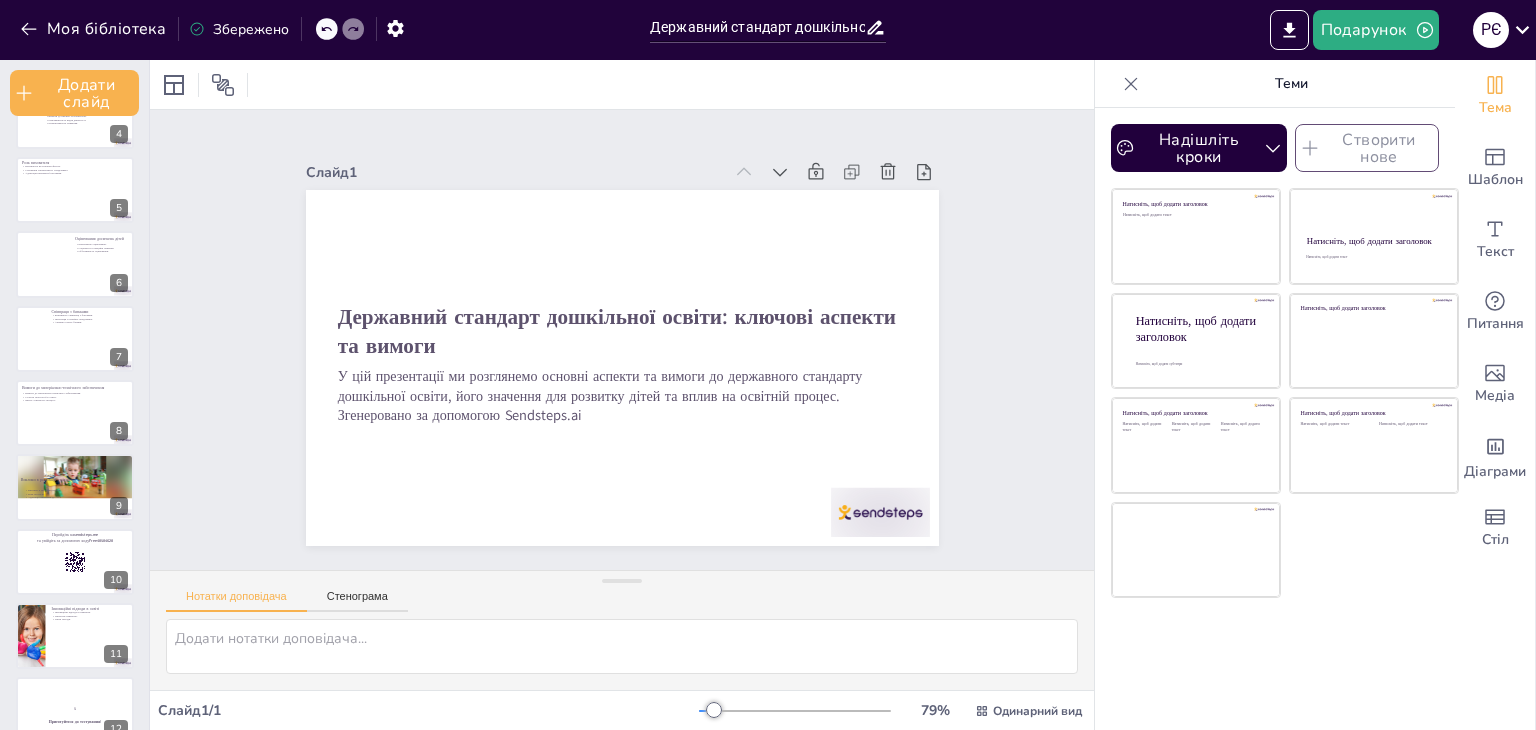 scroll, scrollTop: 347, scrollLeft: 0, axis: vertical 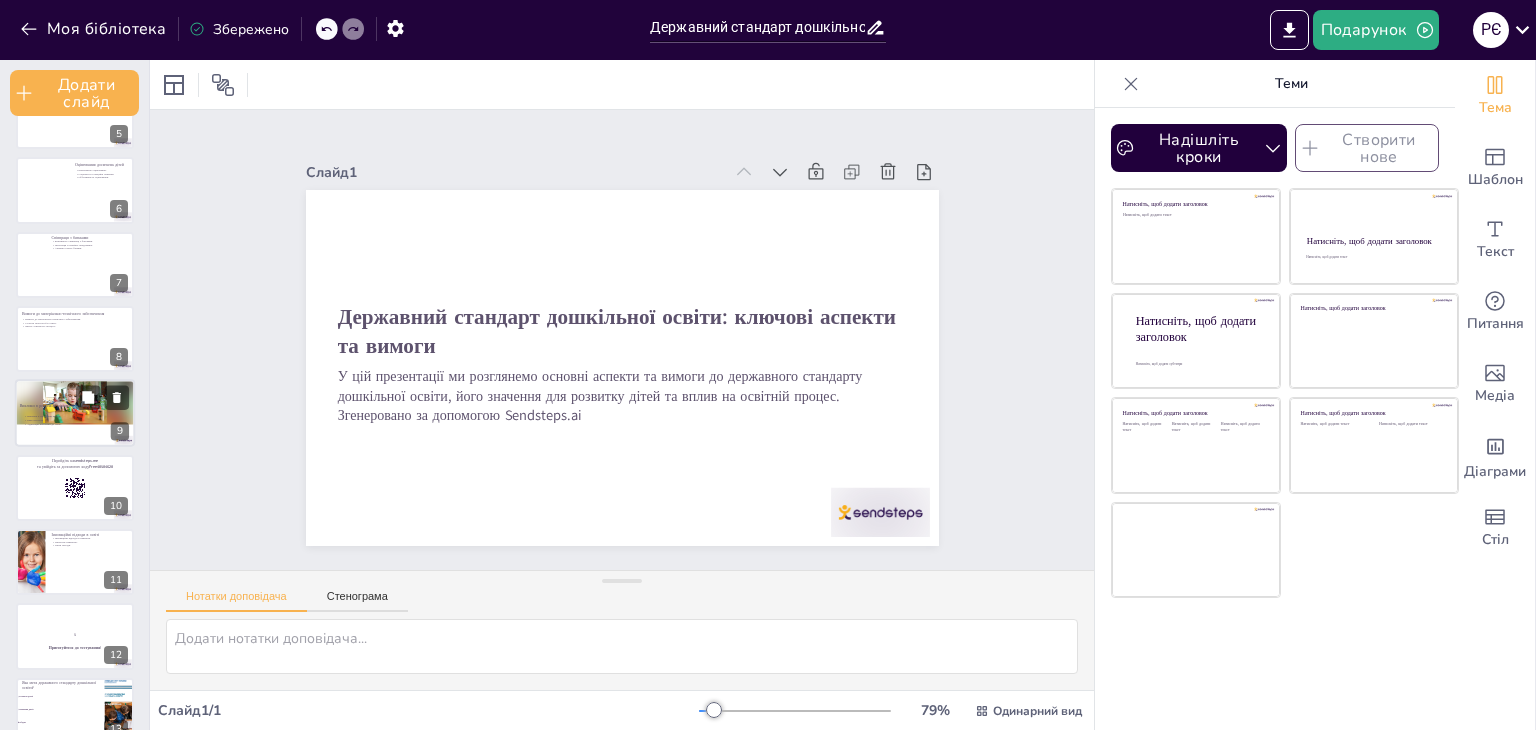 click at bounding box center [75, 402] 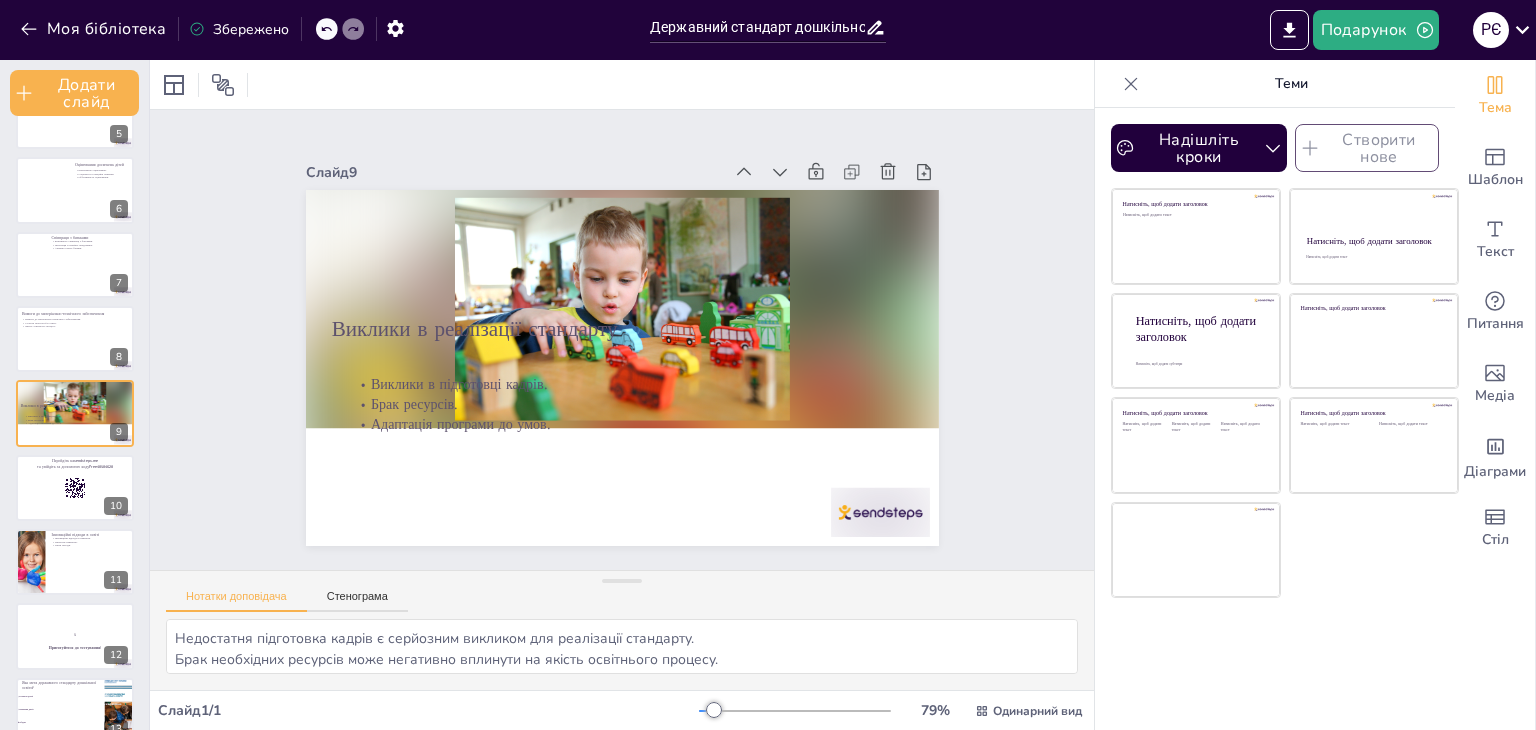 scroll, scrollTop: 337, scrollLeft: 0, axis: vertical 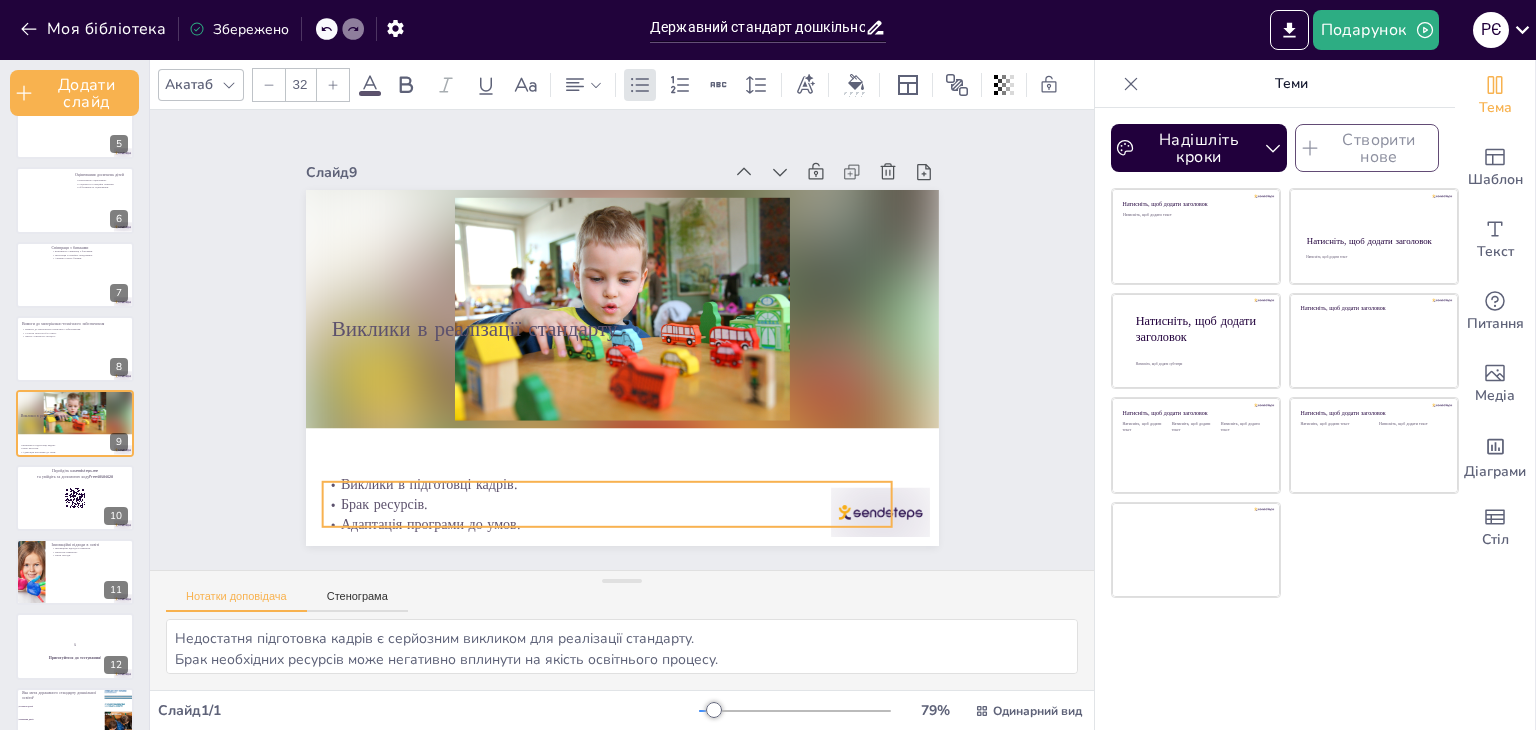 drag, startPoint x: 408, startPoint y: 412, endPoint x: 377, endPoint y: 521, distance: 113.32255 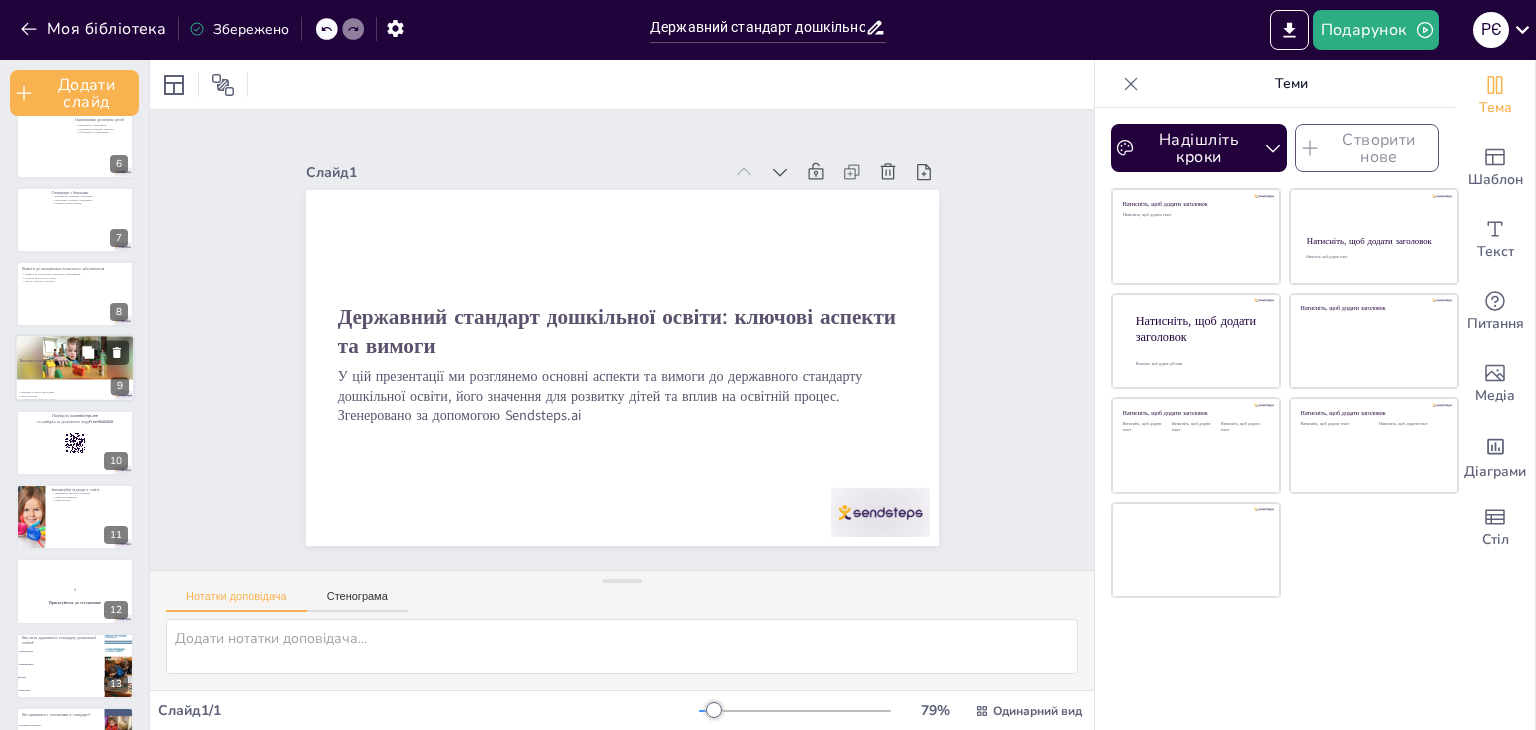 click at bounding box center [75, 357] 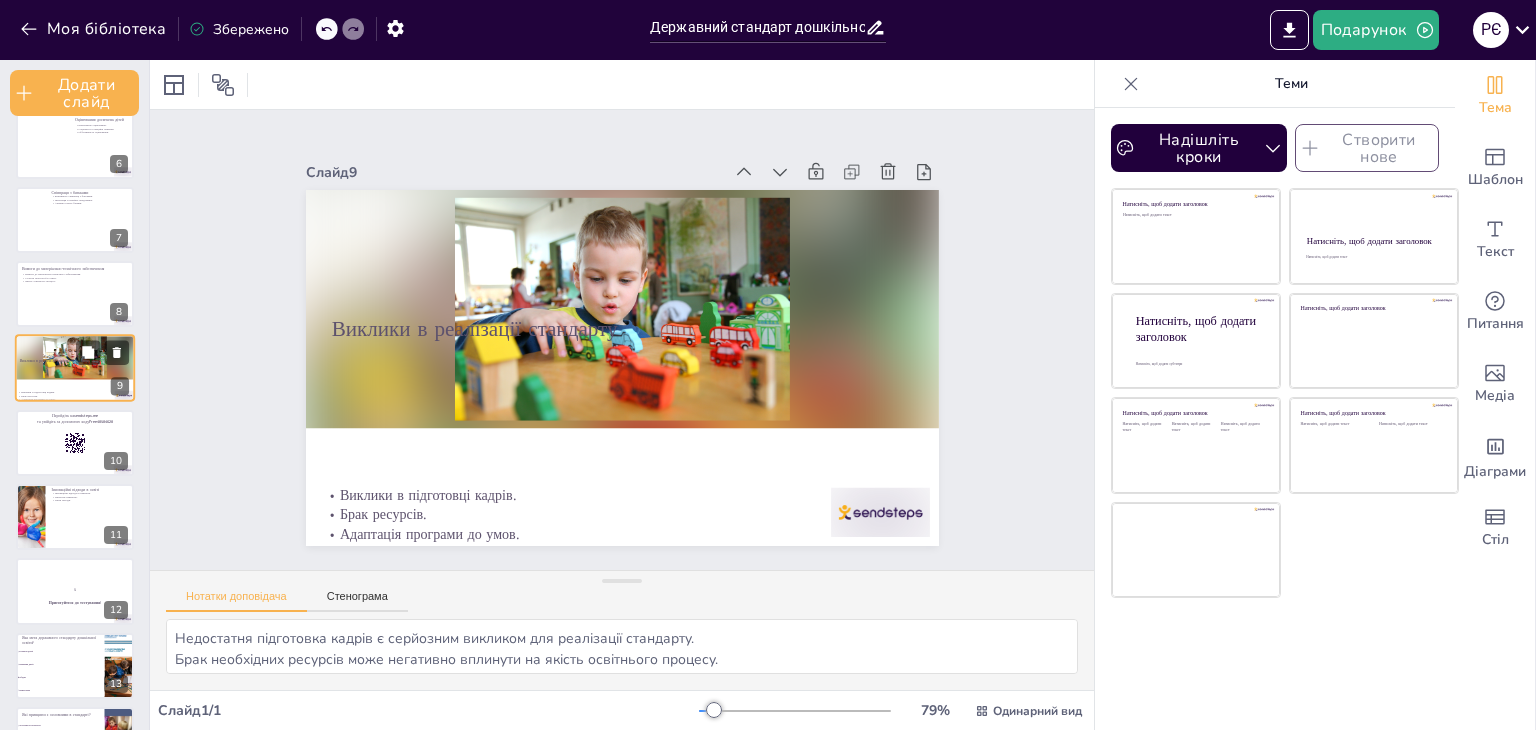 scroll, scrollTop: 337, scrollLeft: 0, axis: vertical 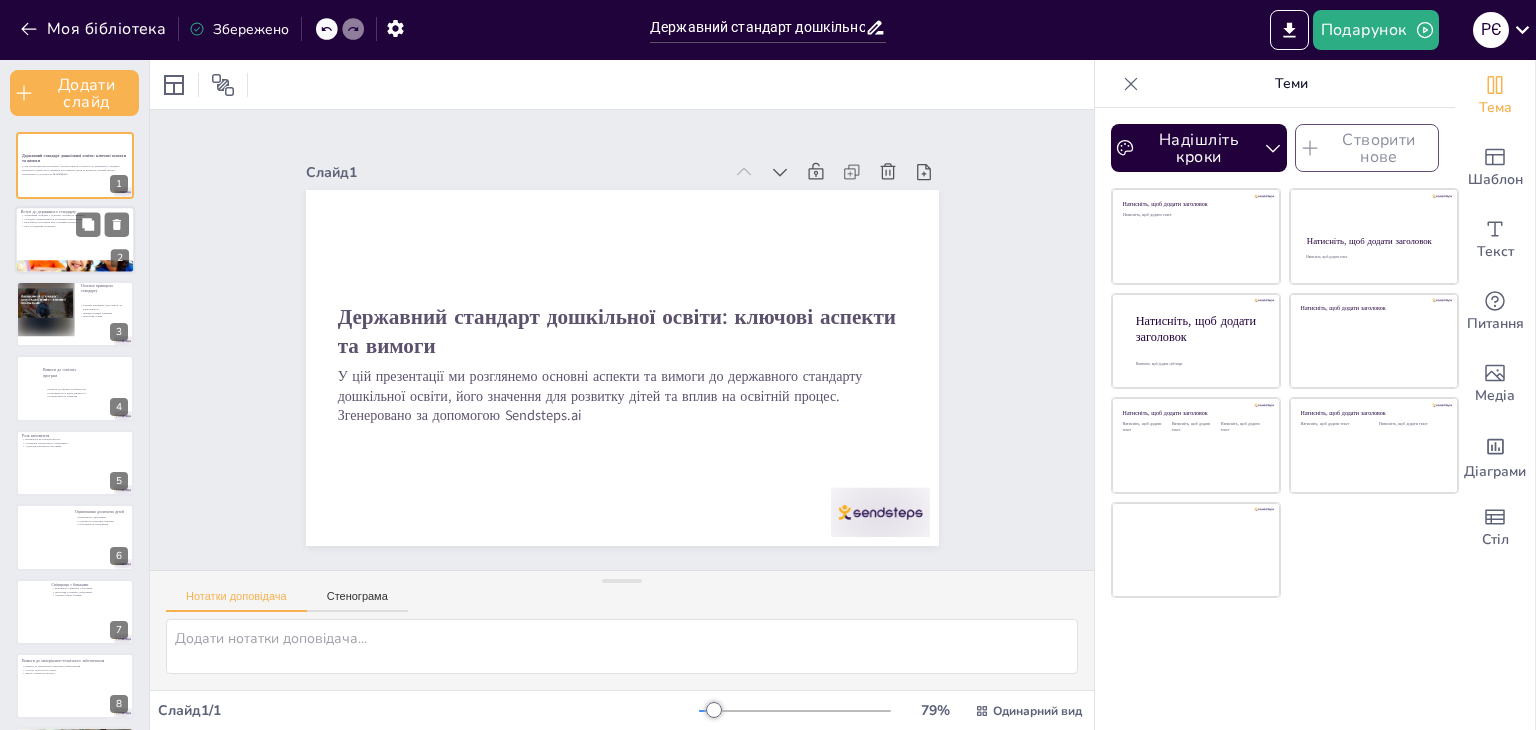 click at bounding box center (75, 267) 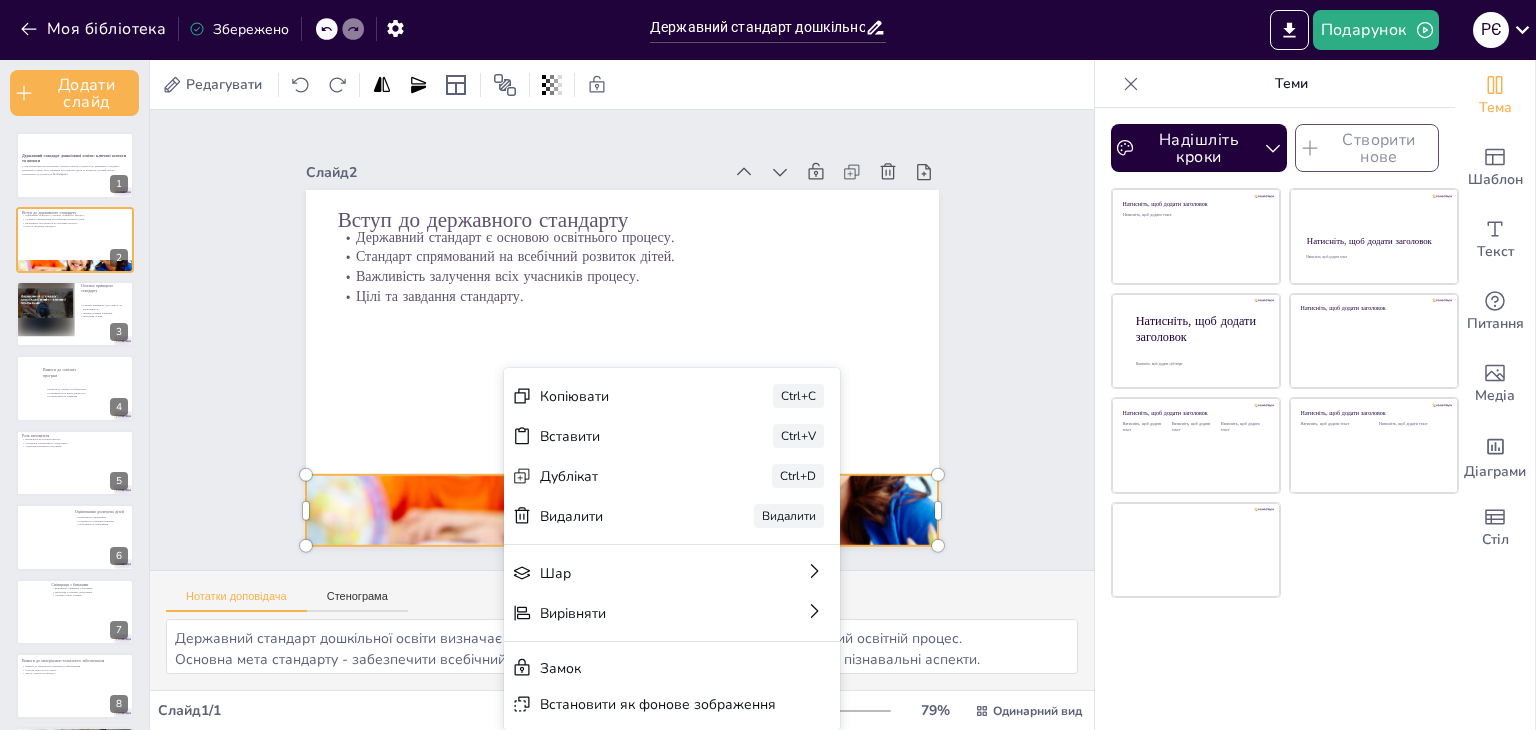 click at bounding box center [622, 510] 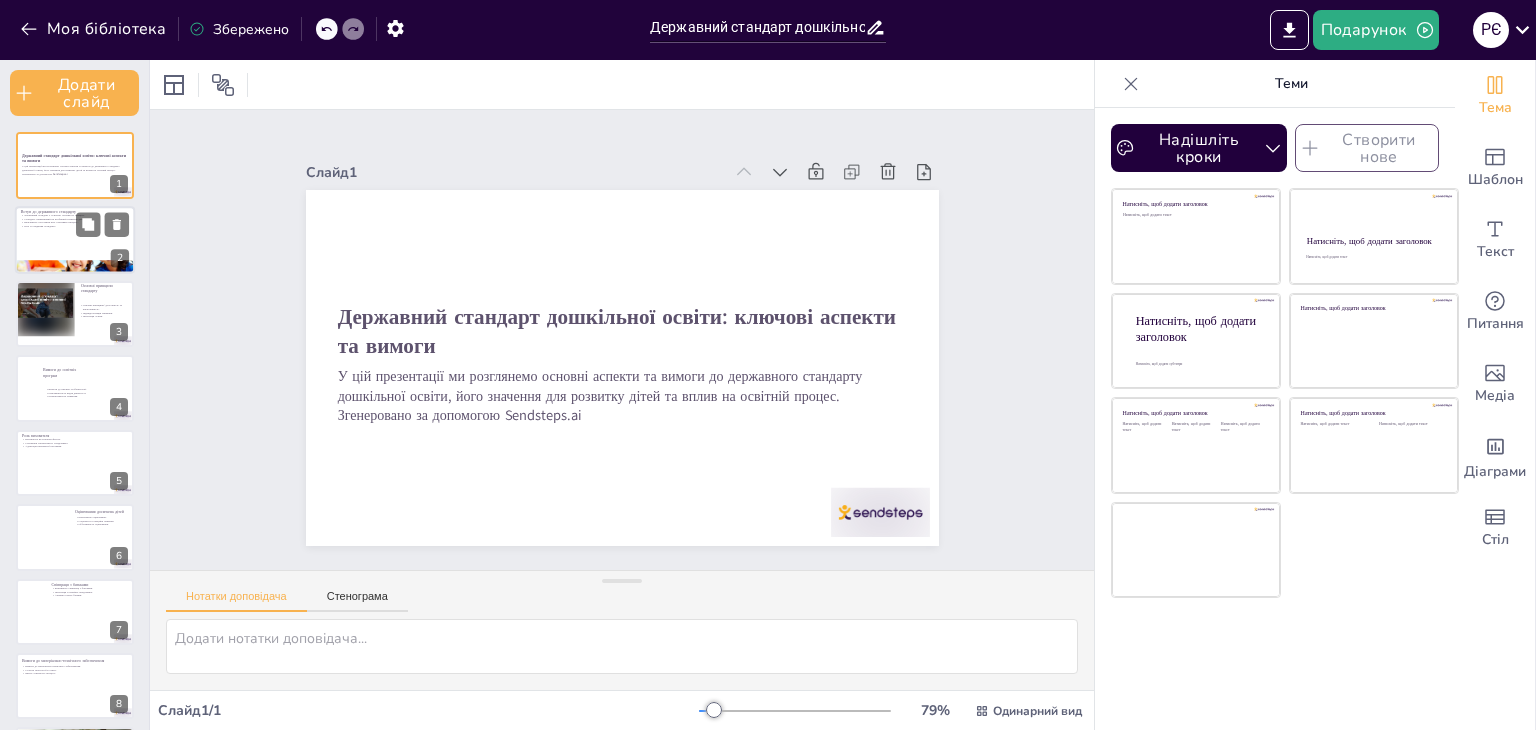 click at bounding box center [75, 267] 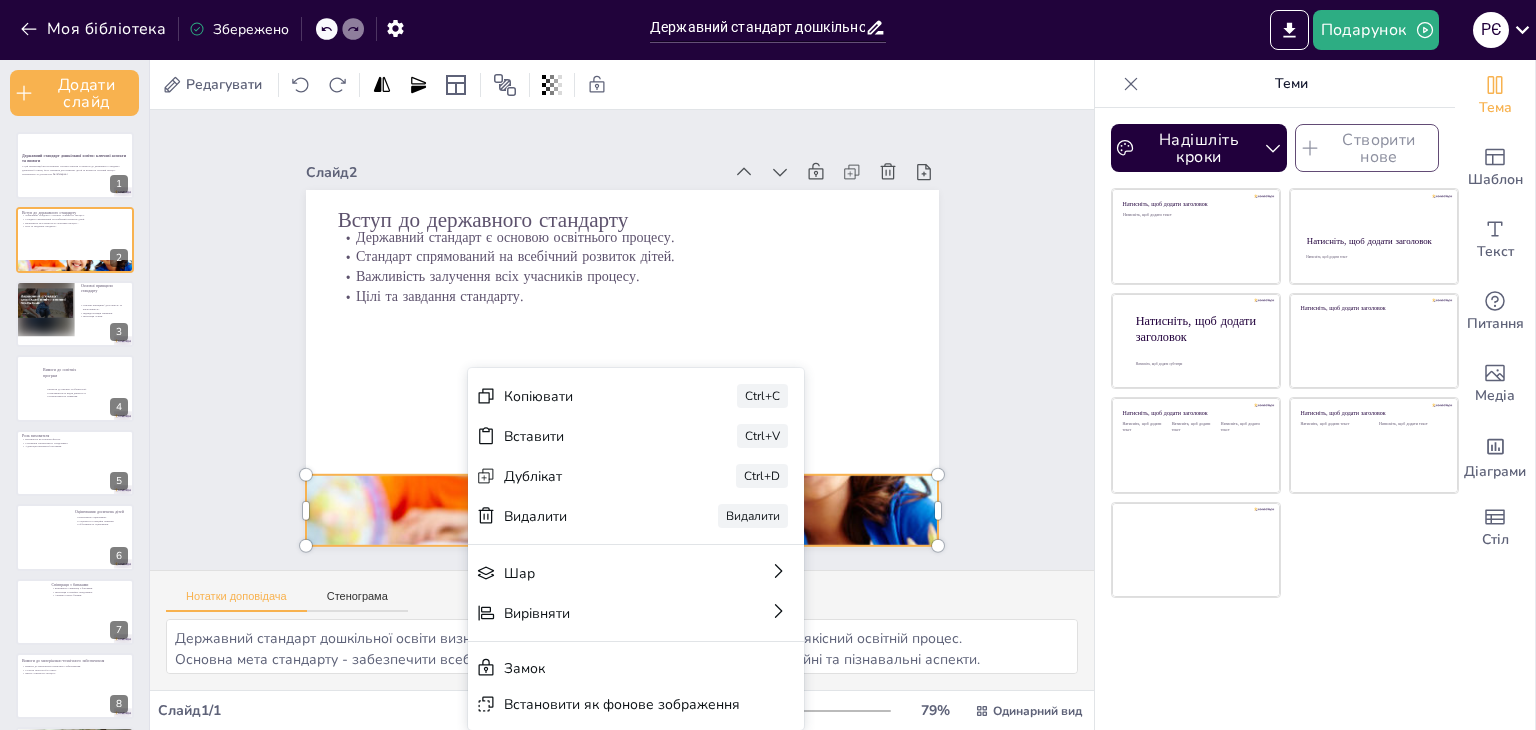 click at bounding box center [622, 510] 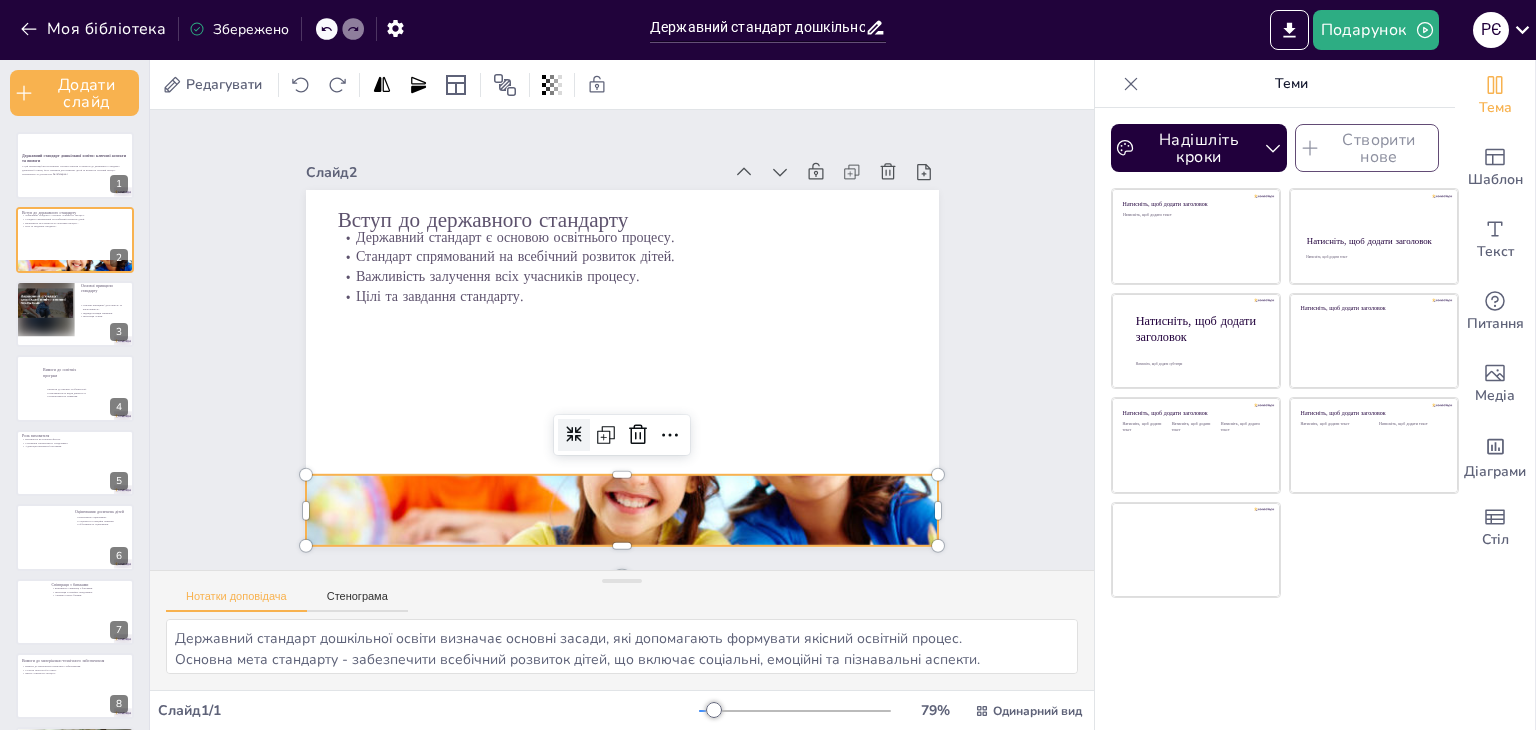 click 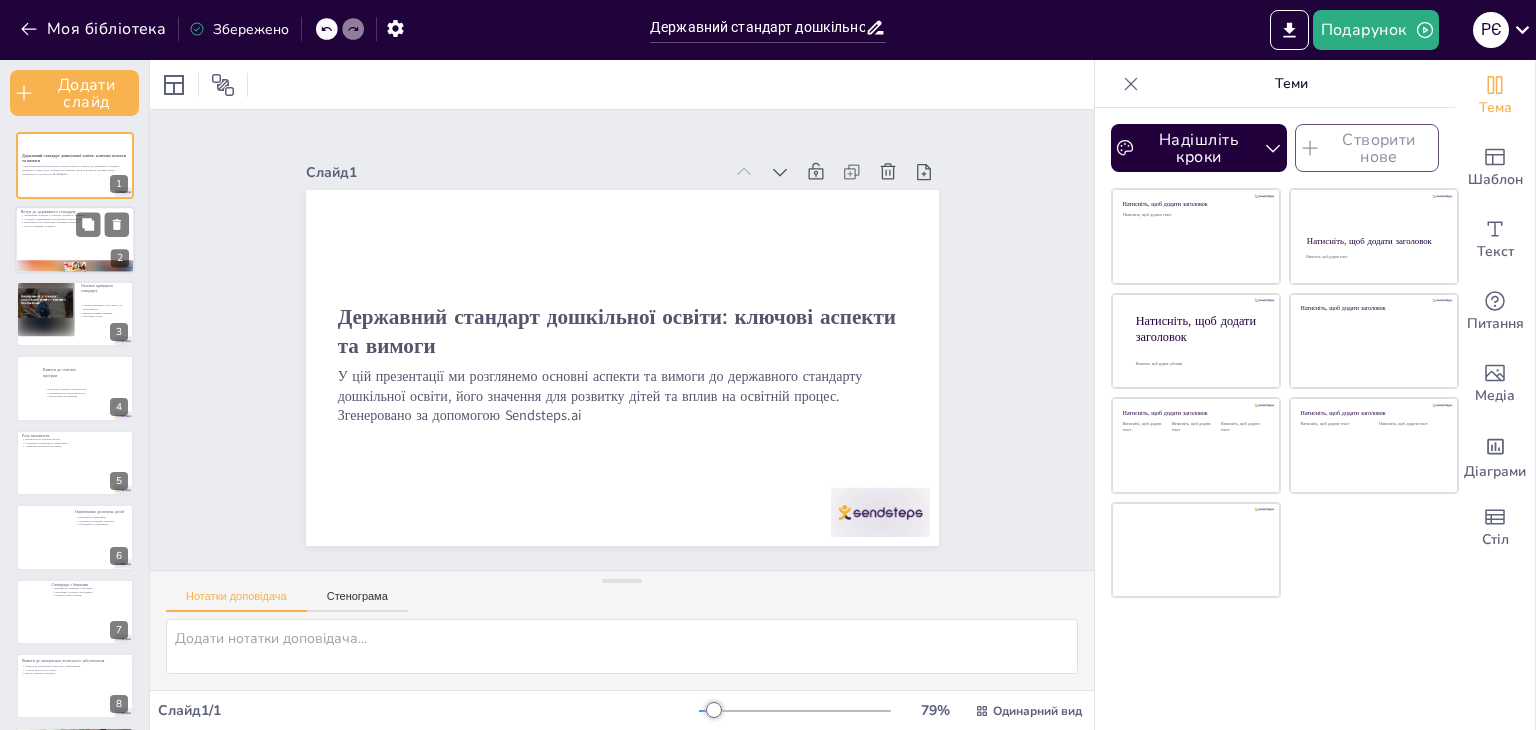 click at bounding box center [75, 267] 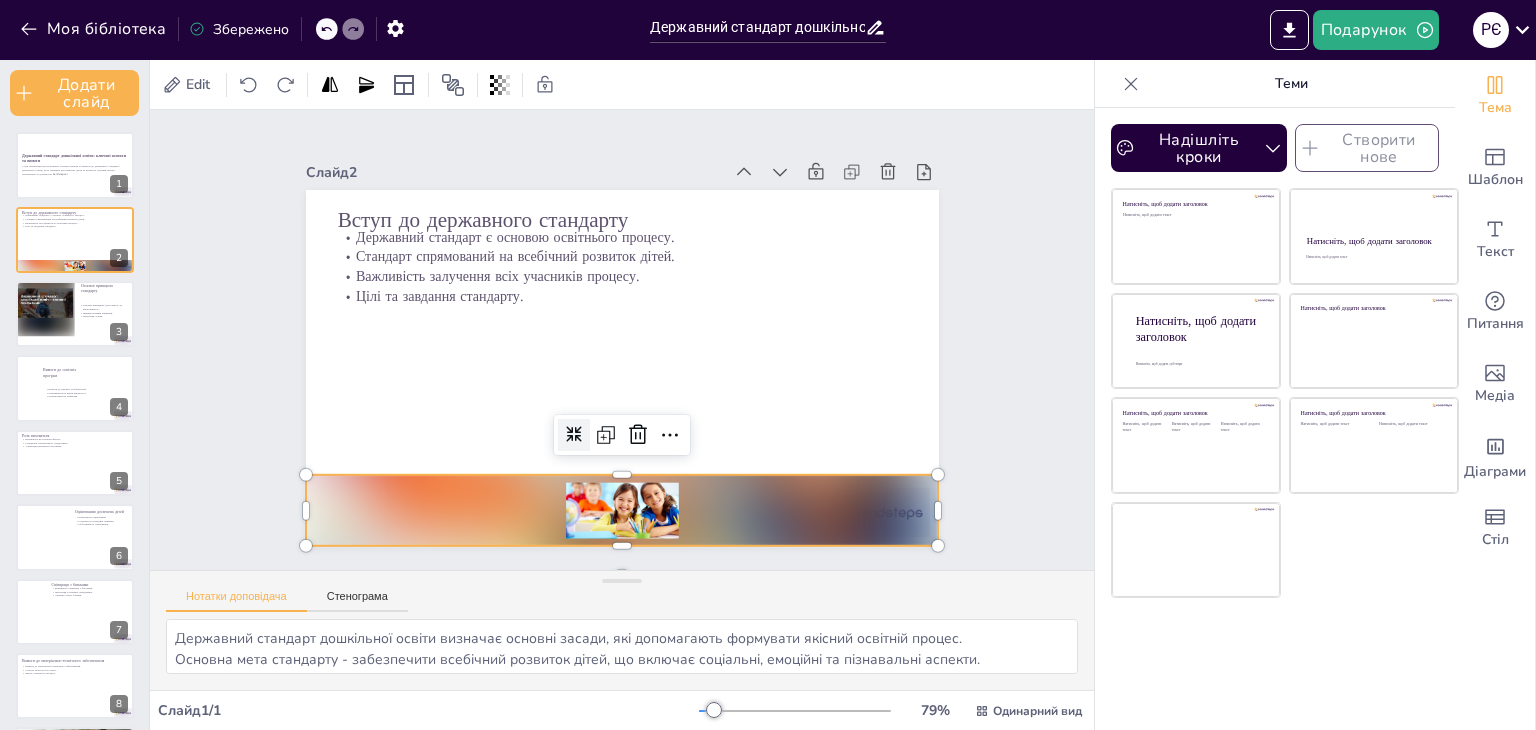 click at bounding box center [622, 510] 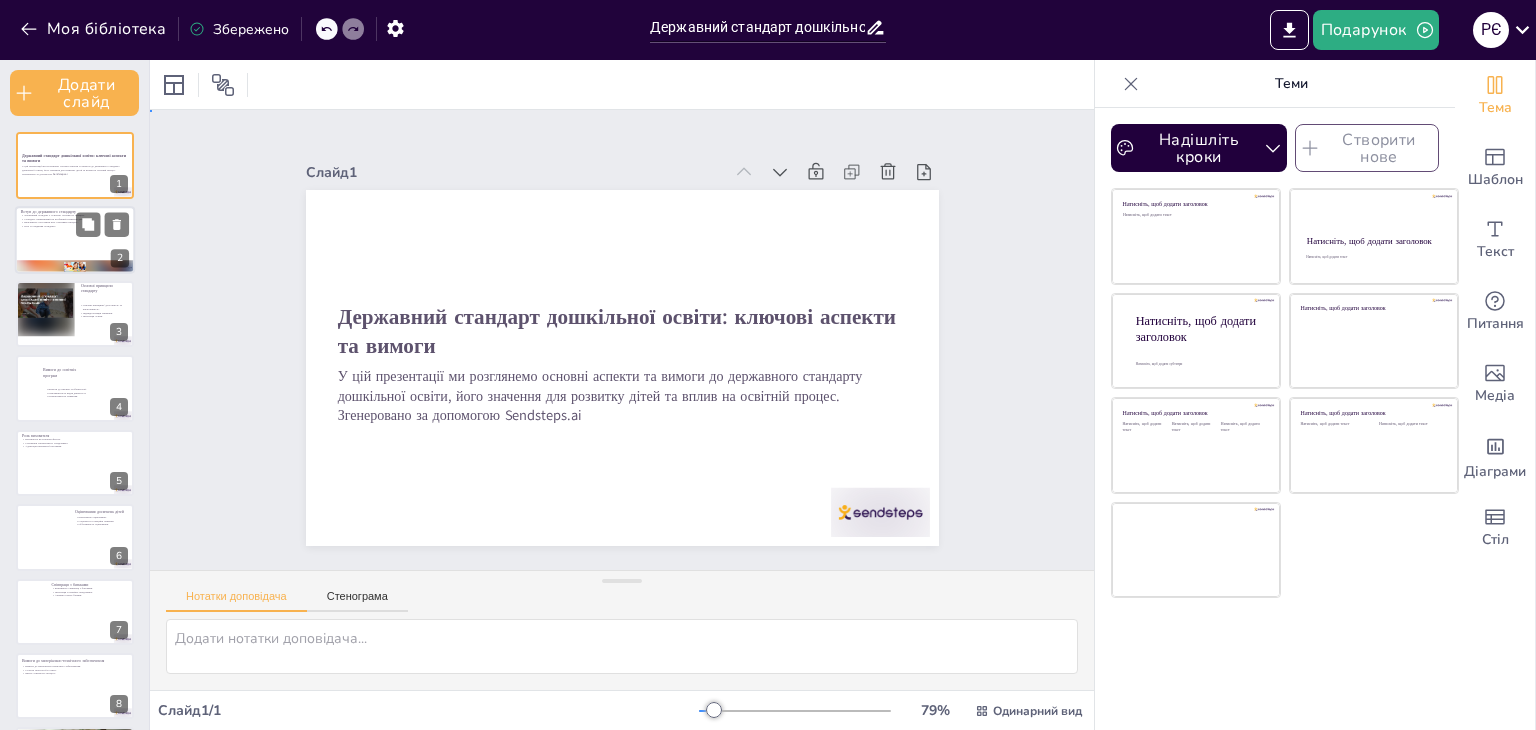 click at bounding box center [75, 240] 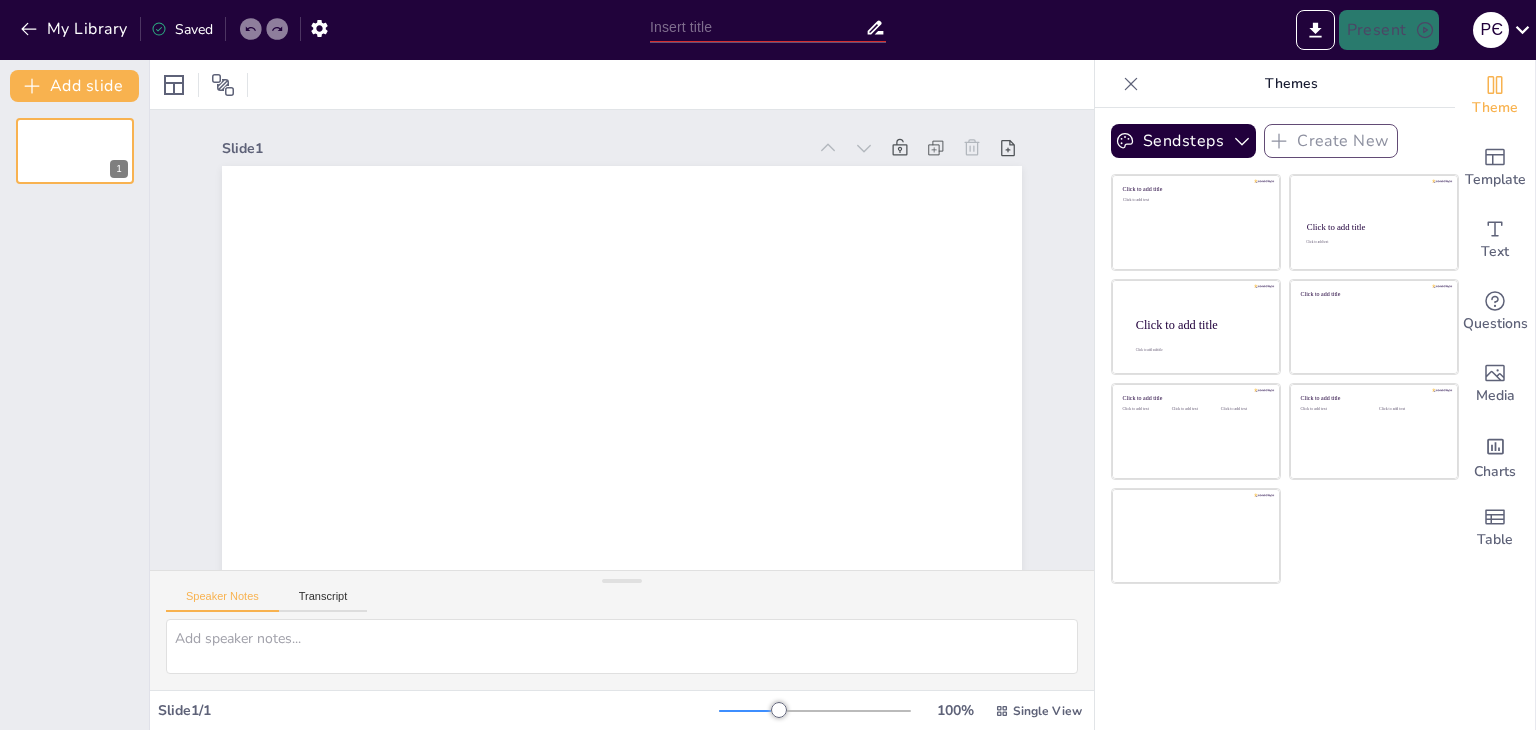 scroll, scrollTop: 0, scrollLeft: 0, axis: both 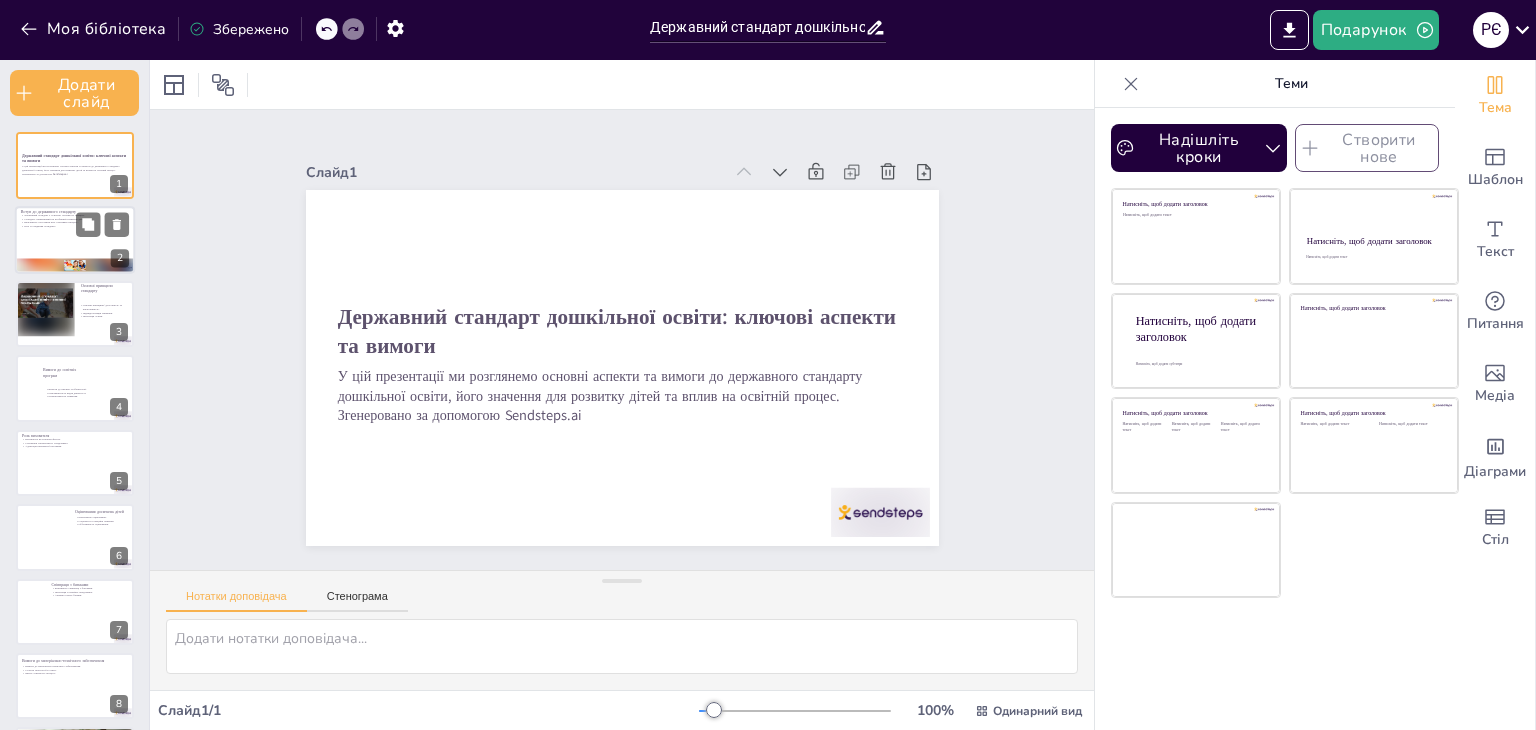 click at bounding box center [75, 265] 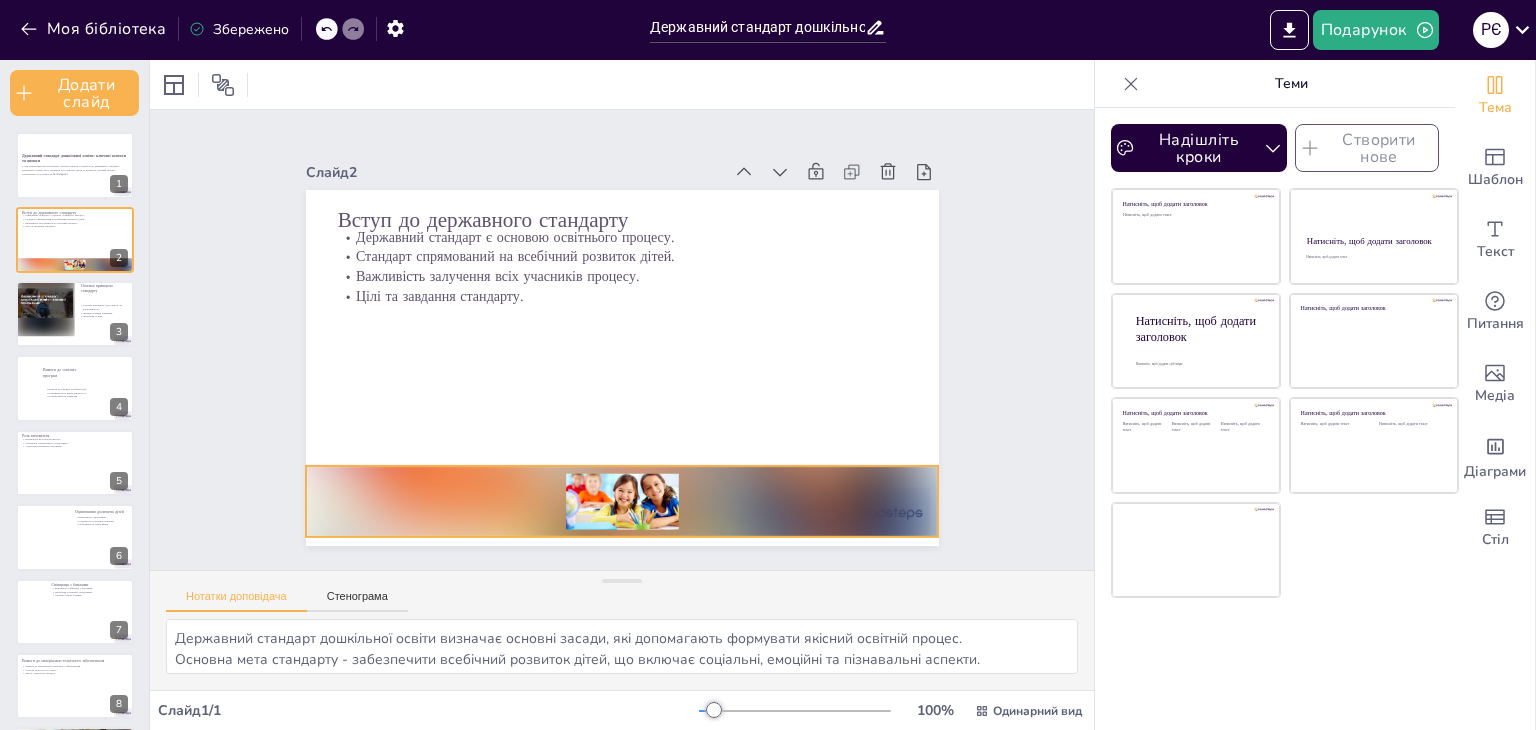 click at bounding box center [622, 501] 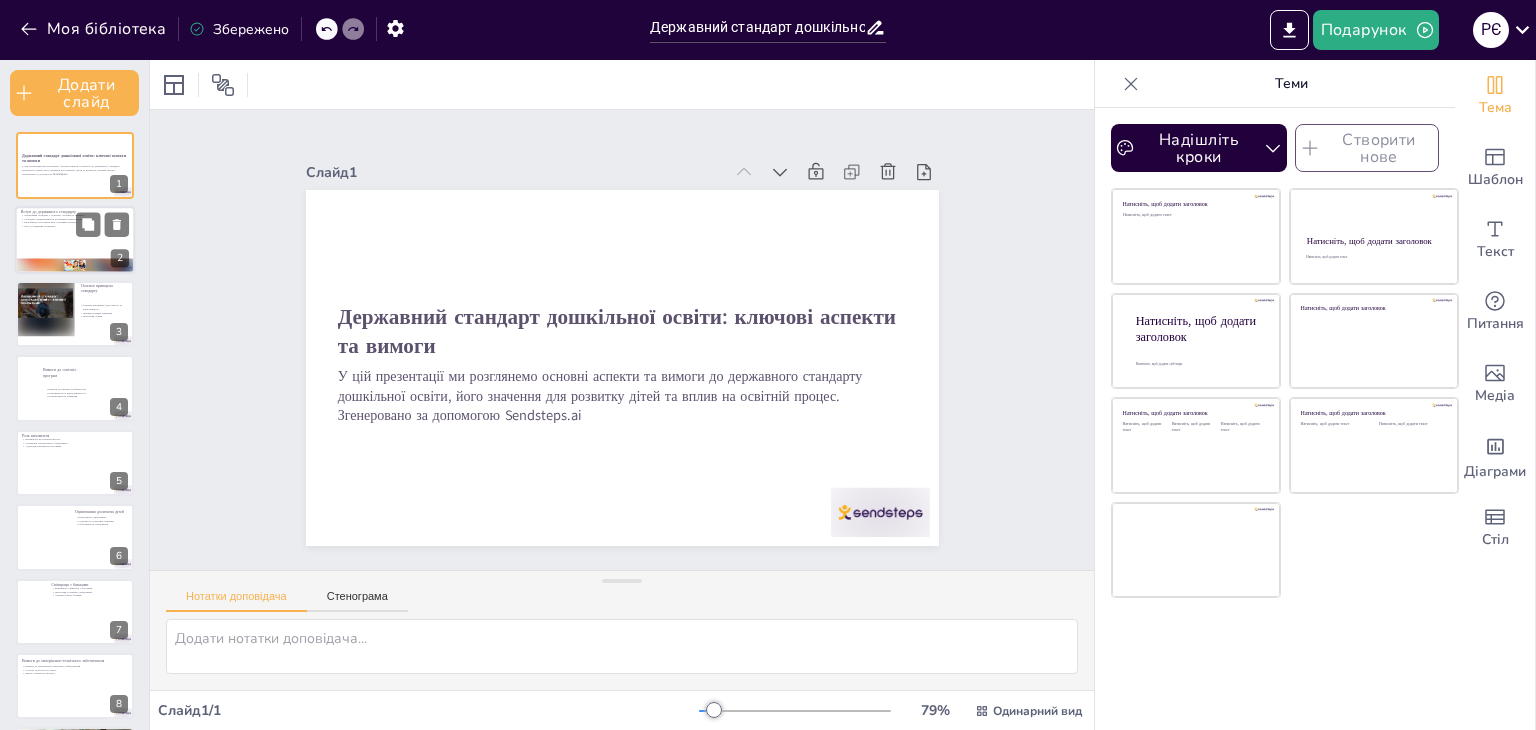 click at bounding box center (75, 265) 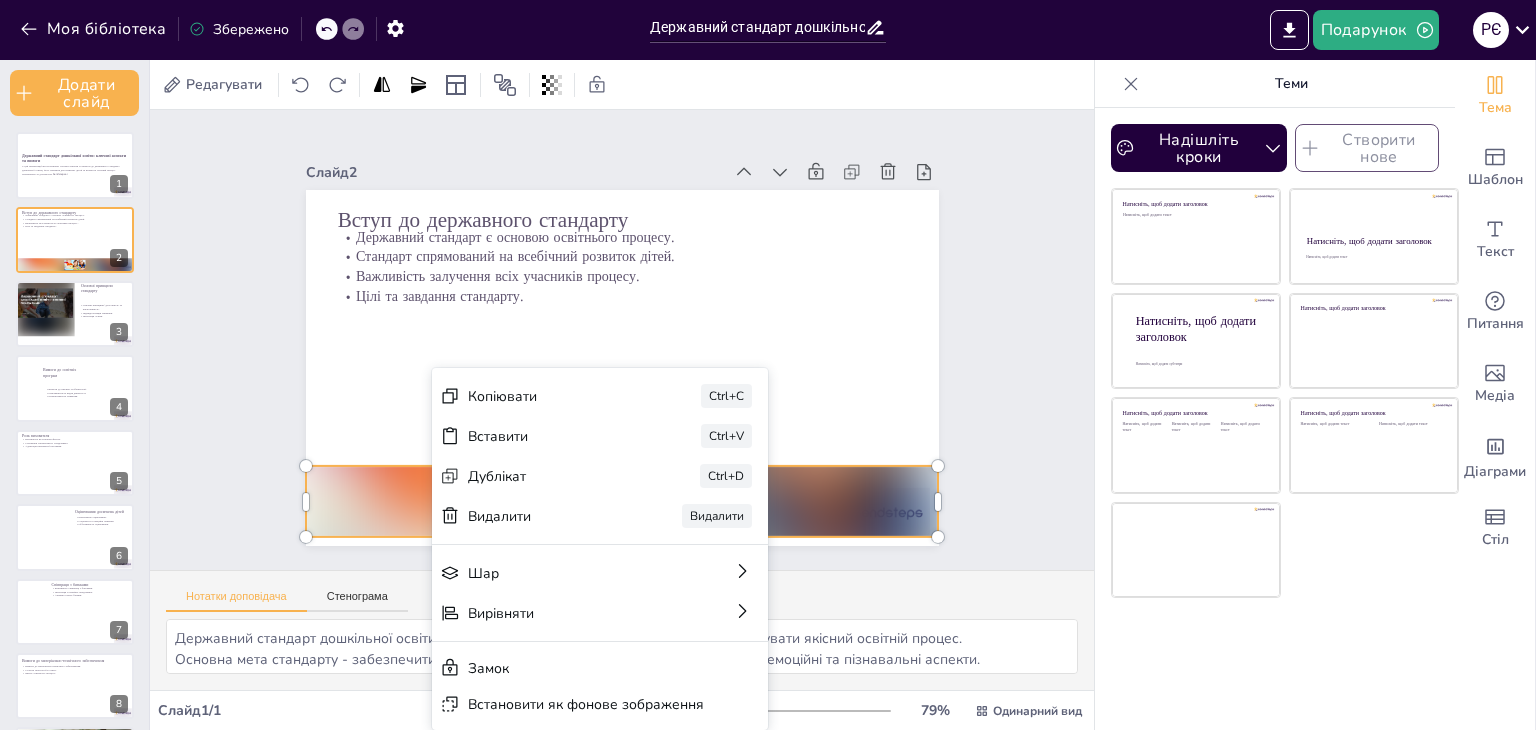 click at bounding box center [622, 501] 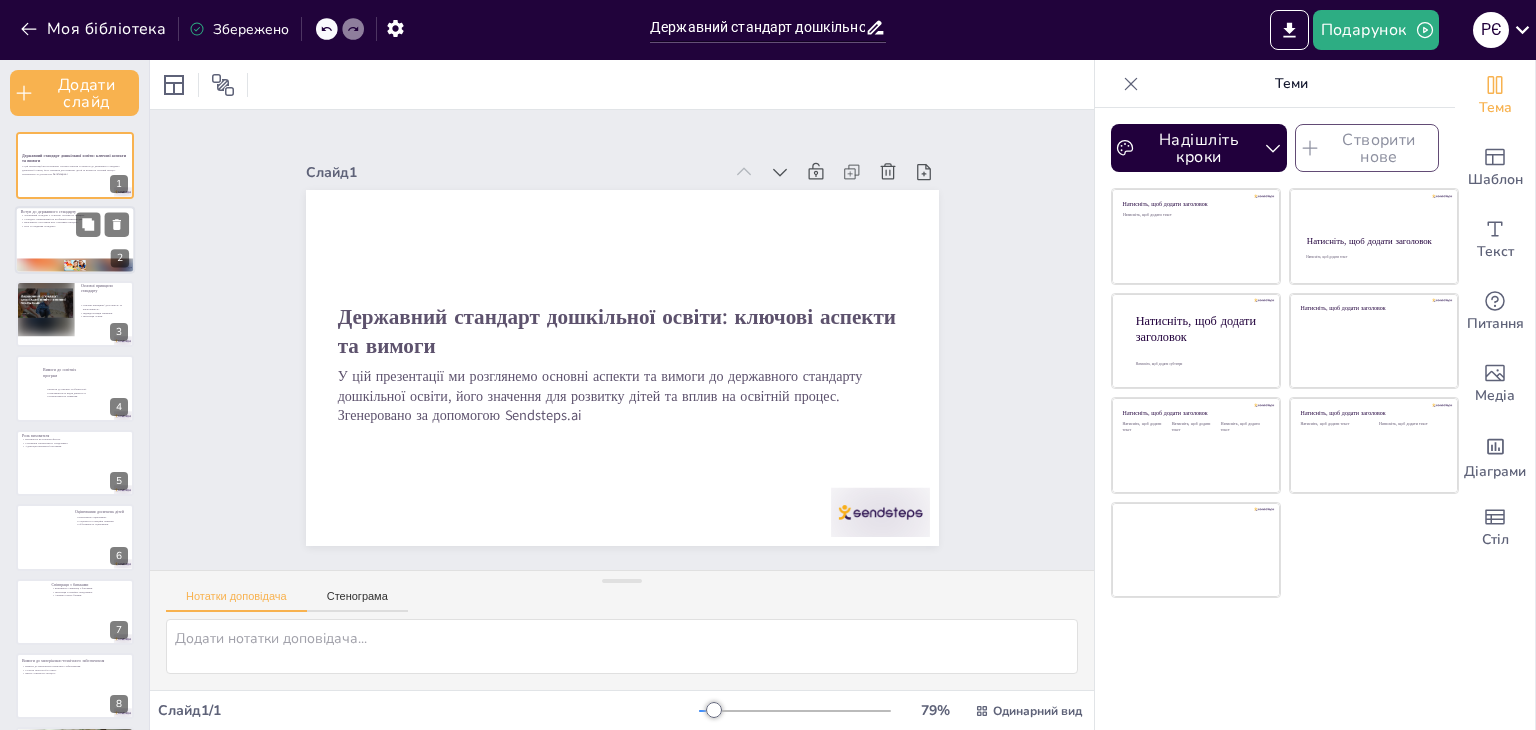 click at bounding box center [75, 265] 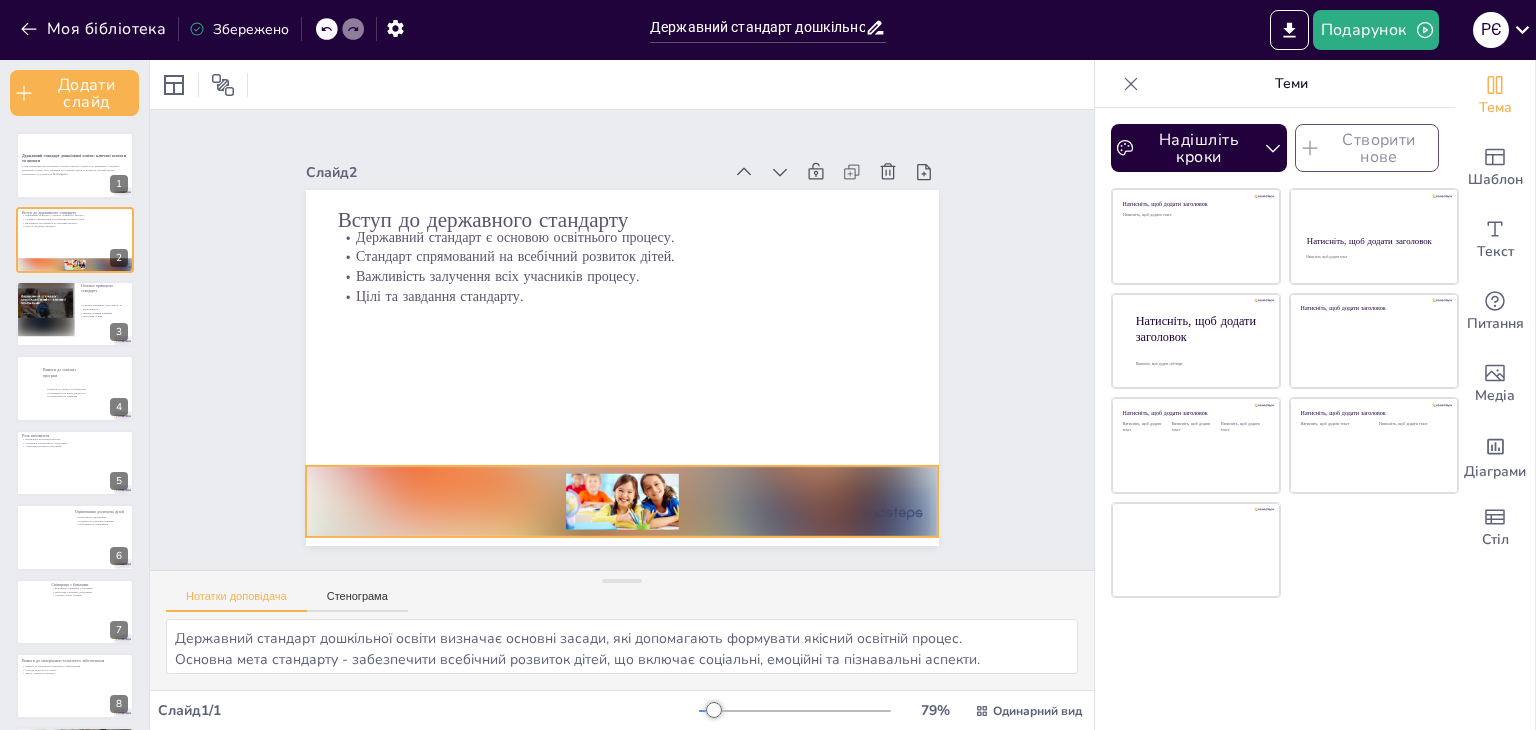 click at bounding box center [622, 501] 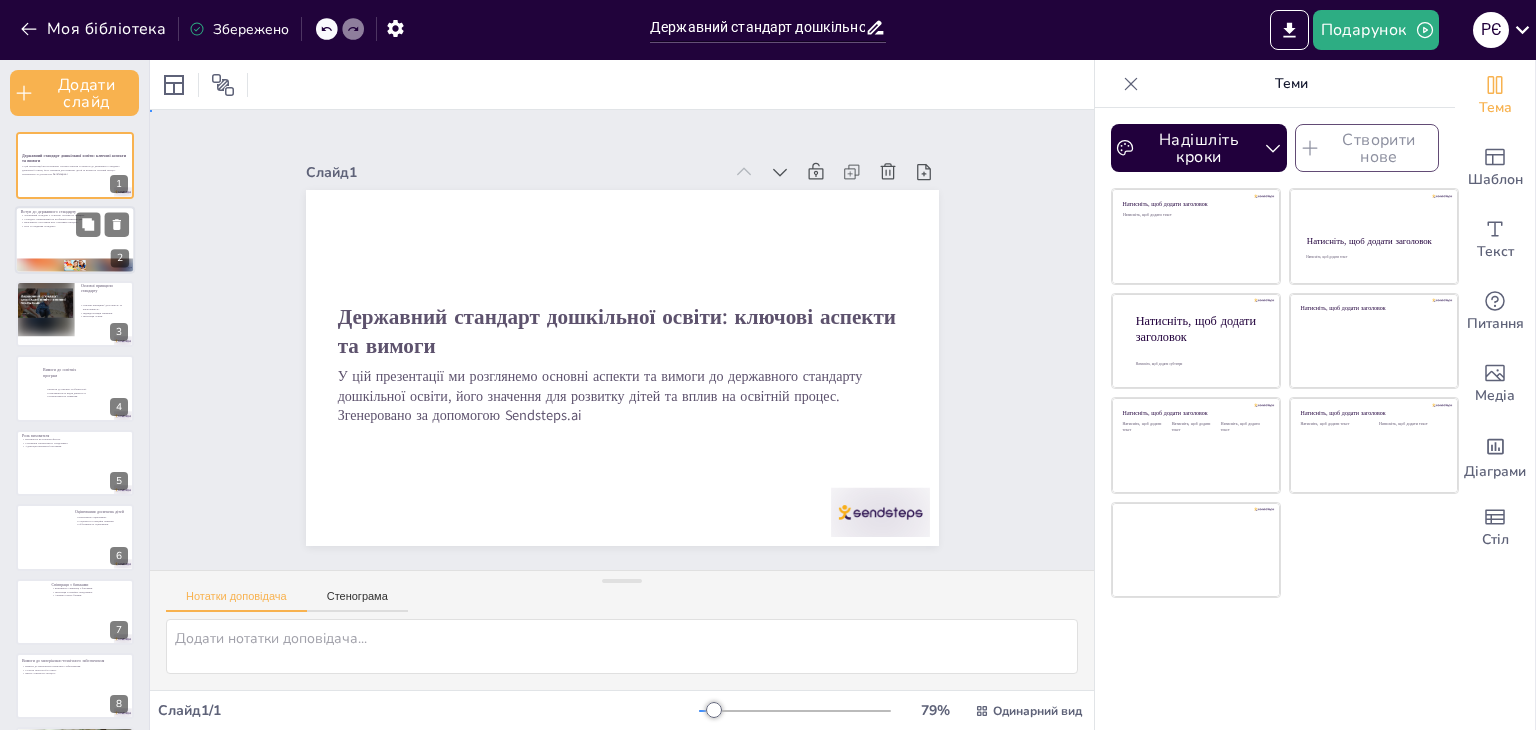 click at bounding box center [75, 265] 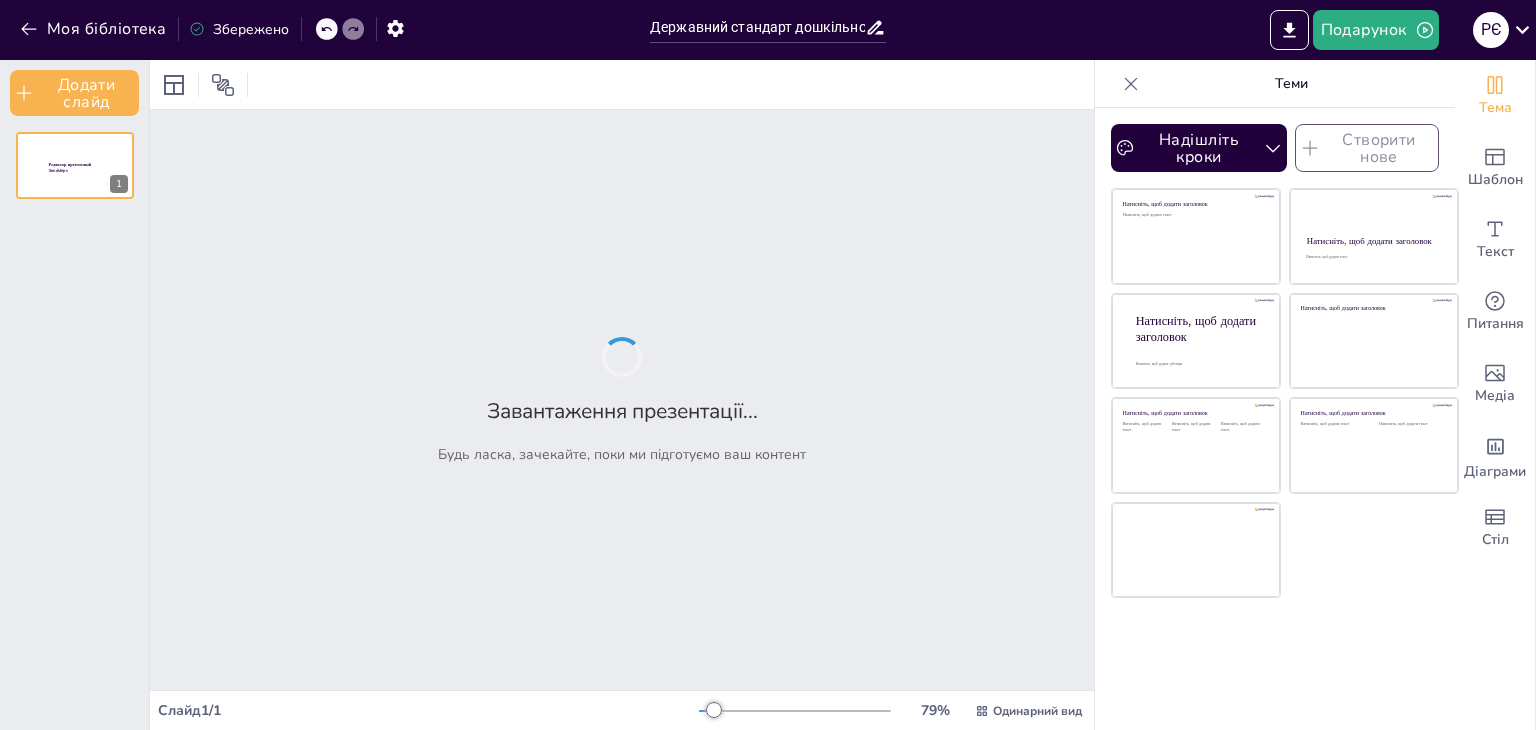 drag, startPoint x: 519, startPoint y: 290, endPoint x: 506, endPoint y: 307, distance: 21.400934 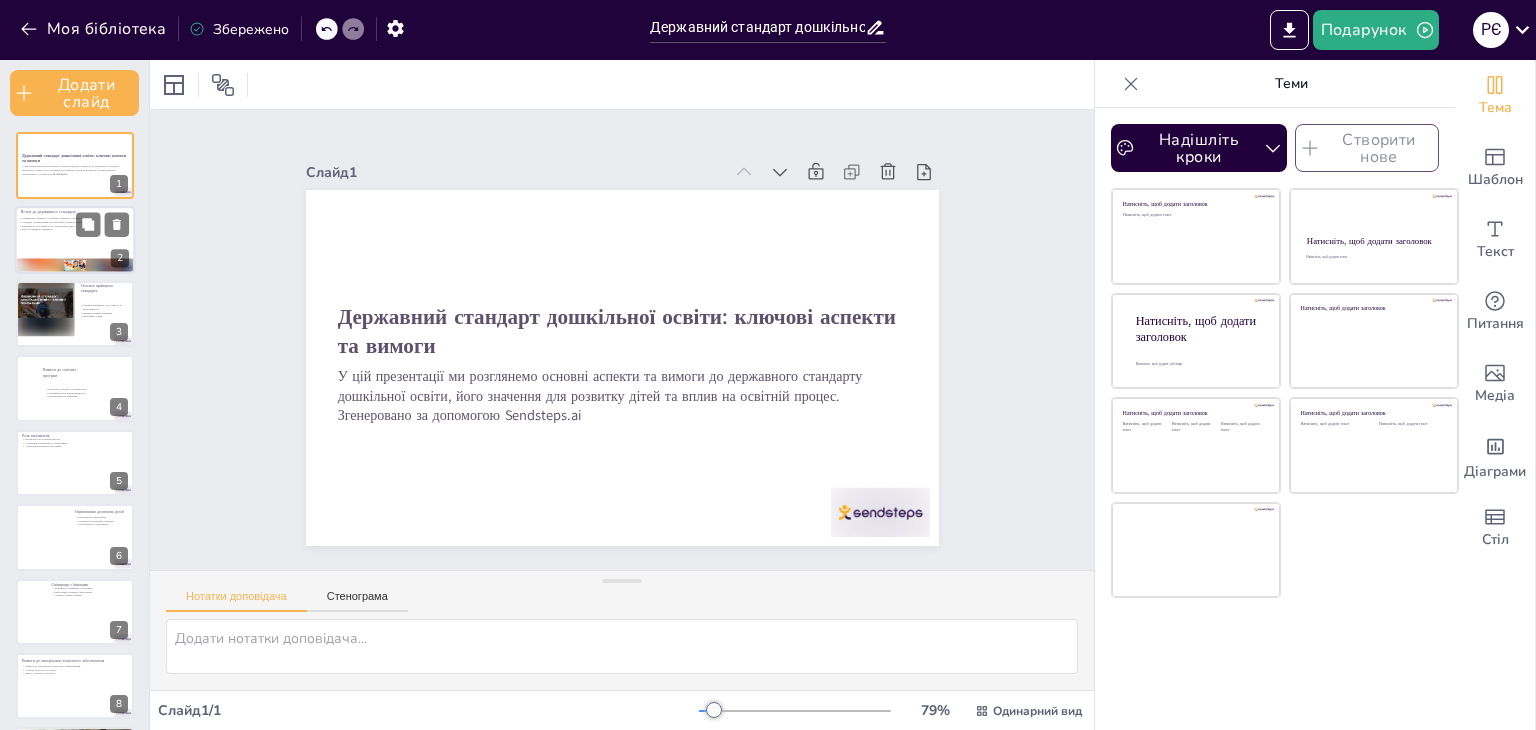 click at bounding box center (75, 240) 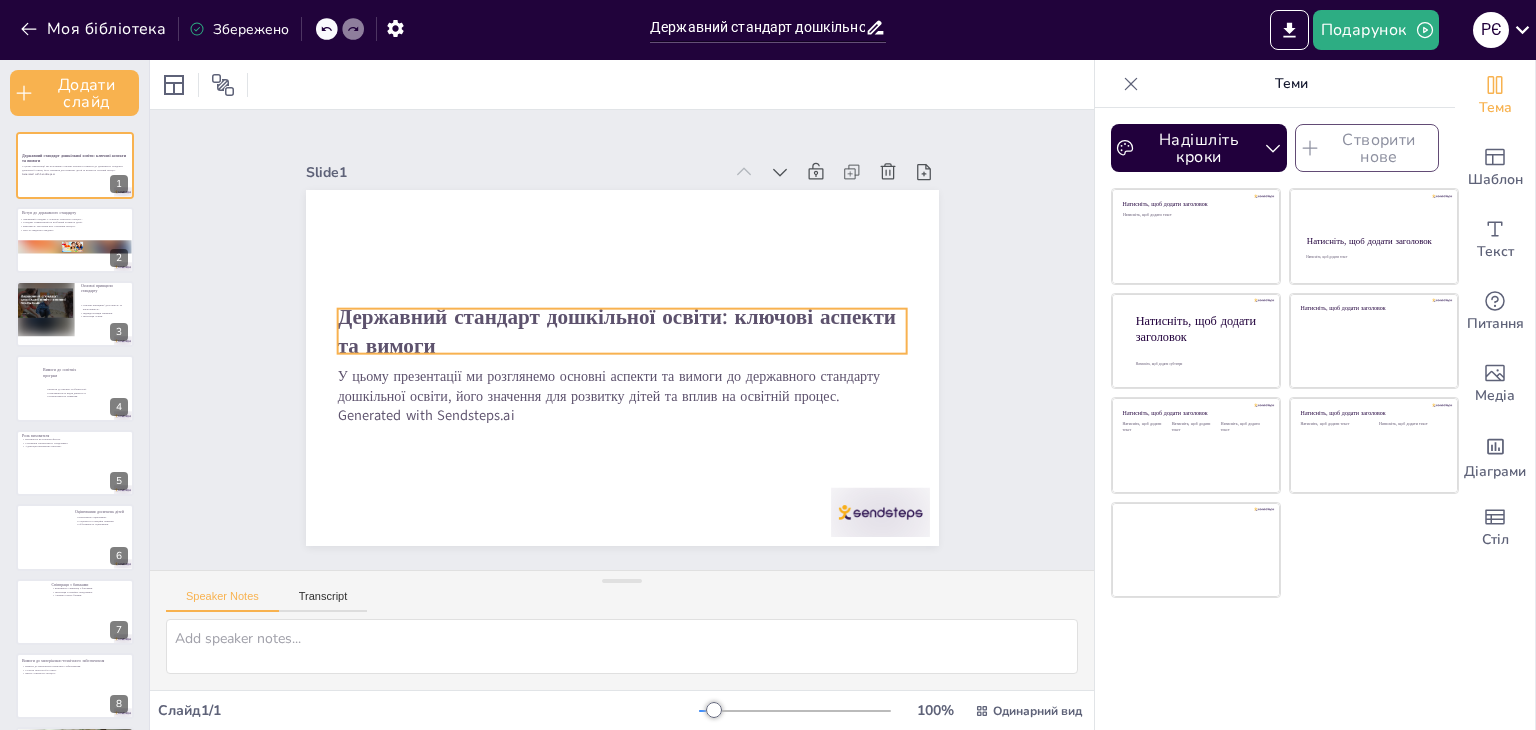 drag, startPoint x: 596, startPoint y: 462, endPoint x: 579, endPoint y: 350, distance: 113.28283 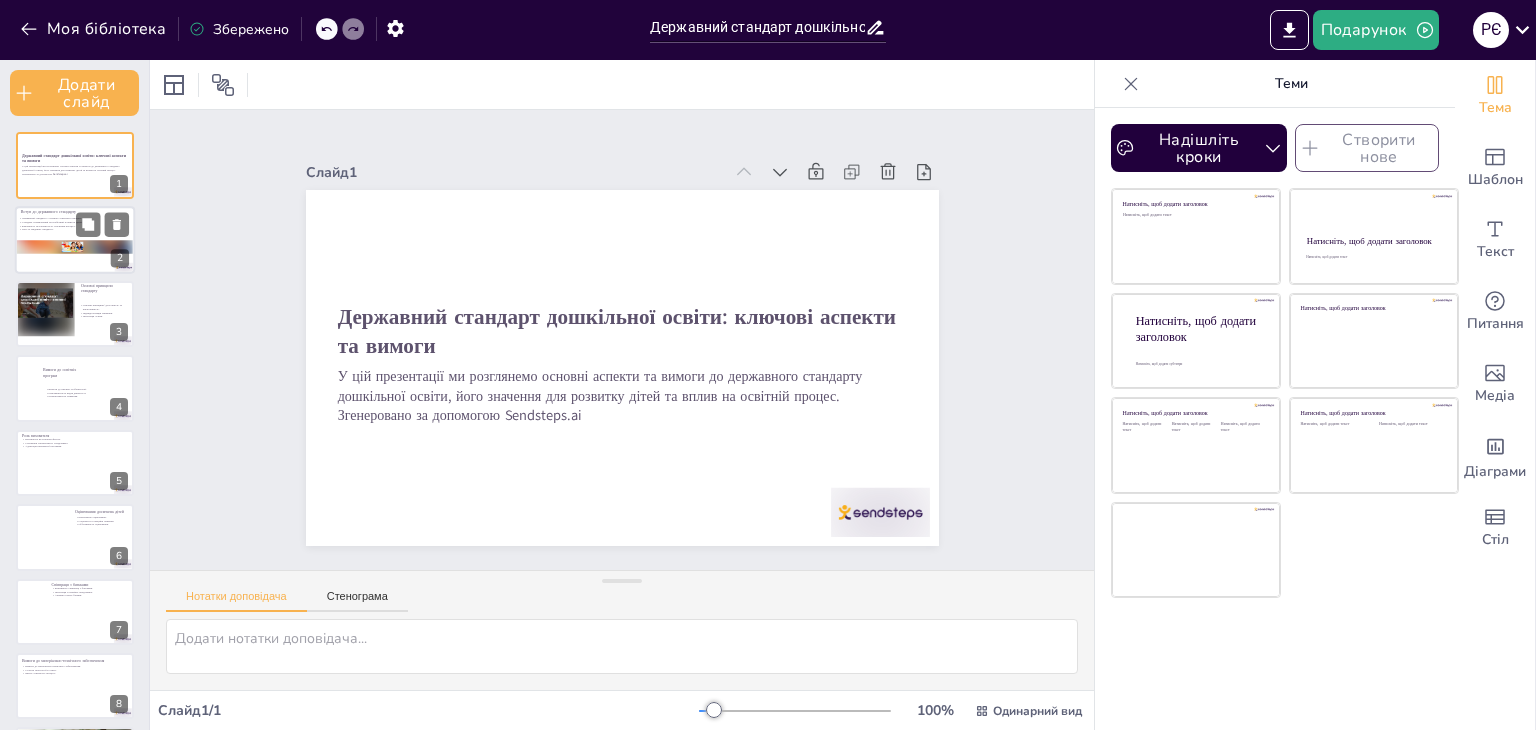 click at bounding box center (72, 247) 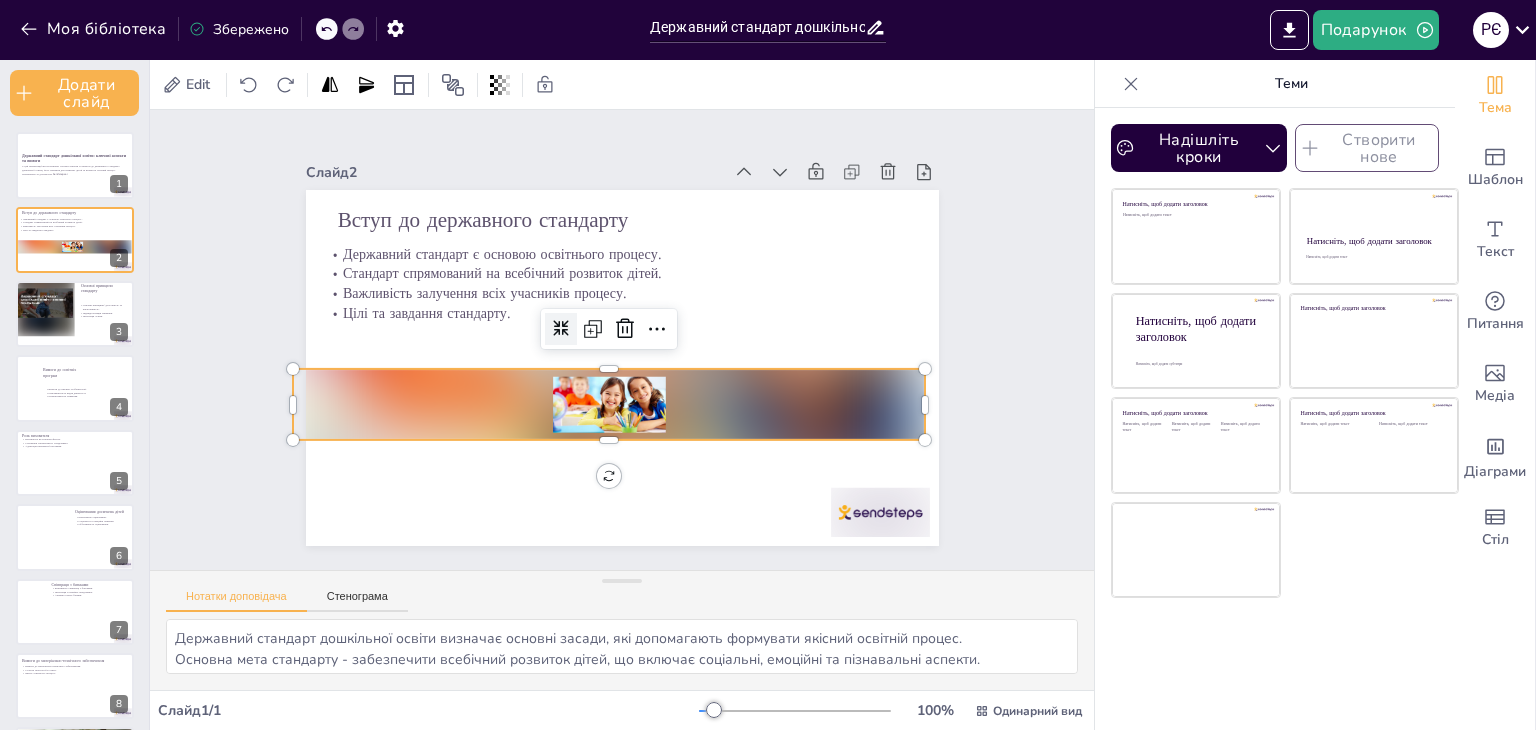 click at bounding box center (609, 404) 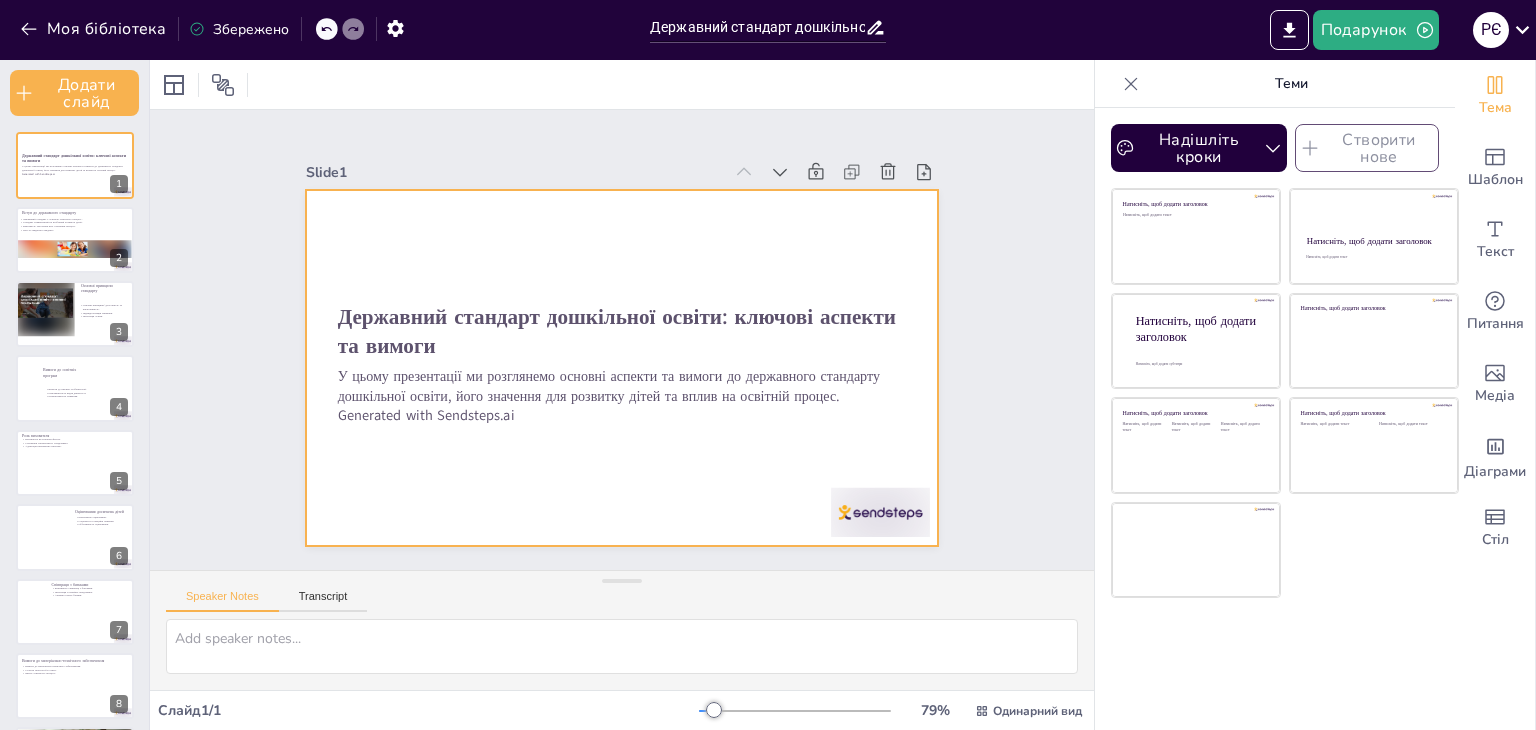 drag, startPoint x: 594, startPoint y: 433, endPoint x: 589, endPoint y: 497, distance: 64.195015 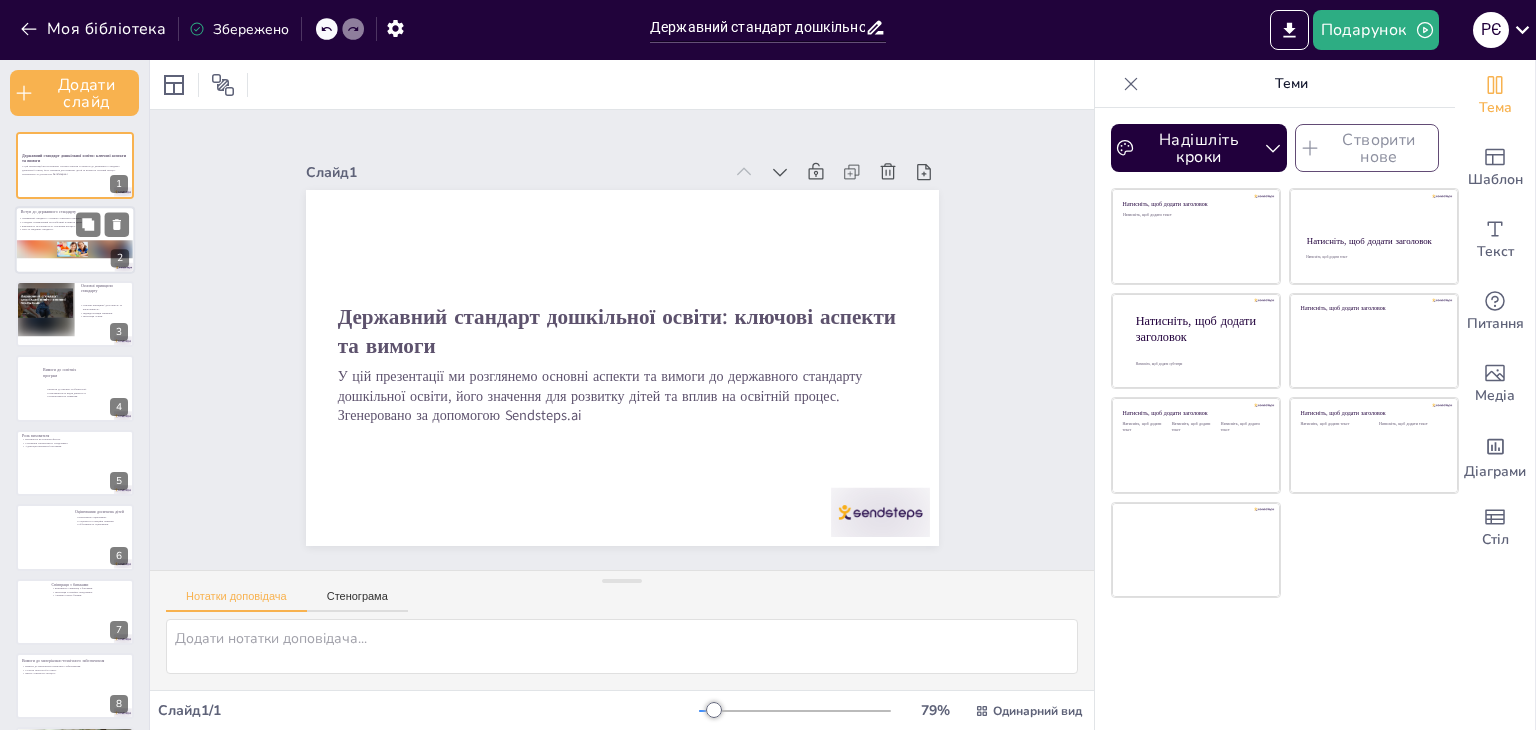 click at bounding box center (72, 249) 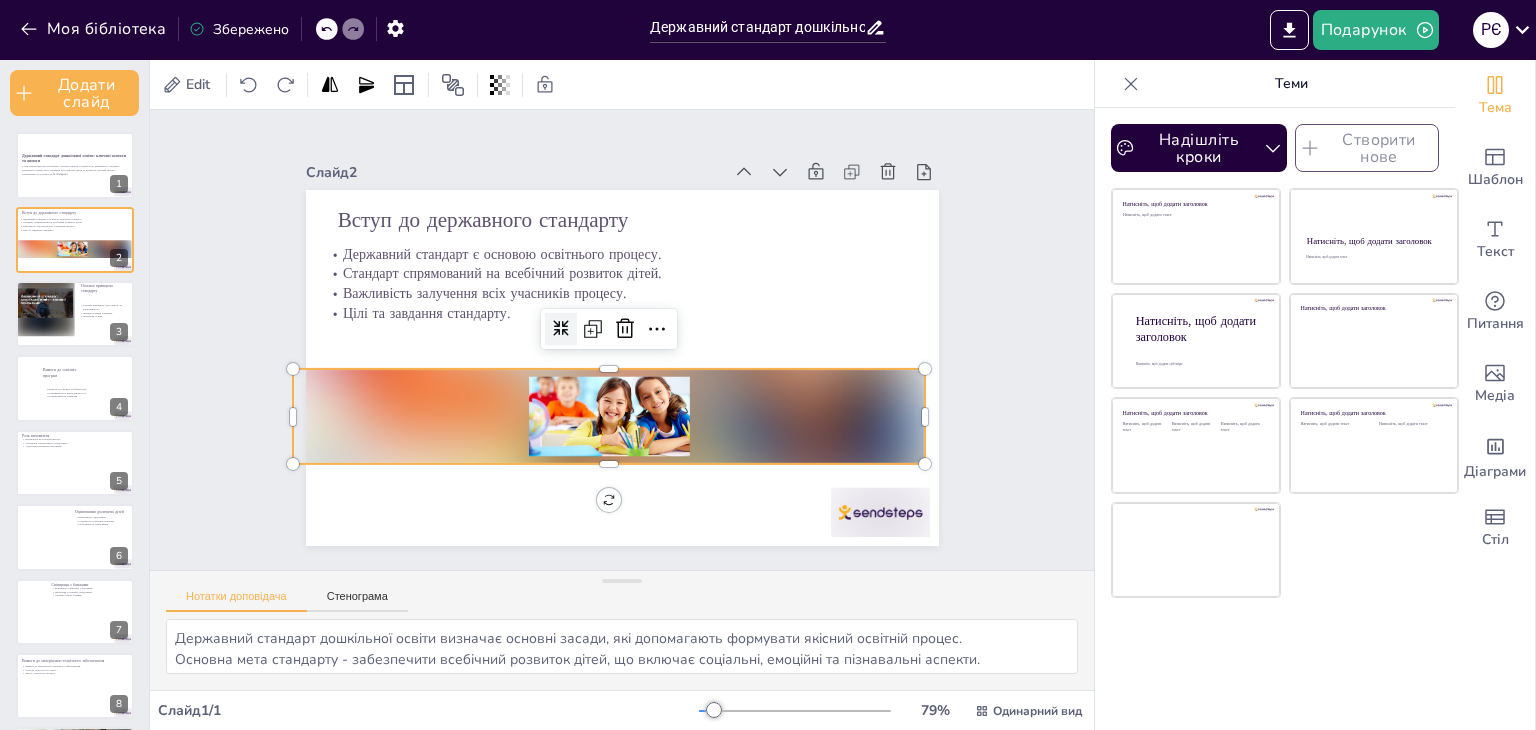 click at bounding box center [609, 416] 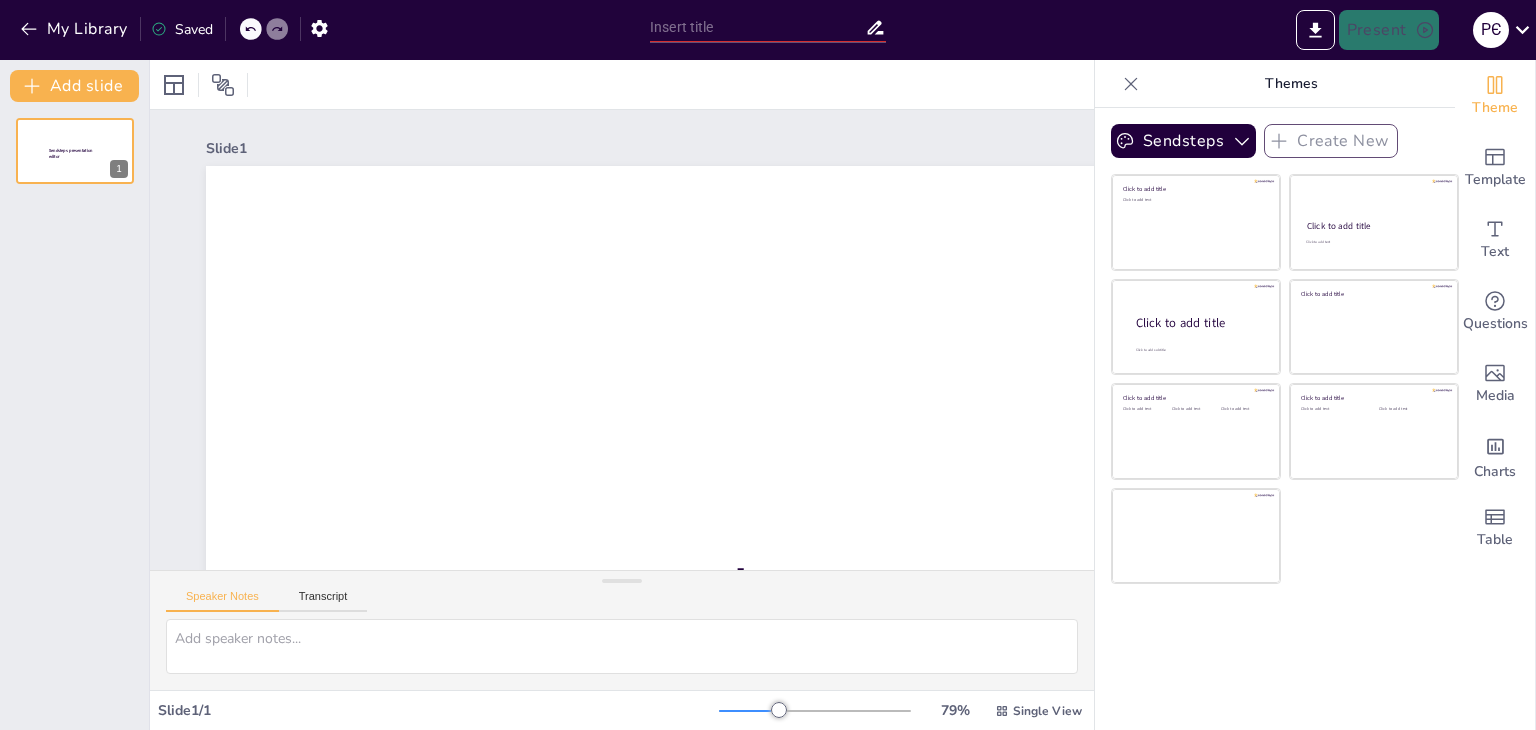 scroll, scrollTop: 0, scrollLeft: 0, axis: both 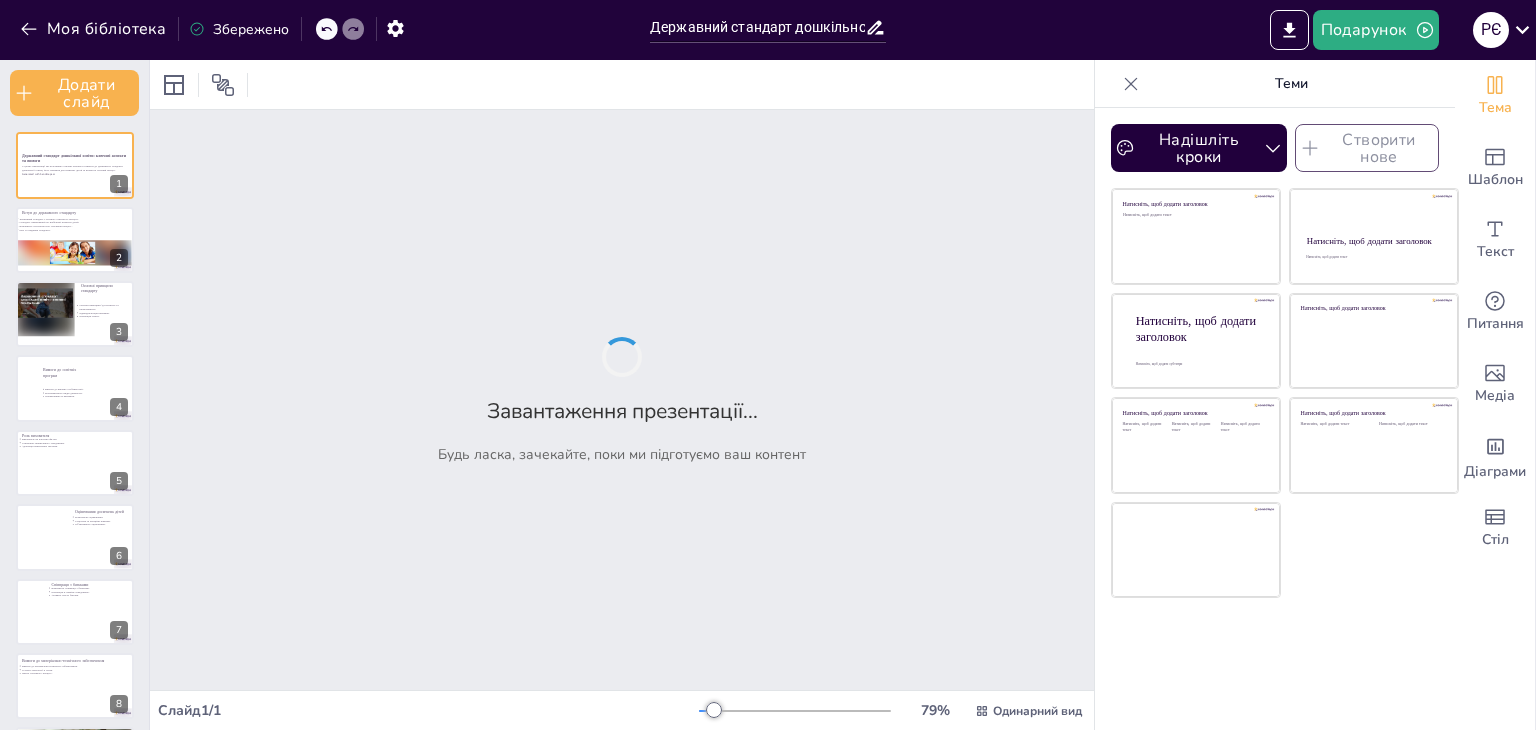 drag, startPoint x: 600, startPoint y: 461, endPoint x: 595, endPoint y: 532, distance: 71.17584 